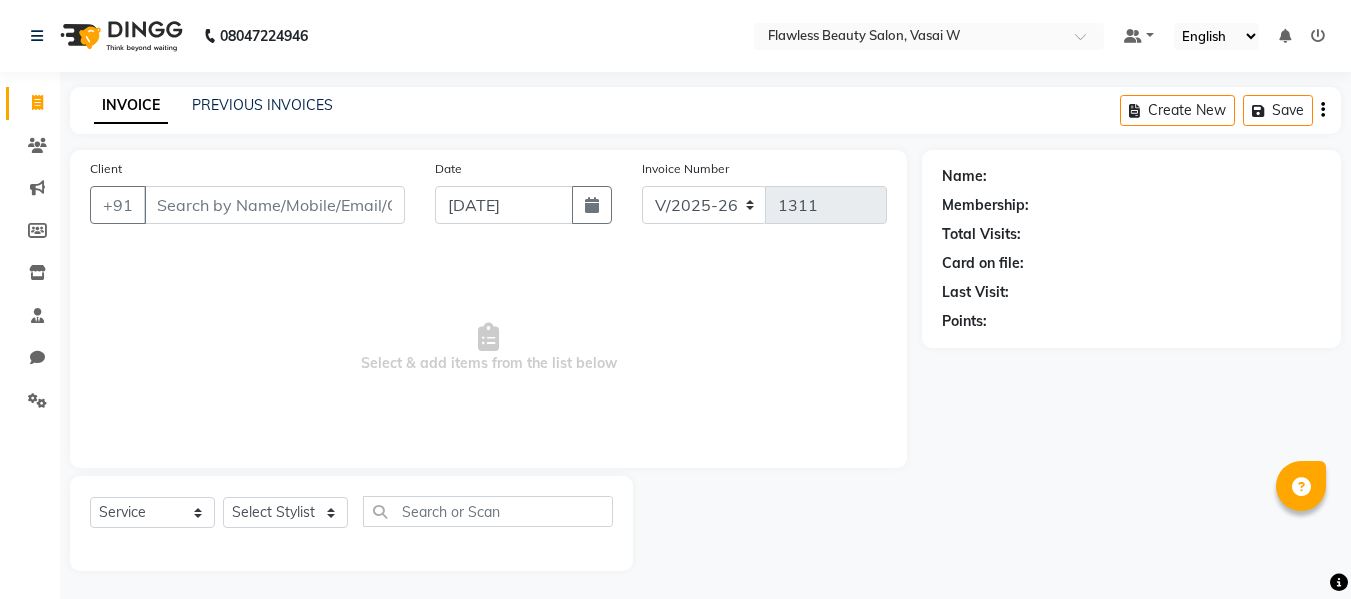 select on "8090" 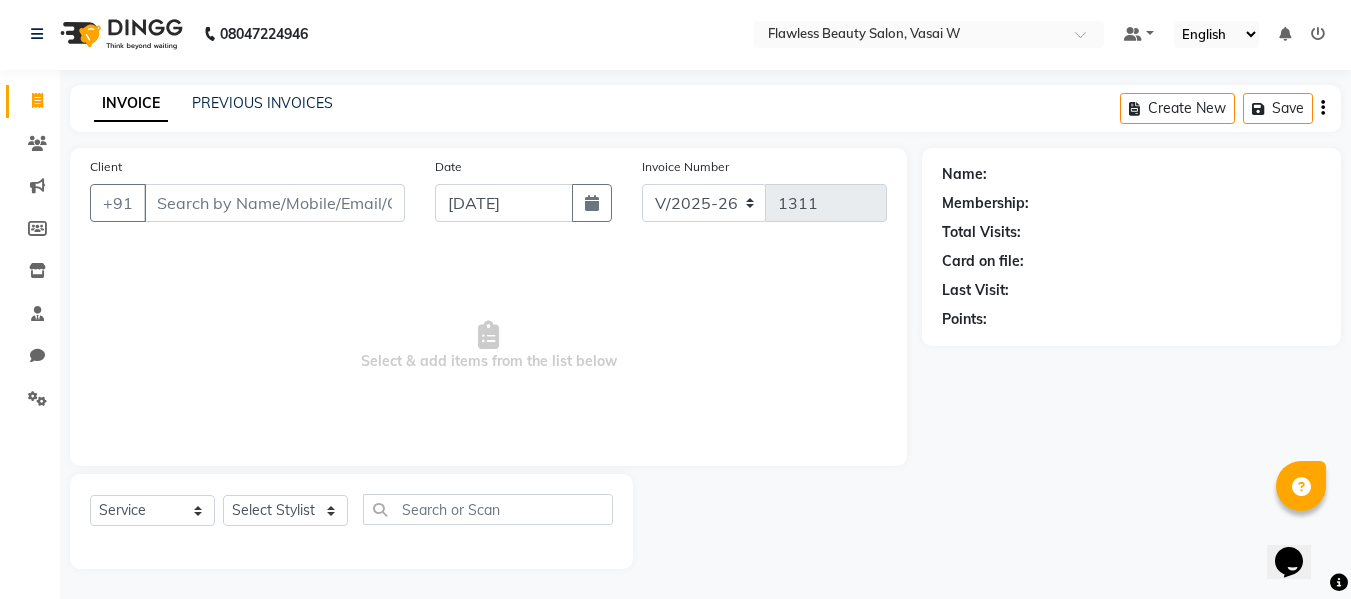 scroll, scrollTop: 0, scrollLeft: 0, axis: both 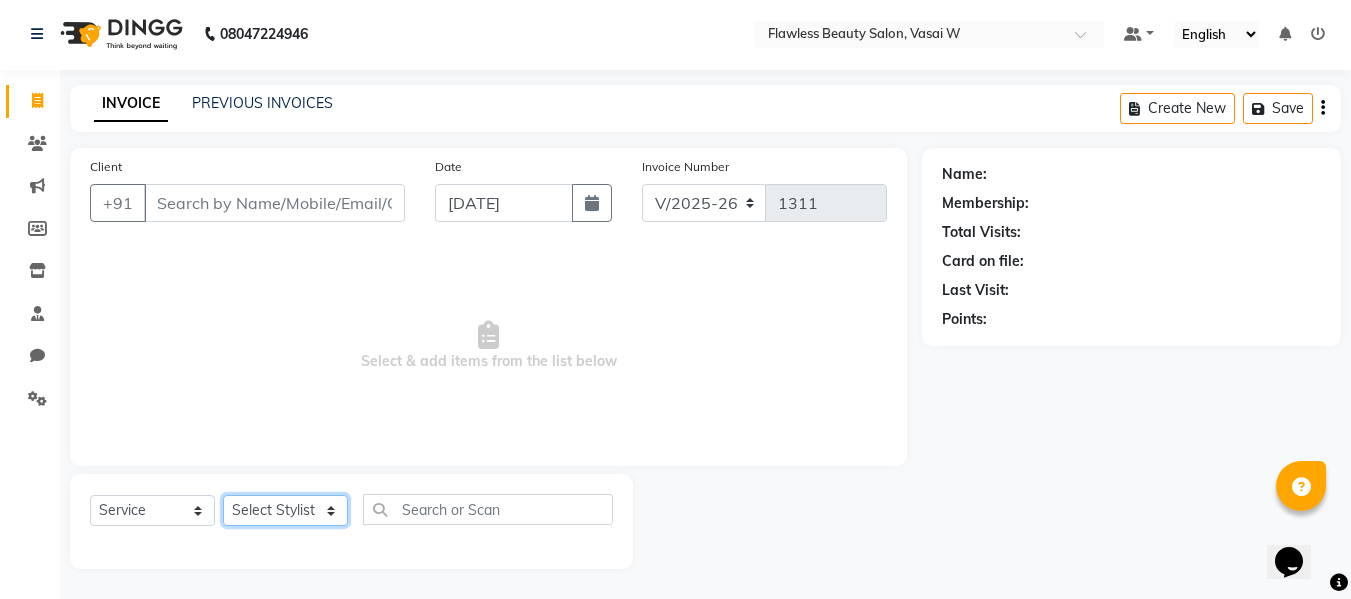 click on "Select Stylist Afsana [PERSON_NAME]  [PERSON_NAME] Maam Nisha  Pari [PERSON_NAME] [PERSON_NAME]" 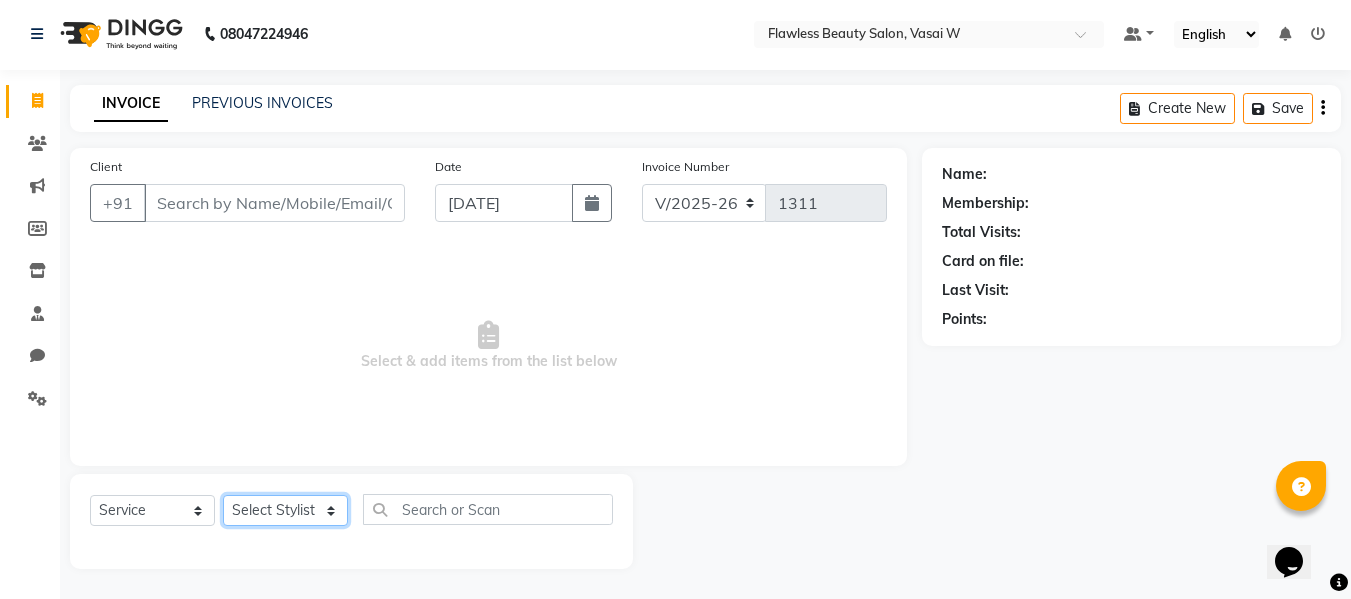 click on "Select Stylist Afsana [PERSON_NAME]  [PERSON_NAME] Maam Nisha  Pari [PERSON_NAME] [PERSON_NAME]" 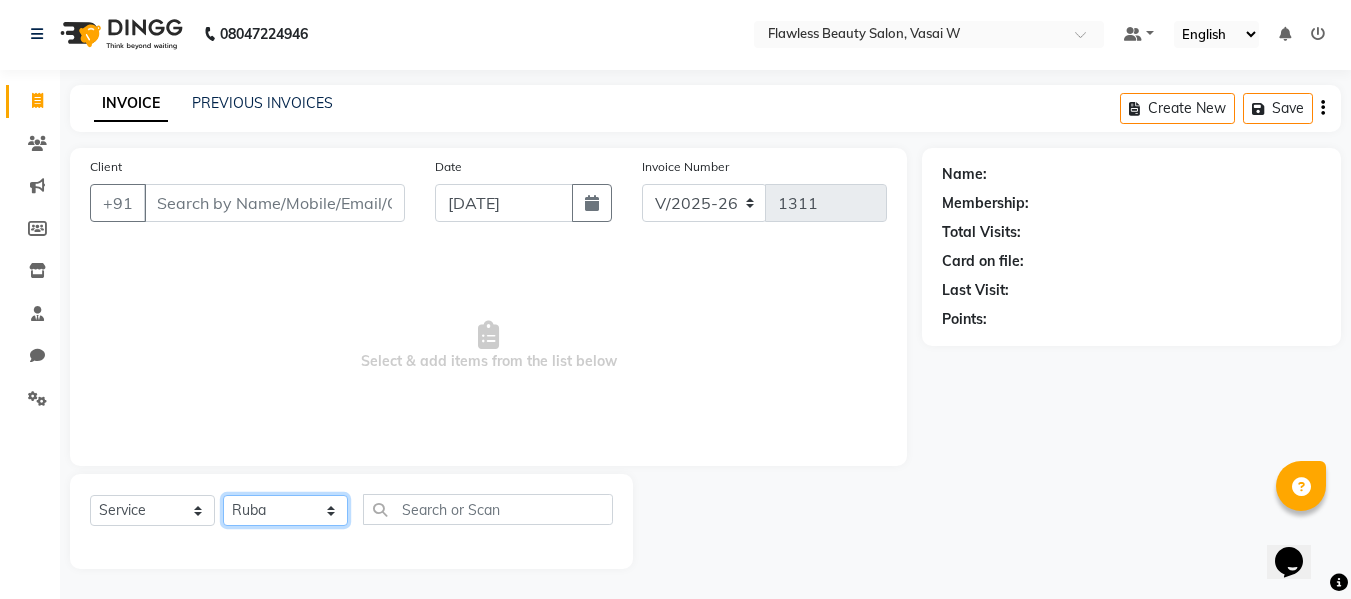 click on "Select Stylist Afsana [PERSON_NAME]  [PERSON_NAME] Maam Nisha  Pari [PERSON_NAME] [PERSON_NAME]" 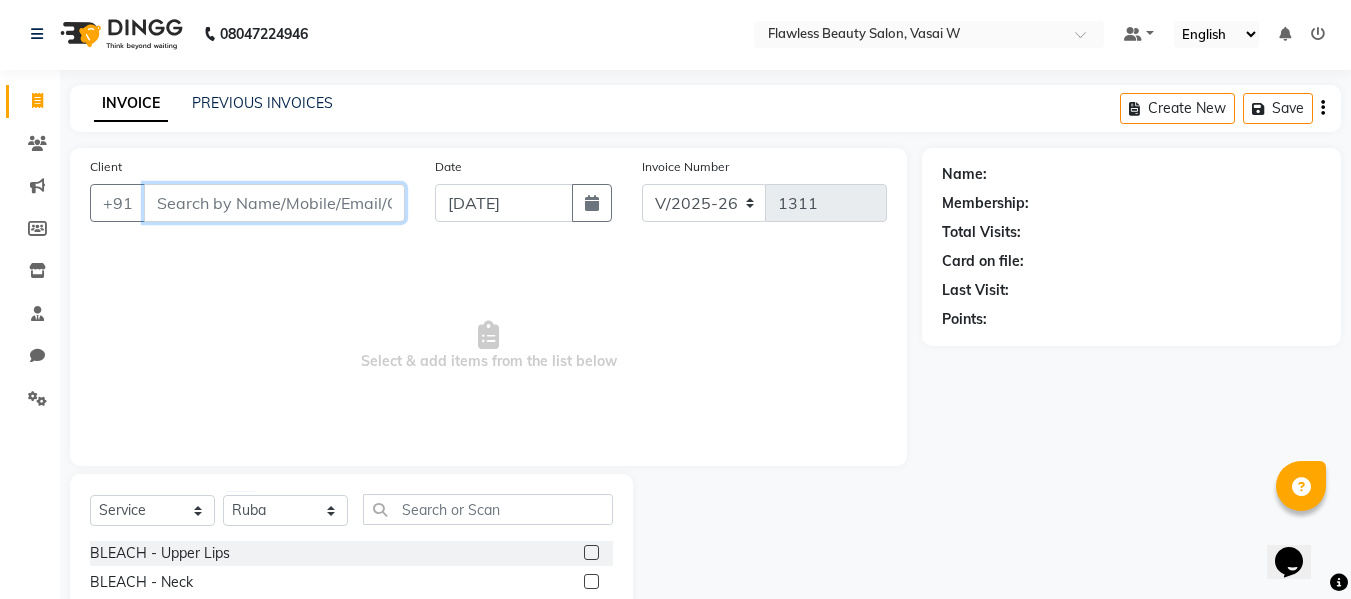 click on "Client" at bounding box center [274, 203] 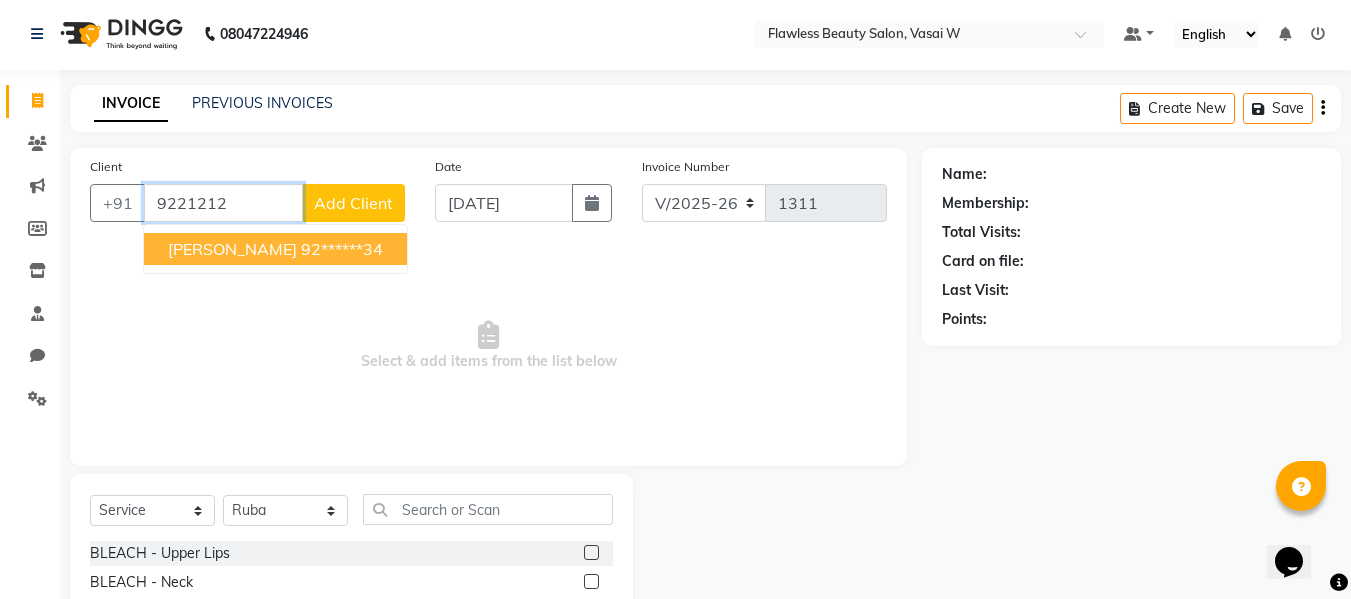 click on "Glori Dcruz" at bounding box center [232, 249] 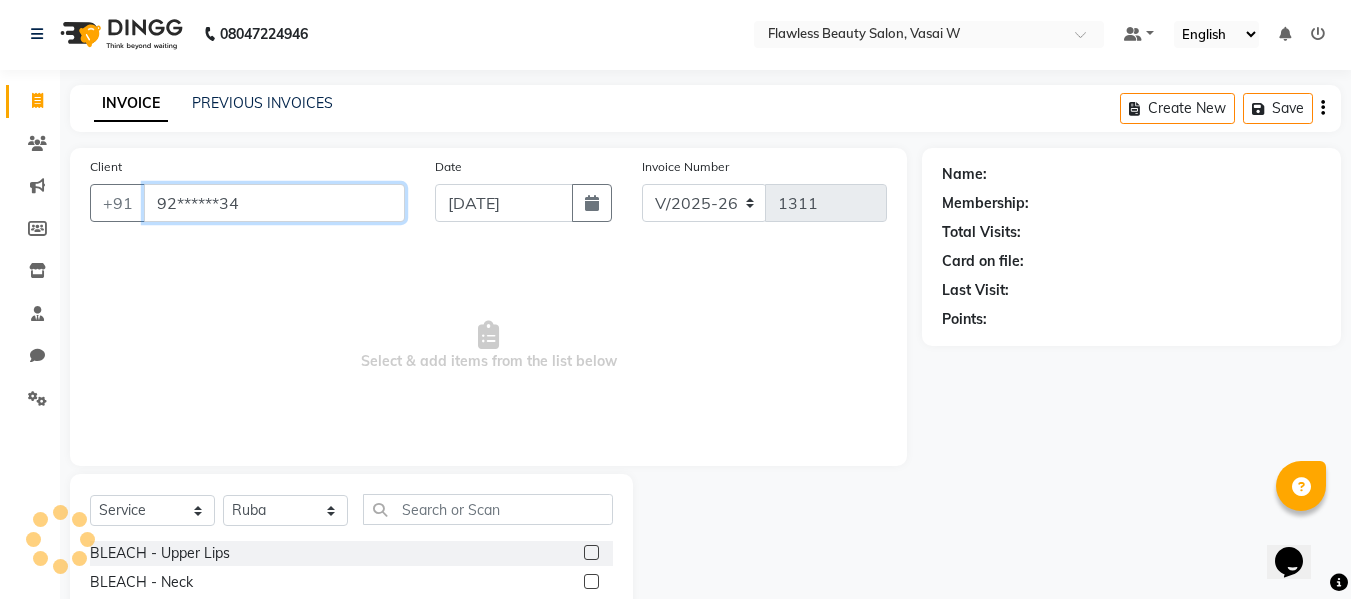 type on "92******34" 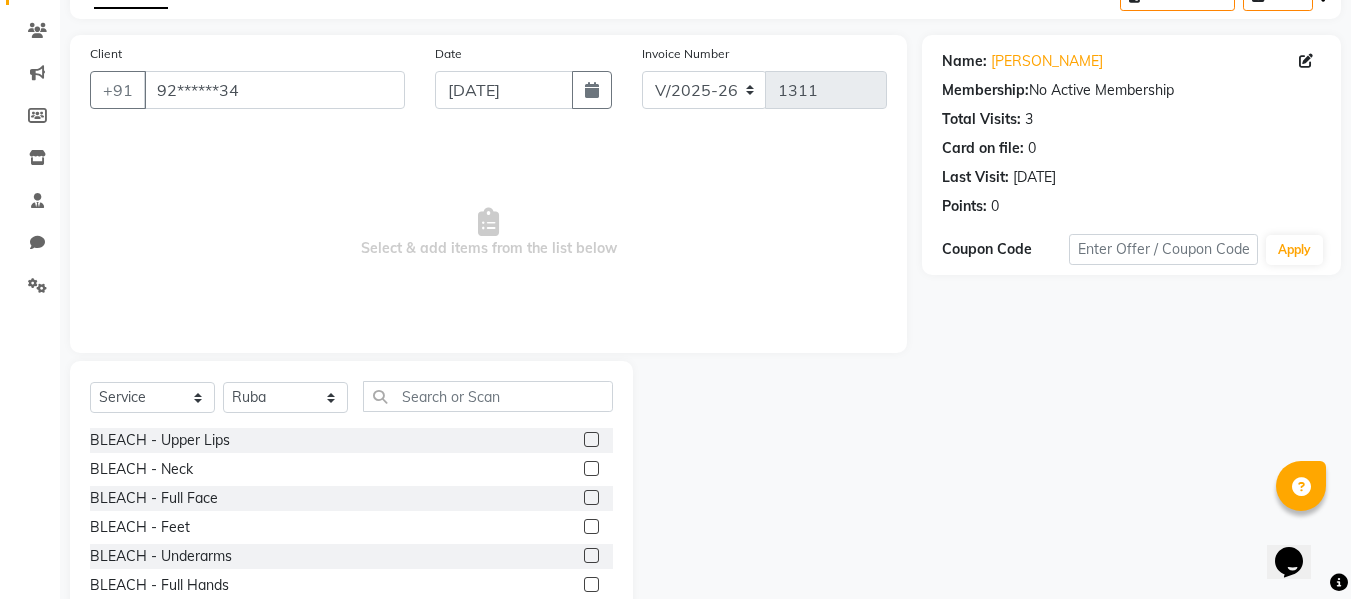 scroll, scrollTop: 202, scrollLeft: 0, axis: vertical 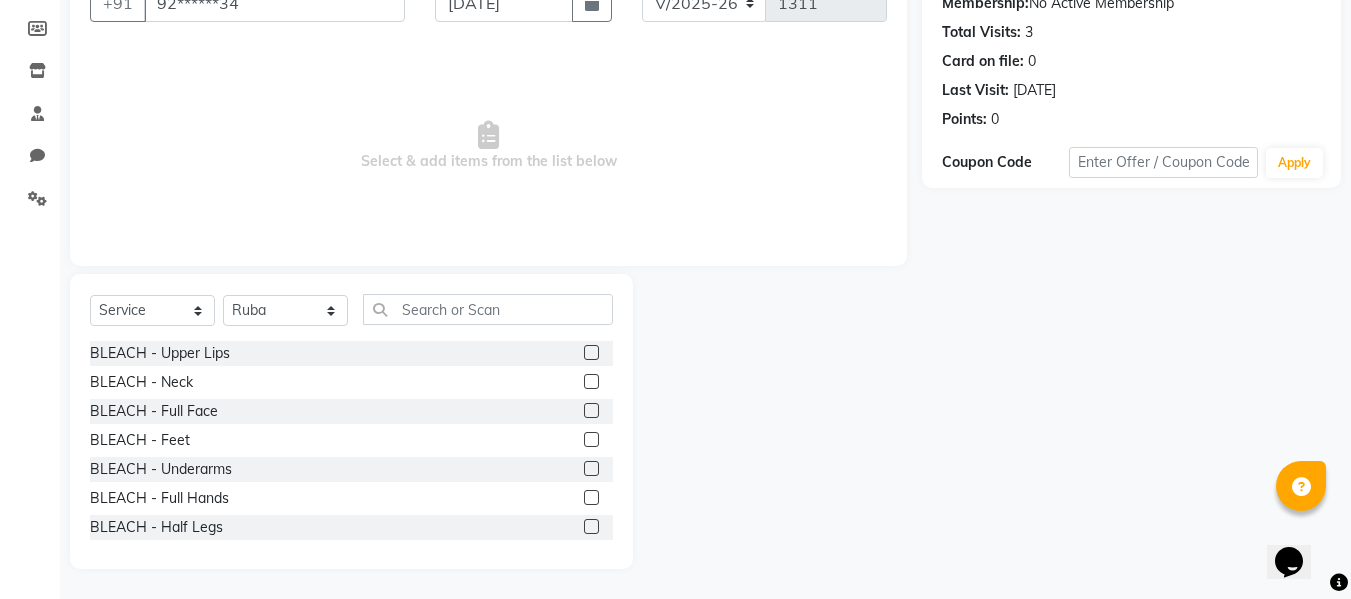 click 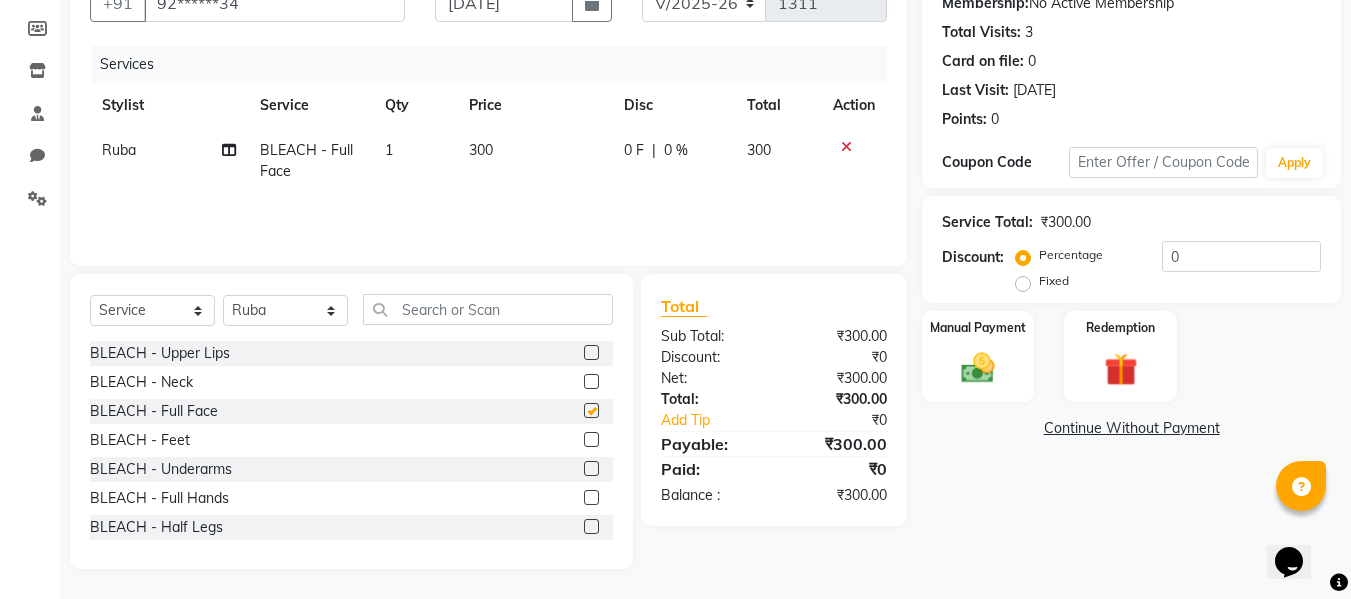checkbox on "false" 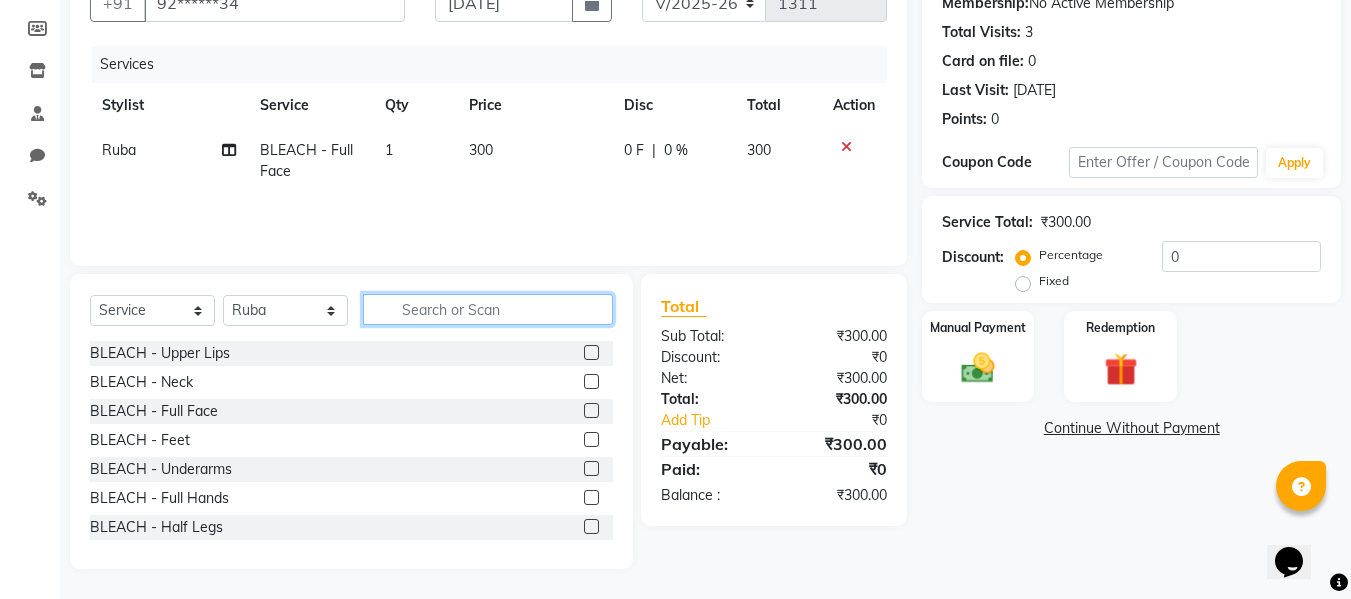click 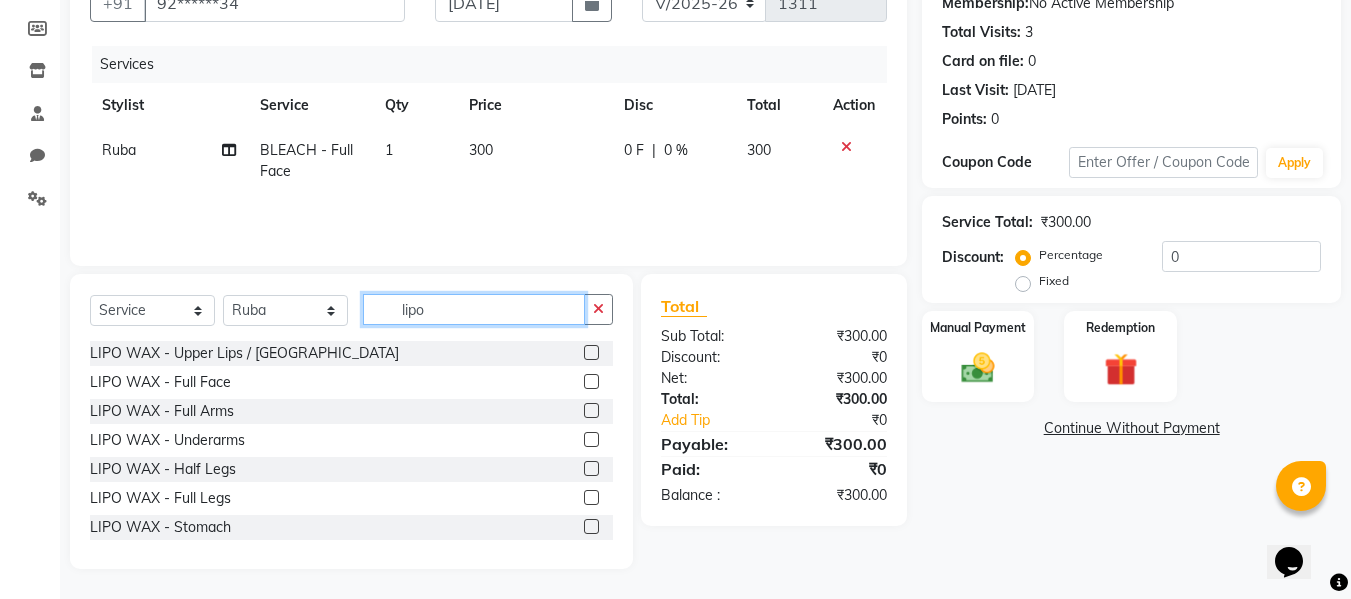 type on "lipo" 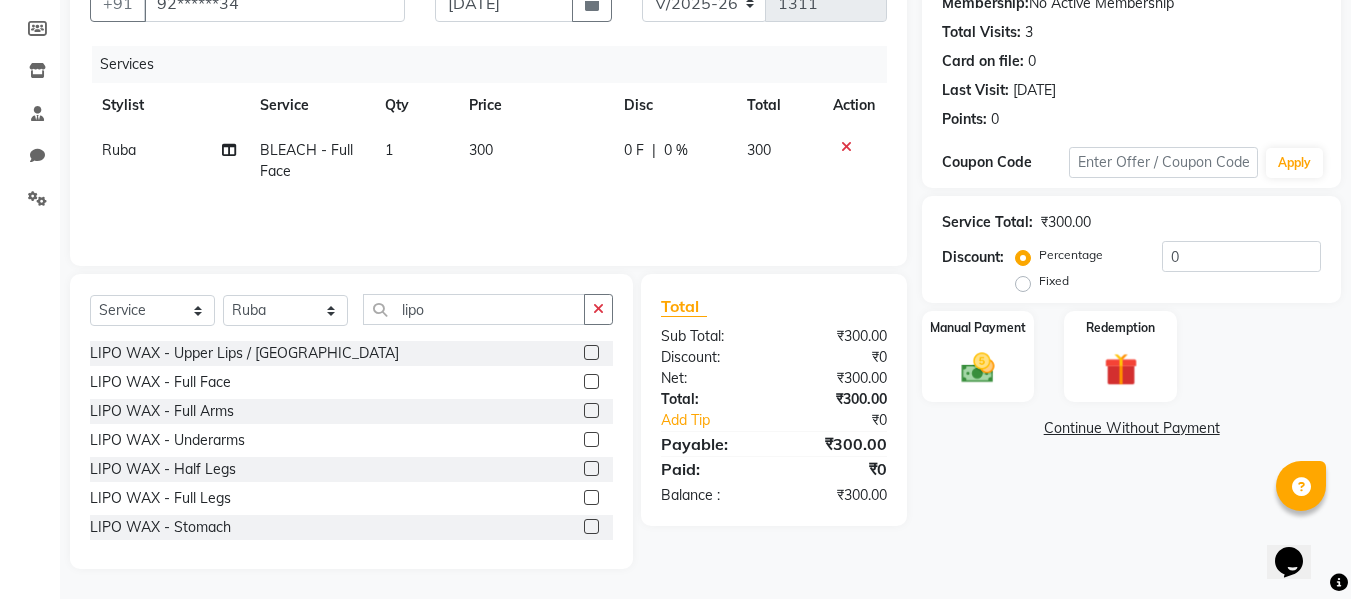 click 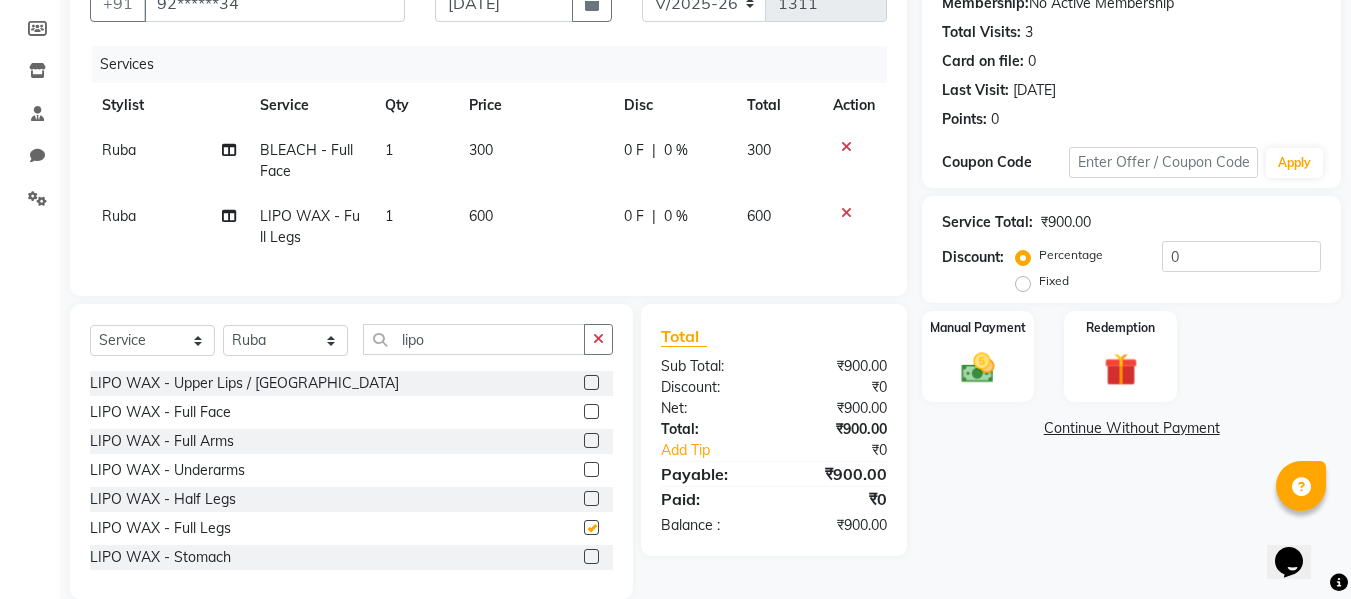 checkbox on "false" 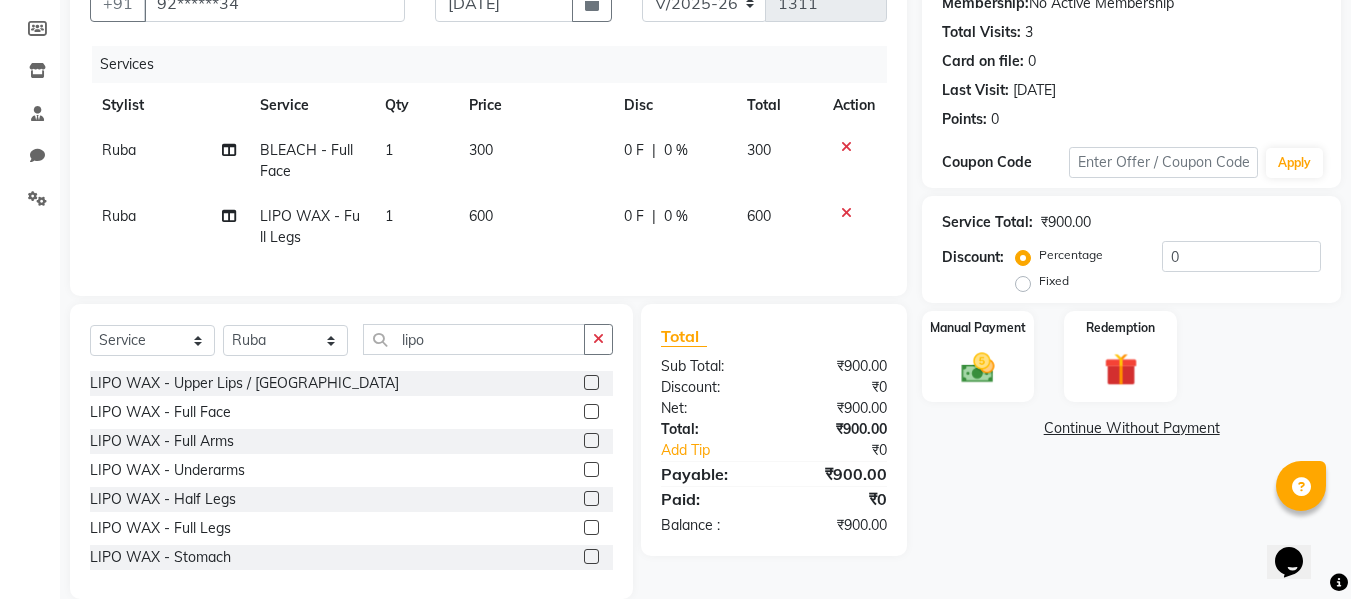 click 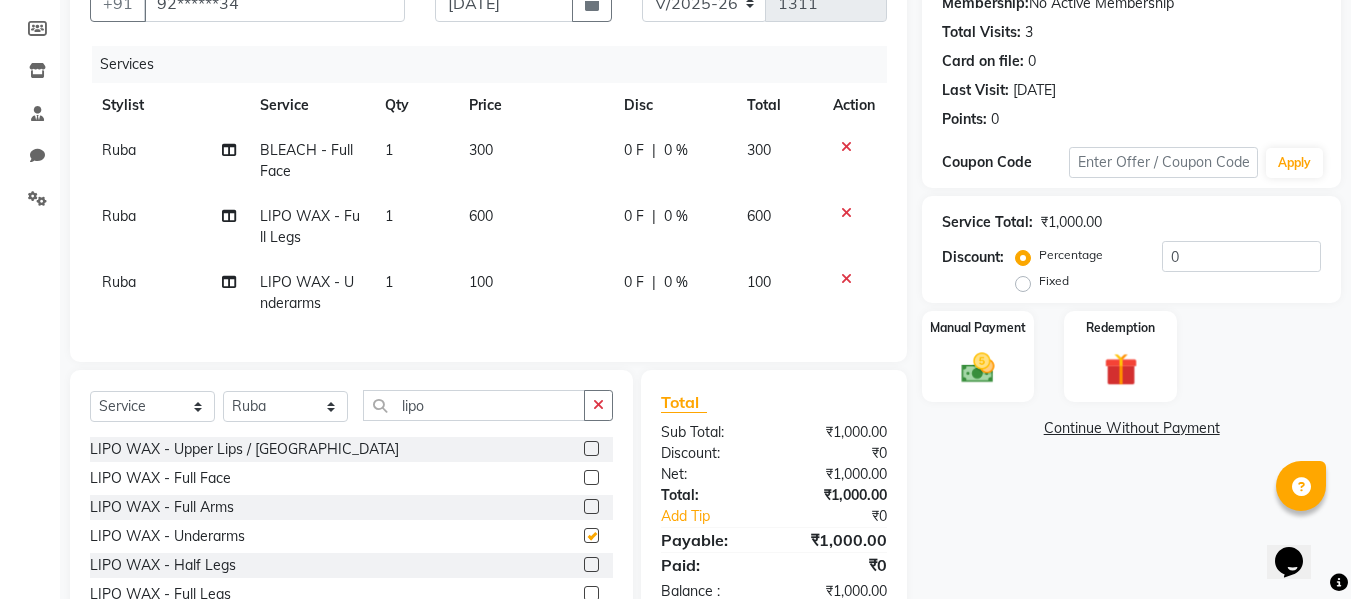 checkbox on "false" 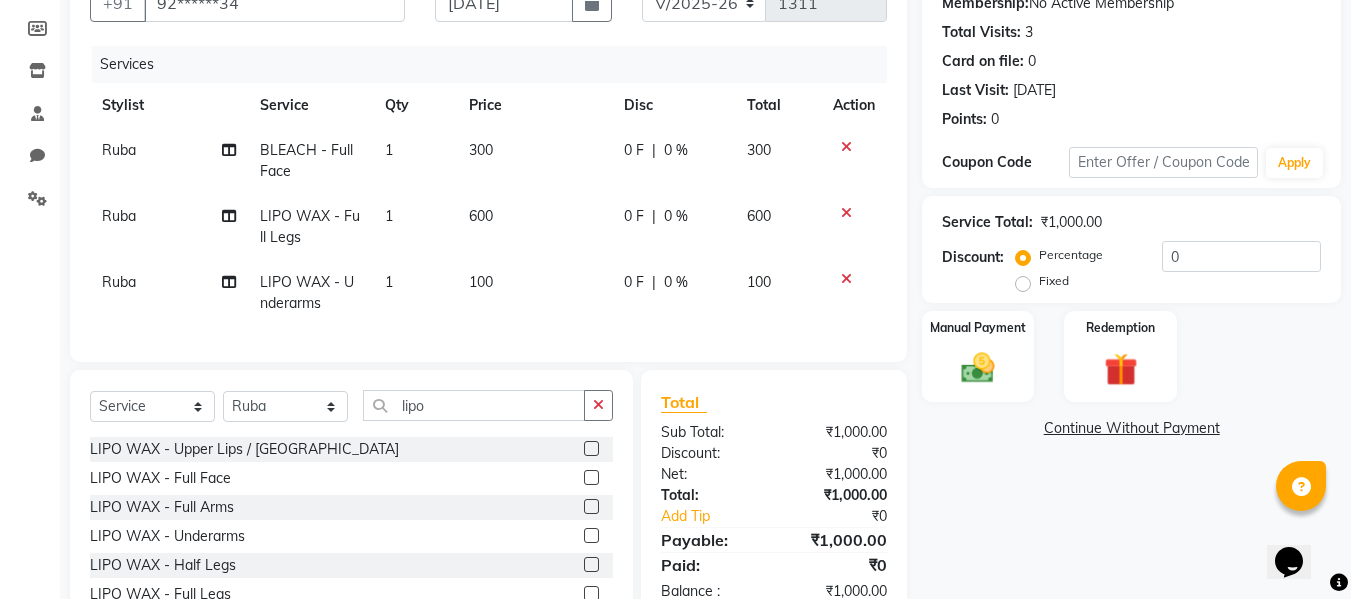 click 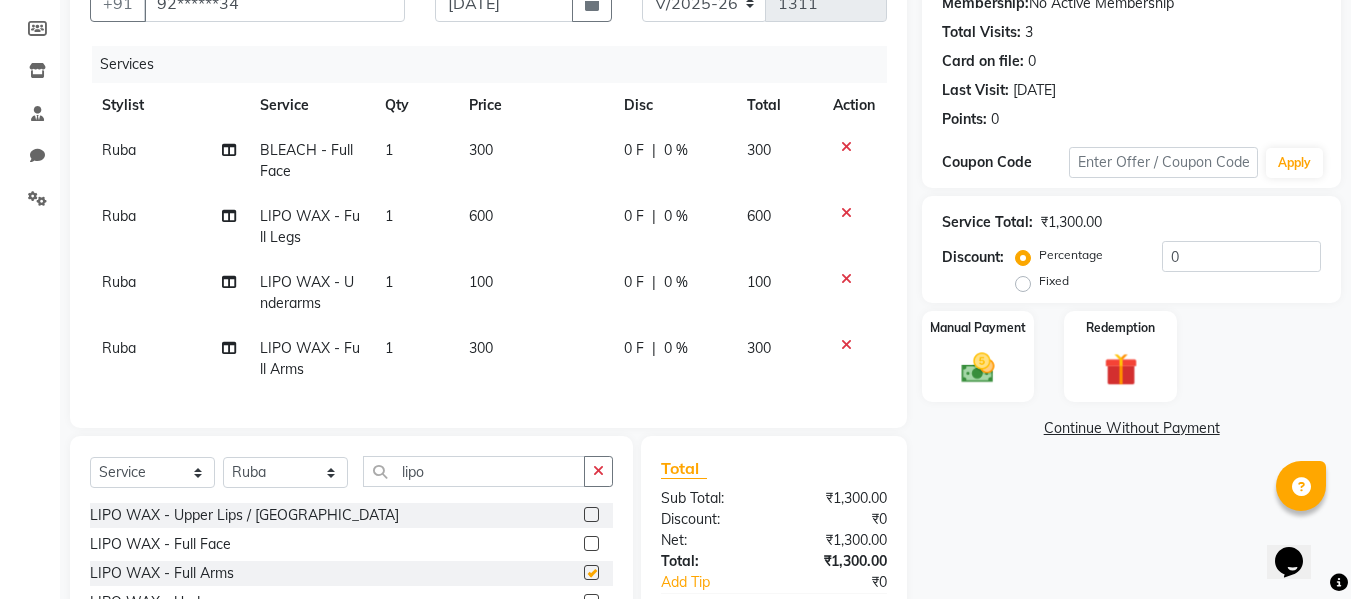 checkbox on "false" 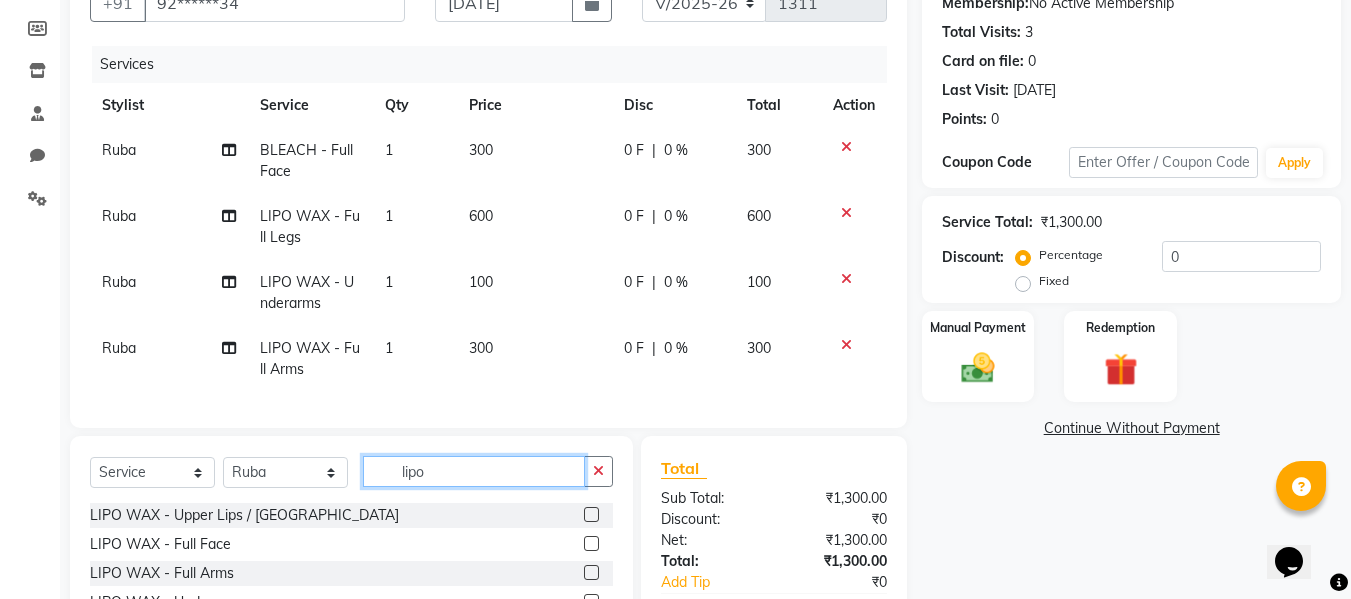 click on "lipo" 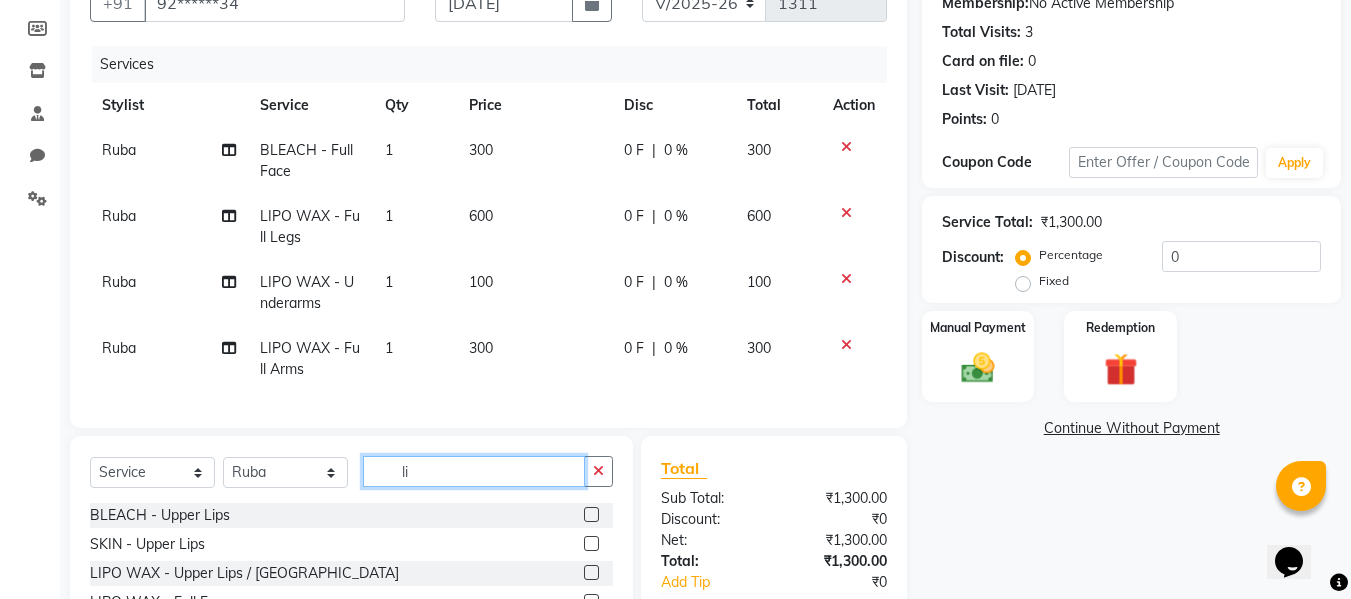 type on "l" 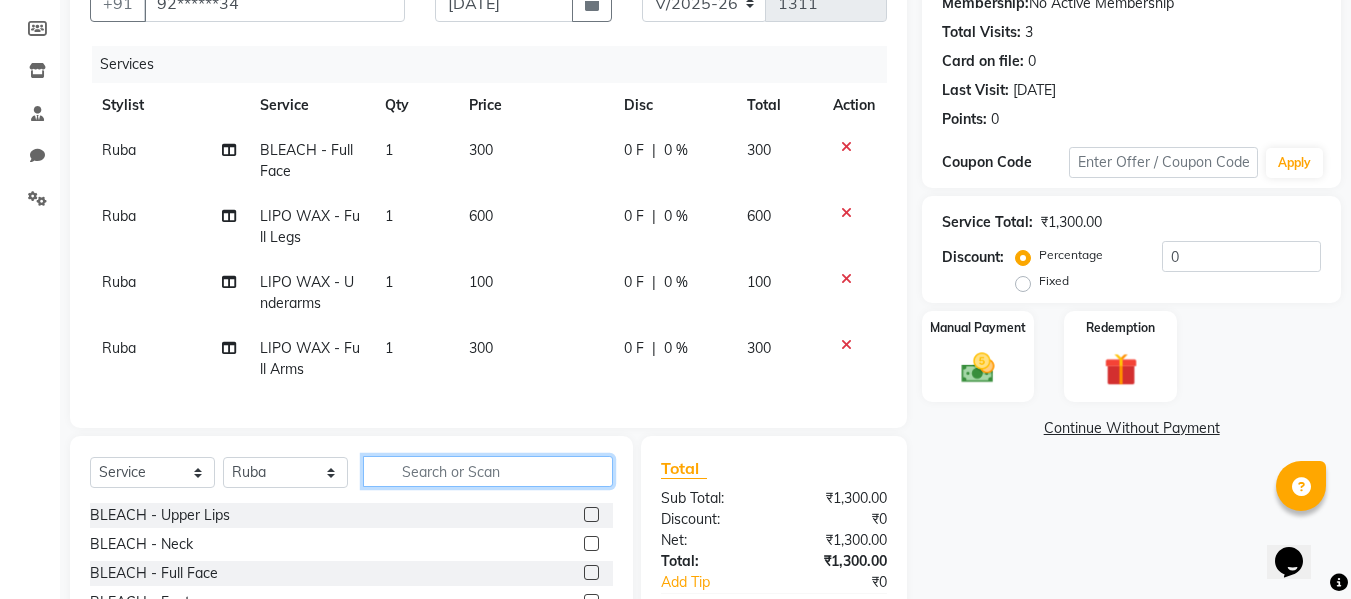 type on "d" 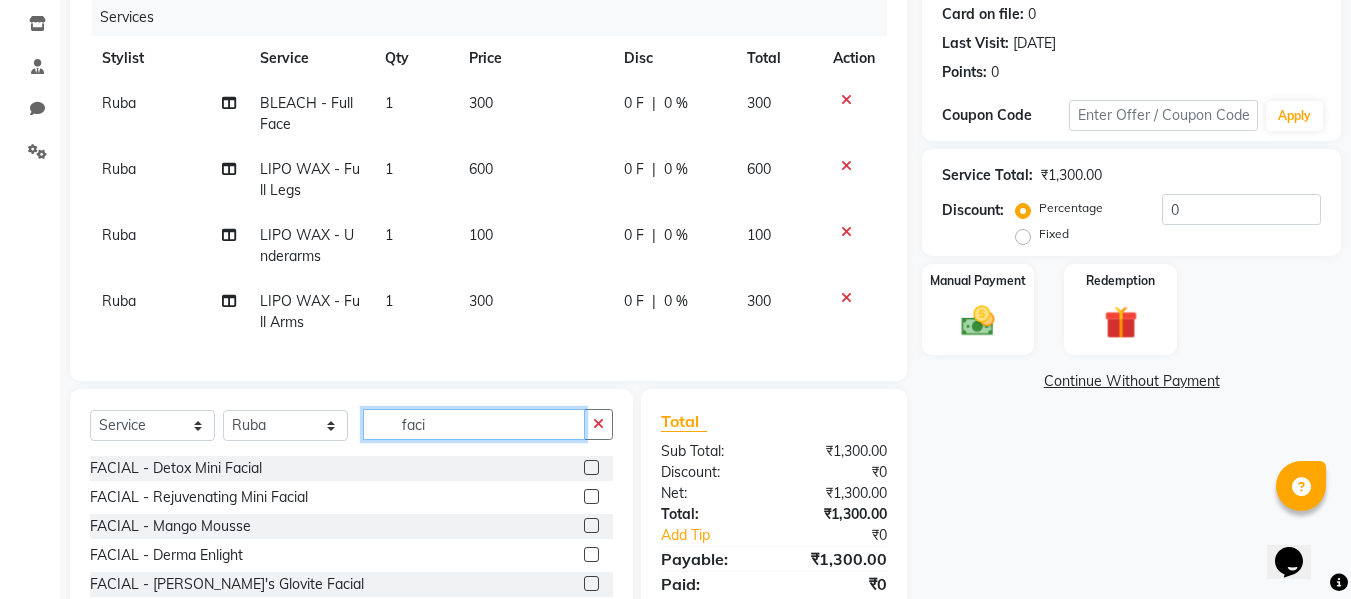 scroll, scrollTop: 250, scrollLeft: 0, axis: vertical 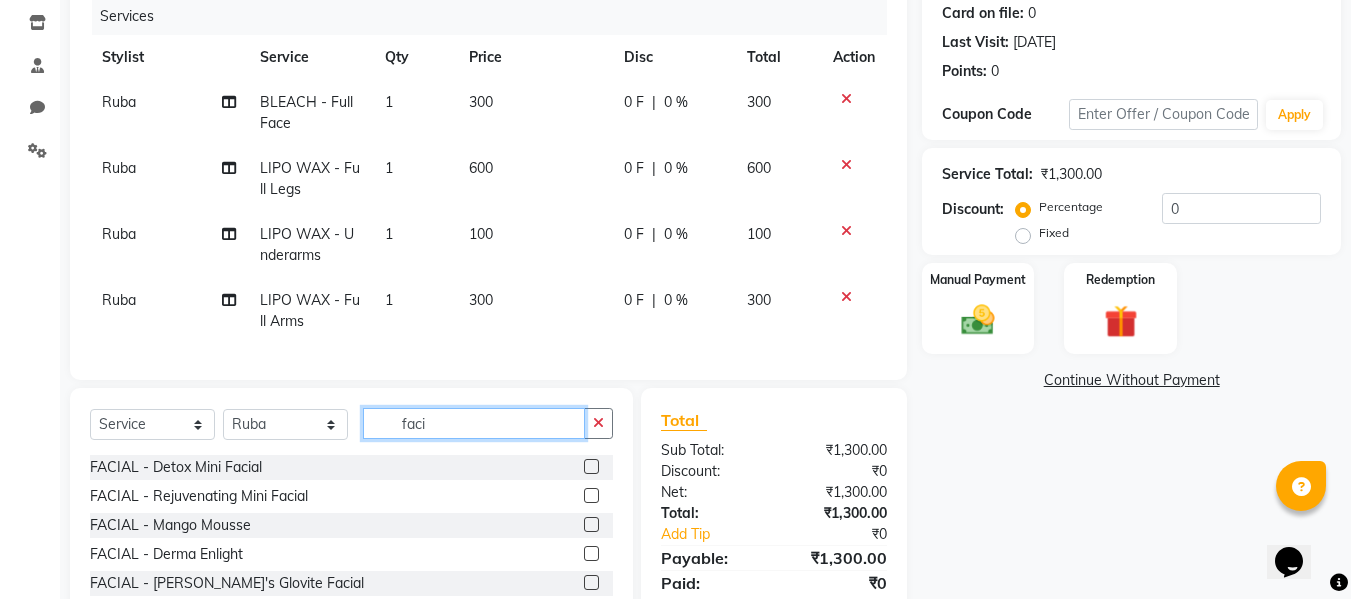 type on "faci" 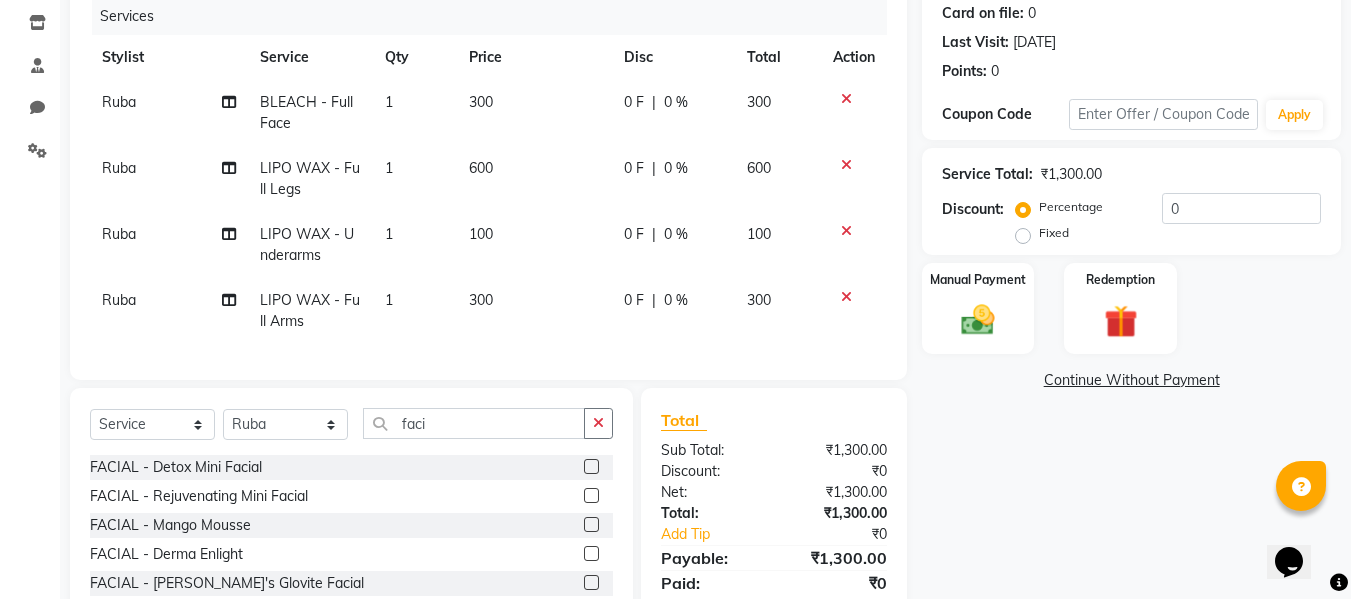 click 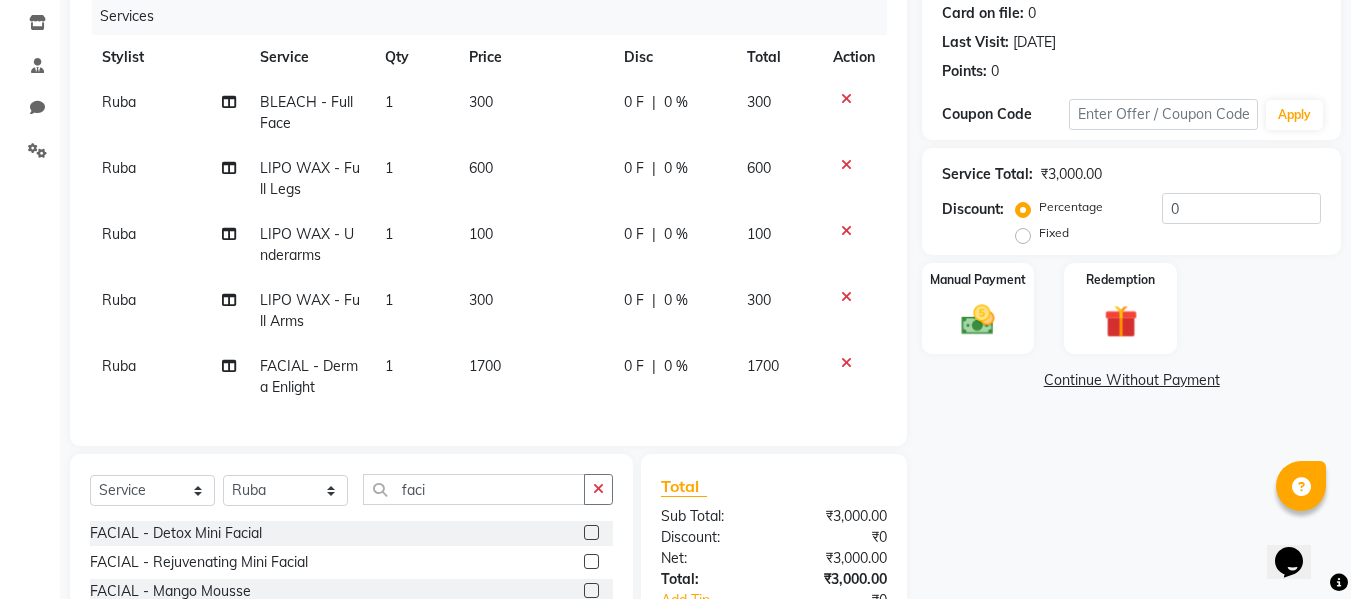 checkbox on "false" 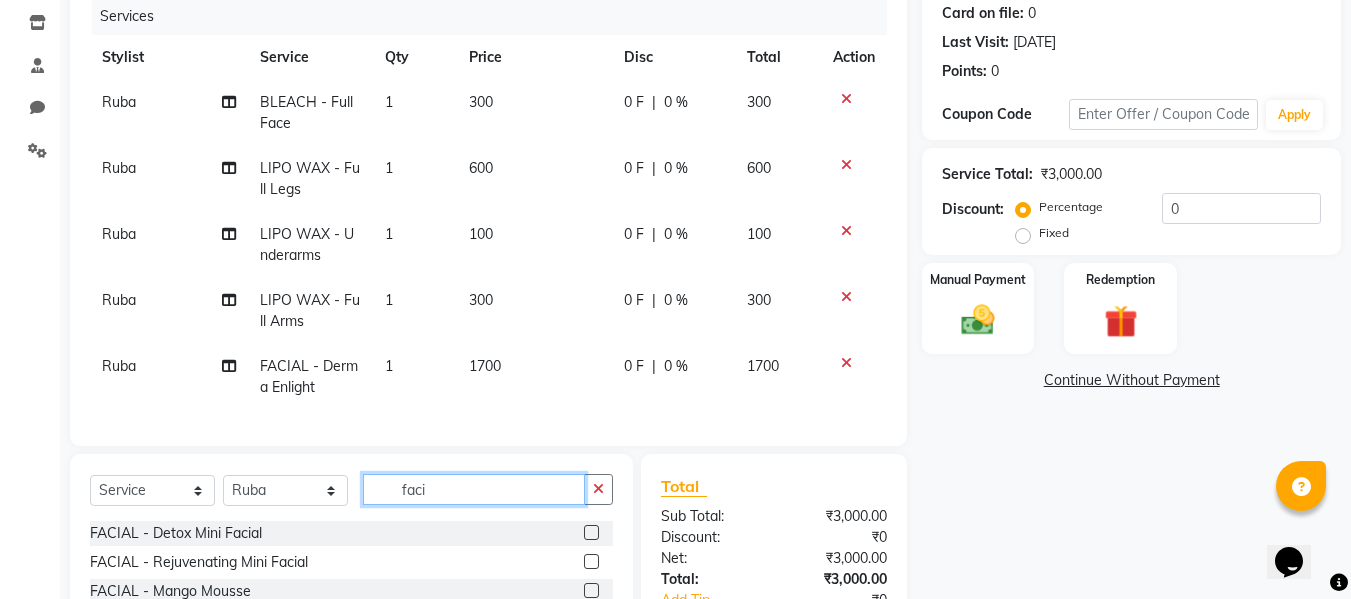 click on "faci" 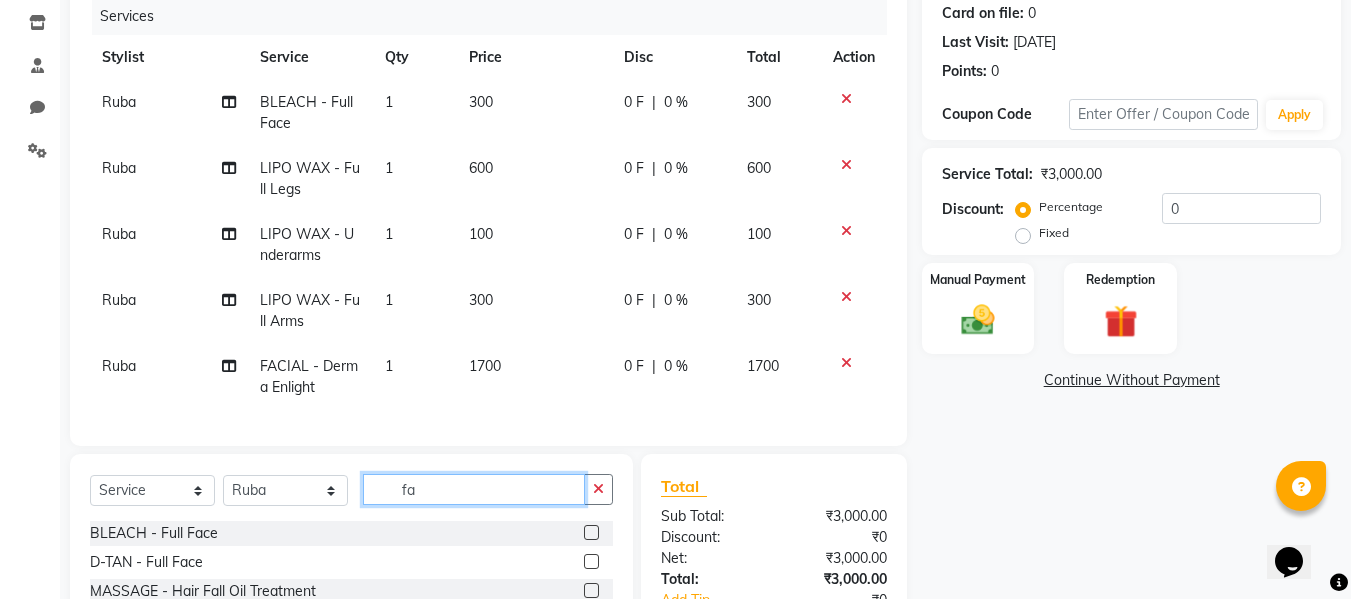 type on "f" 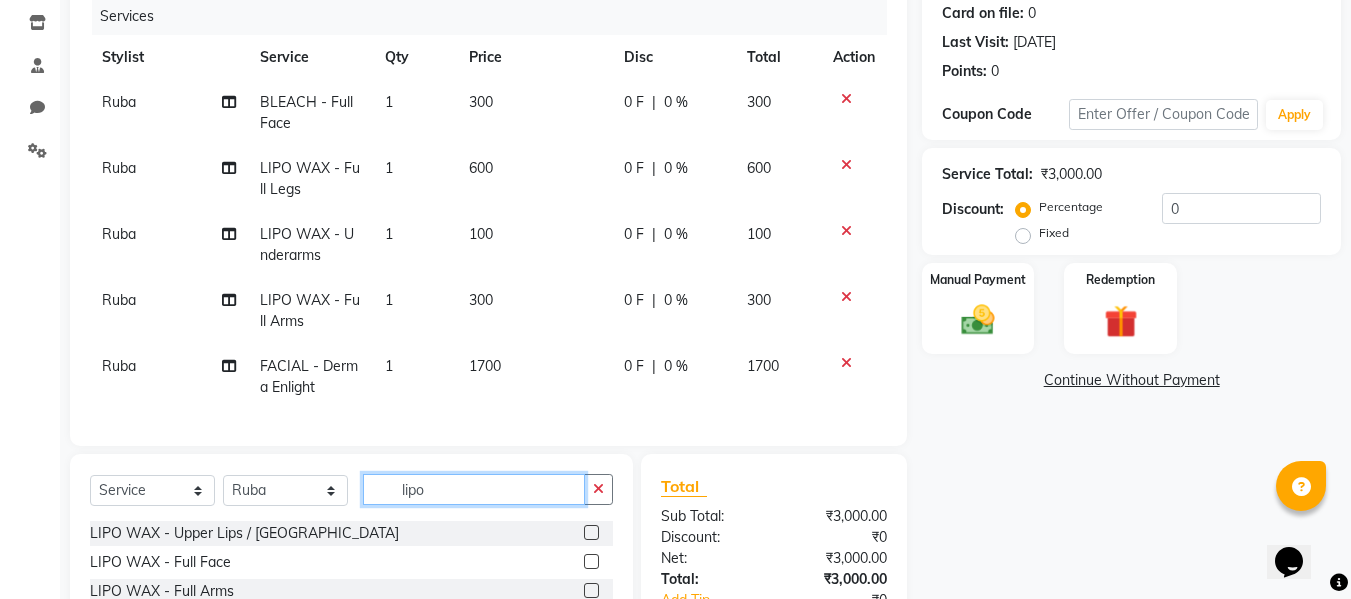 type on "lipo" 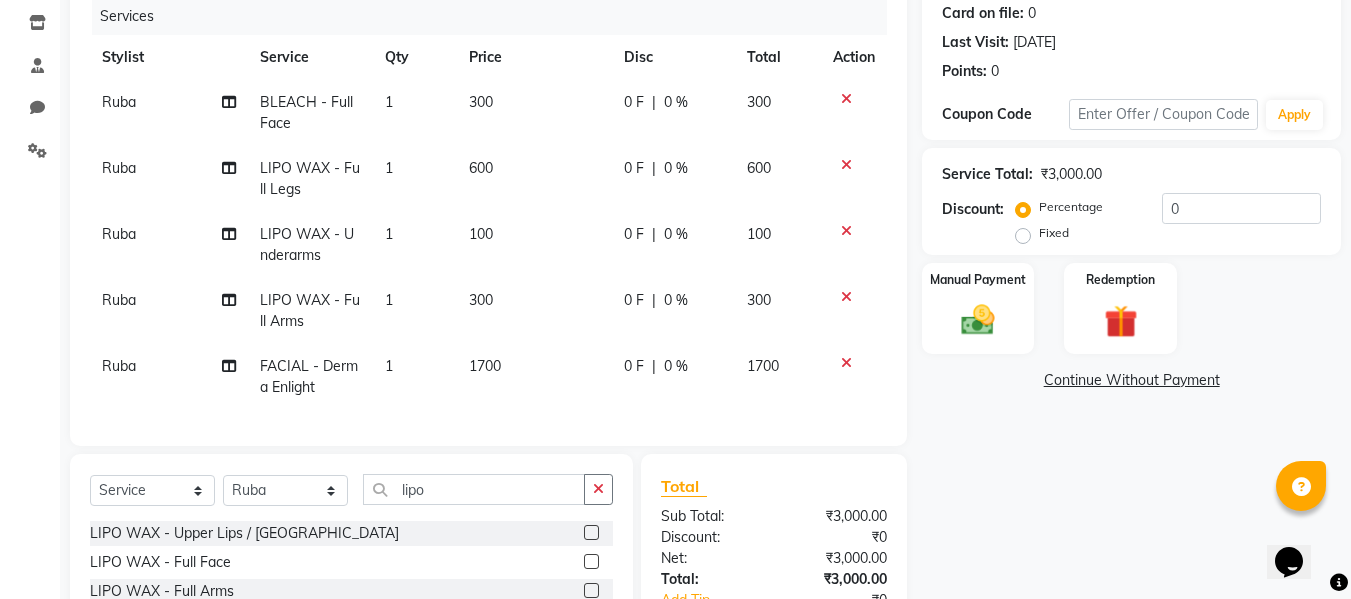 click 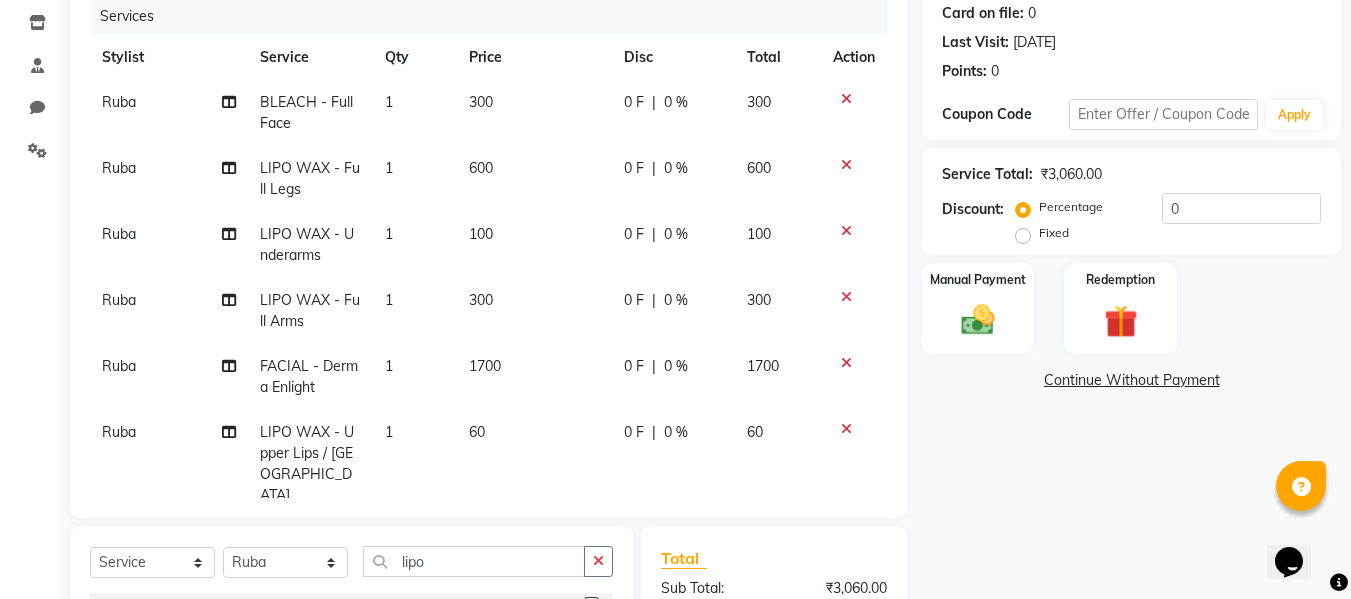 checkbox on "false" 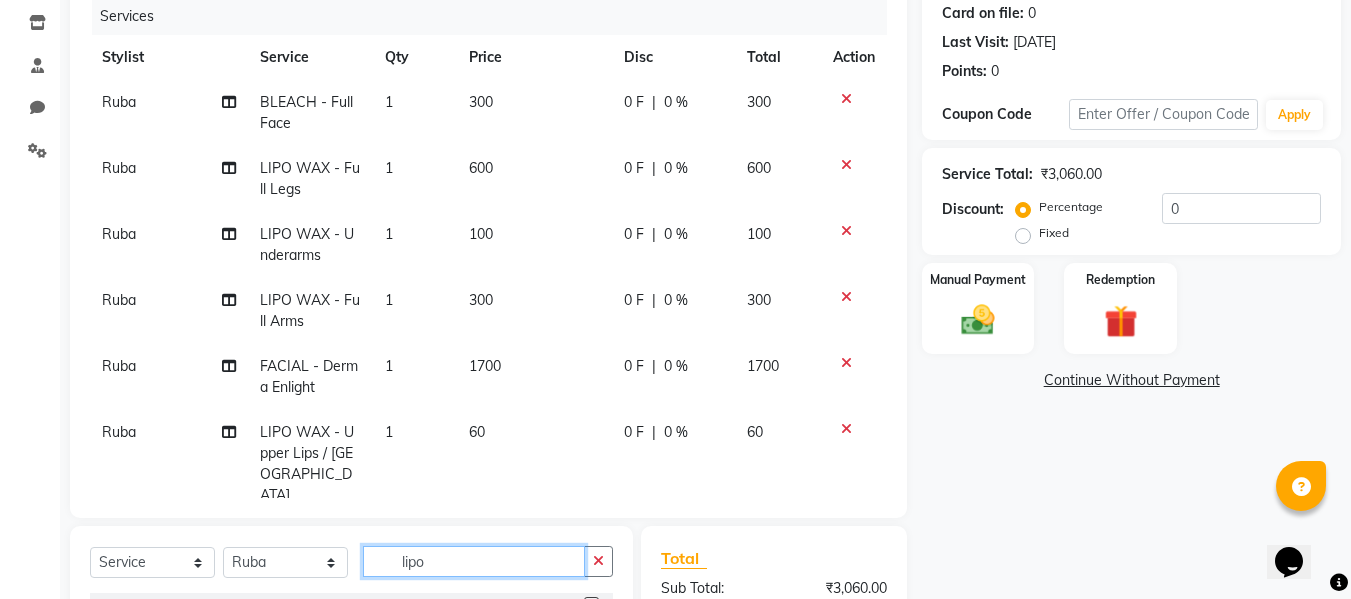 click on "lipo" 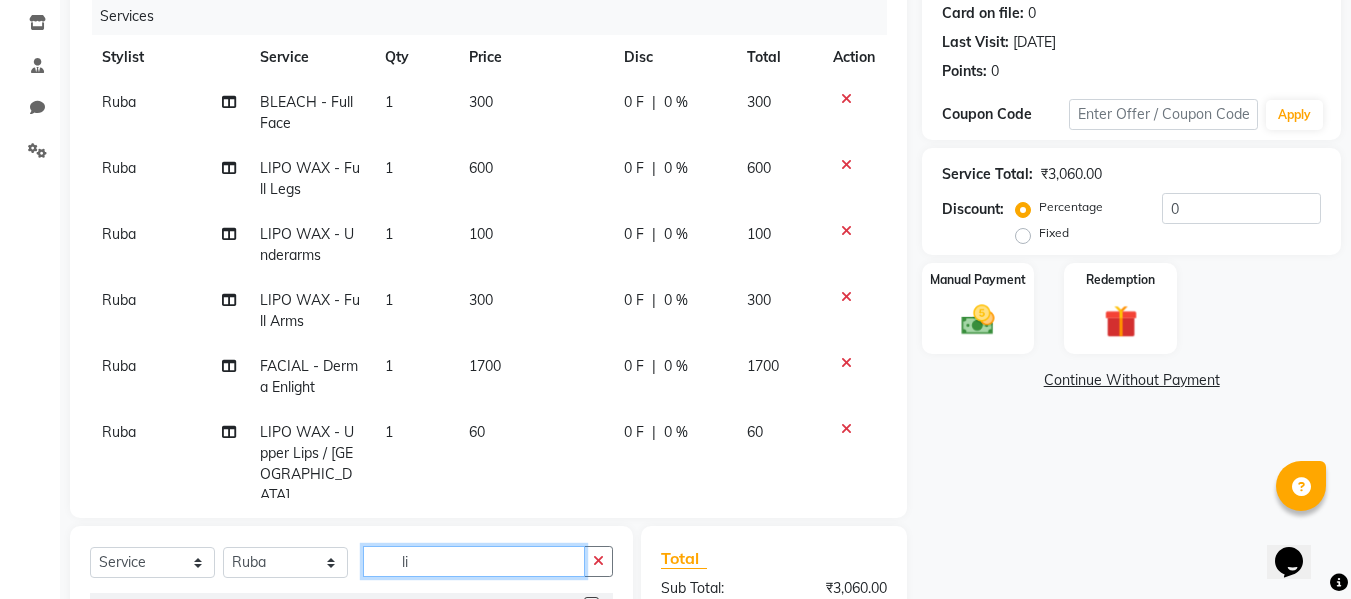 type on "l" 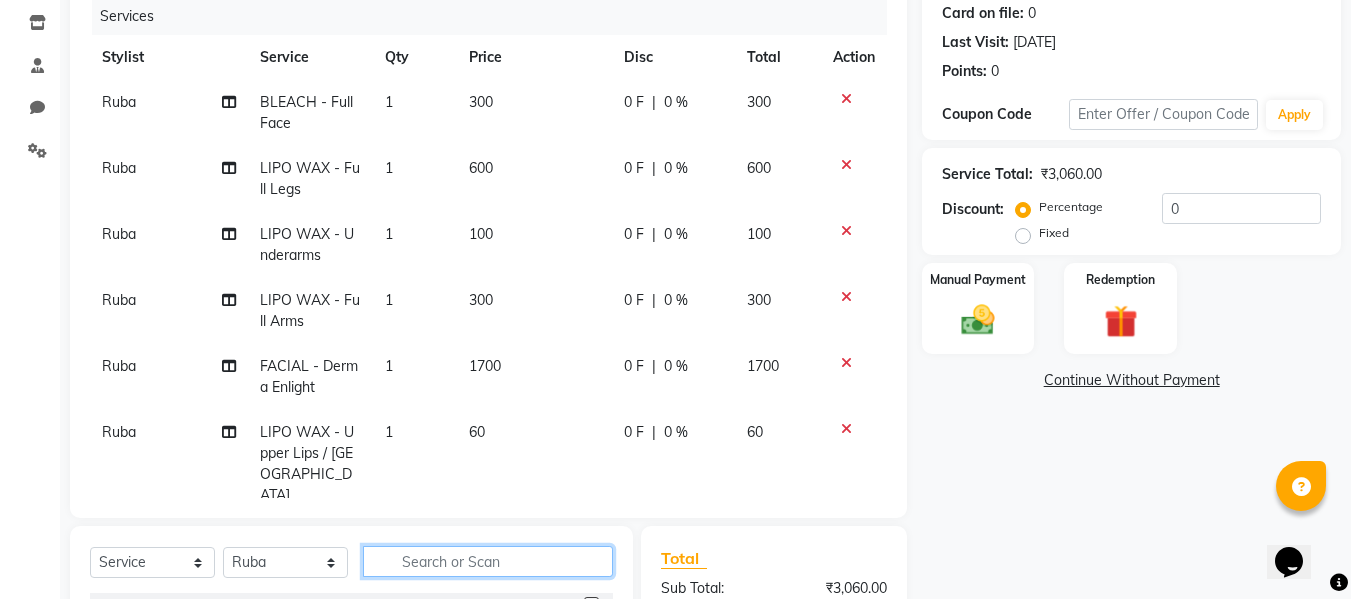 click 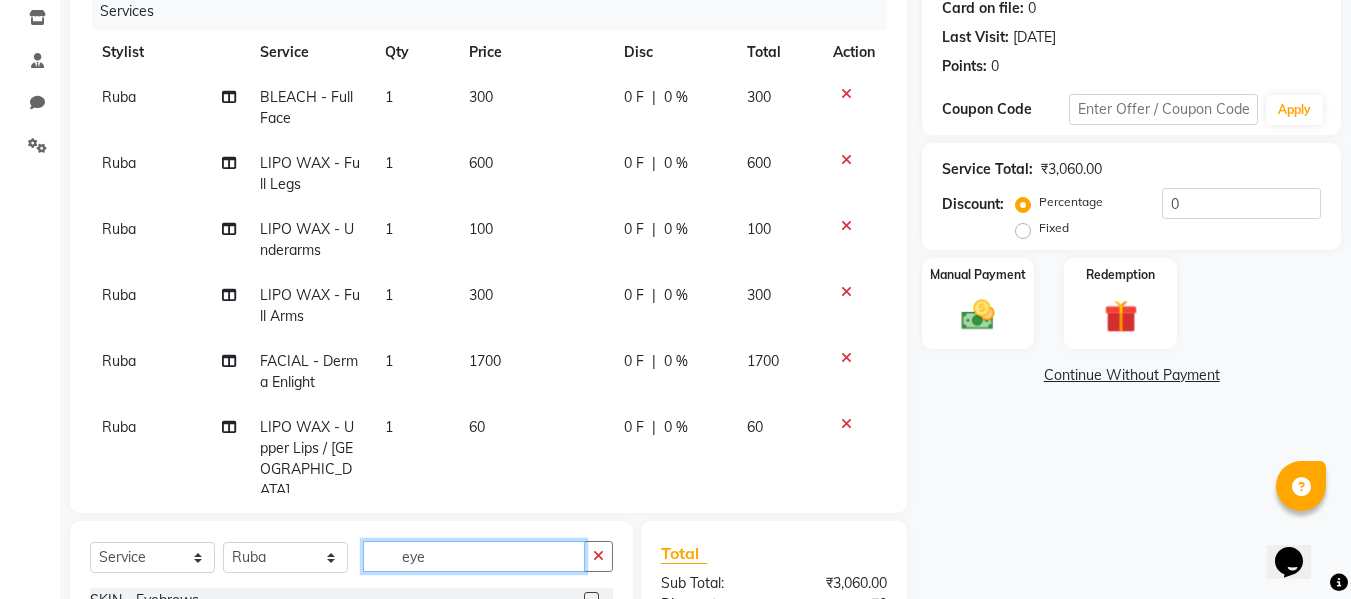 scroll, scrollTop: 256, scrollLeft: 0, axis: vertical 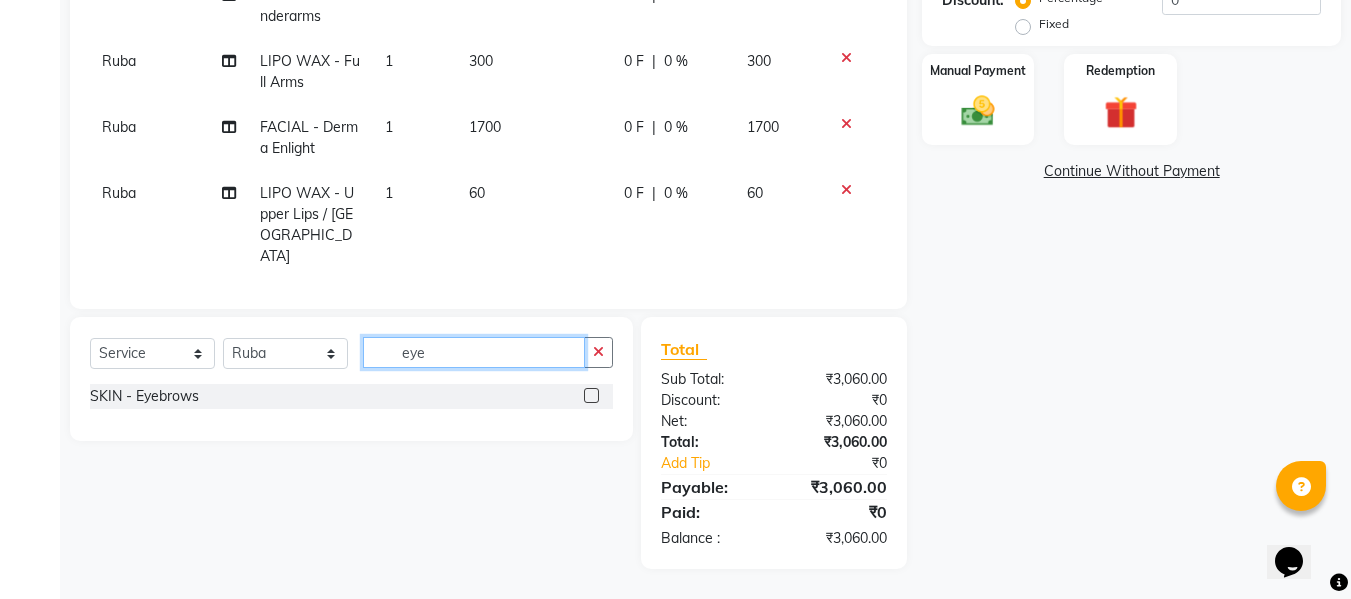 type on "eye" 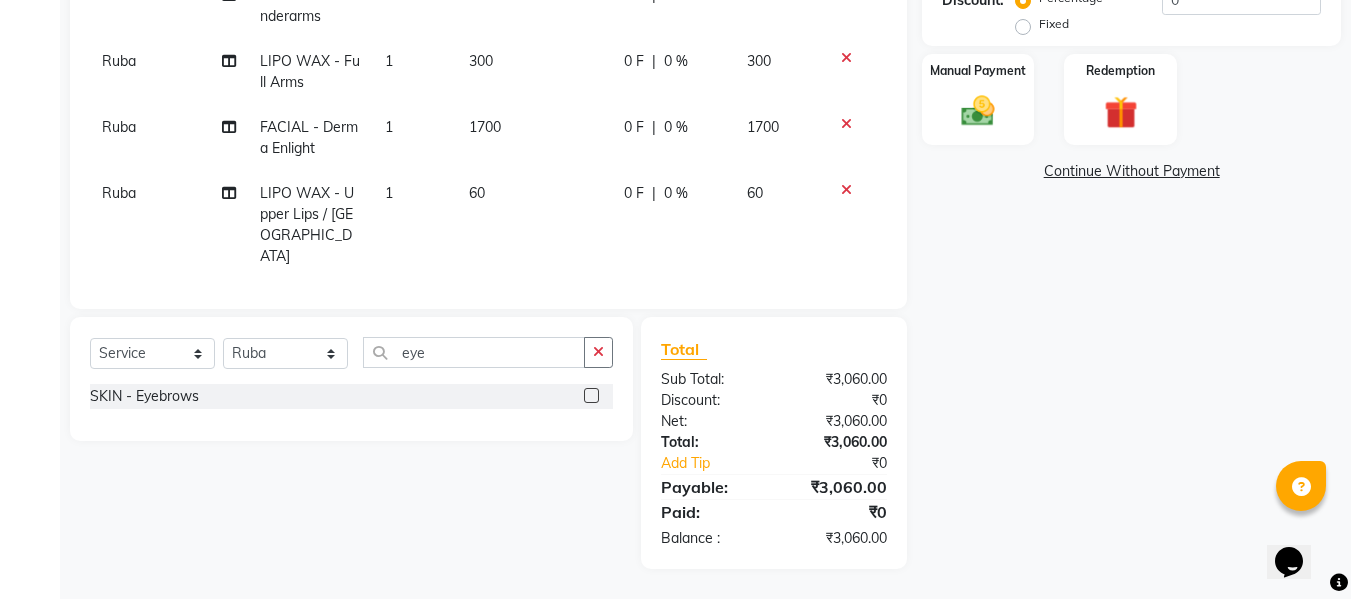 click 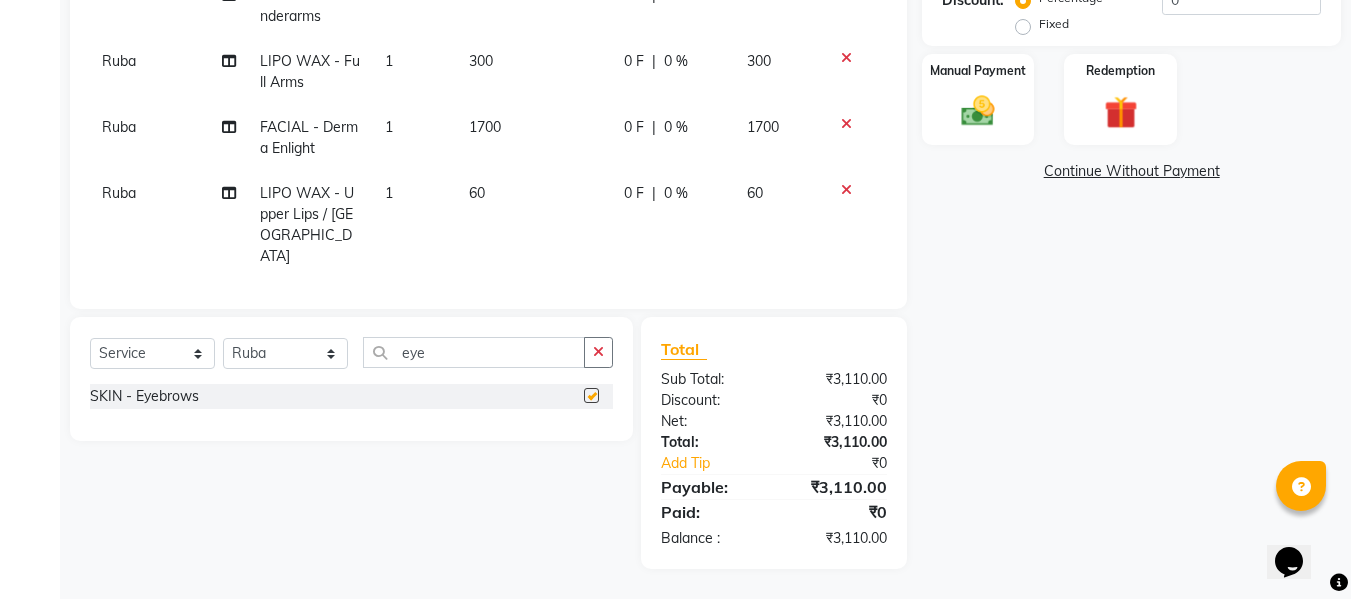 checkbox on "false" 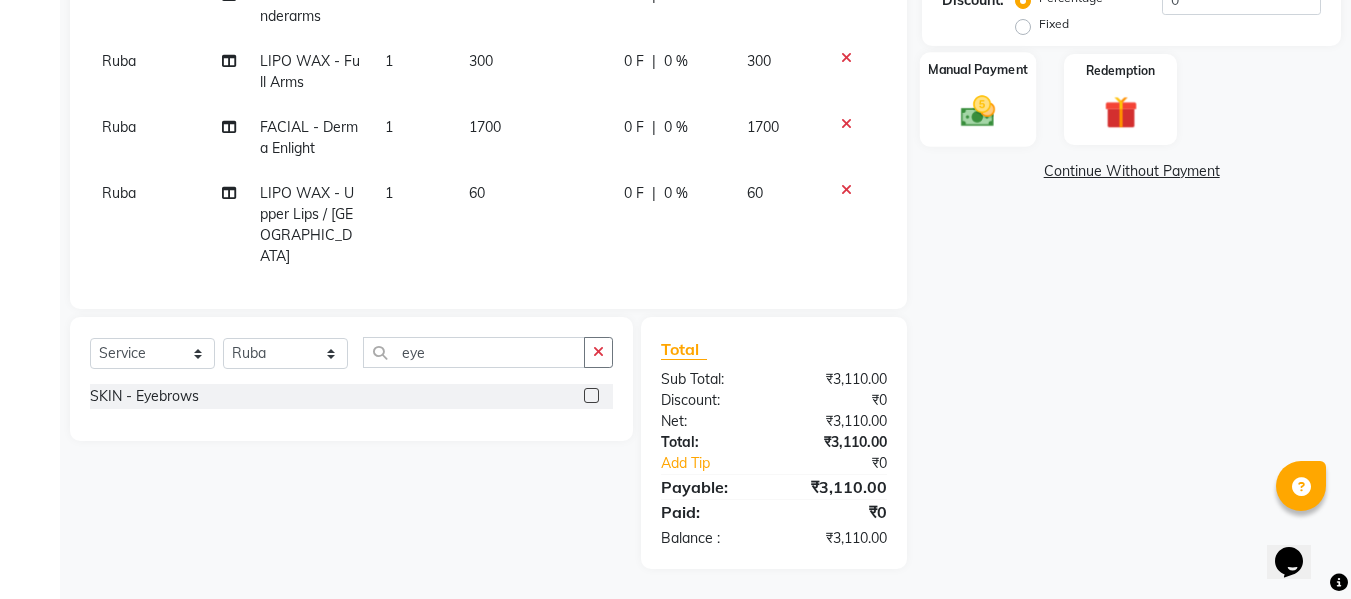 click 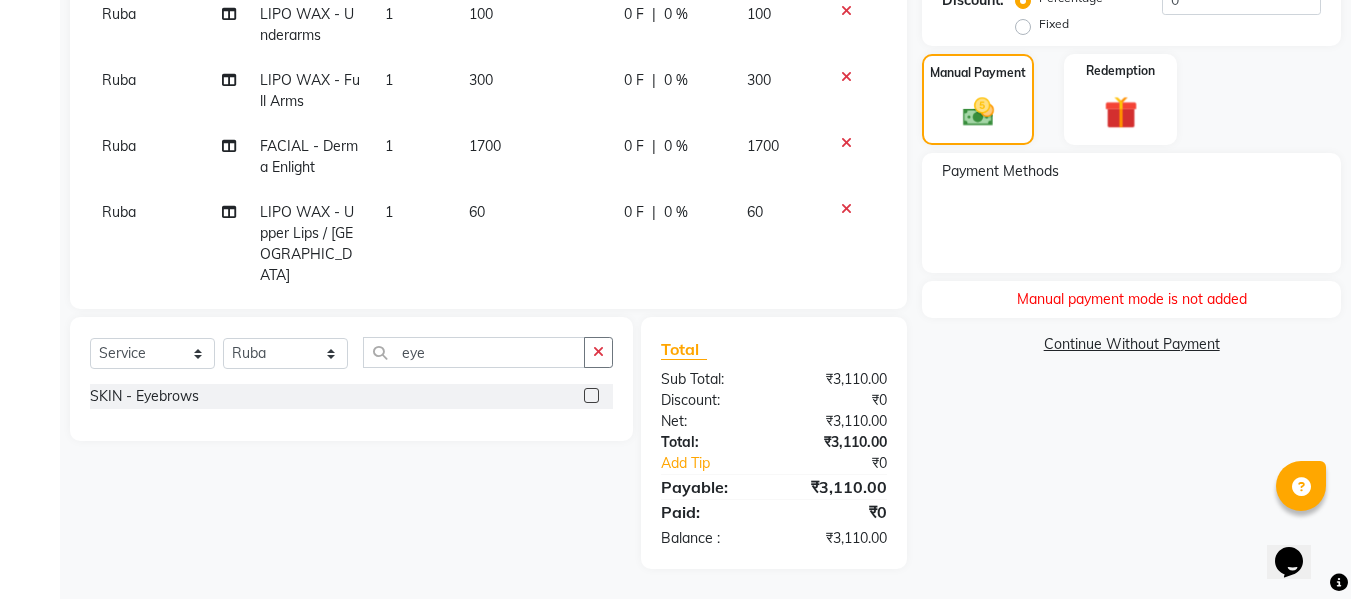 scroll, scrollTop: 0, scrollLeft: 0, axis: both 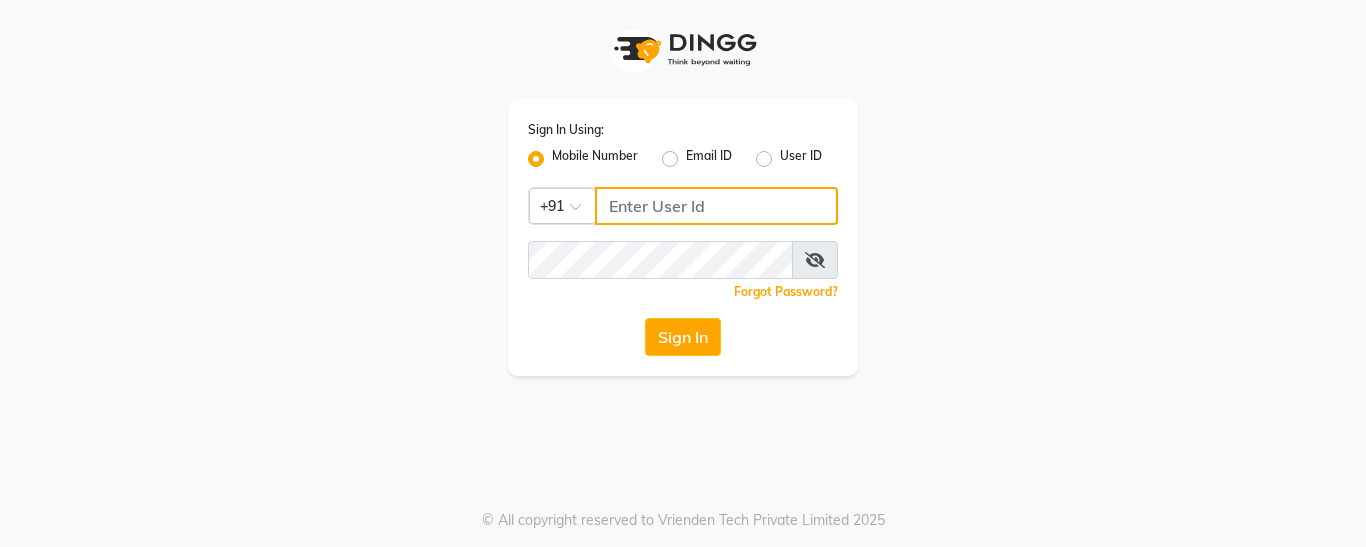click 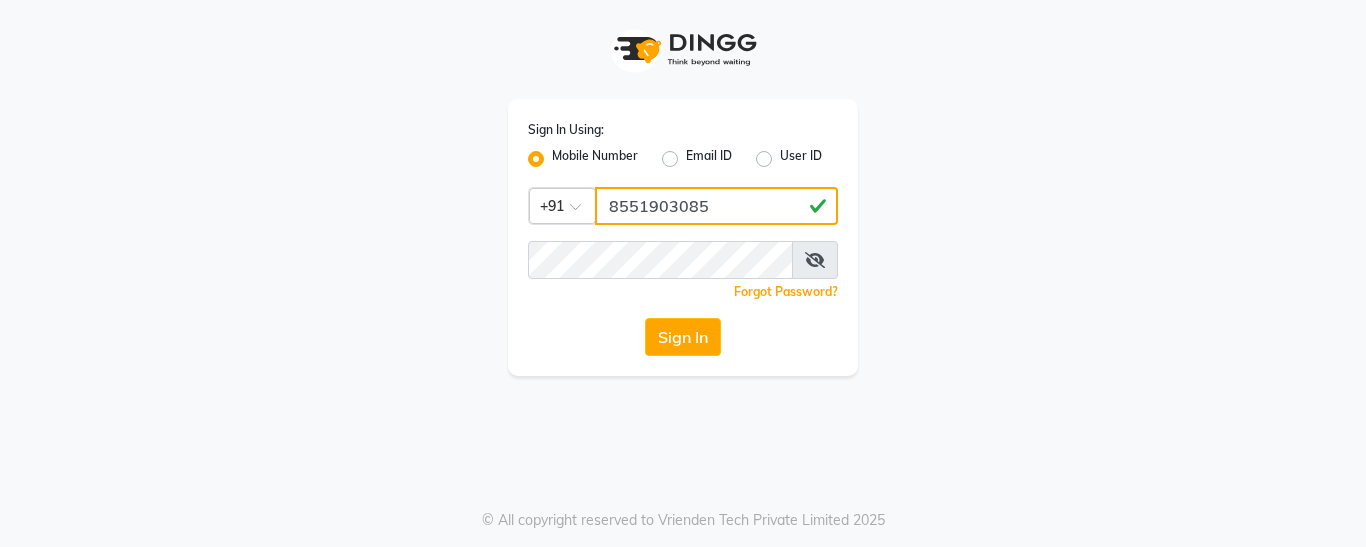 type on "8551903085" 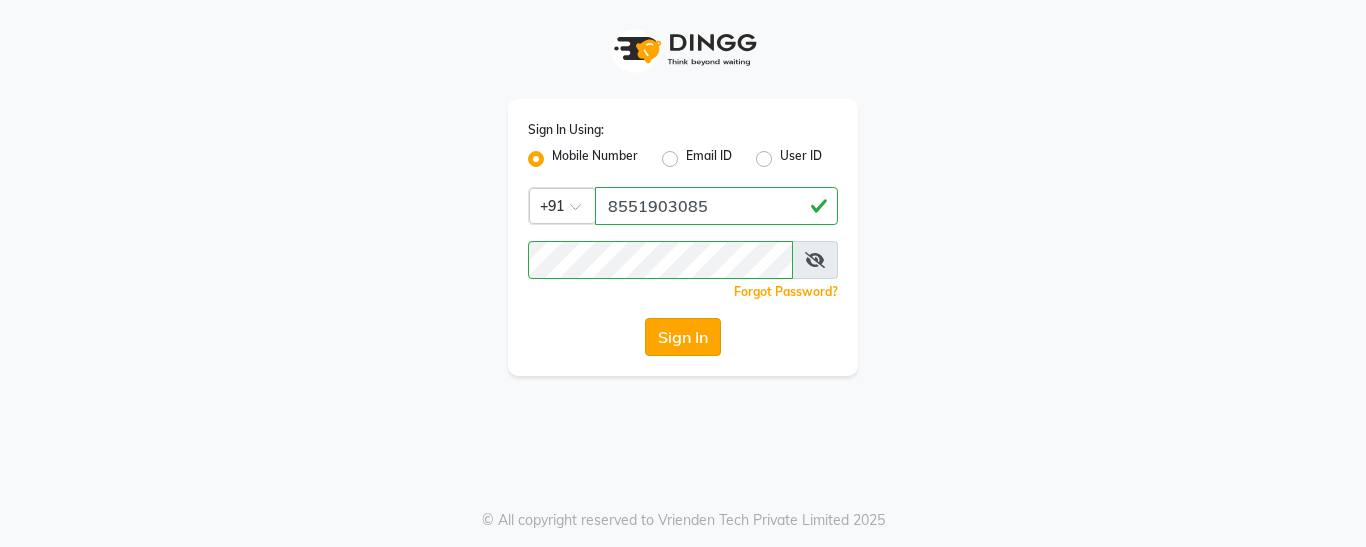 click on "Sign In" 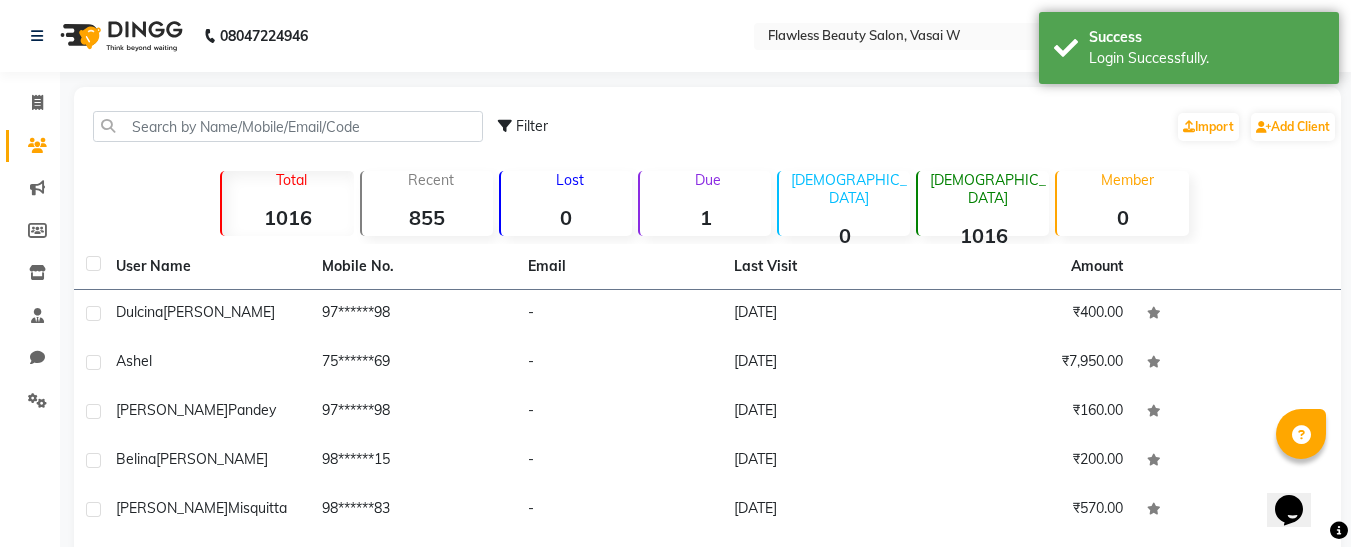 scroll, scrollTop: 0, scrollLeft: 0, axis: both 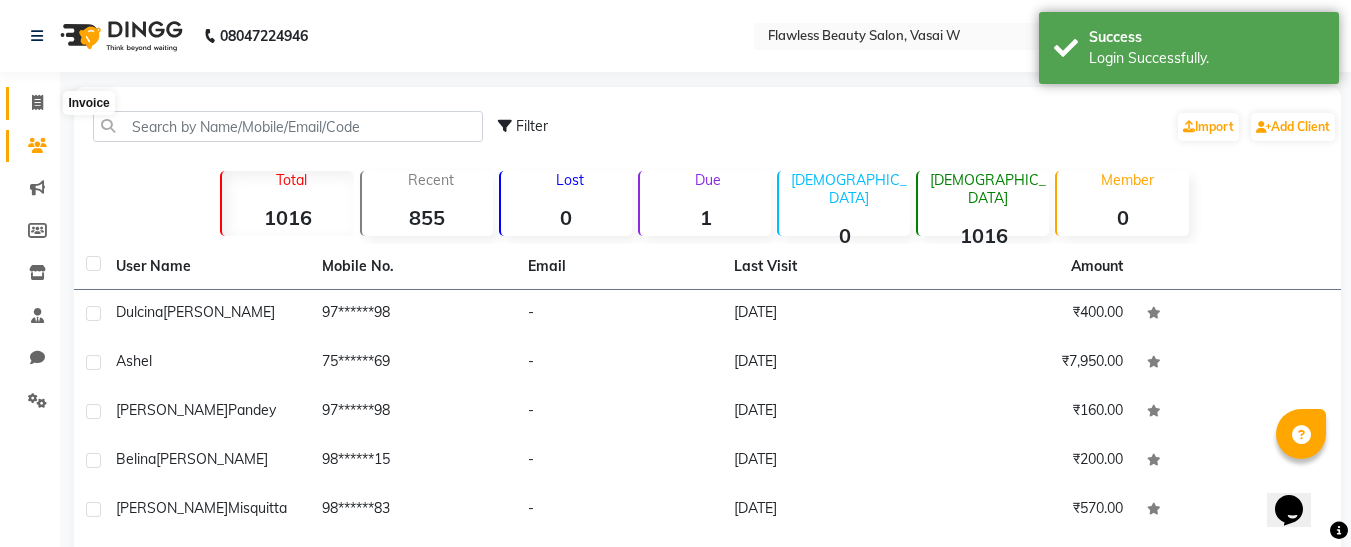 click 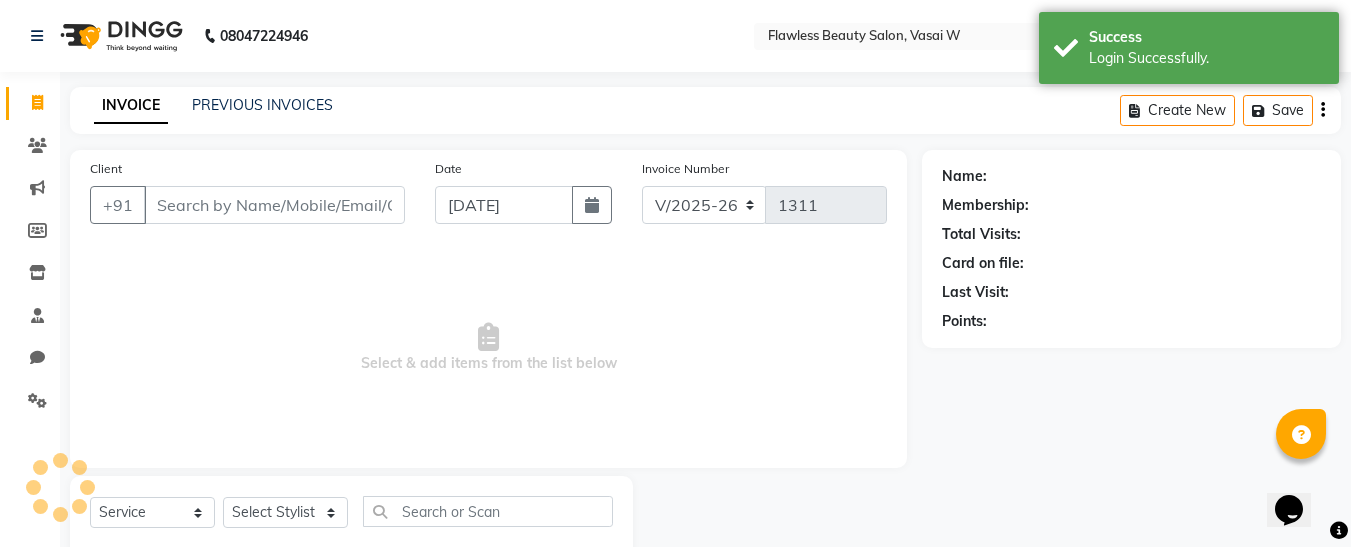 scroll, scrollTop: 54, scrollLeft: 0, axis: vertical 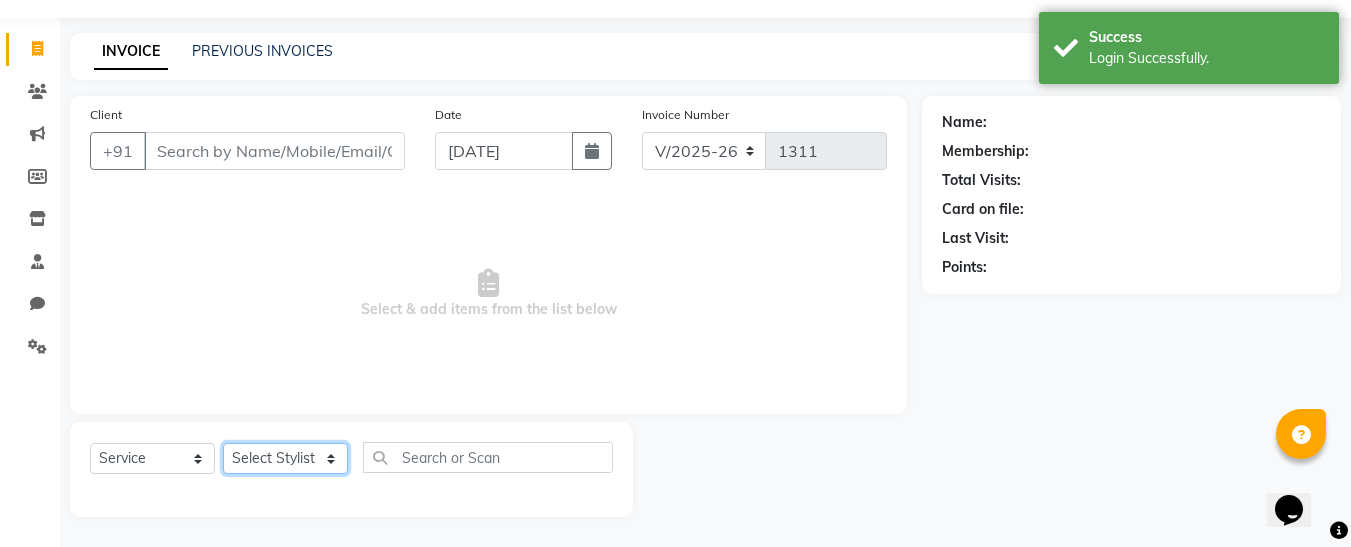 click on "Select Stylist Afsana [PERSON_NAME]  [PERSON_NAME] Maam Nisha  Pari [PERSON_NAME] [PERSON_NAME]" 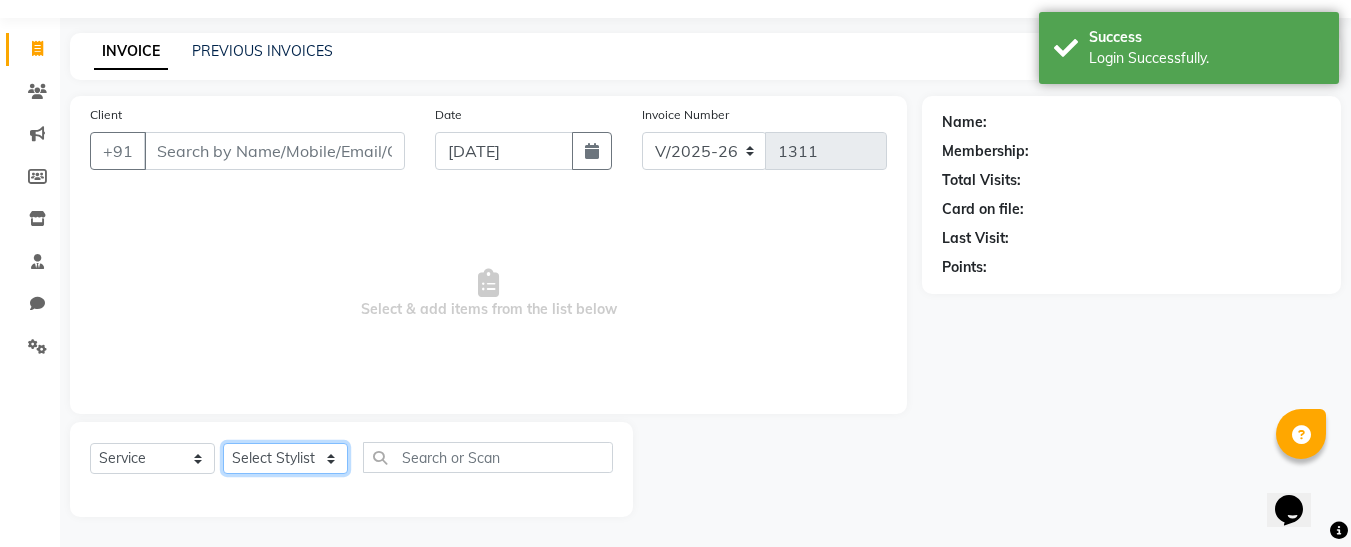 select on "76404" 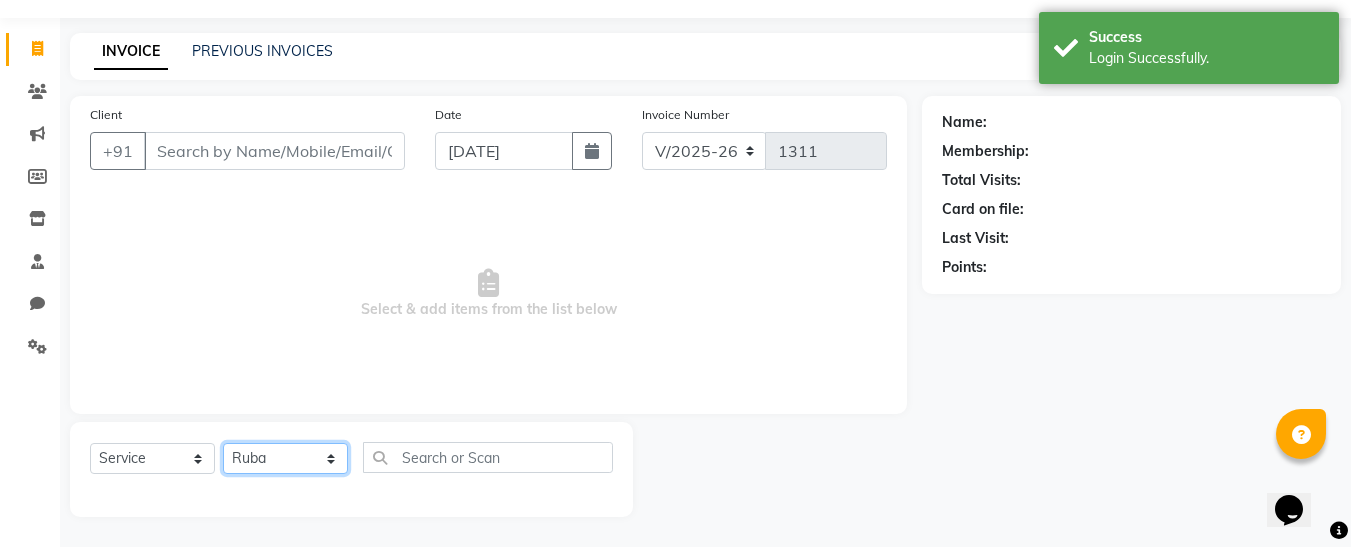 click on "Select Stylist Afsana [PERSON_NAME]  [PERSON_NAME] Maam Nisha  Pari [PERSON_NAME] [PERSON_NAME]" 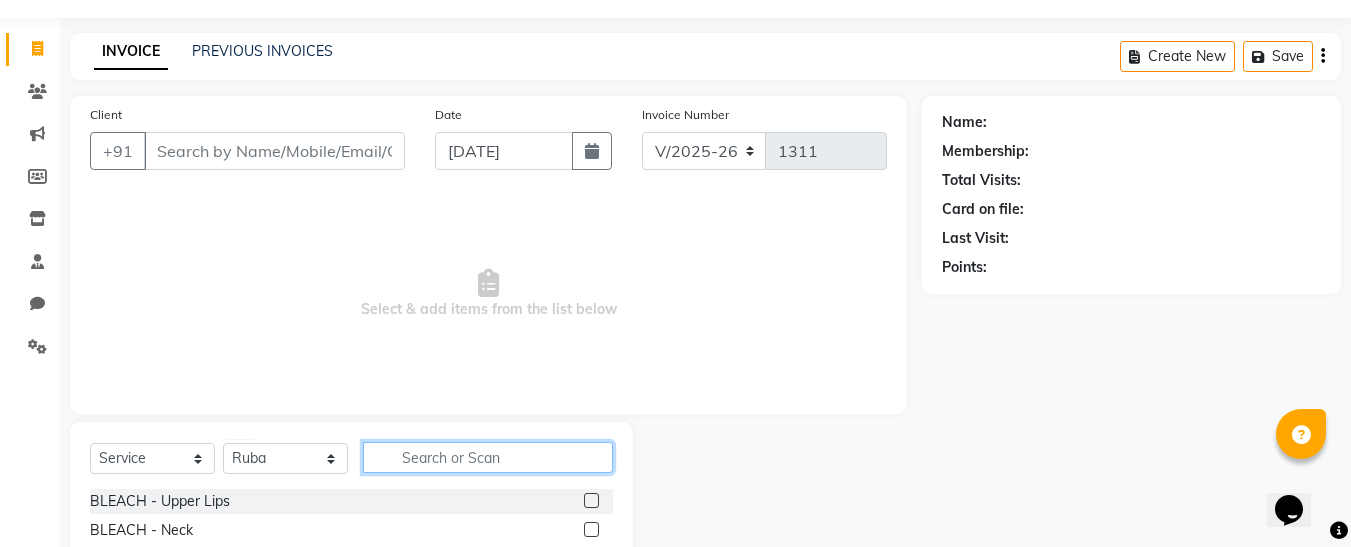 click 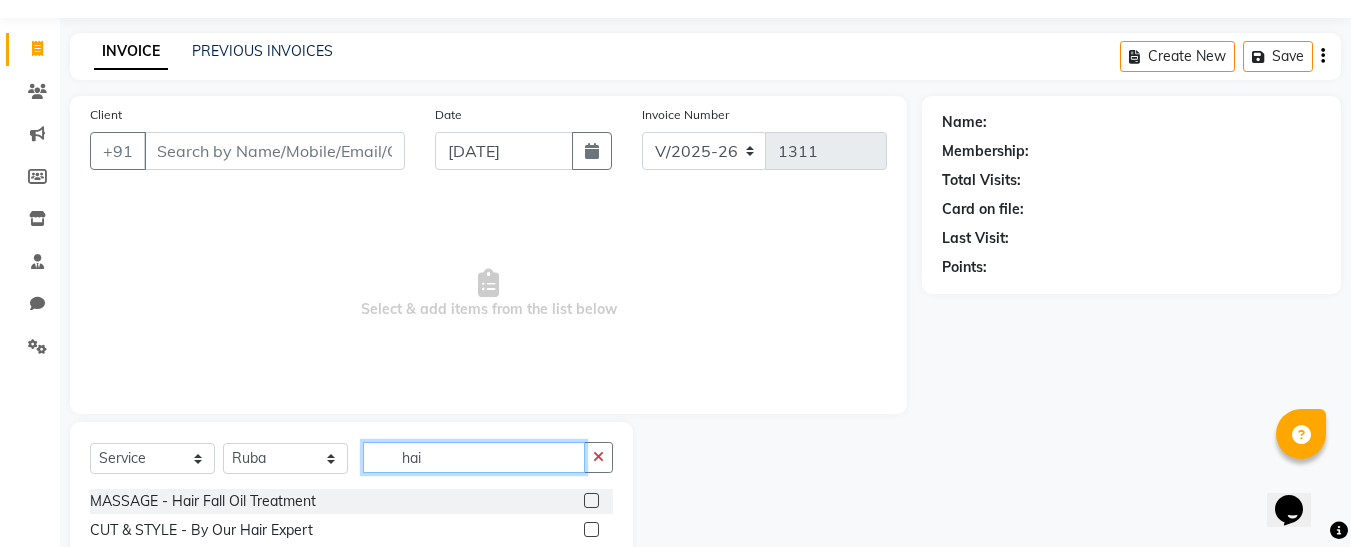 type on "hai" 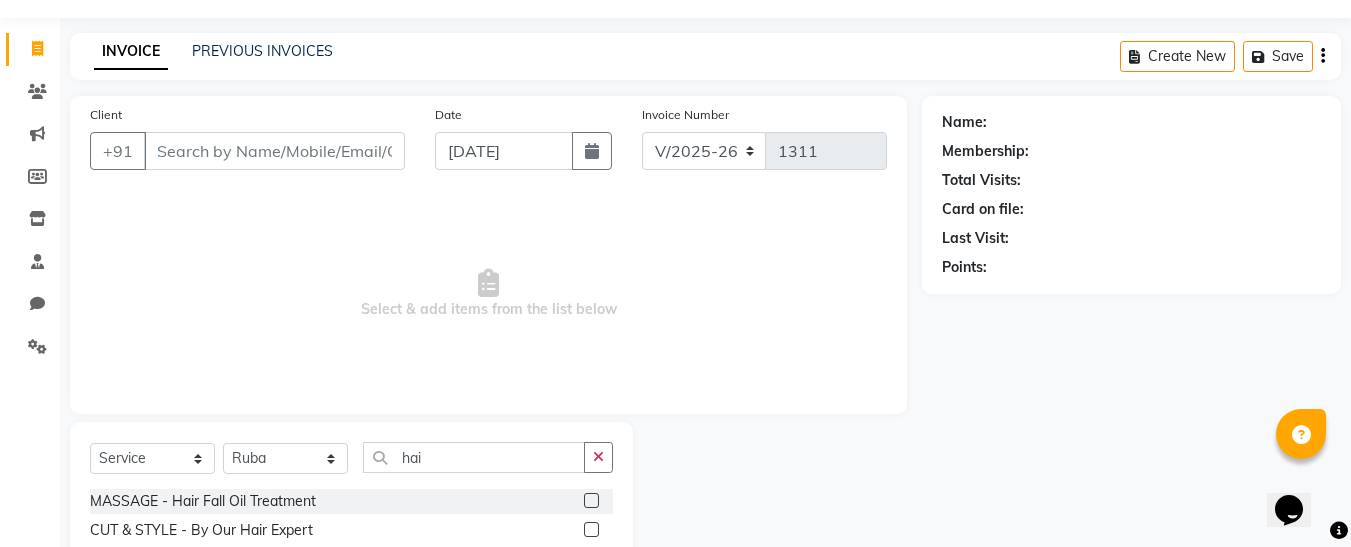 click 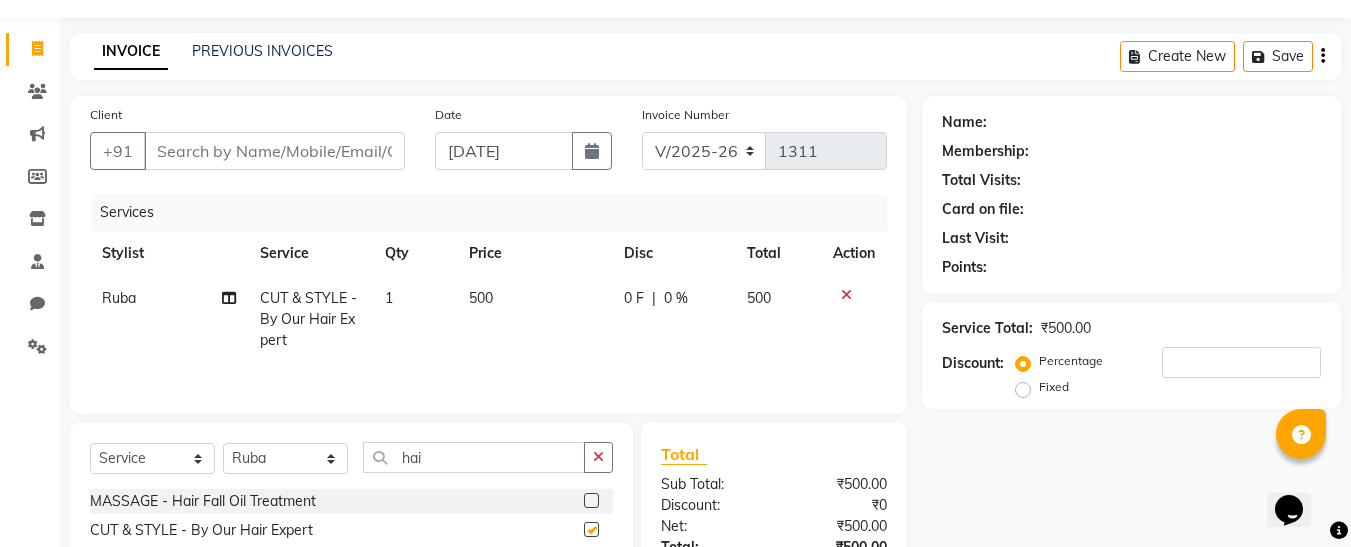 checkbox on "false" 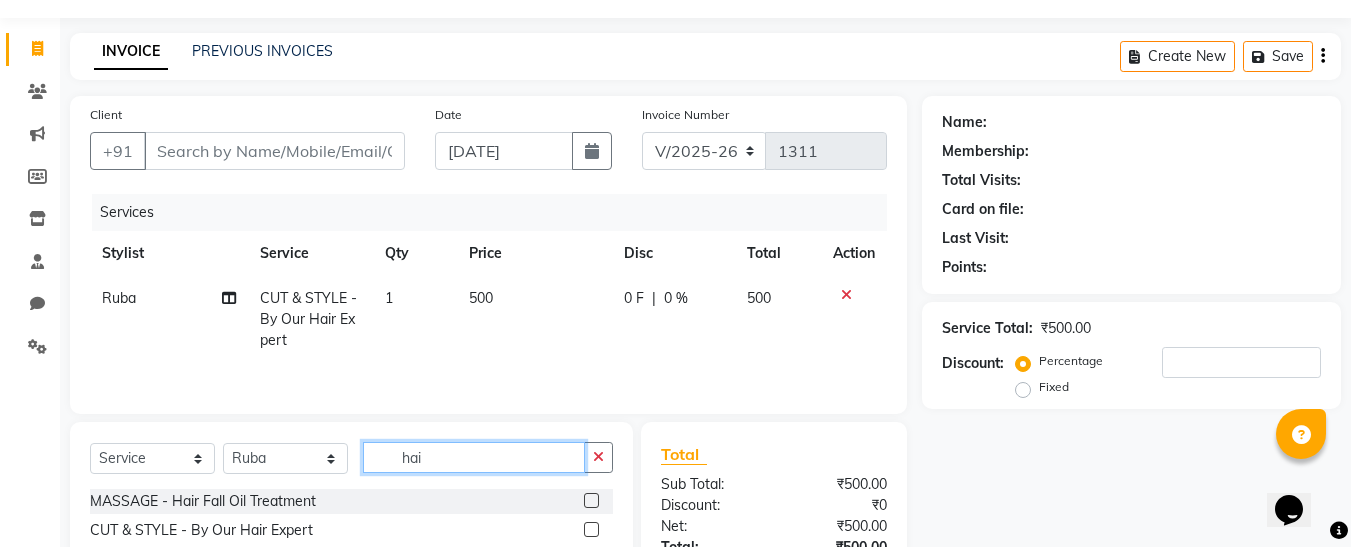 click on "hai" 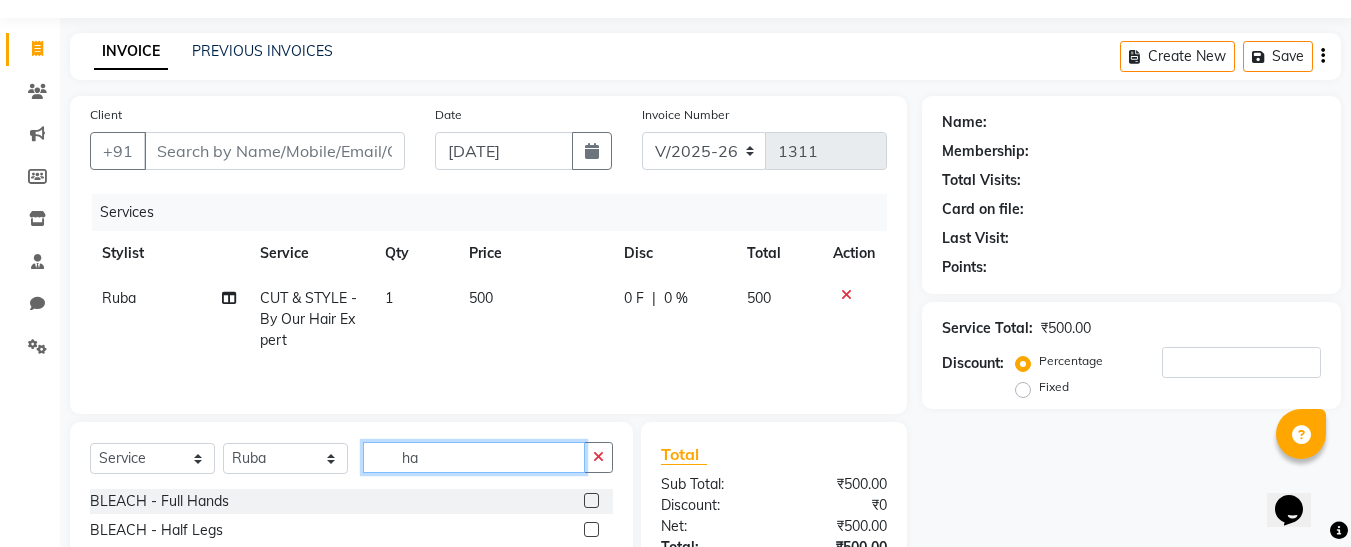 type on "h" 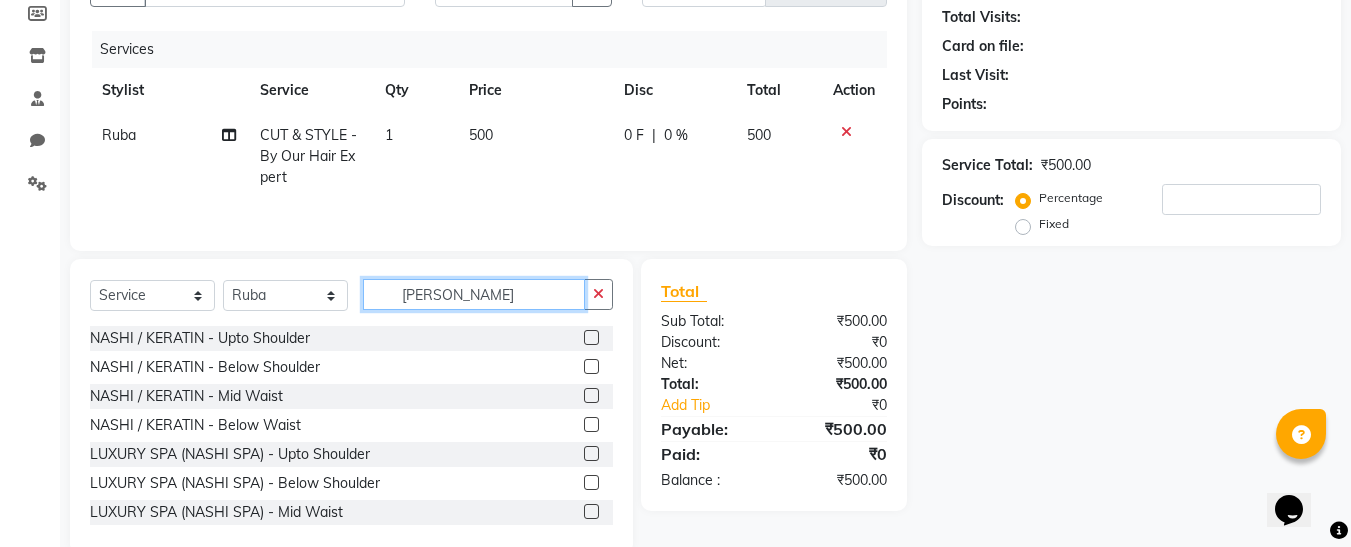 scroll, scrollTop: 254, scrollLeft: 0, axis: vertical 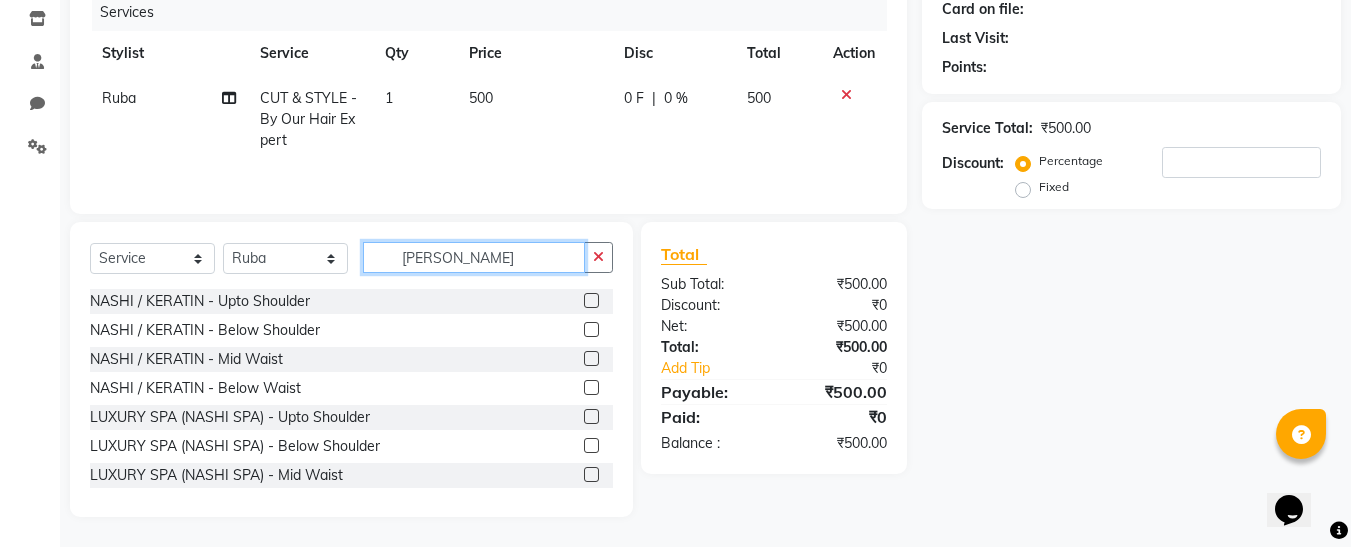 type on "nash" 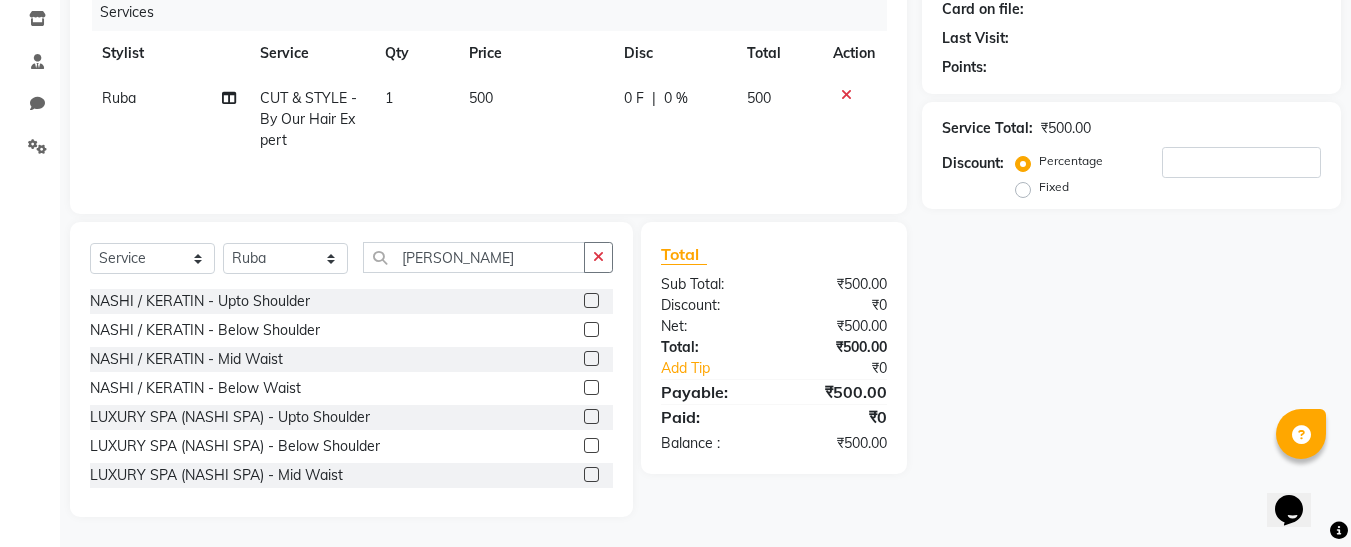 click 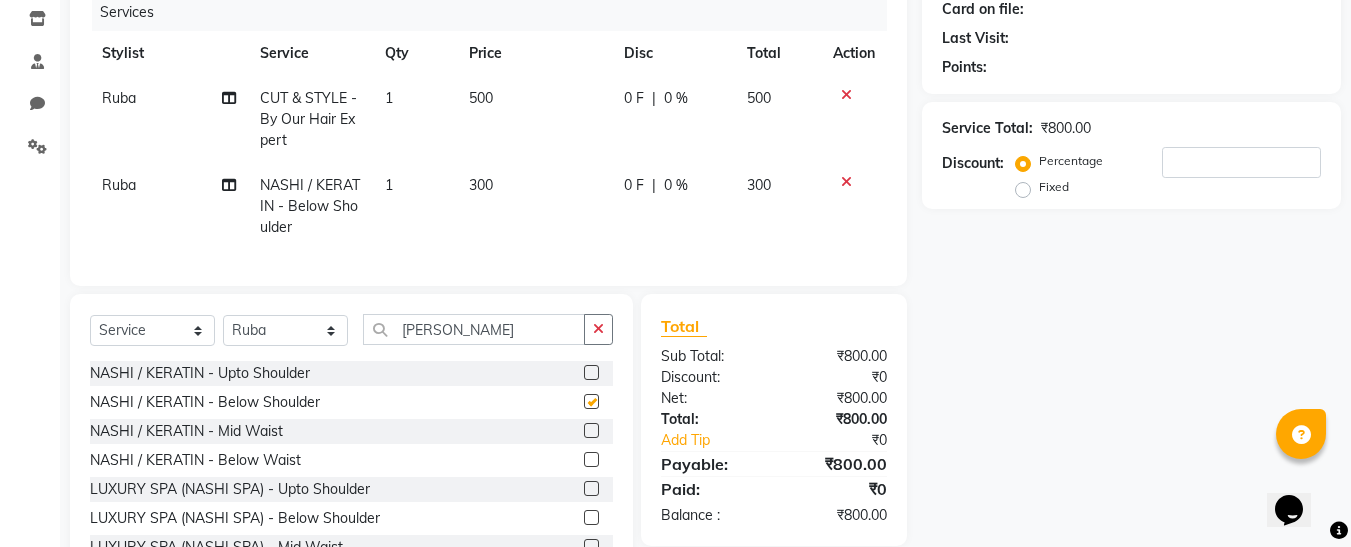 checkbox on "false" 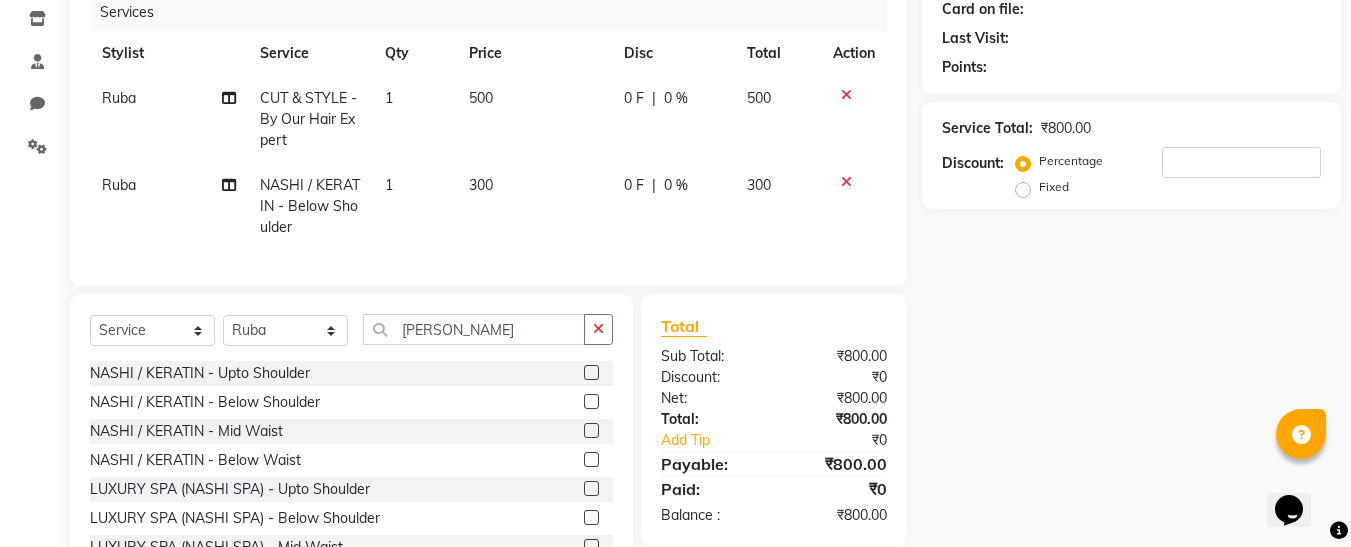 click on "500" 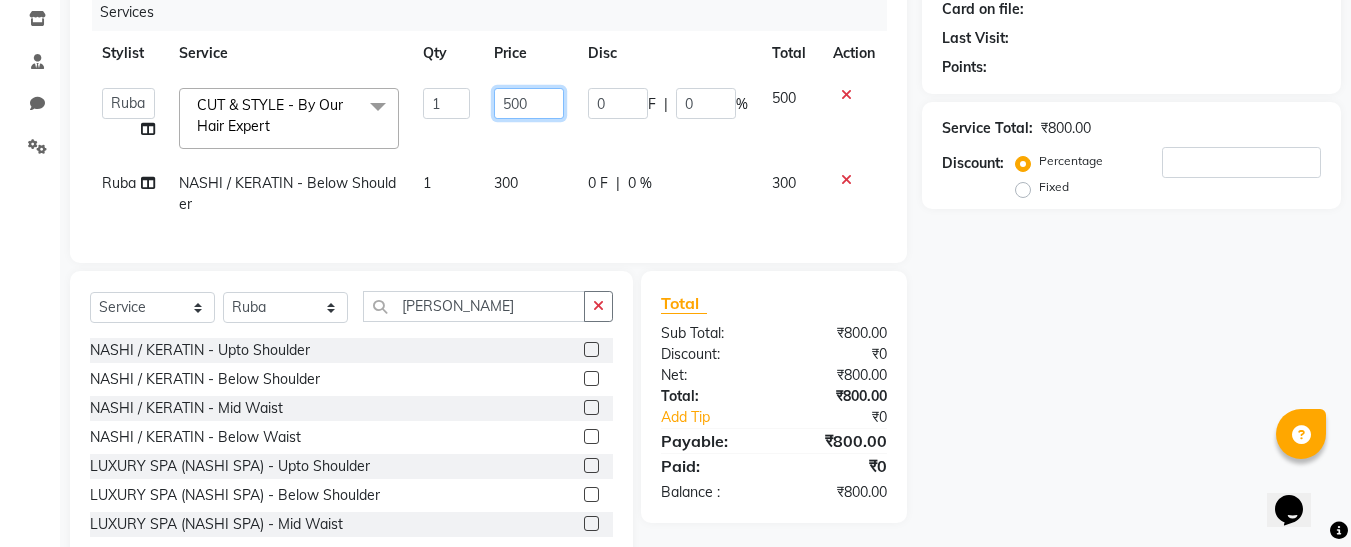 click on "500" 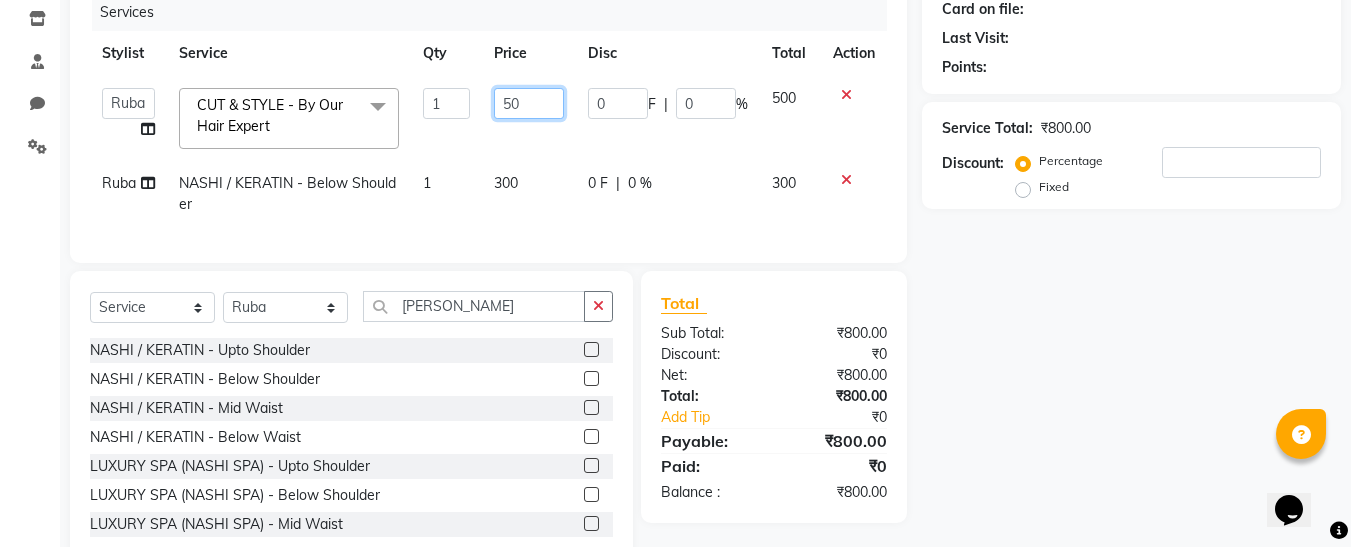 type on "5" 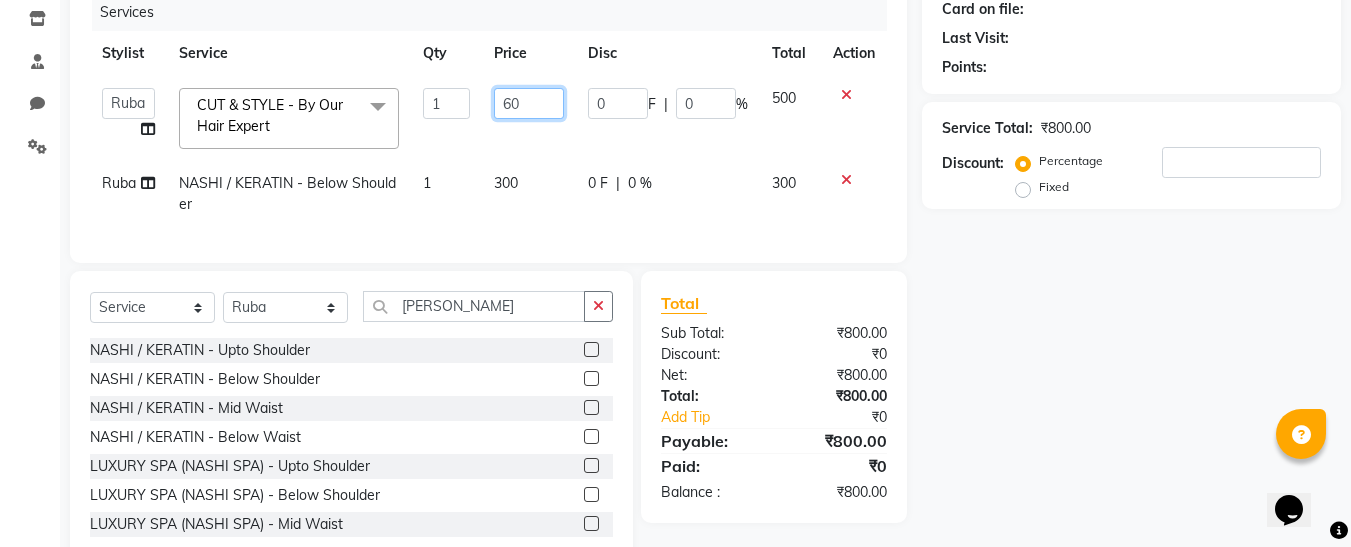 type on "600" 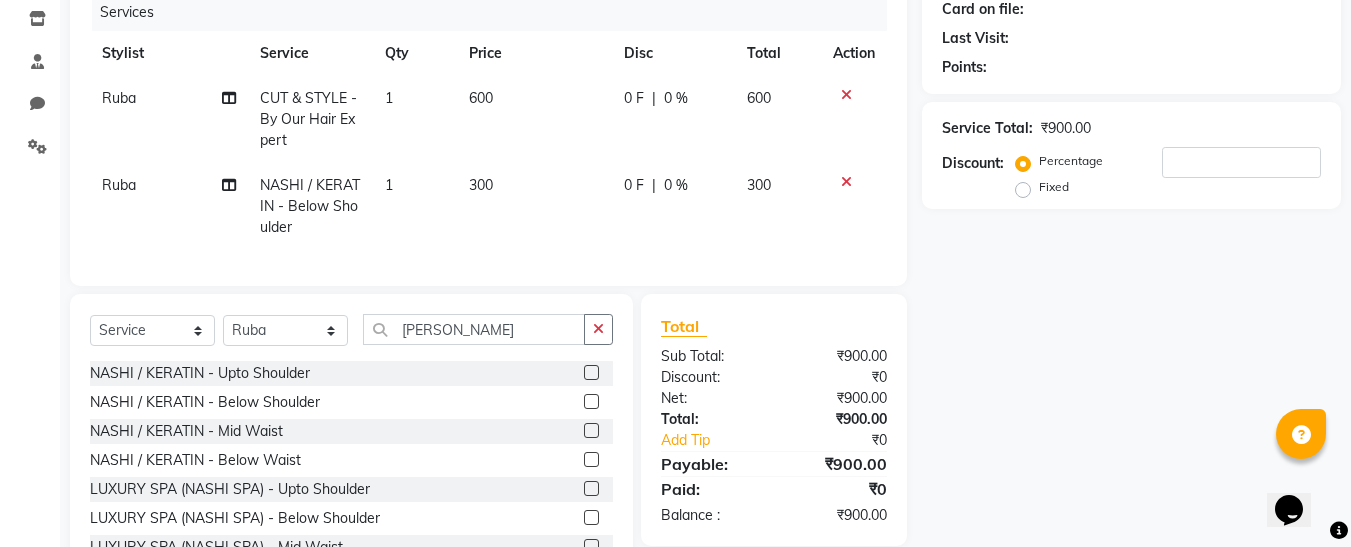 click on "Total Sub Total: ₹900.00 Discount: ₹0 Net: ₹900.00 Total: ₹900.00 Add Tip ₹0 Payable: ₹900.00 Paid: ₹0 Balance   : ₹900.00" 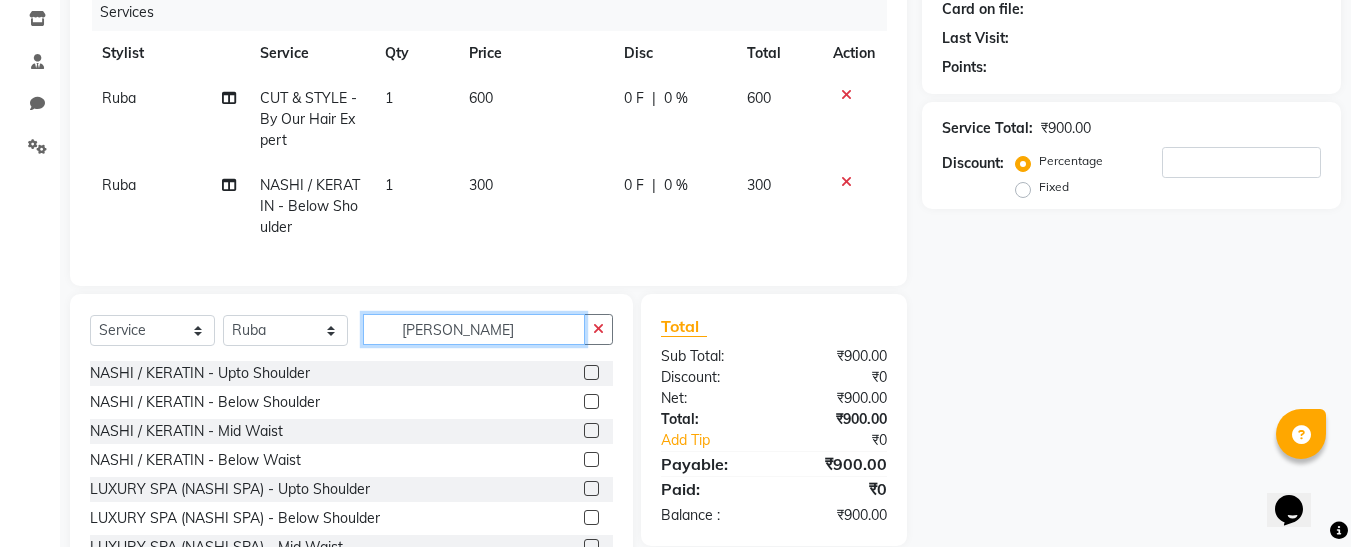 click on "nash" 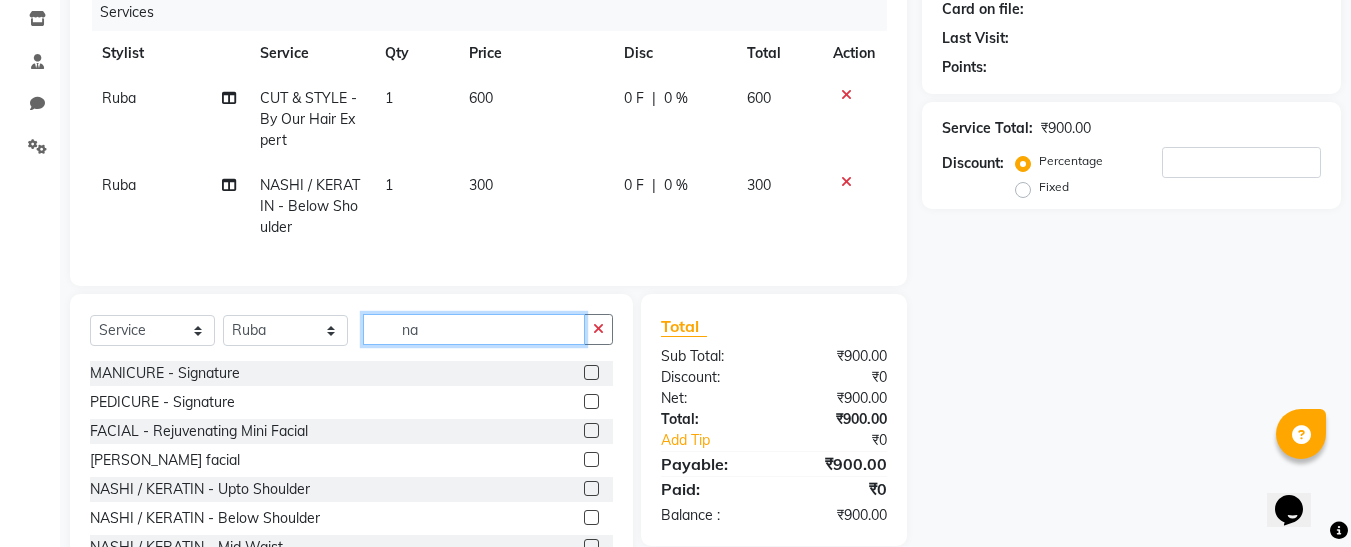 type on "n" 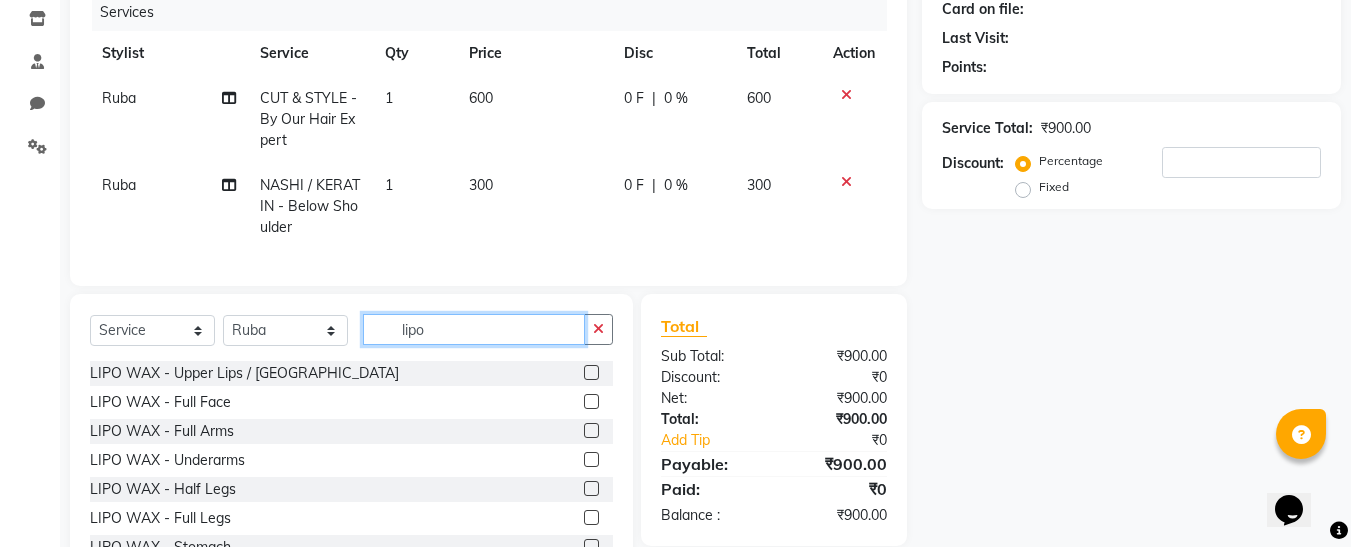 type on "lipo" 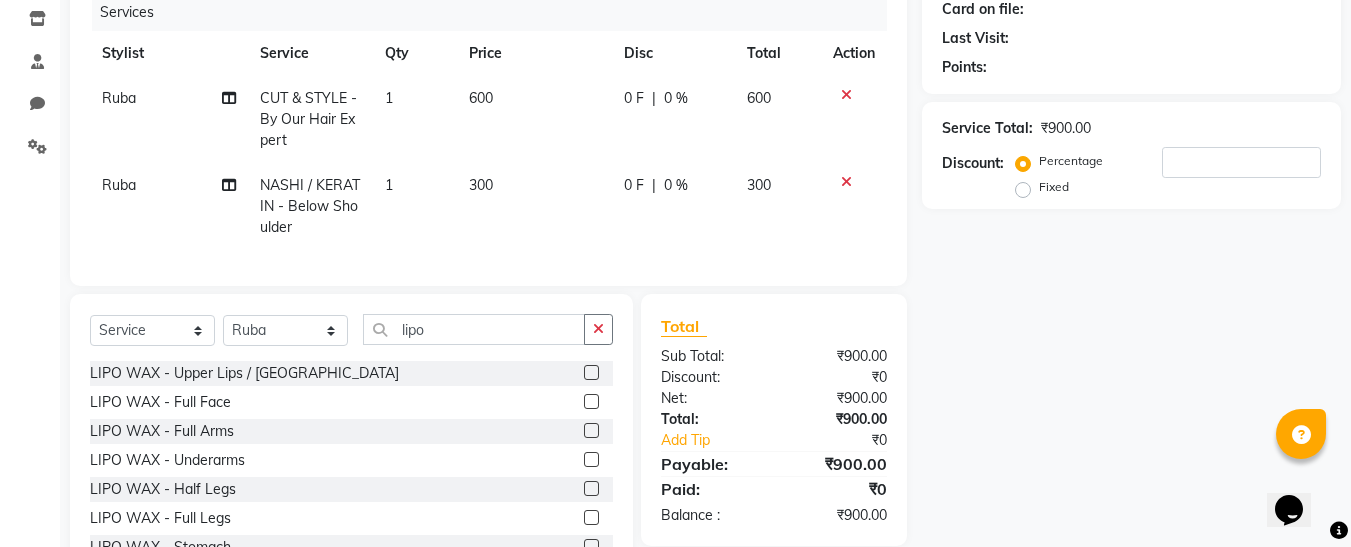 click 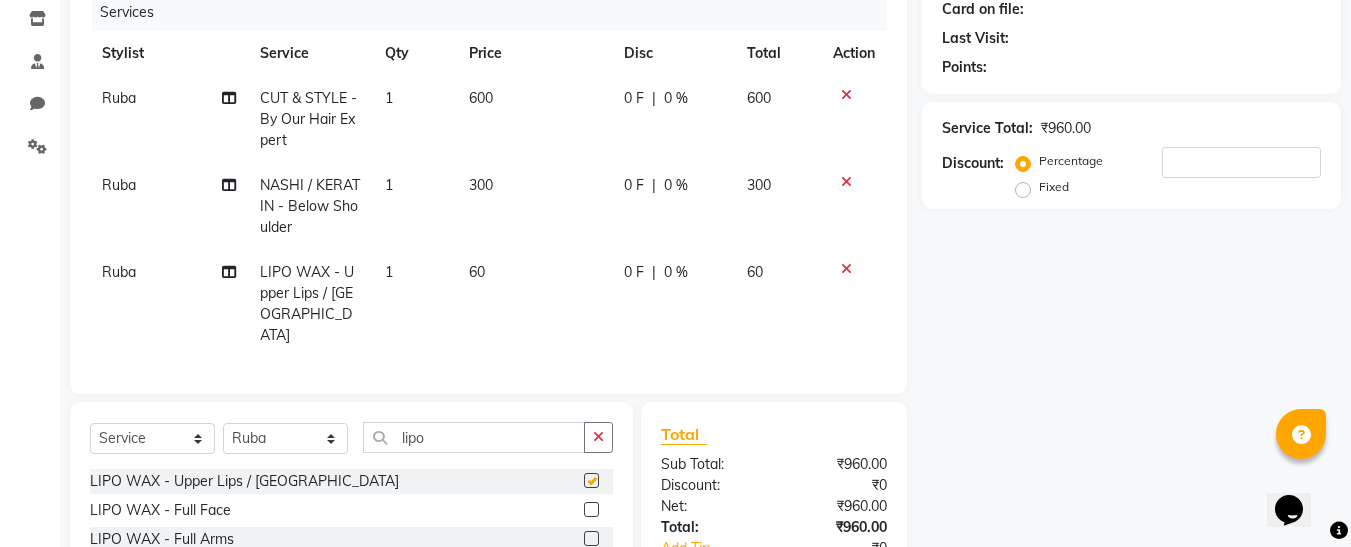 checkbox on "false" 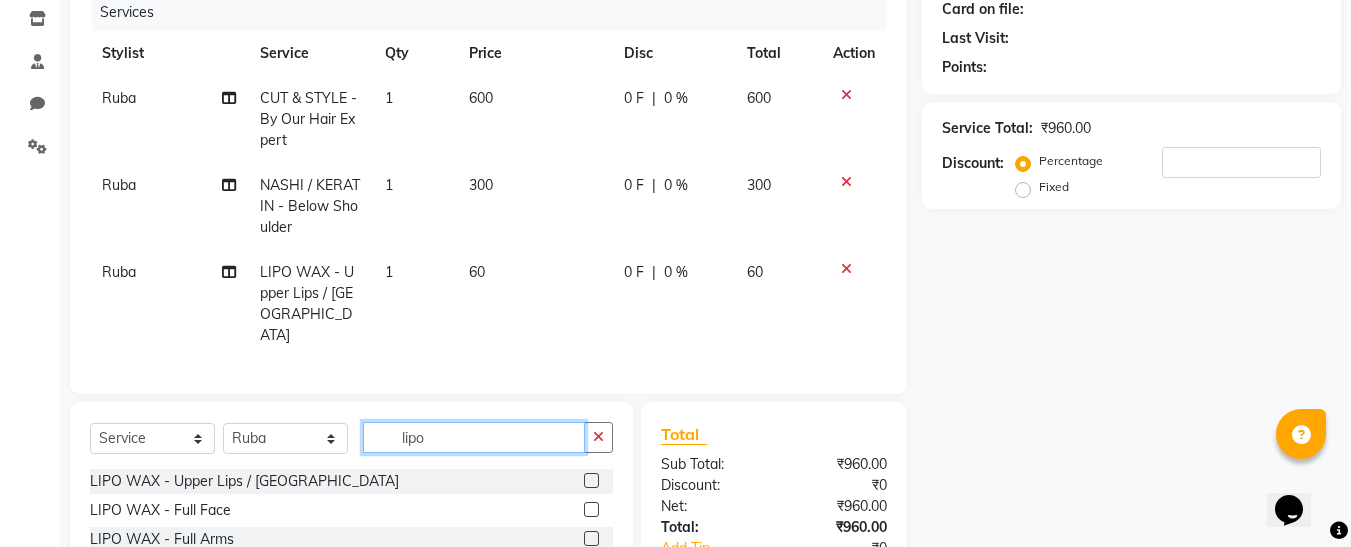 click on "lipo" 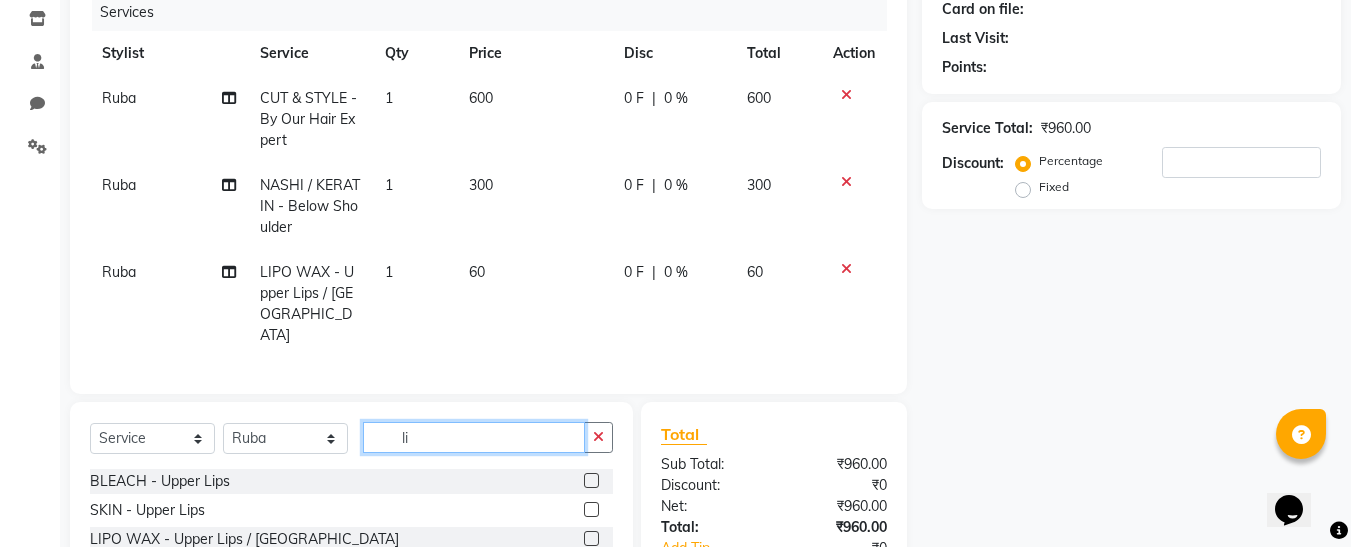 type on "l" 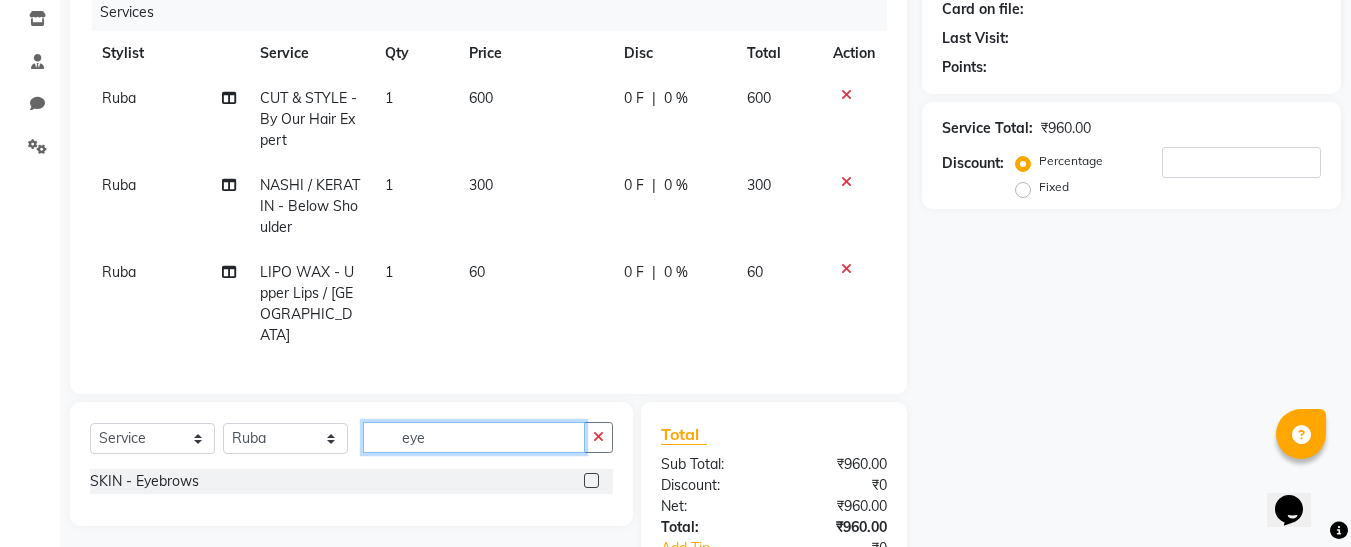 type on "eye" 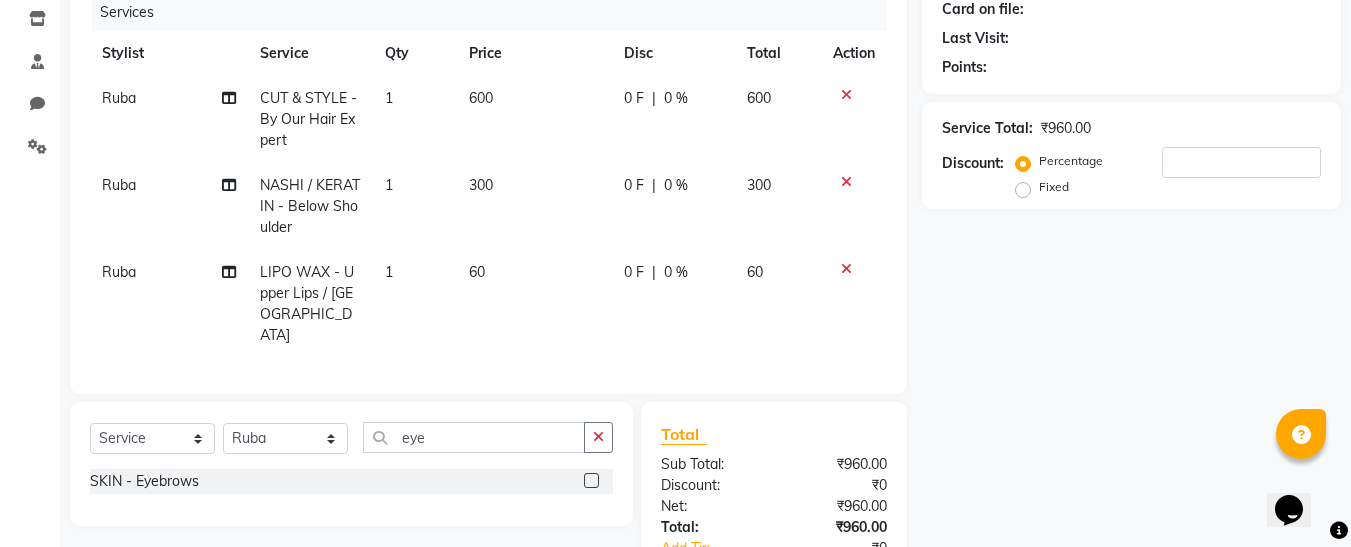 click 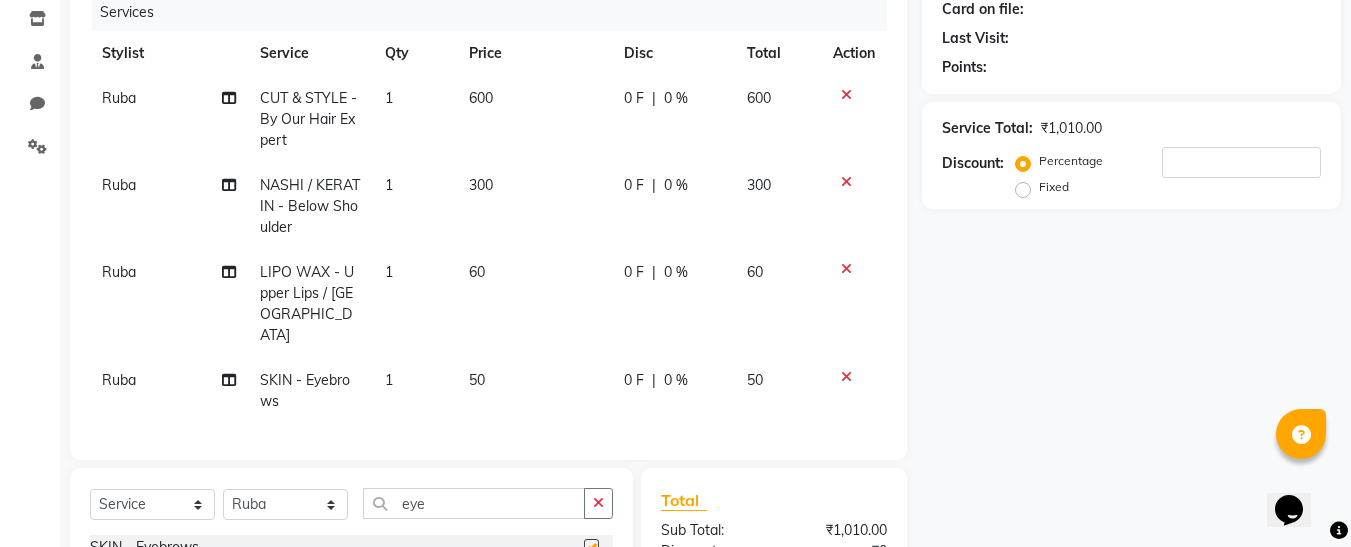 checkbox on "false" 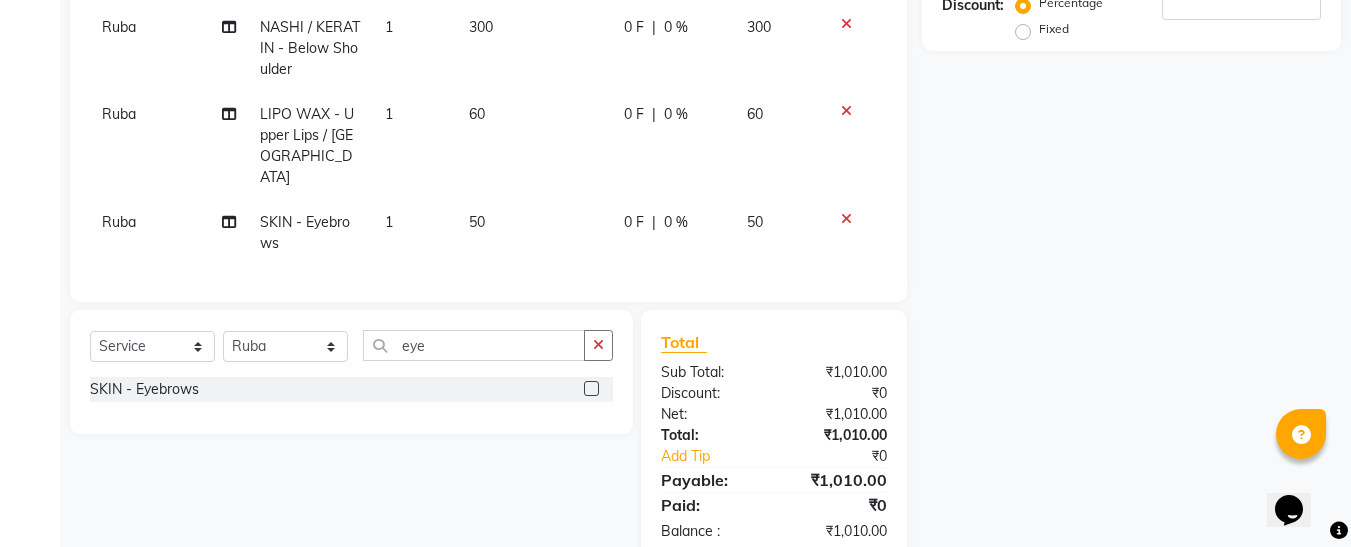 scroll, scrollTop: 430, scrollLeft: 0, axis: vertical 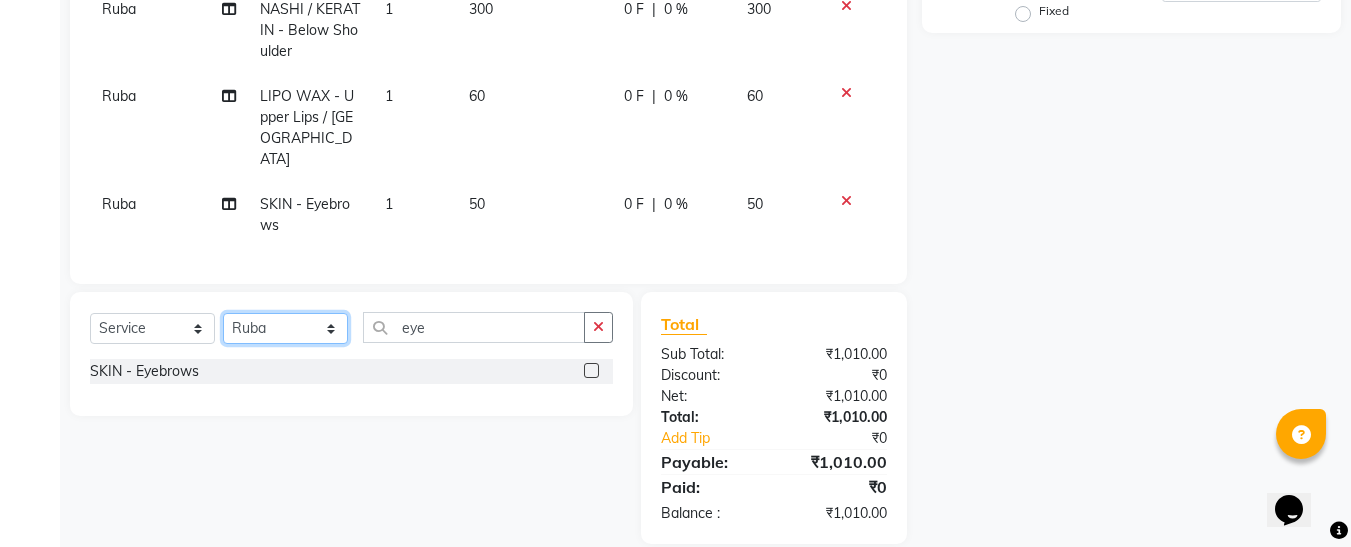 click on "Select Stylist Afsana [PERSON_NAME]  [PERSON_NAME] Maam Nisha  Pari [PERSON_NAME] [PERSON_NAME]" 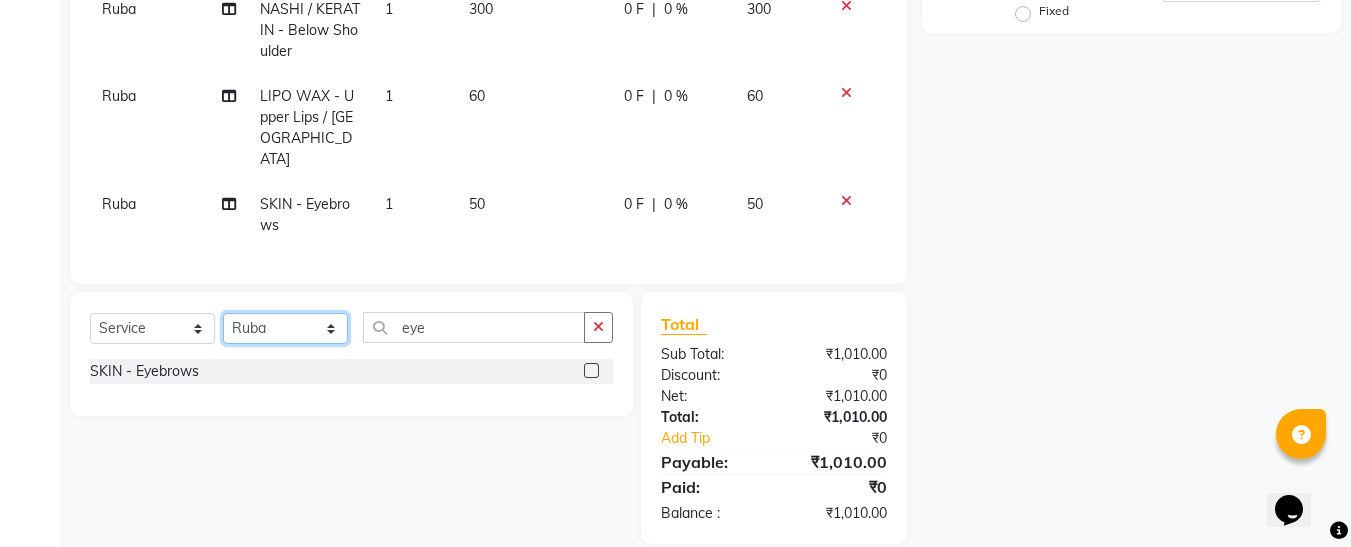 select on "76410" 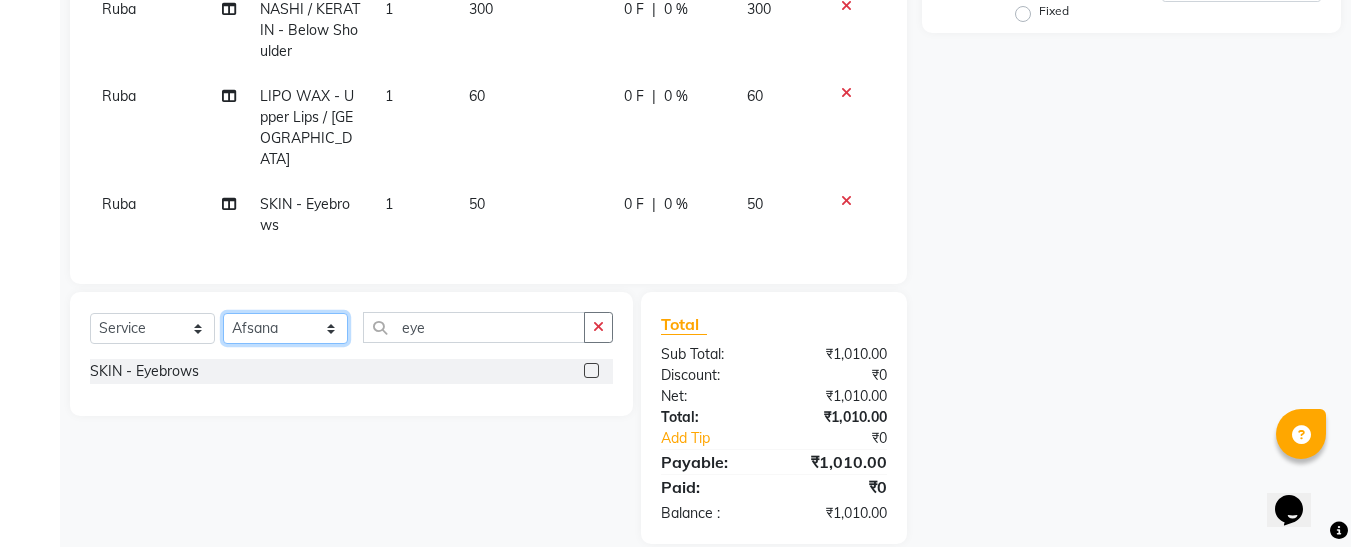 click on "Select Stylist Afsana [PERSON_NAME]  [PERSON_NAME] Maam Nisha  Pari [PERSON_NAME] [PERSON_NAME]" 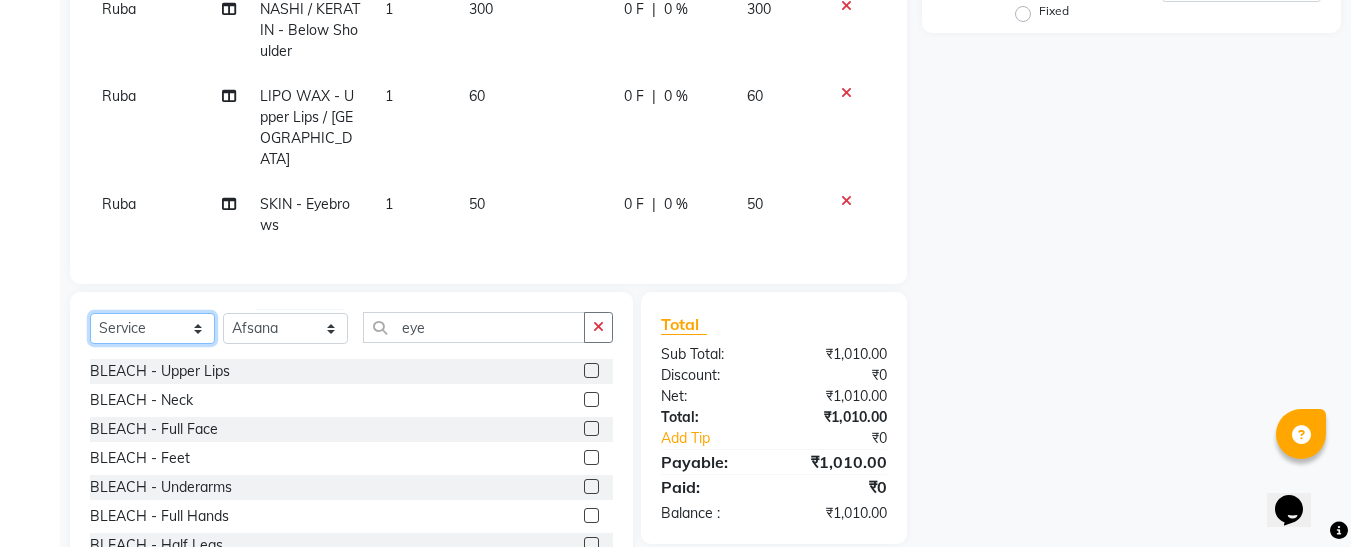 click on "Select  Service  Product  Membership  Package Voucher Prepaid Gift Card" 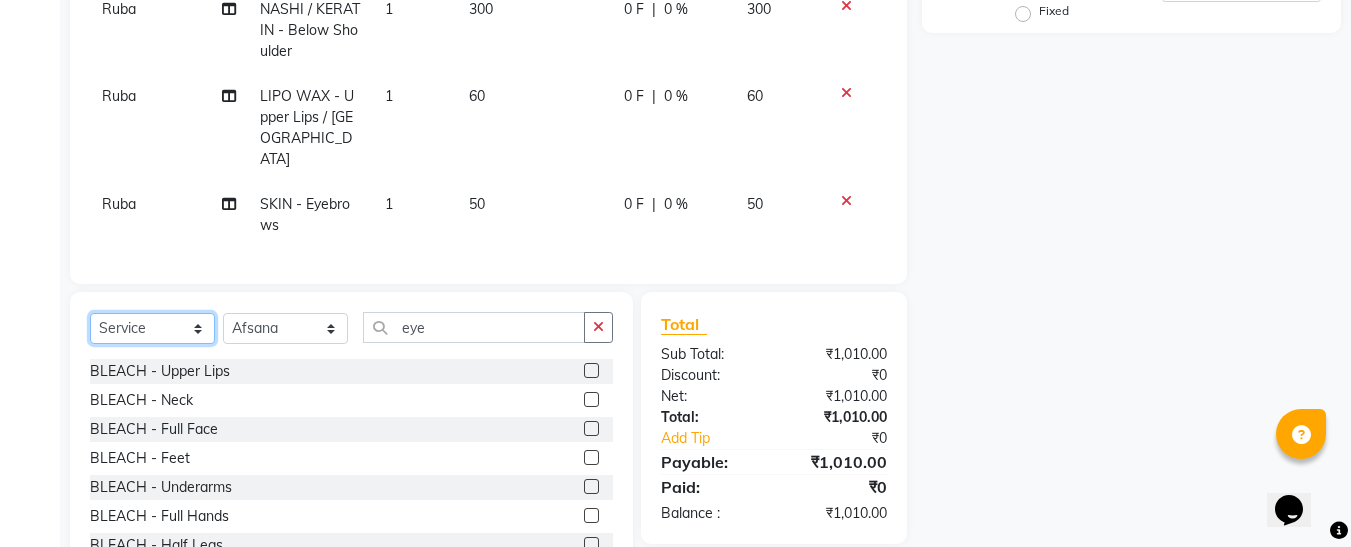 select on "product" 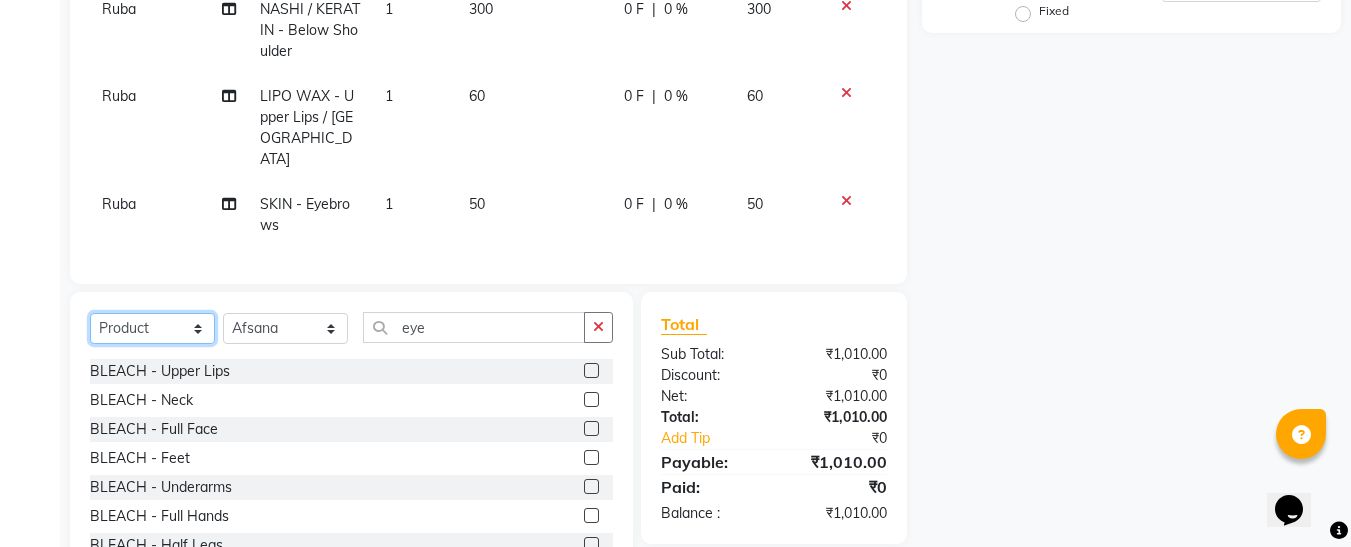 click on "Select  Service  Product  Membership  Package Voucher Prepaid Gift Card" 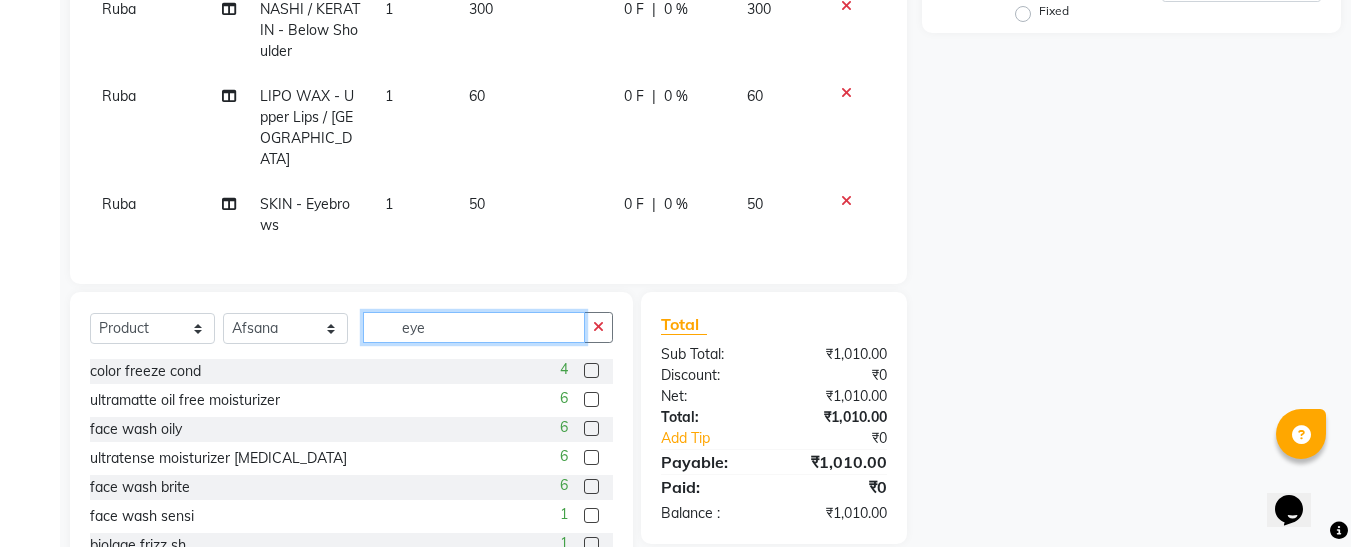 click on "eye" 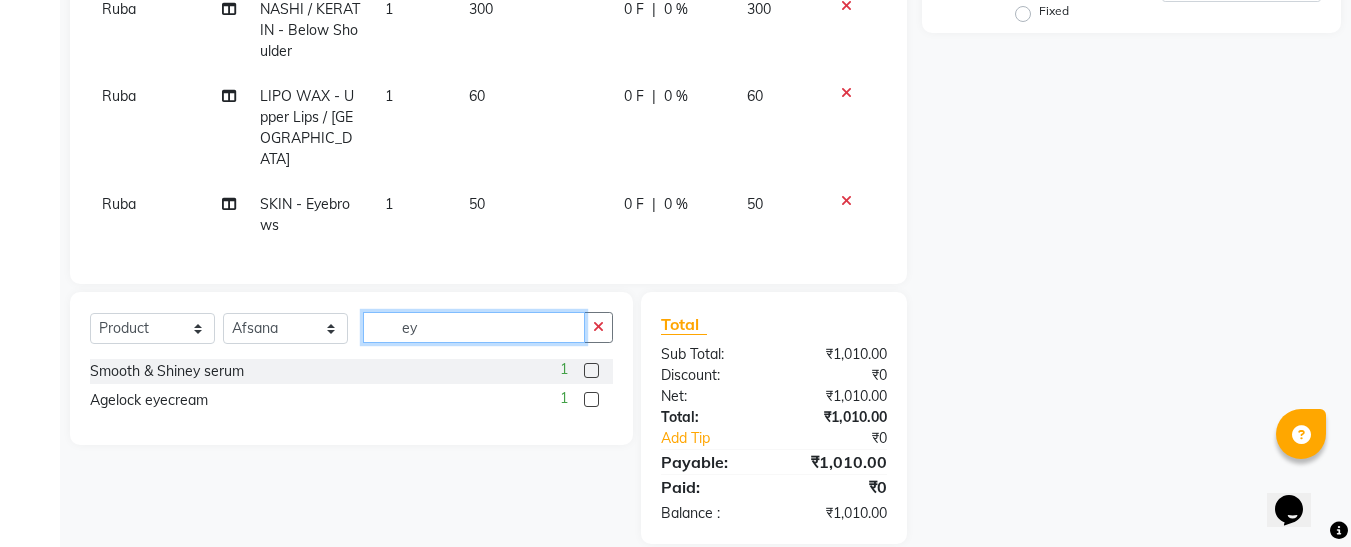 type on "e" 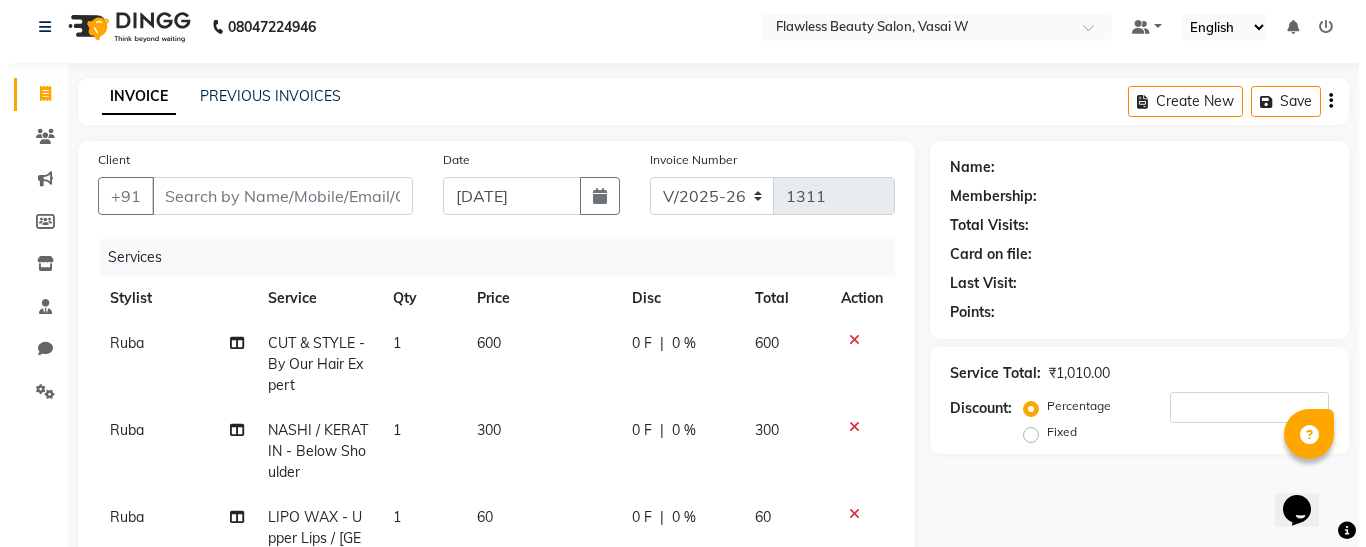 scroll, scrollTop: 0, scrollLeft: 0, axis: both 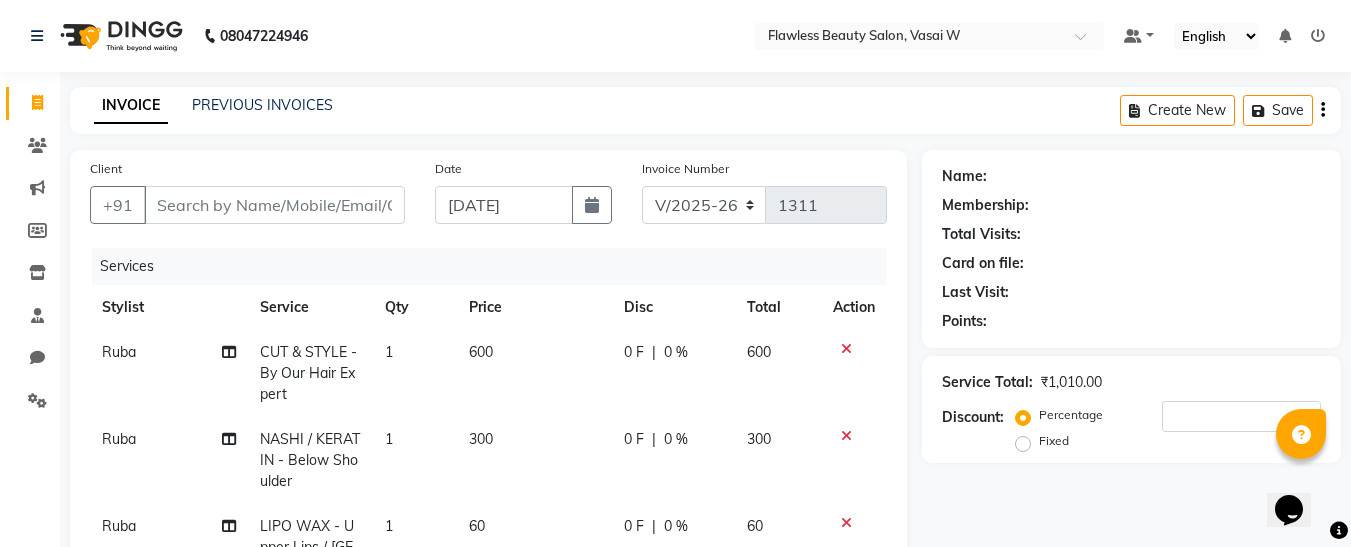 type 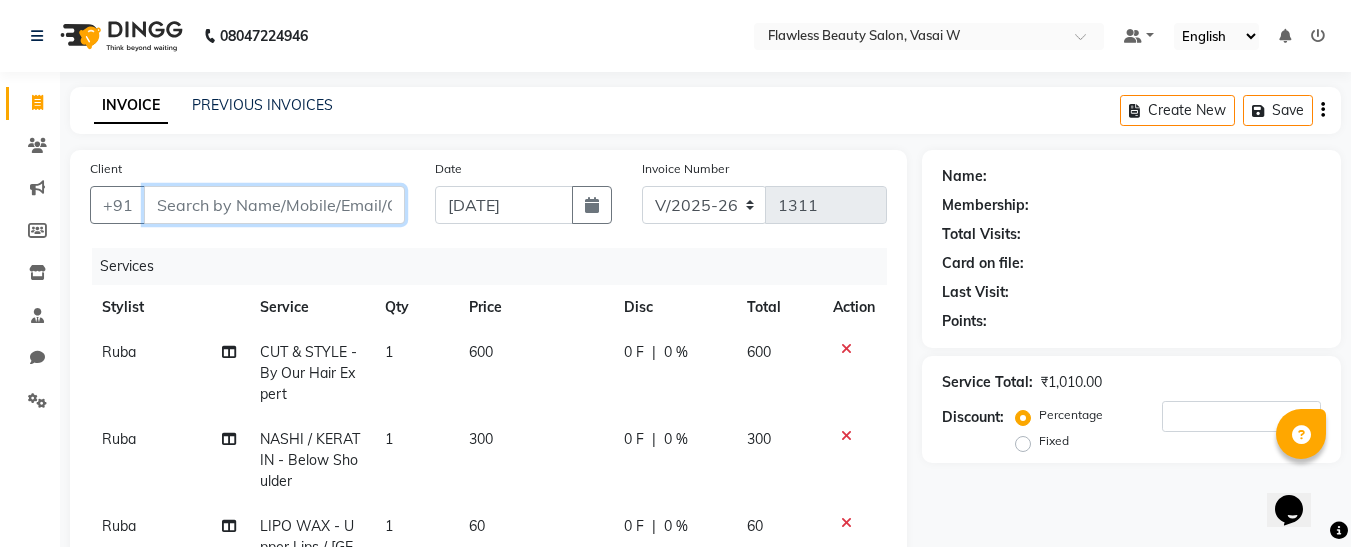 click on "Client" at bounding box center [274, 205] 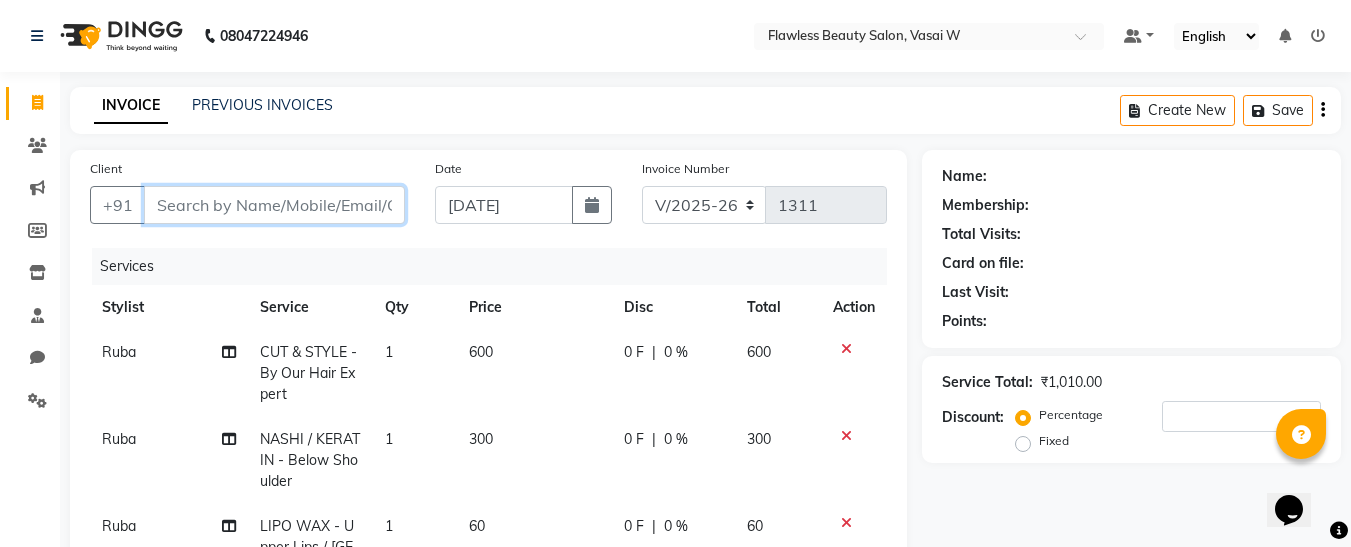 type on "7" 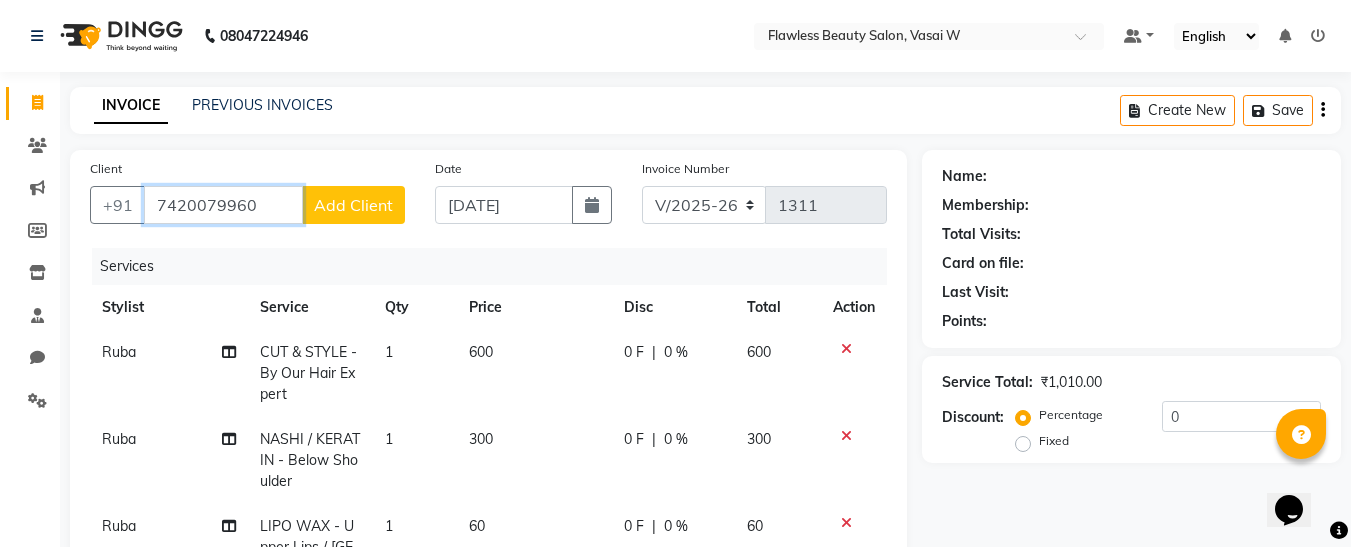 type on "7420079960" 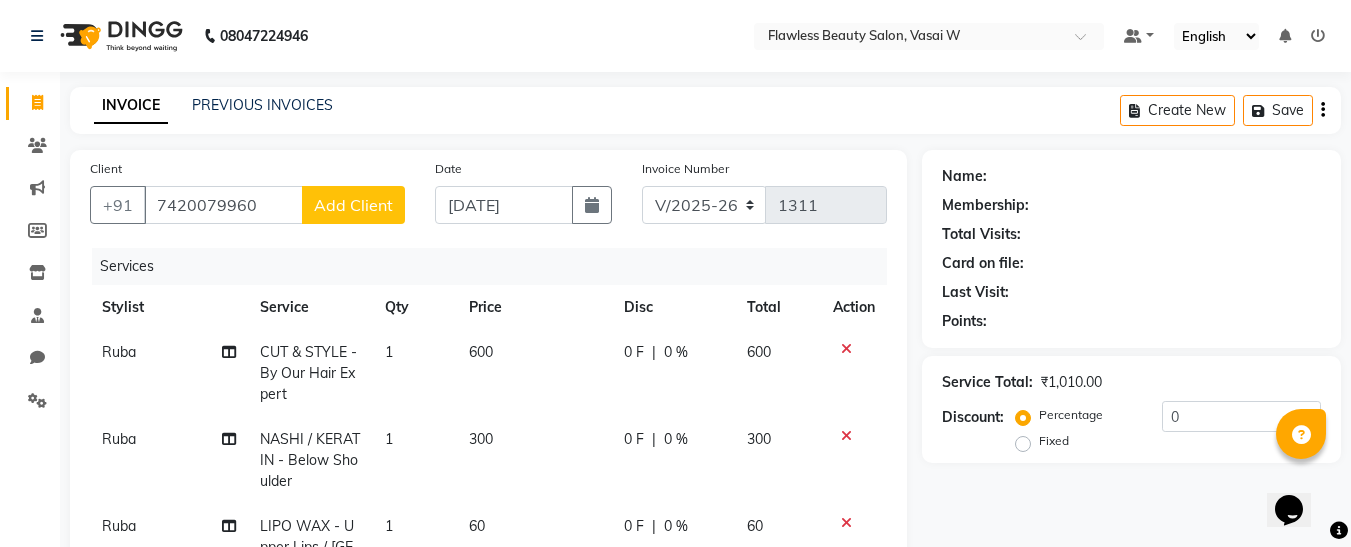 click on "Add Client" 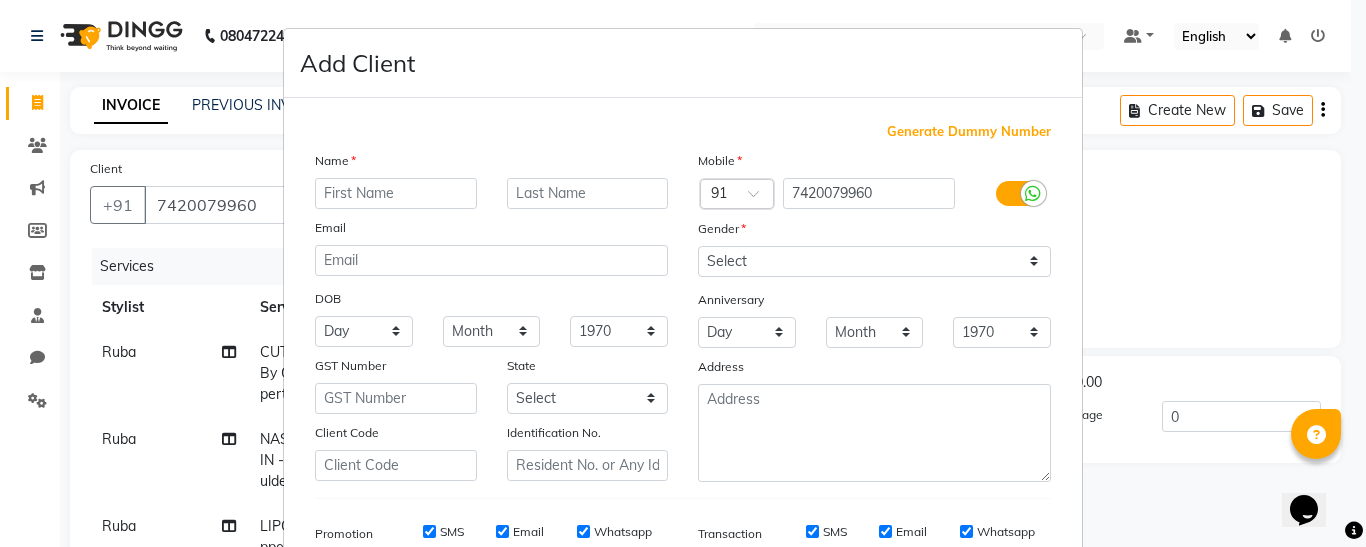 click at bounding box center (396, 193) 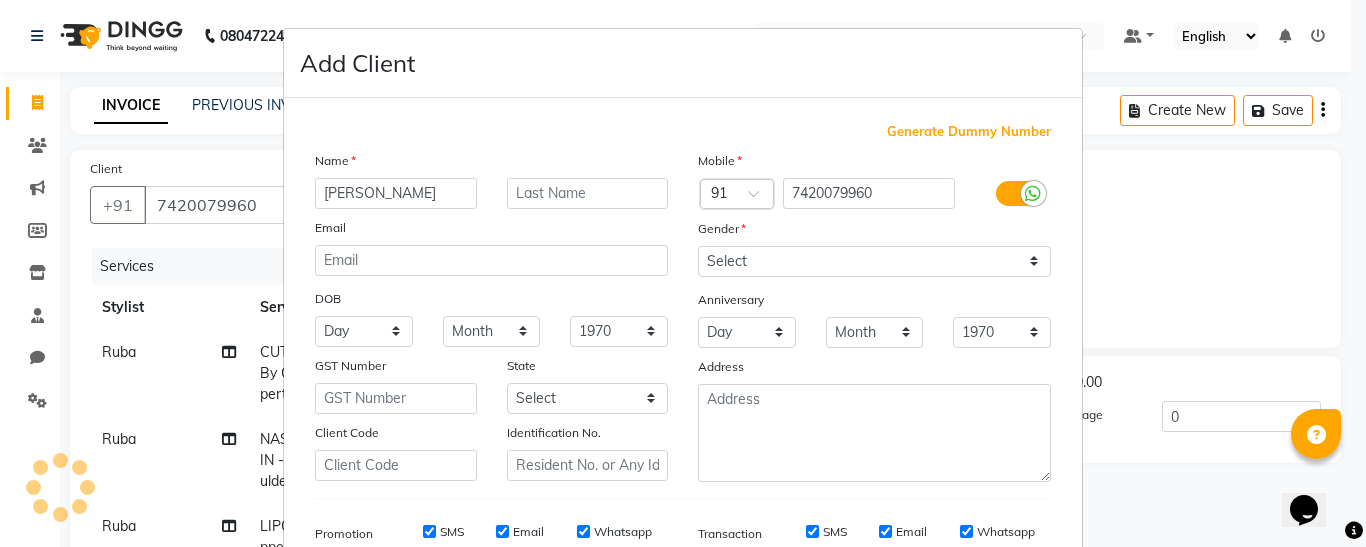 type on "[PERSON_NAME]" 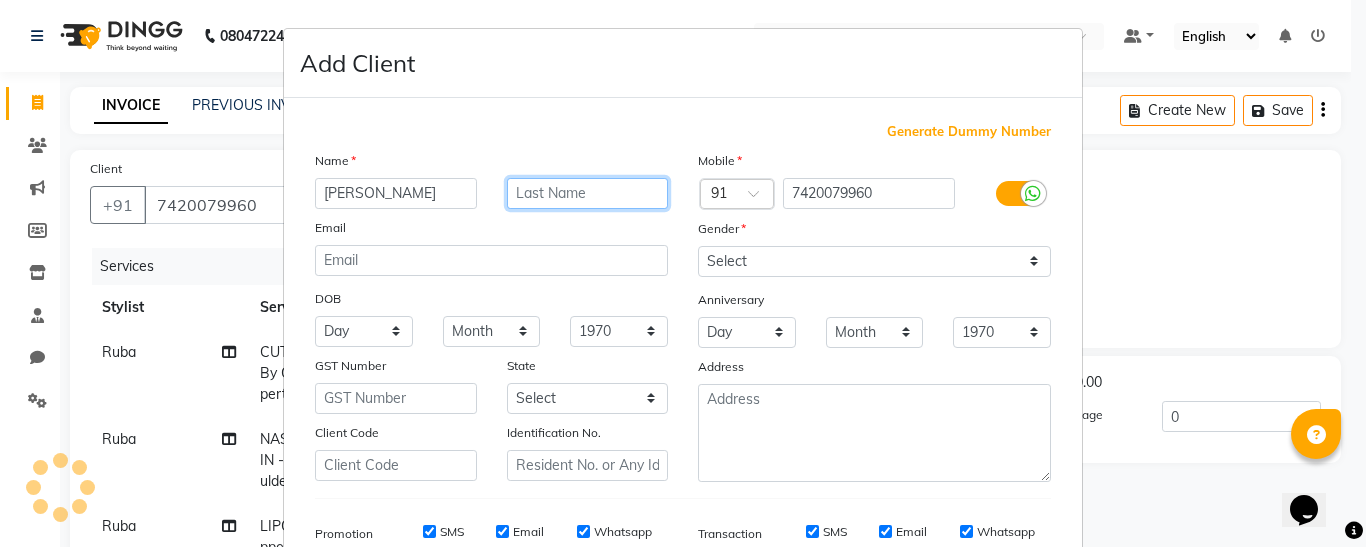click at bounding box center (588, 193) 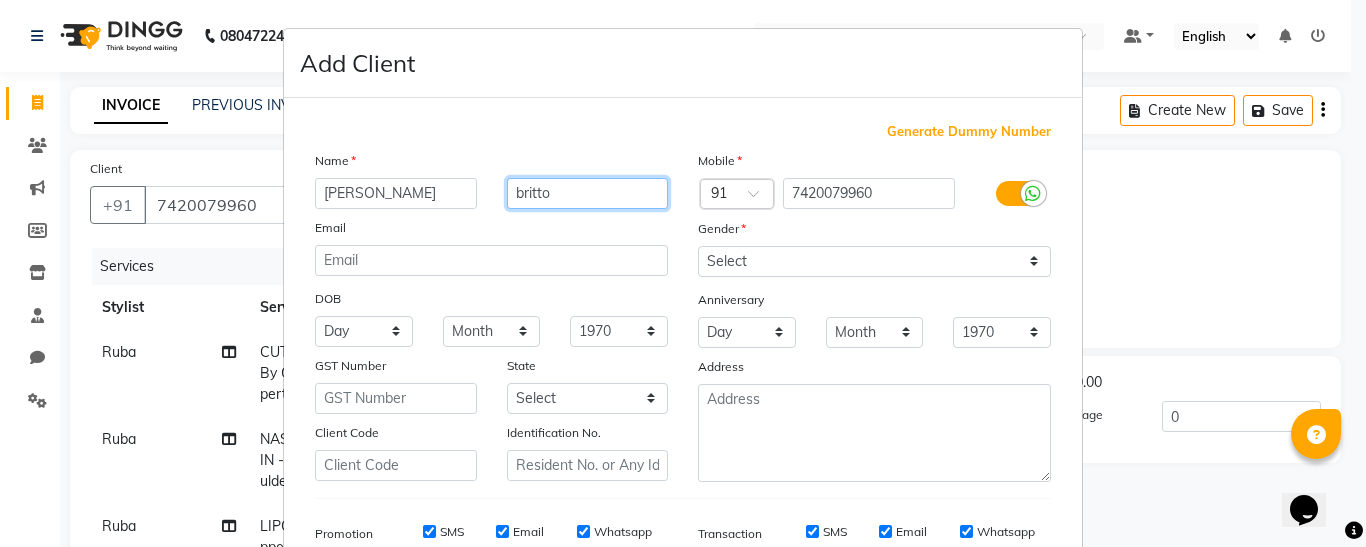 type on "britto" 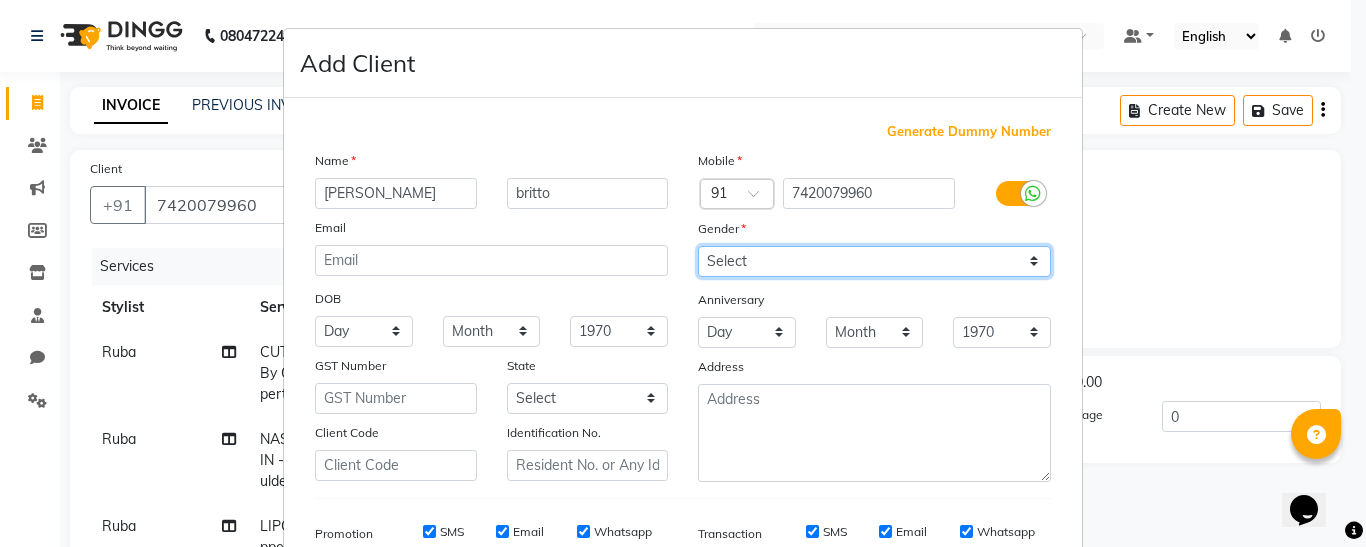 drag, startPoint x: 755, startPoint y: 259, endPoint x: 730, endPoint y: 341, distance: 85.72631 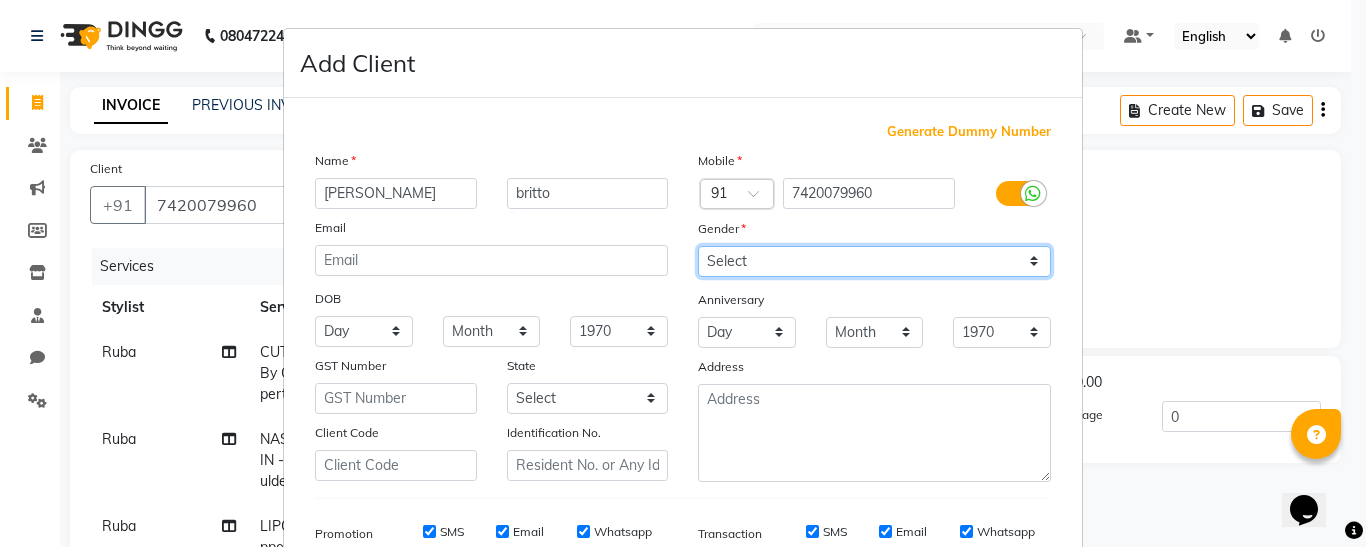 click on "Select Male Female Other Prefer Not To Say" at bounding box center [874, 261] 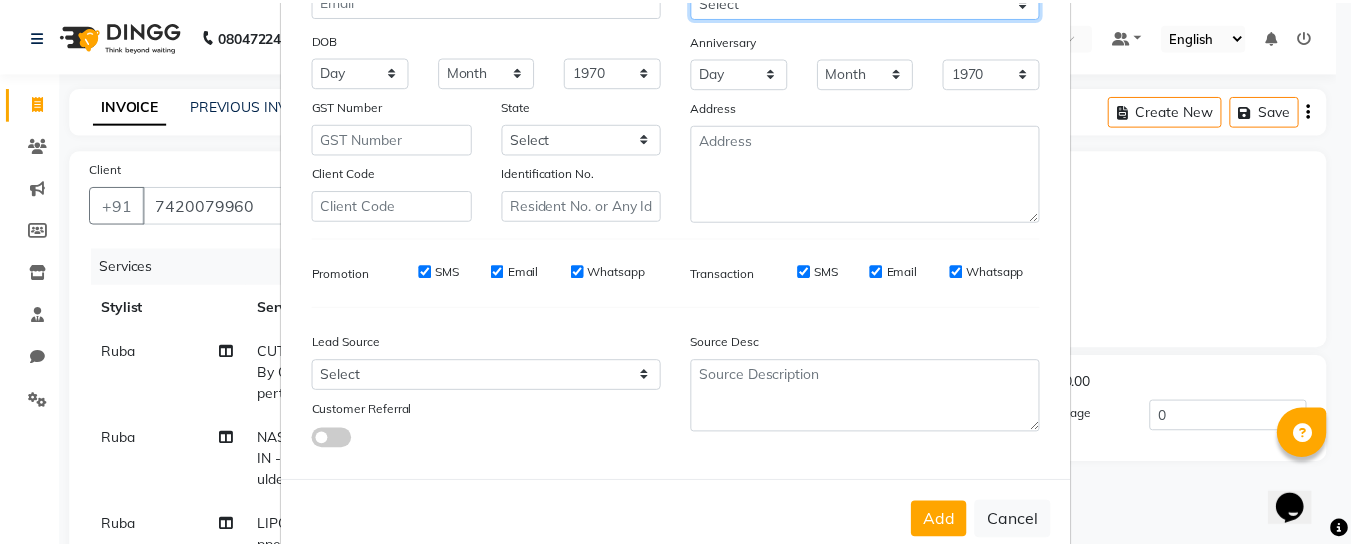 scroll, scrollTop: 302, scrollLeft: 0, axis: vertical 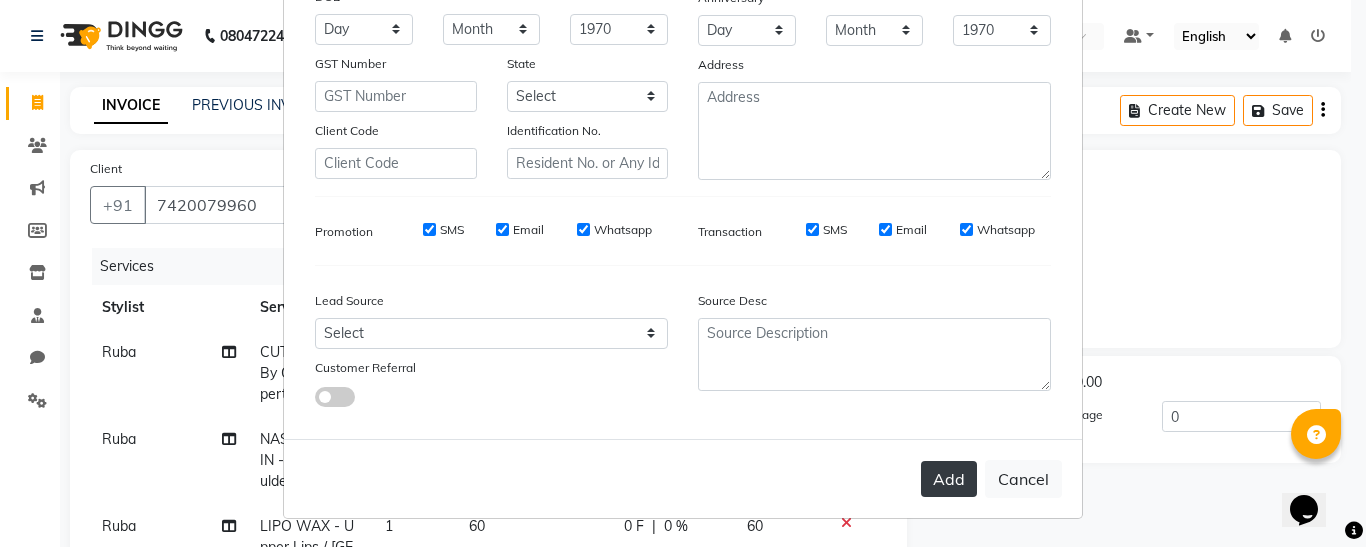 click on "Add" at bounding box center [949, 479] 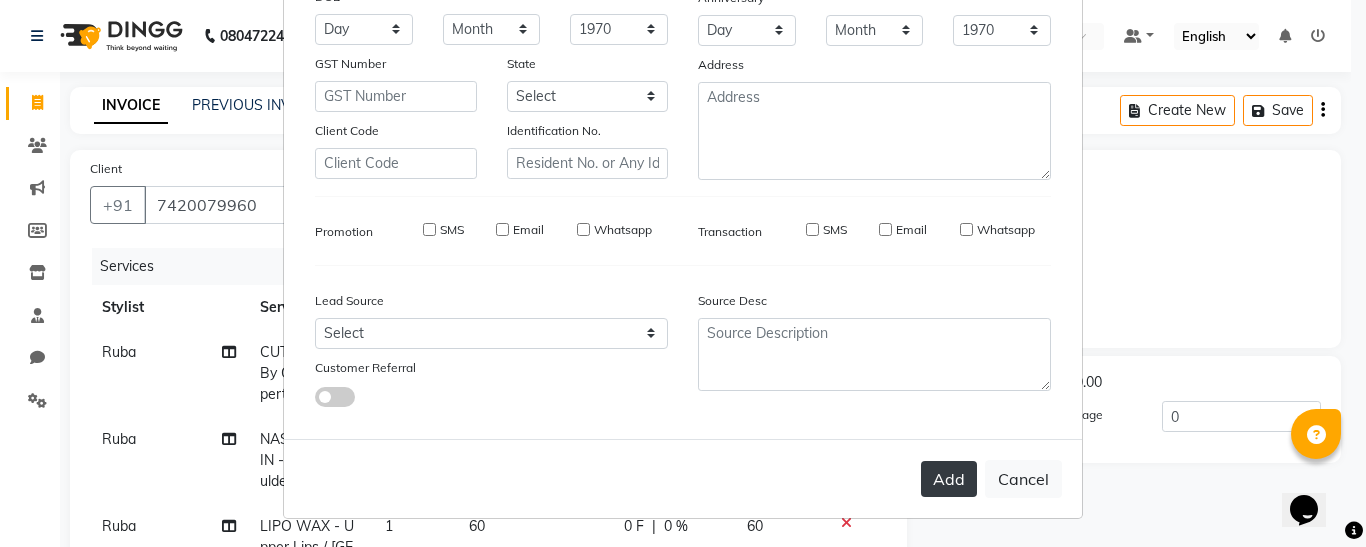 type on "74******60" 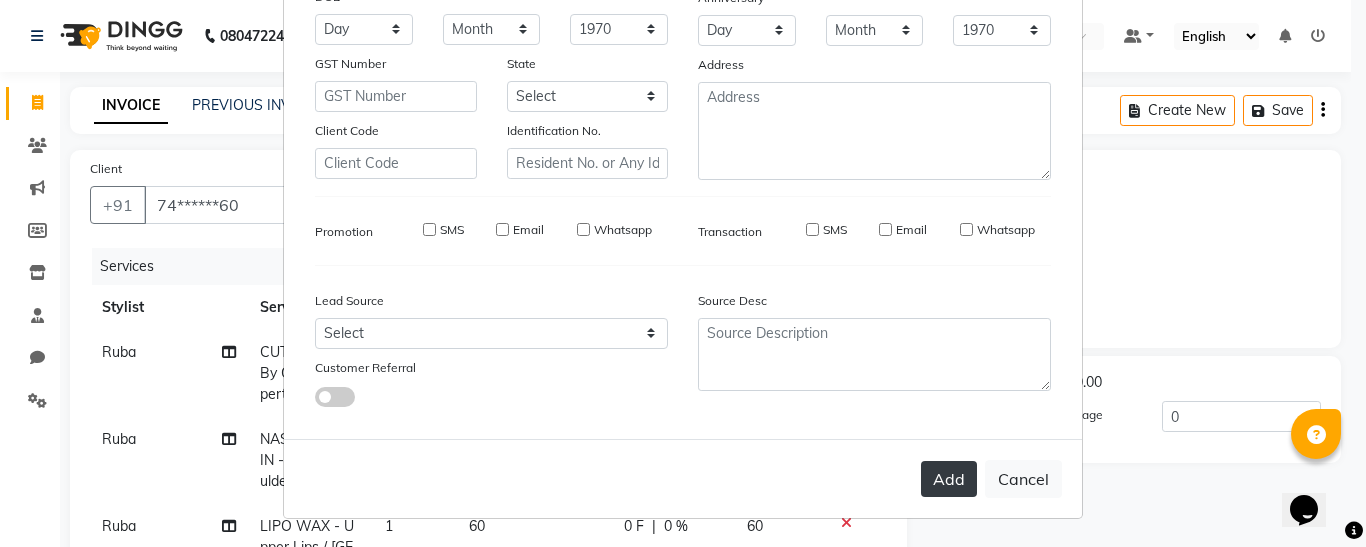 select 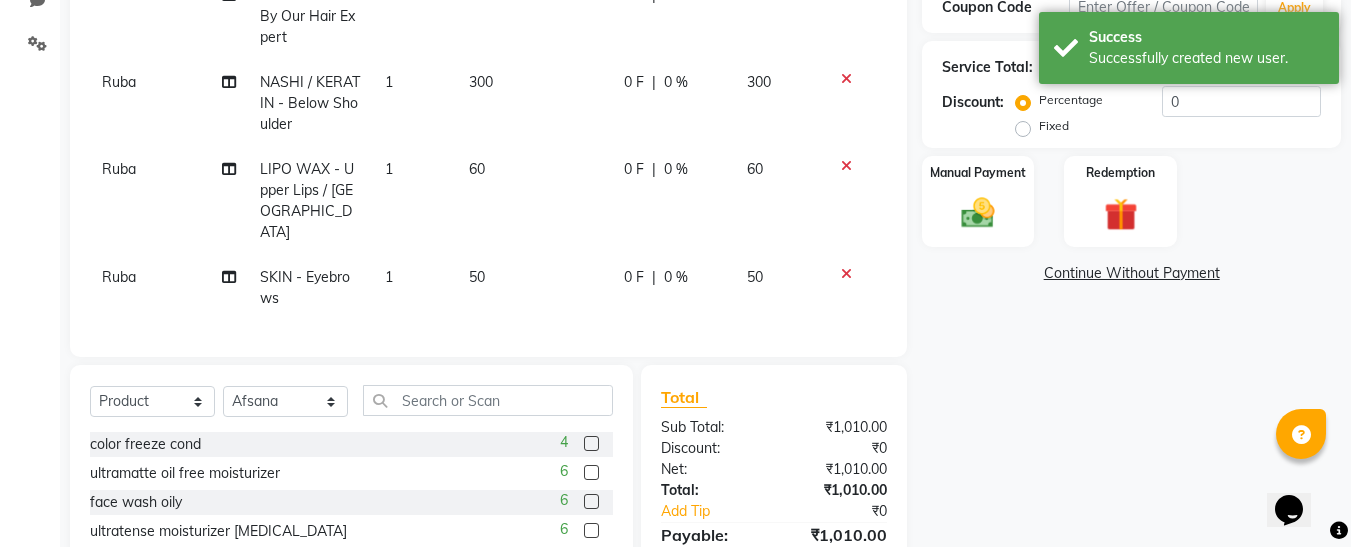 scroll, scrollTop: 473, scrollLeft: 0, axis: vertical 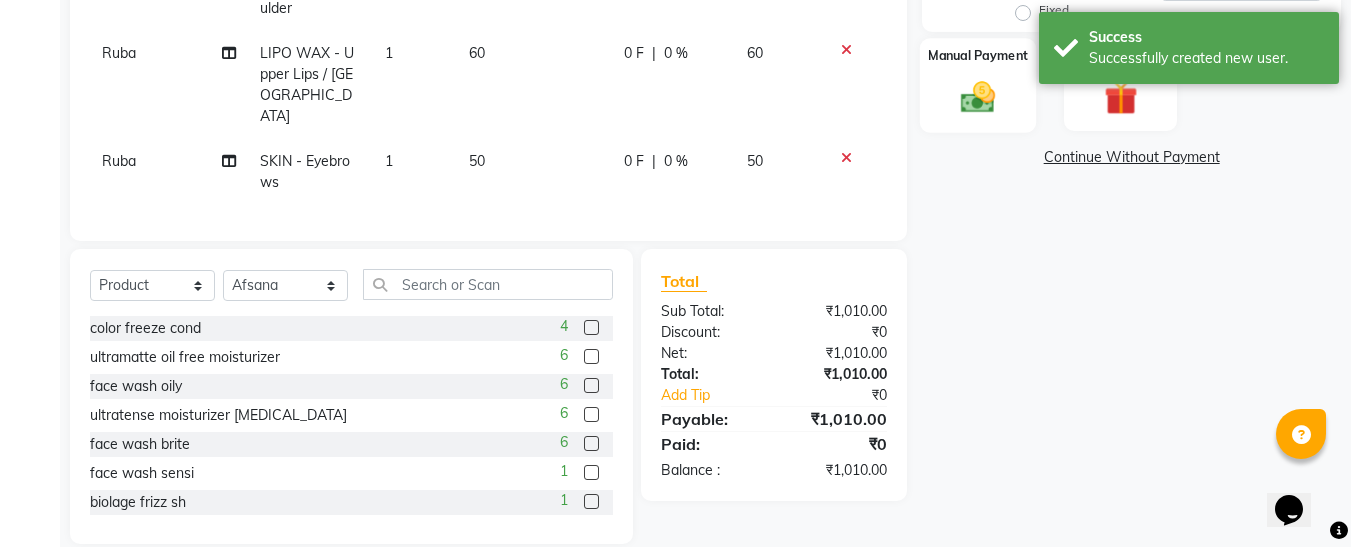 click 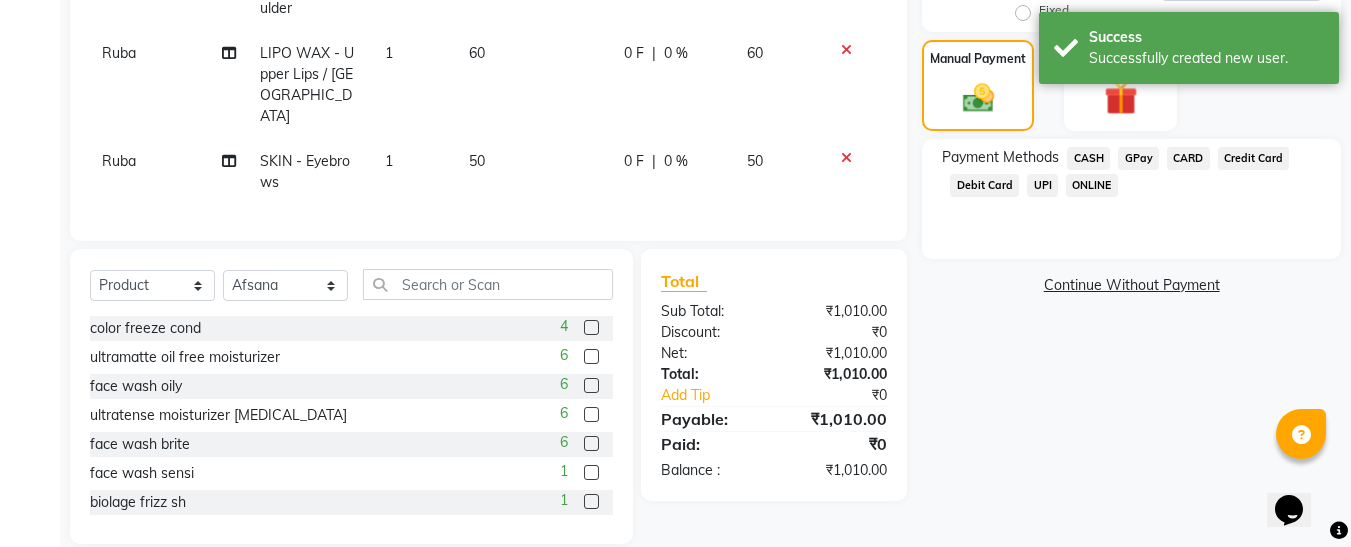 click on "CASH" 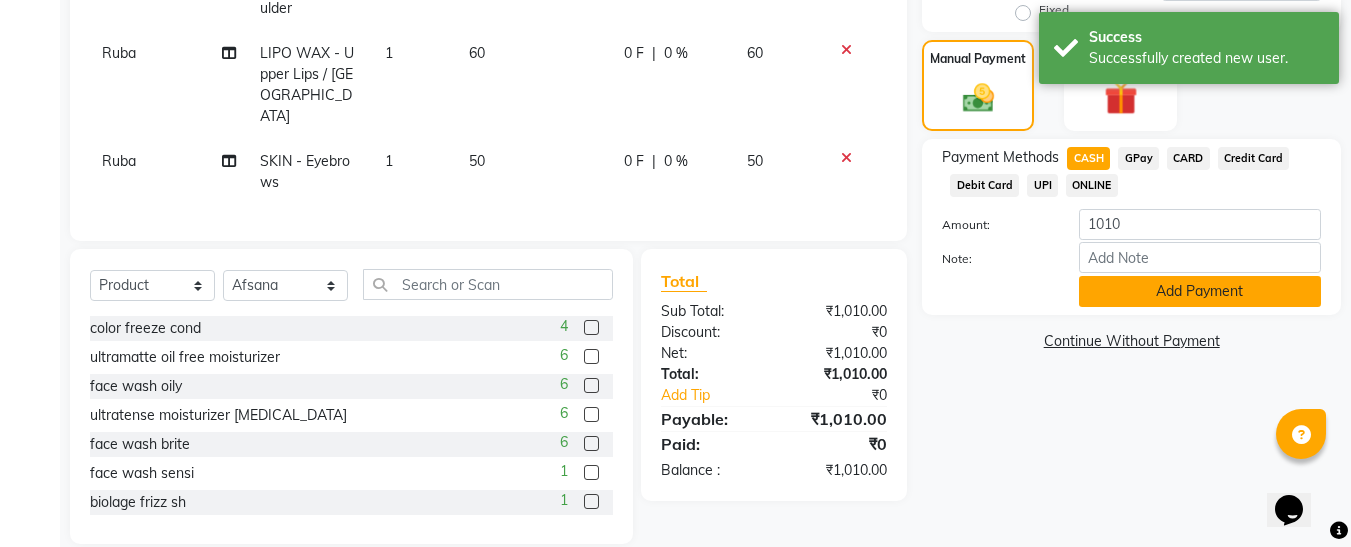 click on "Add Payment" 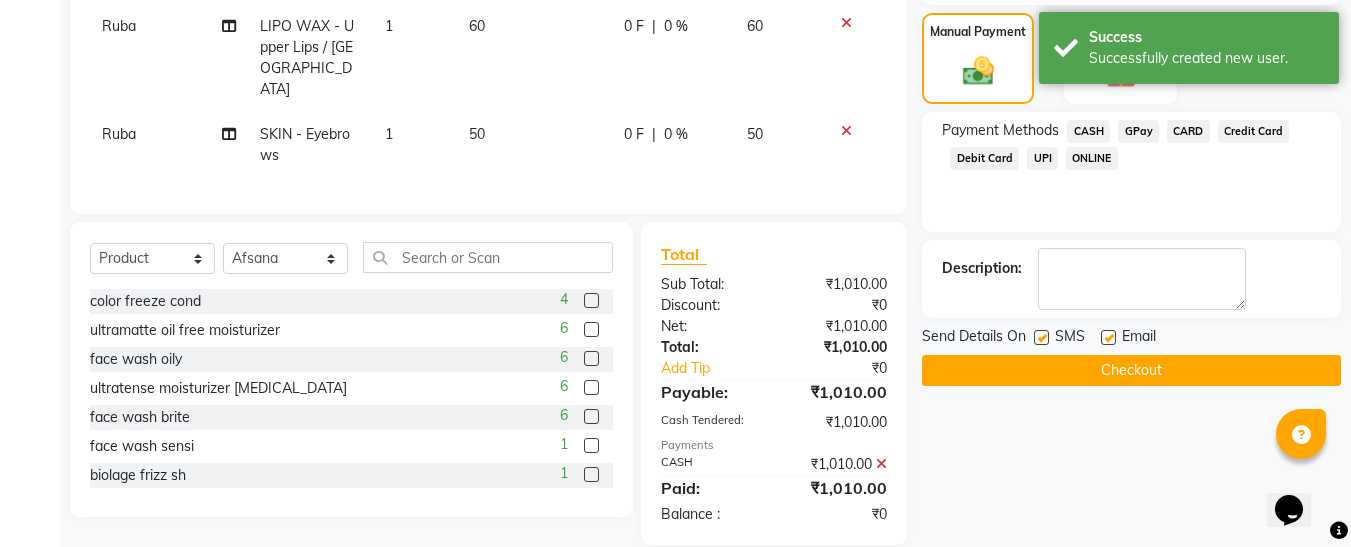 scroll, scrollTop: 501, scrollLeft: 0, axis: vertical 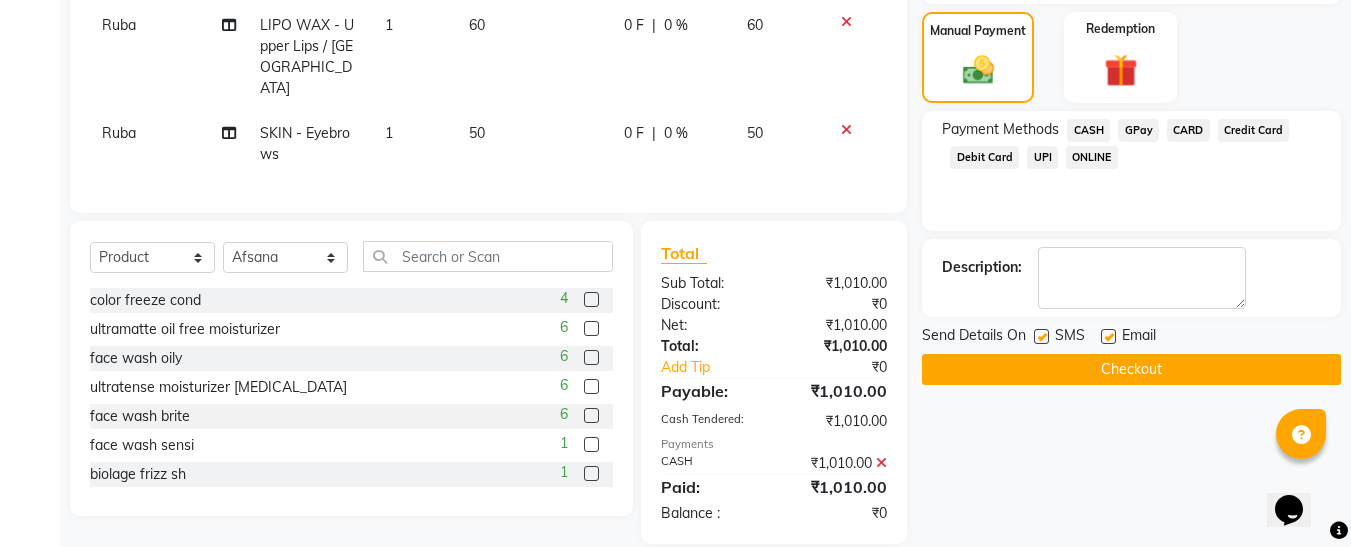 click 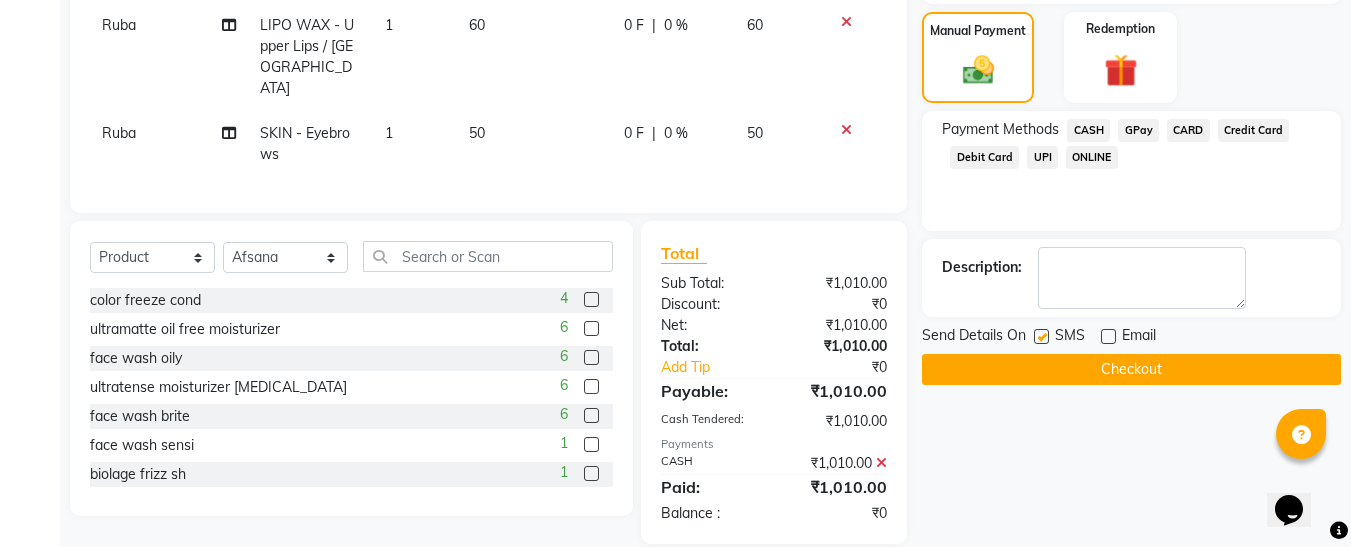 click 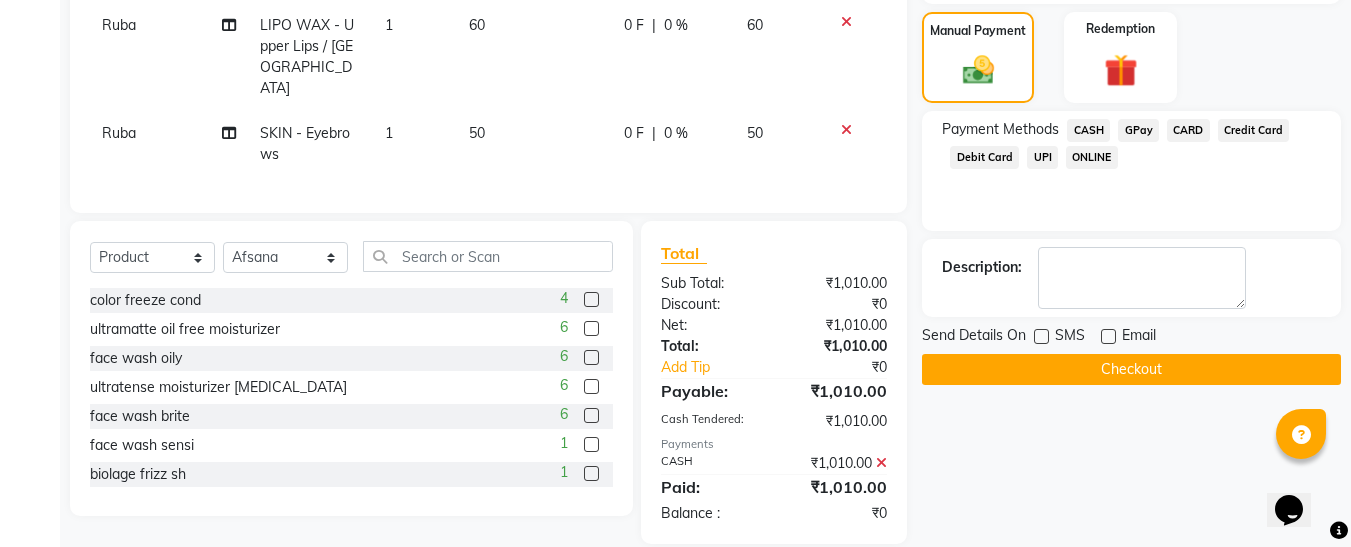 click on "Checkout" 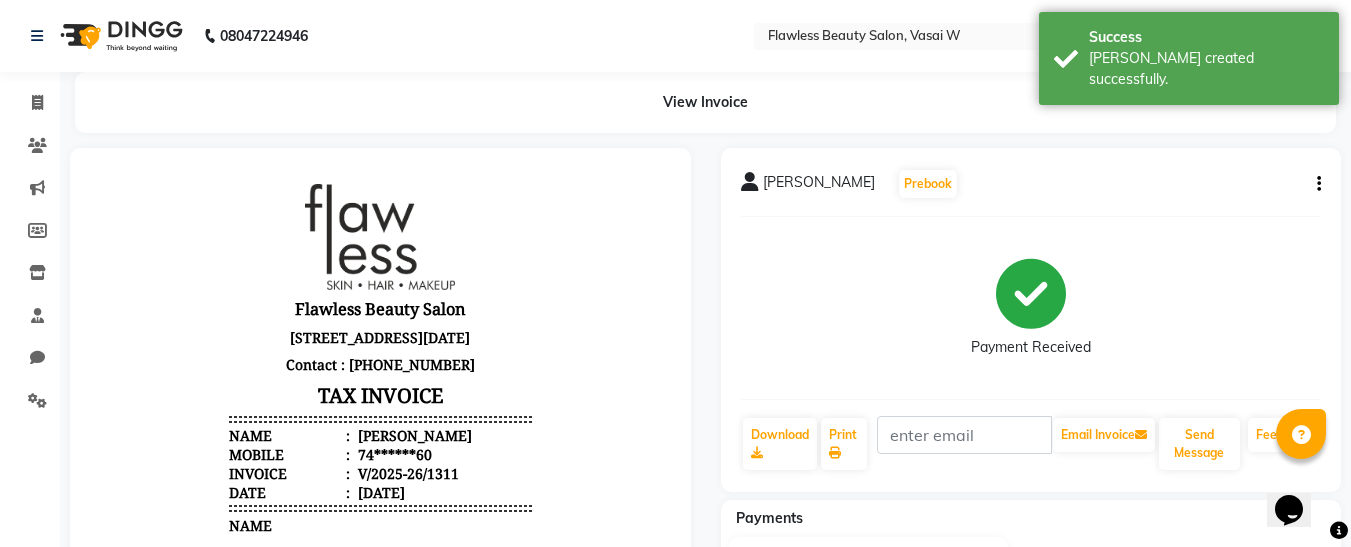 scroll, scrollTop: 0, scrollLeft: 0, axis: both 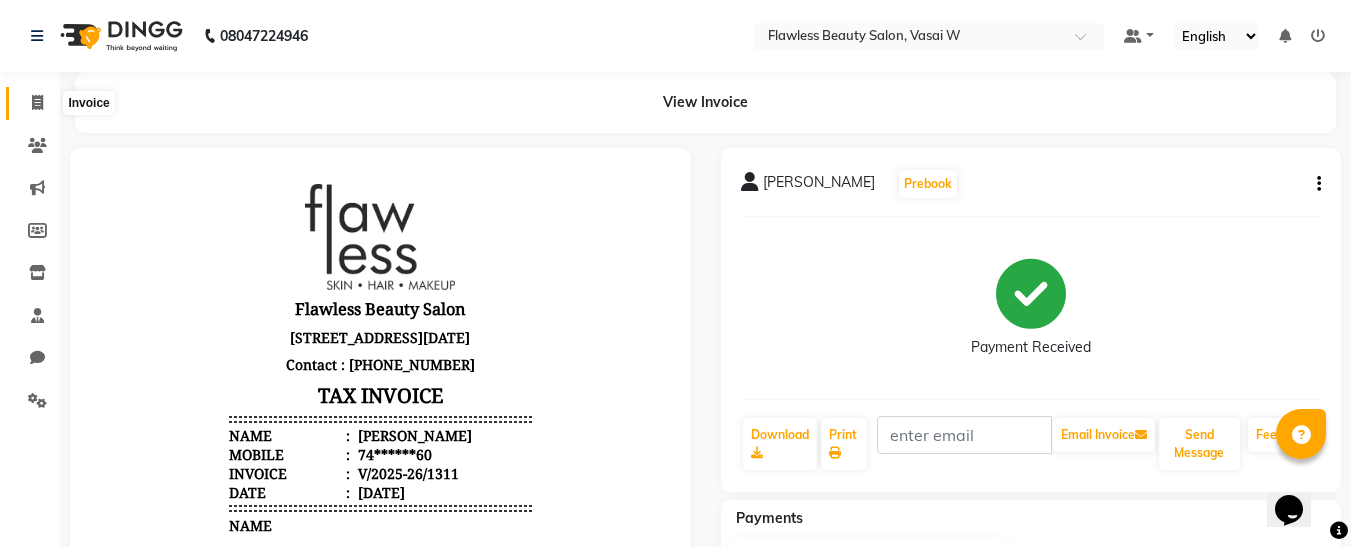 click 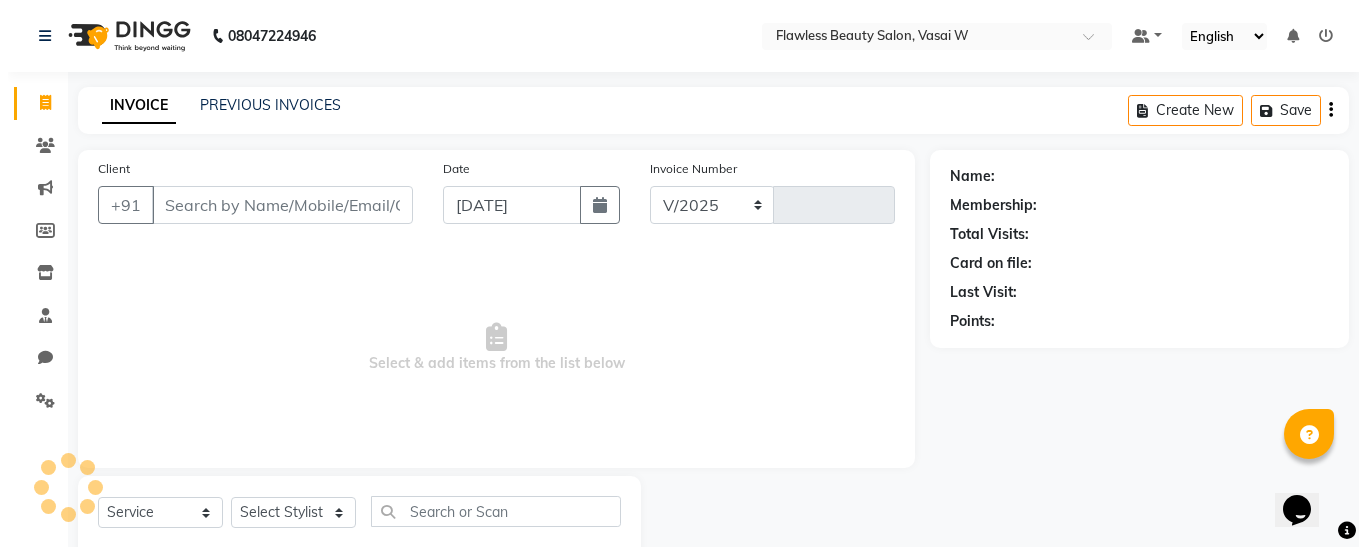scroll, scrollTop: 54, scrollLeft: 0, axis: vertical 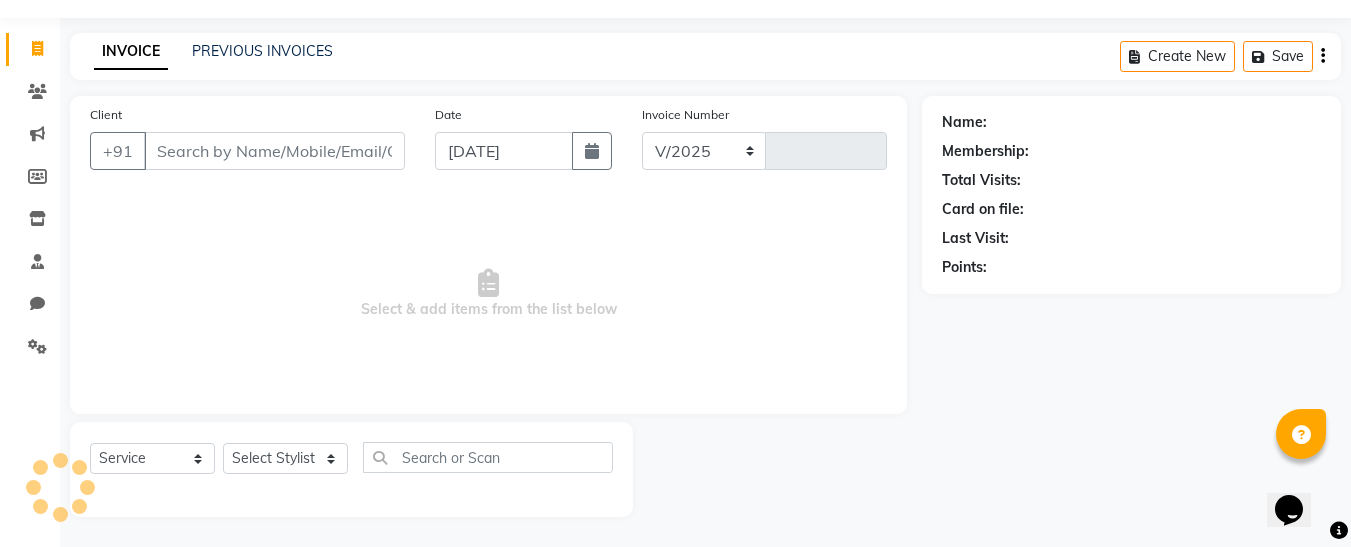 select on "8090" 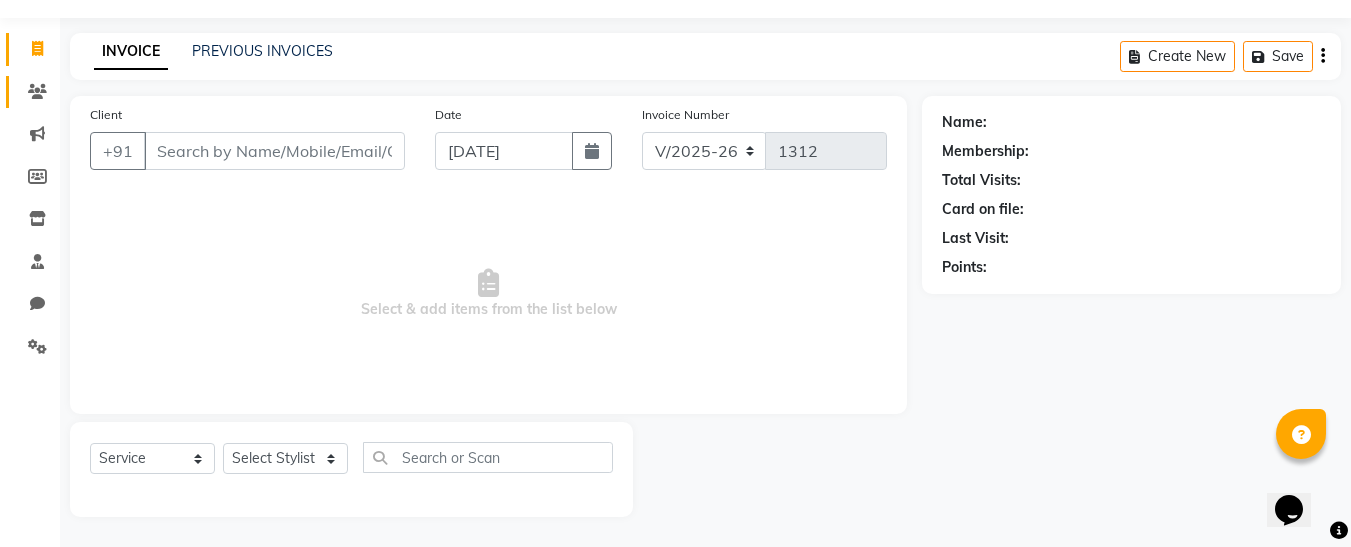 click on "Clients" 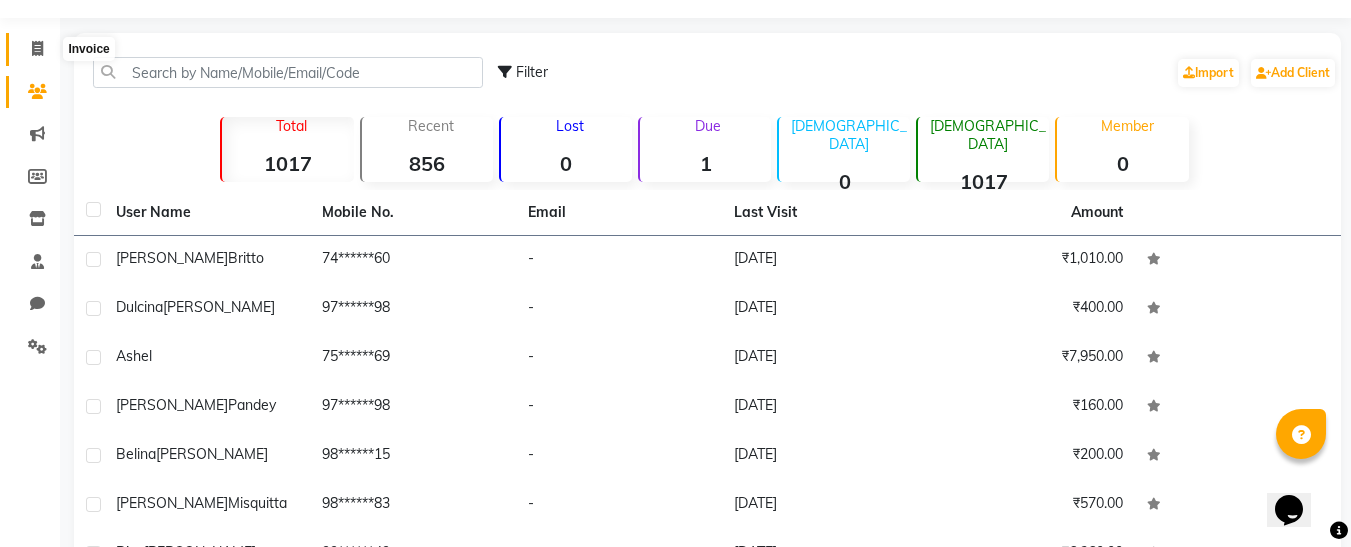click 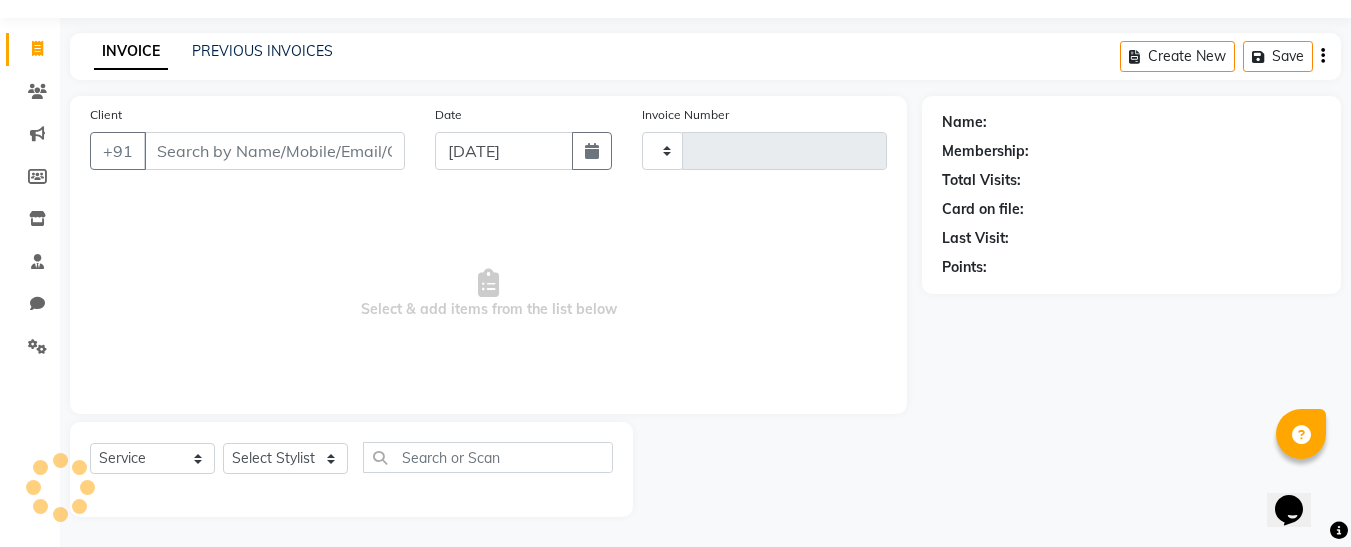type on "1312" 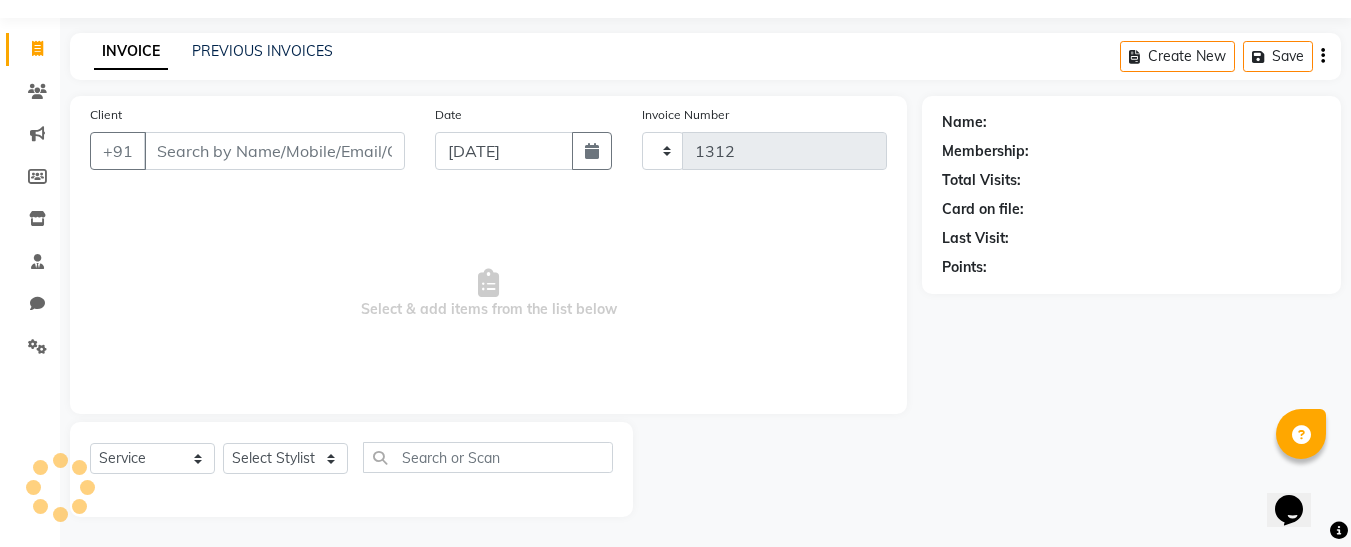 select on "8090" 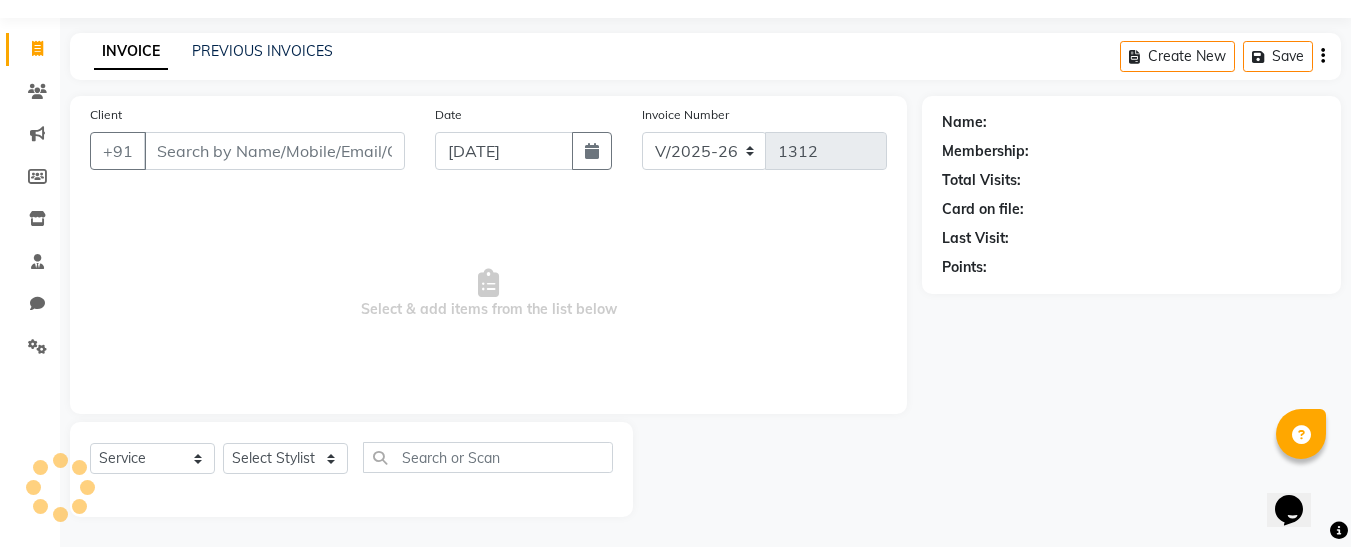 click on "Client" at bounding box center [274, 151] 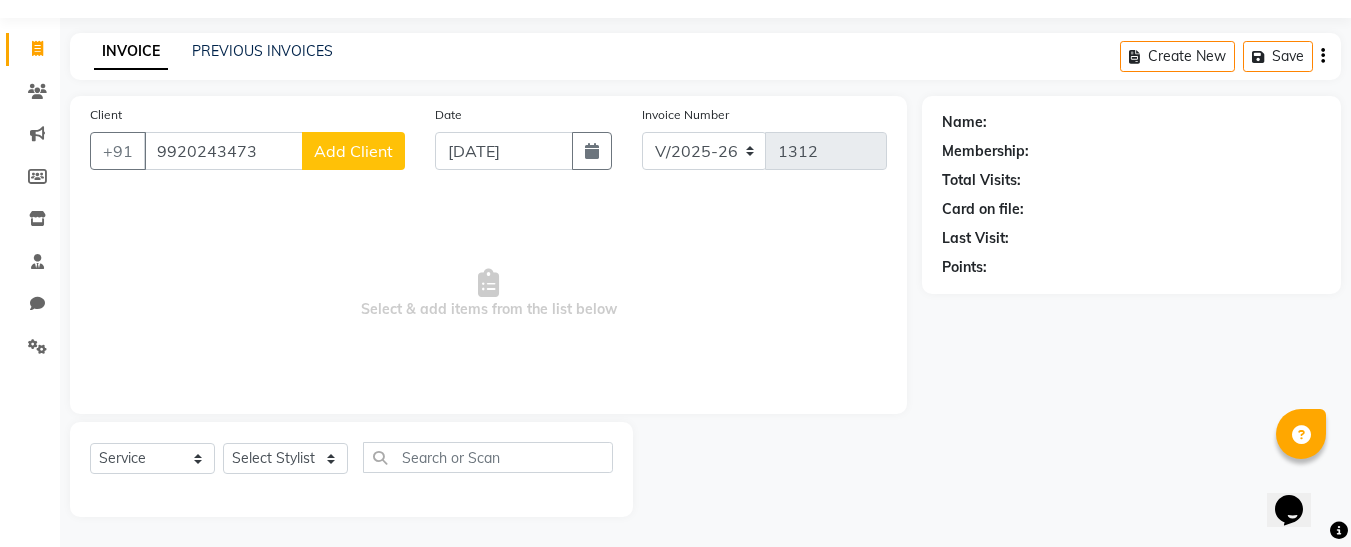 type on "9920243473" 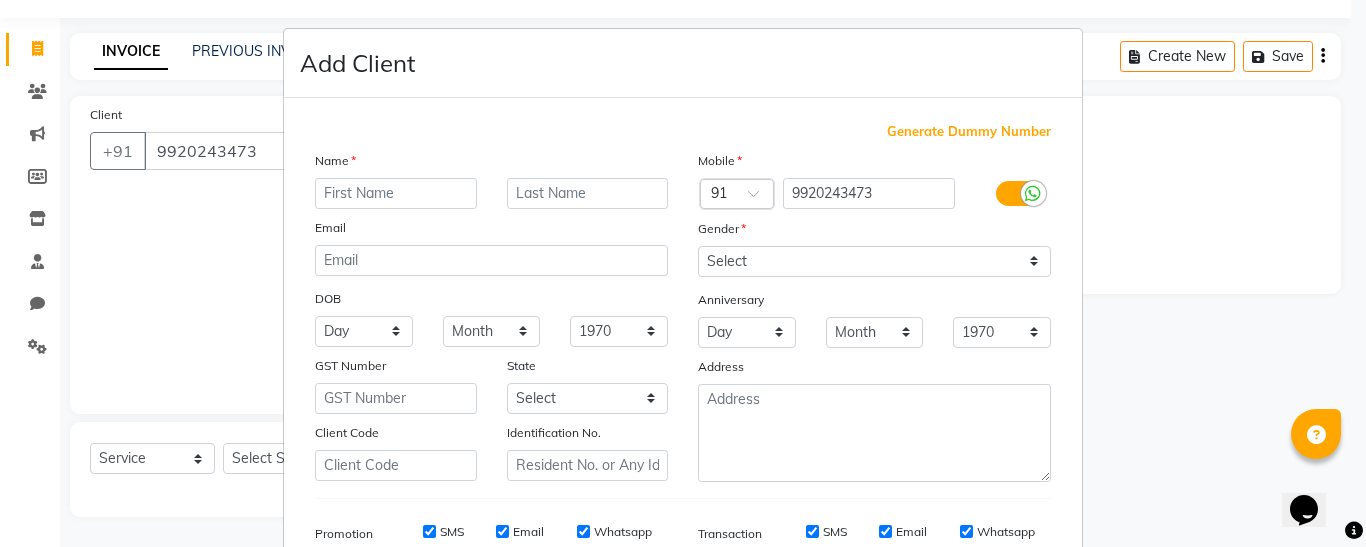 click at bounding box center [396, 193] 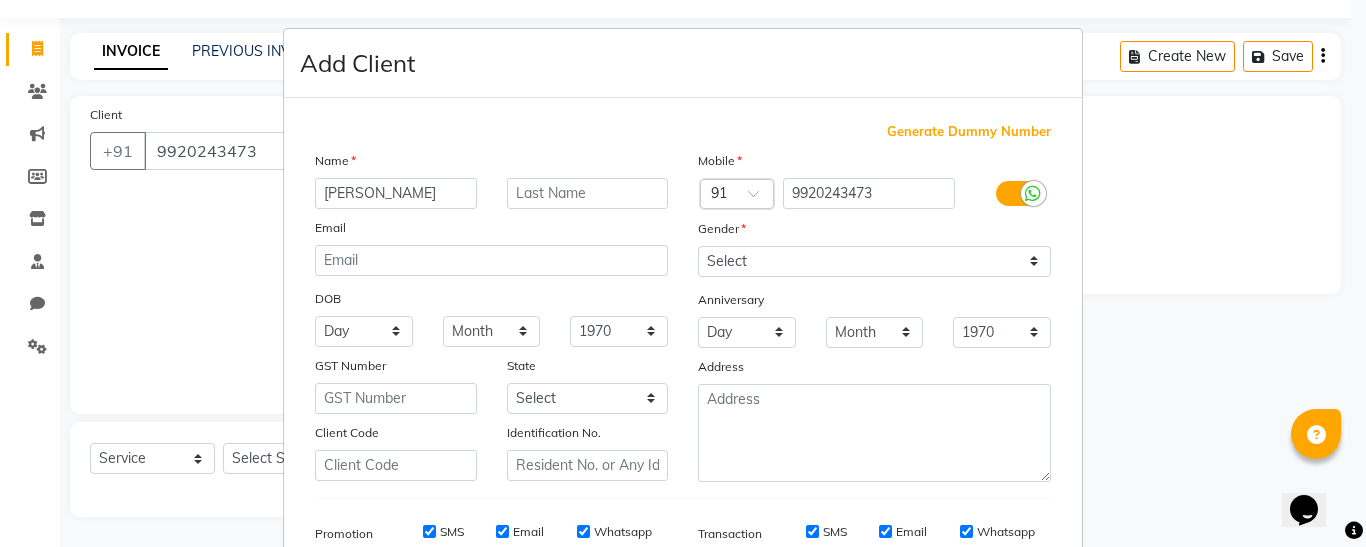 type on "[PERSON_NAME]" 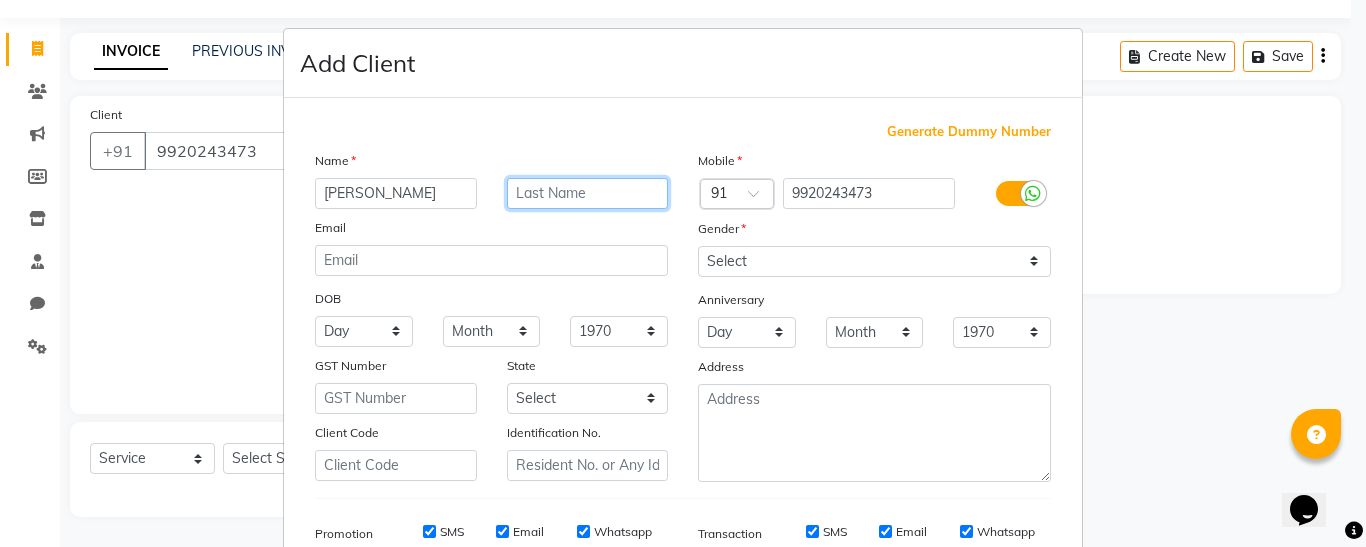 click at bounding box center (588, 193) 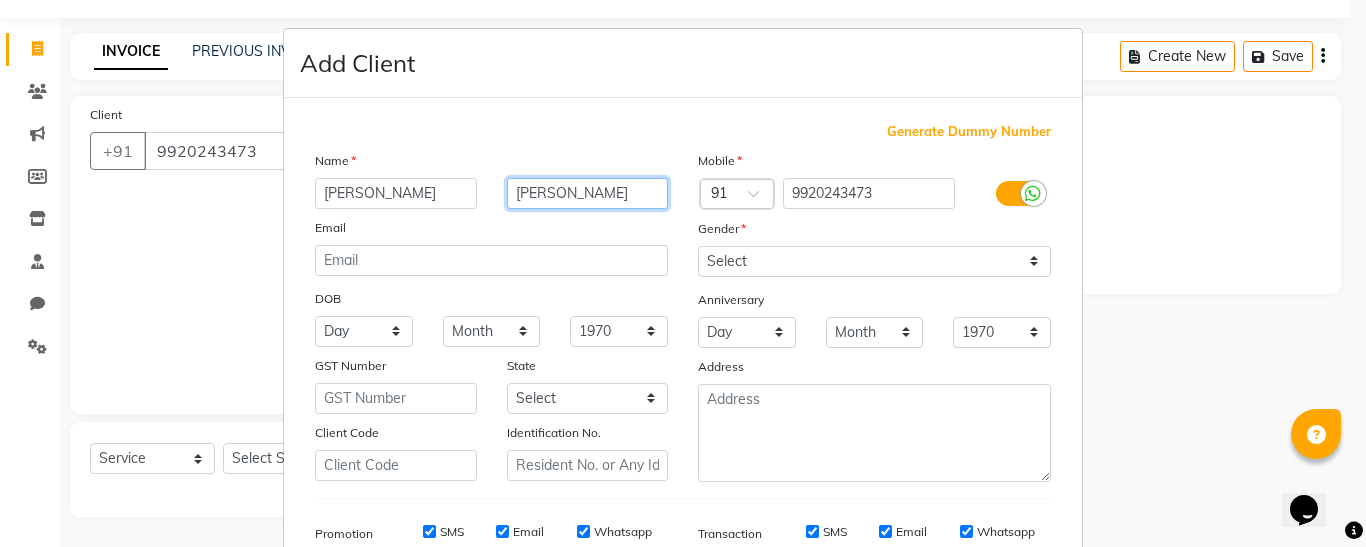 type on "[PERSON_NAME]" 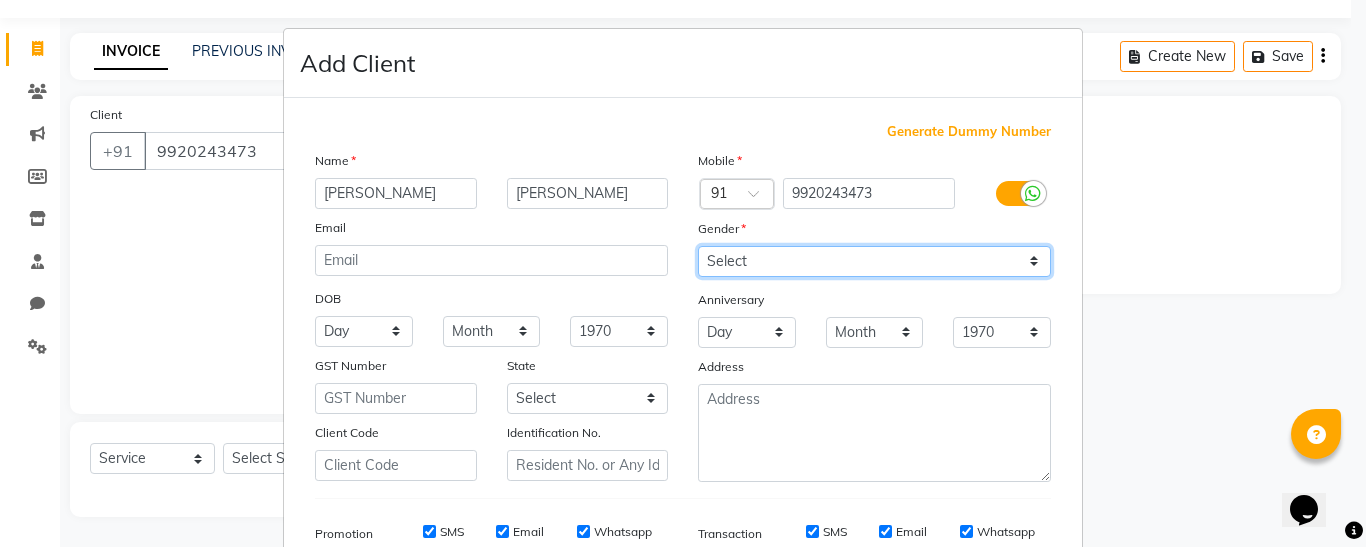 click on "Select Male Female Other Prefer Not To Say" at bounding box center [874, 261] 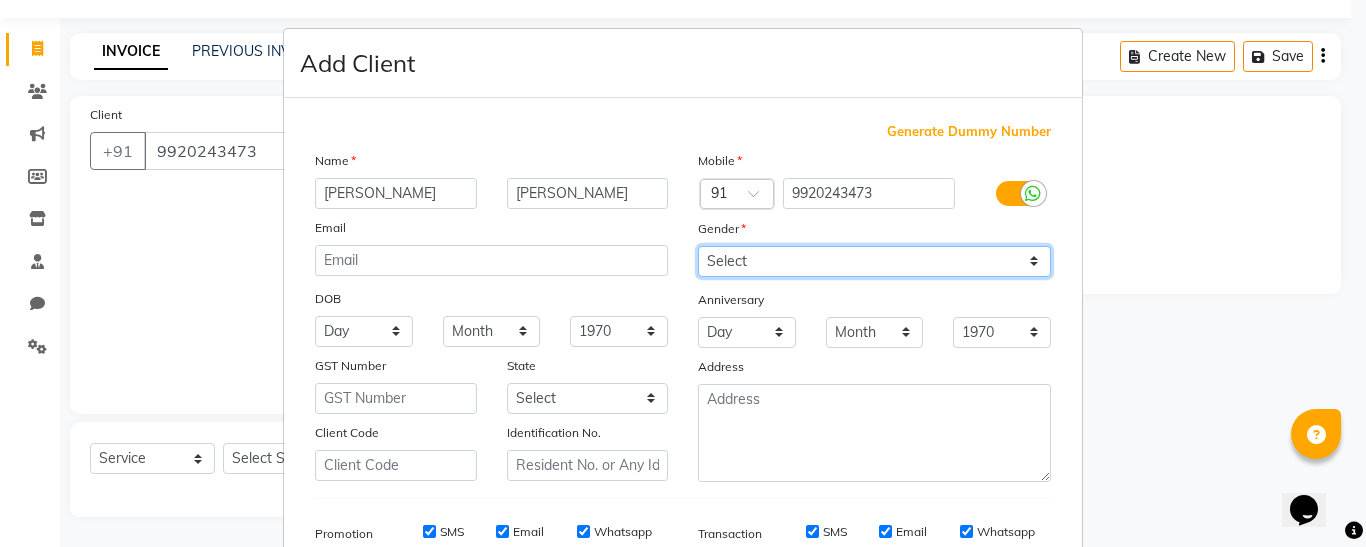 select on "[DEMOGRAPHIC_DATA]" 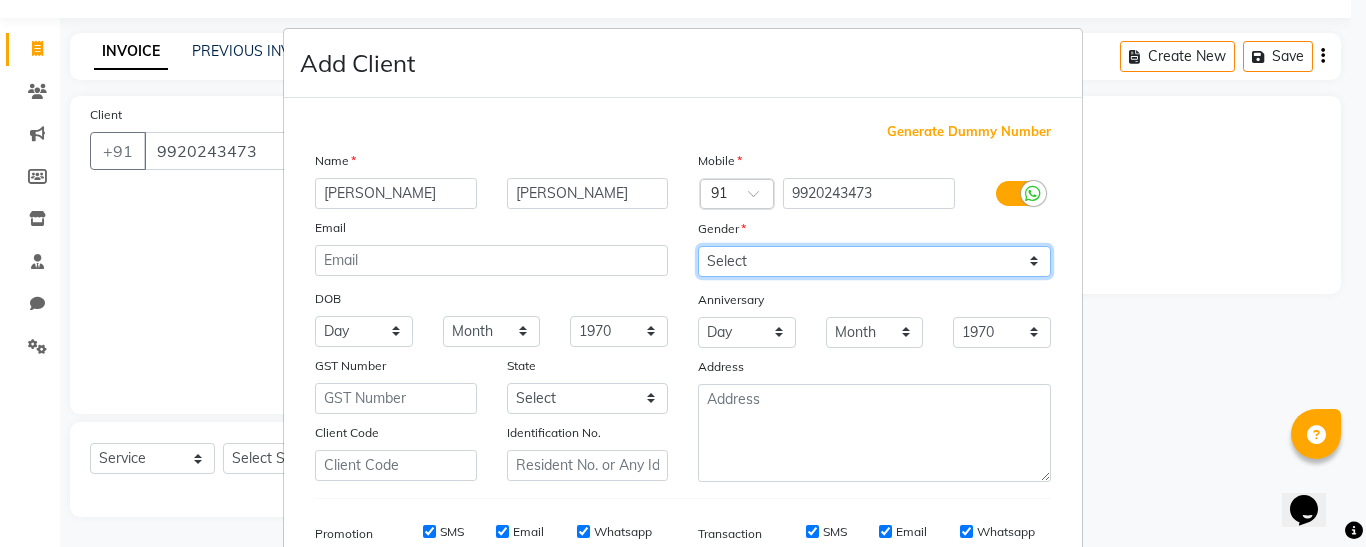 click on "Select Male Female Other Prefer Not To Say" at bounding box center [874, 261] 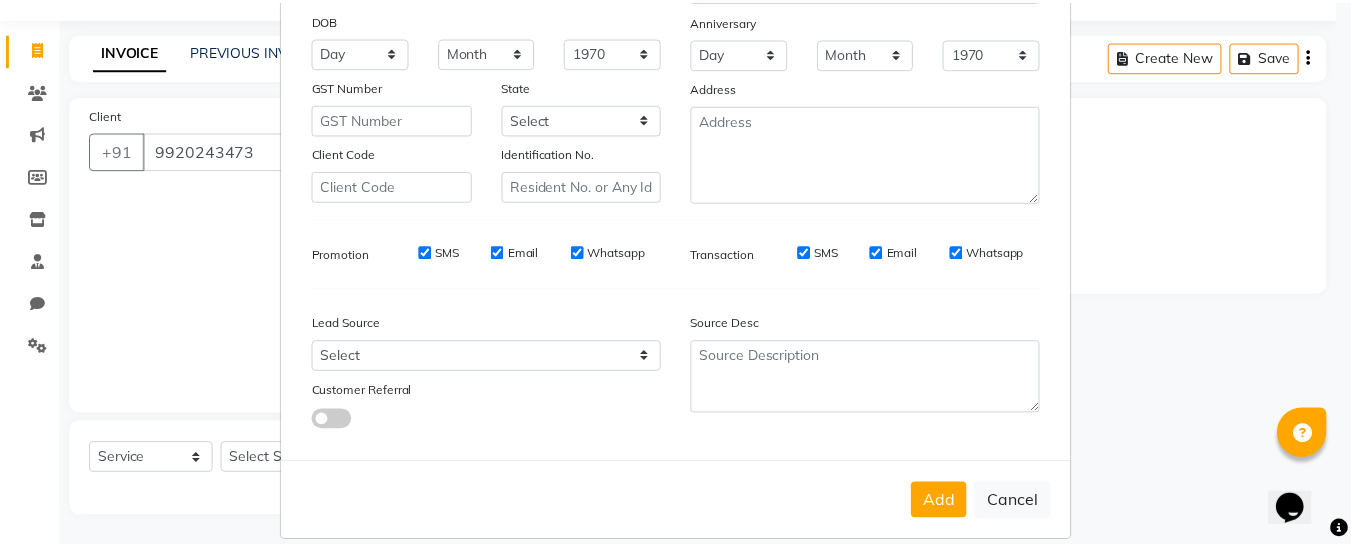 scroll, scrollTop: 302, scrollLeft: 0, axis: vertical 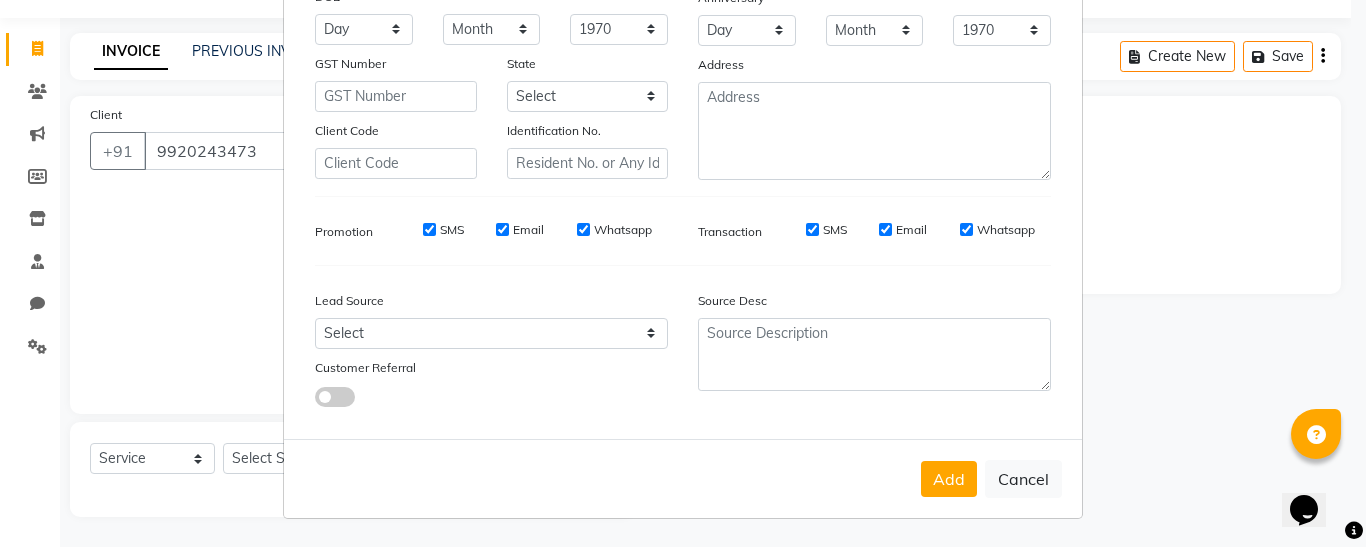 click on "Add   Cancel" at bounding box center (683, 478) 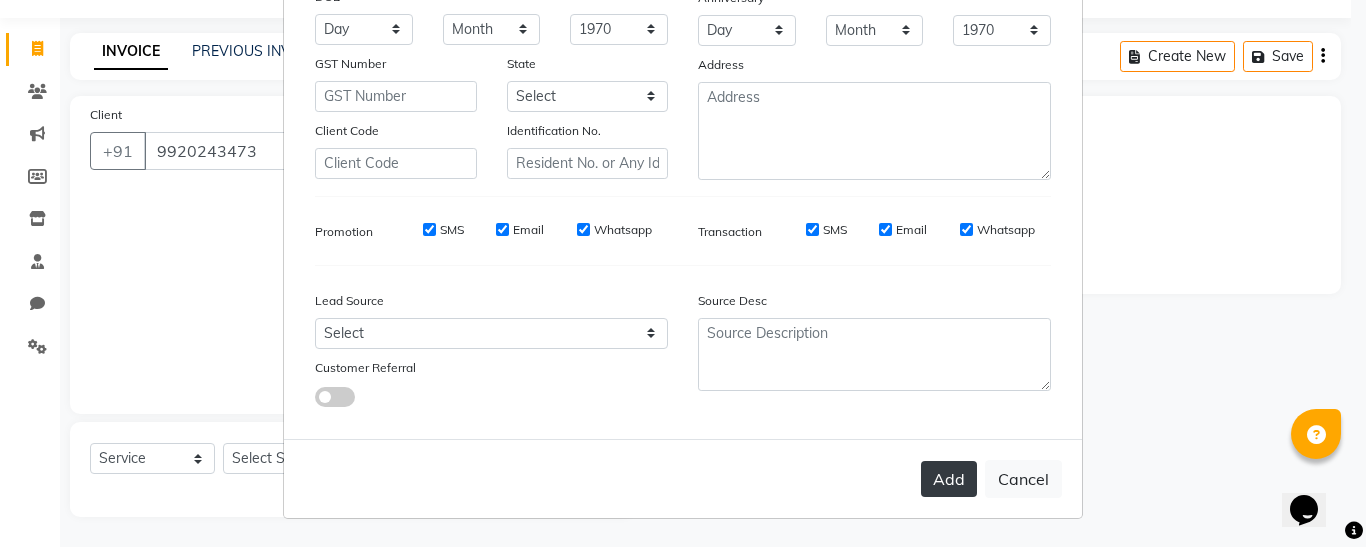 click on "Add" at bounding box center [949, 479] 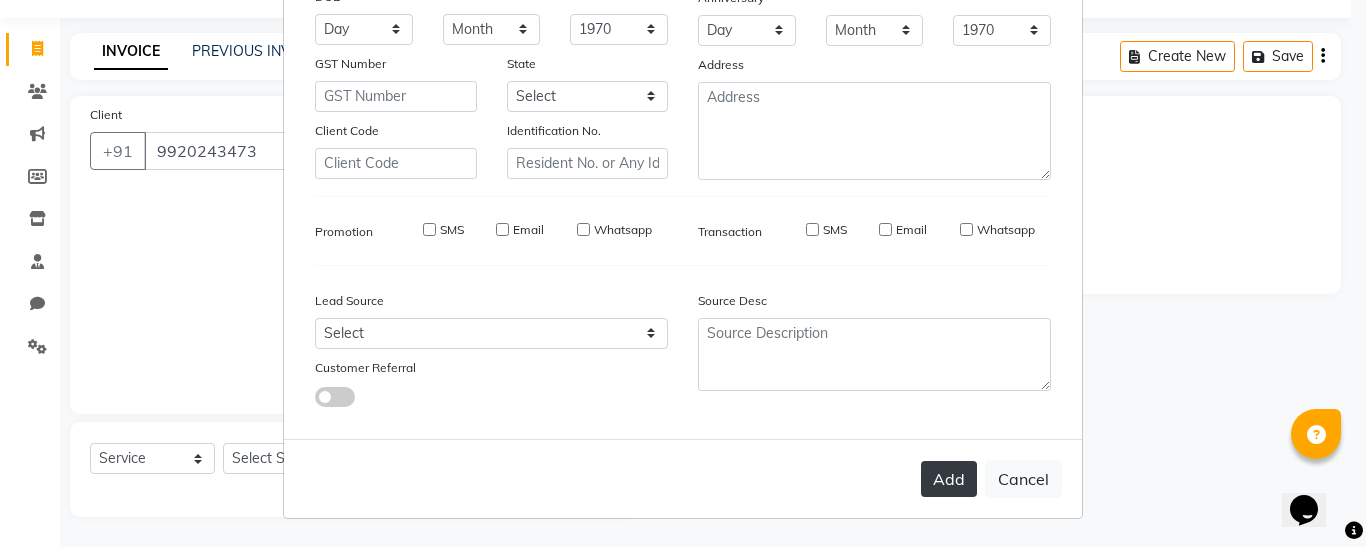 type on "99******73" 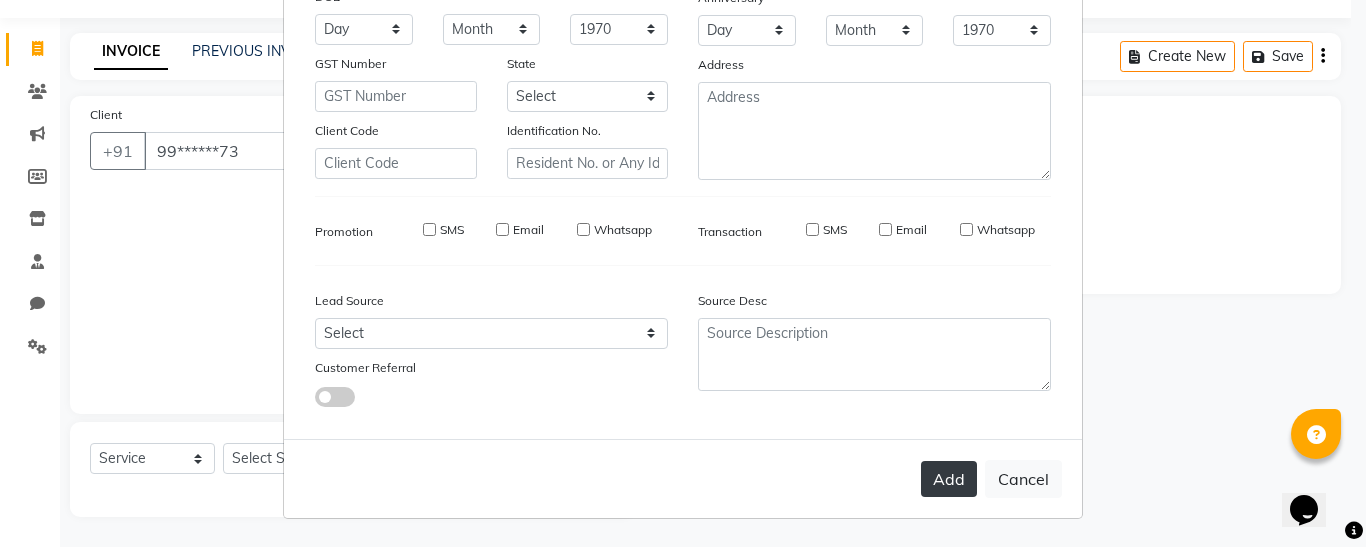 select 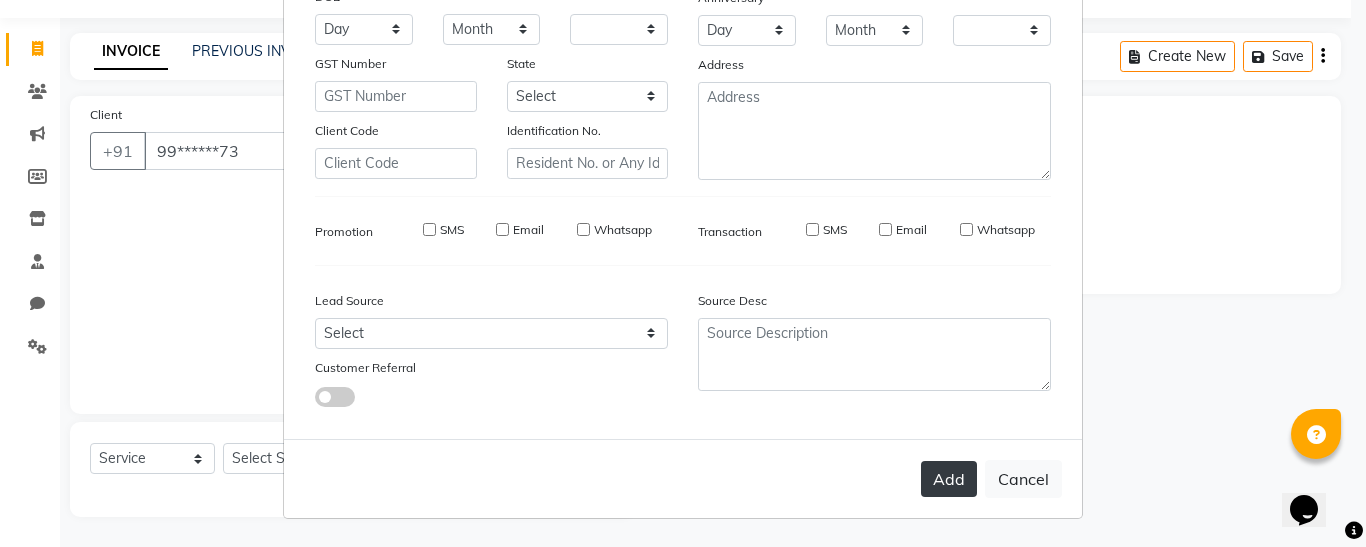 checkbox on "false" 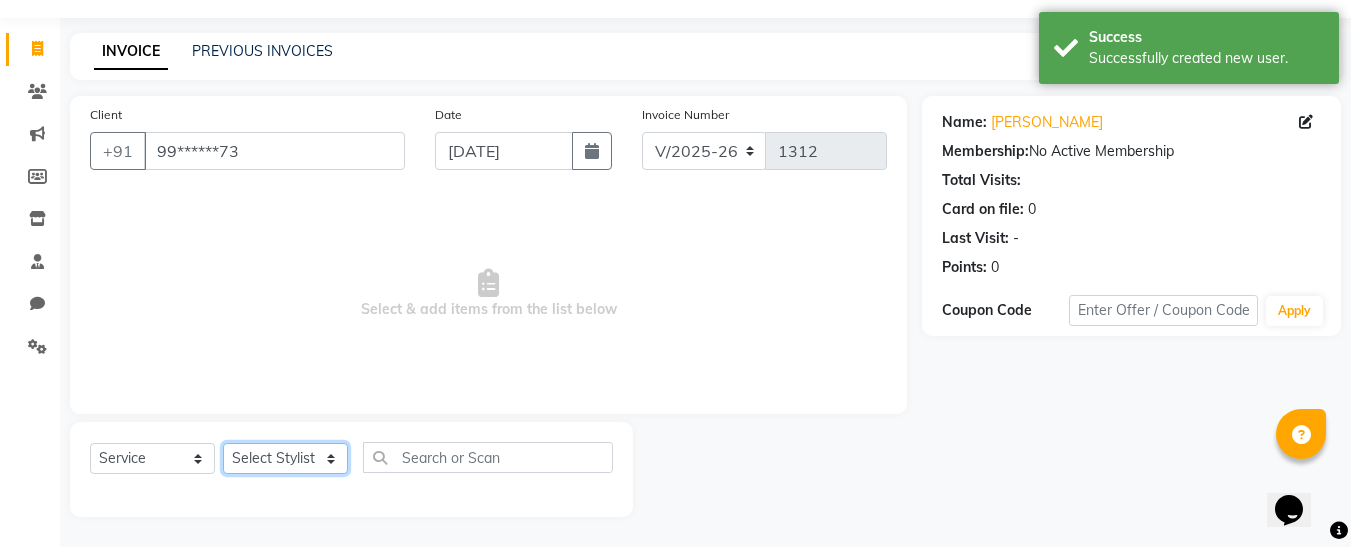 click on "Select Stylist Afsana [PERSON_NAME]  [PERSON_NAME] Maam Nisha  Pari [PERSON_NAME] [PERSON_NAME]" 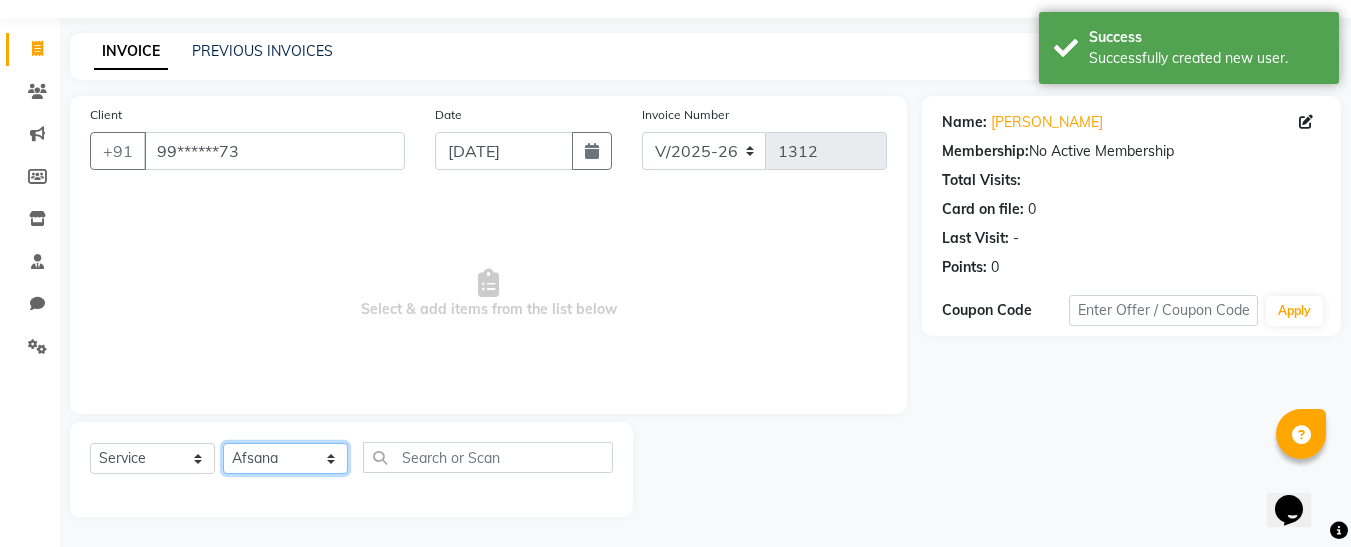 click on "Select Stylist Afsana [PERSON_NAME]  [PERSON_NAME] Maam Nisha  Pari [PERSON_NAME] [PERSON_NAME]" 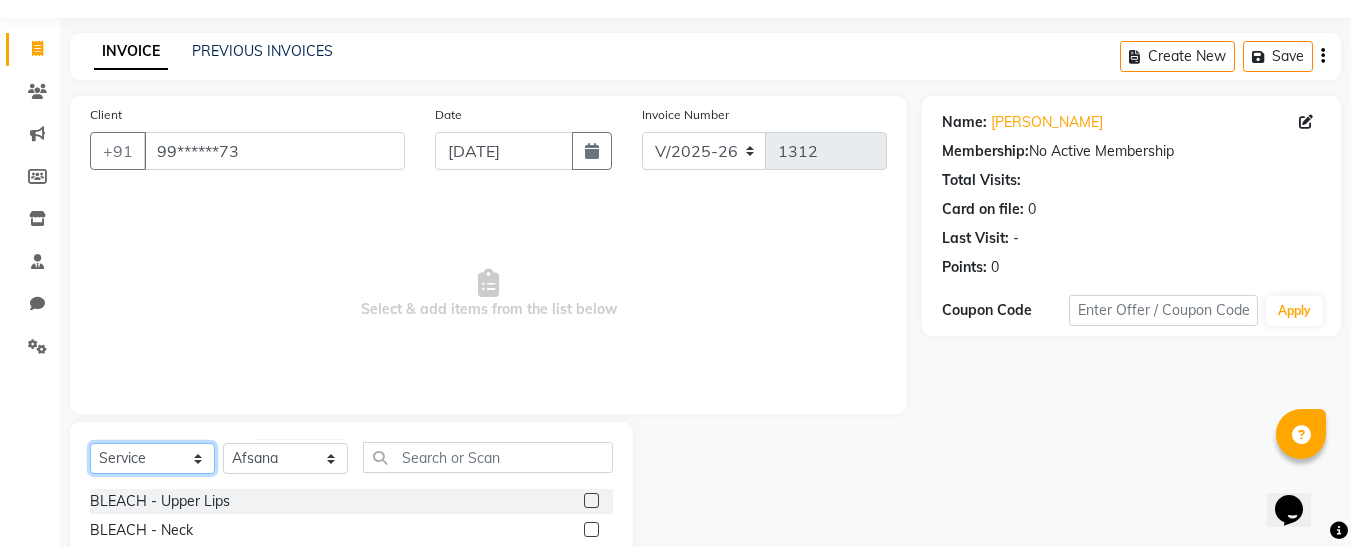 click on "Select  Service  Product  Membership  Package Voucher Prepaid Gift Card" 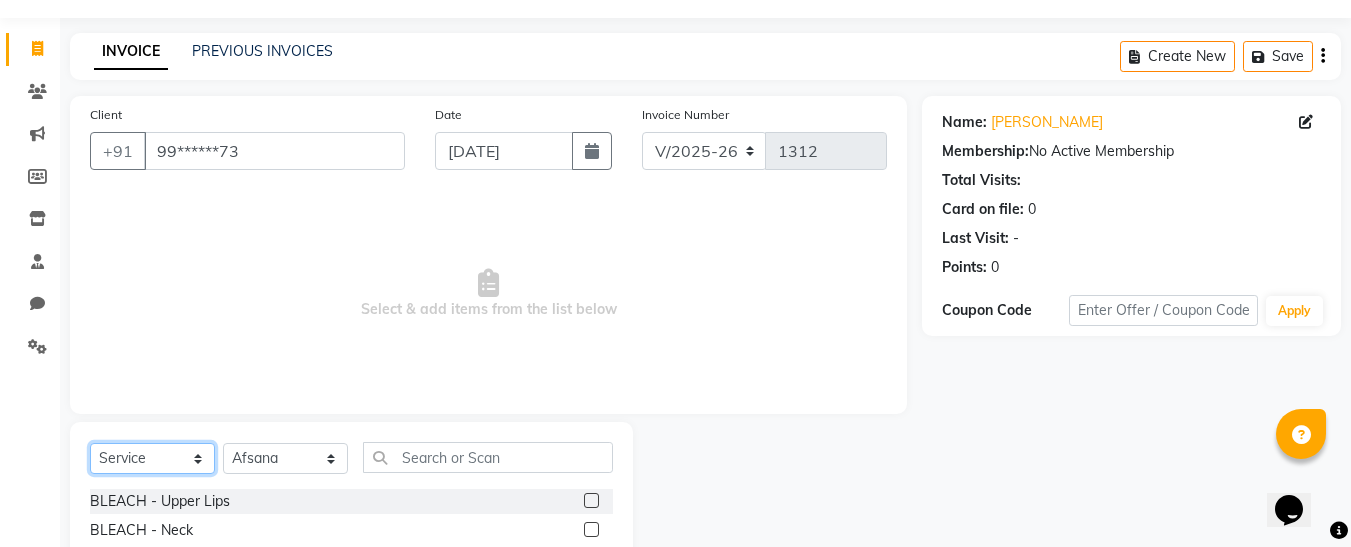select on "product" 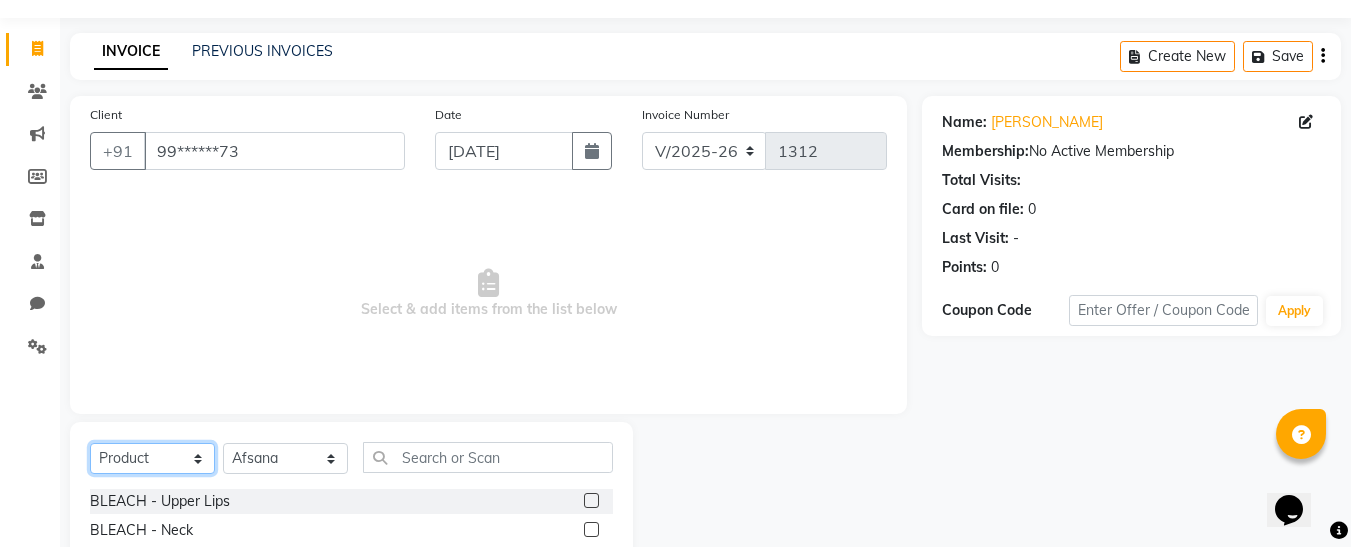 click on "Select  Service  Product  Membership  Package Voucher Prepaid Gift Card" 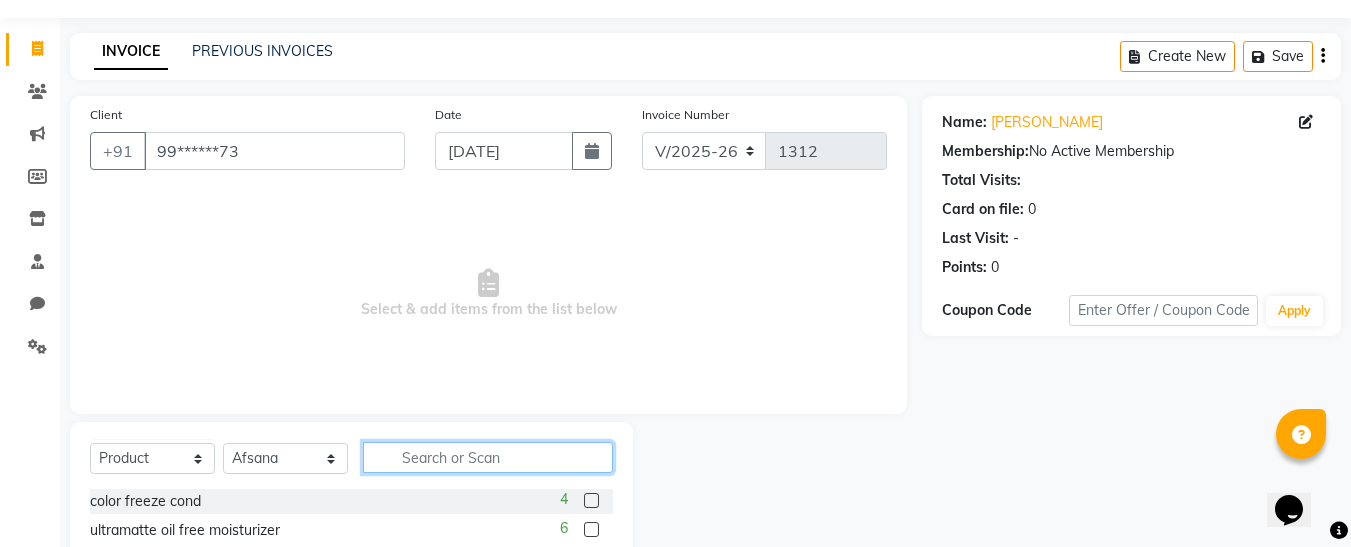 click 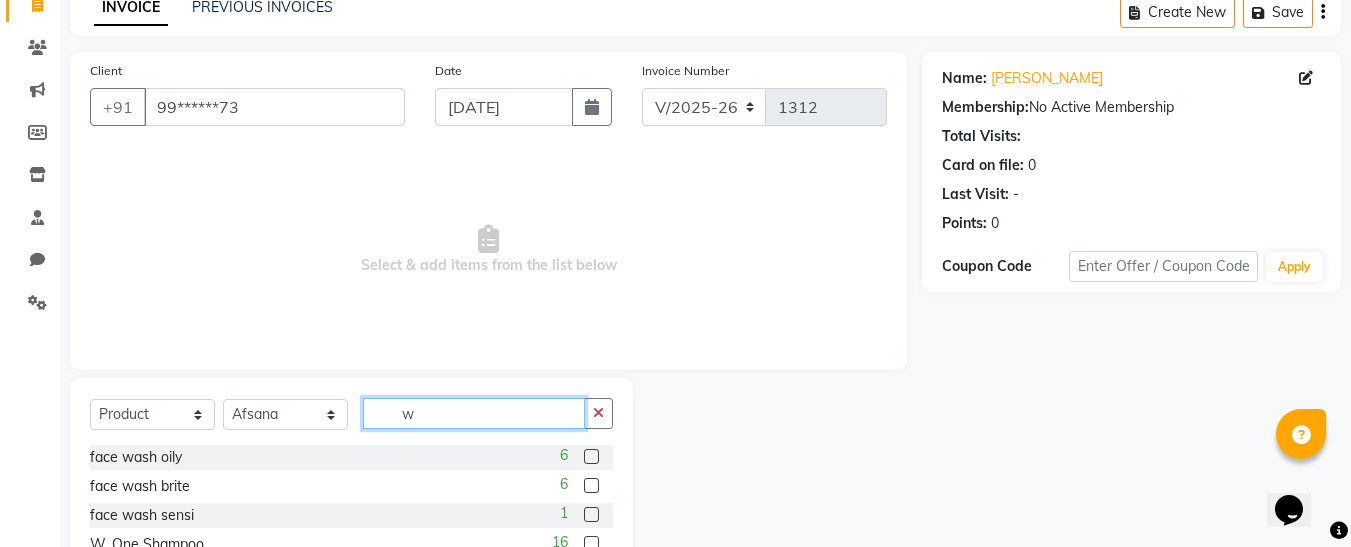 scroll, scrollTop: 113, scrollLeft: 0, axis: vertical 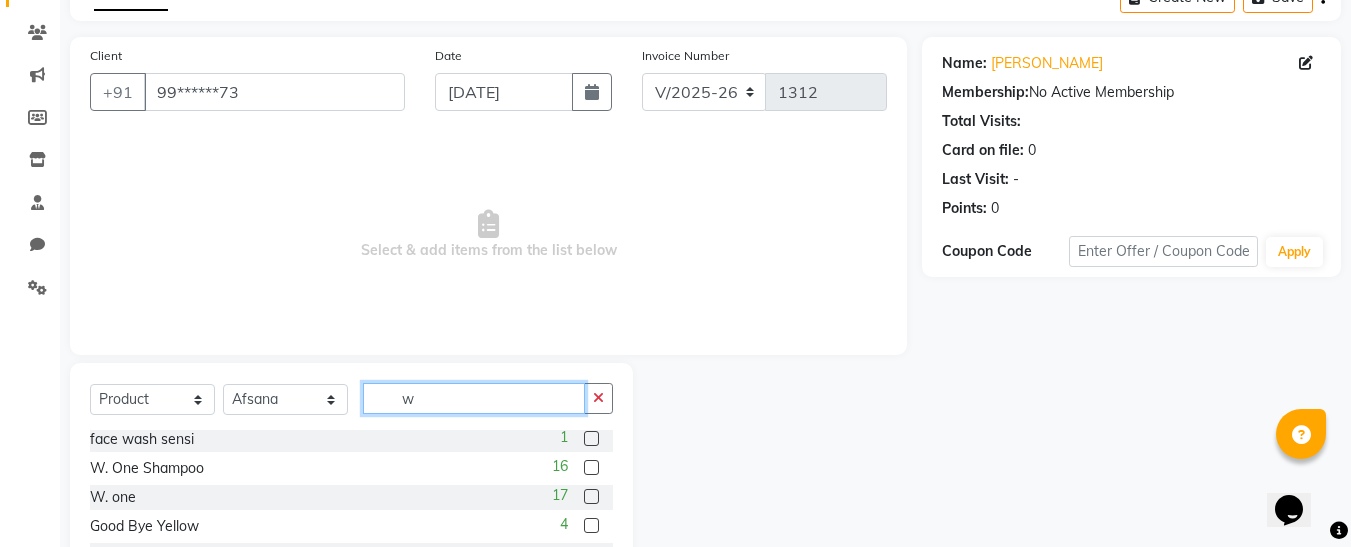 type on "w" 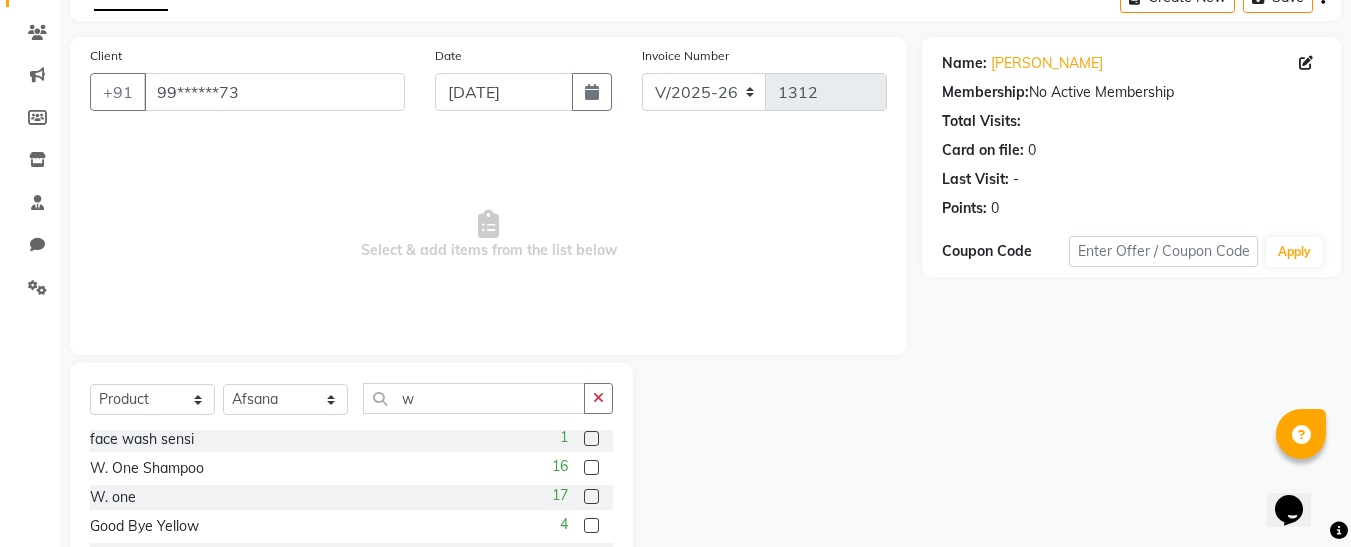click 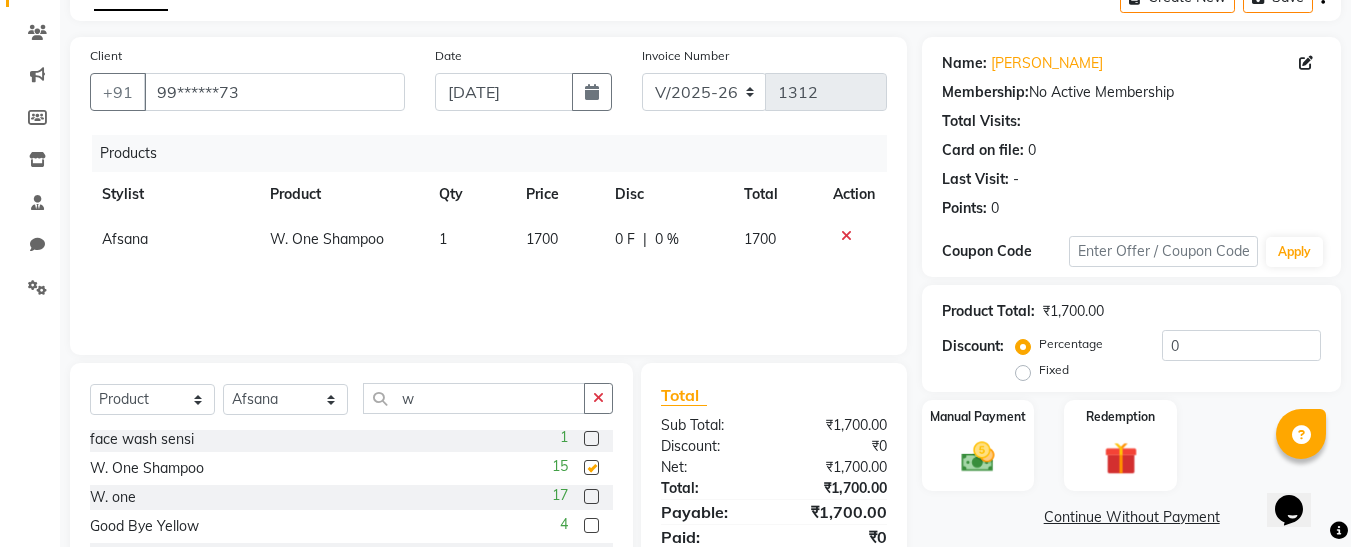 checkbox on "false" 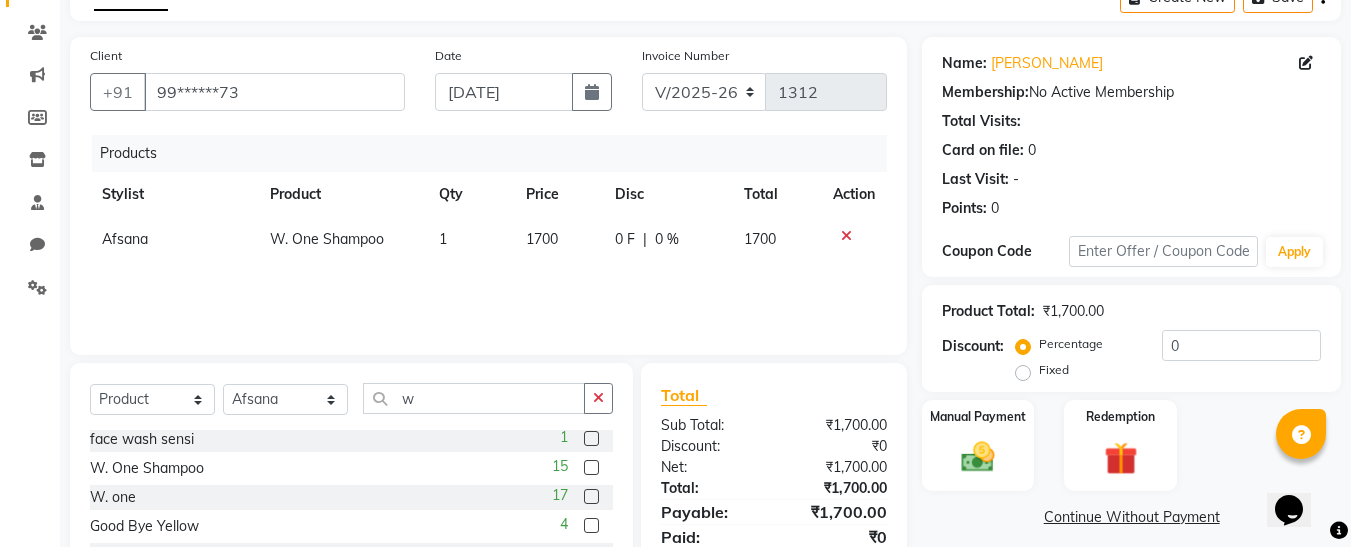 click 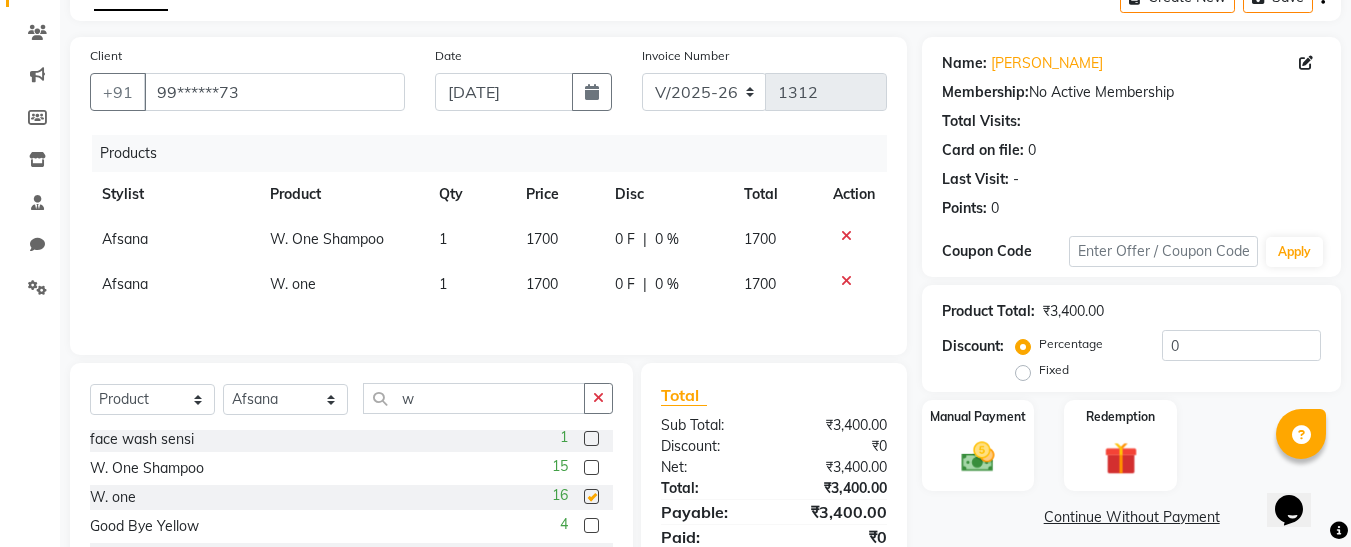 checkbox on "false" 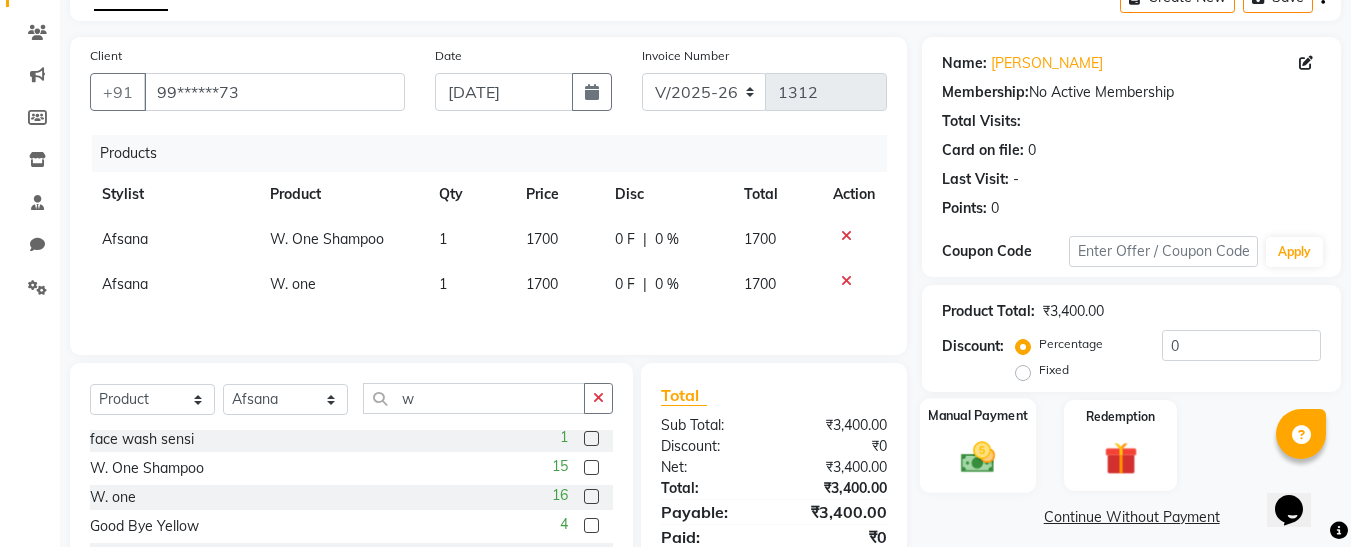 click on "Manual Payment" 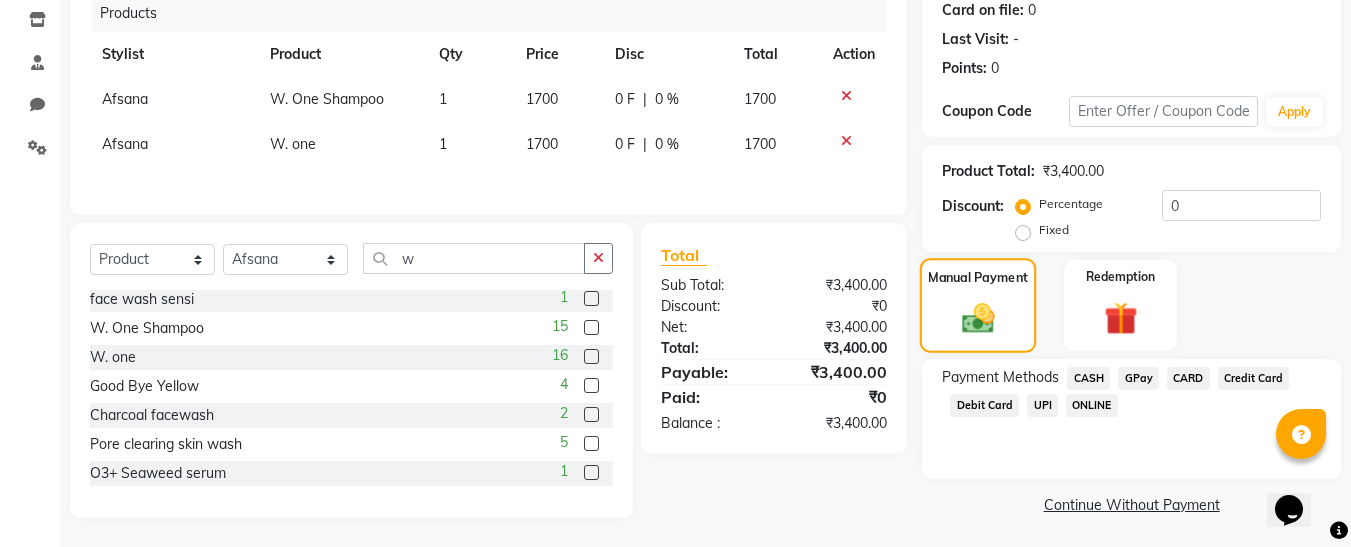 scroll, scrollTop: 257, scrollLeft: 0, axis: vertical 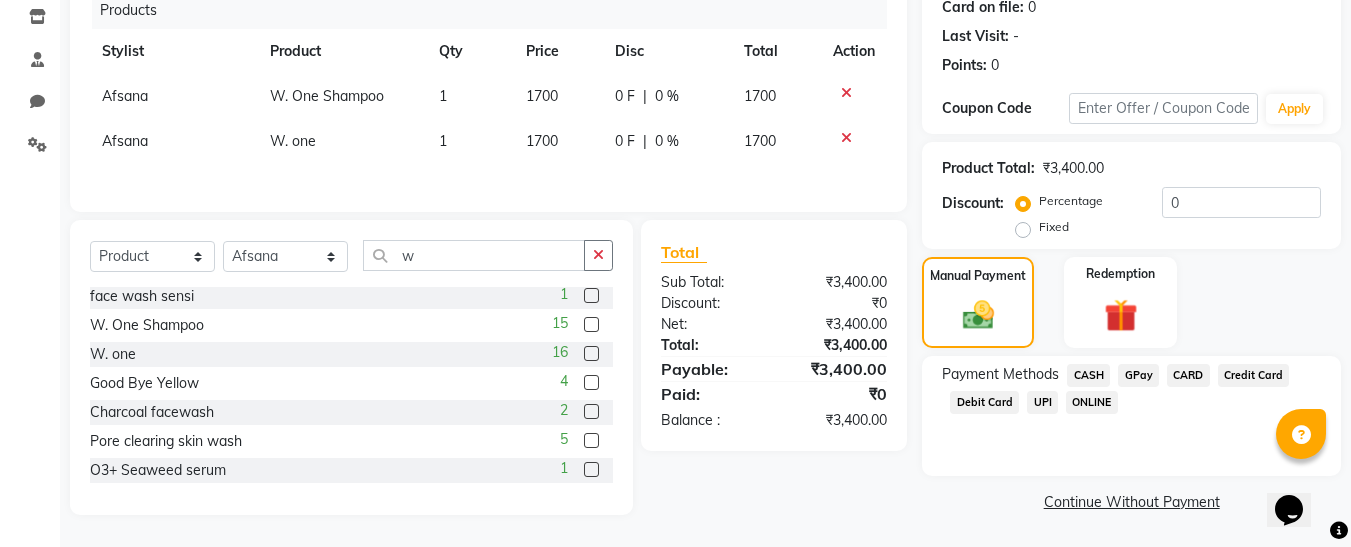click on "GPay" 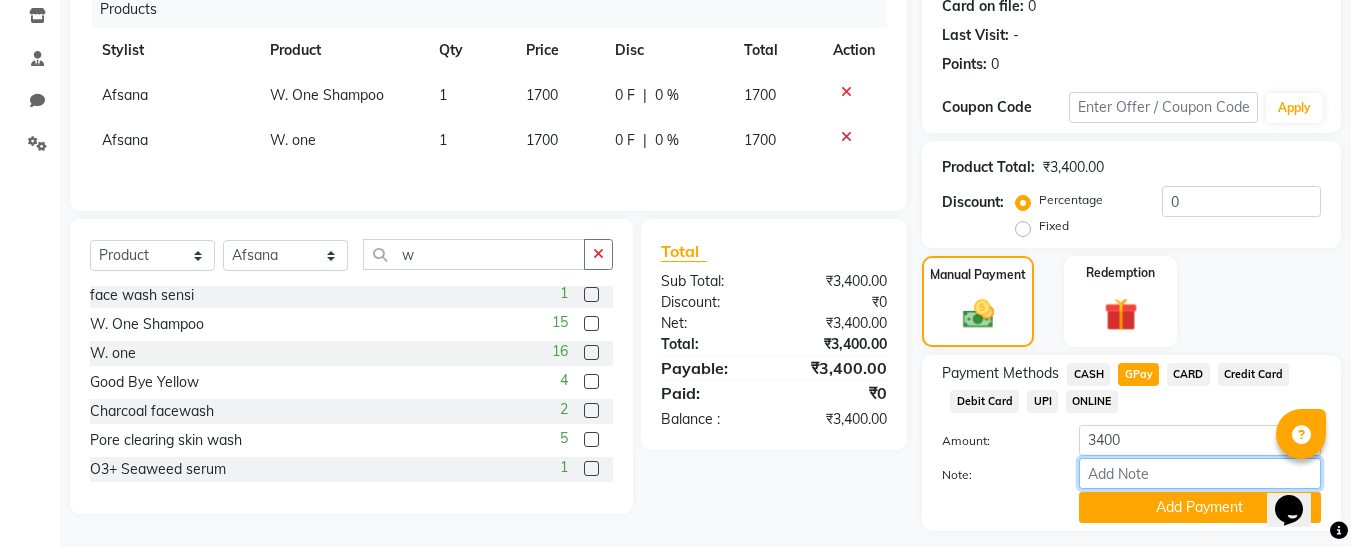 click on "Note:" at bounding box center (1200, 473) 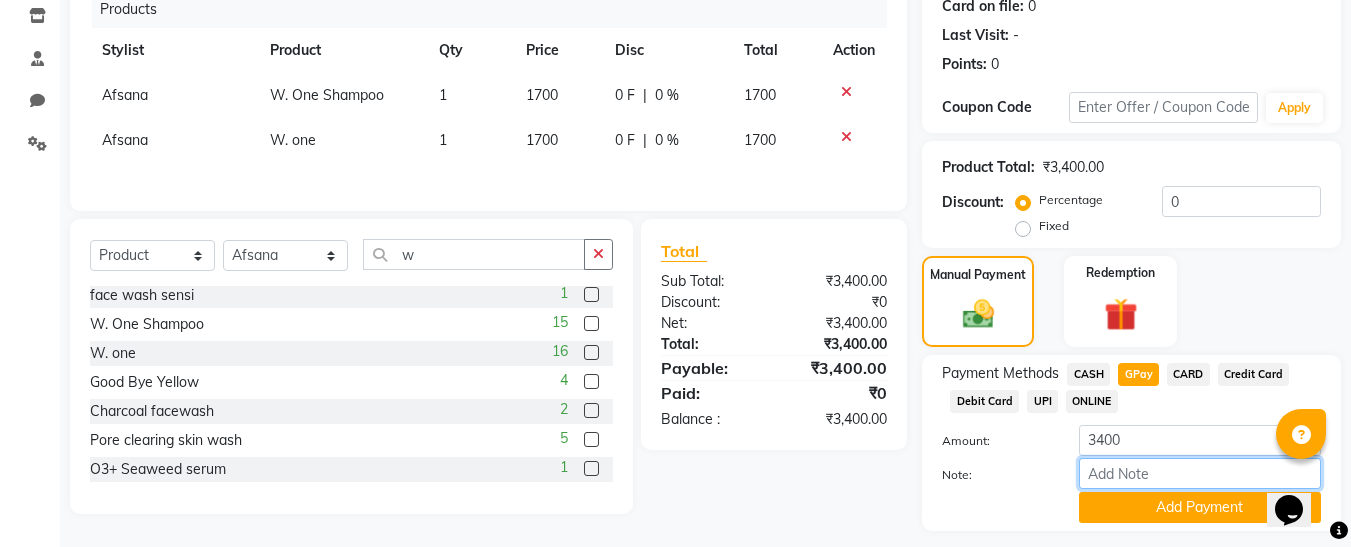 type on "fless" 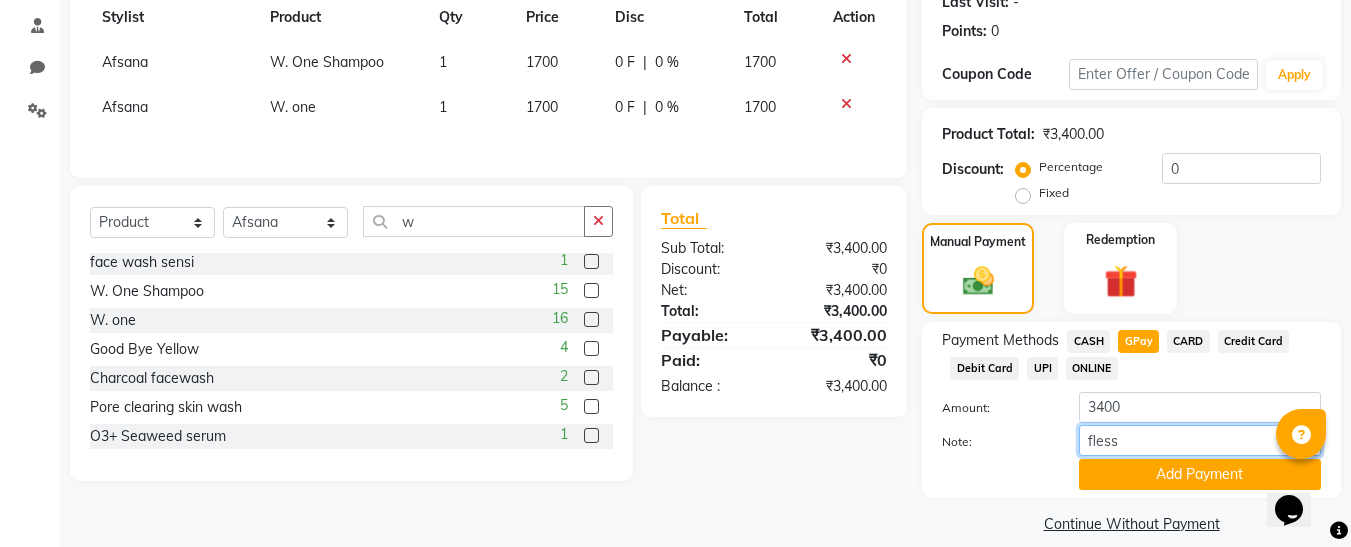 scroll, scrollTop: 312, scrollLeft: 0, axis: vertical 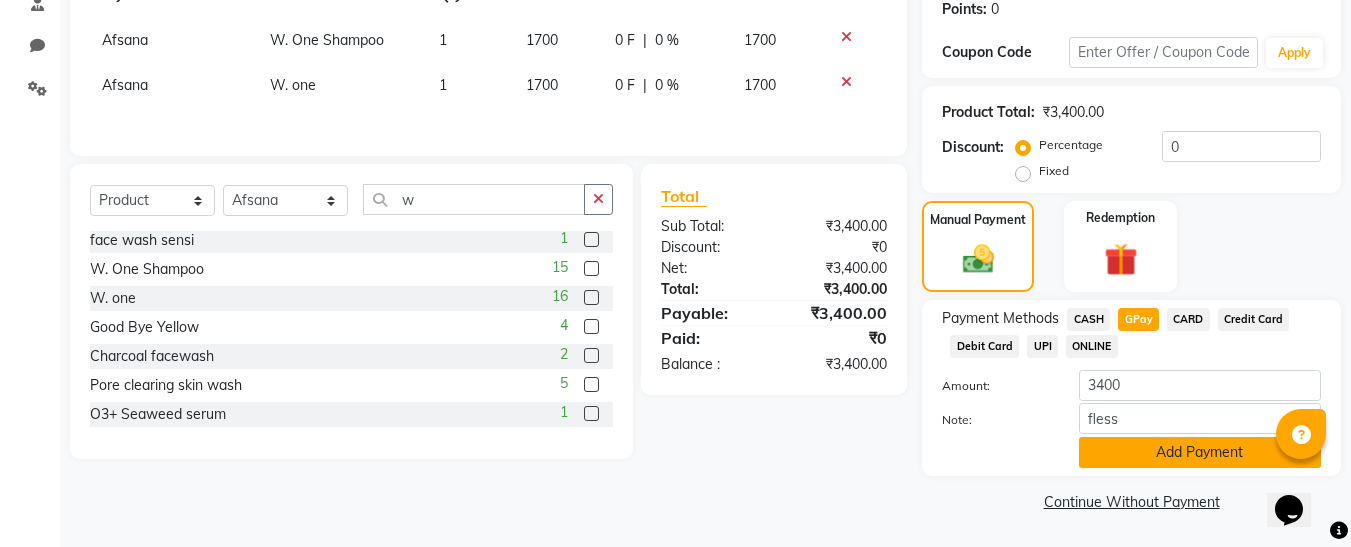 click on "Add Payment" 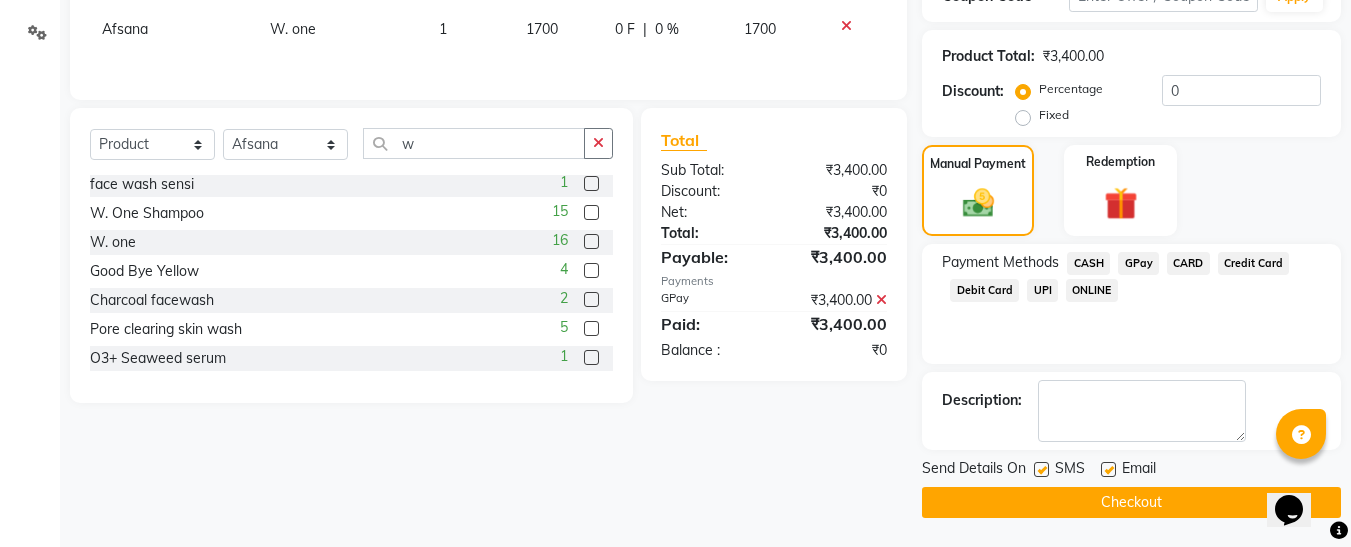 scroll, scrollTop: 369, scrollLeft: 0, axis: vertical 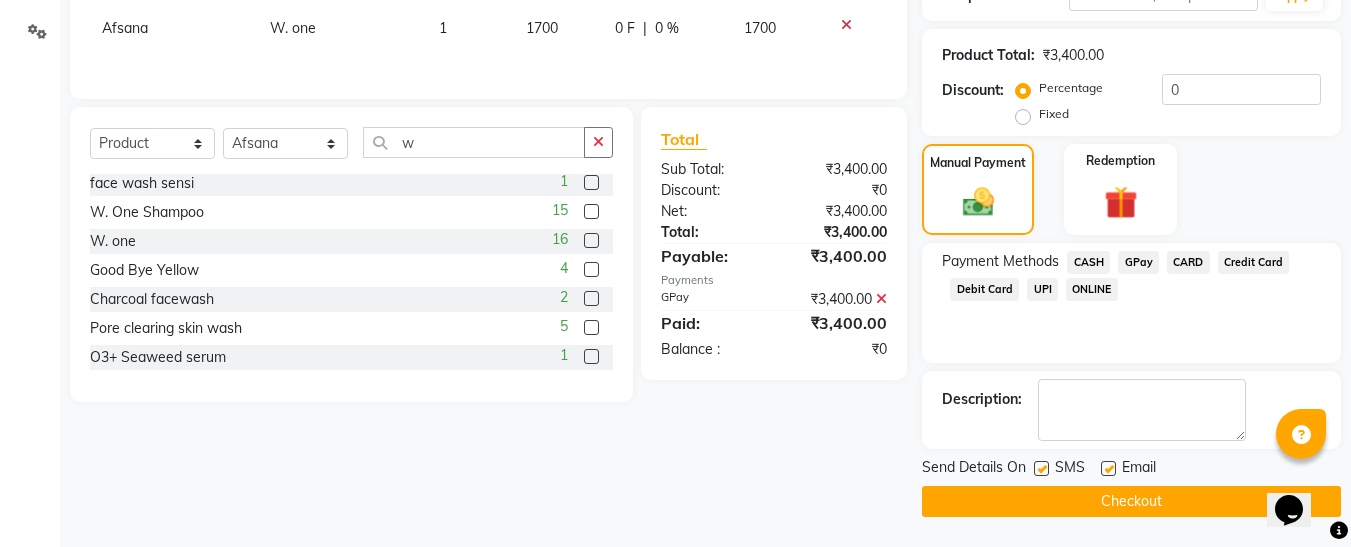 click 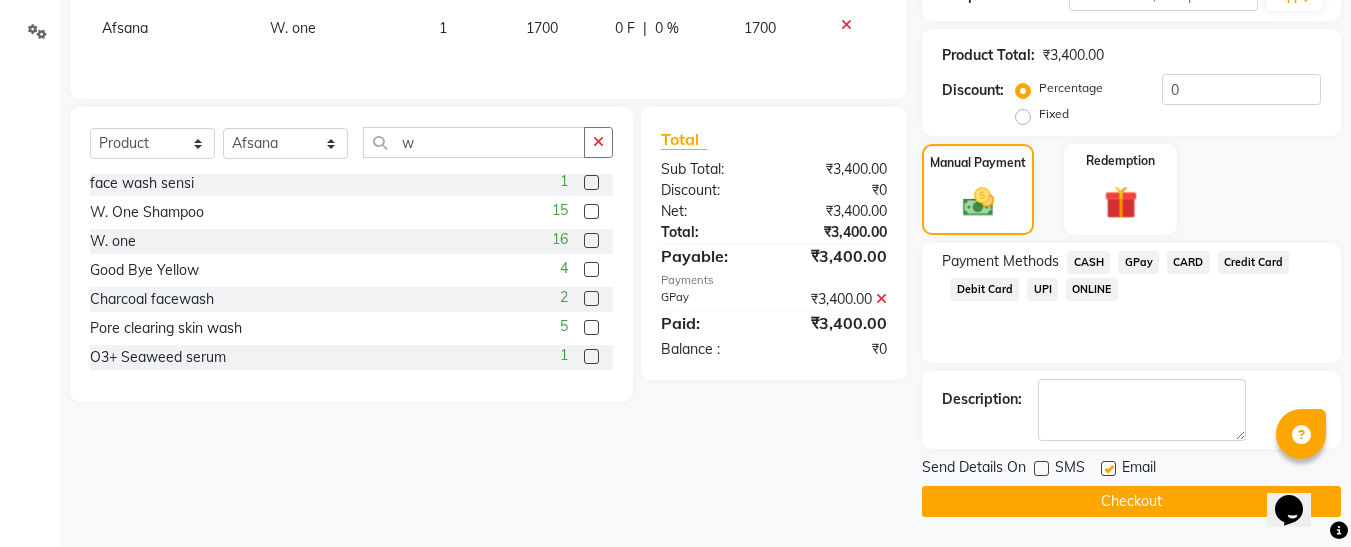 click 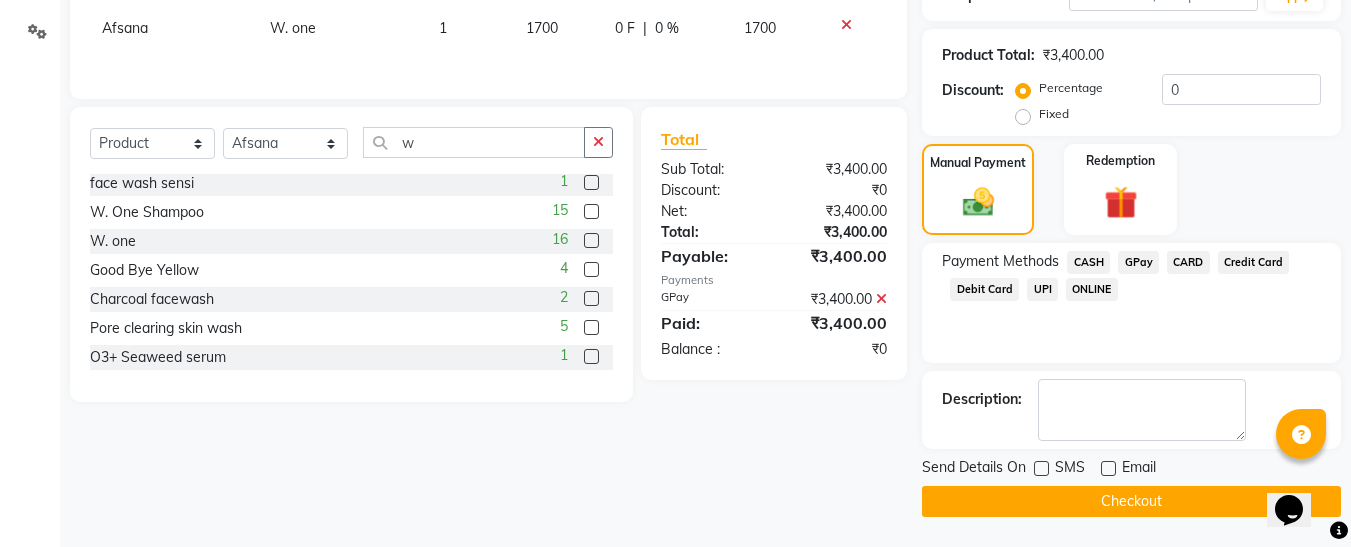 click on "Checkout" 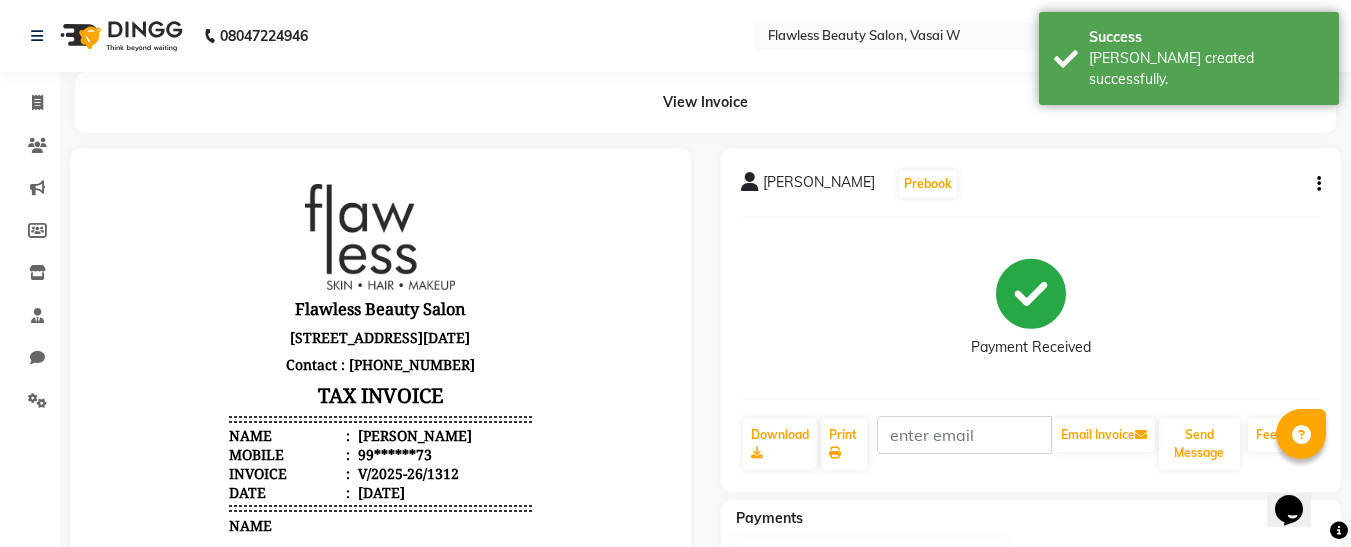 scroll, scrollTop: 0, scrollLeft: 0, axis: both 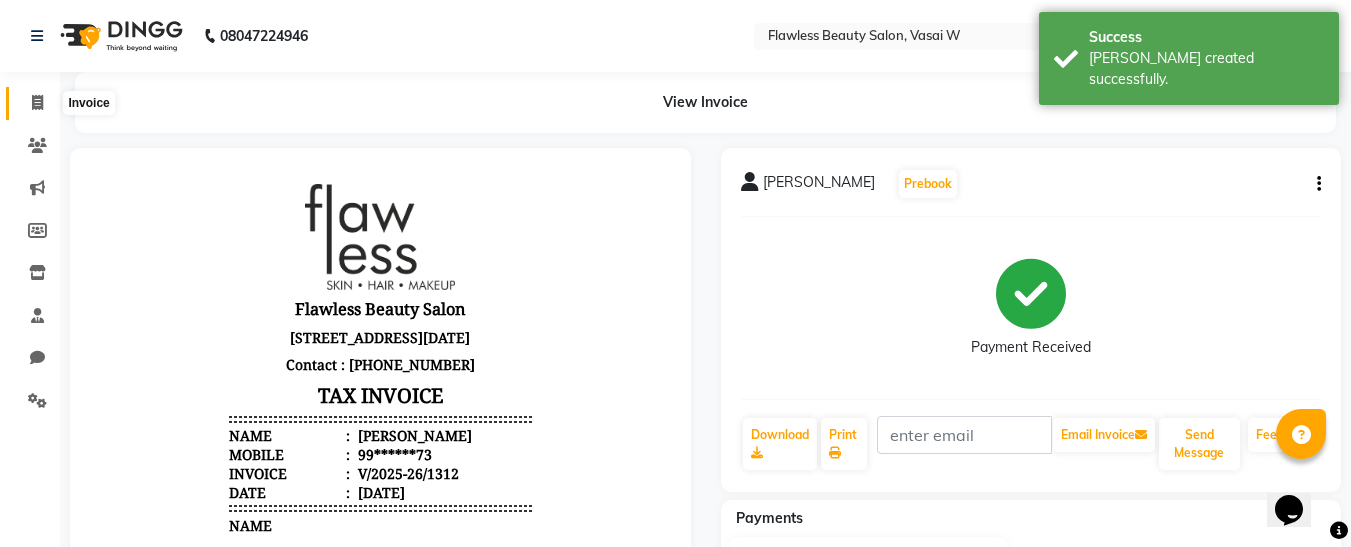 click 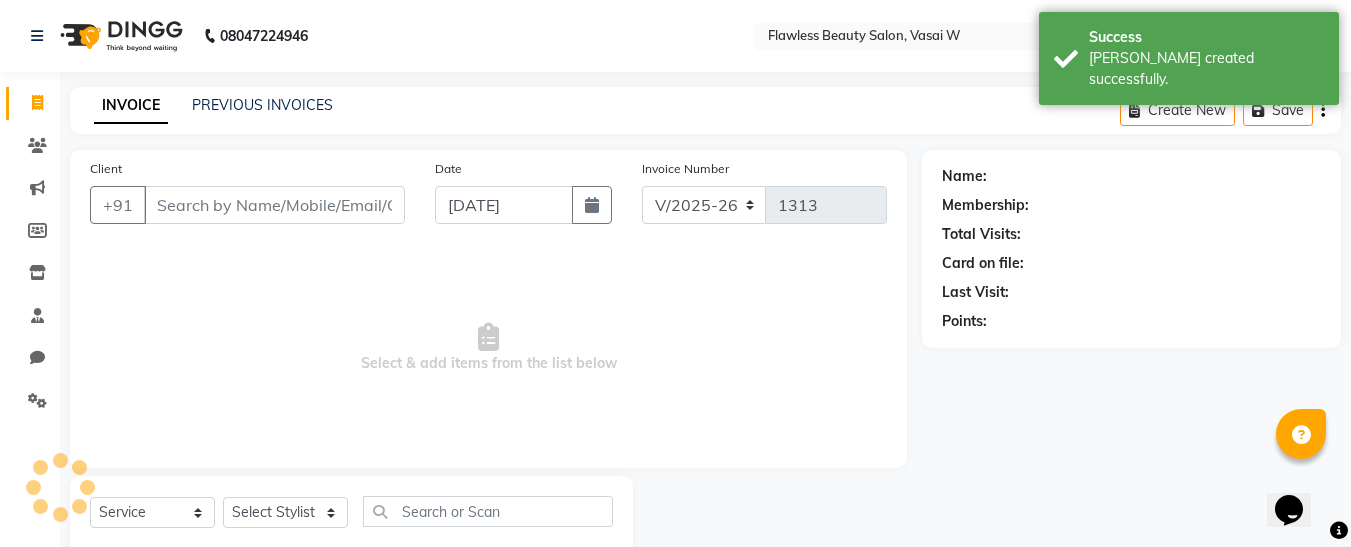 scroll, scrollTop: 54, scrollLeft: 0, axis: vertical 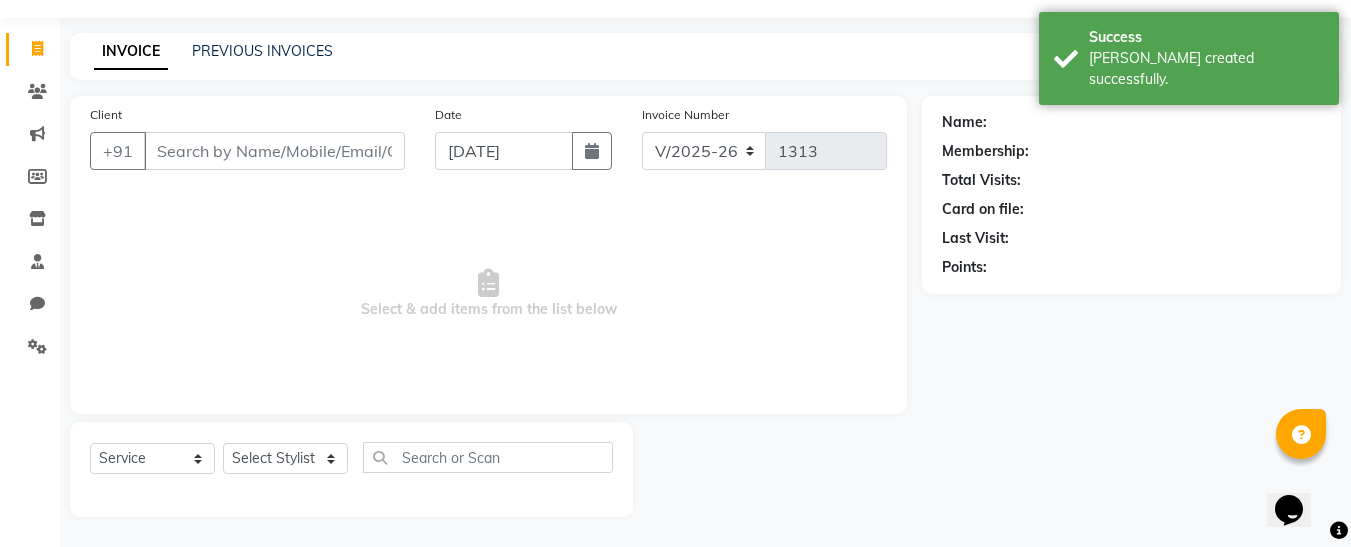 click on "Client" at bounding box center (274, 151) 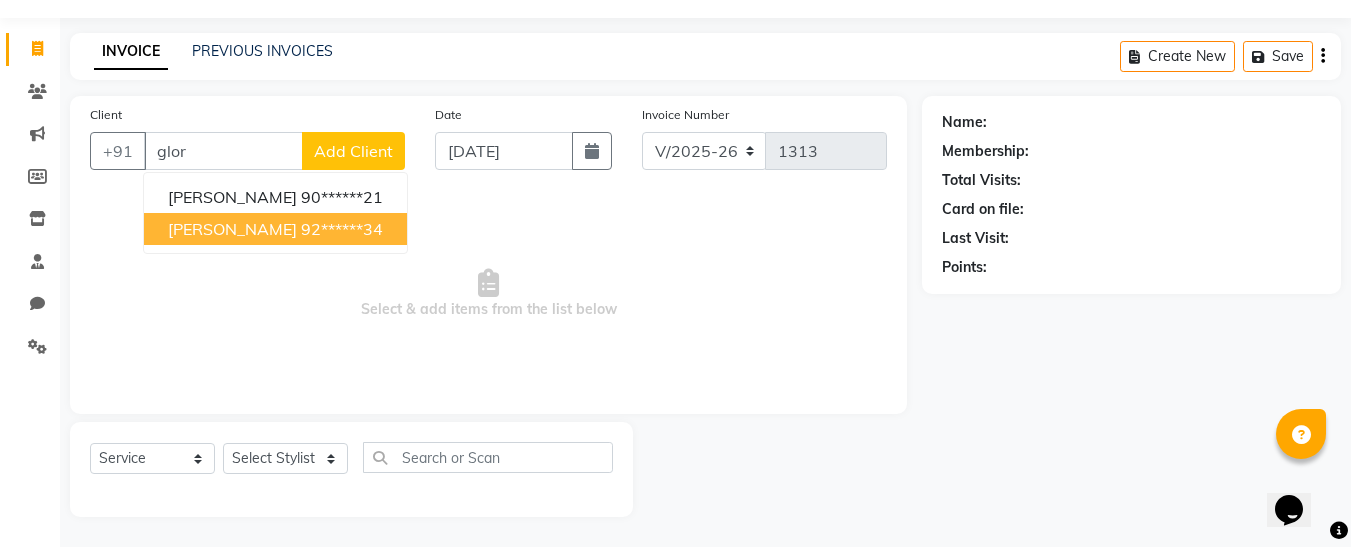 click on "Glori Dcruz" at bounding box center (232, 229) 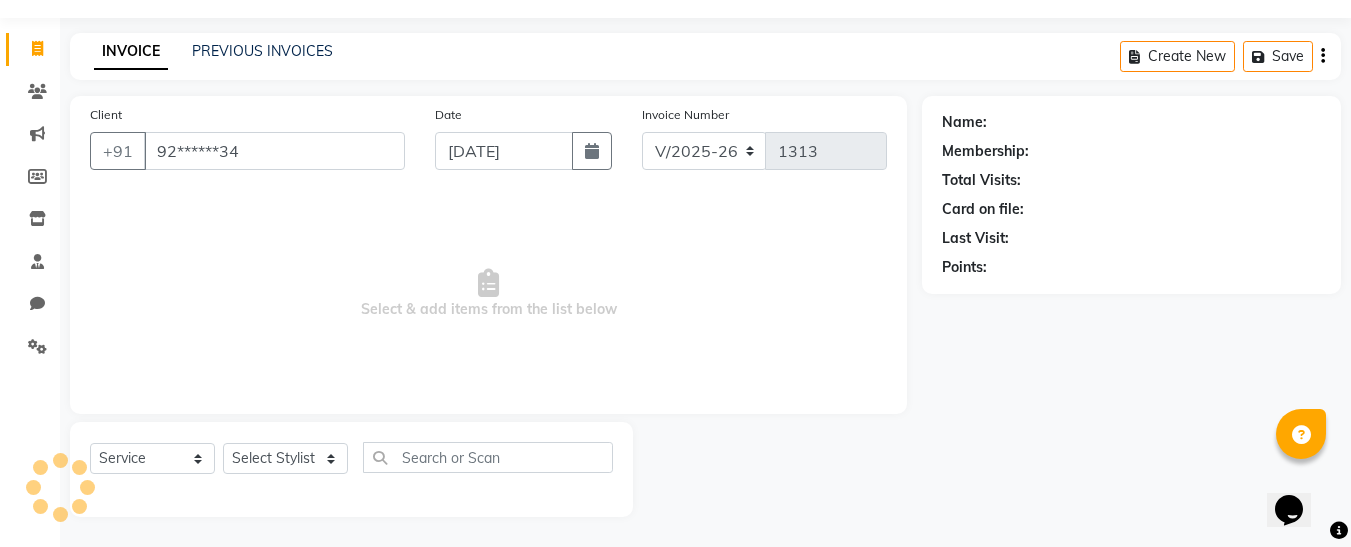 type on "92******34" 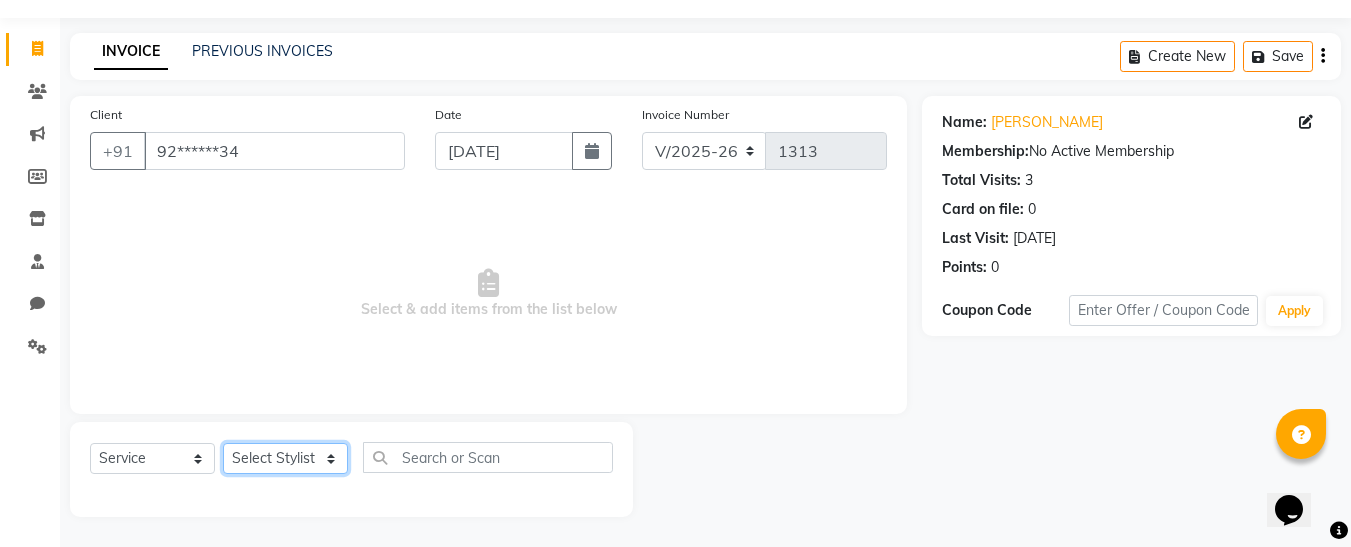 click on "Select Stylist Afsana [PERSON_NAME]  [PERSON_NAME] Maam Nisha  Pari [PERSON_NAME] [PERSON_NAME]" 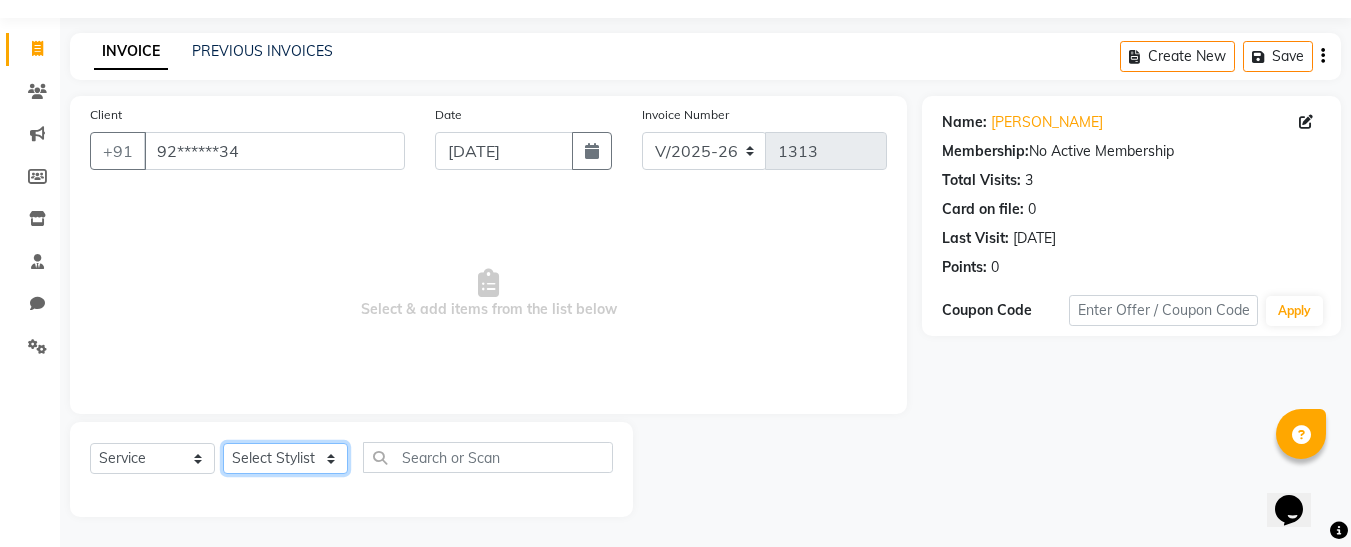 select on "76404" 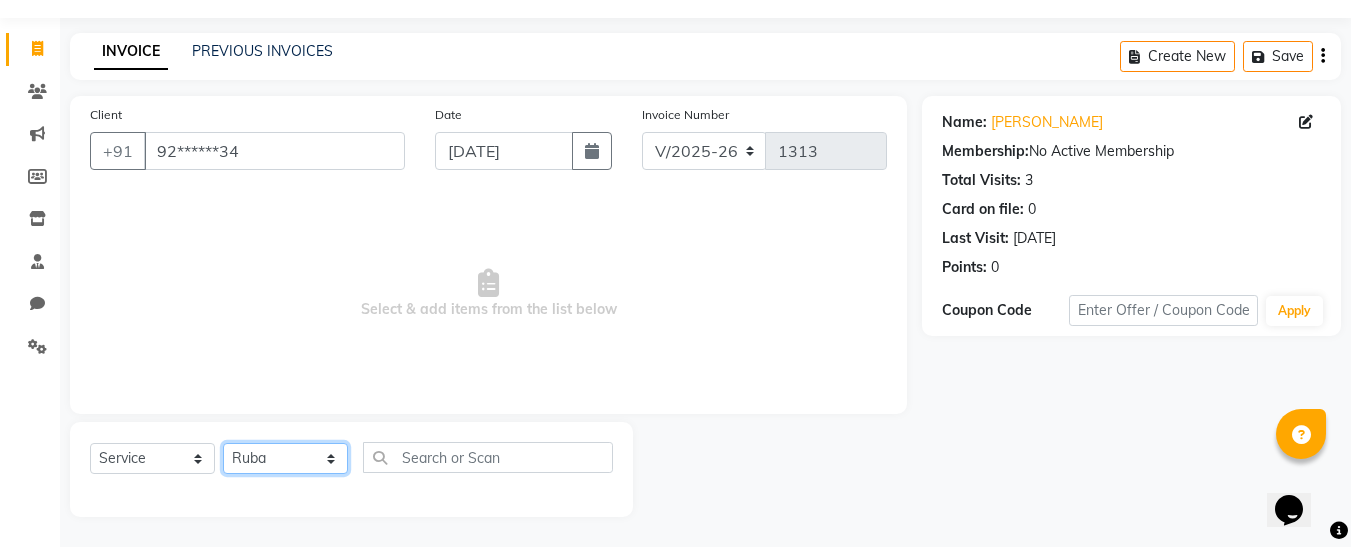 click on "Select Stylist Afsana [PERSON_NAME]  [PERSON_NAME] Maam Nisha  Pari [PERSON_NAME] [PERSON_NAME]" 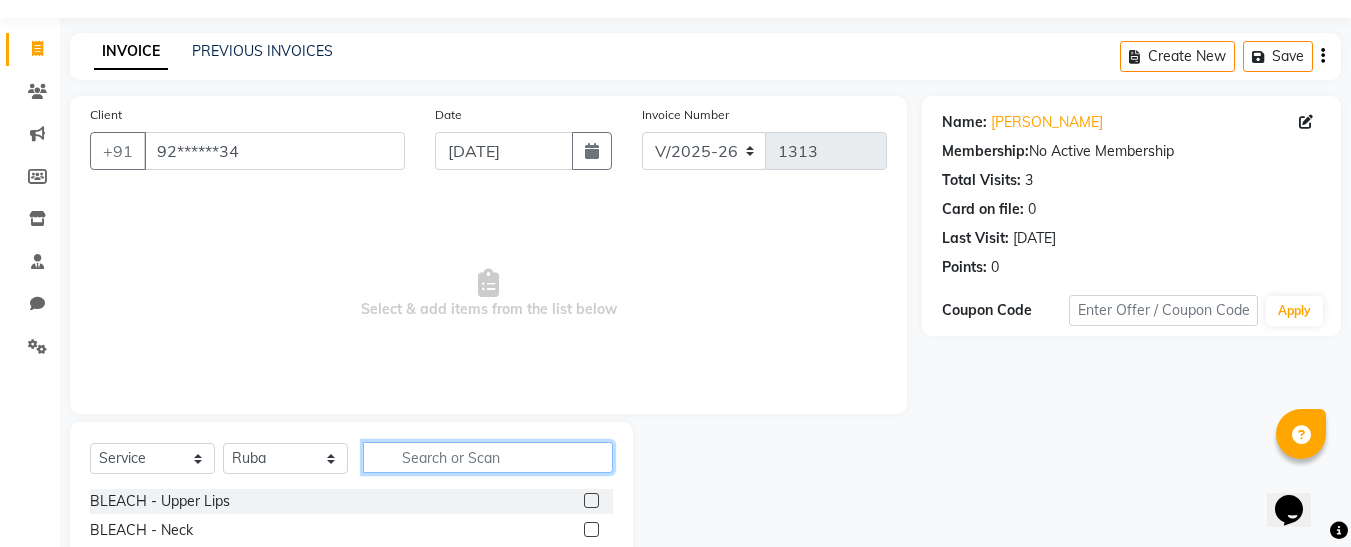 click 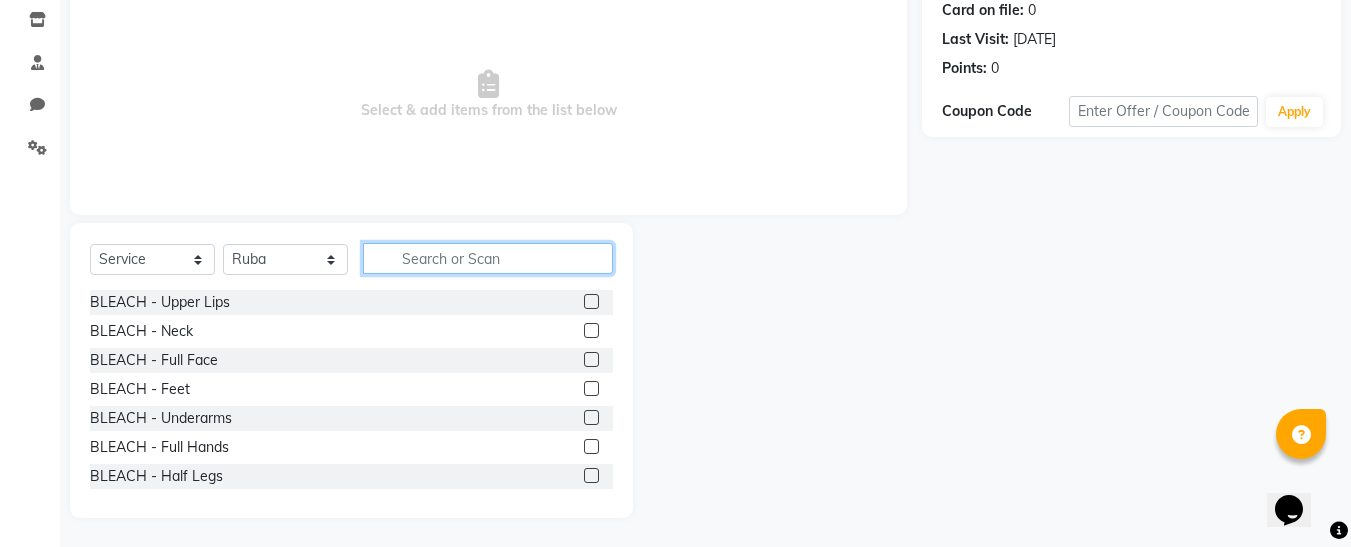 scroll, scrollTop: 254, scrollLeft: 0, axis: vertical 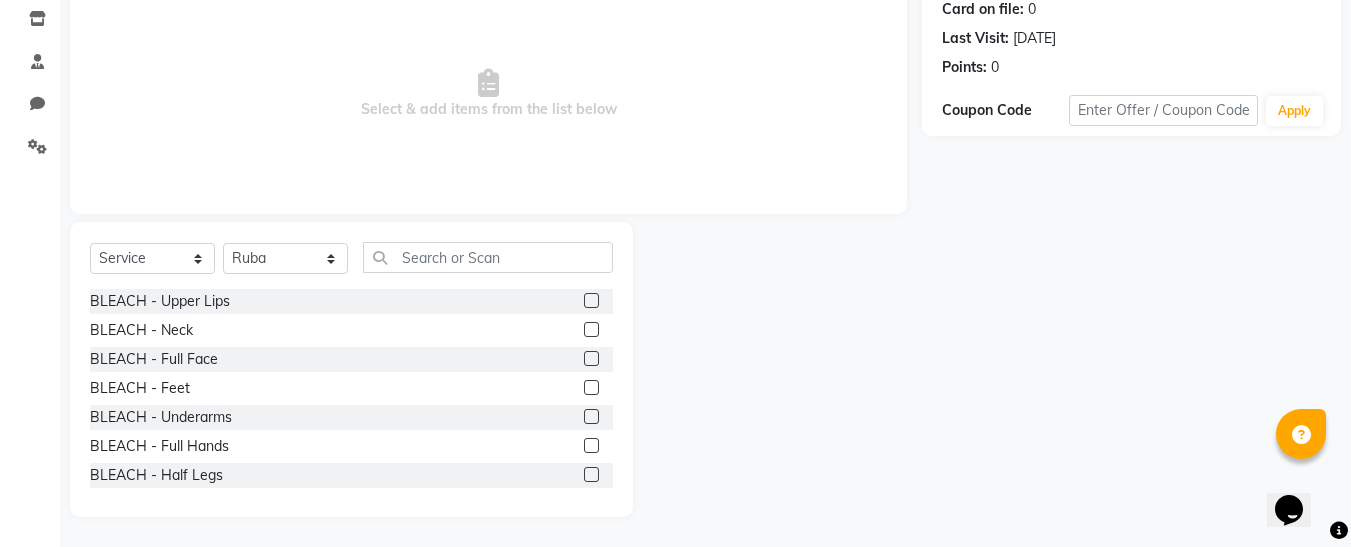 click 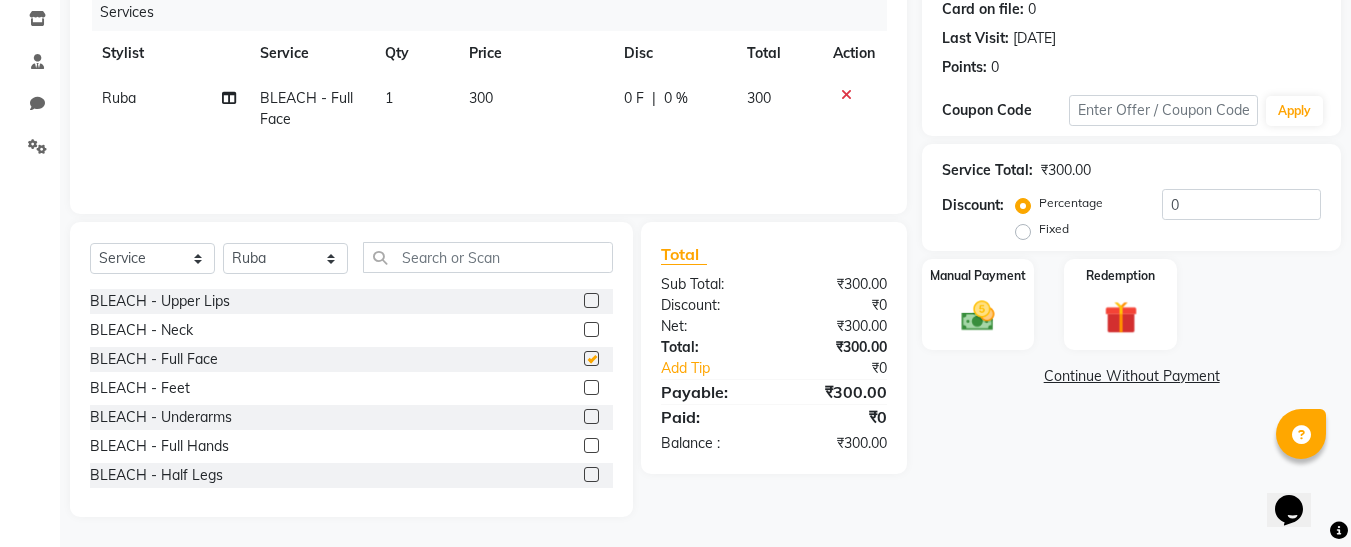 checkbox on "false" 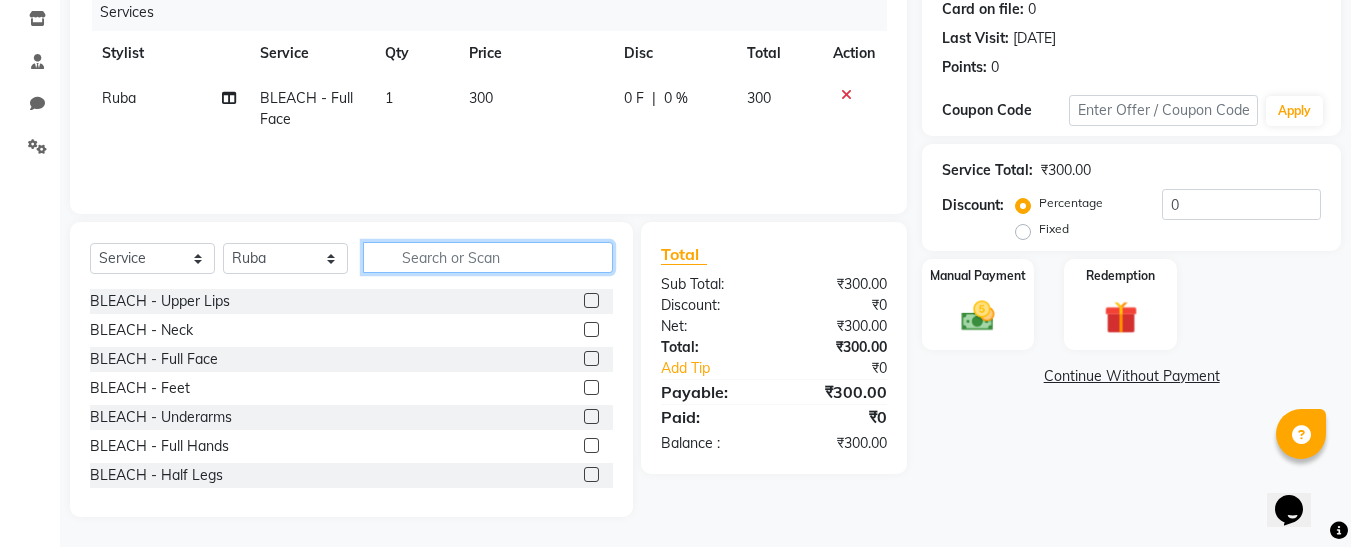click 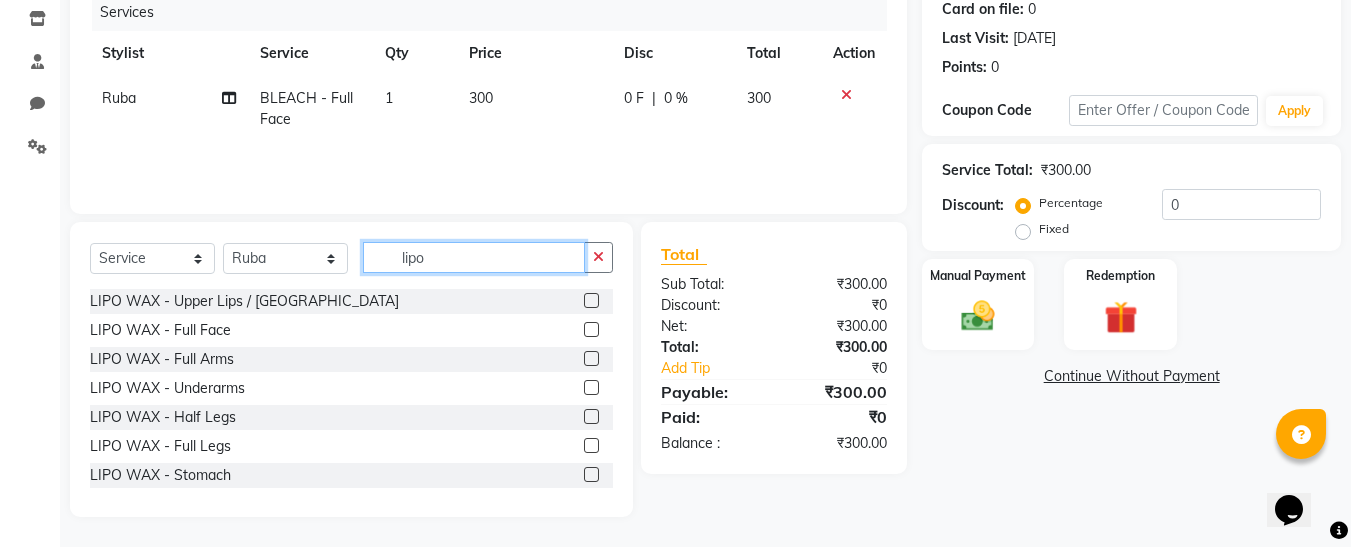 type on "lipo" 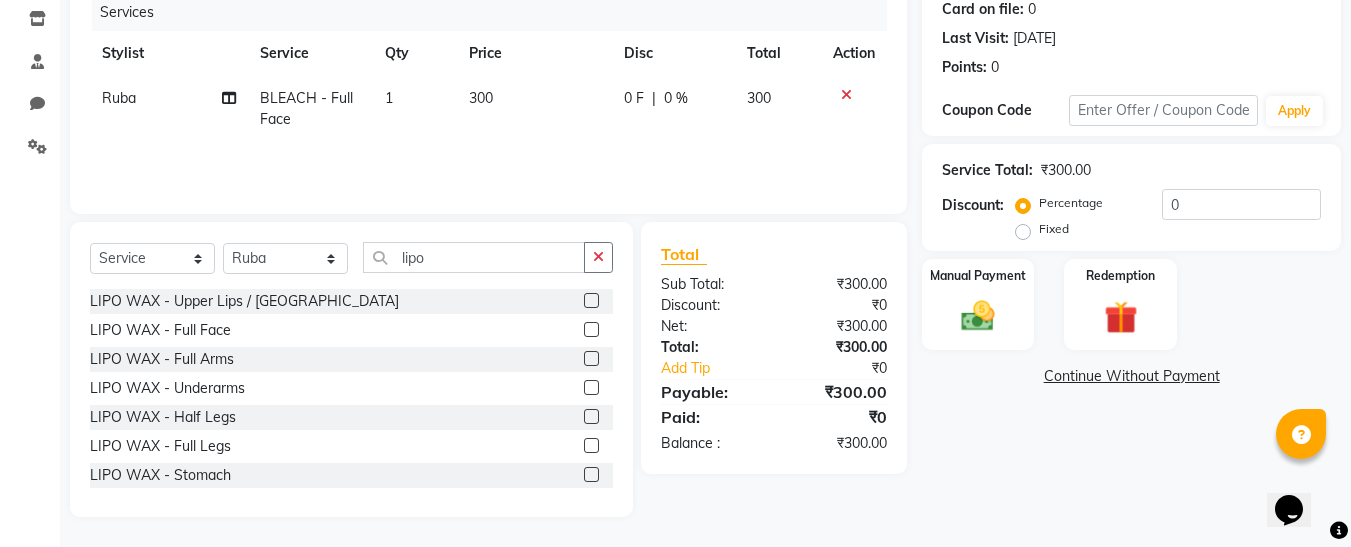 click 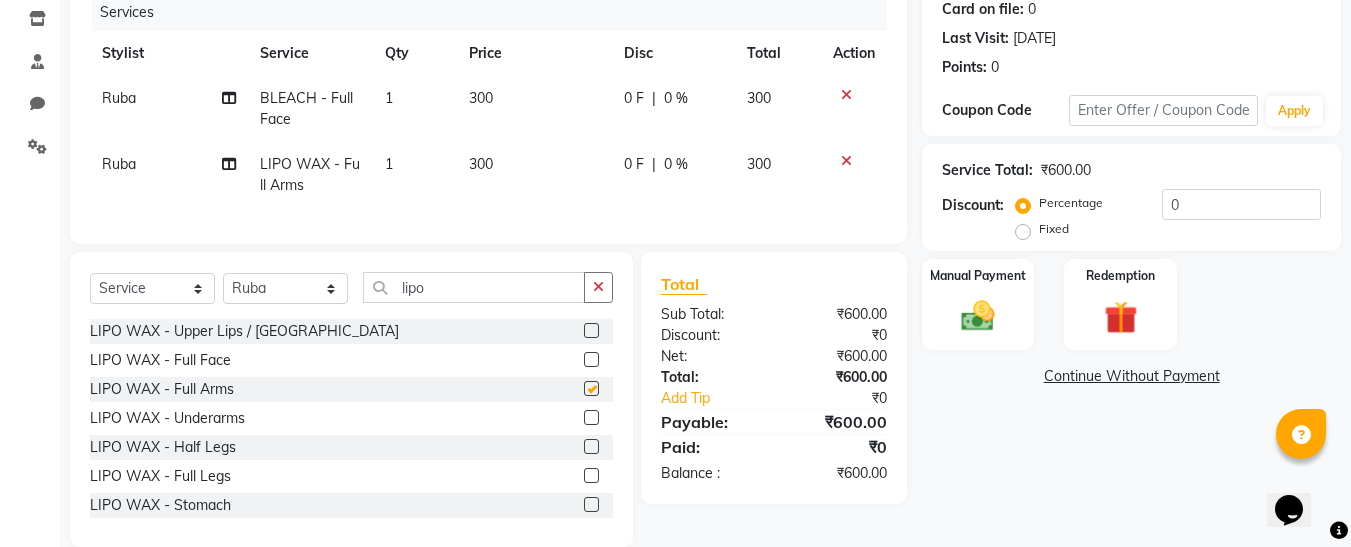 checkbox on "false" 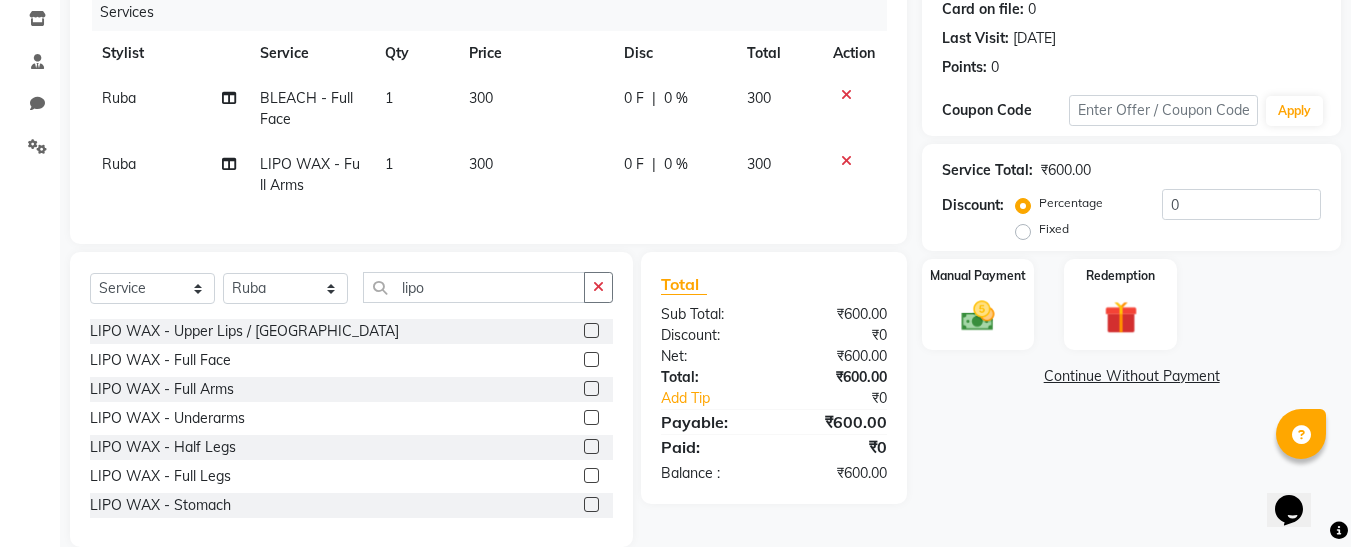 click 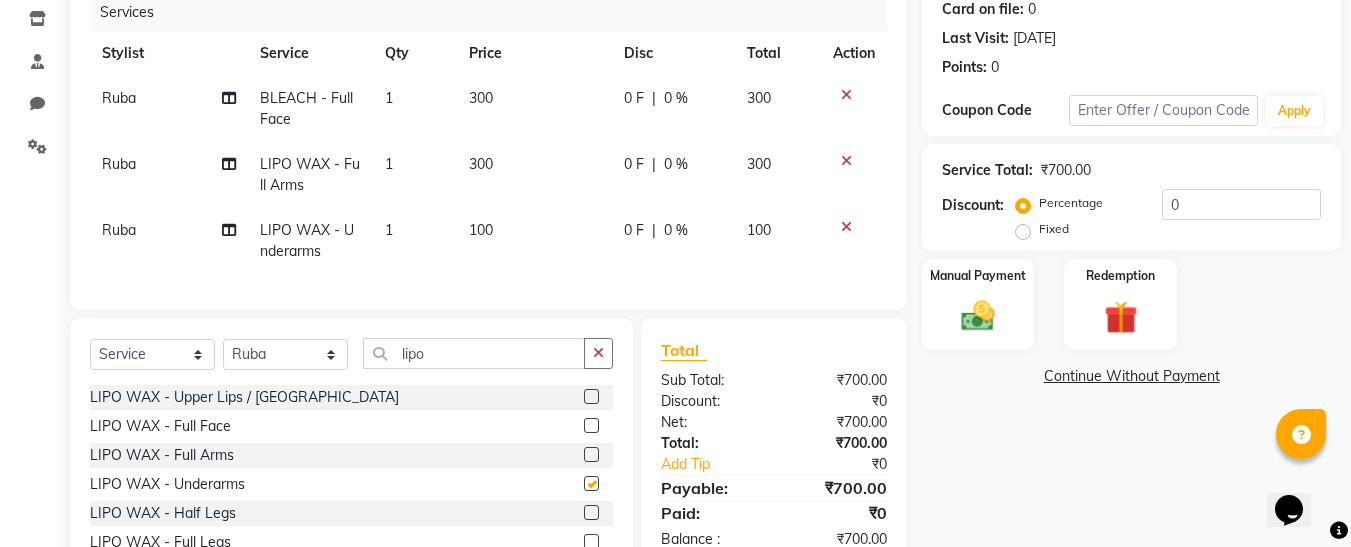 checkbox on "false" 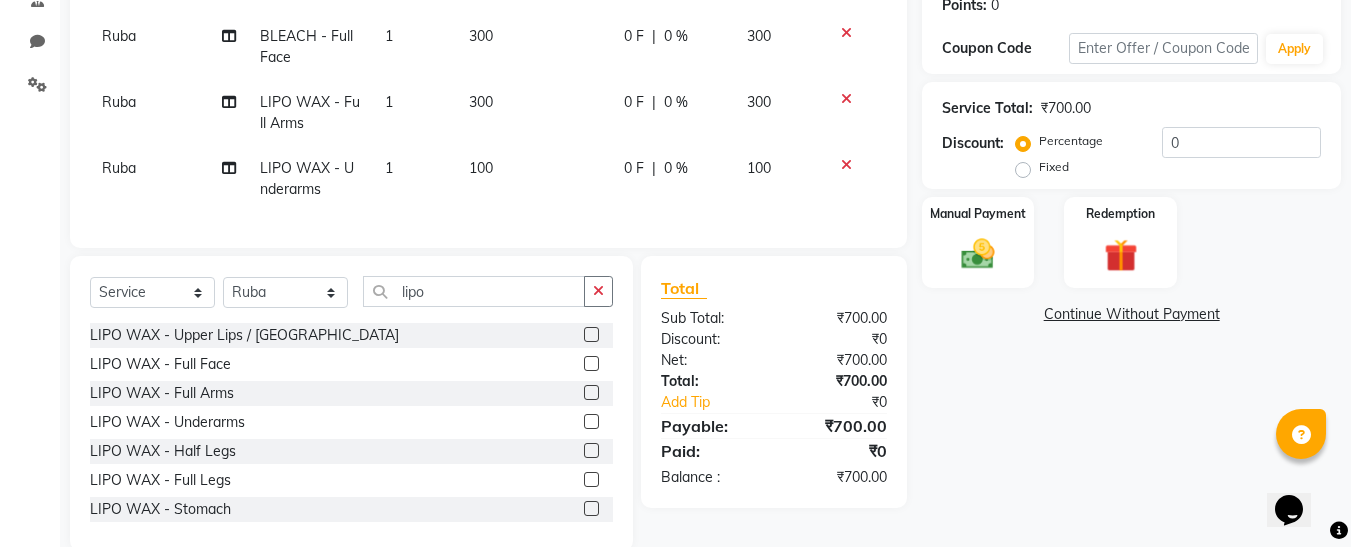 scroll, scrollTop: 365, scrollLeft: 0, axis: vertical 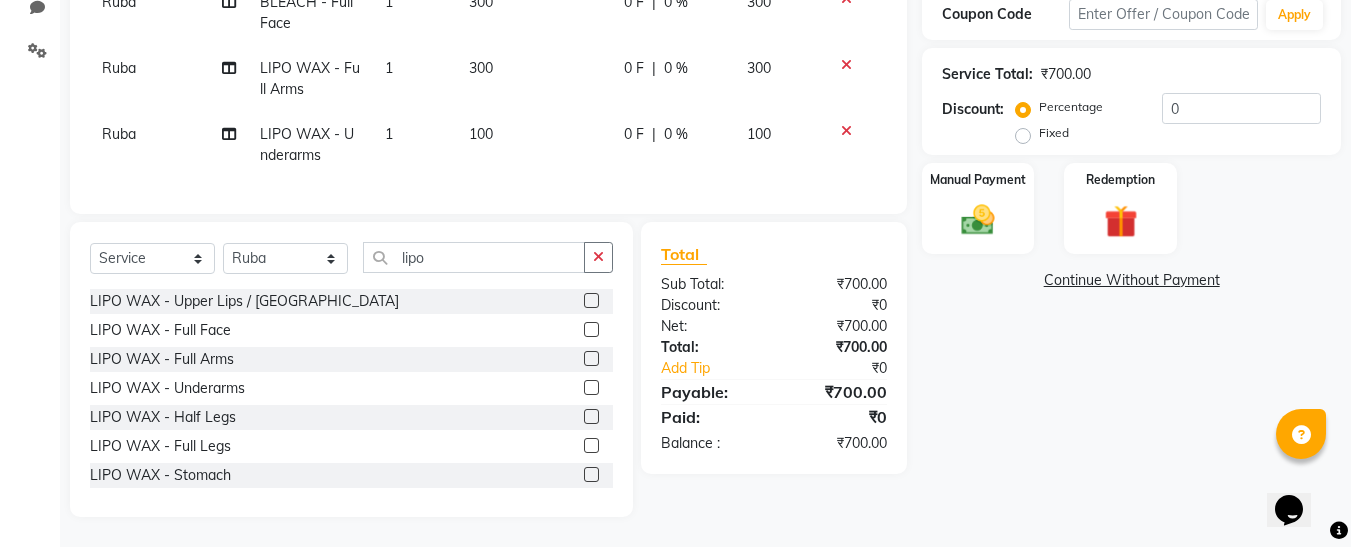 click 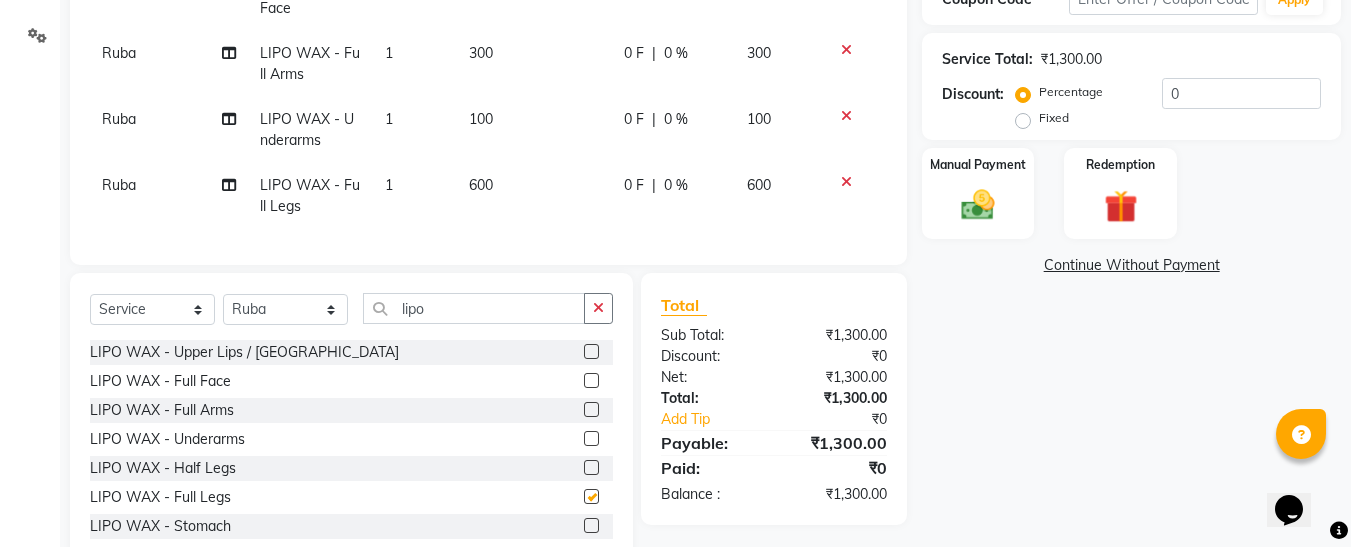 checkbox on "false" 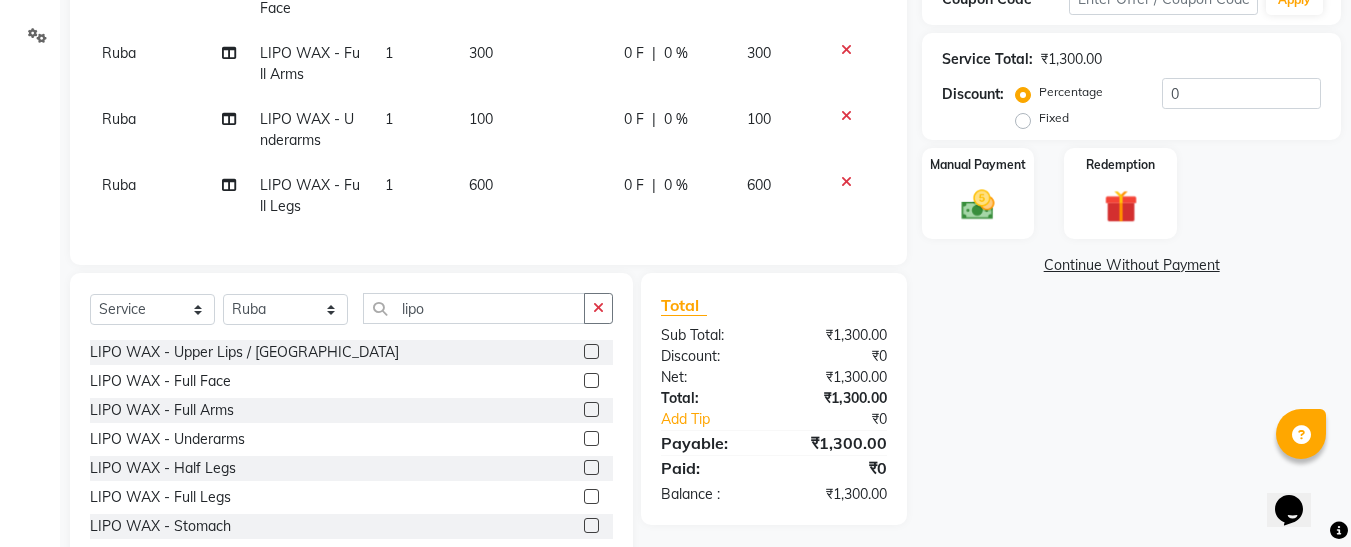 click 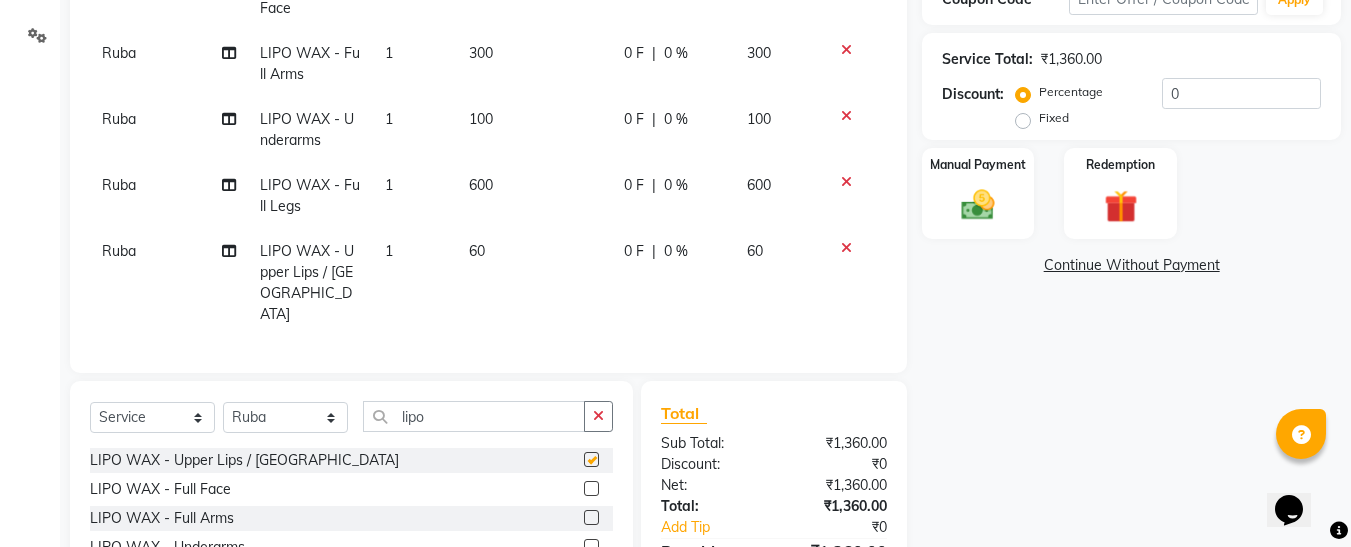 checkbox on "false" 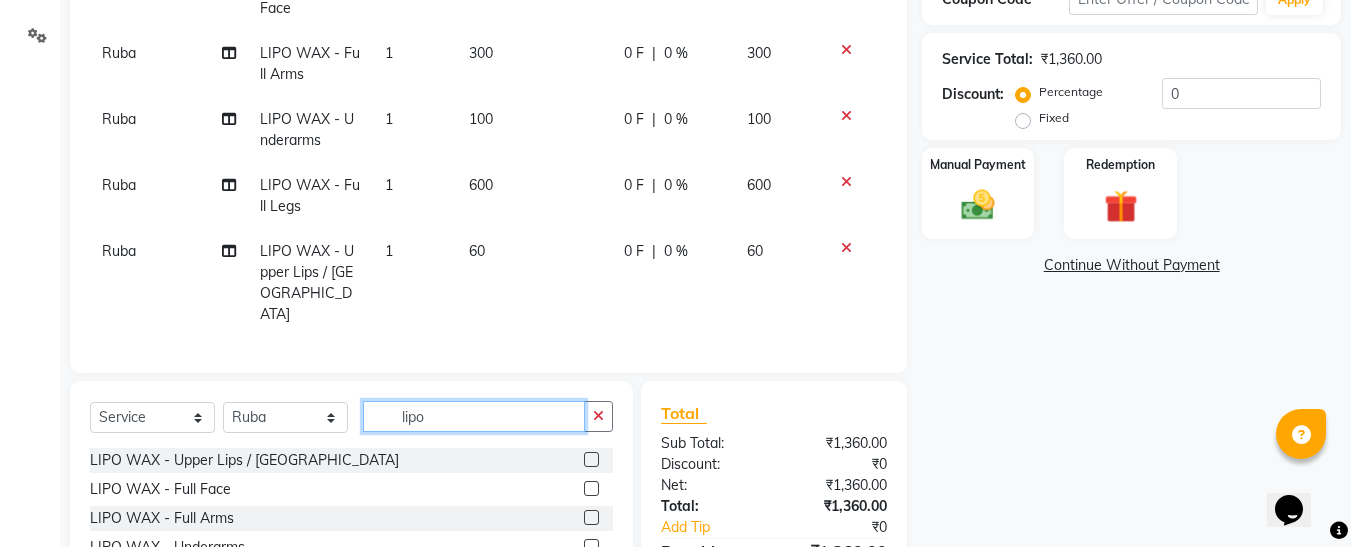 click on "lipo" 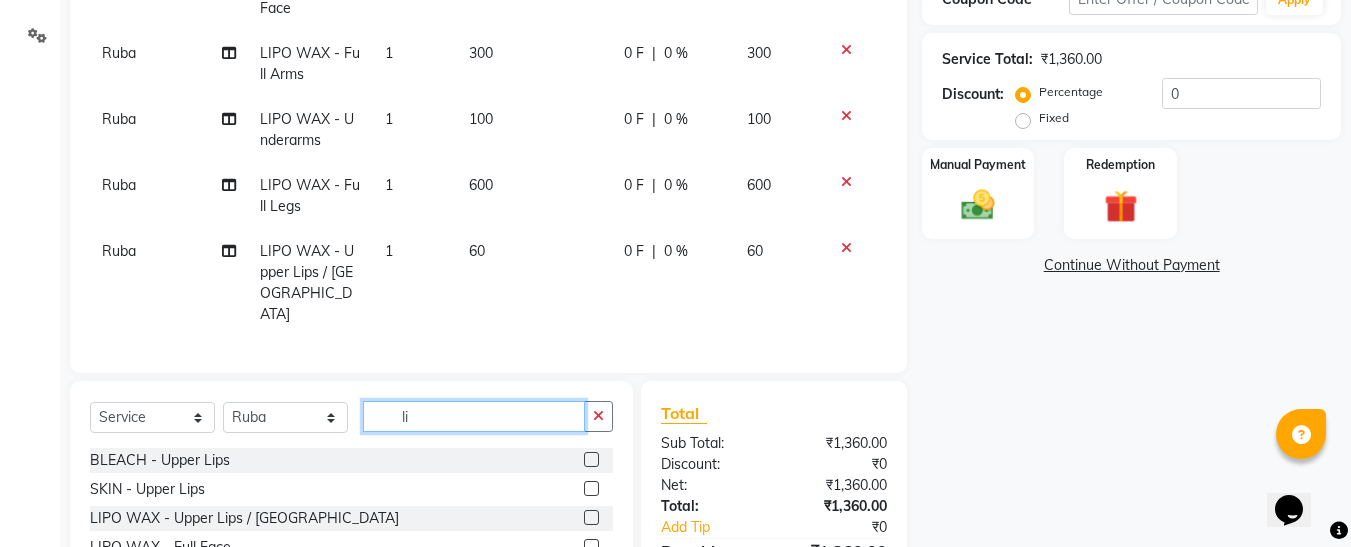 type on "l" 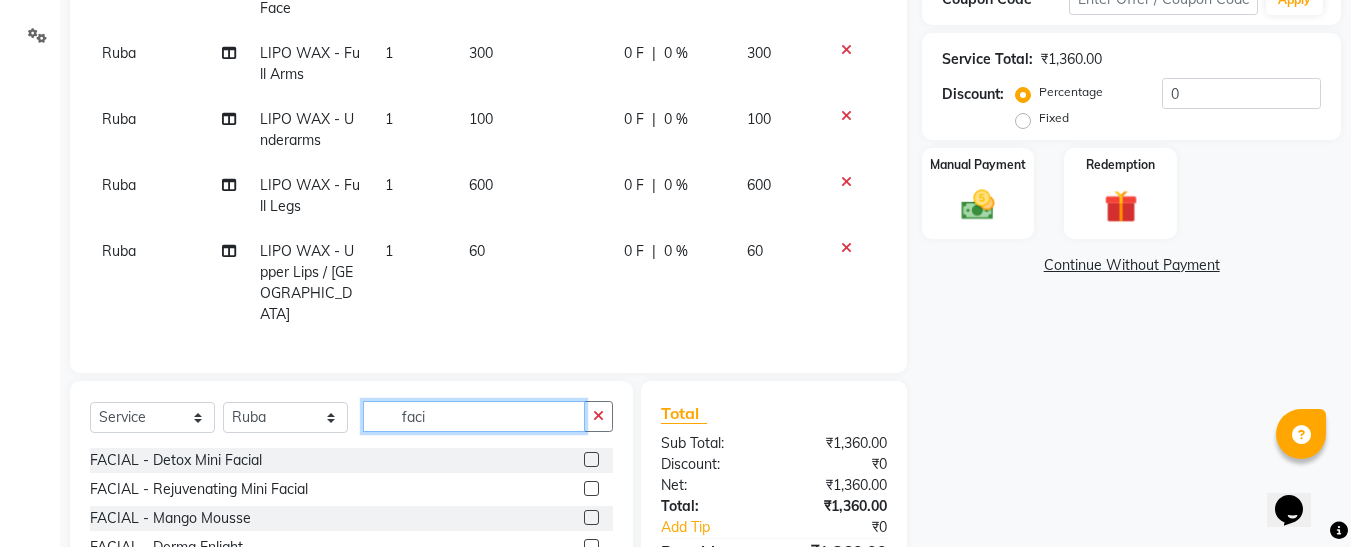 type on "faci" 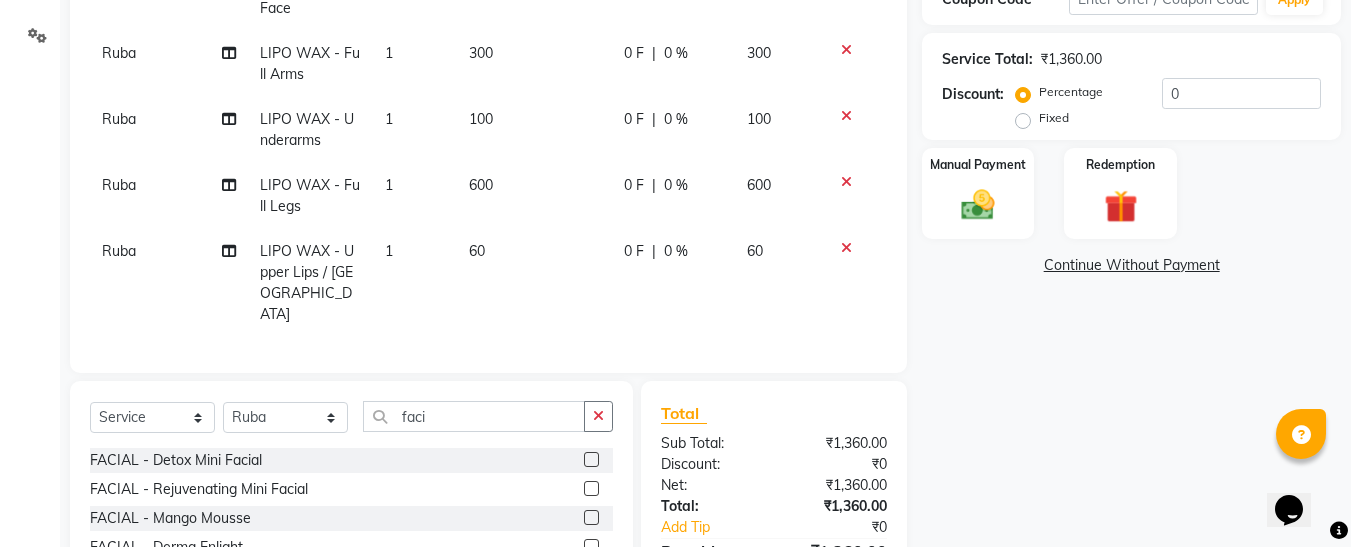 click 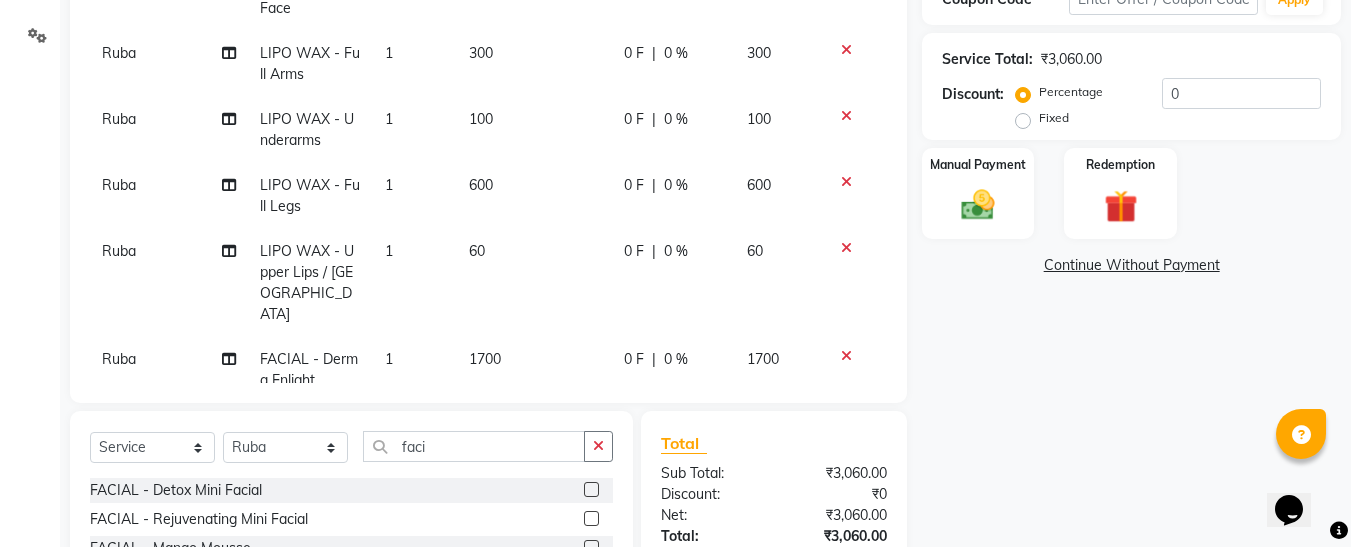 checkbox on "false" 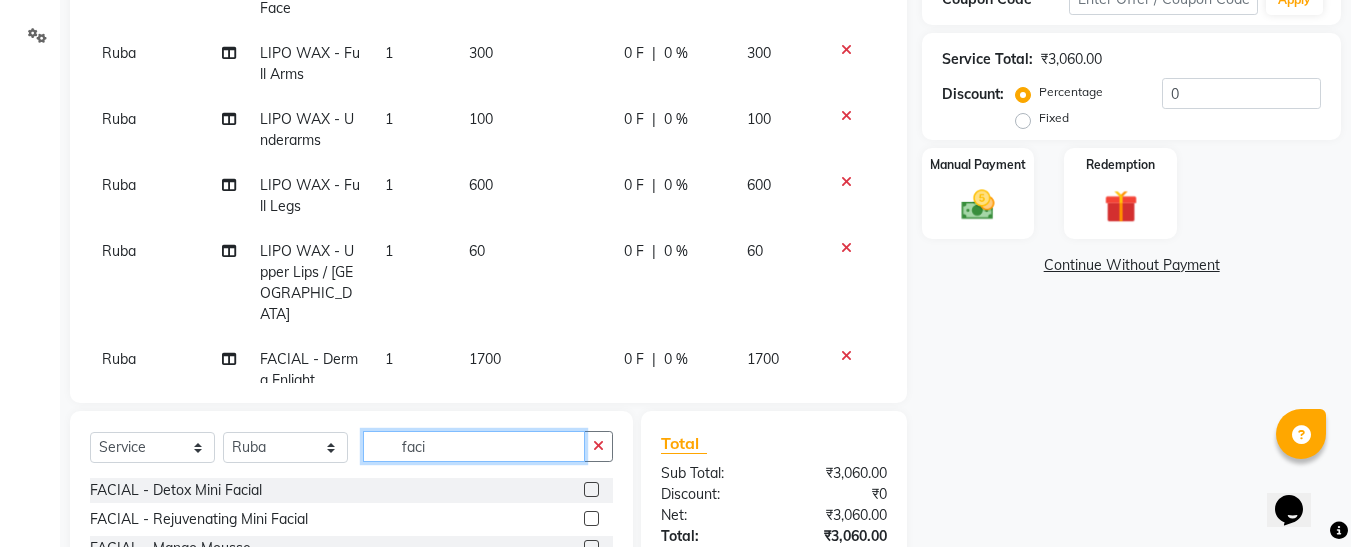 click on "faci" 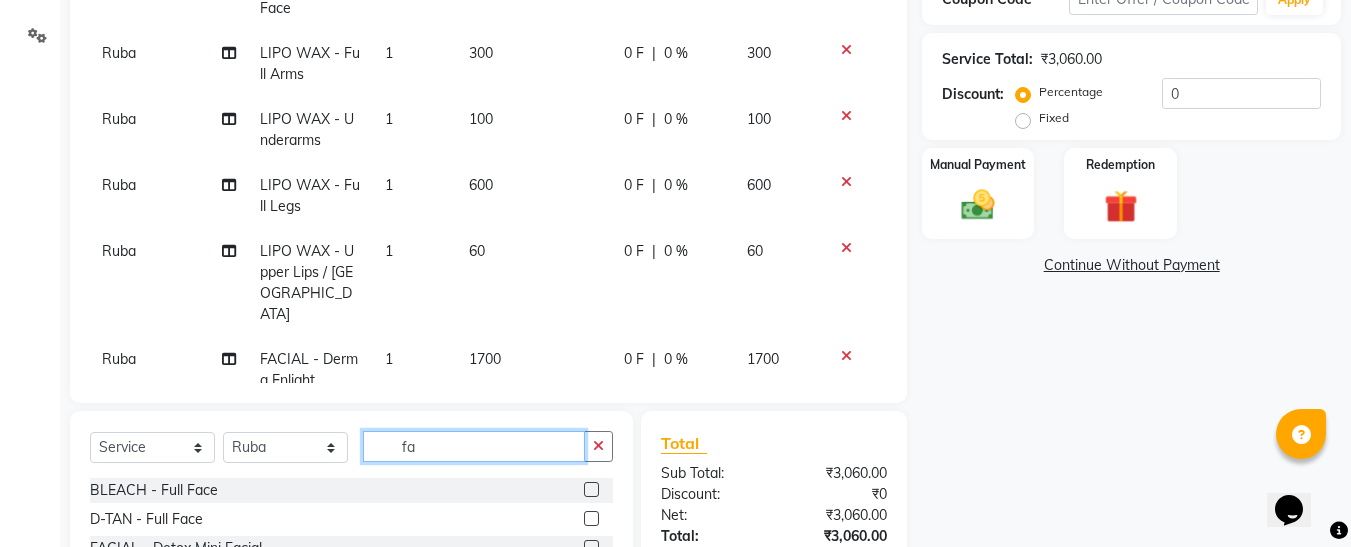 type on "f" 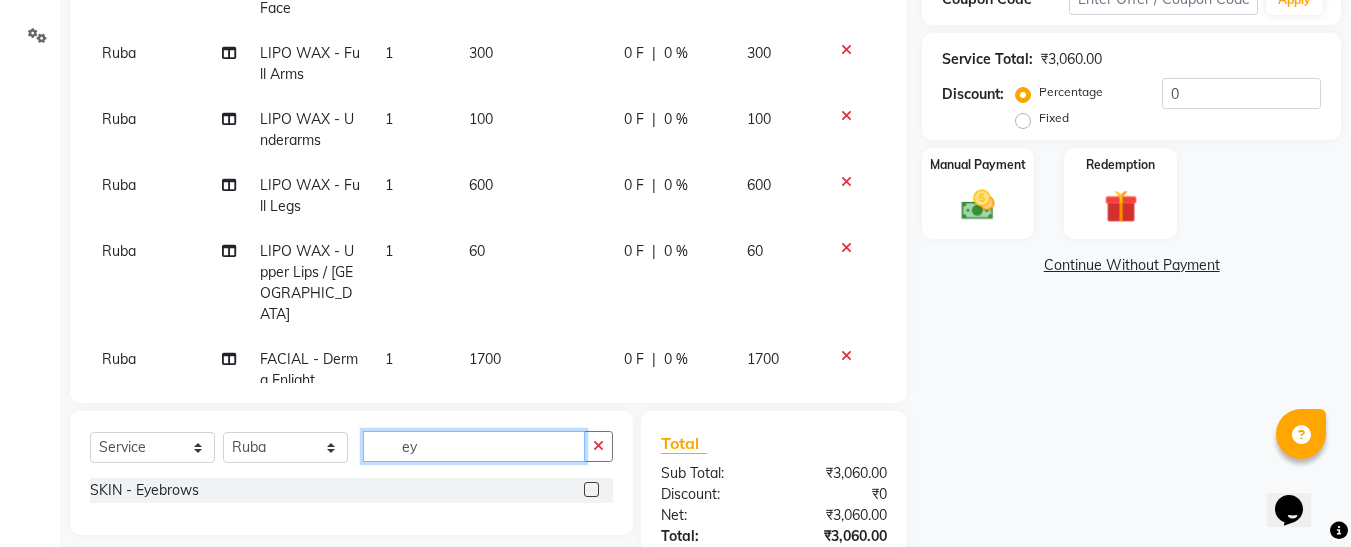 type on "ey" 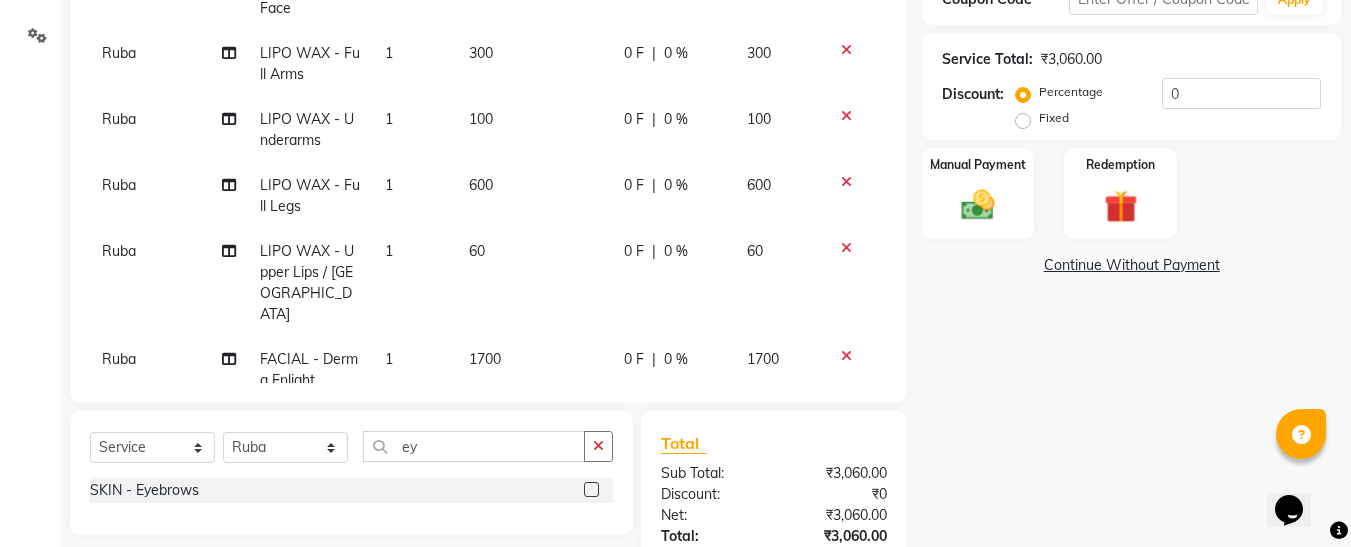 click 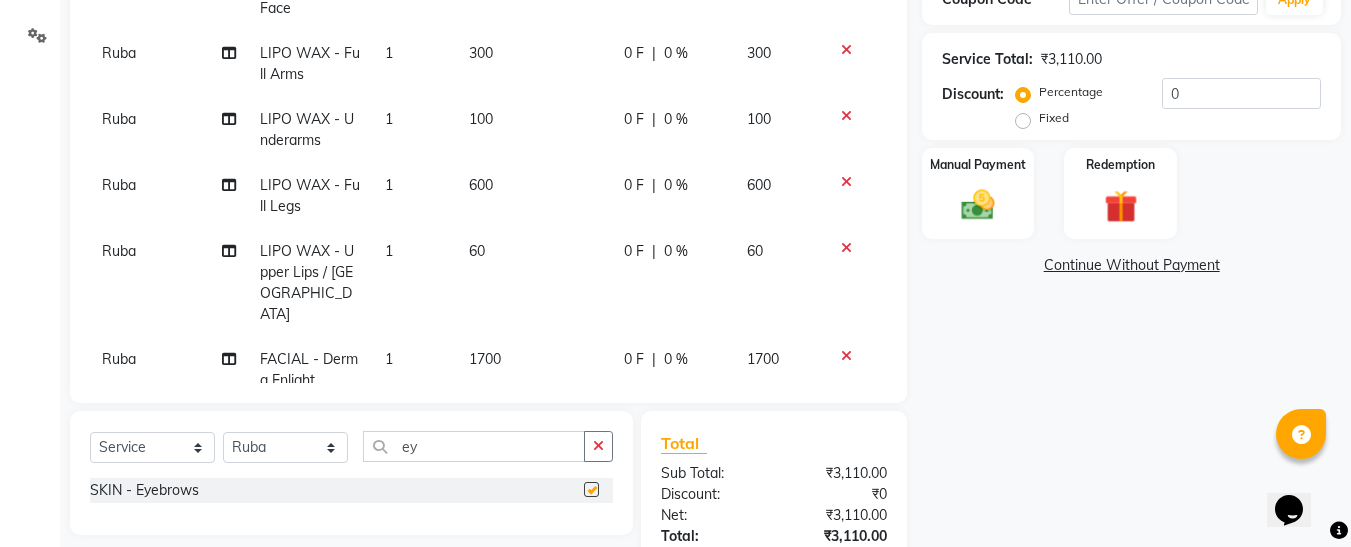 checkbox on "false" 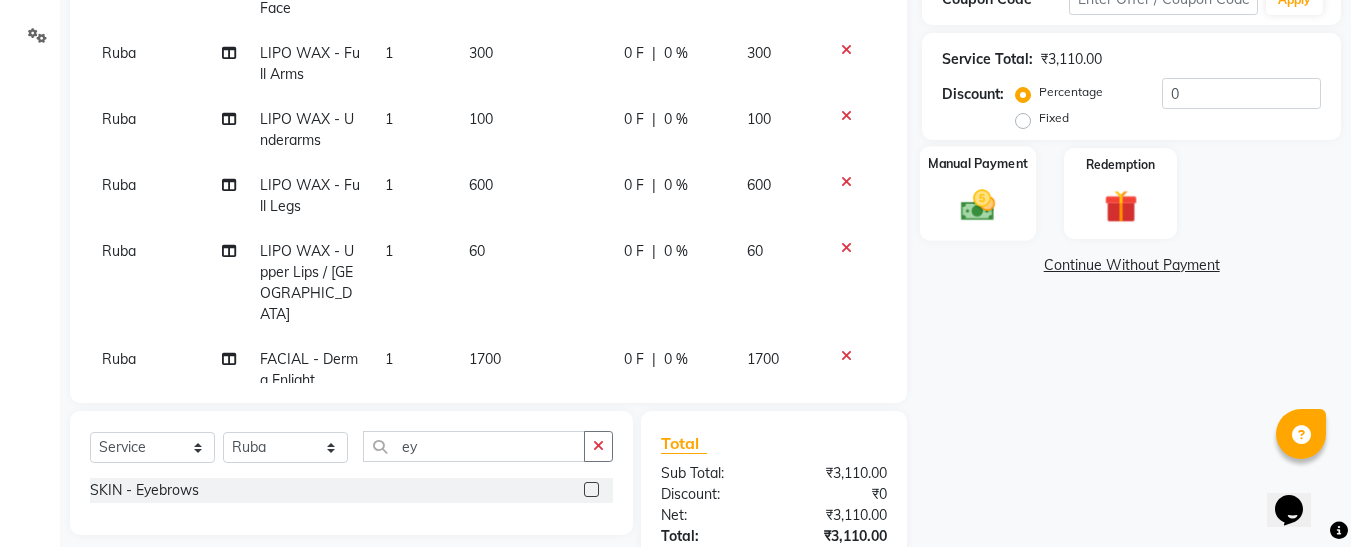click on "Manual Payment" 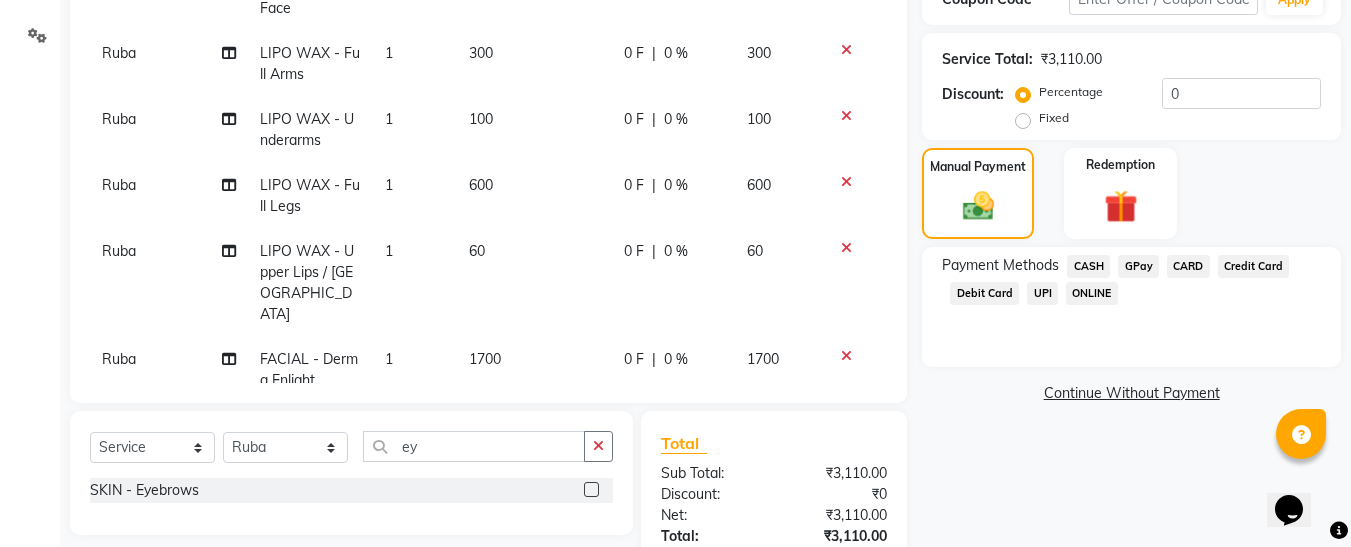 click on "GPay" 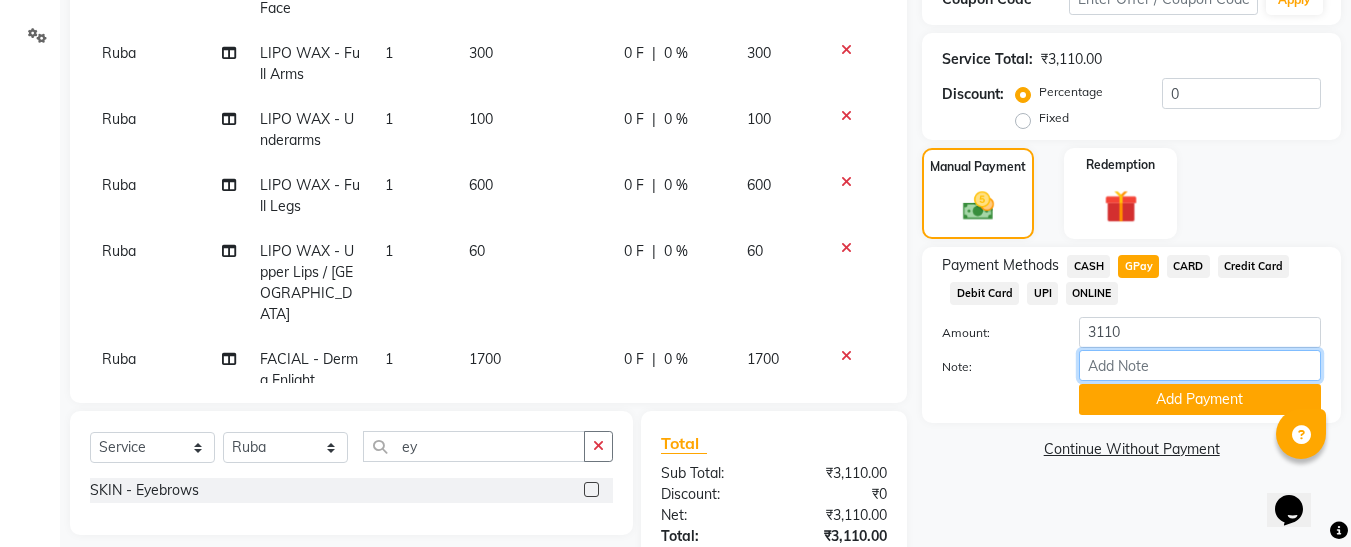 click on "Note:" at bounding box center (1200, 365) 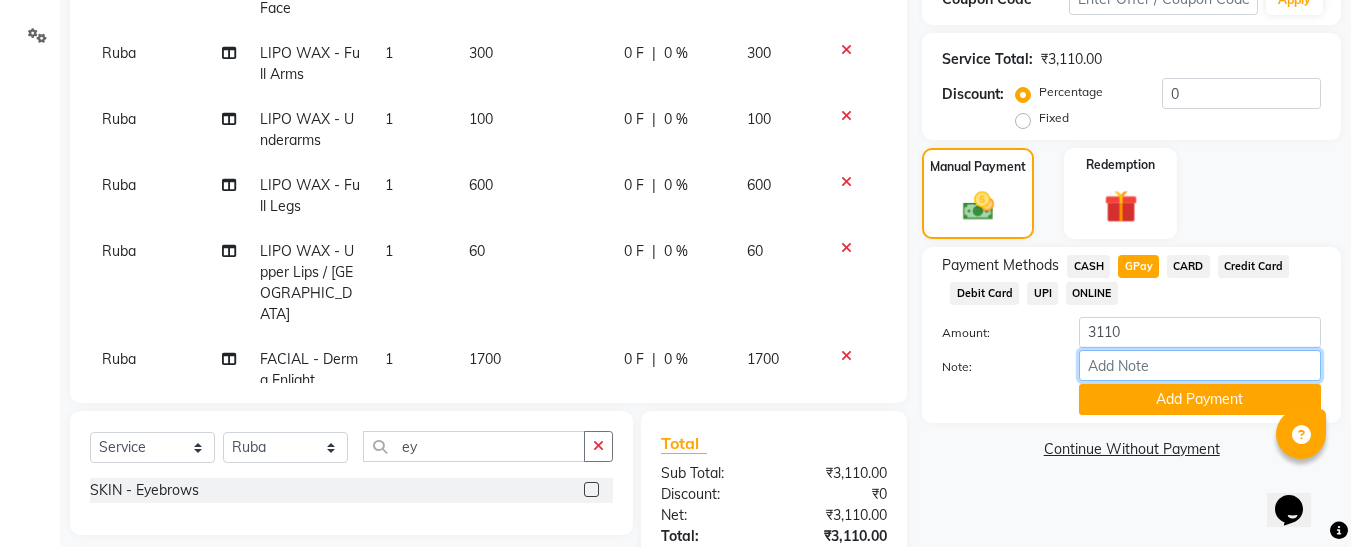 type on "fless" 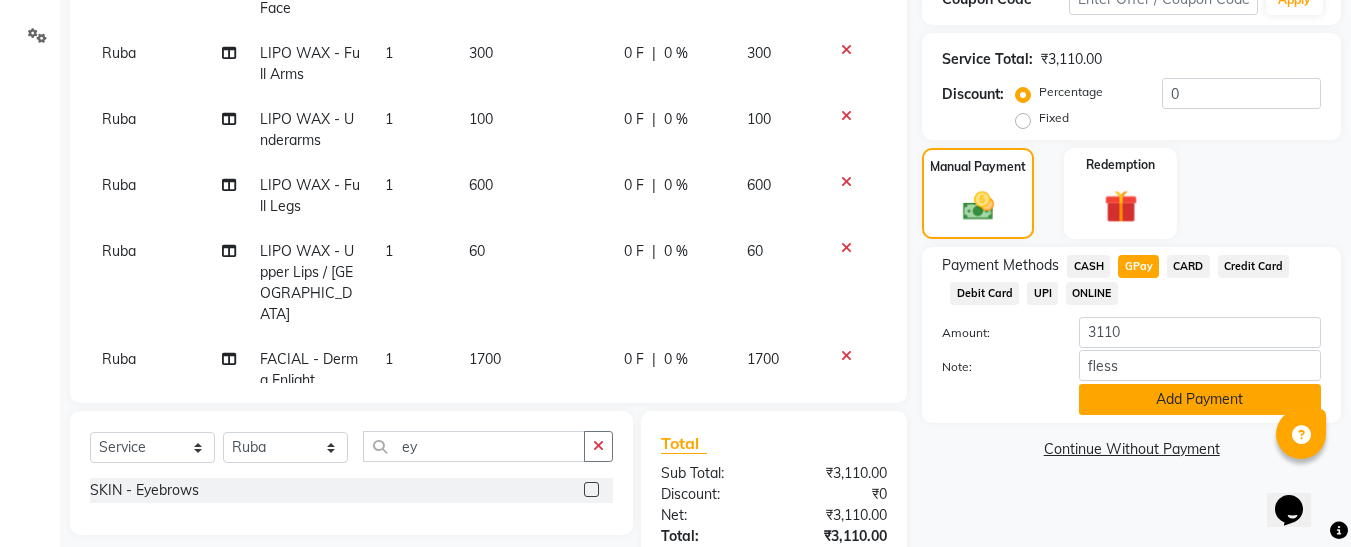 click on "Add Payment" 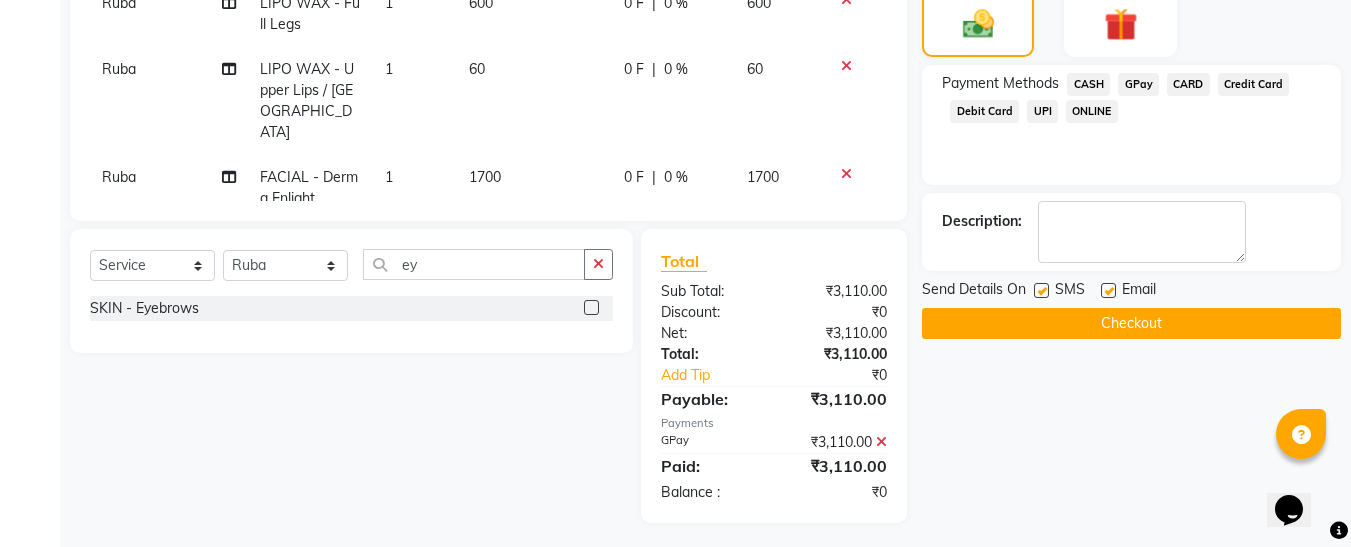 scroll, scrollTop: 553, scrollLeft: 0, axis: vertical 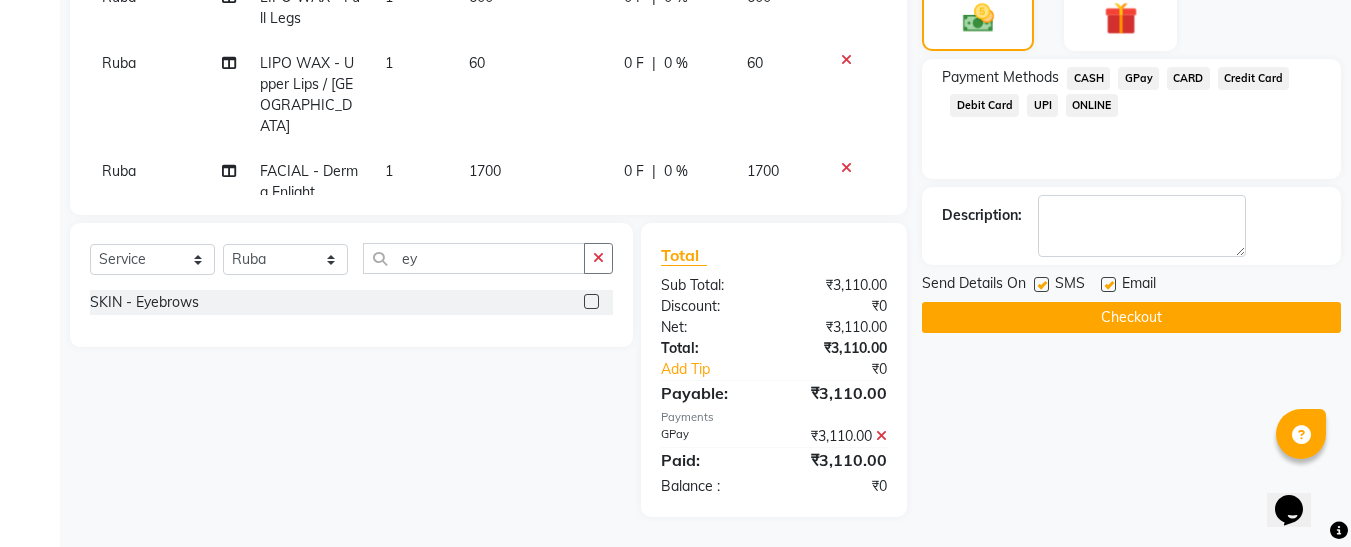 click 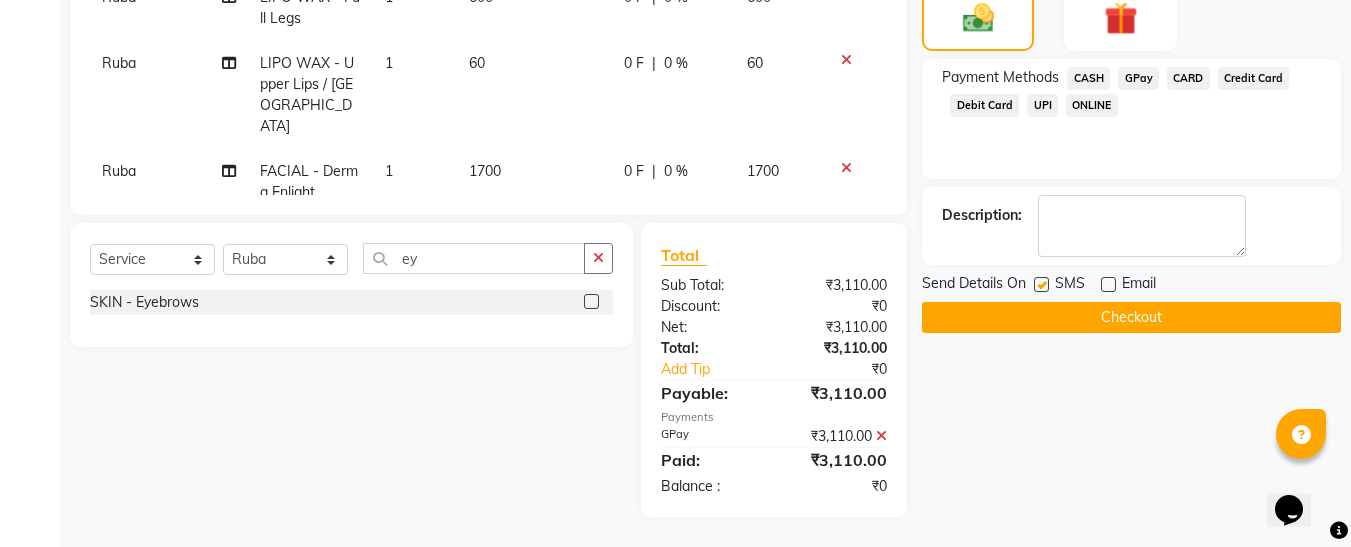click 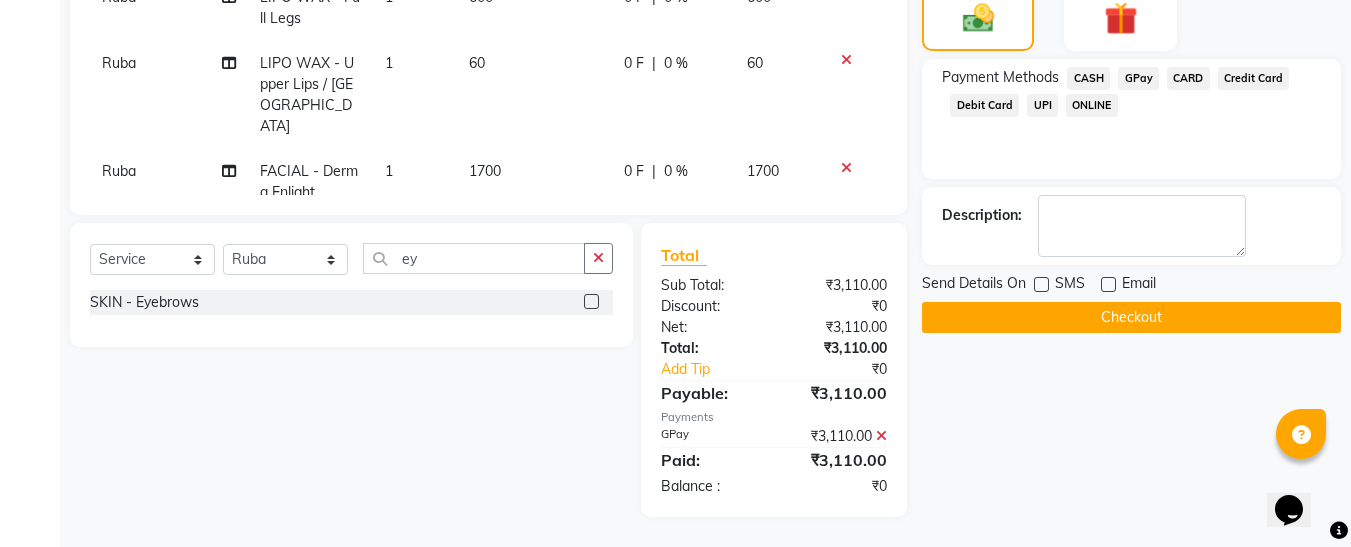 click on "Checkout" 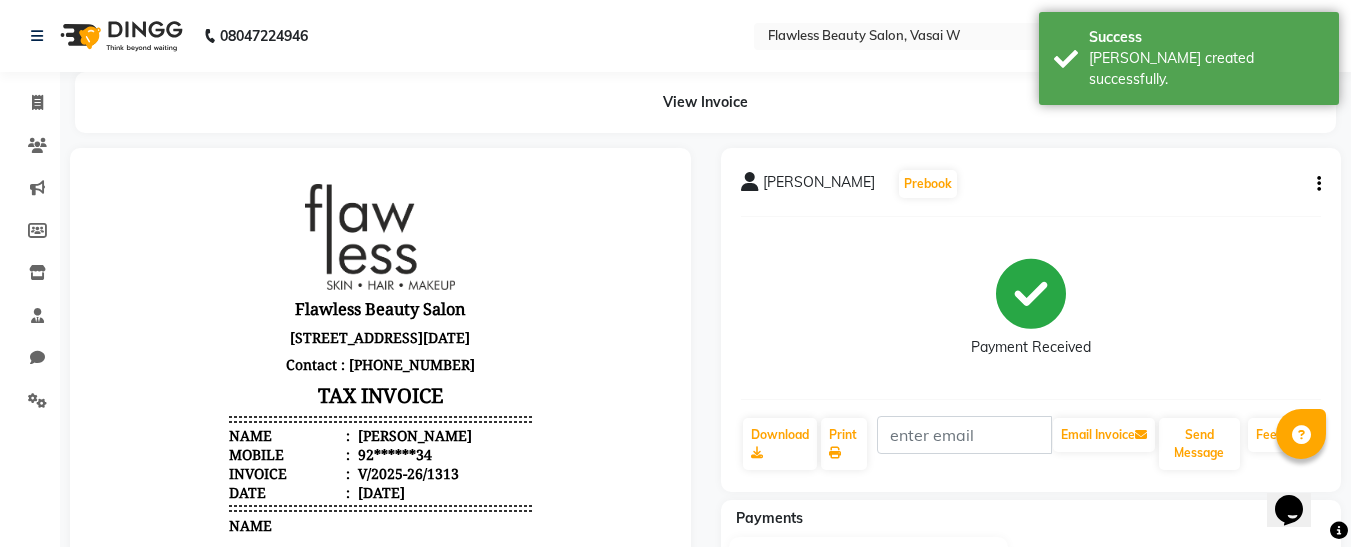 scroll, scrollTop: 0, scrollLeft: 0, axis: both 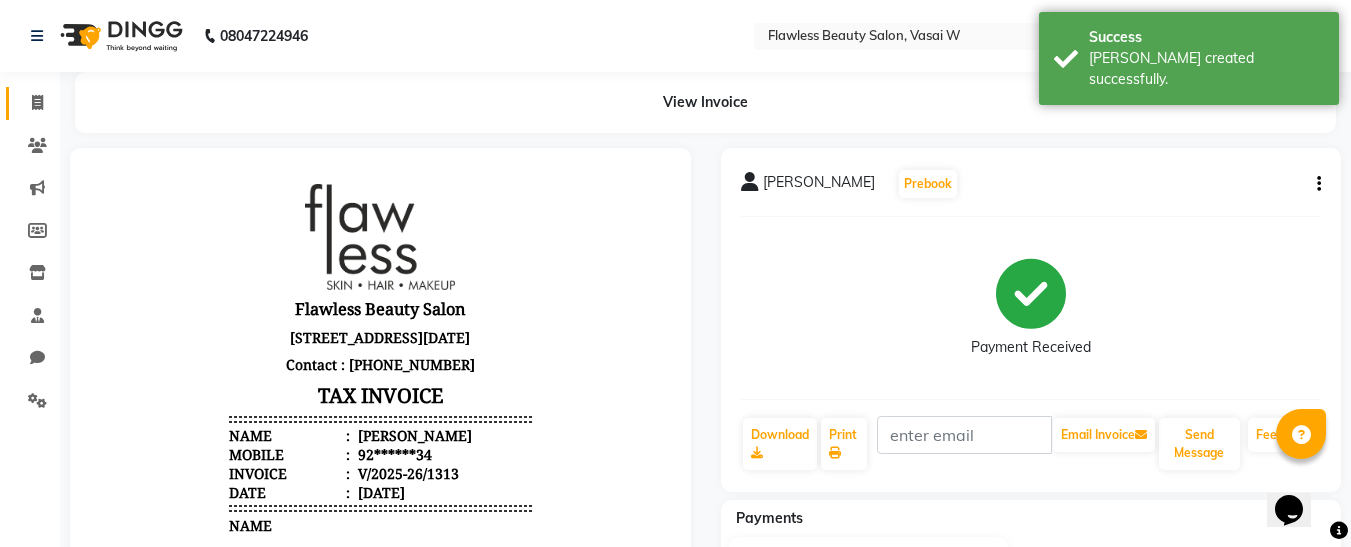 click on "Invoice" 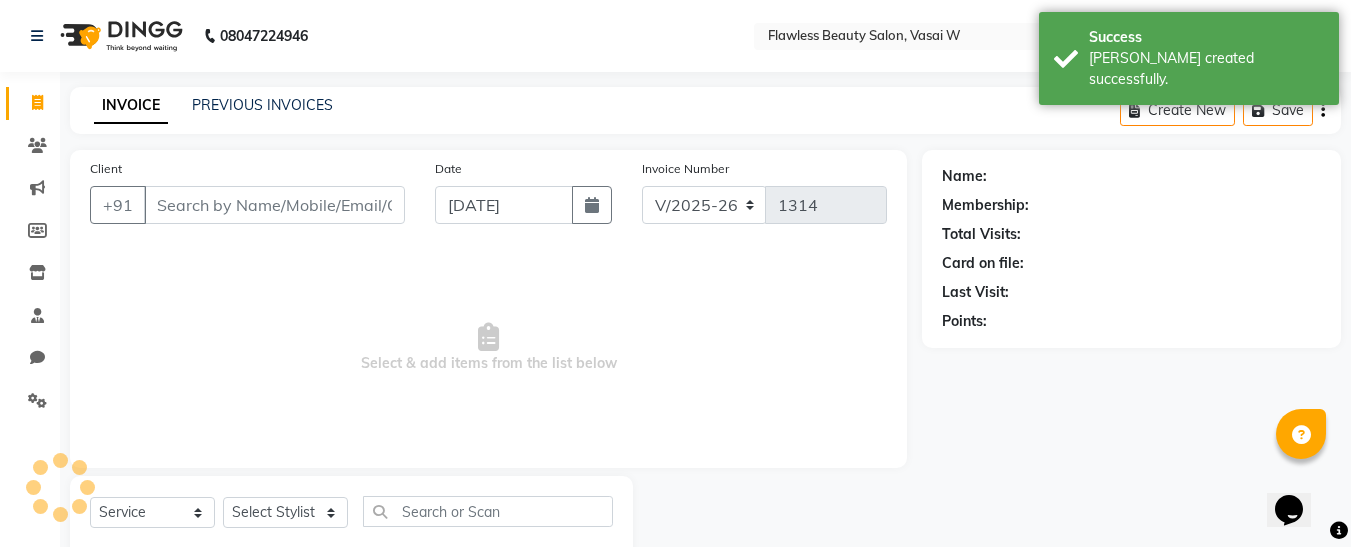 scroll, scrollTop: 54, scrollLeft: 0, axis: vertical 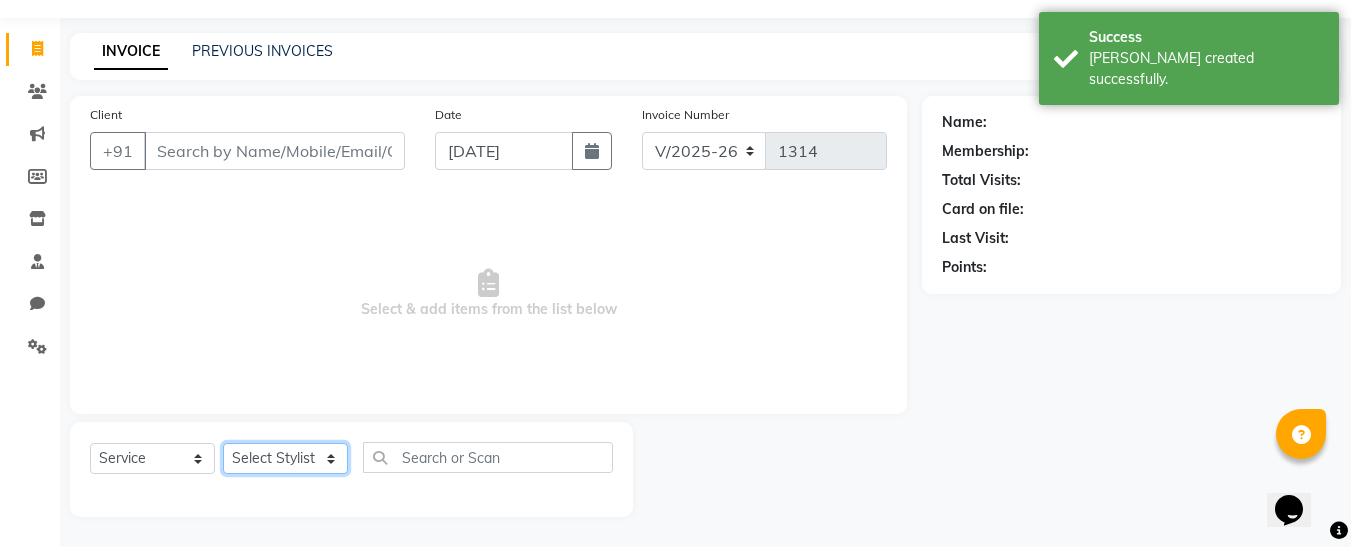 click on "Select Stylist Afsana [PERSON_NAME]  [PERSON_NAME] Maam Nisha  Pari [PERSON_NAME] [PERSON_NAME]" 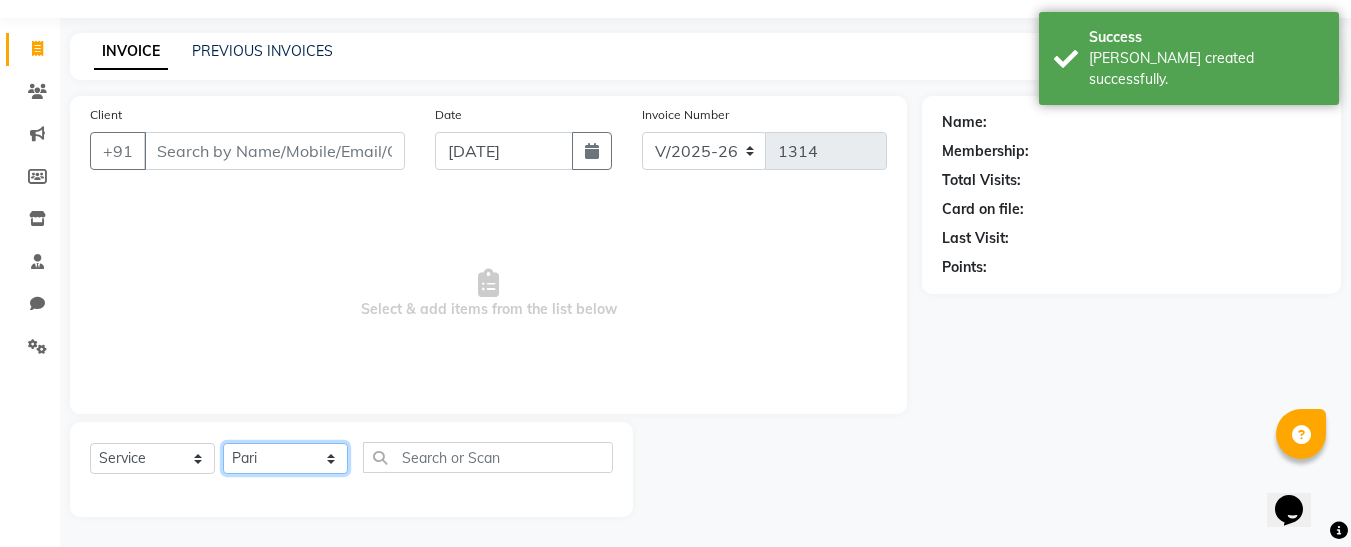 click on "Select Stylist Afsana [PERSON_NAME]  [PERSON_NAME] Maam Nisha  Pari [PERSON_NAME] [PERSON_NAME]" 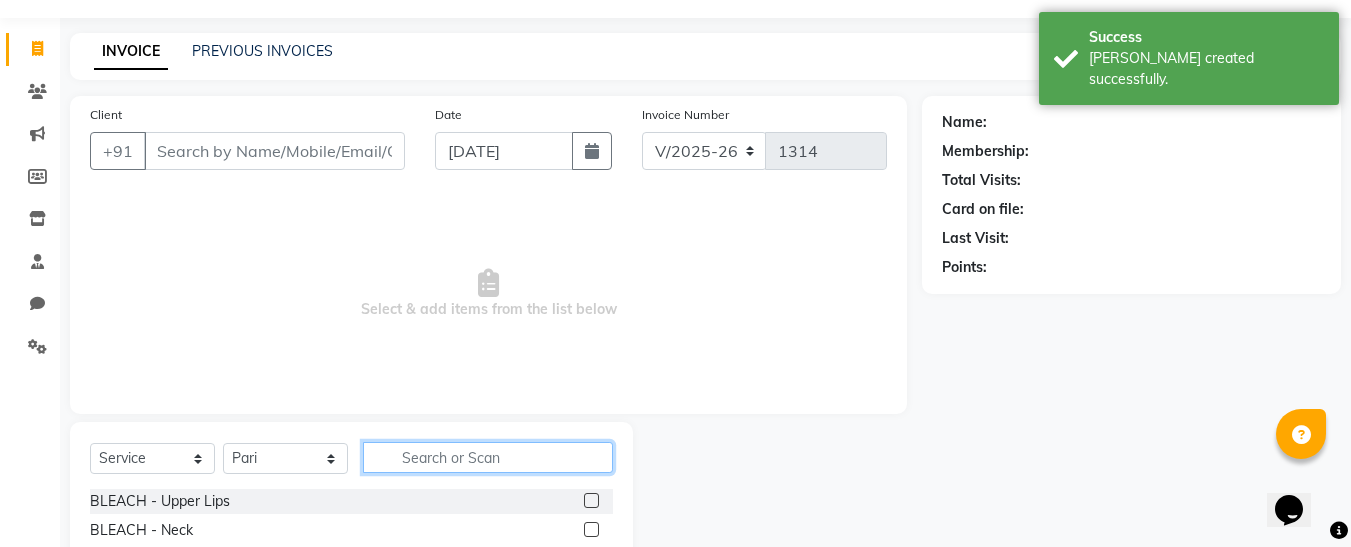 click 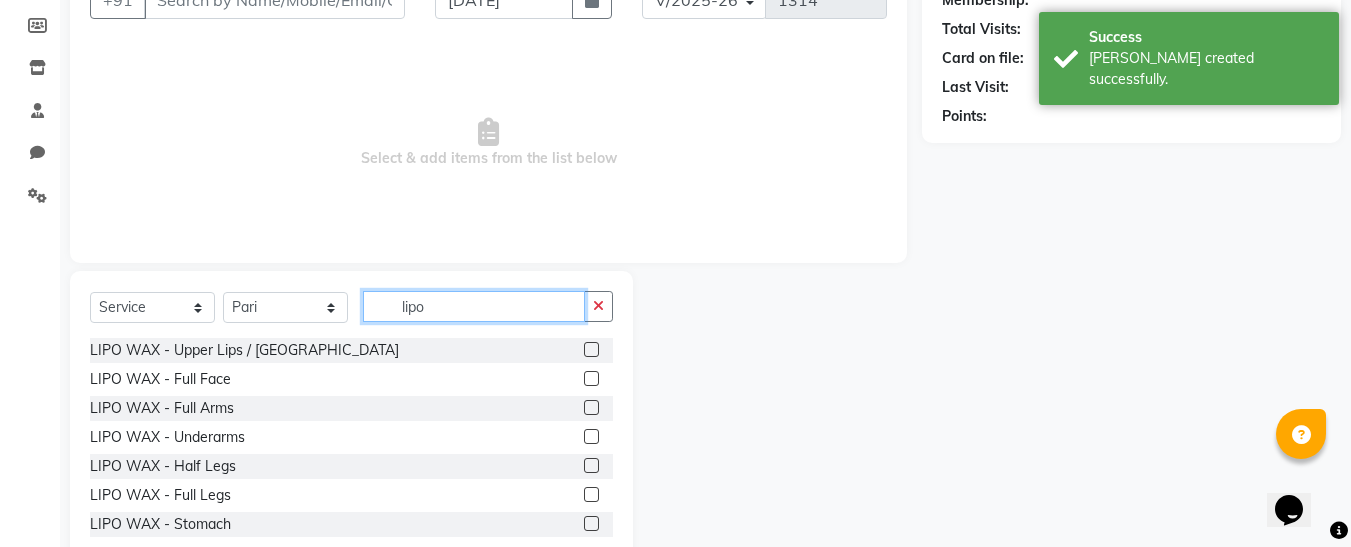 scroll, scrollTop: 254, scrollLeft: 0, axis: vertical 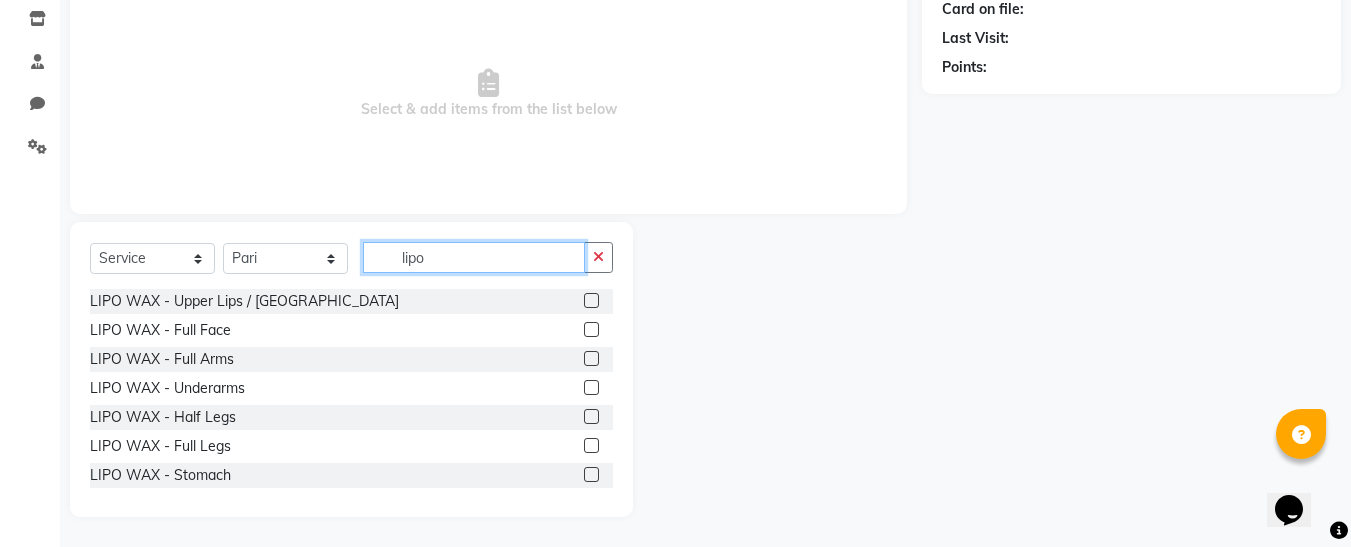 type on "lipo" 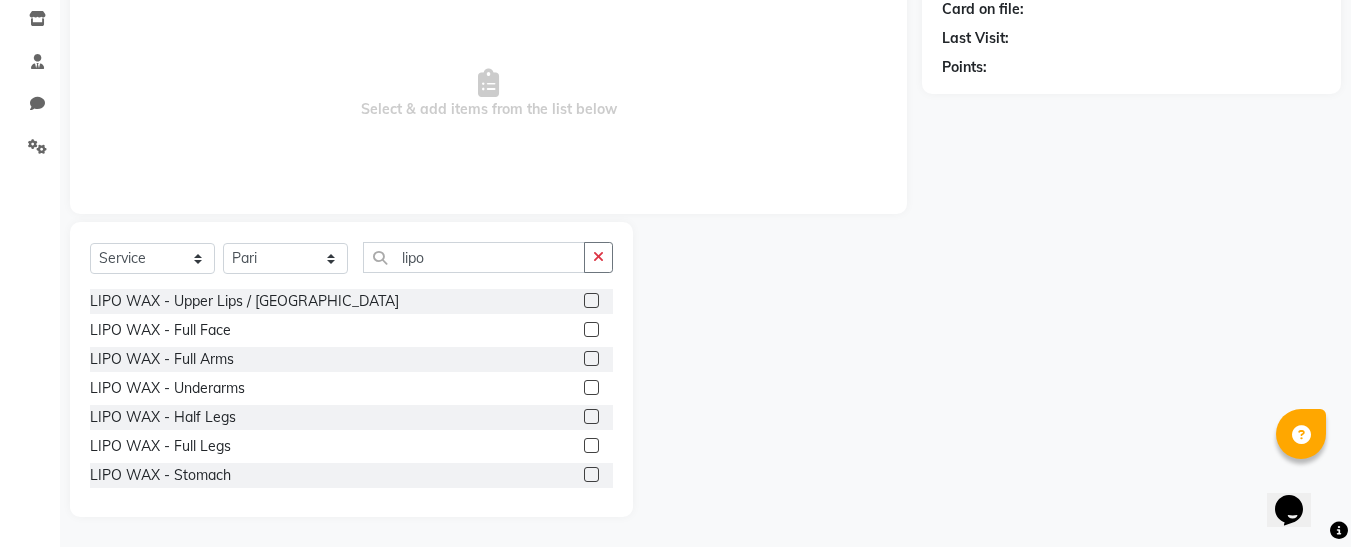 click 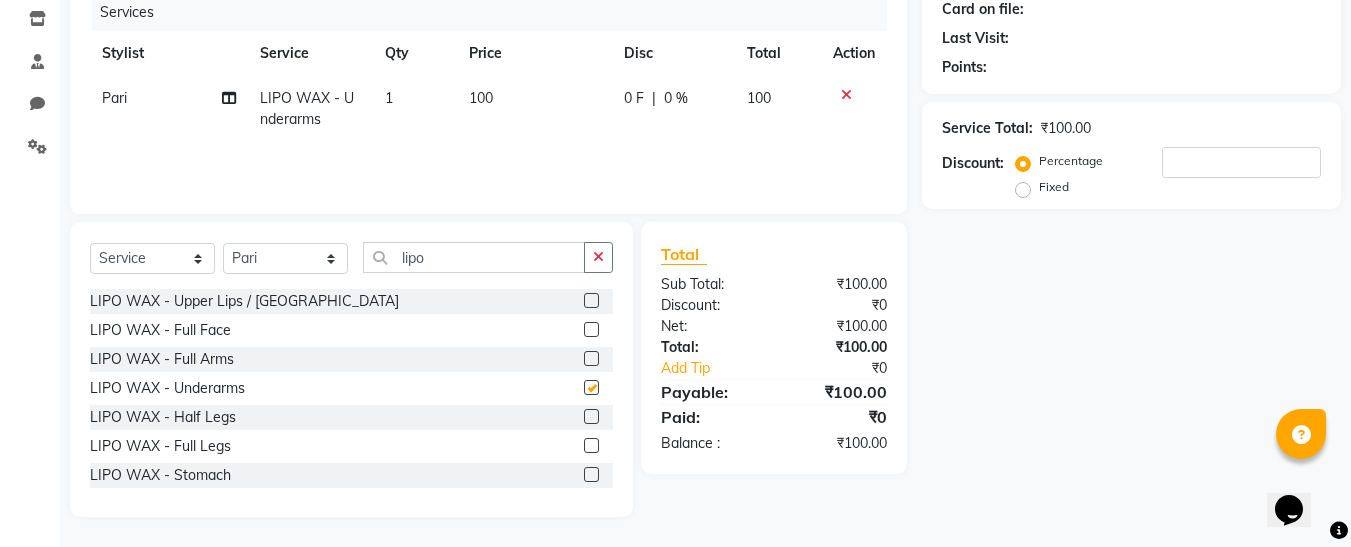 checkbox on "false" 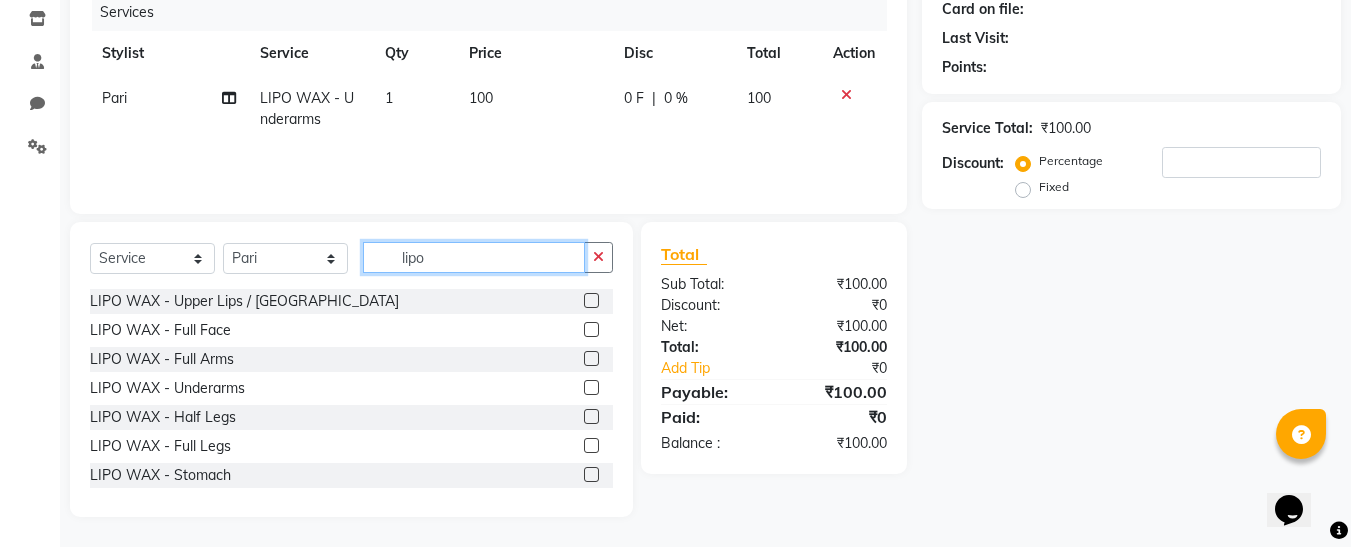 click on "lipo" 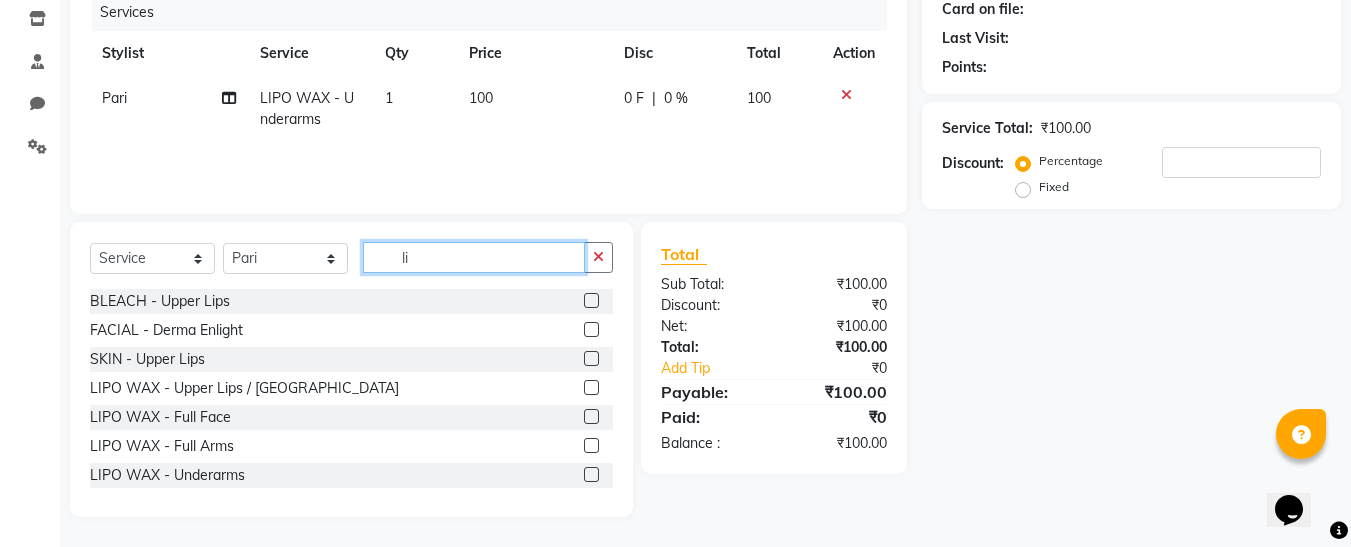 type on "l" 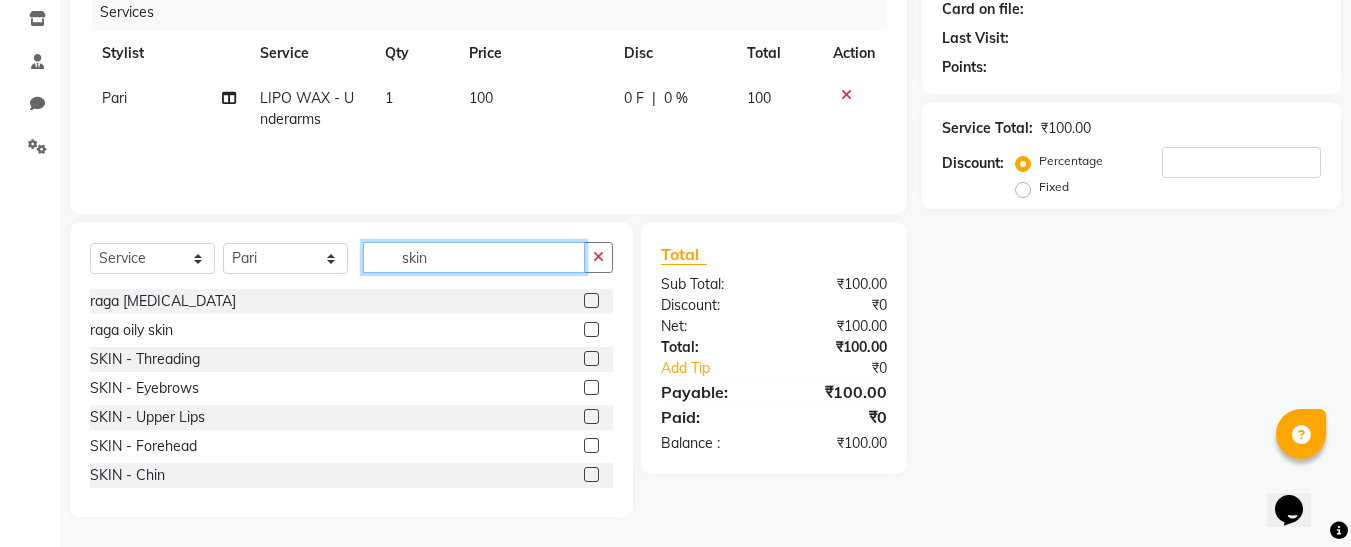 type on "skin" 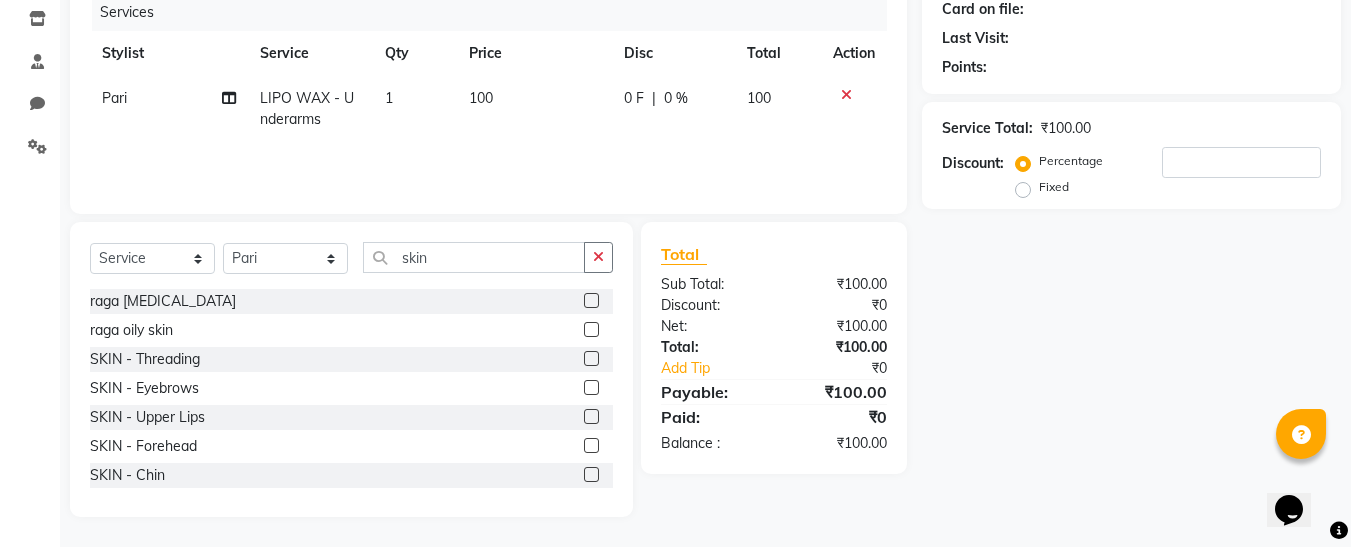 click 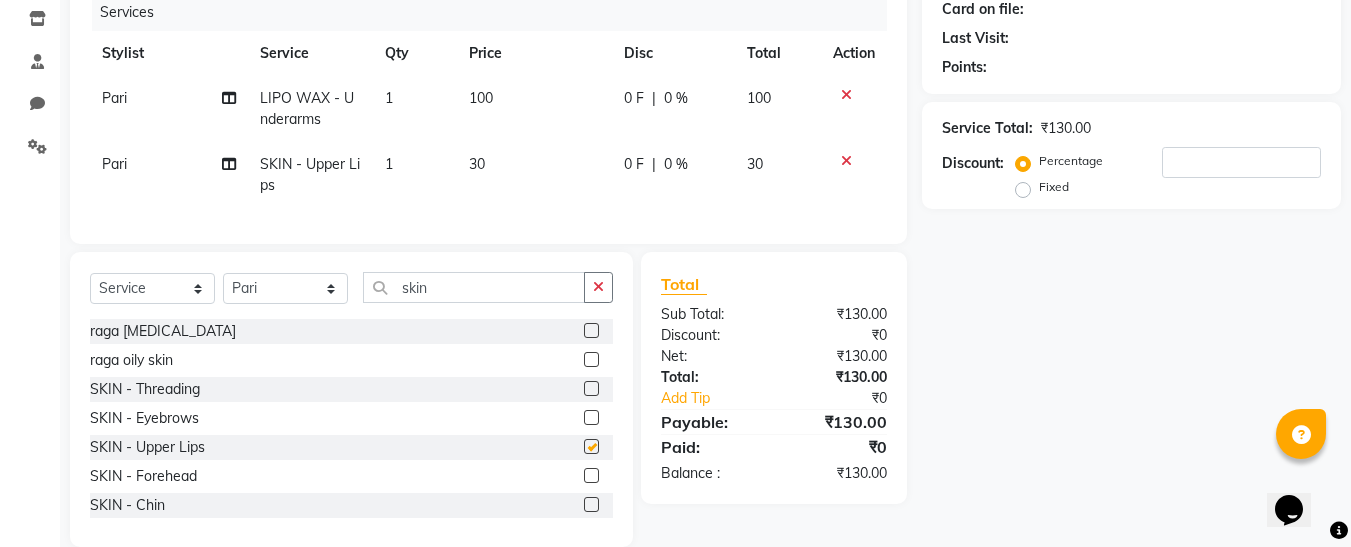 checkbox on "false" 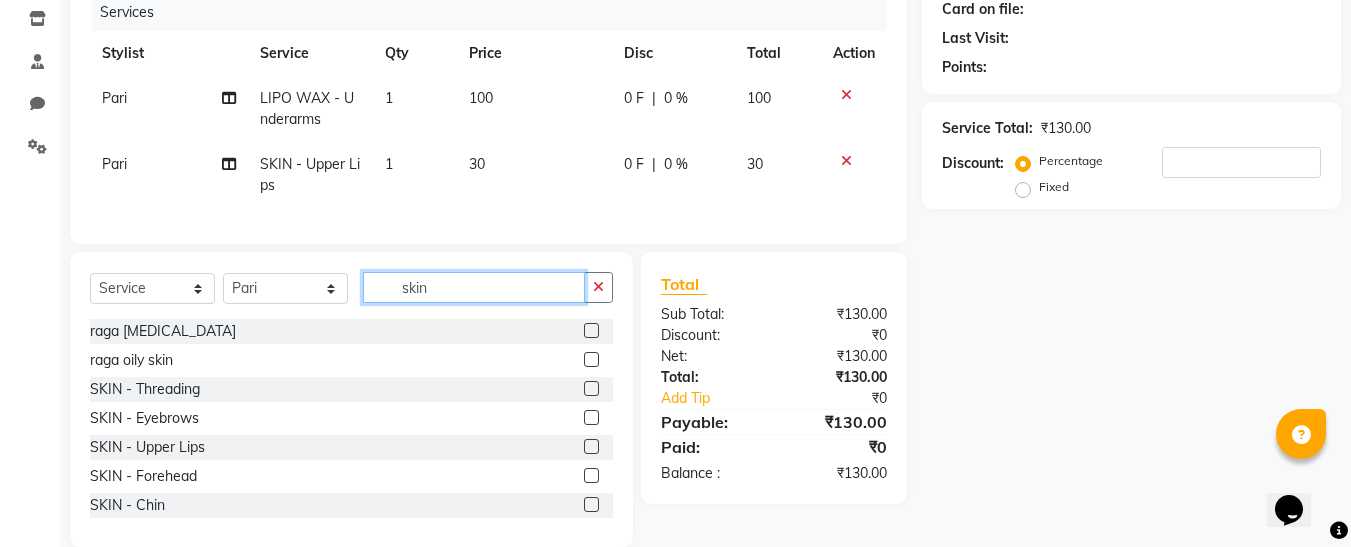 click on "skin" 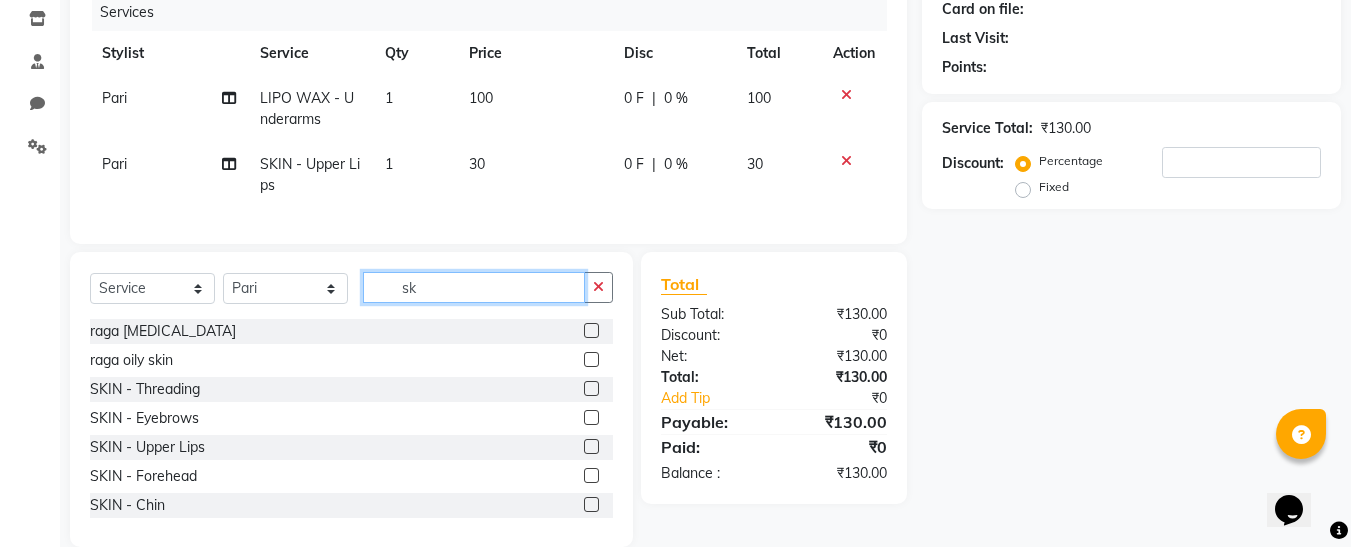 type on "s" 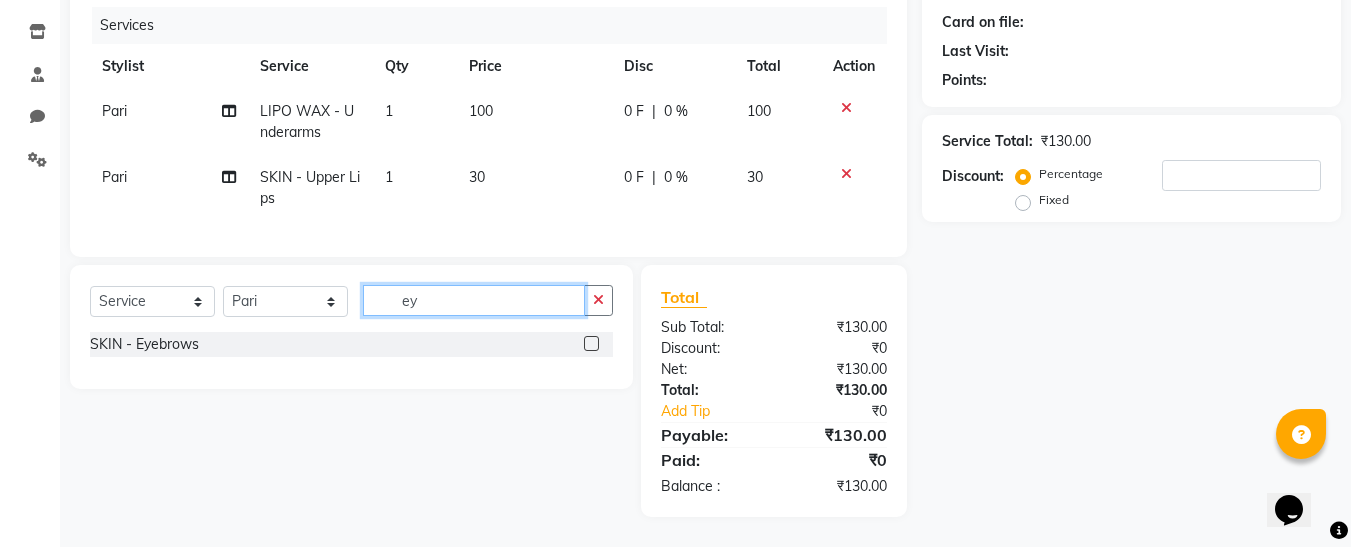 type on "ey" 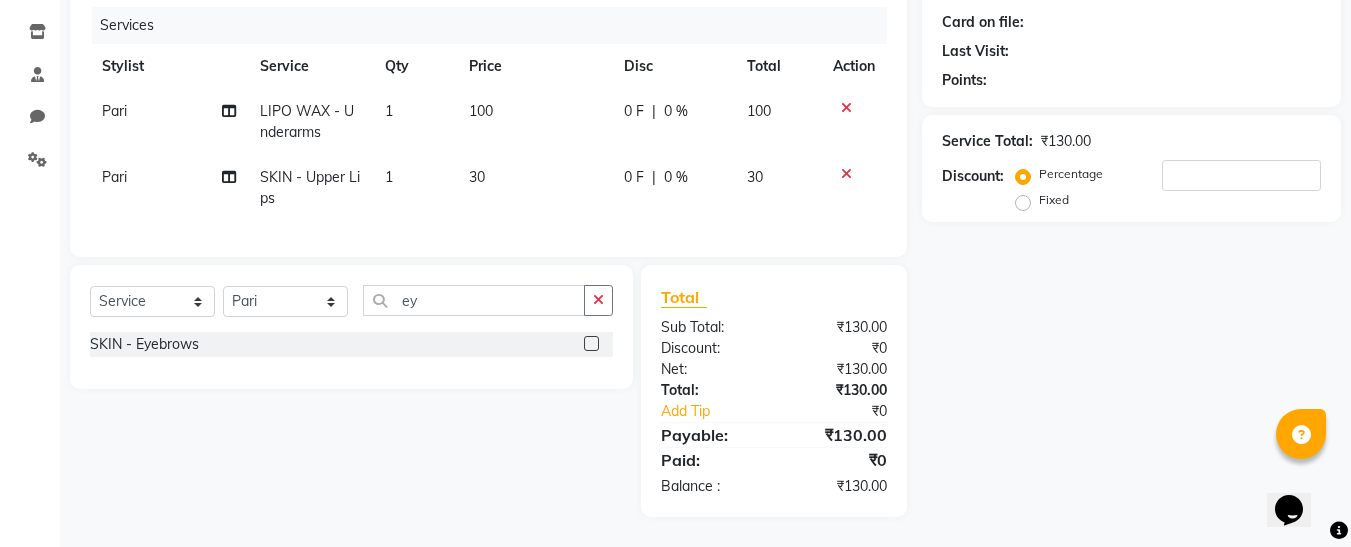 click 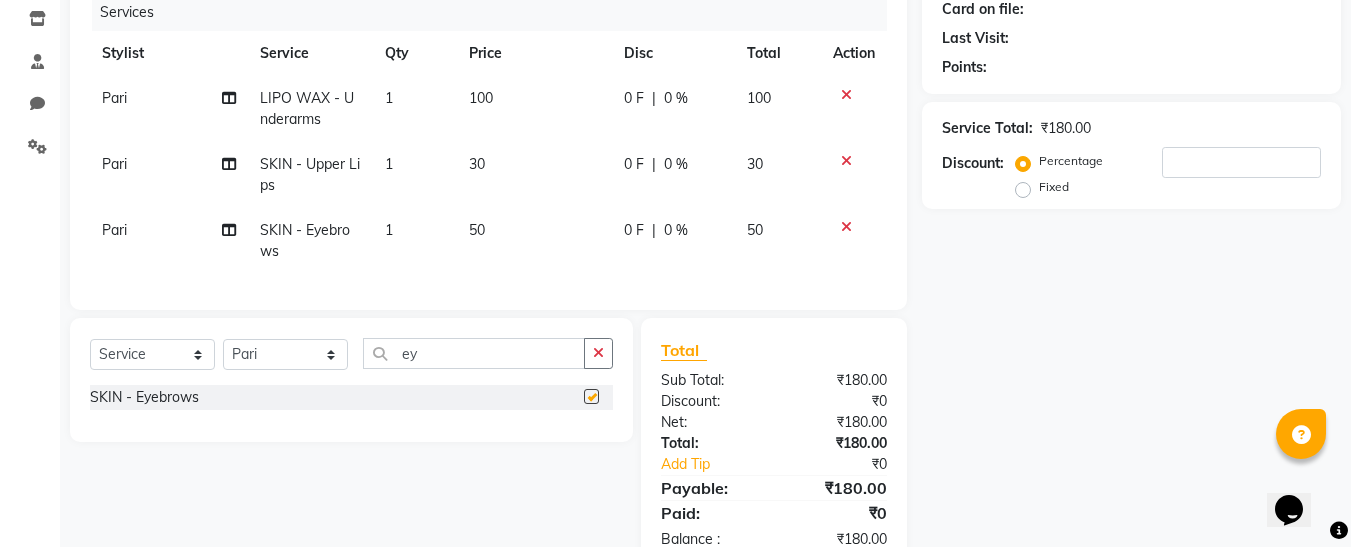 checkbox on "false" 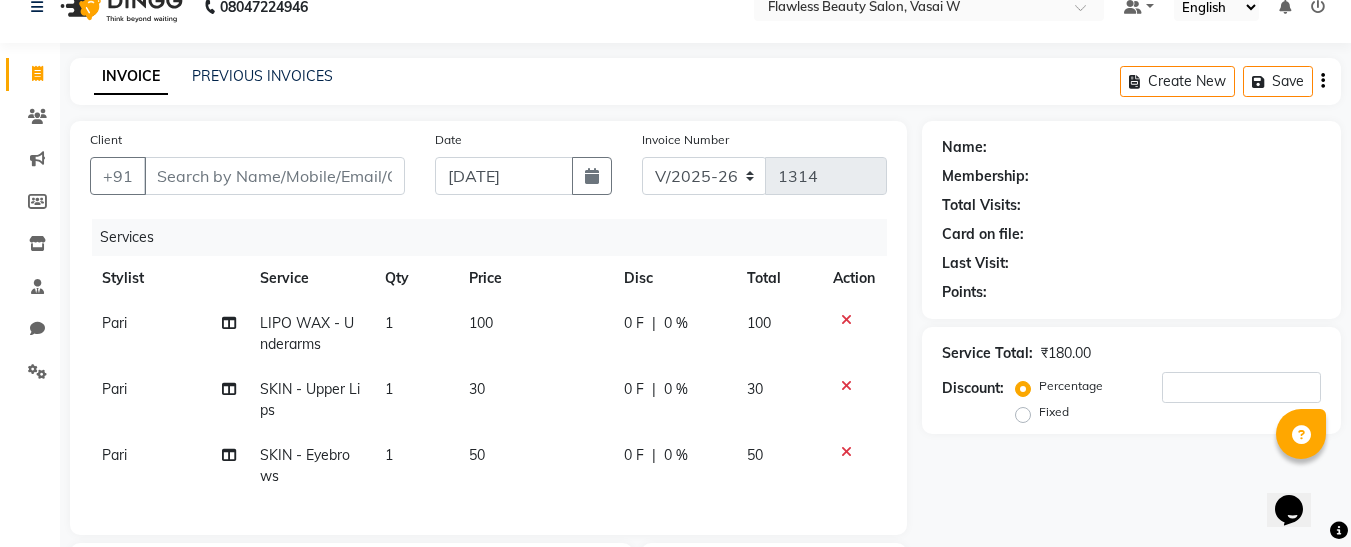scroll, scrollTop: 0, scrollLeft: 0, axis: both 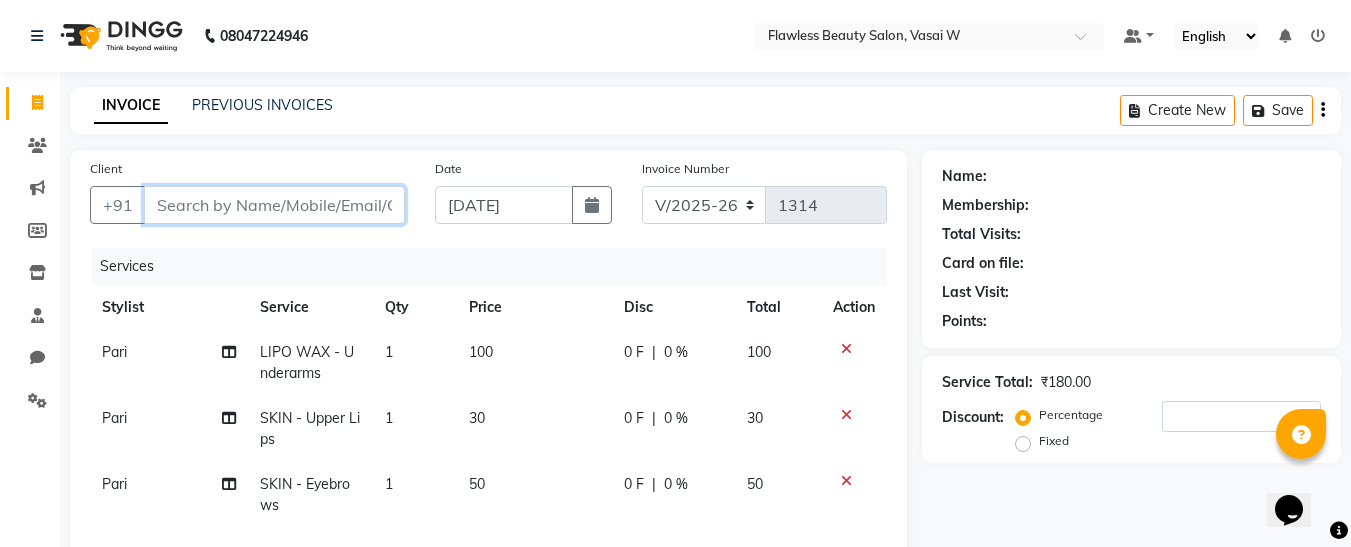 click on "Client" at bounding box center (274, 205) 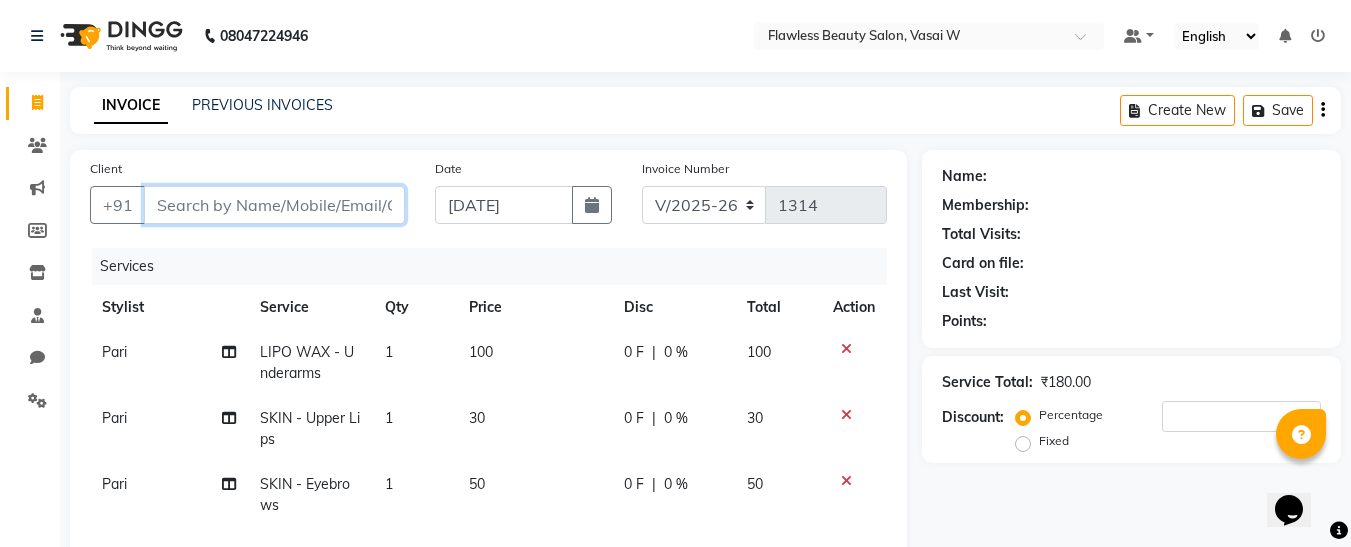 click on "Client" at bounding box center (274, 205) 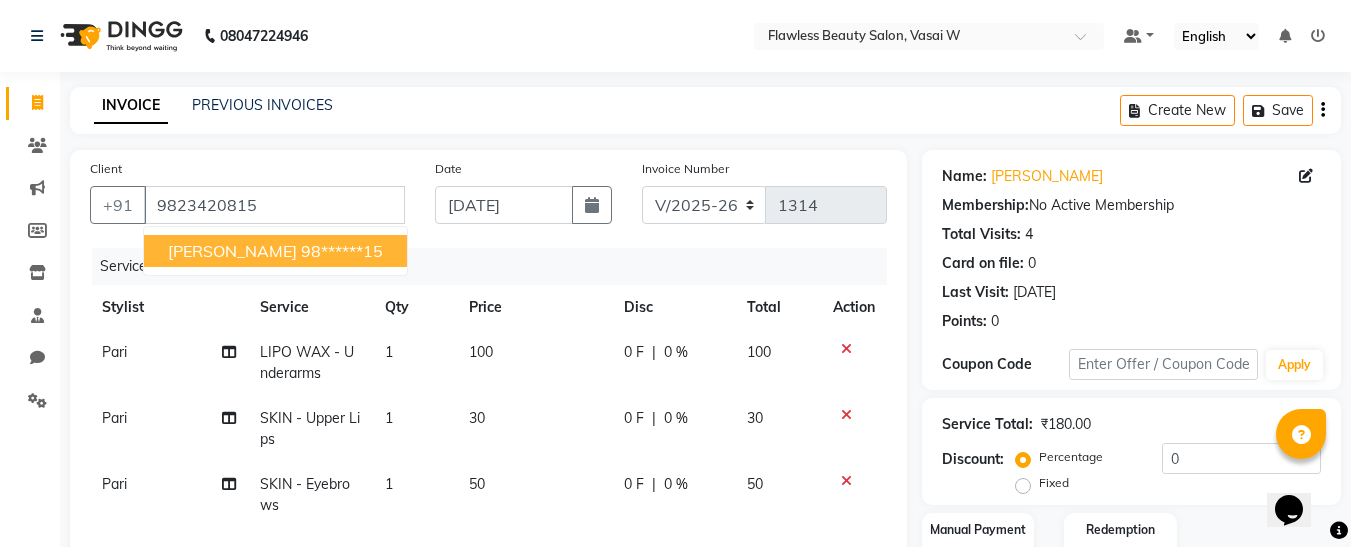 click on "Sonia Britto  98******15" at bounding box center (275, 251) 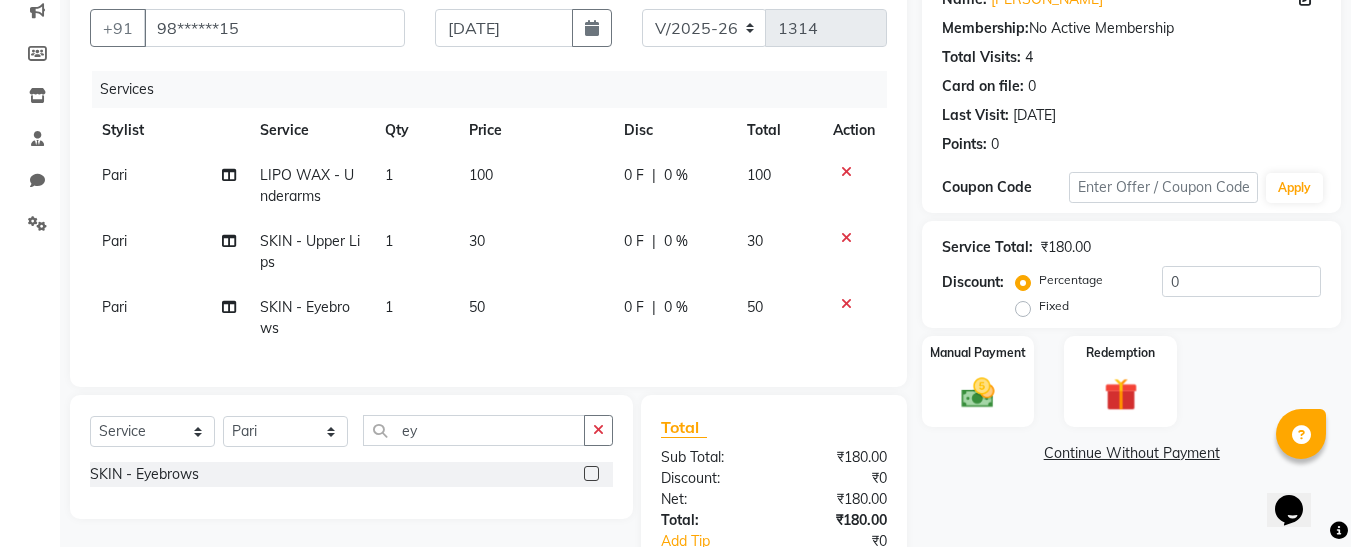 scroll, scrollTop: 227, scrollLeft: 0, axis: vertical 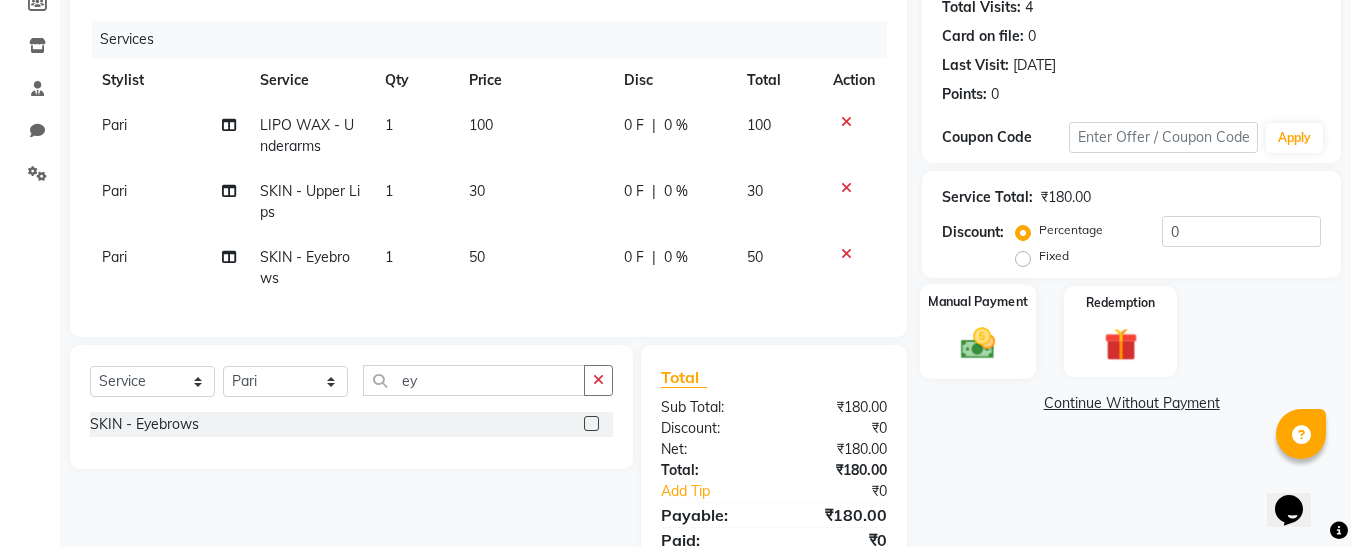 click on "Manual Payment" 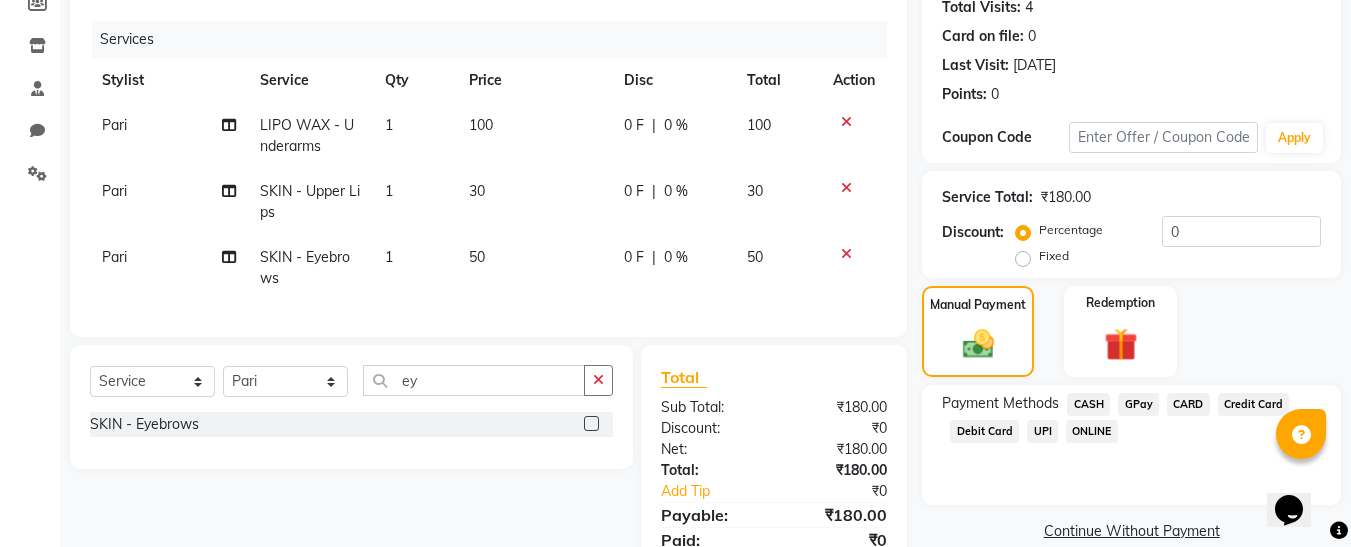 click on "CASH" 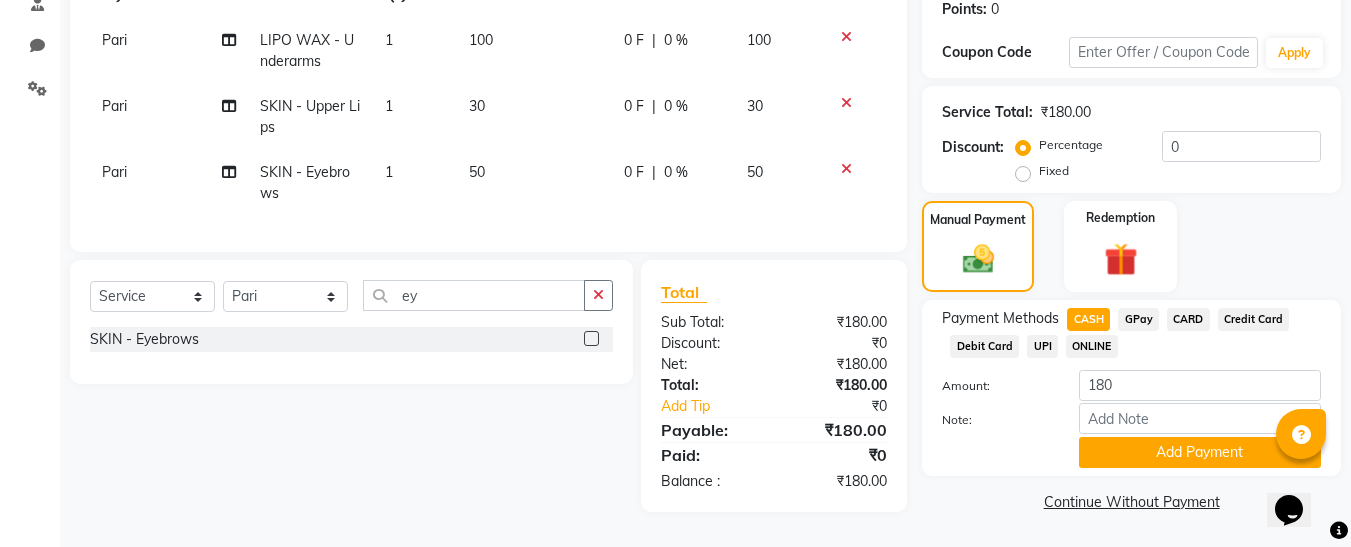 scroll, scrollTop: 322, scrollLeft: 0, axis: vertical 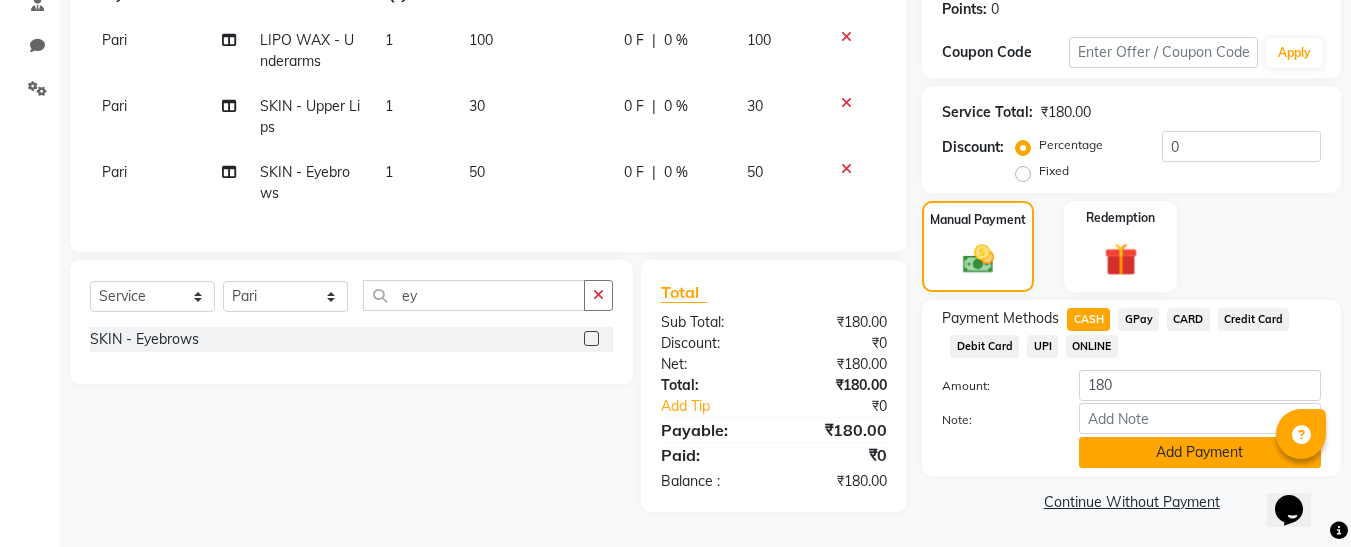 click on "Add Payment" 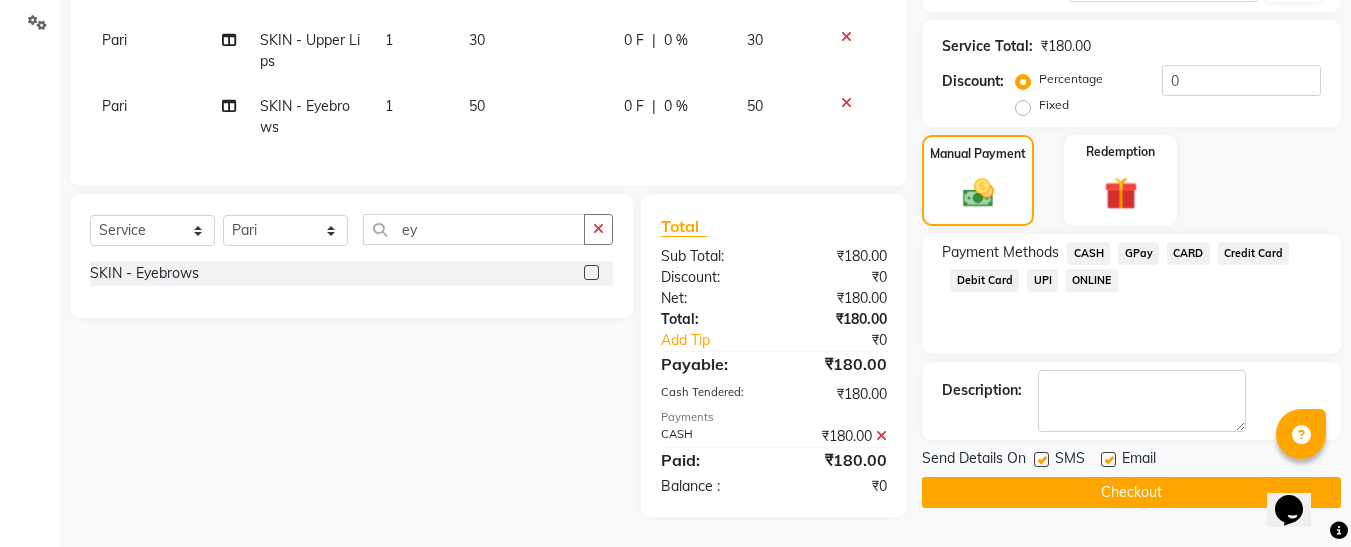 scroll, scrollTop: 393, scrollLeft: 0, axis: vertical 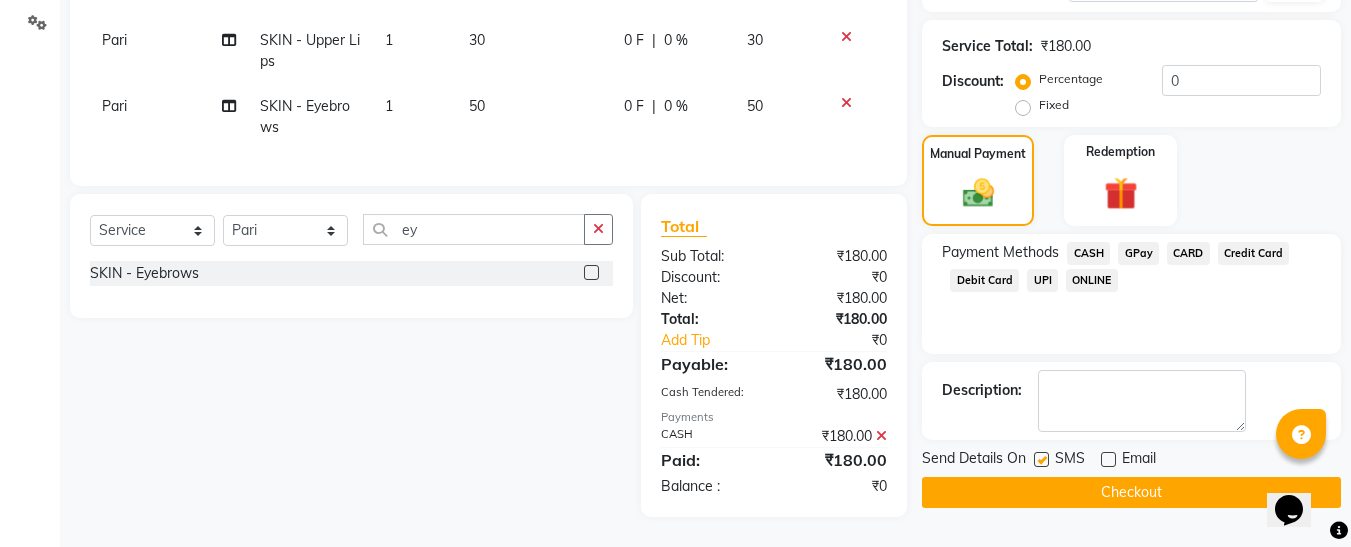 click 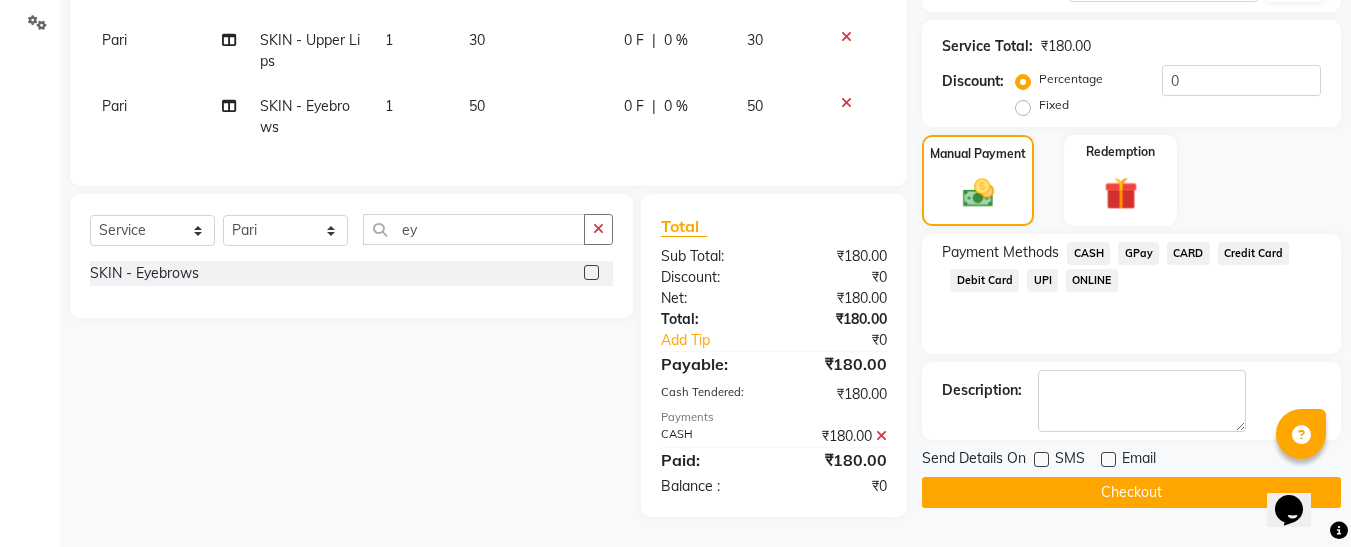click on "Checkout" 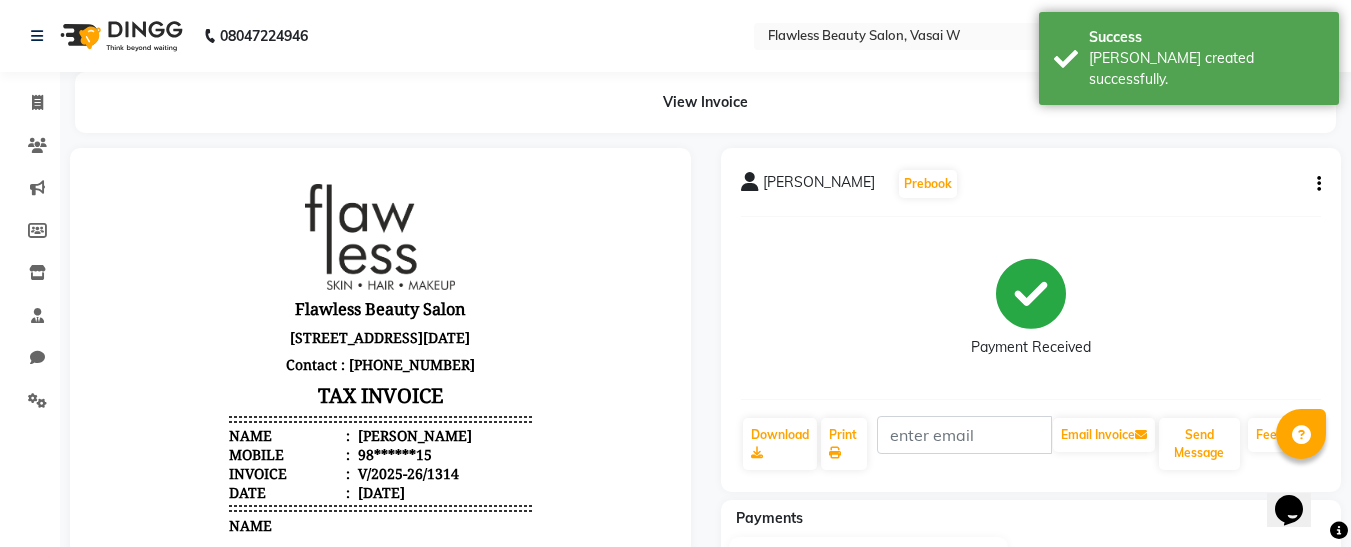 scroll, scrollTop: 0, scrollLeft: 0, axis: both 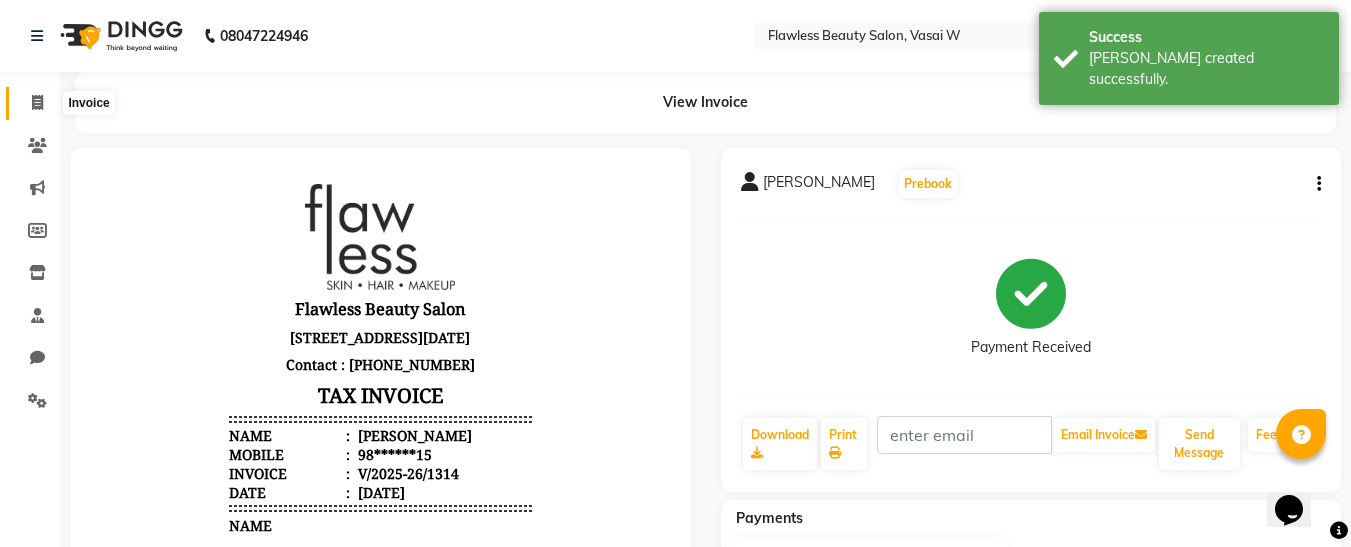 click 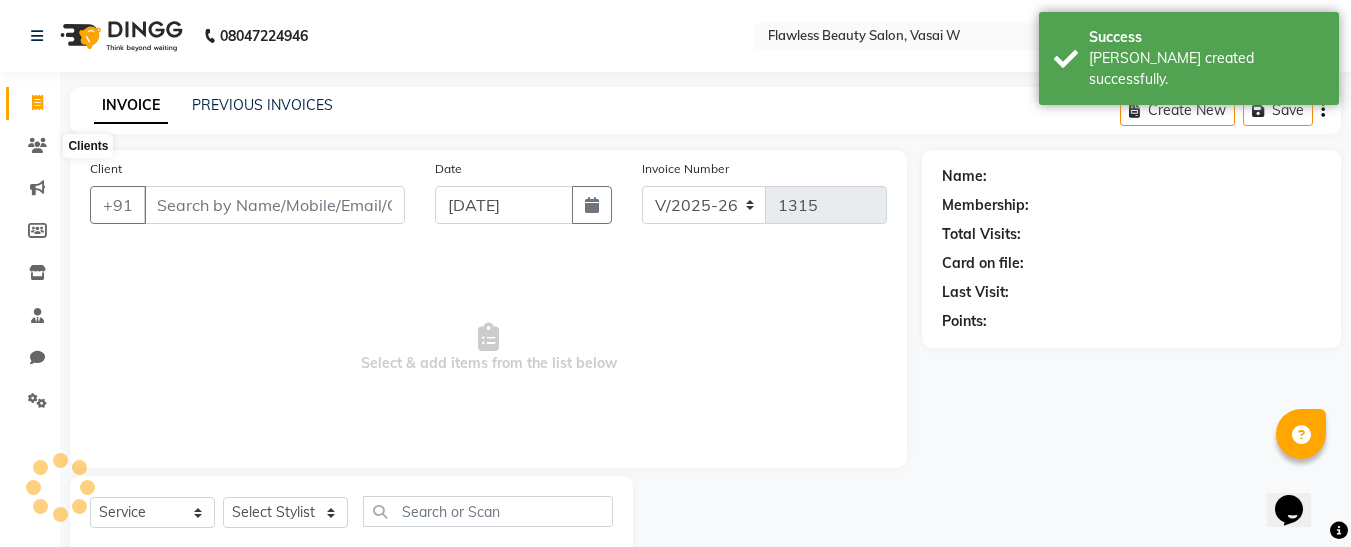 scroll, scrollTop: 54, scrollLeft: 0, axis: vertical 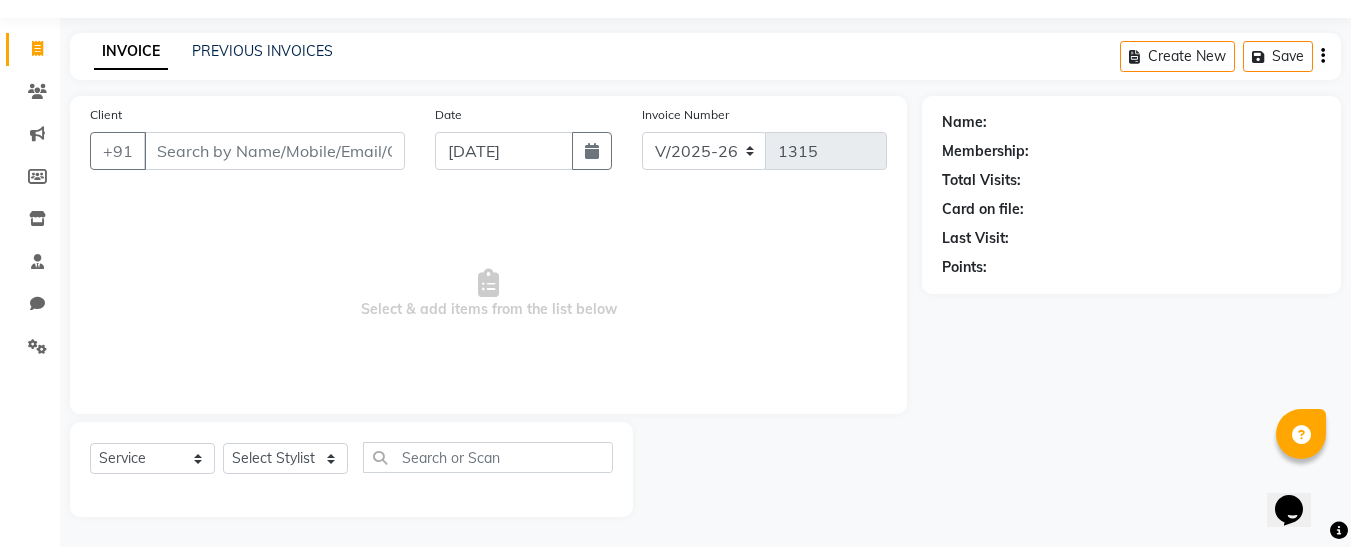 click on "Client" at bounding box center [274, 151] 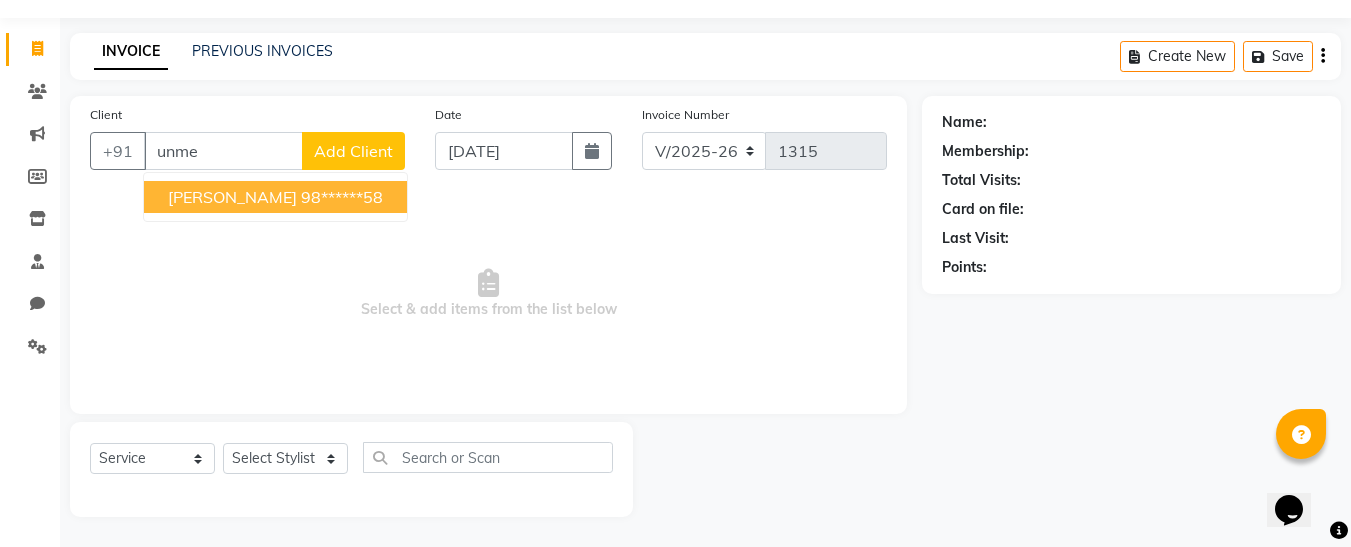 click on "unmesha Gharat" at bounding box center (232, 197) 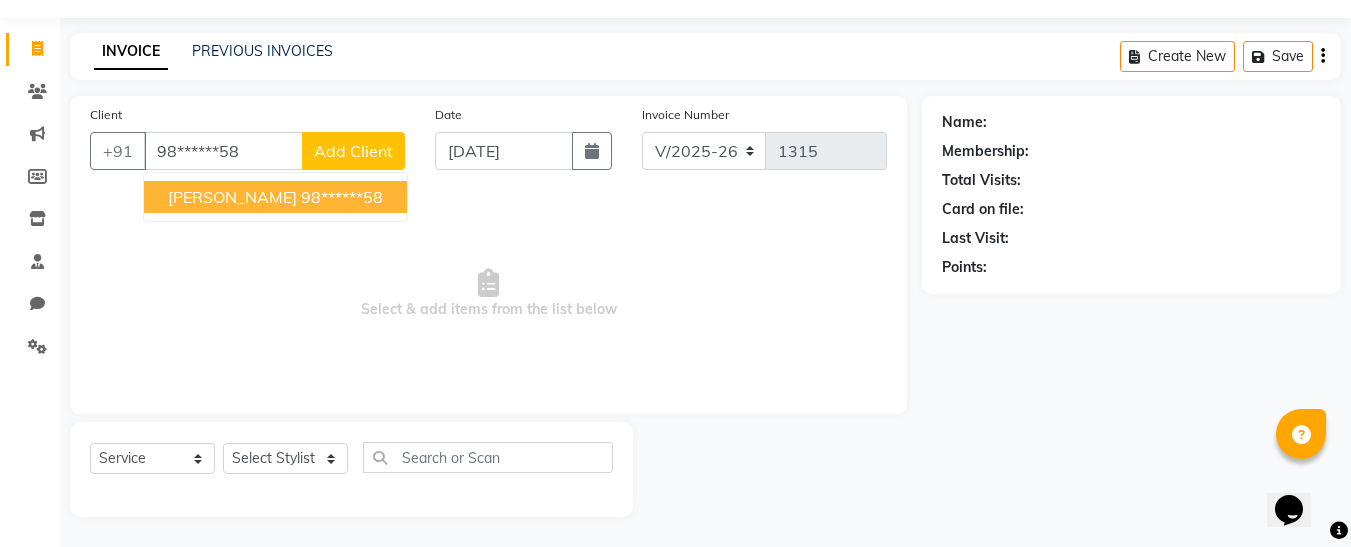 type on "98******58" 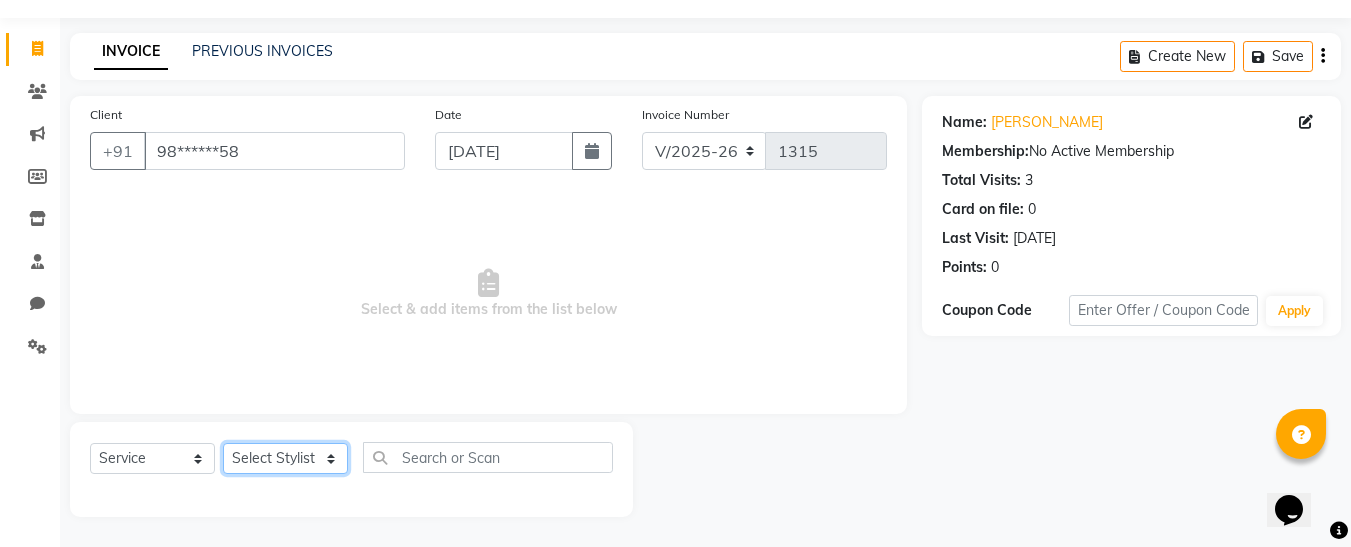 click on "Select Stylist Afsana [PERSON_NAME]  [PERSON_NAME] Maam Nisha  Pari [PERSON_NAME] [PERSON_NAME]" 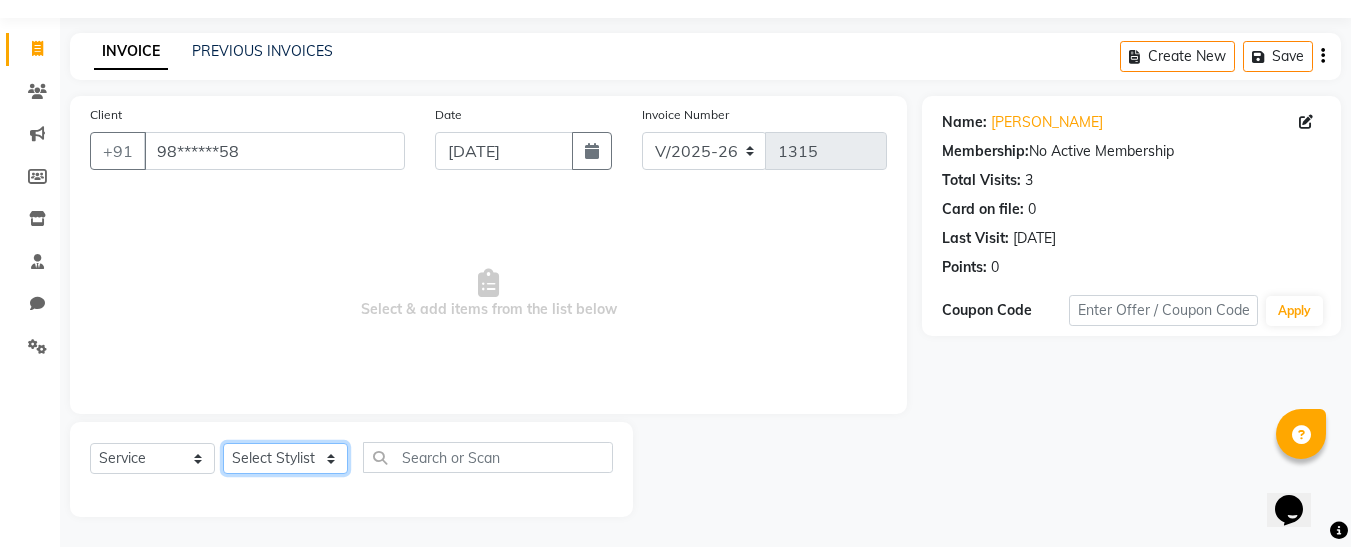select on "76405" 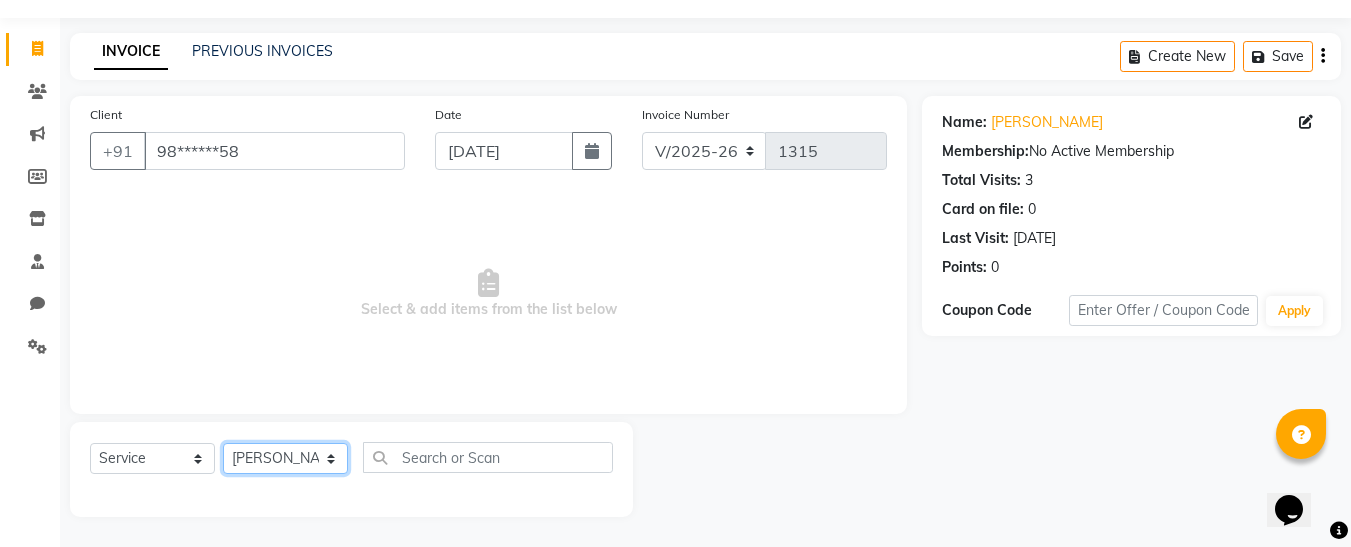 click on "Select Stylist Afsana [PERSON_NAME]  [PERSON_NAME] Maam Nisha  Pari [PERSON_NAME] [PERSON_NAME]" 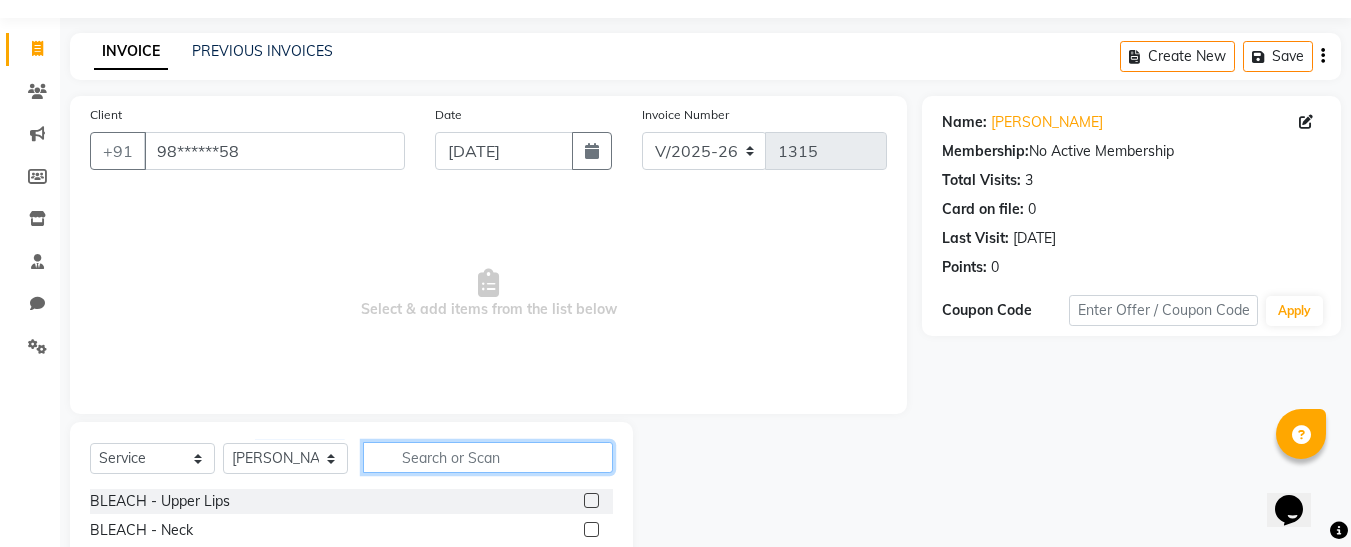 click 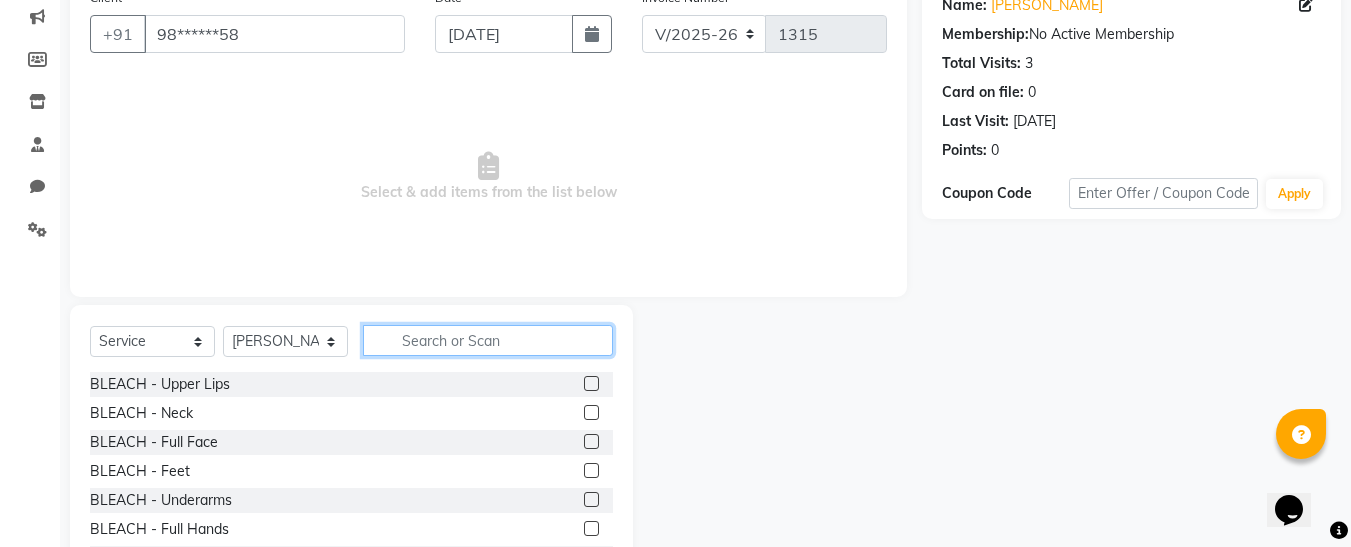 scroll, scrollTop: 210, scrollLeft: 0, axis: vertical 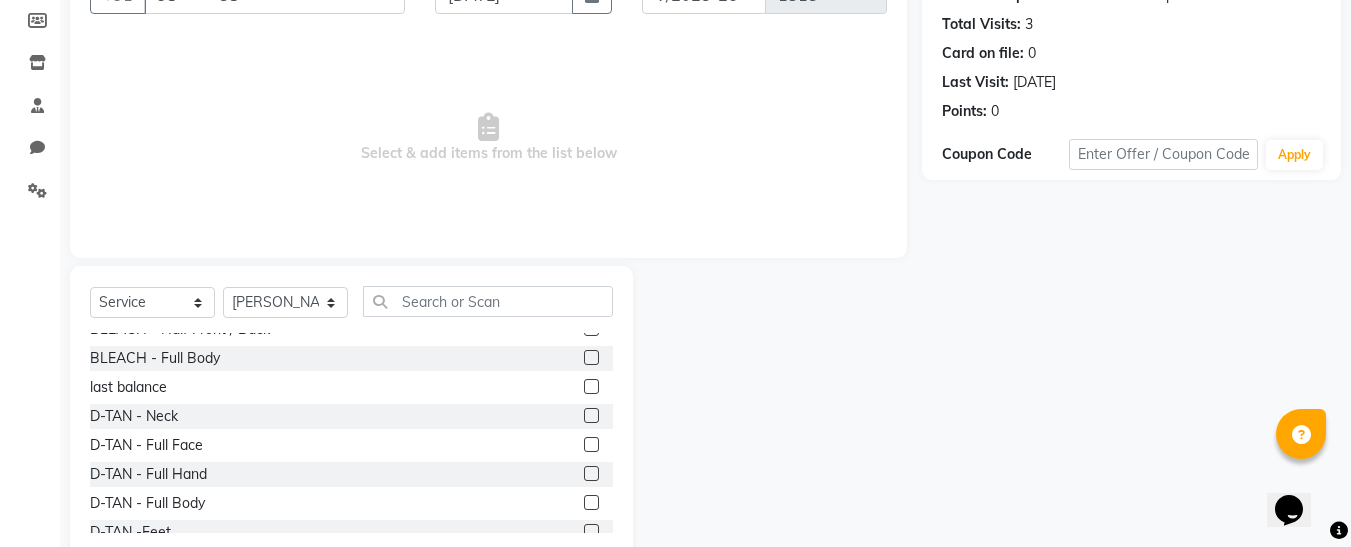 click 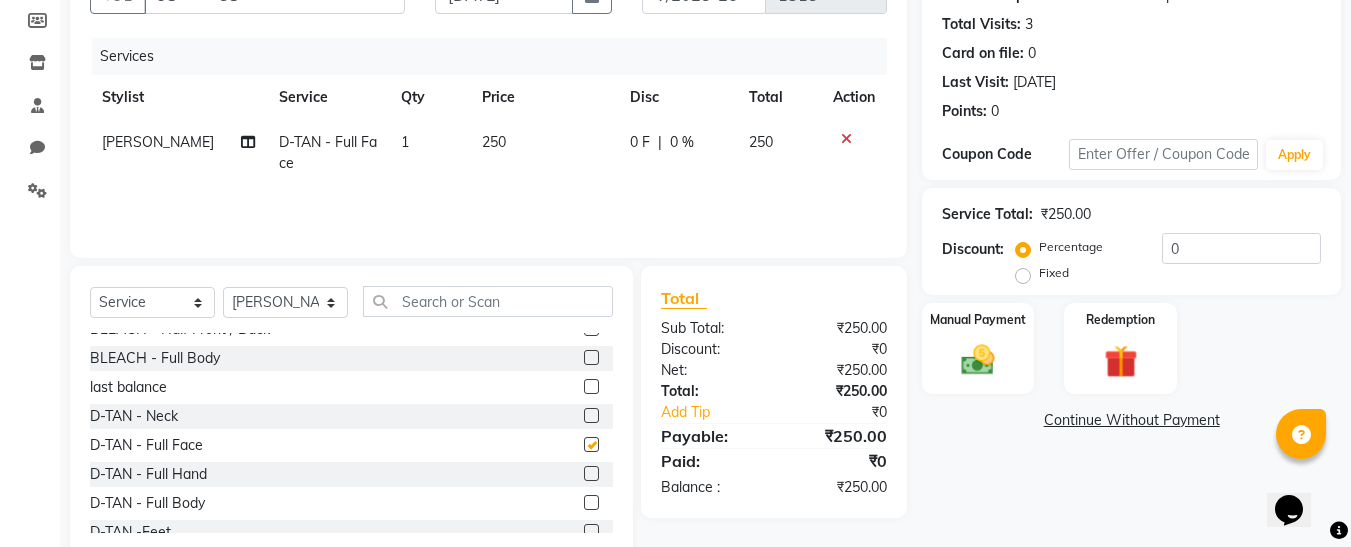 checkbox on "false" 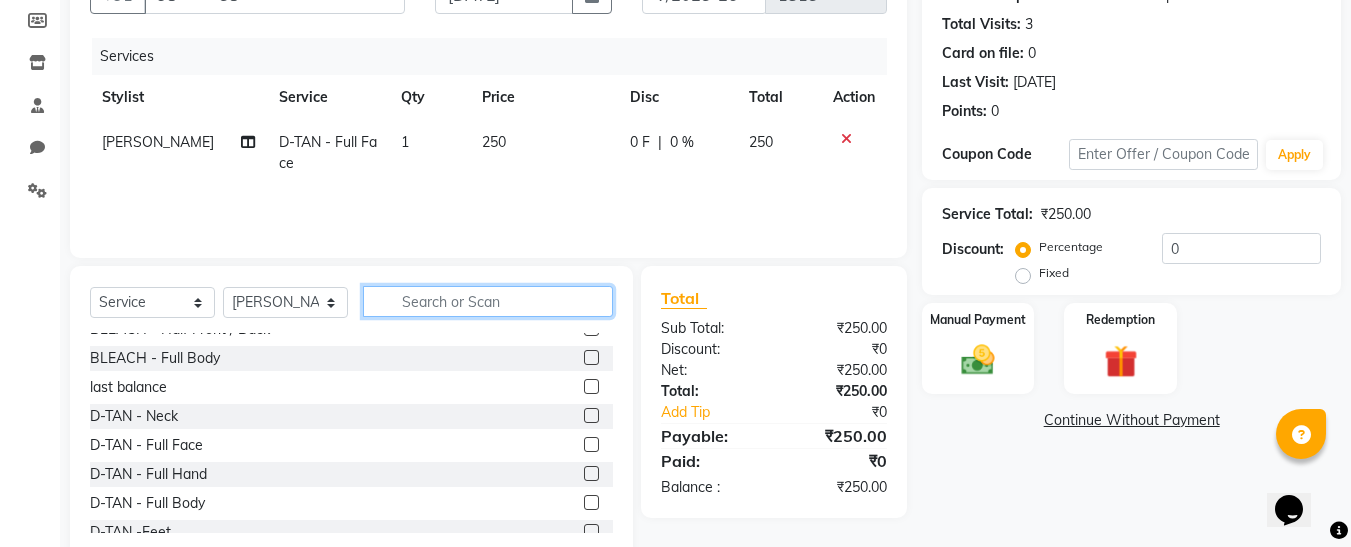 click 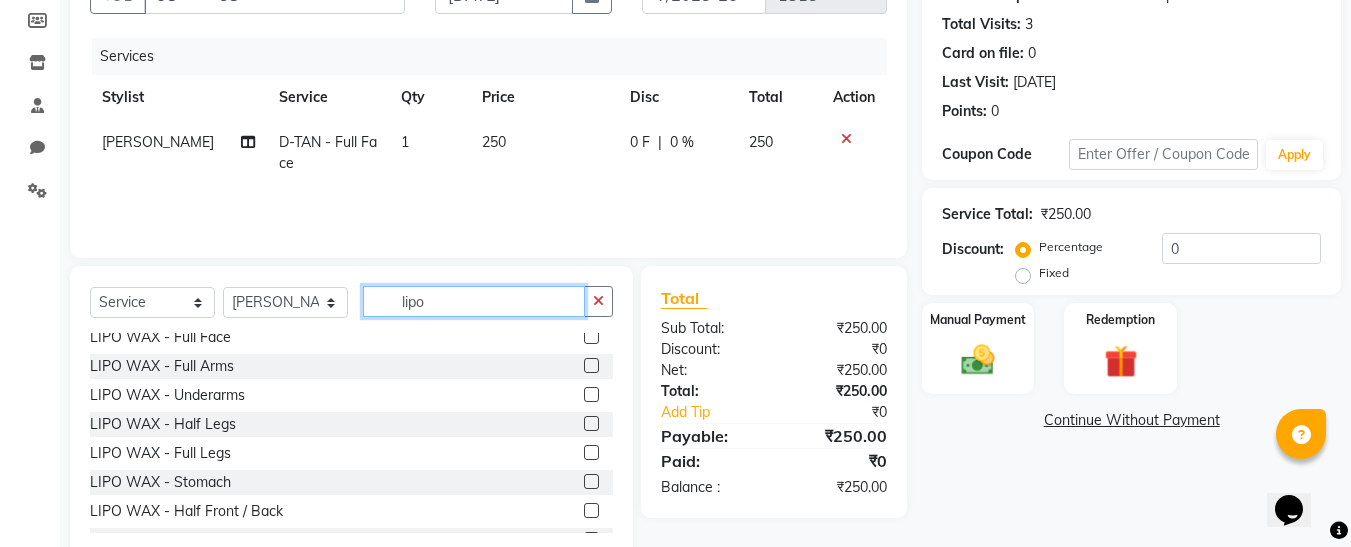 scroll, scrollTop: 32, scrollLeft: 0, axis: vertical 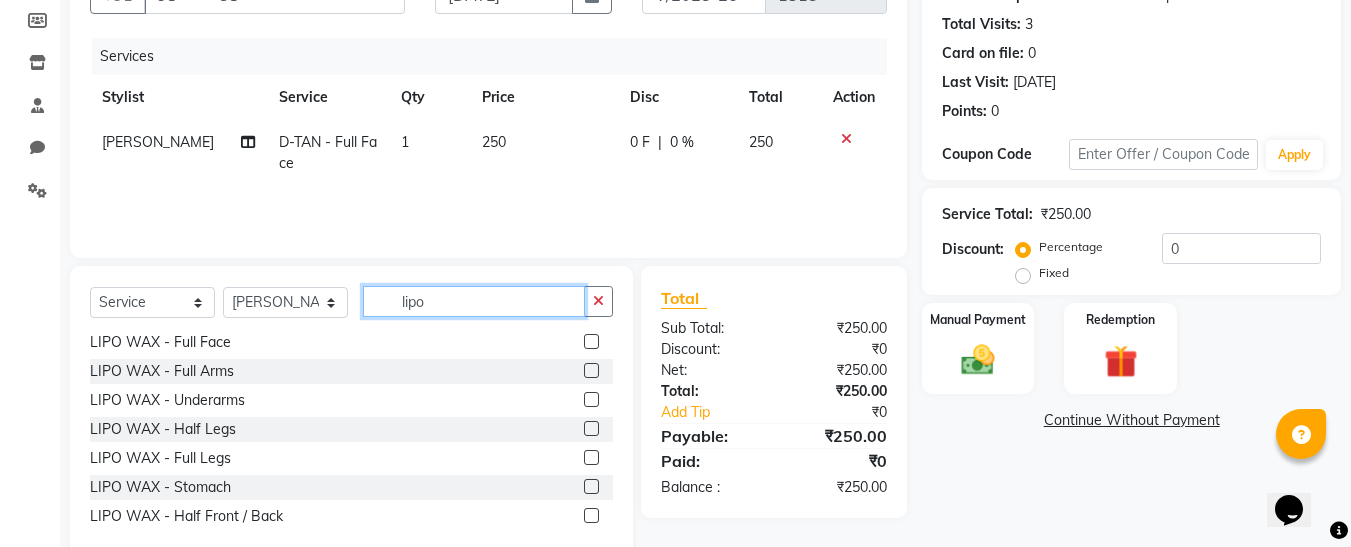 type on "lipo" 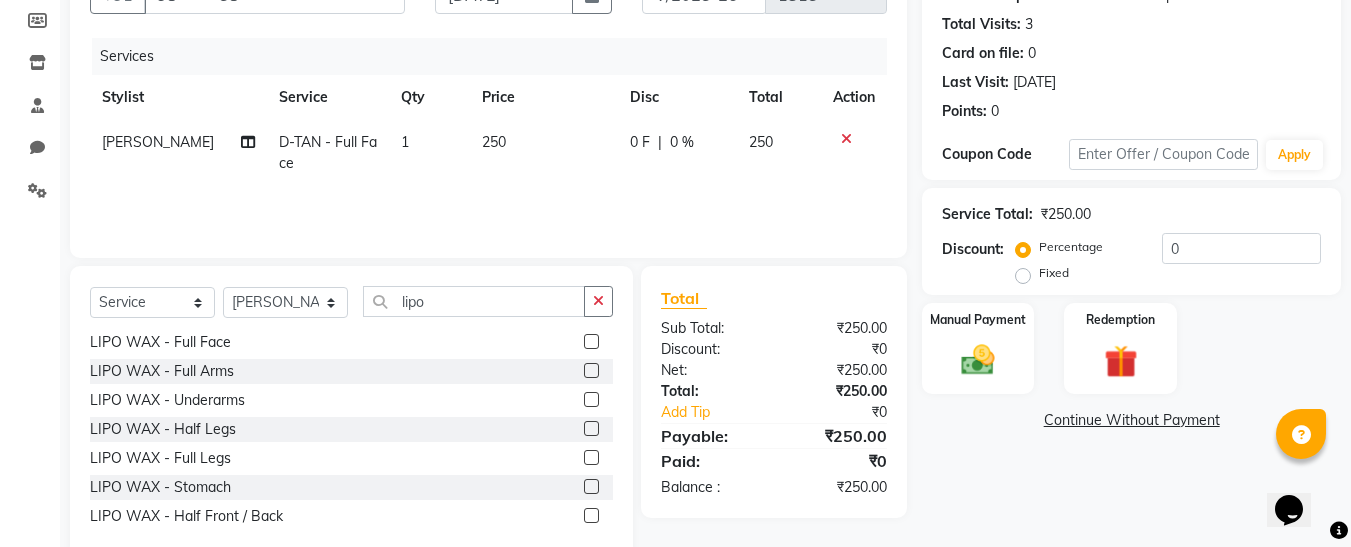 click 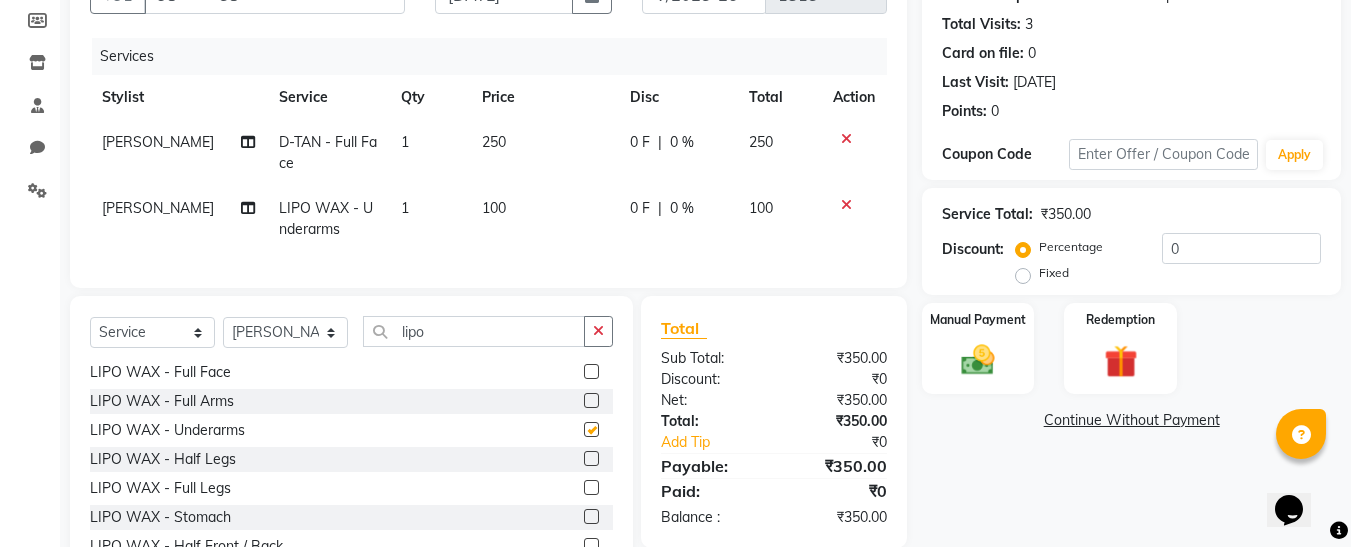 checkbox on "false" 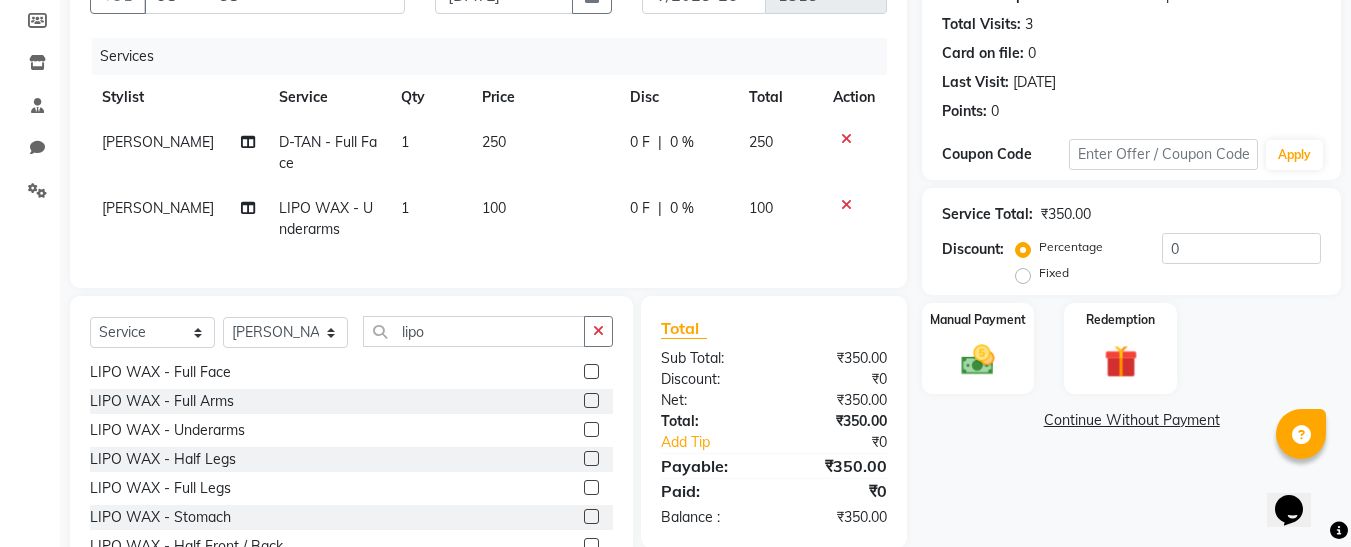 click 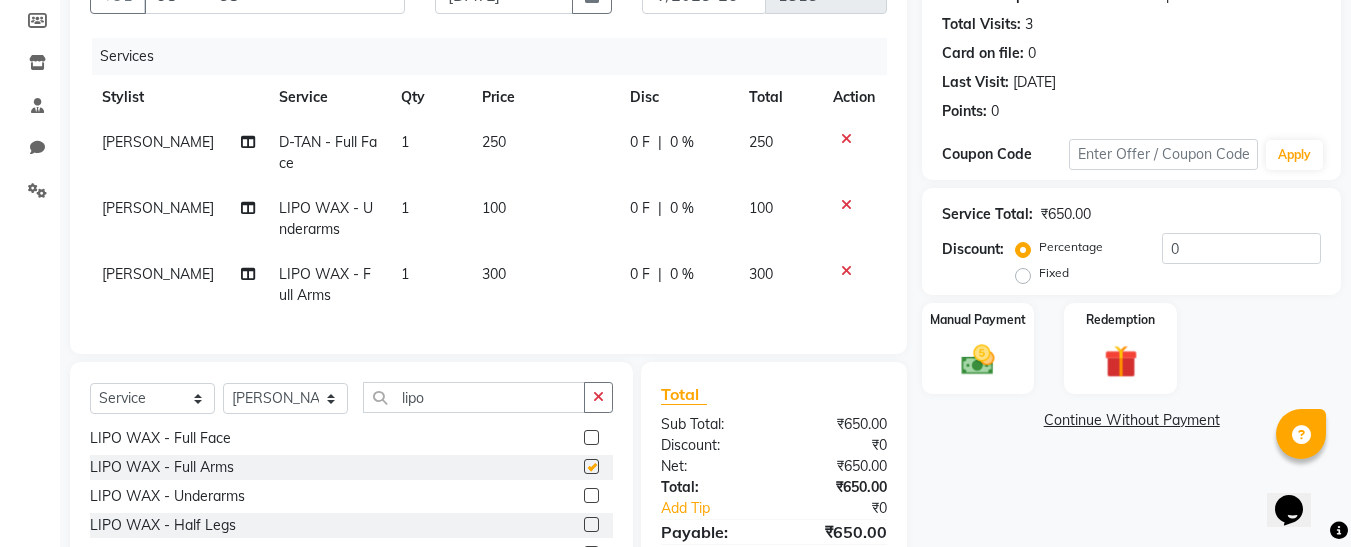 checkbox on "false" 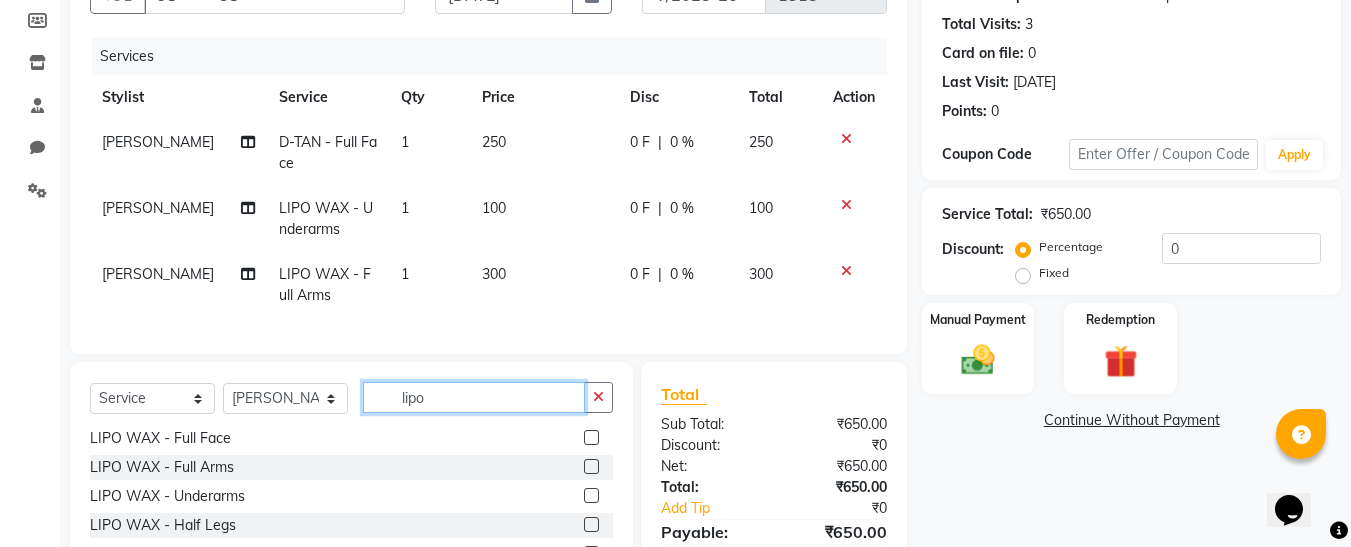 click on "lipo" 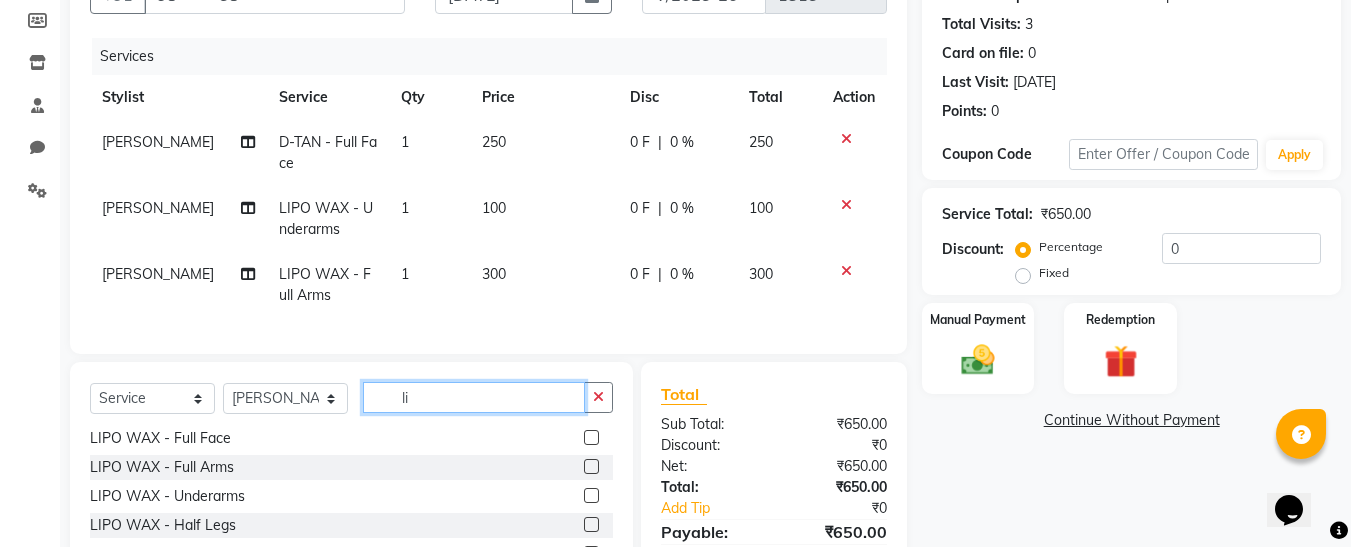 type on "l" 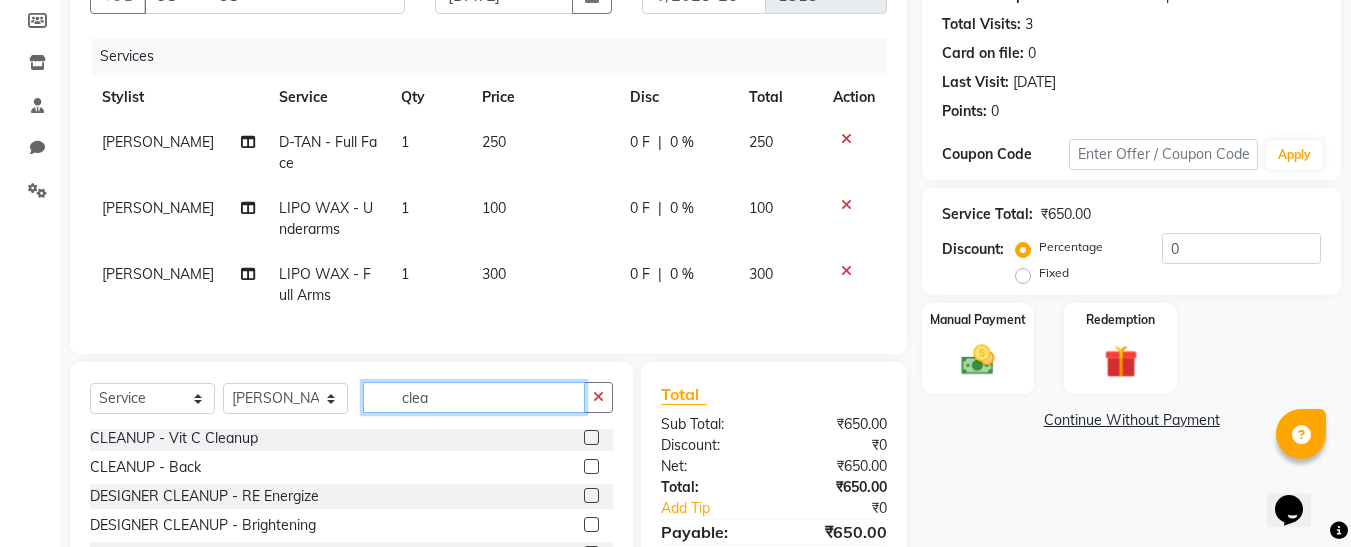 scroll, scrollTop: 32, scrollLeft: 0, axis: vertical 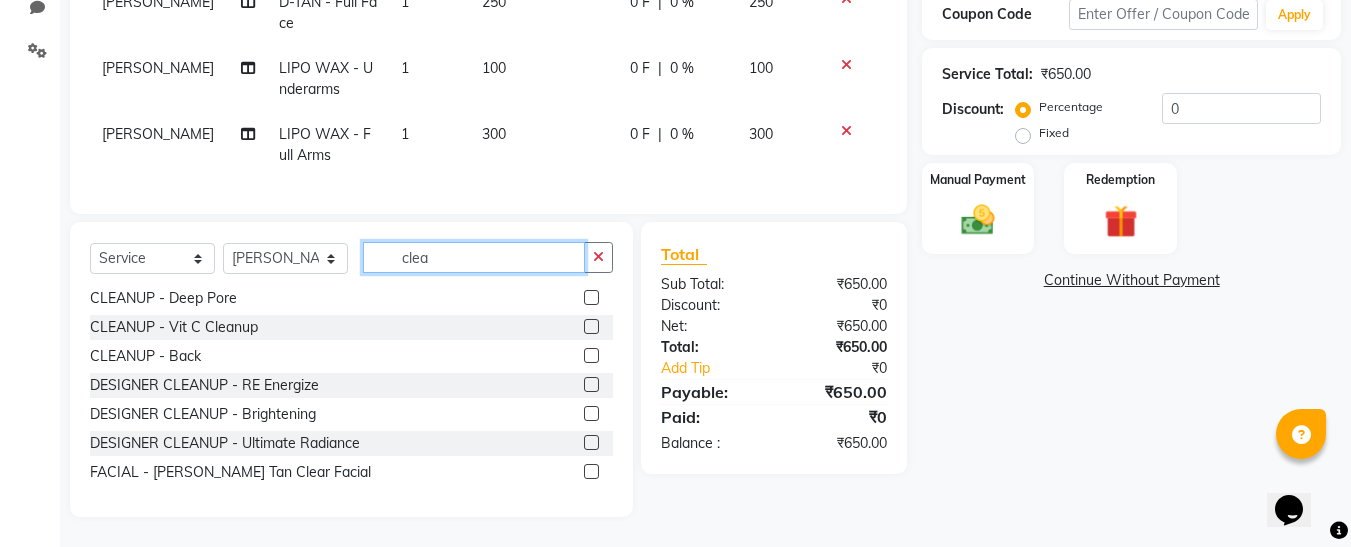 type on "clea" 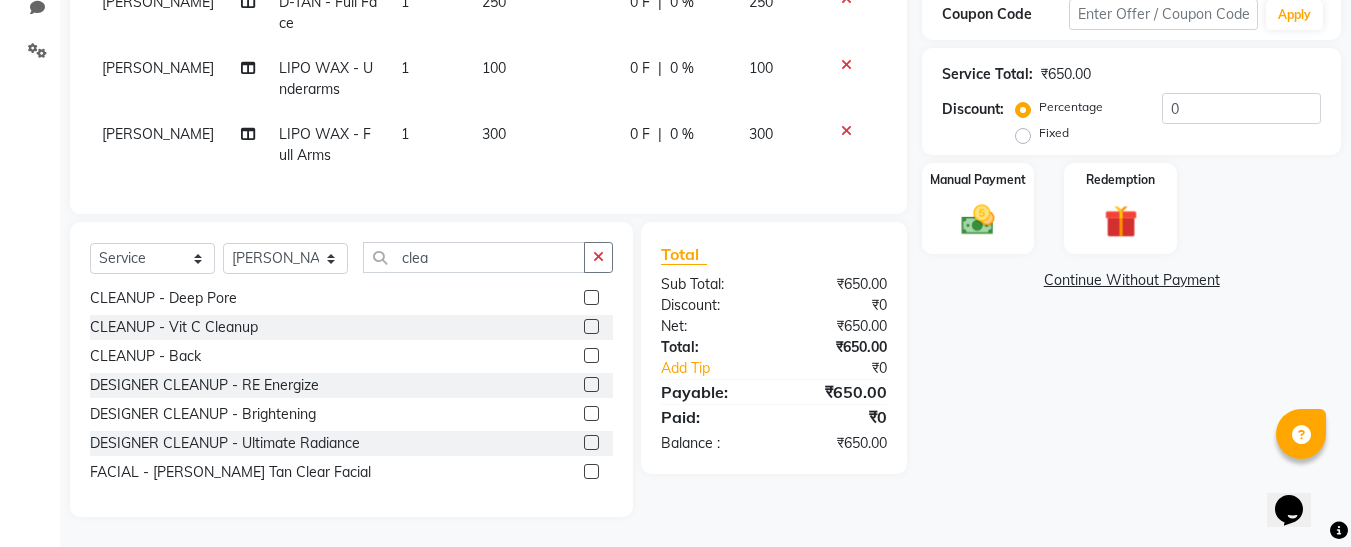 click 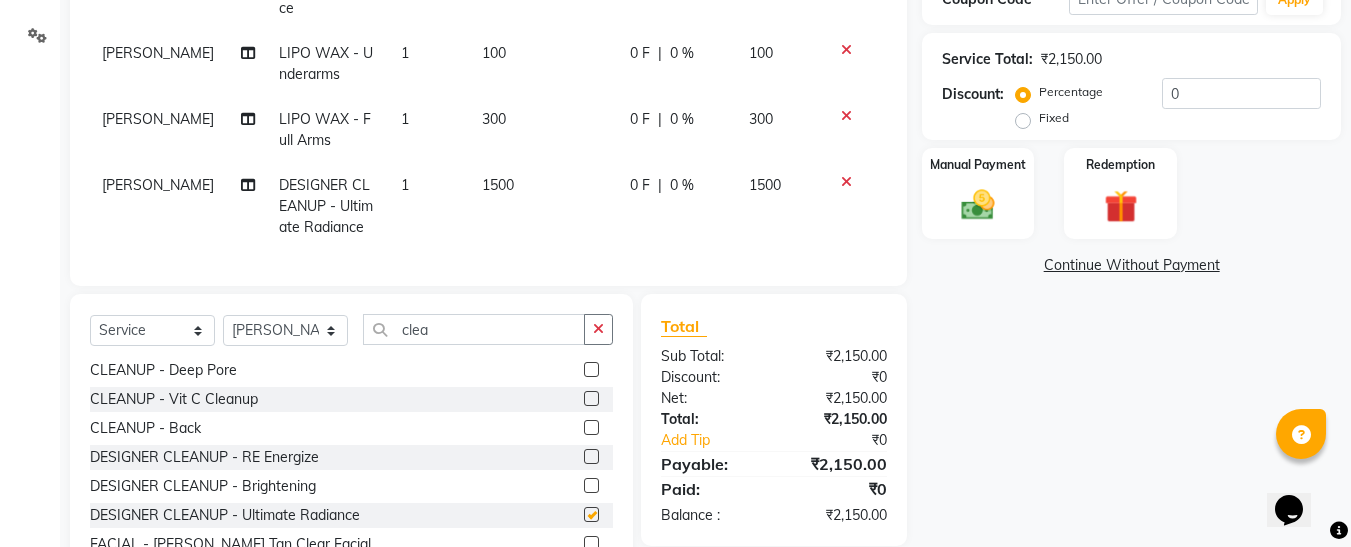 checkbox on "false" 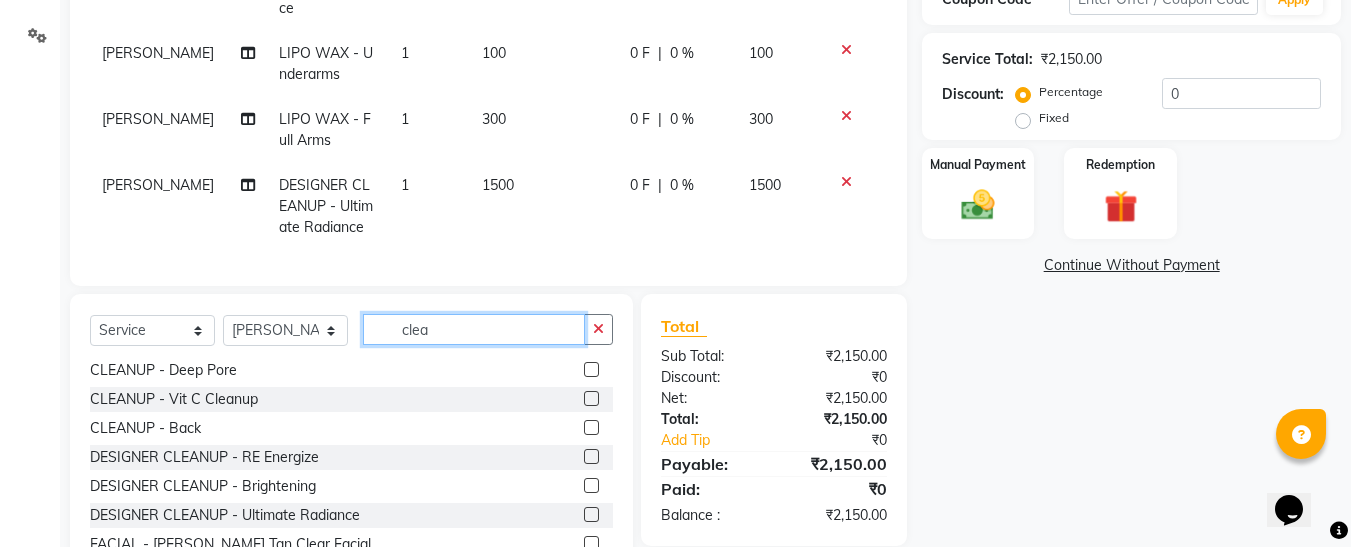 click on "clea" 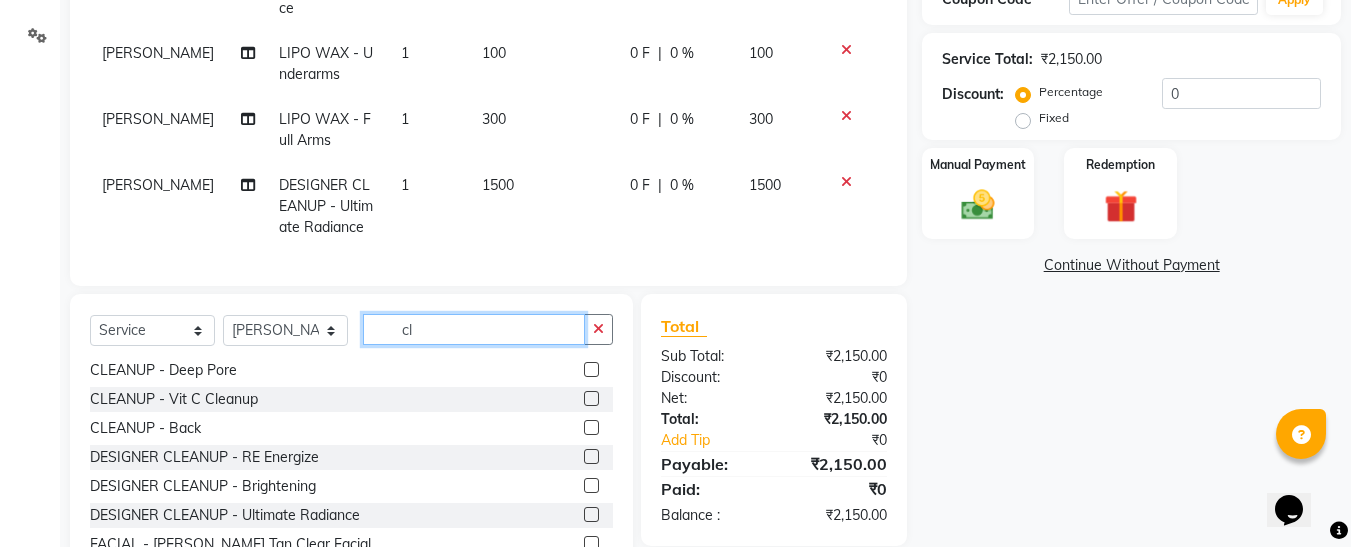 type on "c" 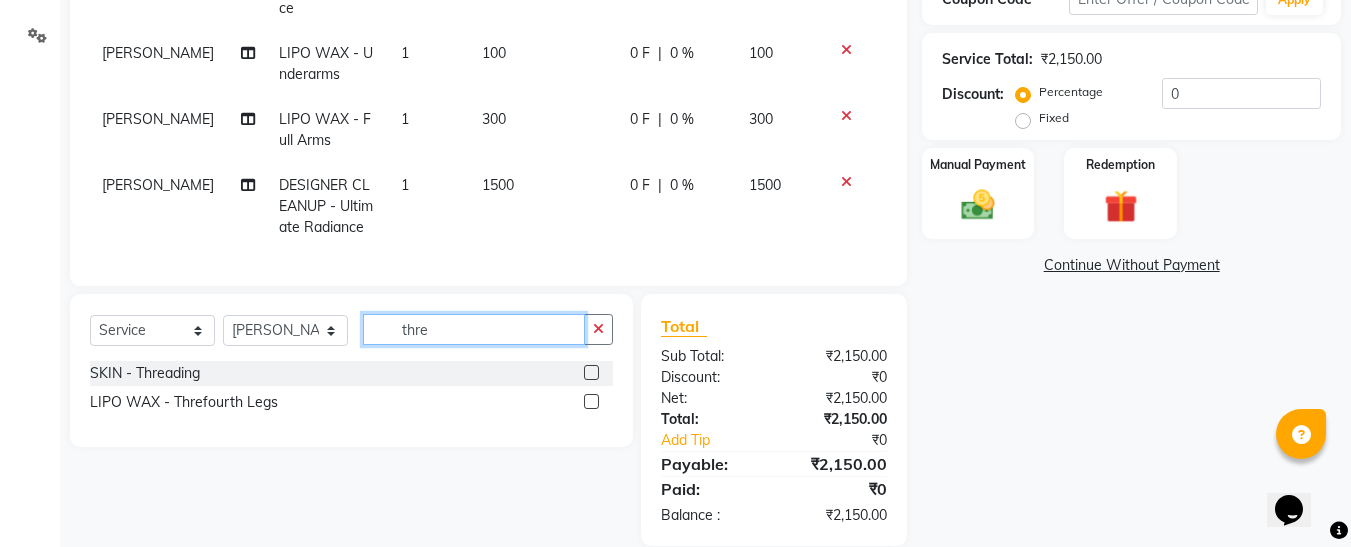 scroll, scrollTop: 0, scrollLeft: 0, axis: both 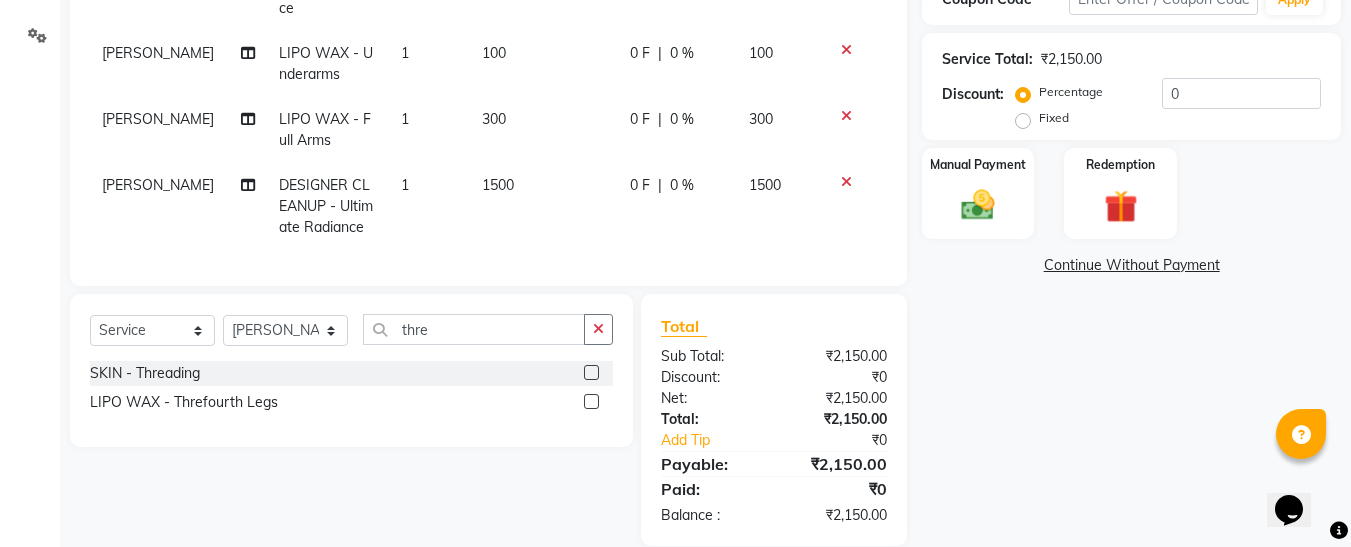 click 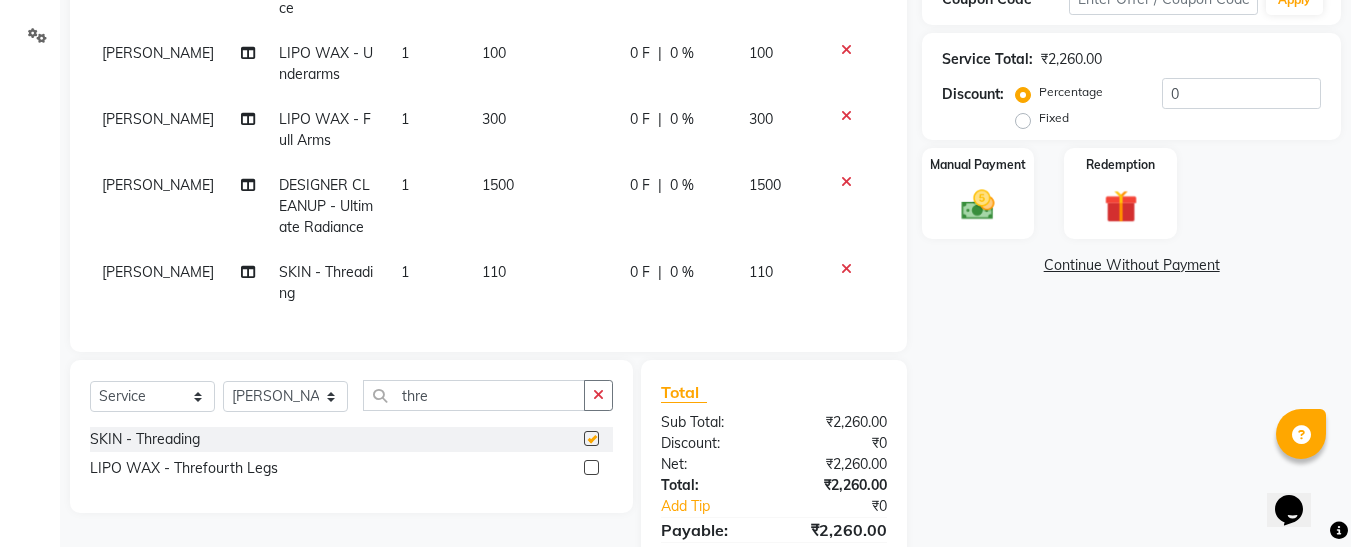 checkbox on "false" 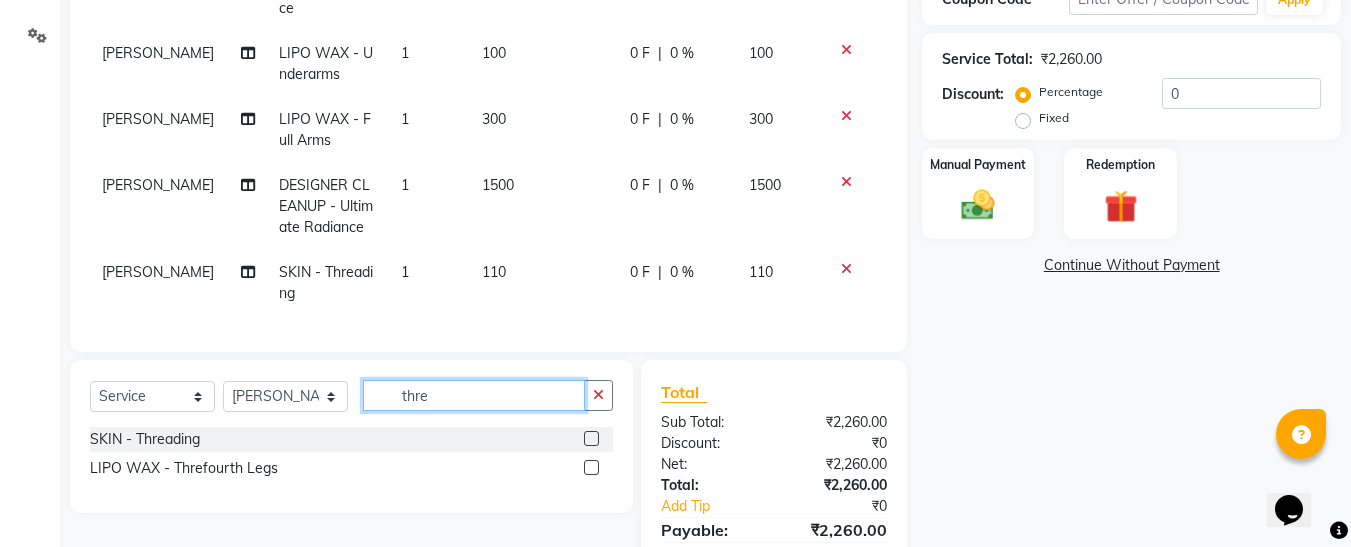 click on "thre" 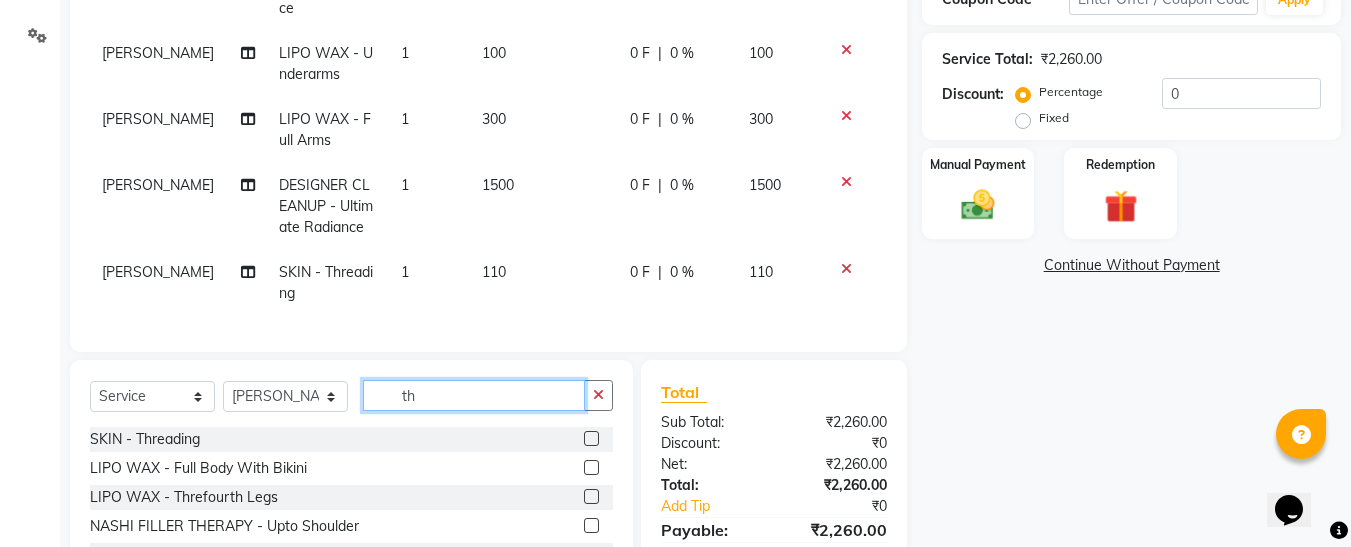 type on "t" 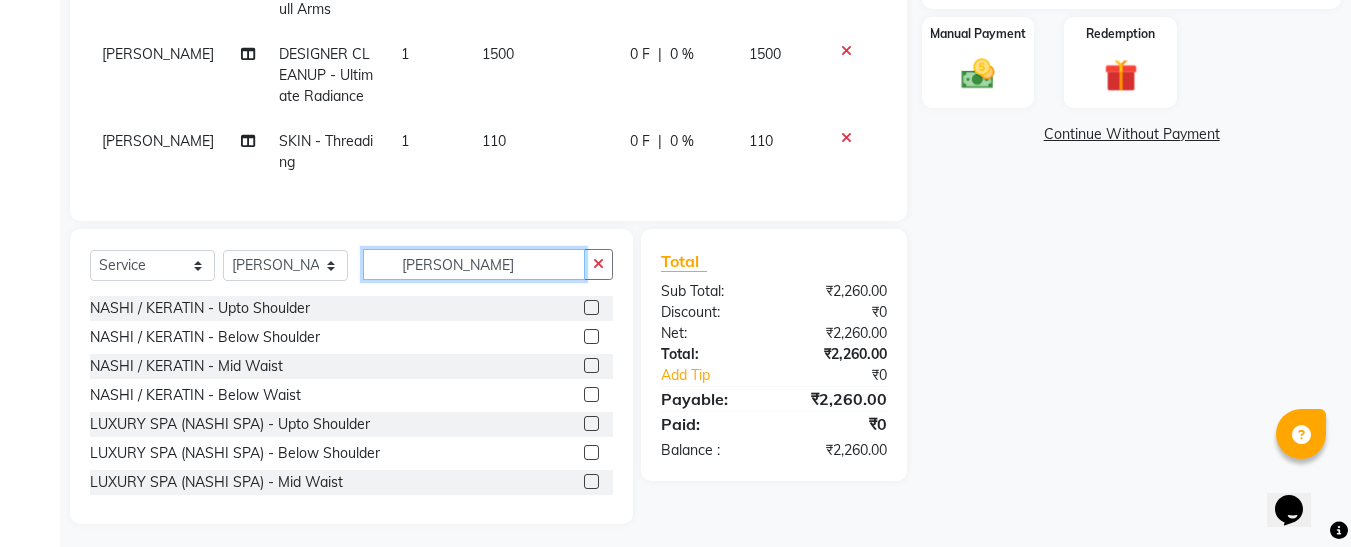 scroll, scrollTop: 518, scrollLeft: 0, axis: vertical 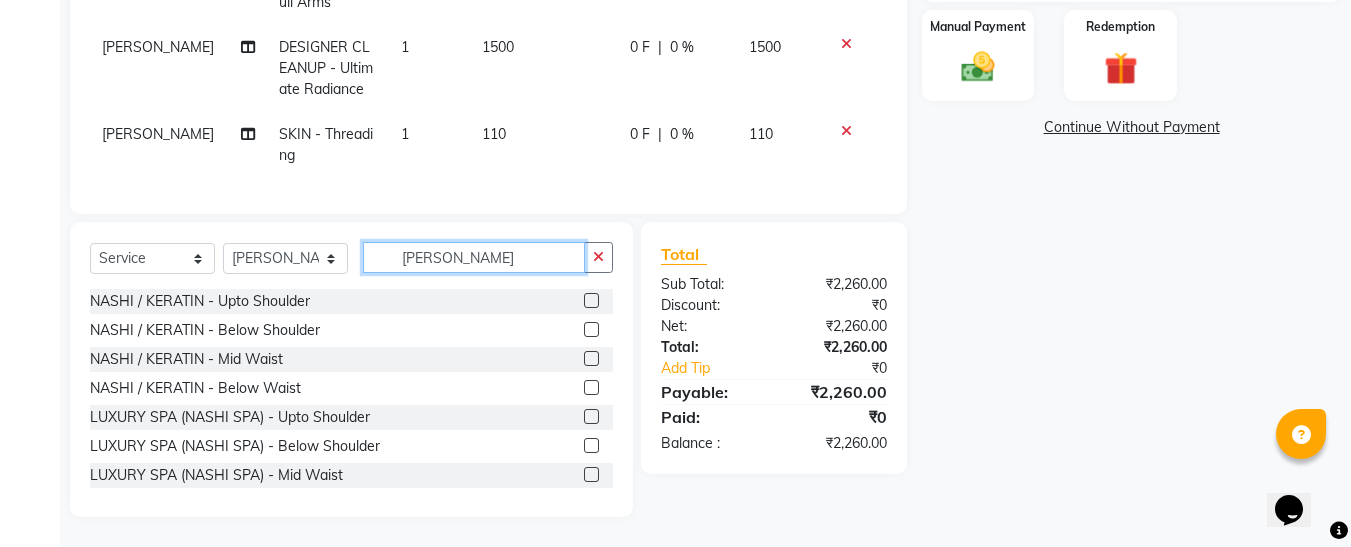 type on "nash" 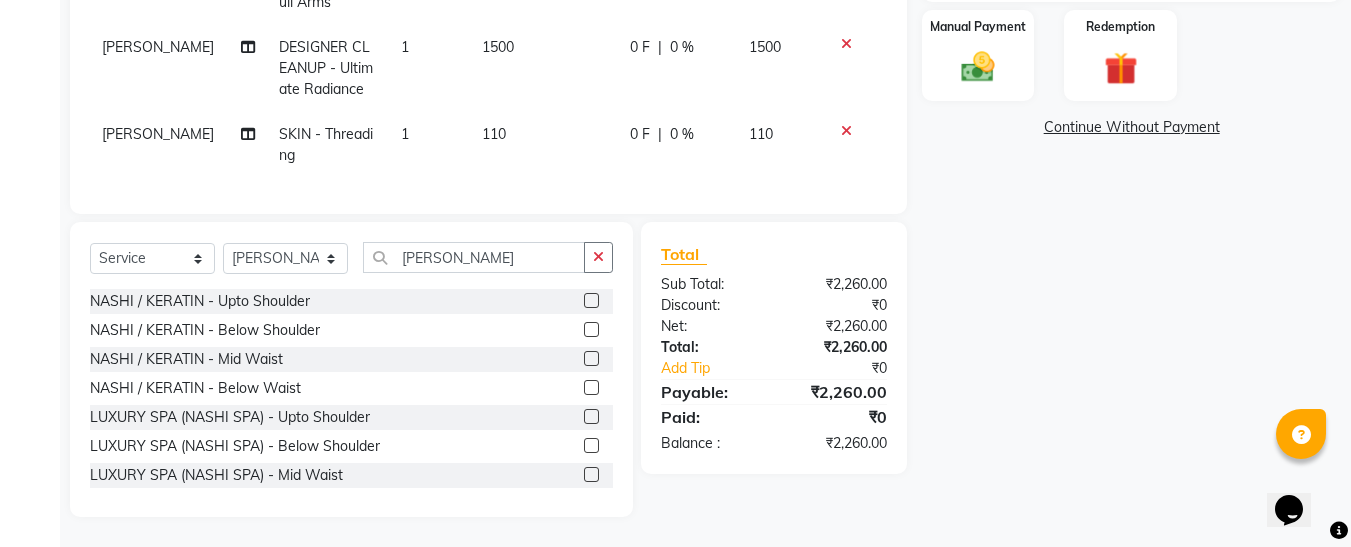 click 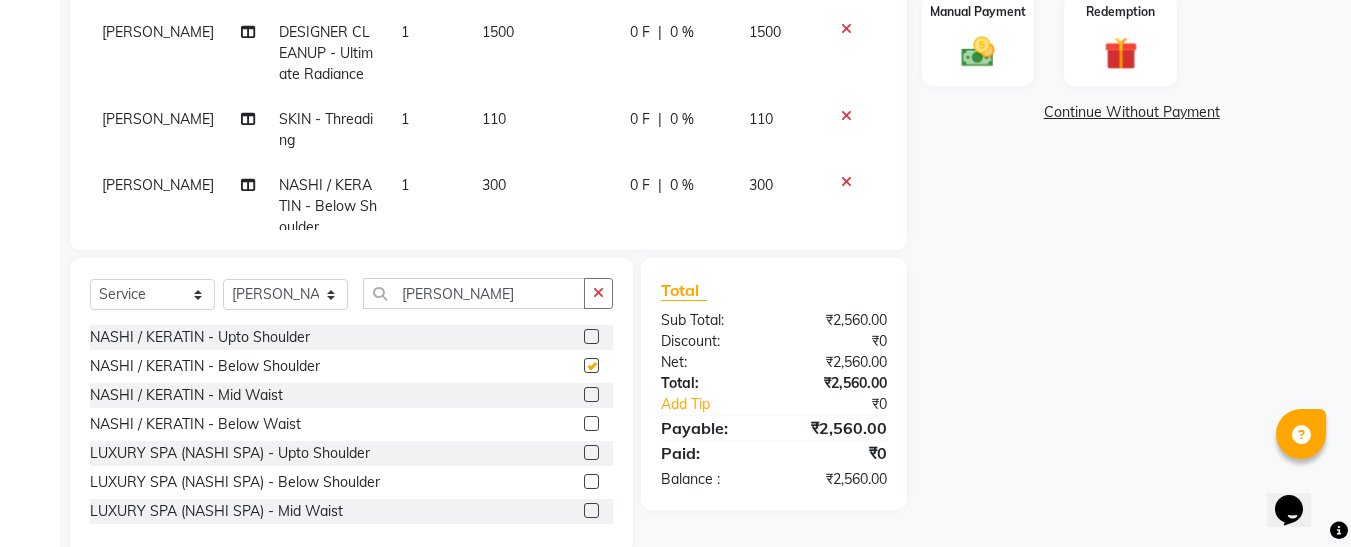 checkbox on "false" 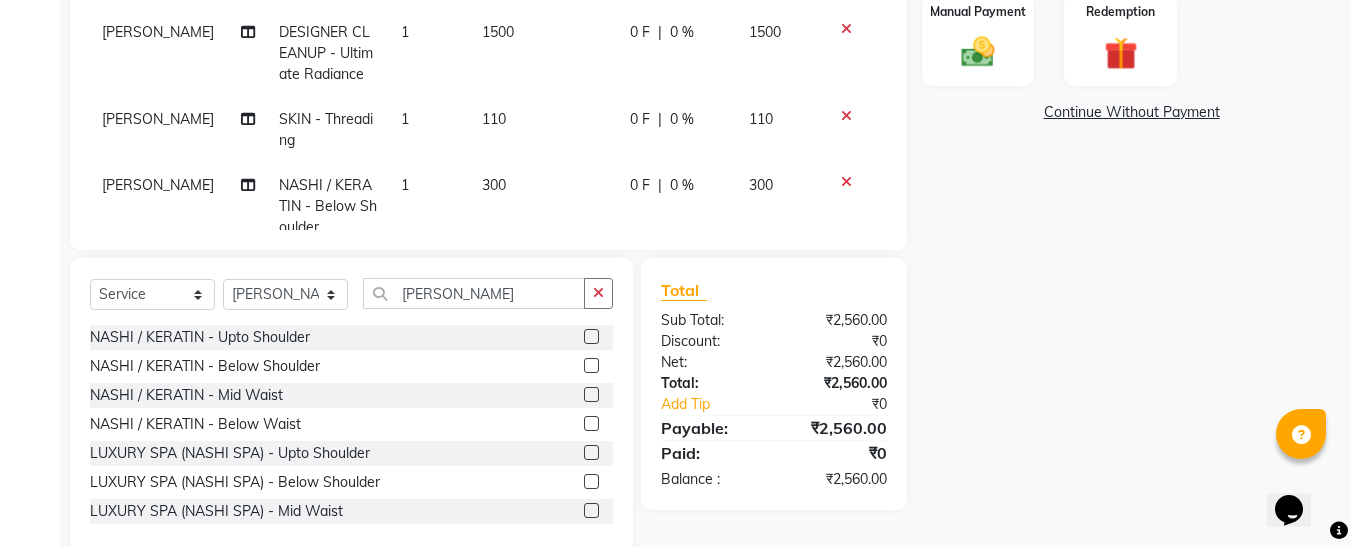 click on "₹2,560.00" 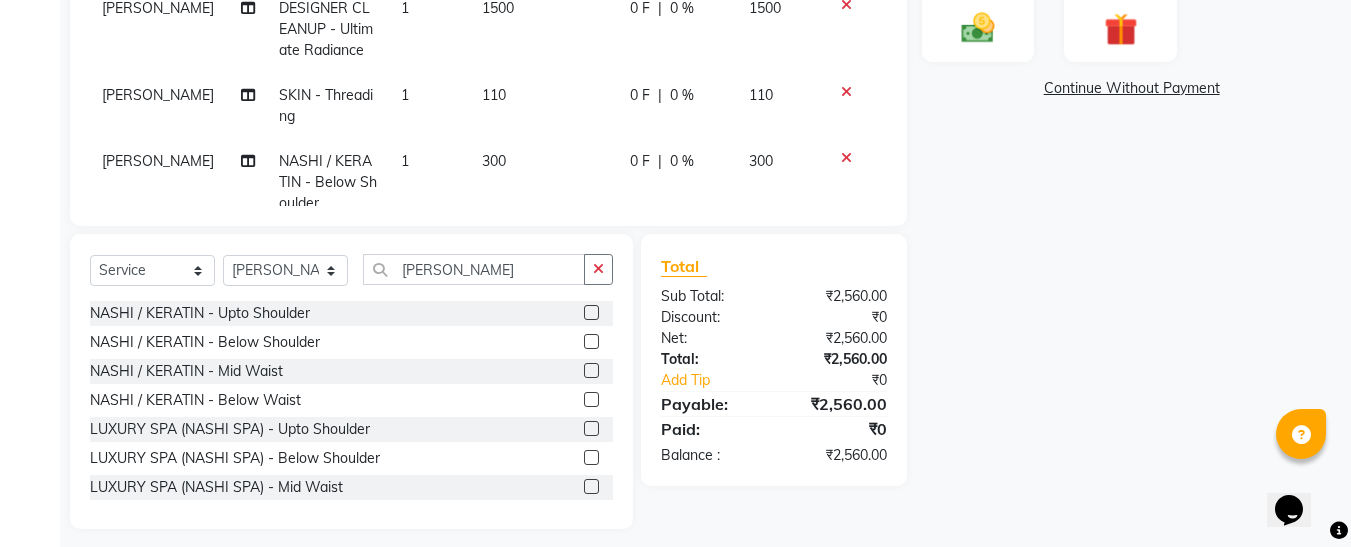 scroll, scrollTop: 554, scrollLeft: 0, axis: vertical 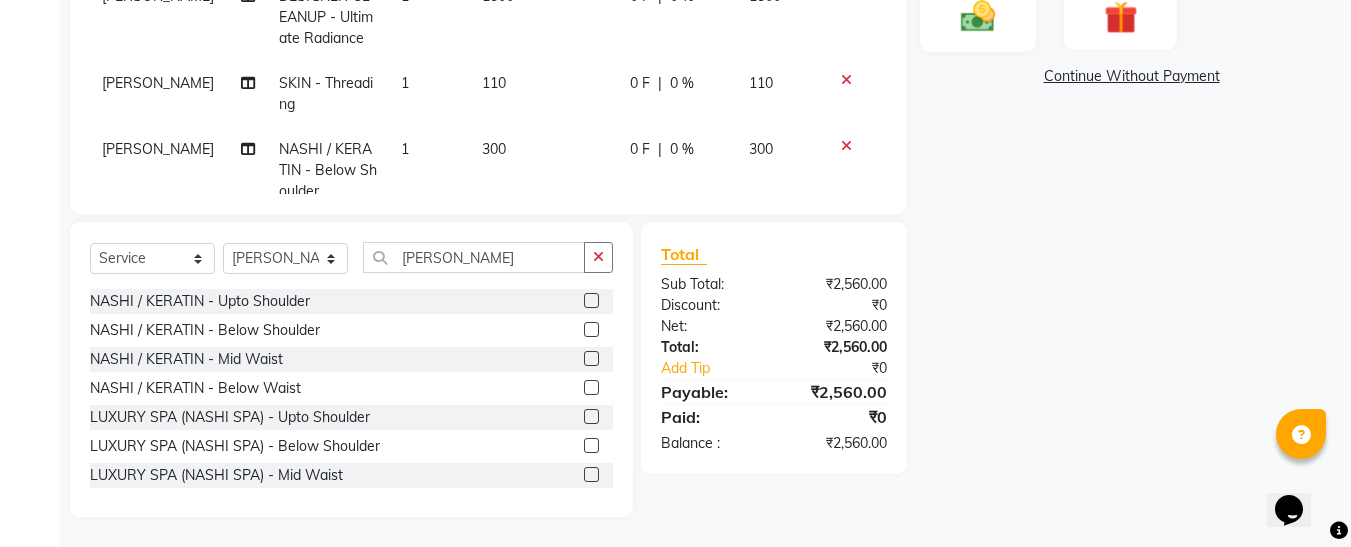 click 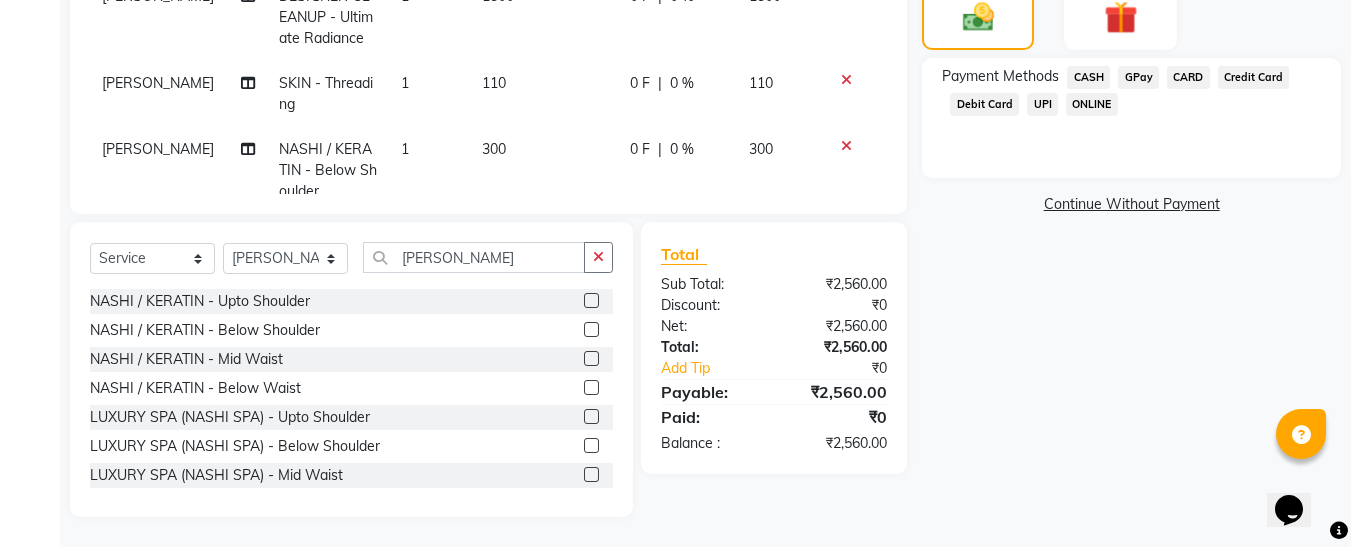 click on "GPay" 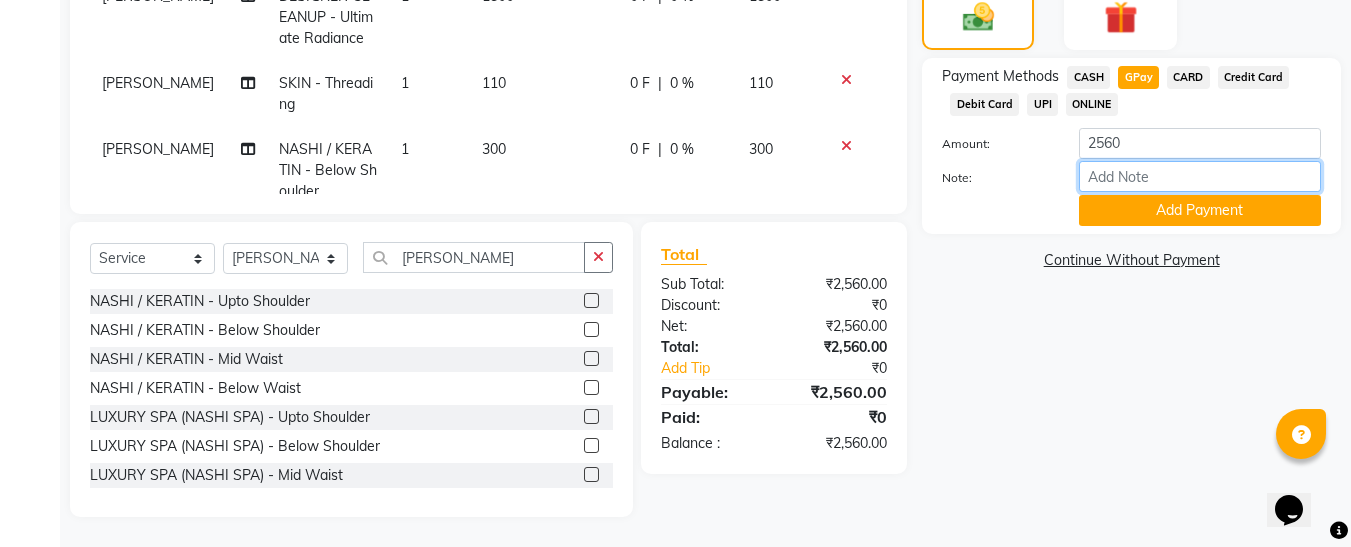 click on "Note:" at bounding box center (1200, 176) 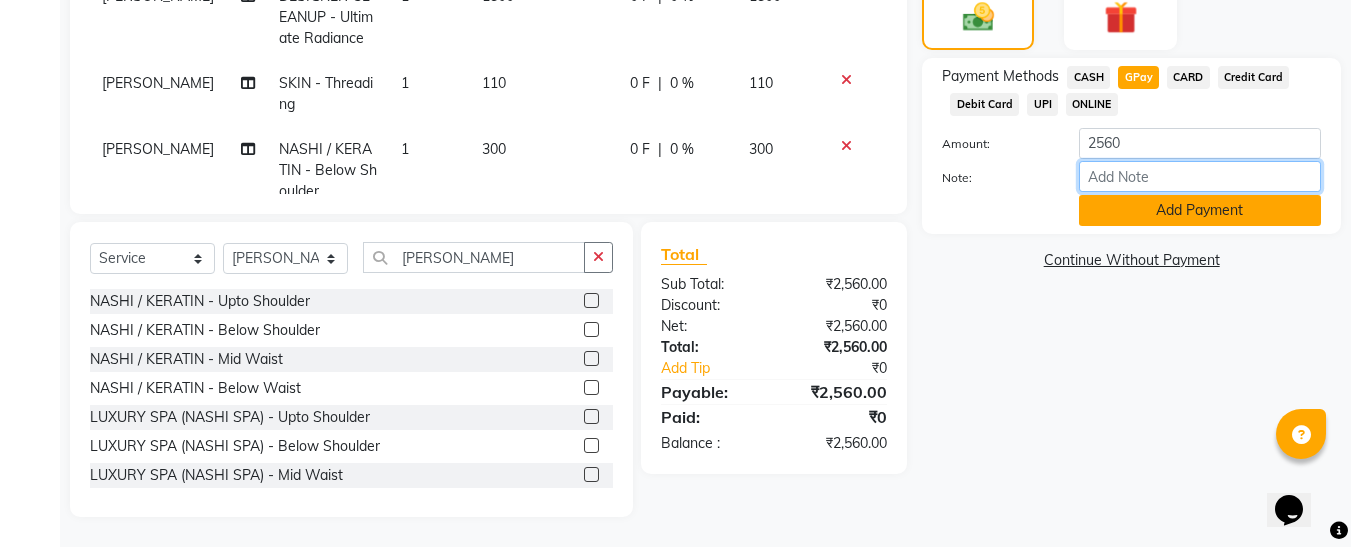 type on "fless" 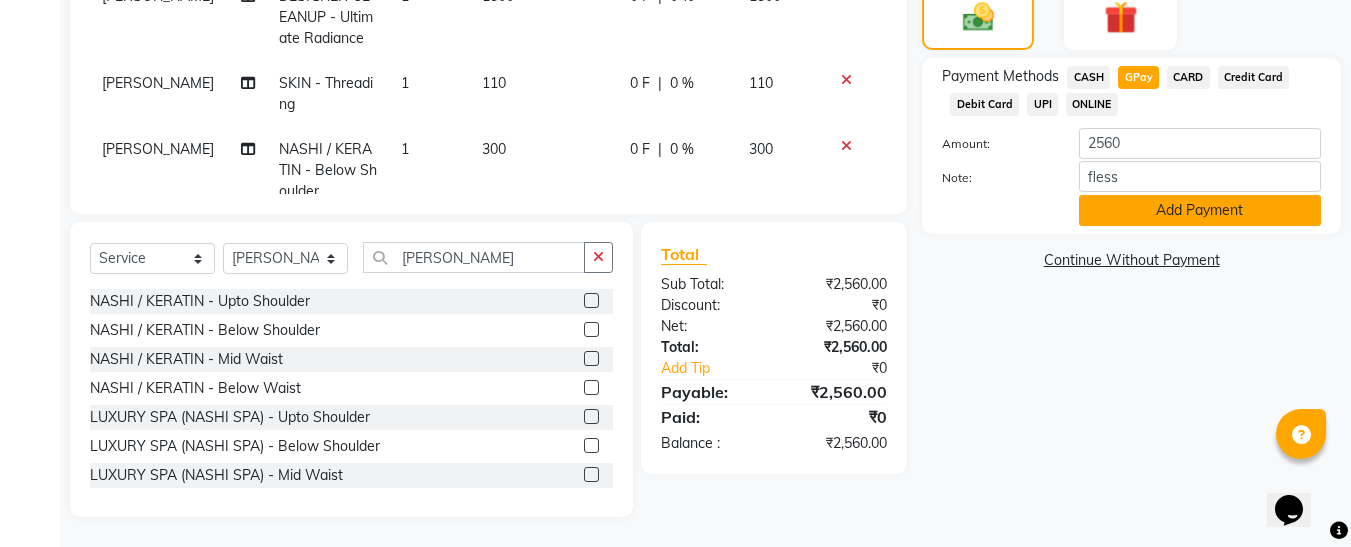 click on "Add Payment" 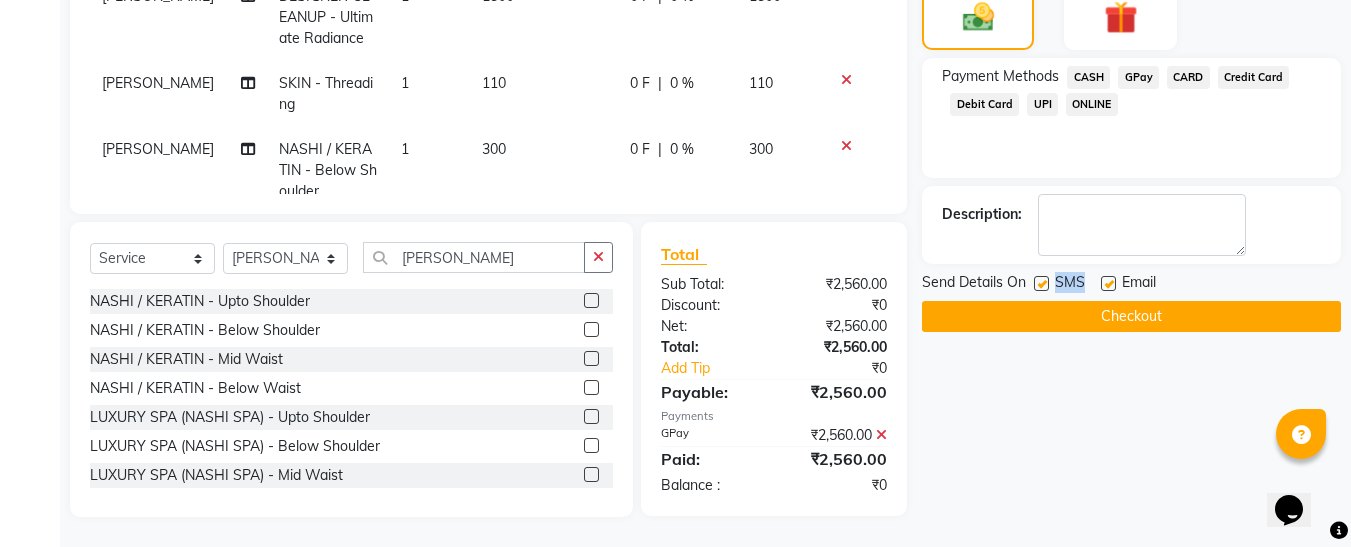 drag, startPoint x: 1110, startPoint y: 284, endPoint x: 1047, endPoint y: 288, distance: 63.126858 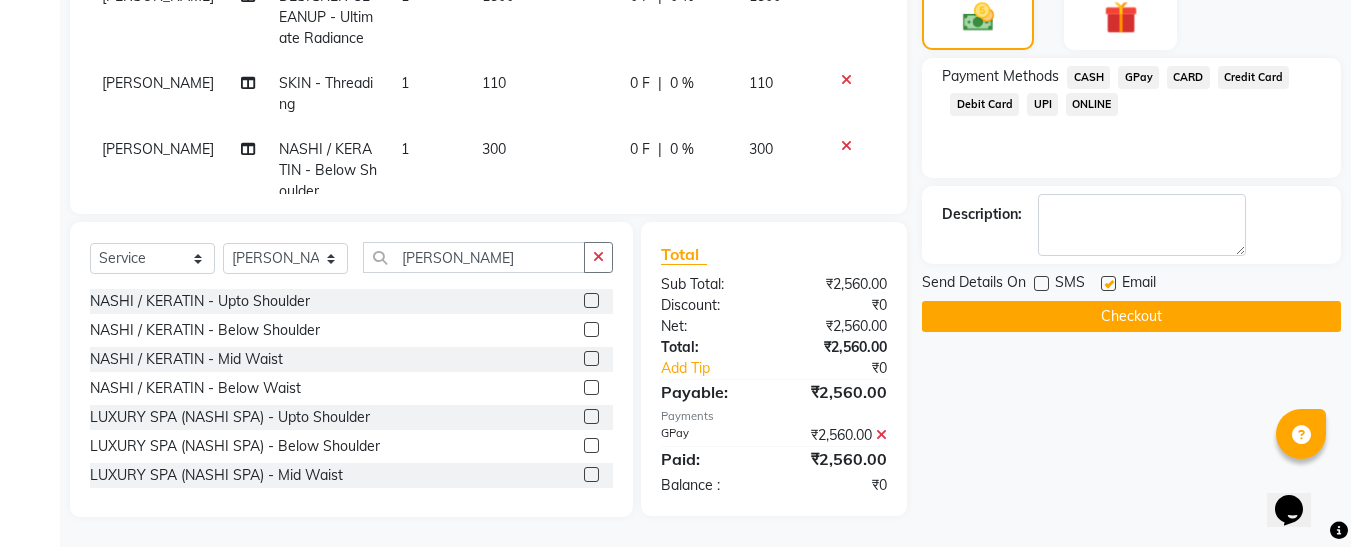 click 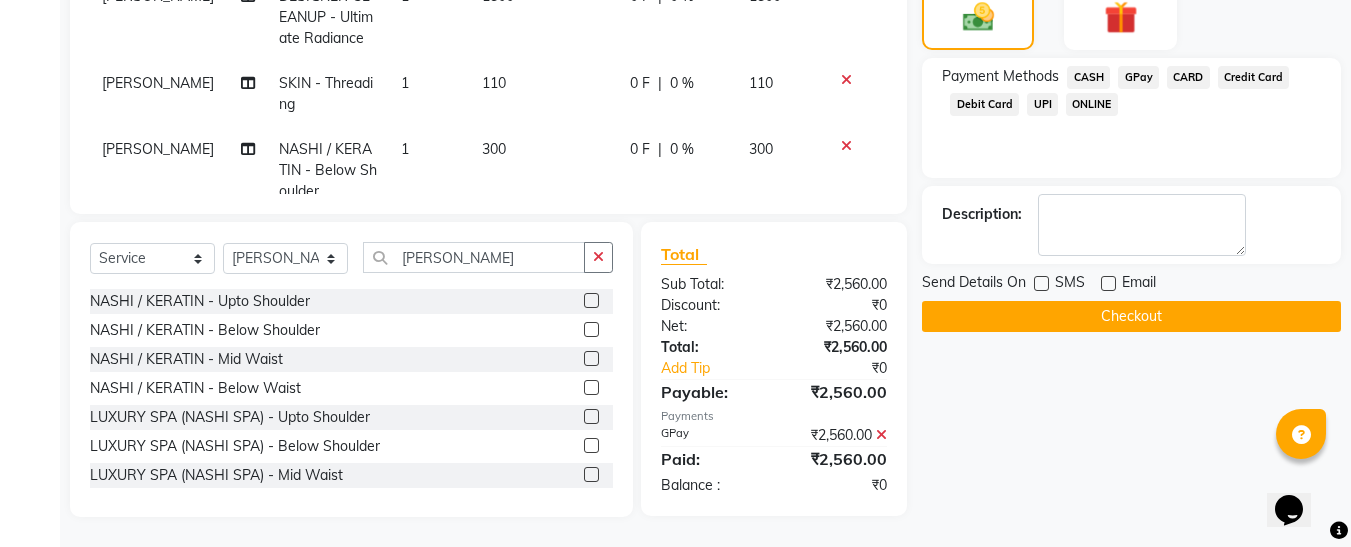 click 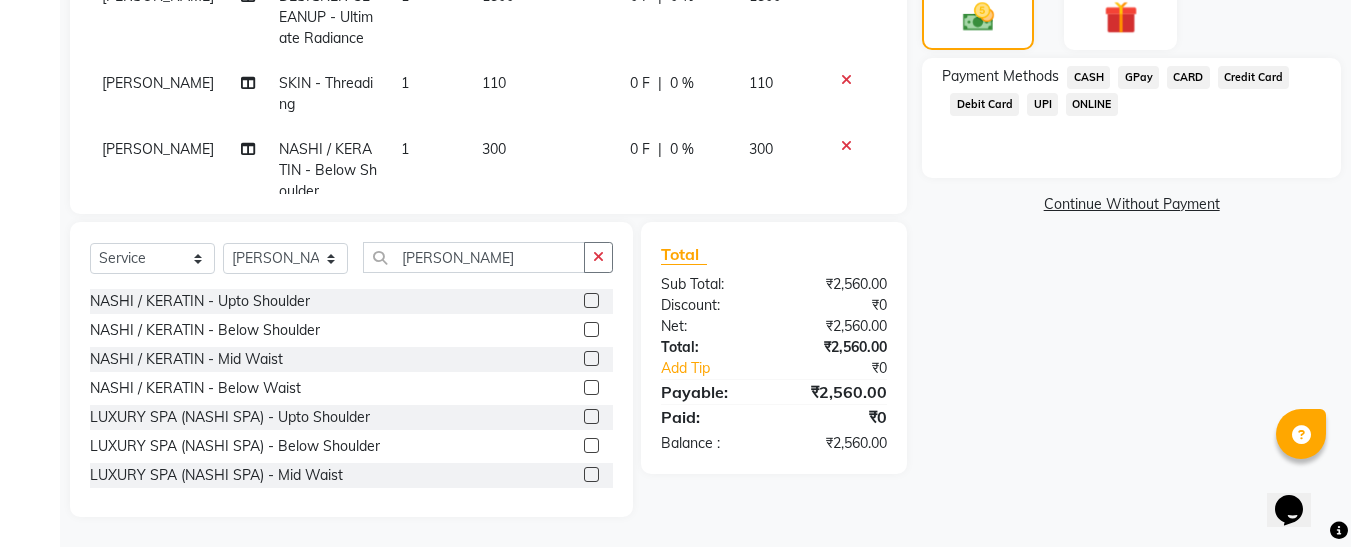 click on "GPay" 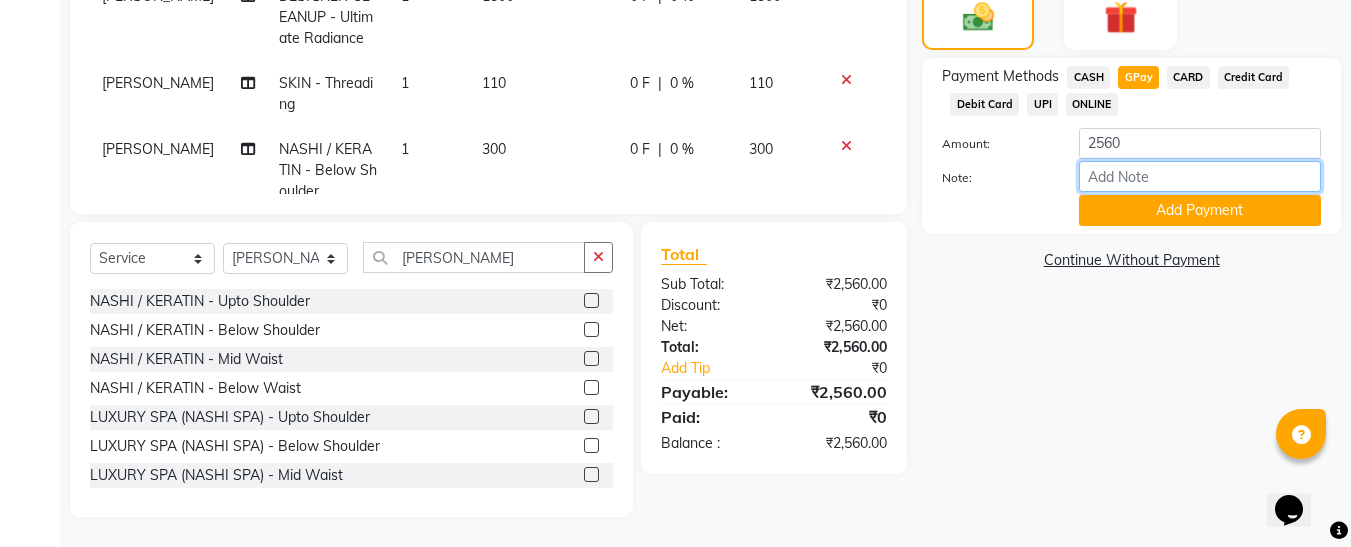 click on "Note:" at bounding box center [1200, 176] 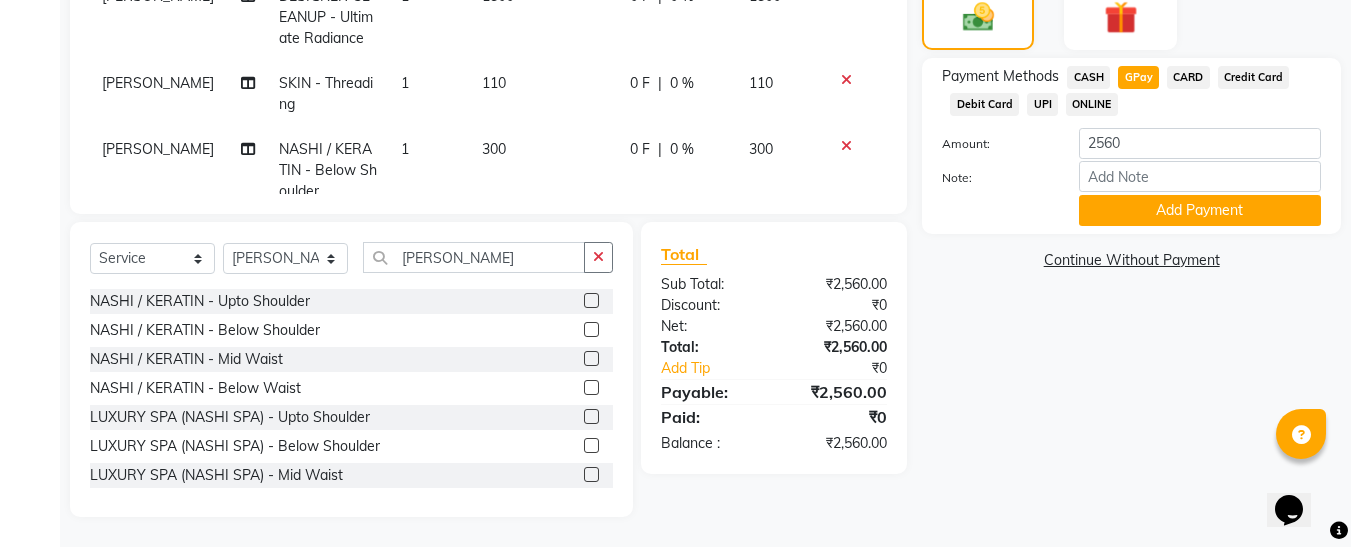 click on "Name: Unmesha Gharat Membership:  No Active Membership  Total Visits:  3 Card on file:  0 Last Visit:   21-06-2025 Points:   0  Coupon Code Apply Service Total:  ₹2,560.00  Discount:  Percentage   Fixed  0 Manual Payment Redemption Payment Methods  CASH   GPay   CARD   Credit Card   Debit Card   UPI   ONLINE  Amount: 2560 Note: Add Payment  Continue Without Payment" 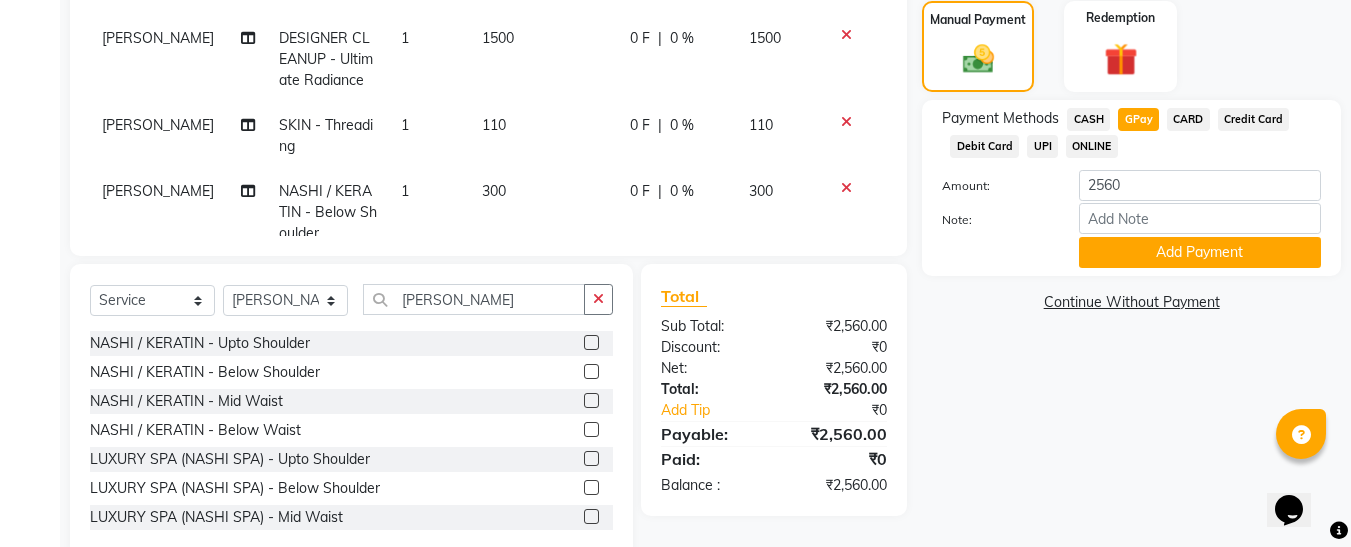 scroll, scrollTop: 513, scrollLeft: 0, axis: vertical 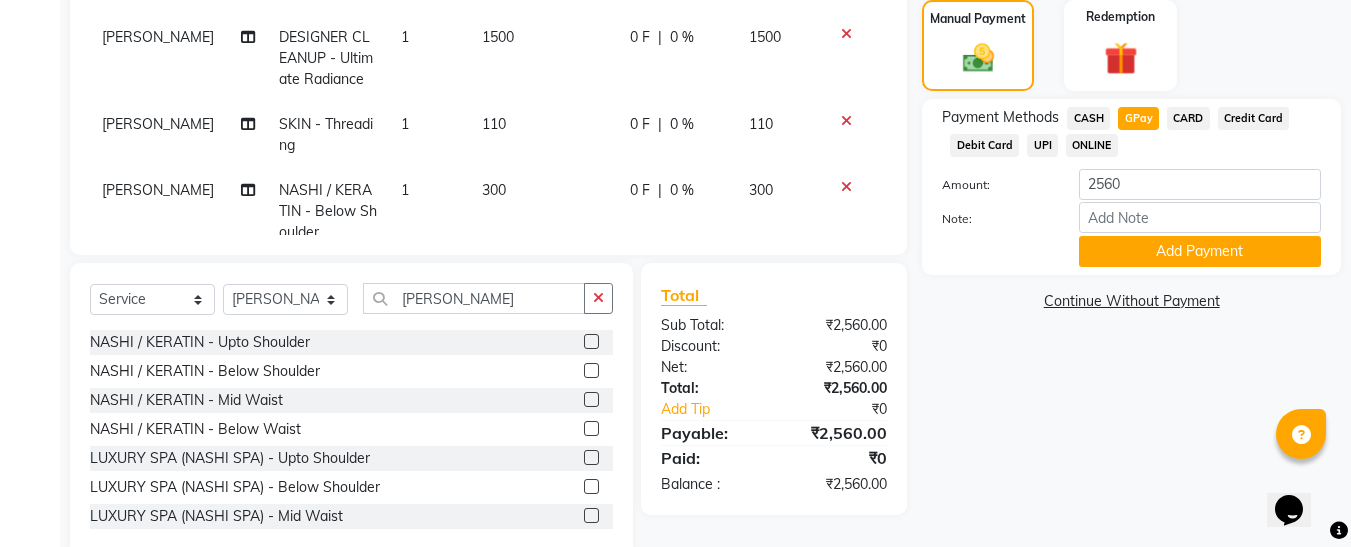 click on "Continue Without Payment" 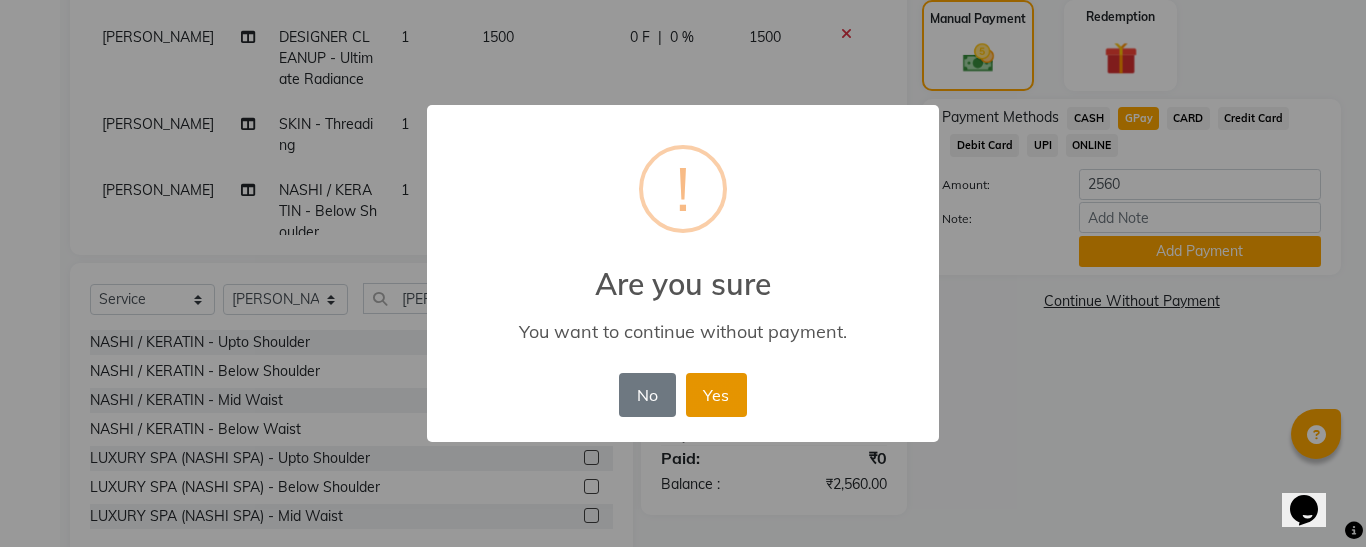 click on "Yes" at bounding box center [716, 395] 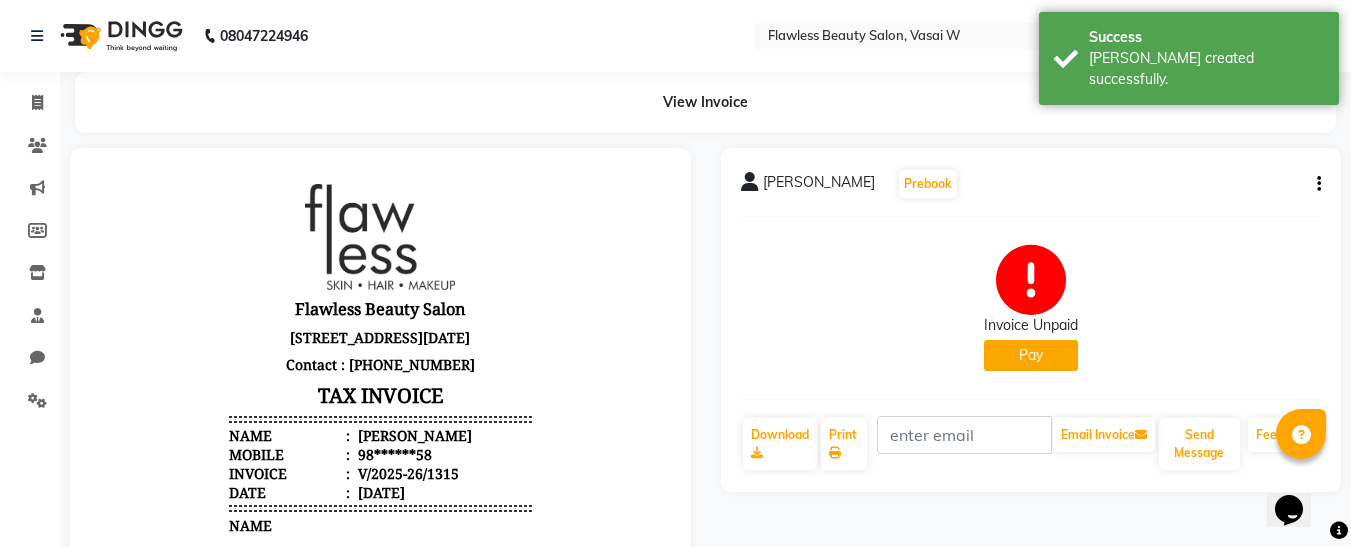 scroll, scrollTop: 0, scrollLeft: 0, axis: both 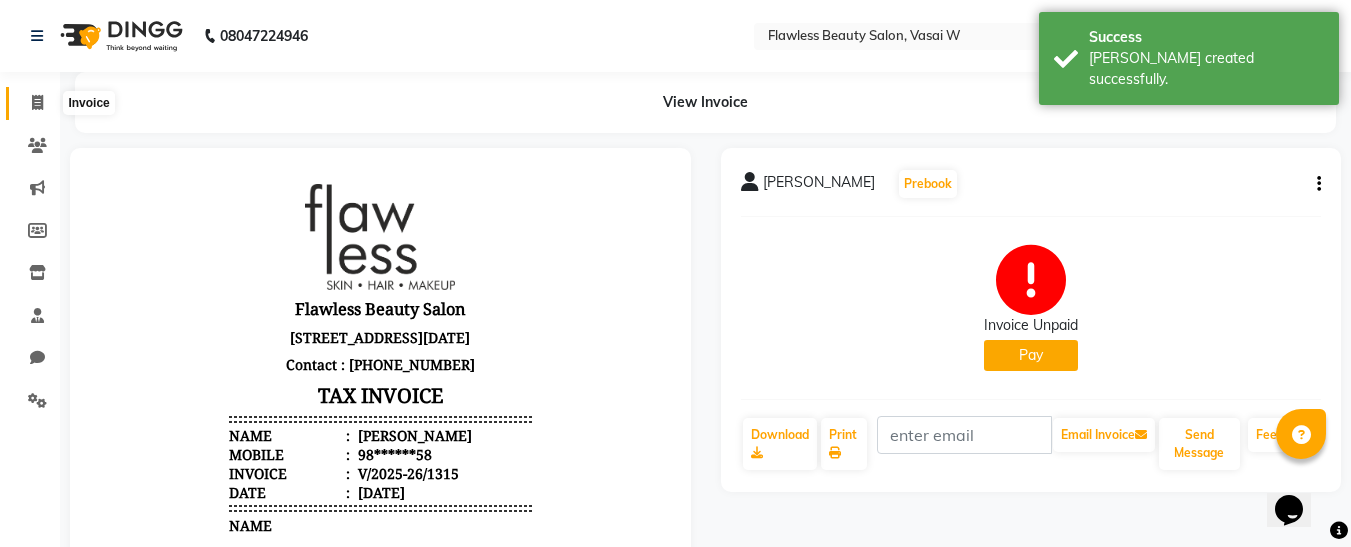 click 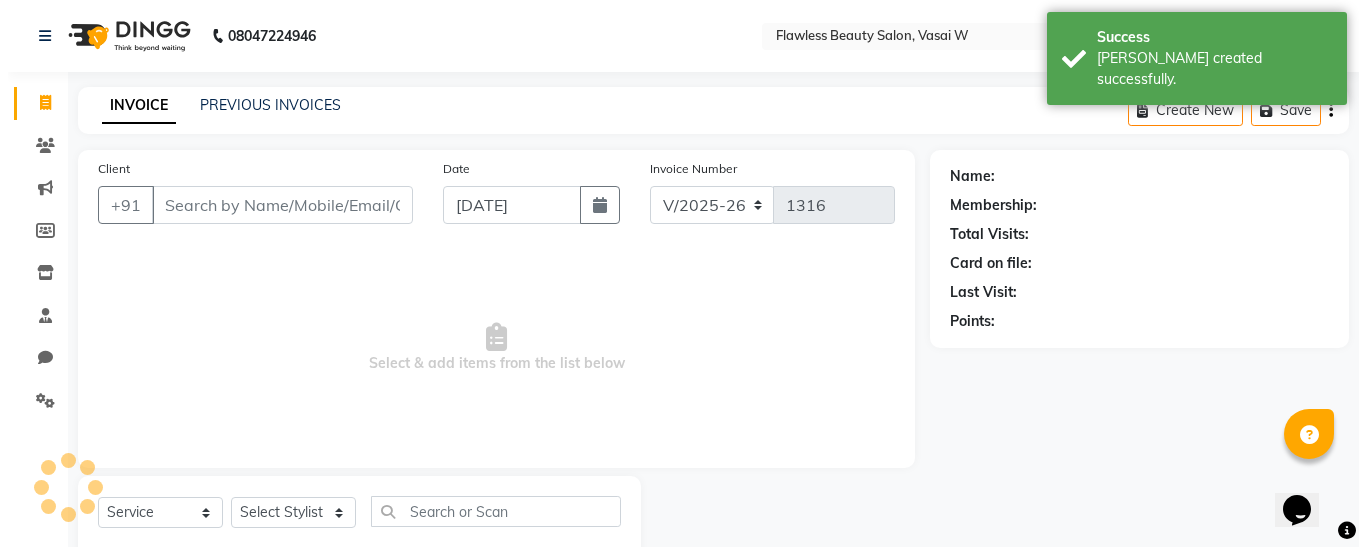 scroll, scrollTop: 54, scrollLeft: 0, axis: vertical 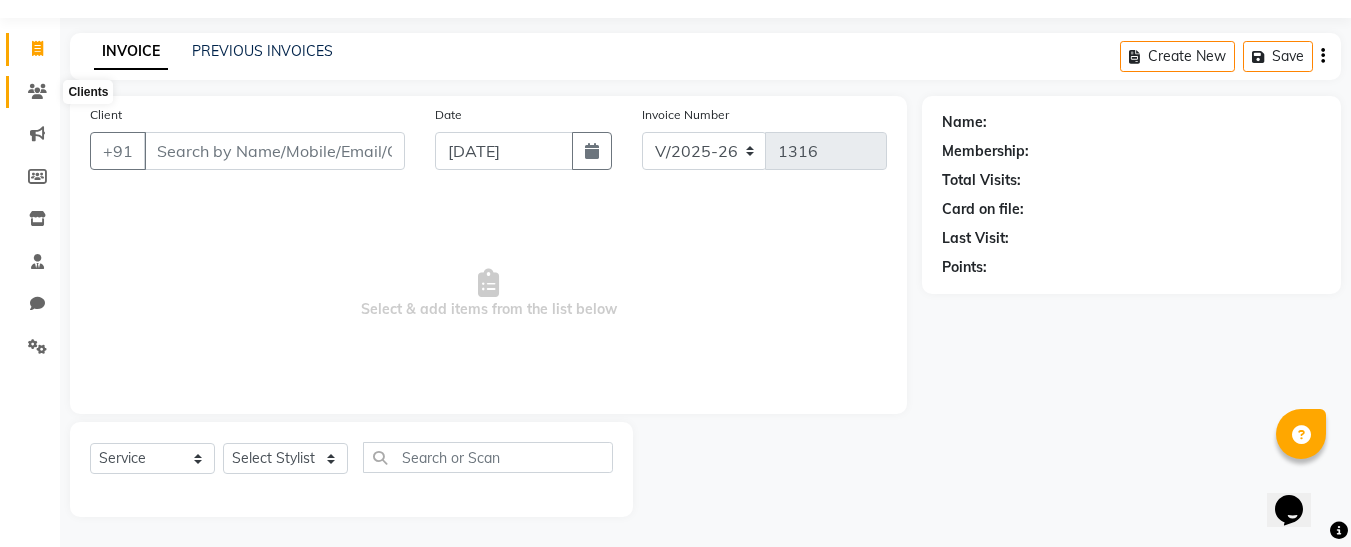 click 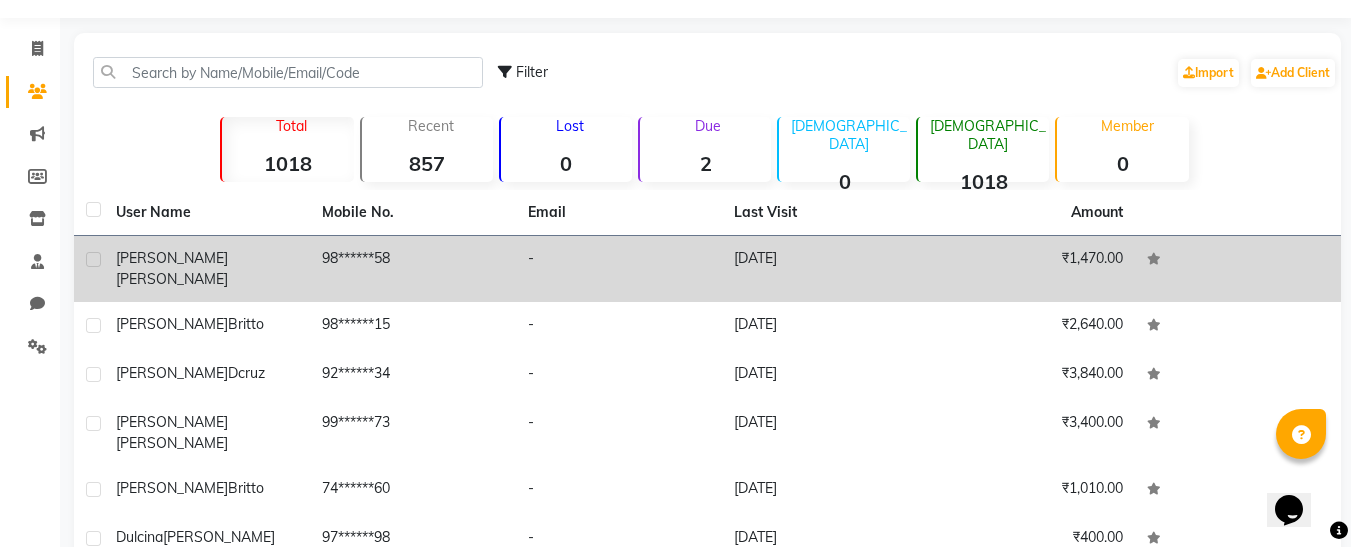 click on "unmesha  Gharat" 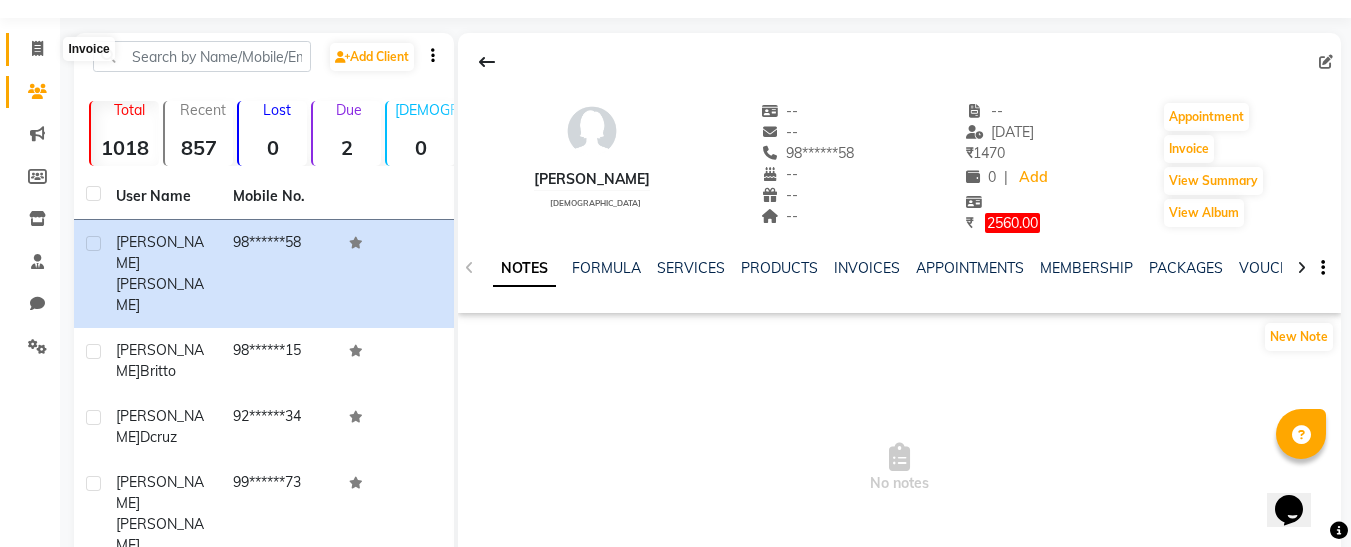 click 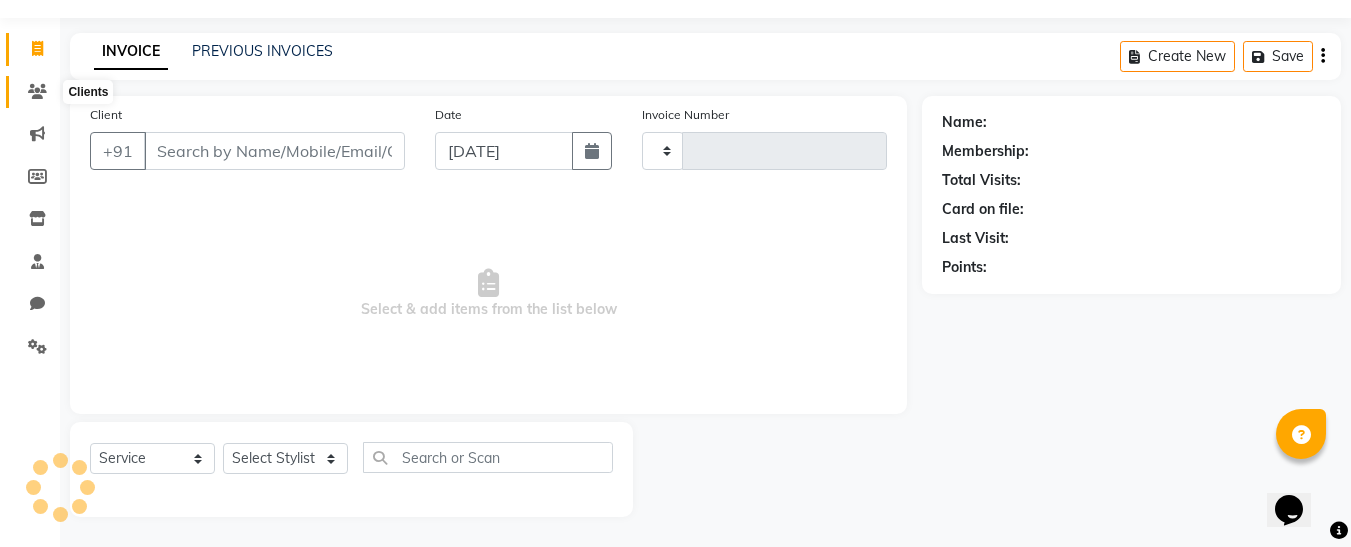 click 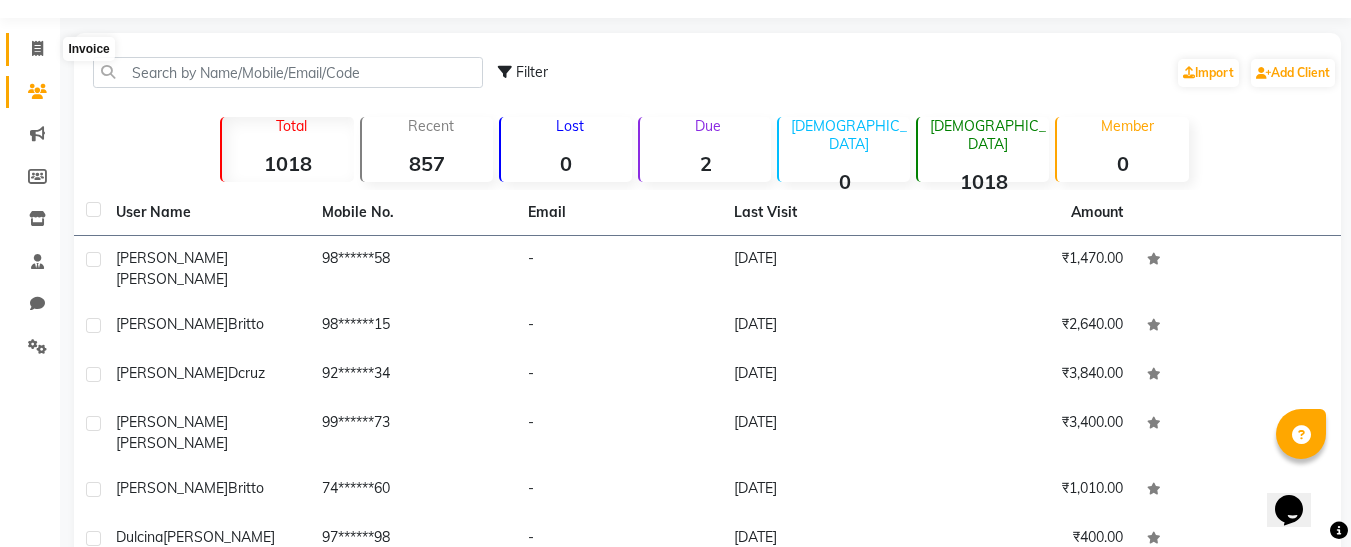click 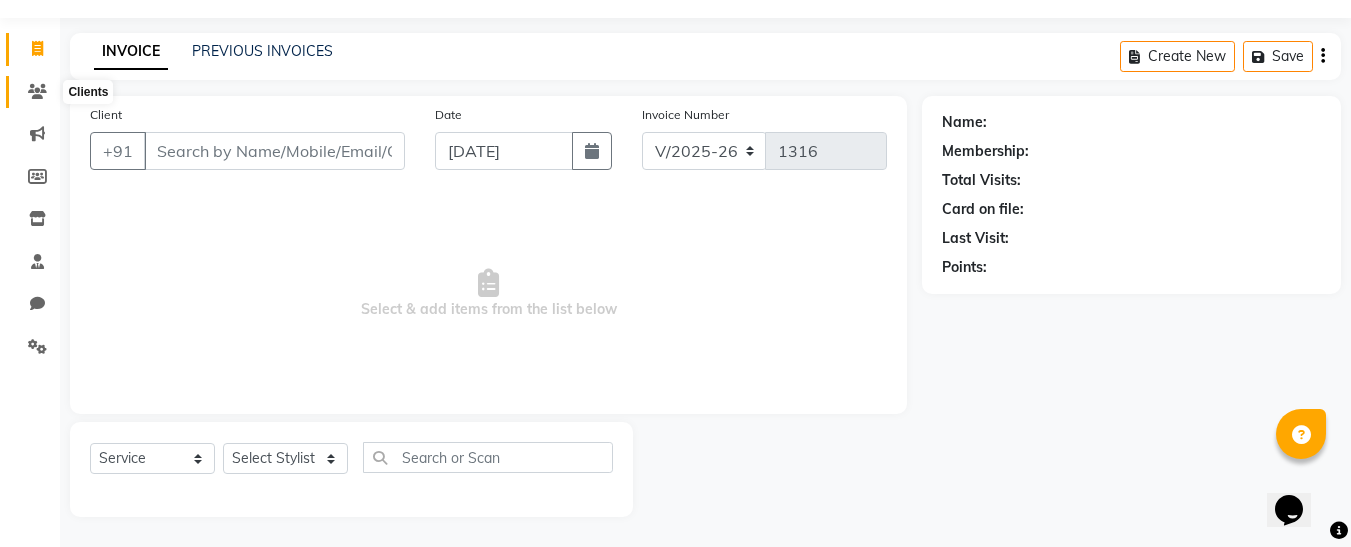 click 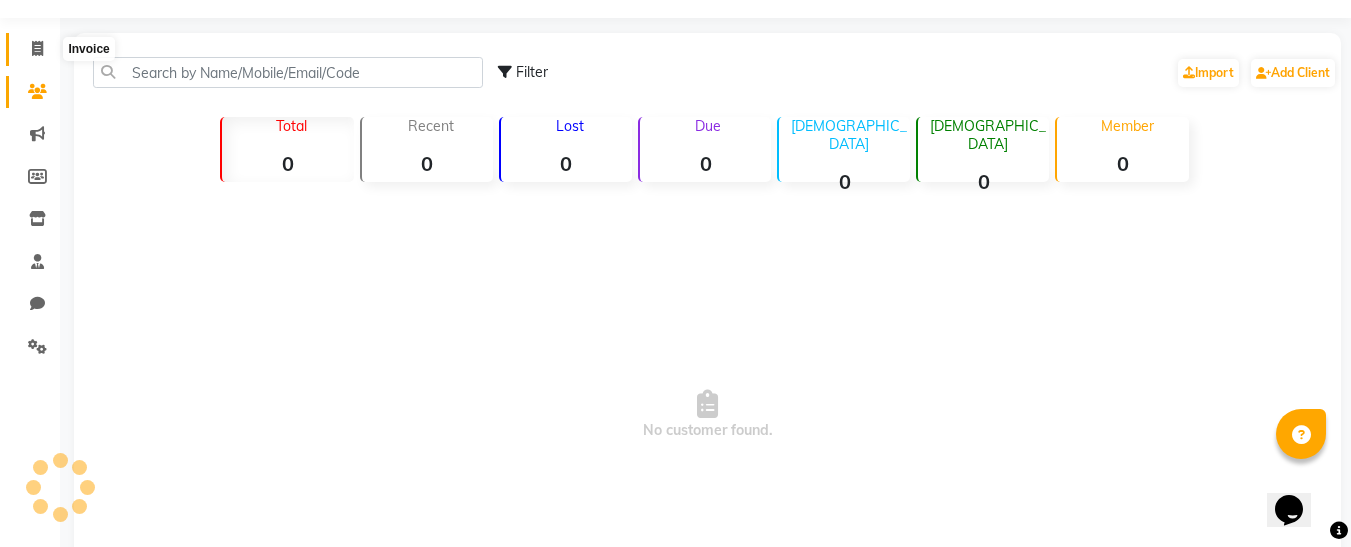 click 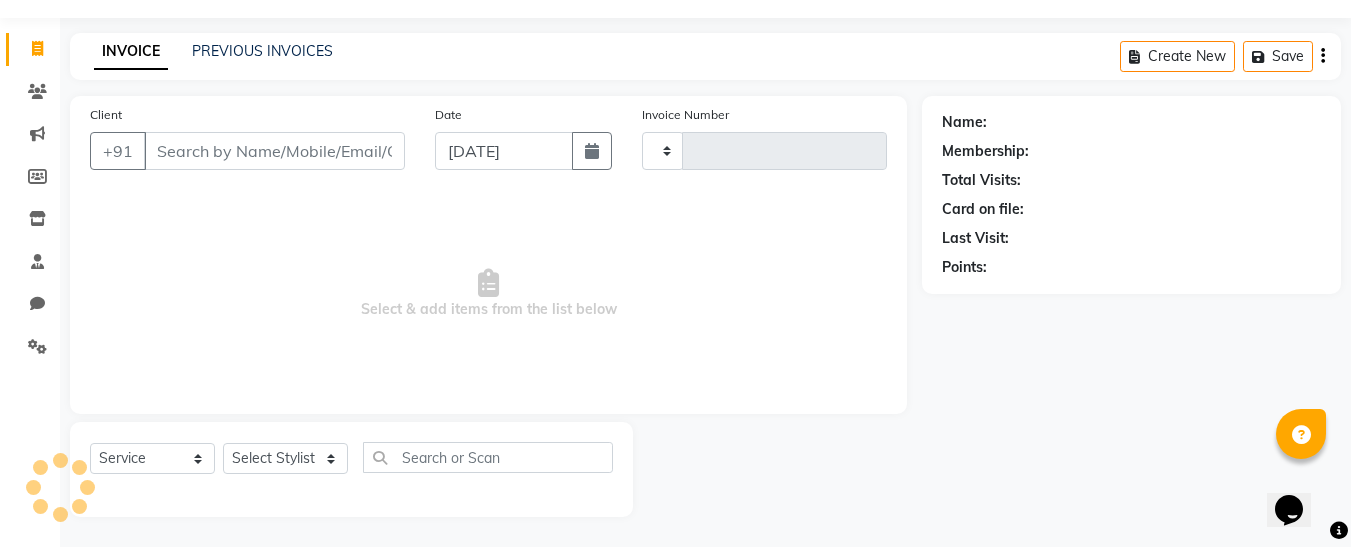 click on "Client" at bounding box center [274, 151] 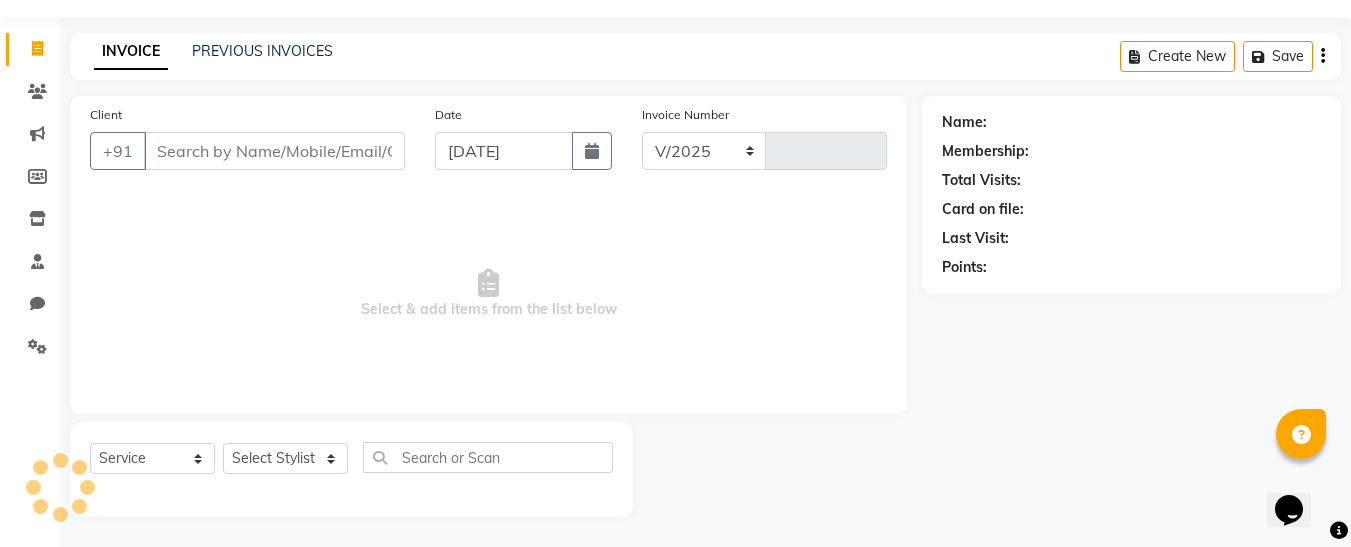 select on "8090" 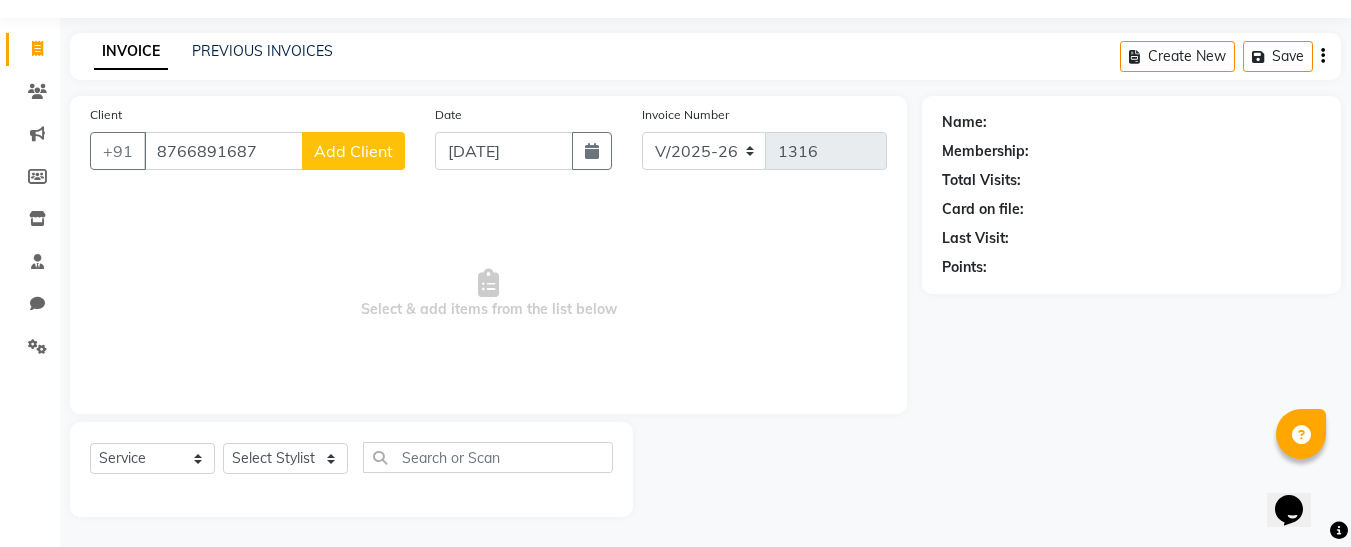 type on "8766891687" 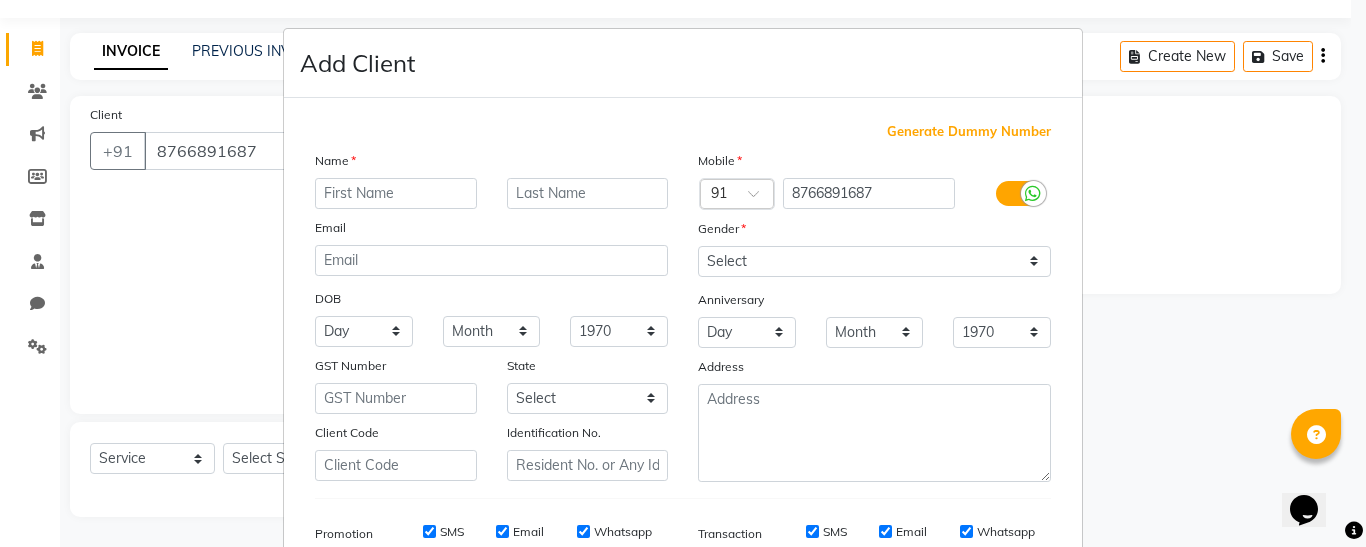 click at bounding box center [396, 193] 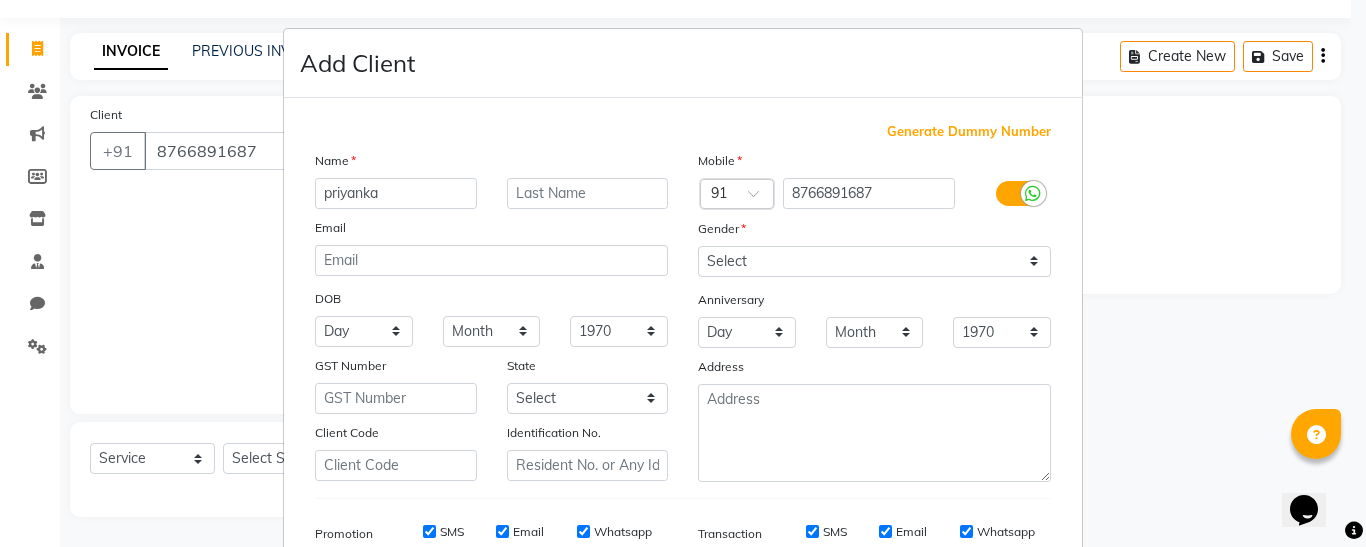 type on "priyanka" 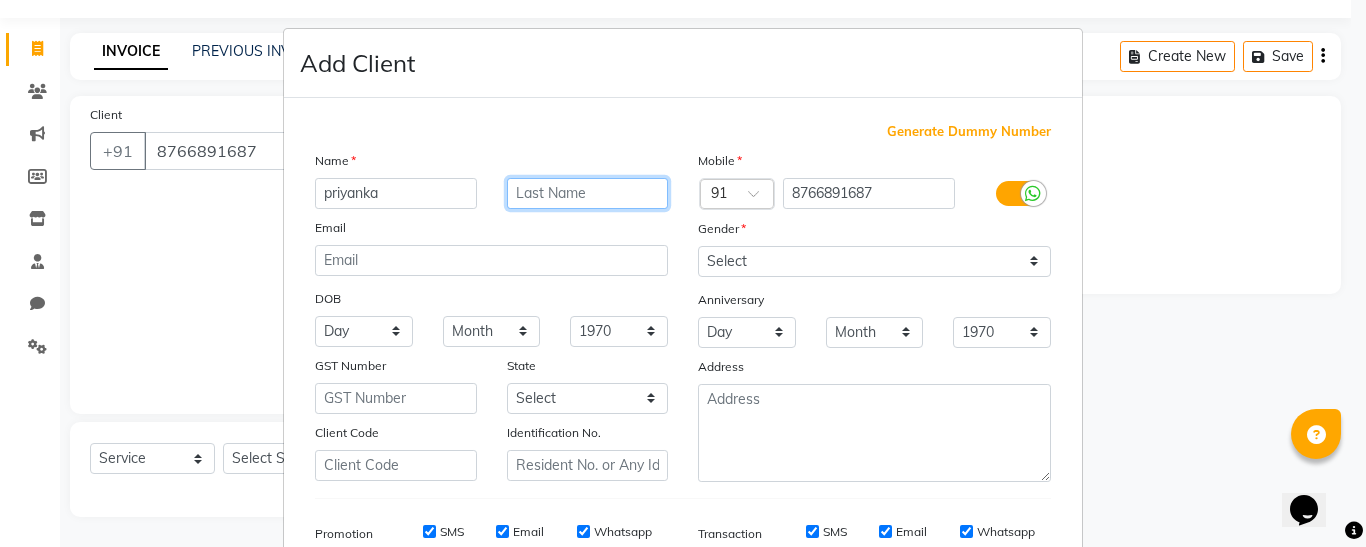 click at bounding box center [588, 193] 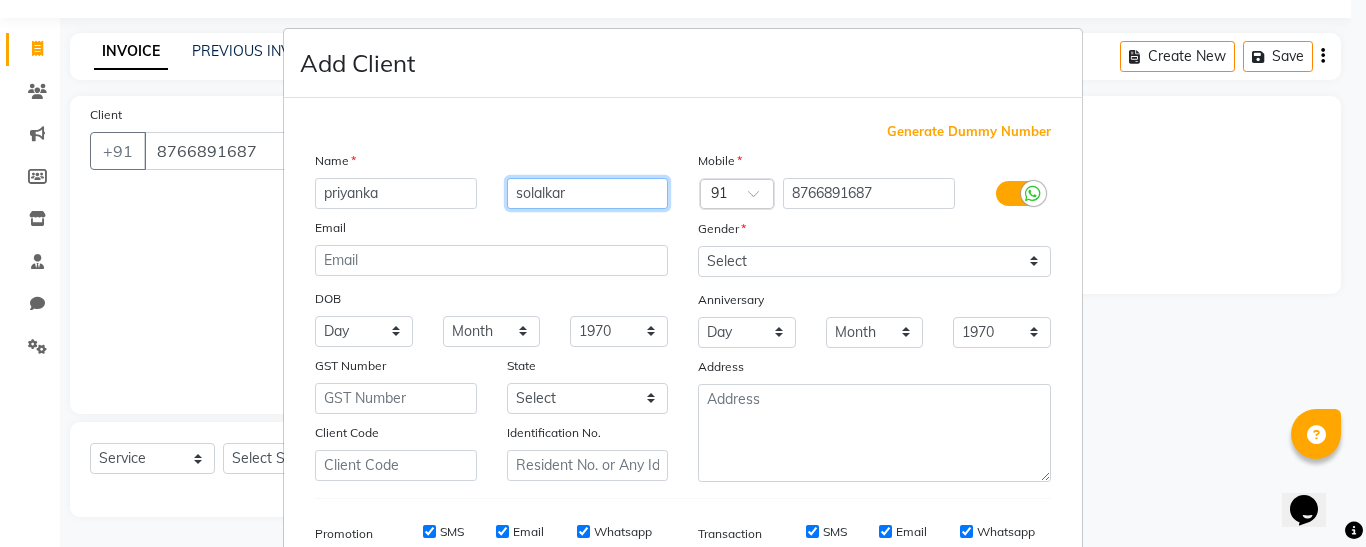 type on "solalkar" 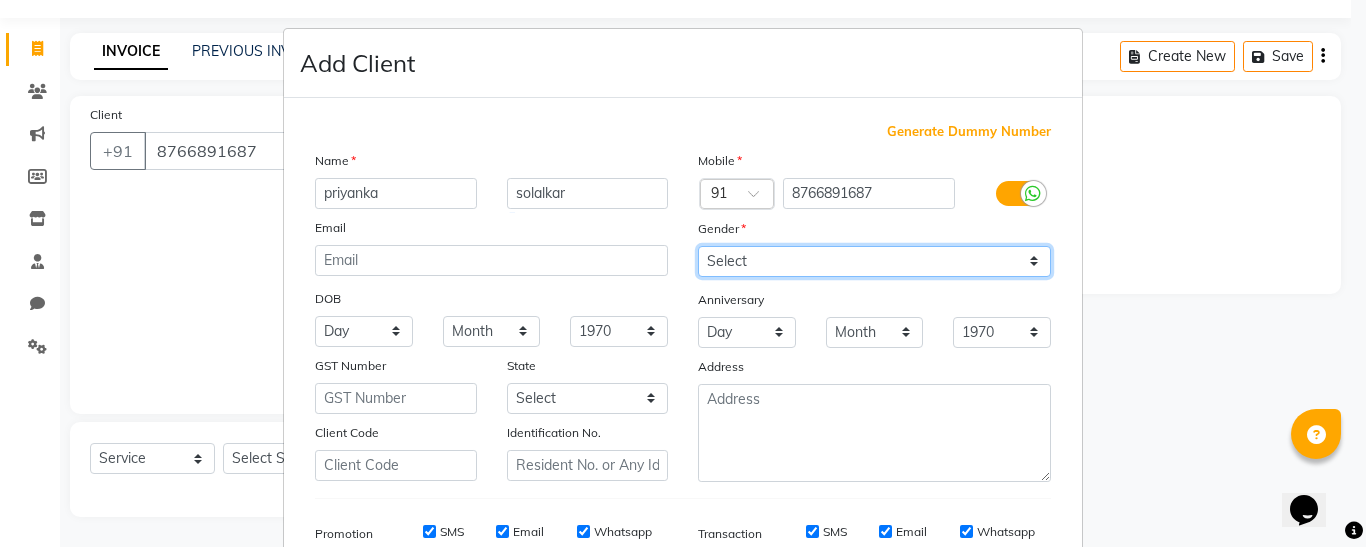 click on "Select Male Female Other Prefer Not To Say" at bounding box center [874, 261] 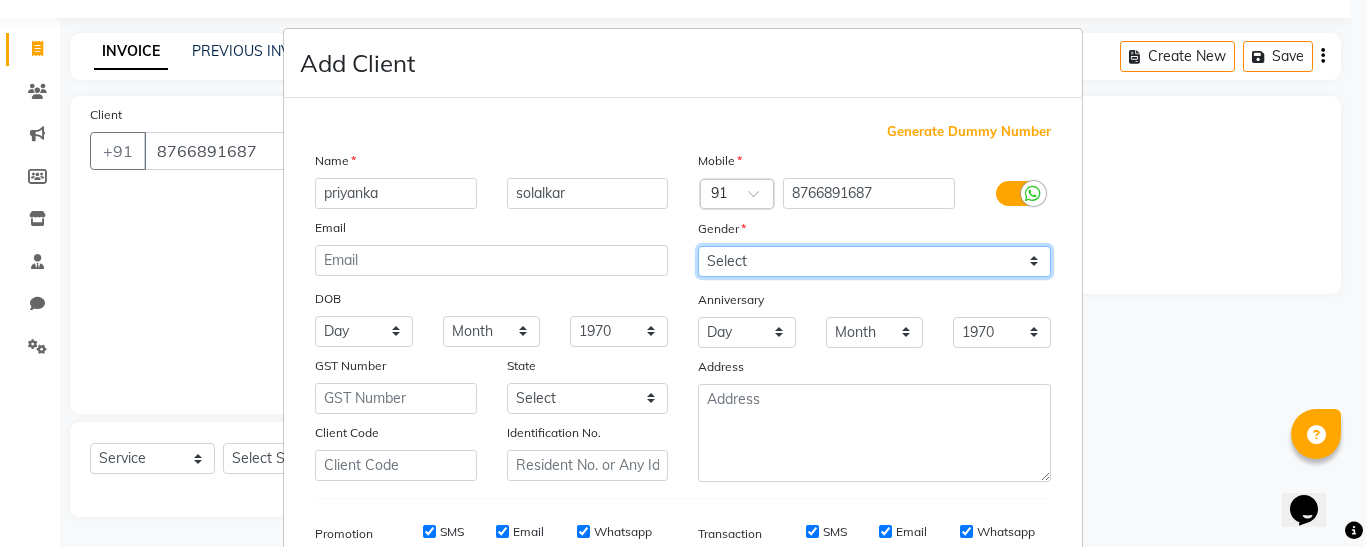 select on "[DEMOGRAPHIC_DATA]" 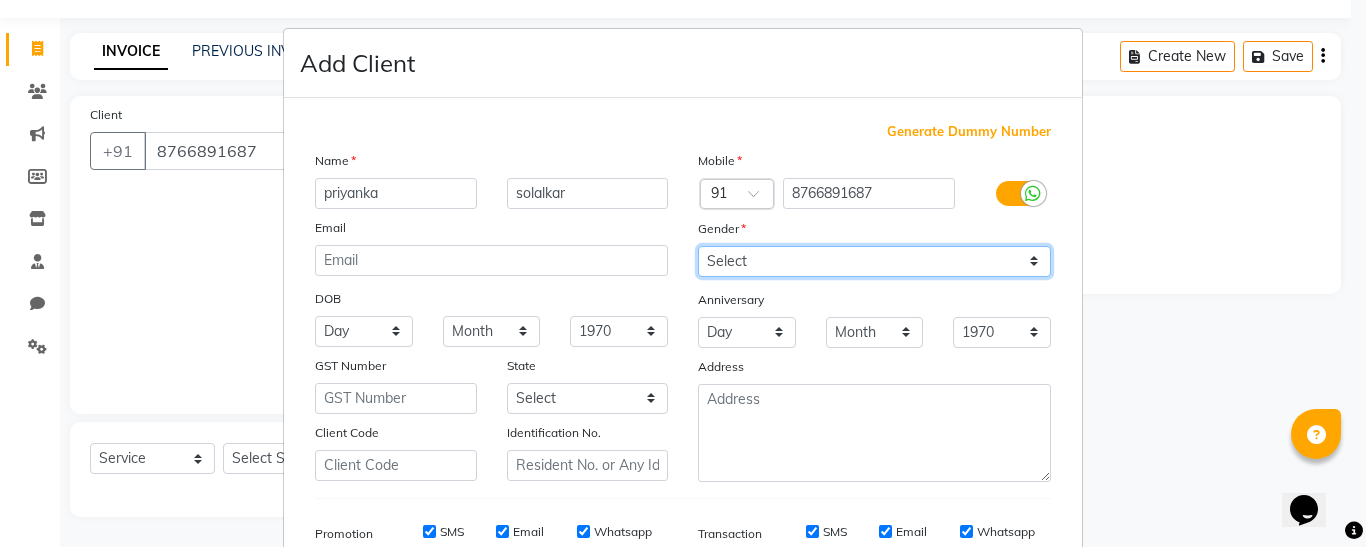 click on "Select Male Female Other Prefer Not To Say" at bounding box center (874, 261) 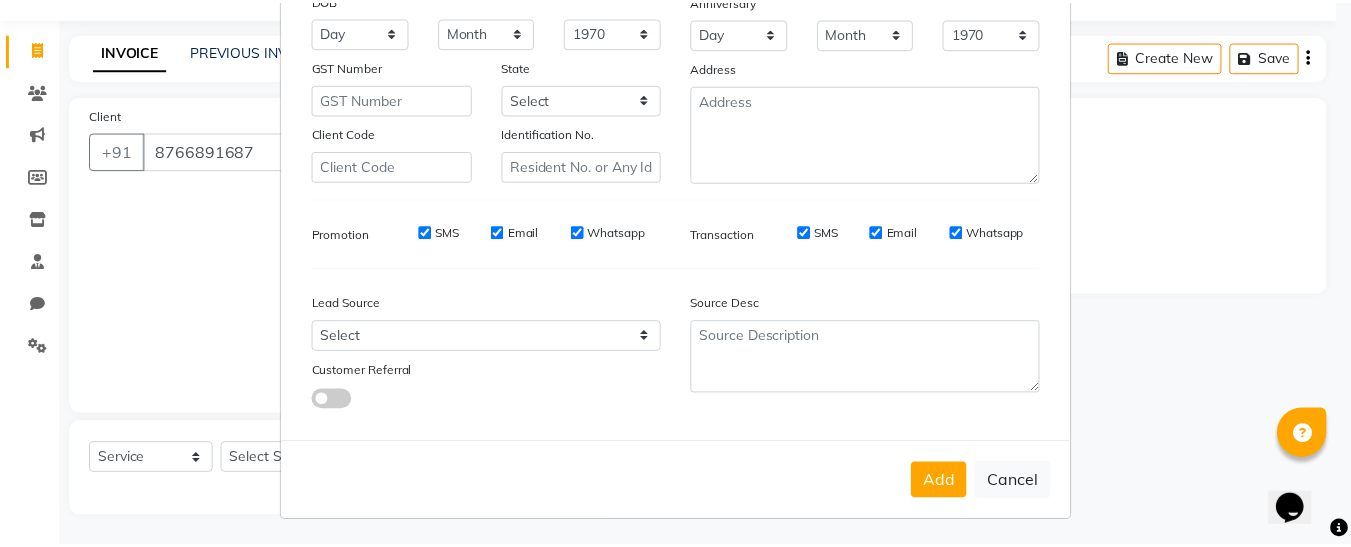 scroll, scrollTop: 302, scrollLeft: 0, axis: vertical 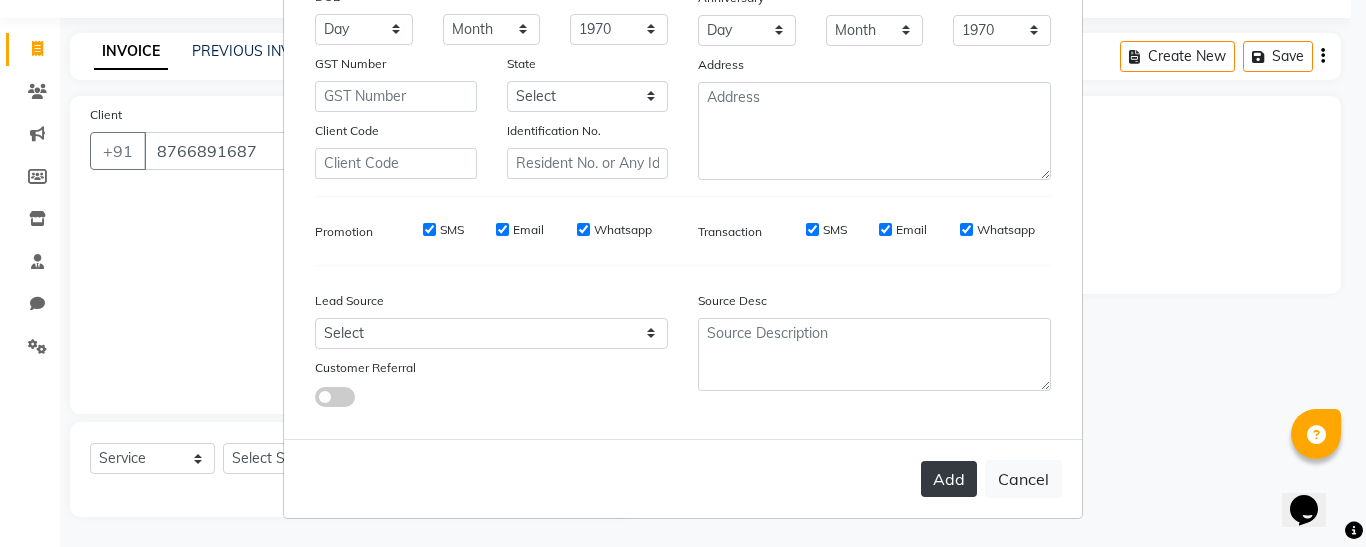 click on "Add" at bounding box center (949, 479) 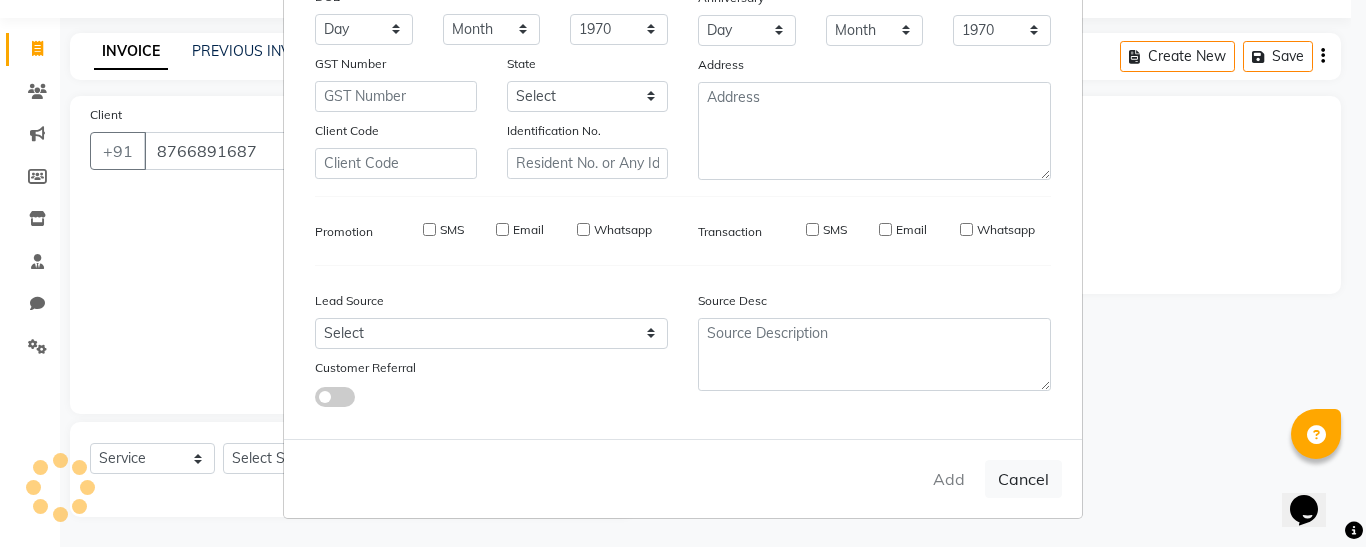 type on "87******87" 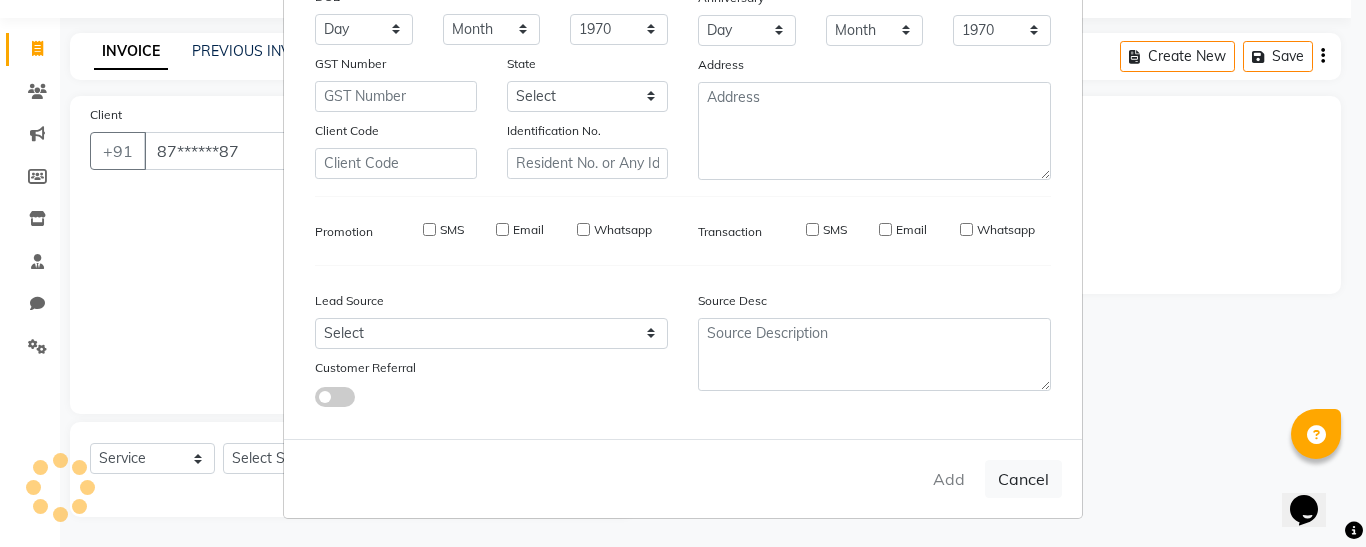 select 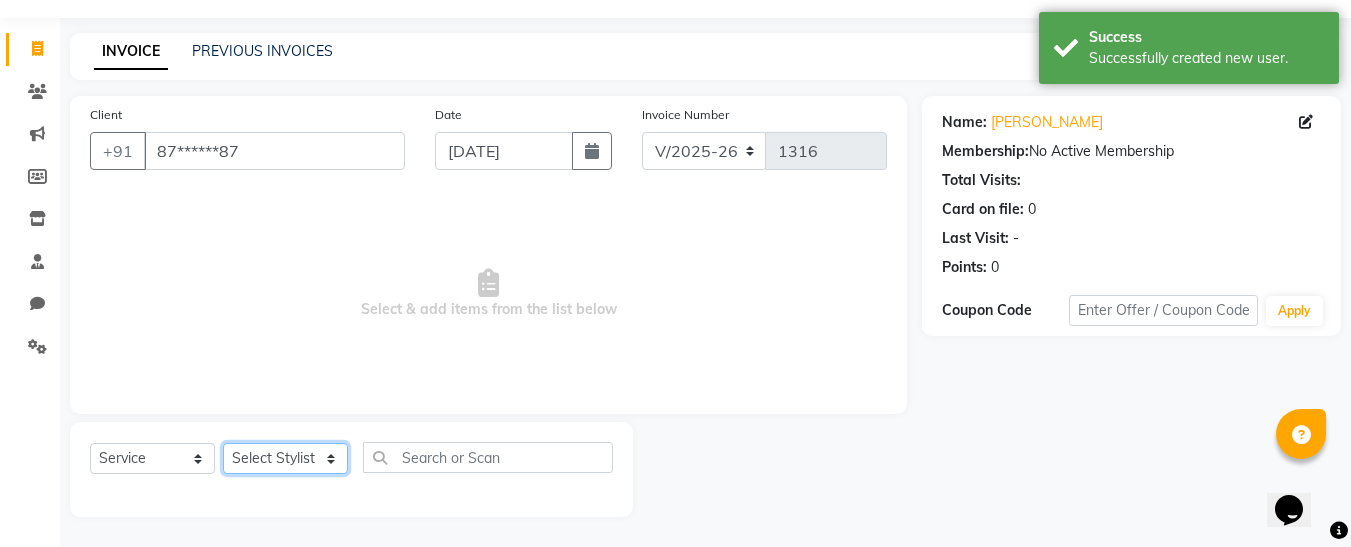 click on "Select Stylist Afsana [PERSON_NAME]  [PERSON_NAME] Maam Nisha  Pari [PERSON_NAME] [PERSON_NAME]" 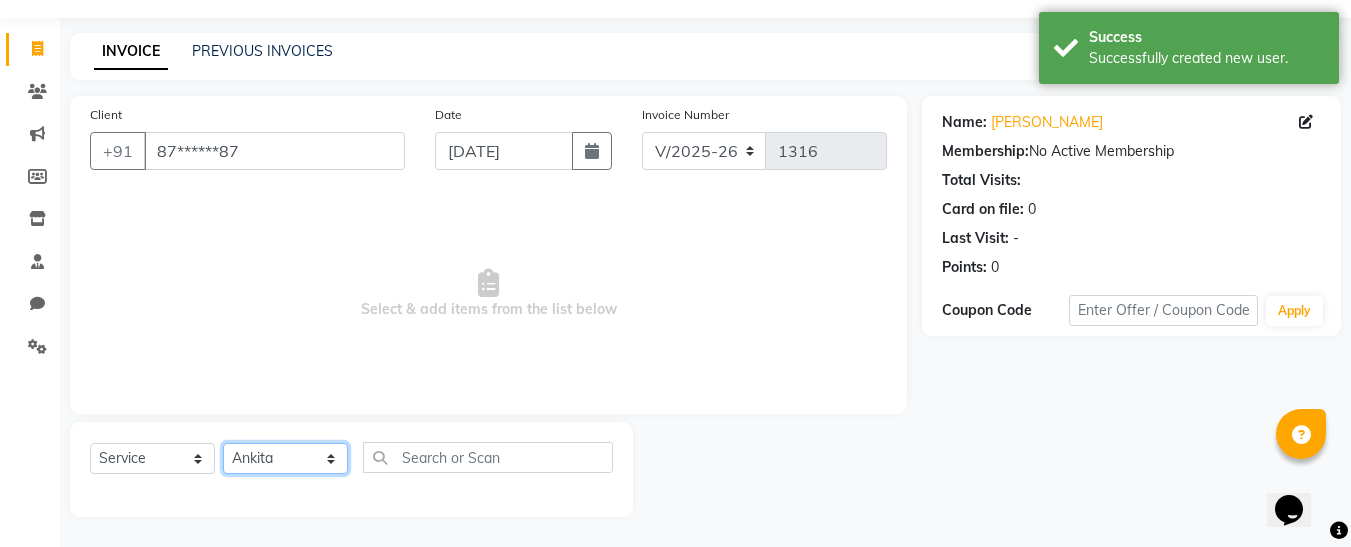 click on "Select Stylist Afsana [PERSON_NAME]  [PERSON_NAME] Maam Nisha  Pari [PERSON_NAME] [PERSON_NAME]" 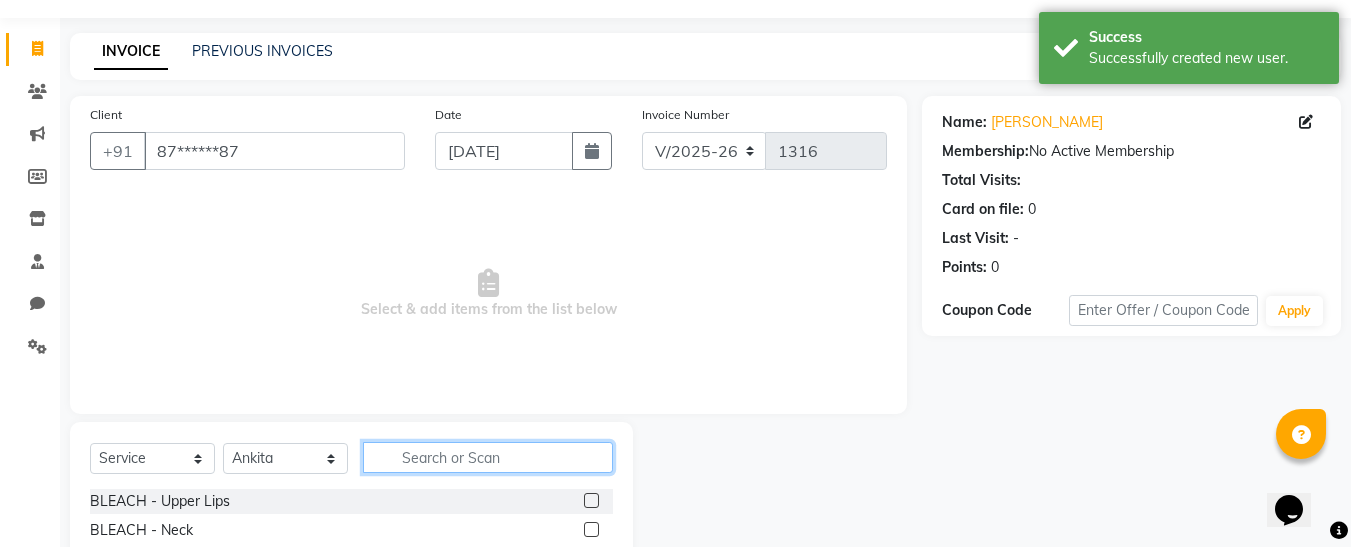 click 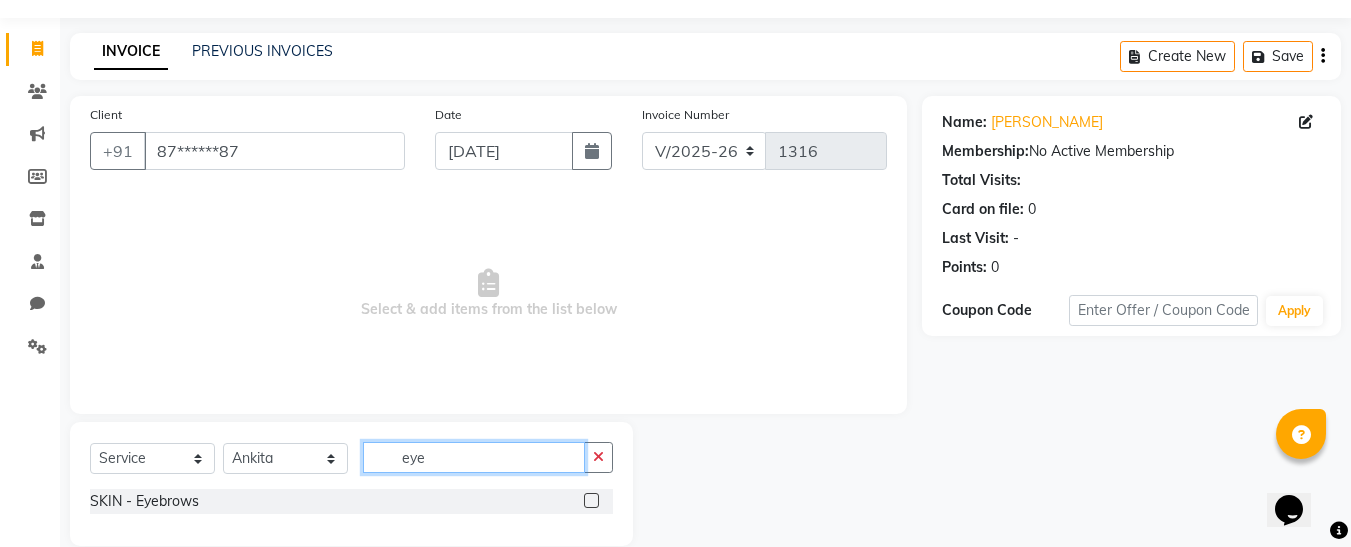 type on "eye" 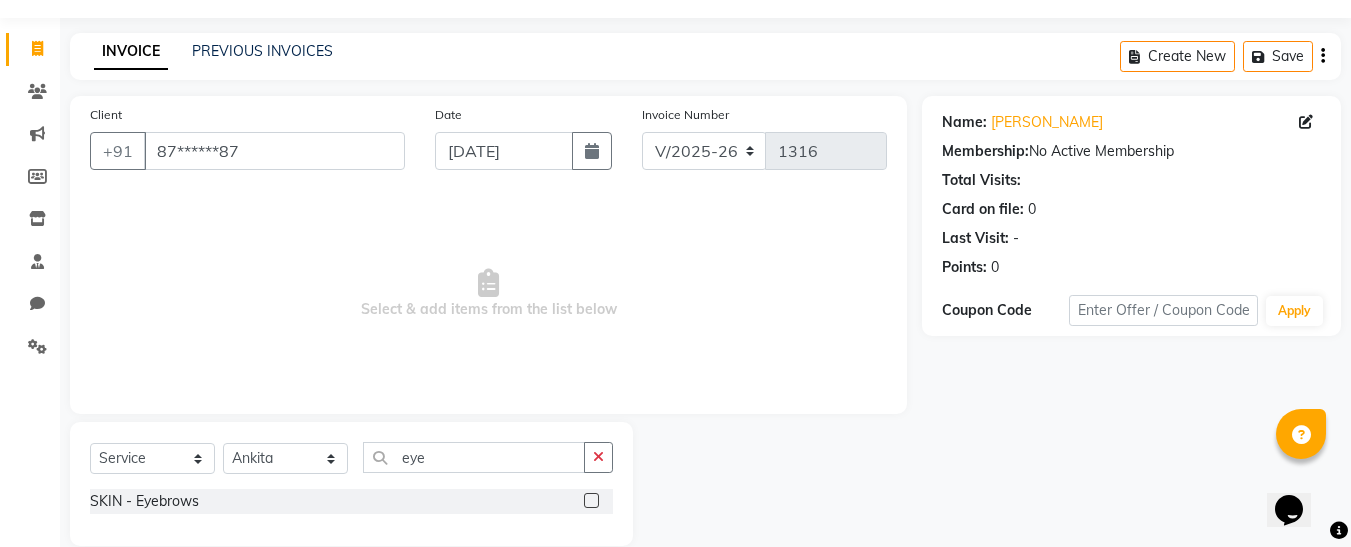 click 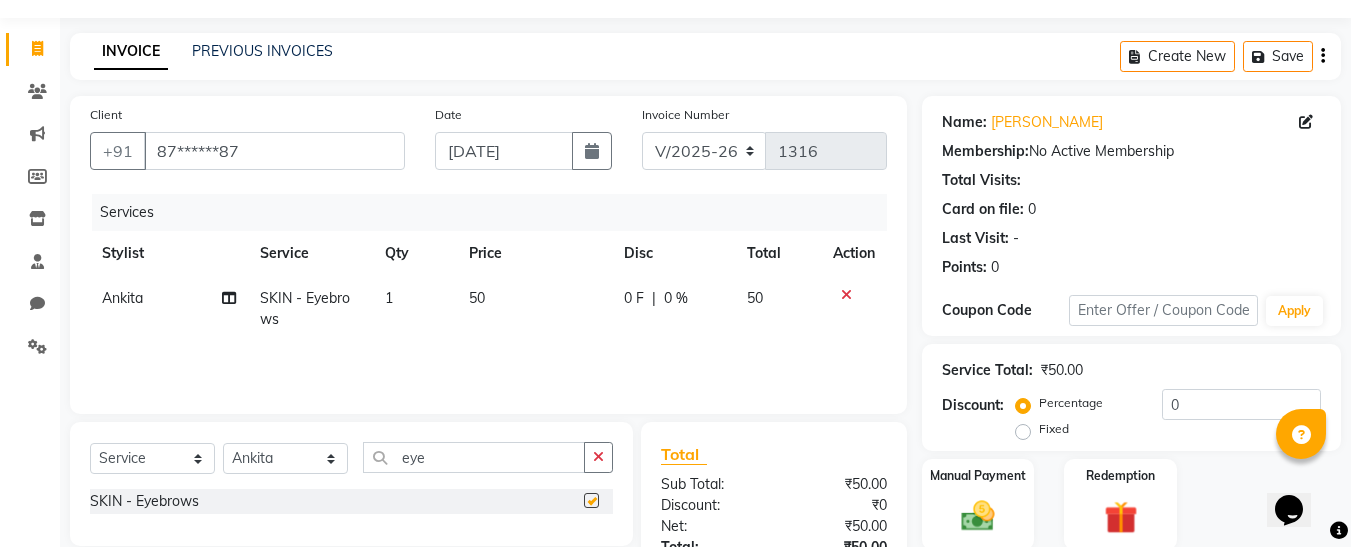 checkbox on "false" 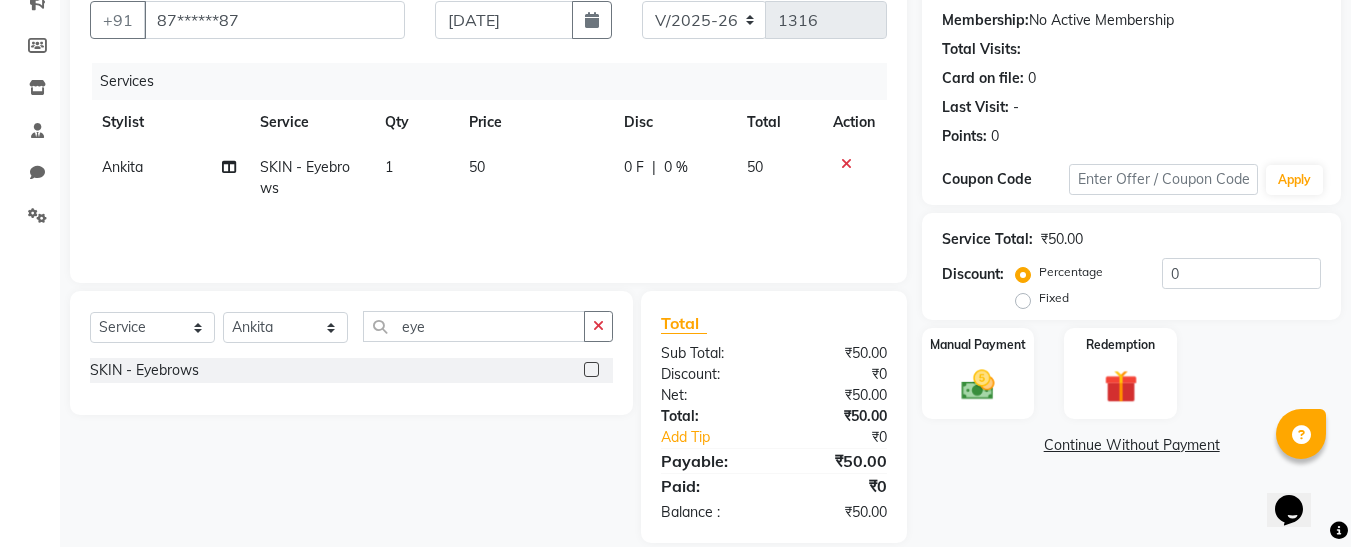 scroll, scrollTop: 211, scrollLeft: 0, axis: vertical 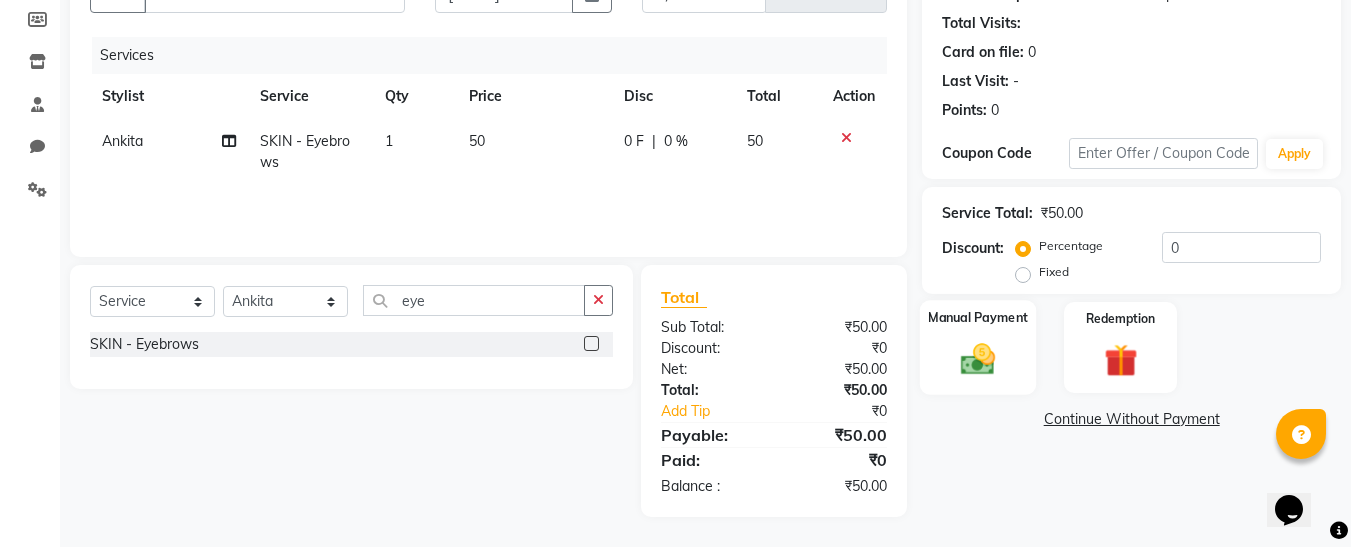 click on "Manual Payment" 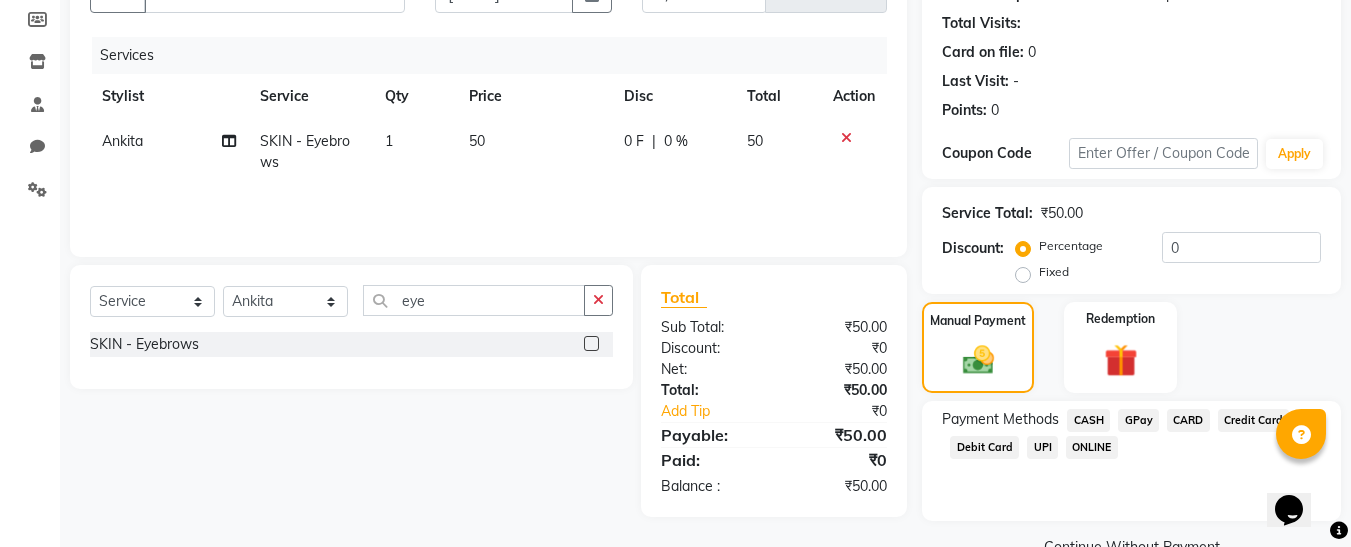 click on "CASH" 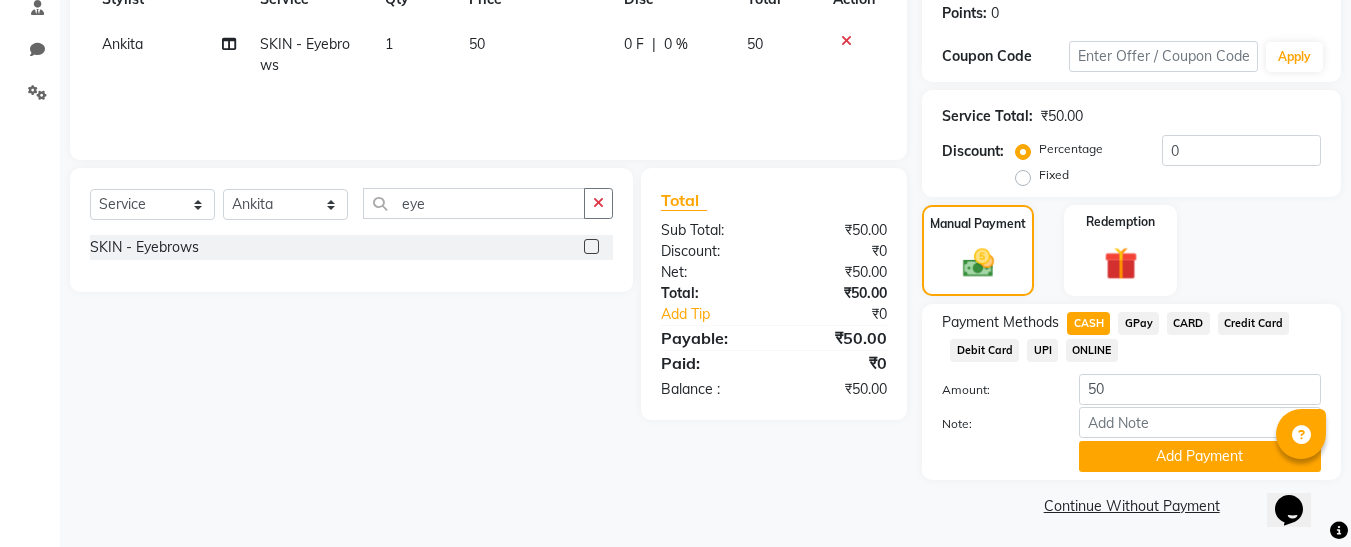 scroll, scrollTop: 312, scrollLeft: 0, axis: vertical 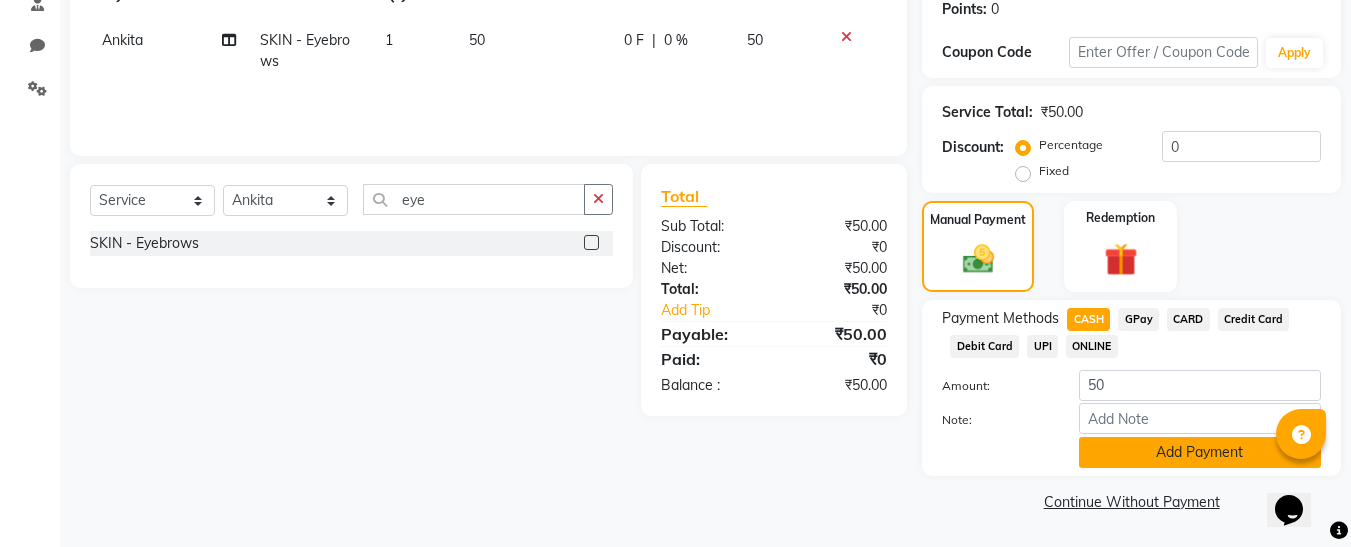click on "Add Payment" 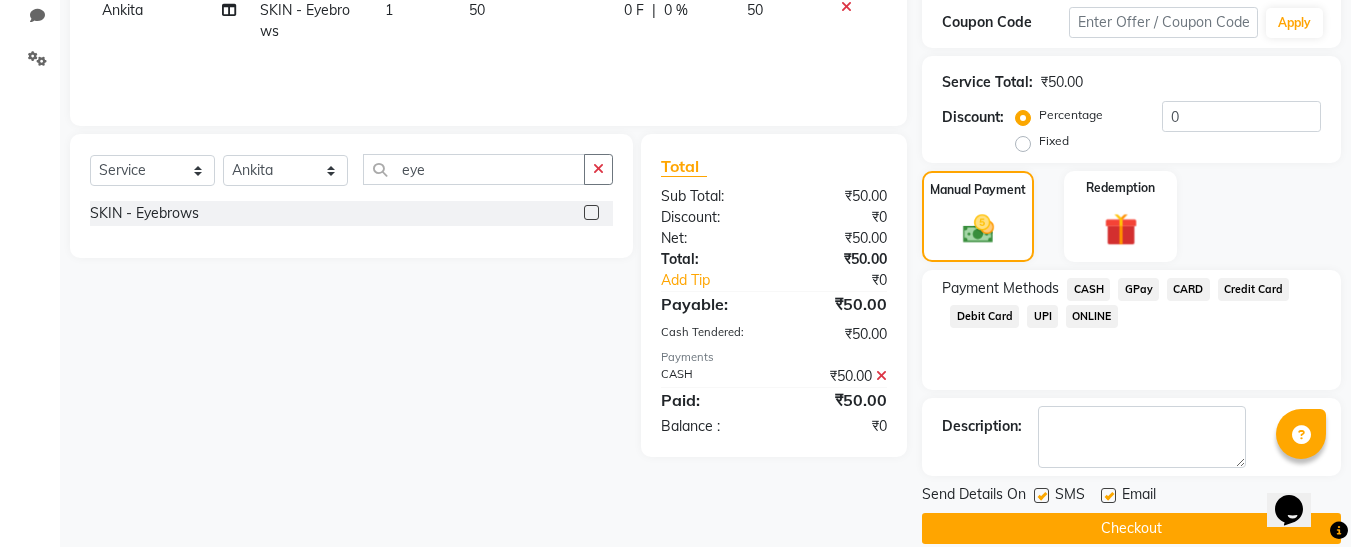 scroll, scrollTop: 369, scrollLeft: 0, axis: vertical 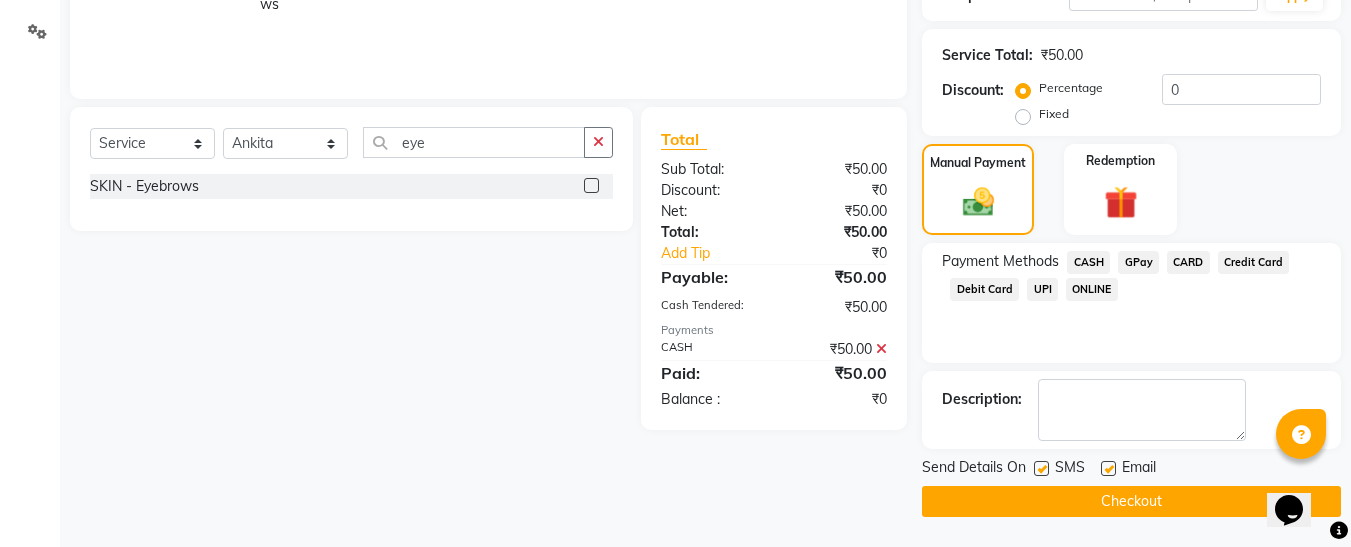 click 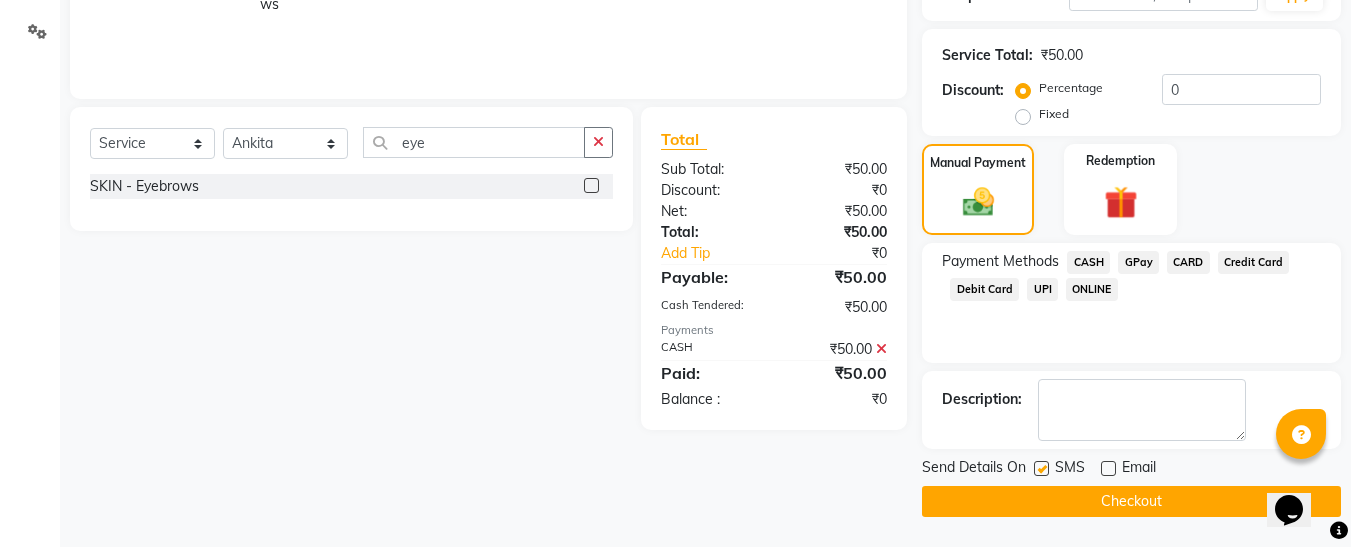 click 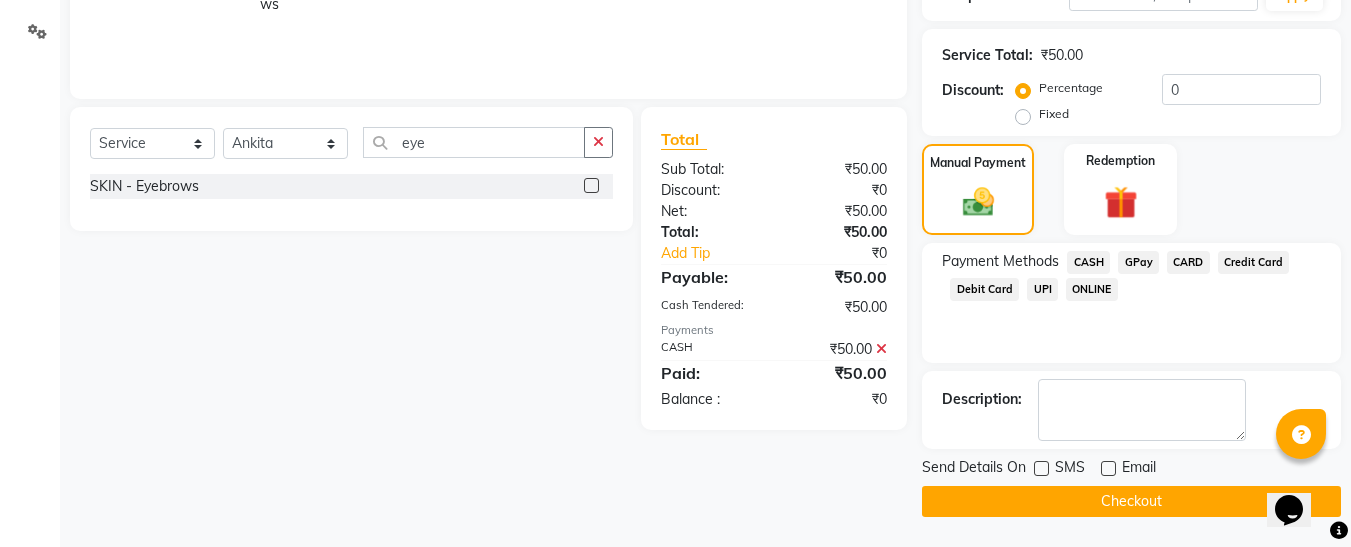 click on "Checkout" 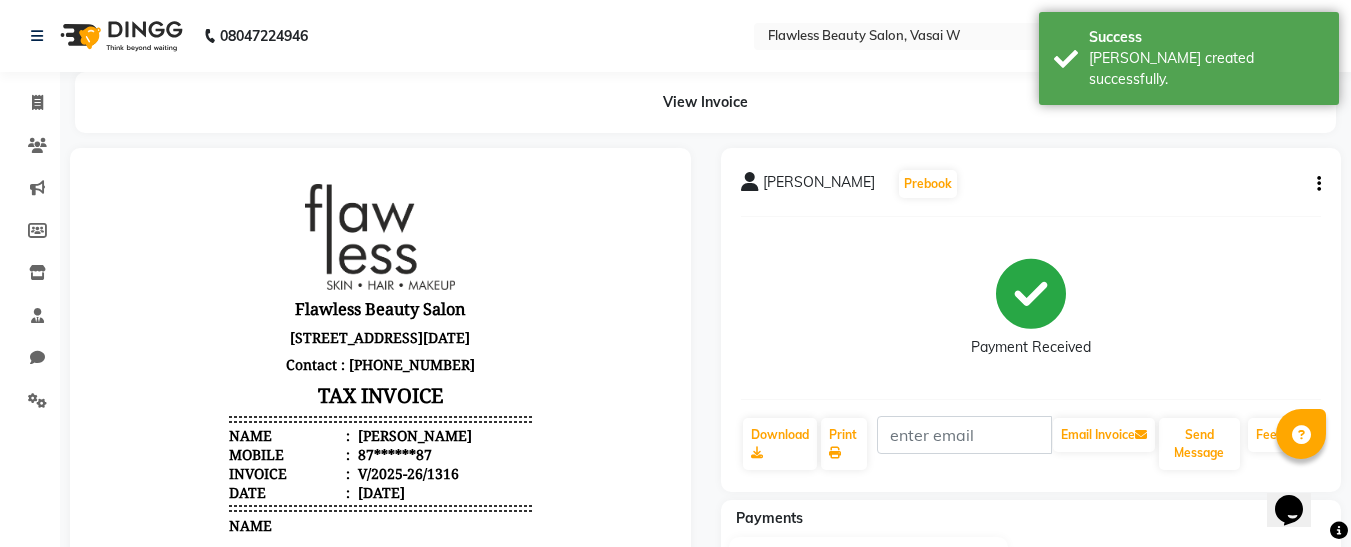 scroll, scrollTop: 0, scrollLeft: 0, axis: both 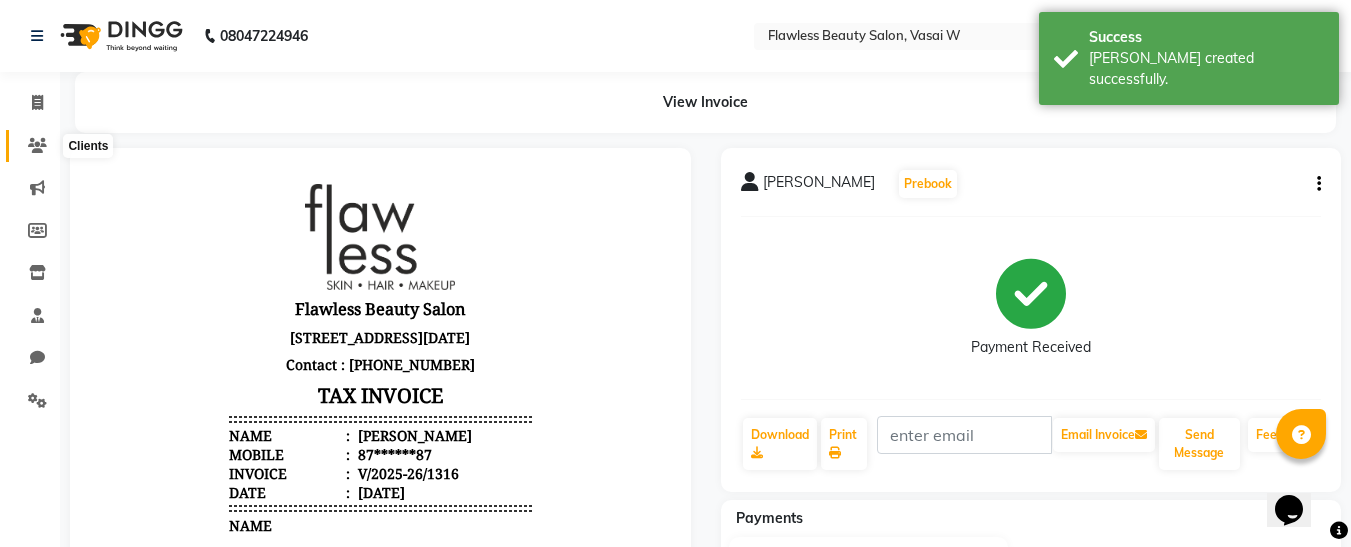 click 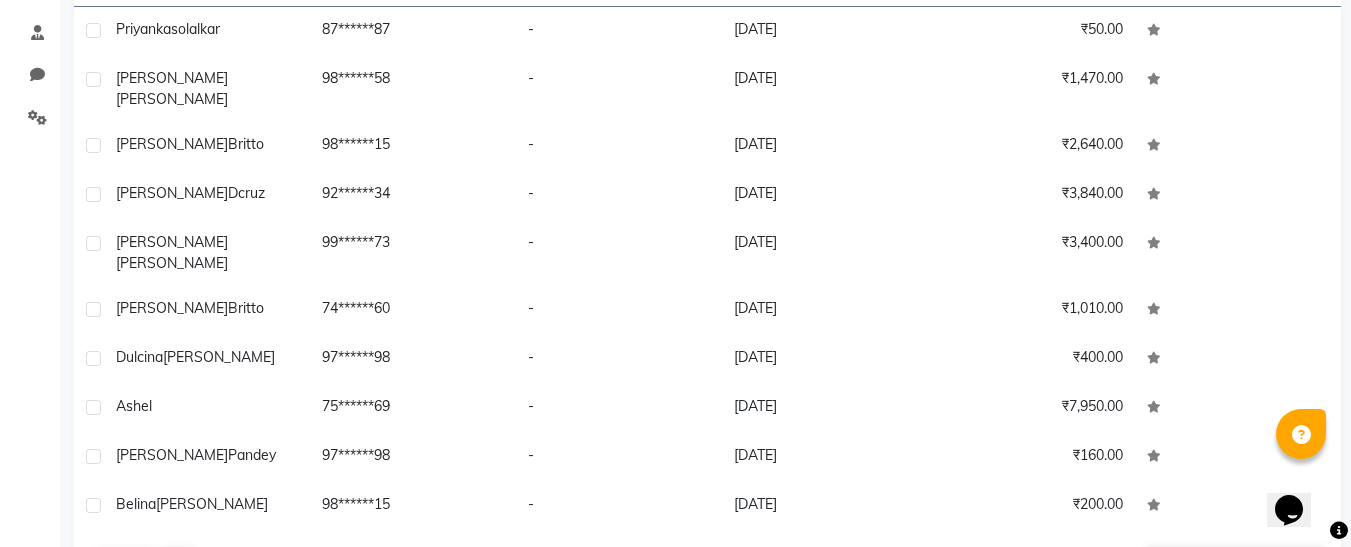 scroll, scrollTop: 319, scrollLeft: 0, axis: vertical 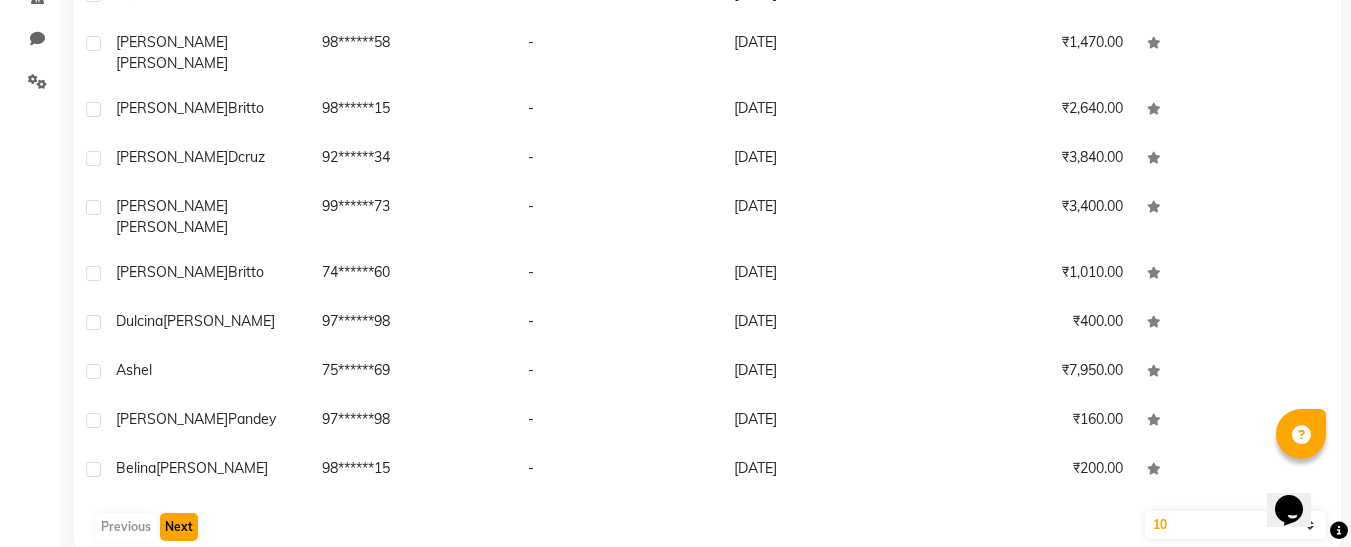 click on "Next" 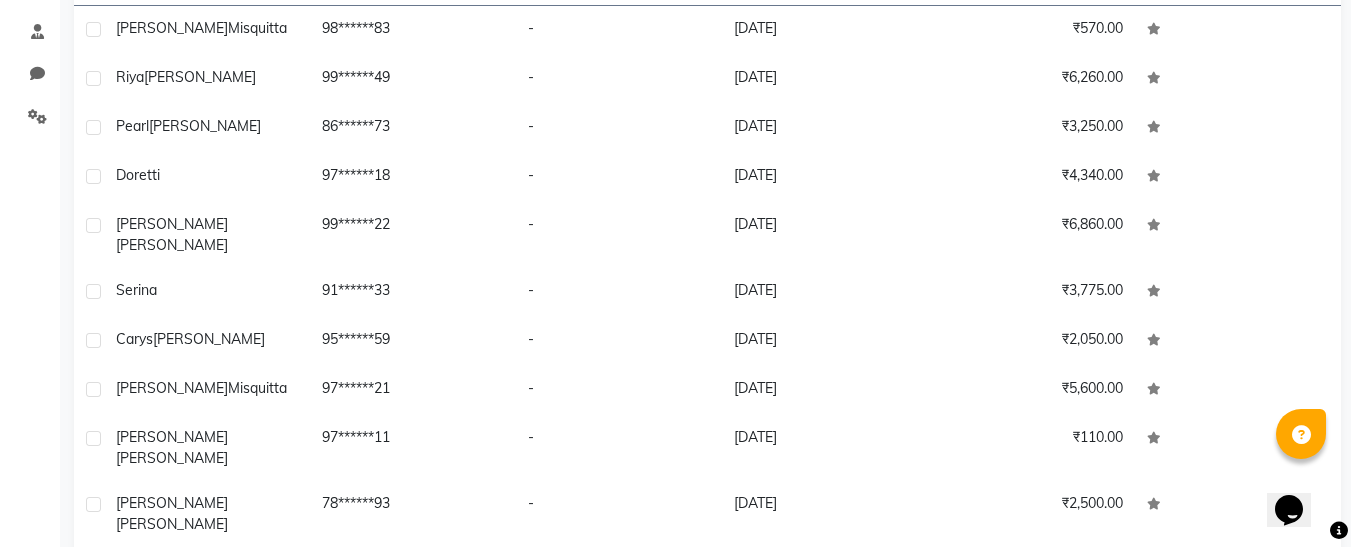 scroll, scrollTop: 319, scrollLeft: 0, axis: vertical 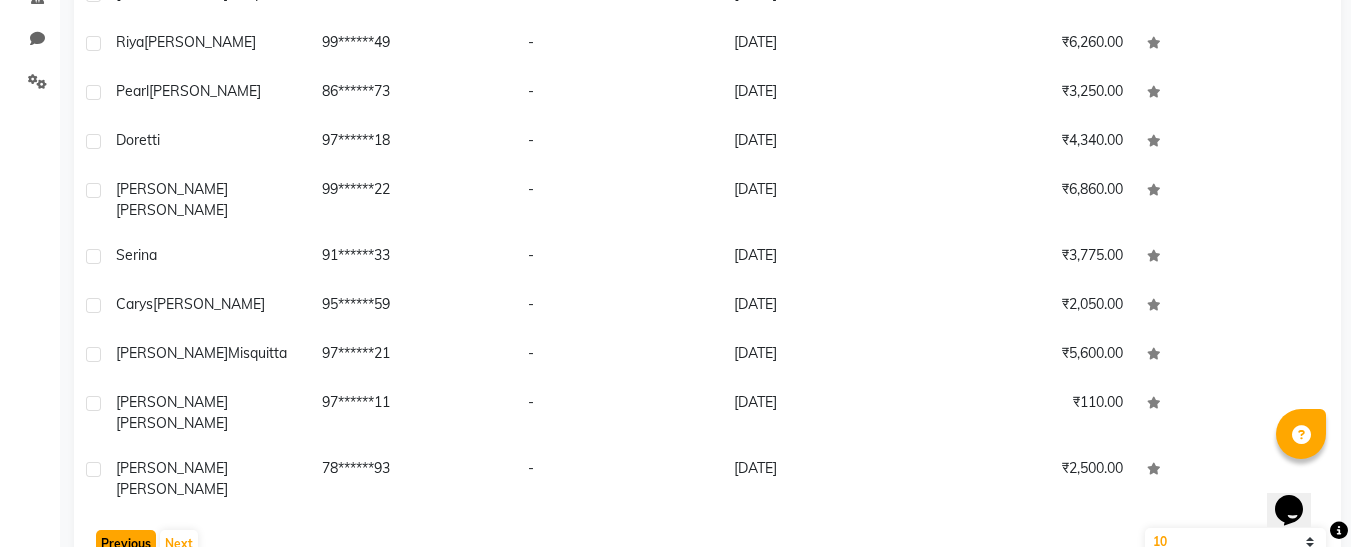 click on "Previous" 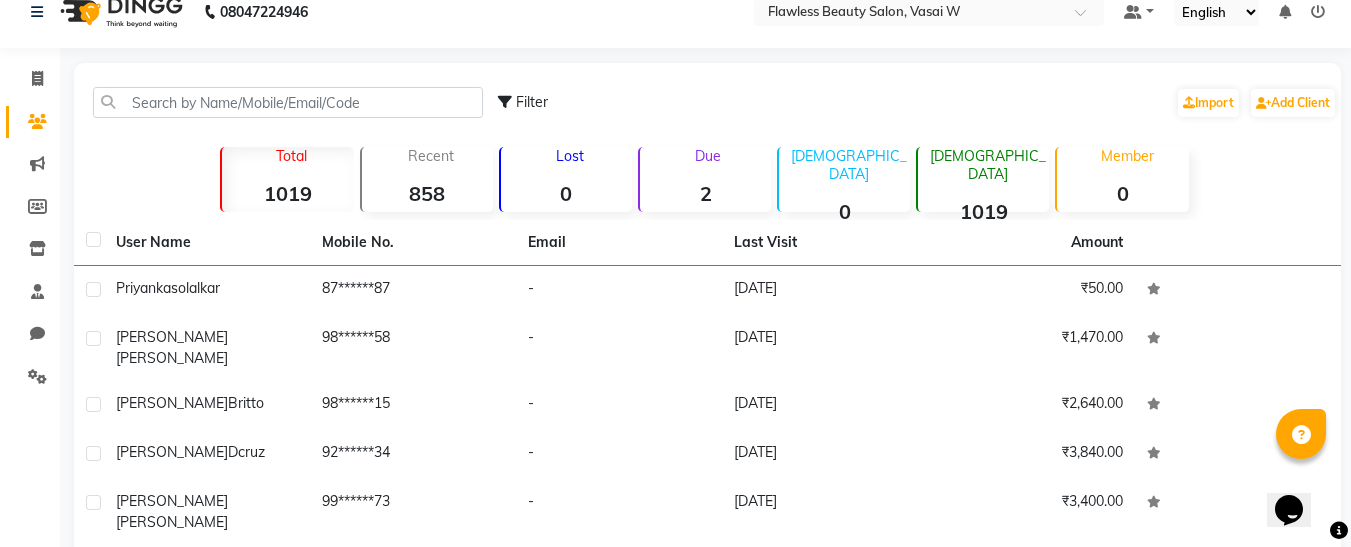 scroll, scrollTop: 0, scrollLeft: 0, axis: both 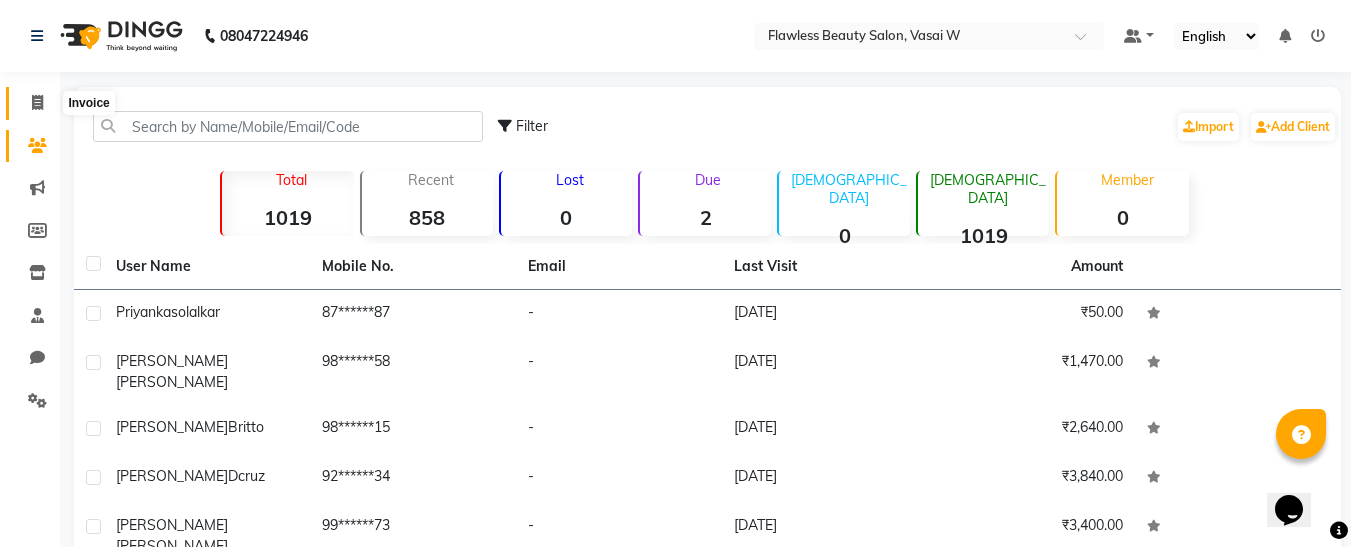 click 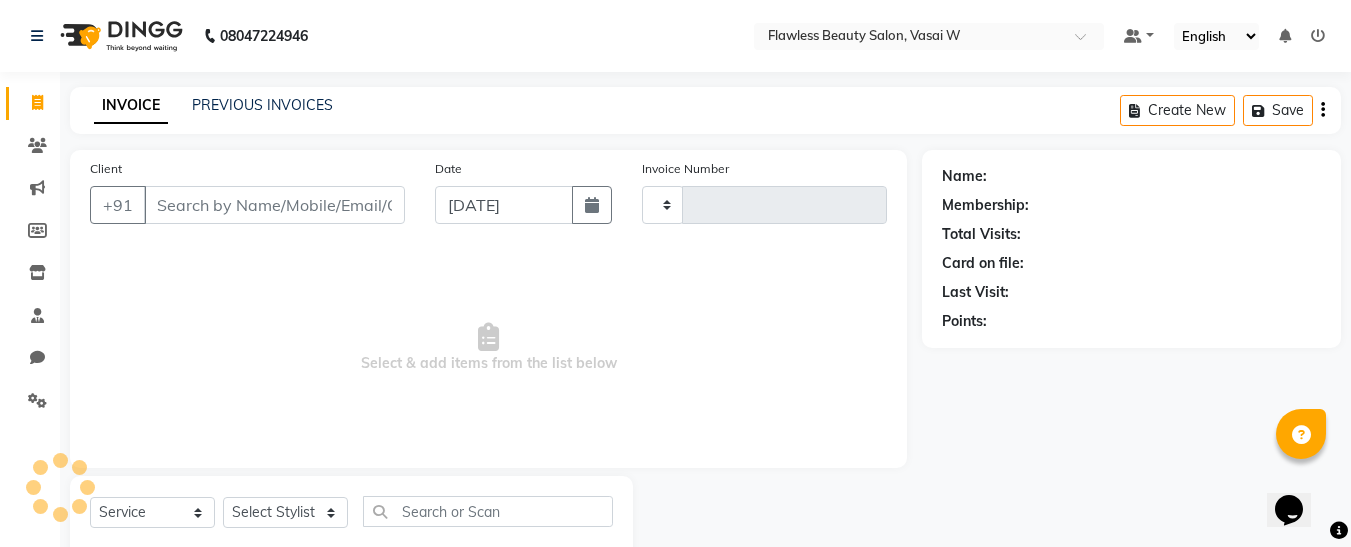 scroll, scrollTop: 54, scrollLeft: 0, axis: vertical 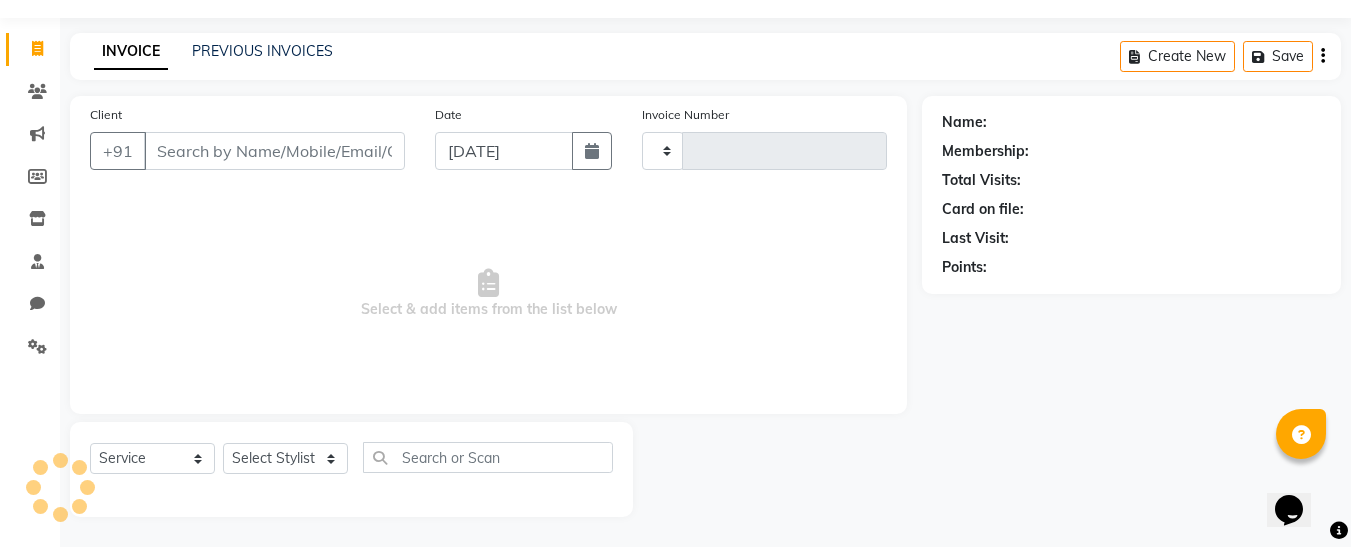 type on "1317" 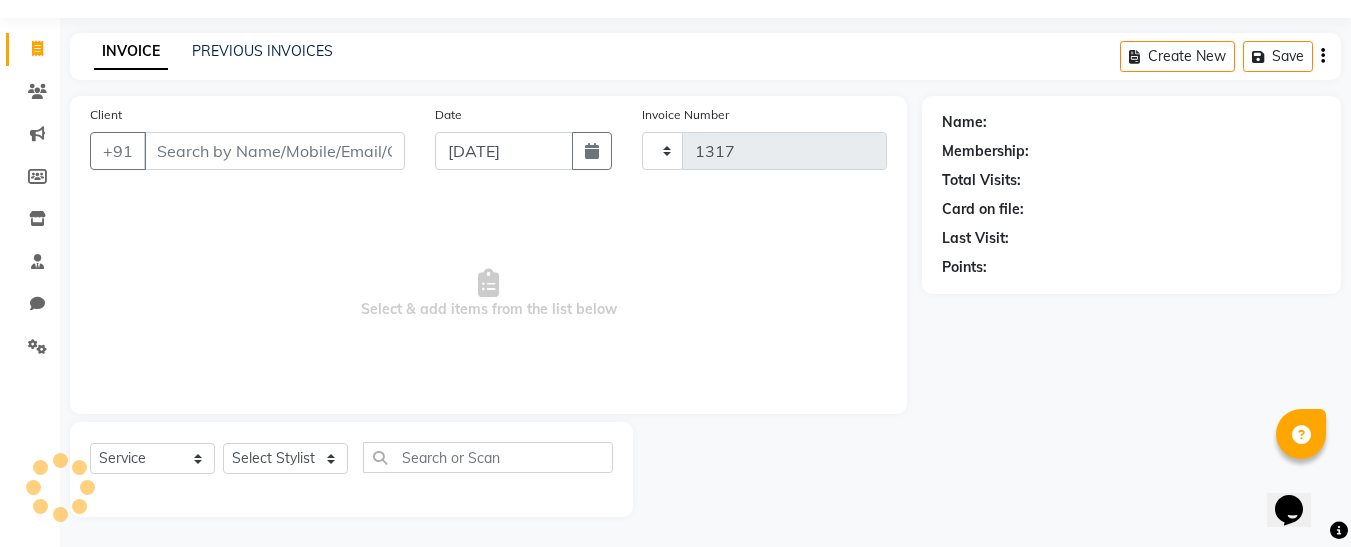select on "8090" 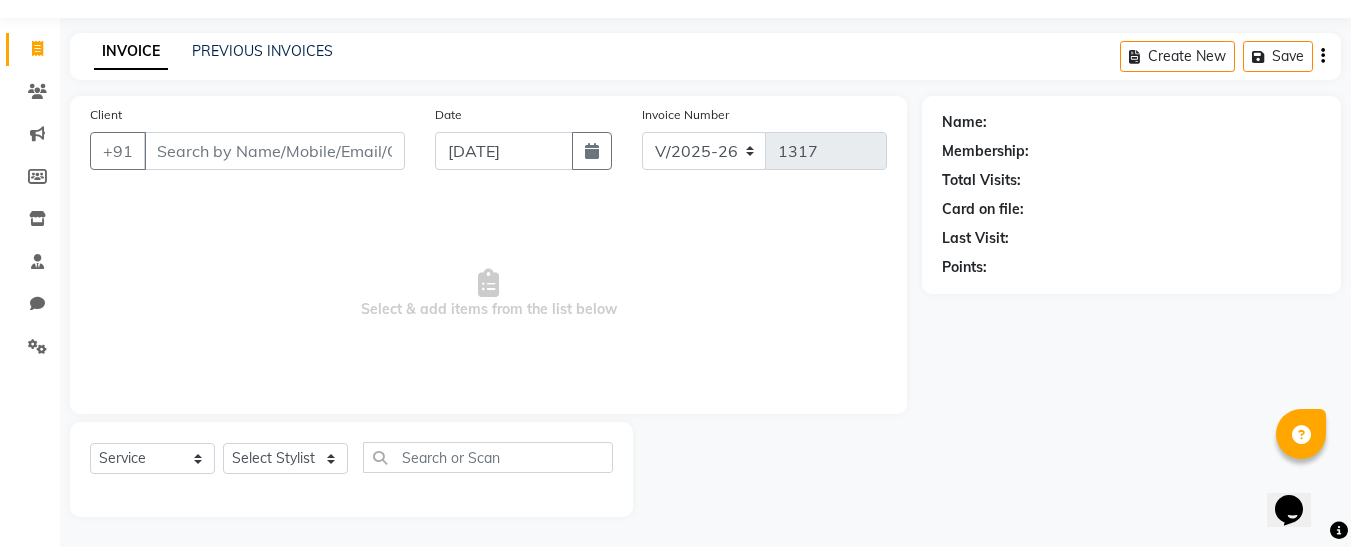 click on "Client" at bounding box center (274, 151) 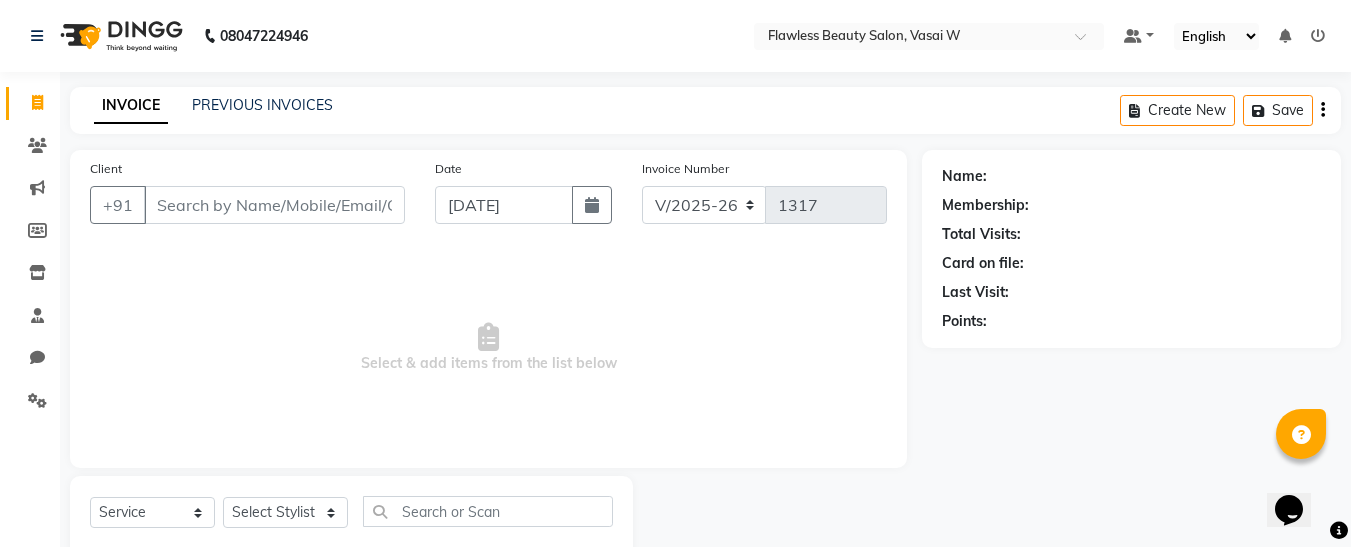 click on "Client" at bounding box center (274, 205) 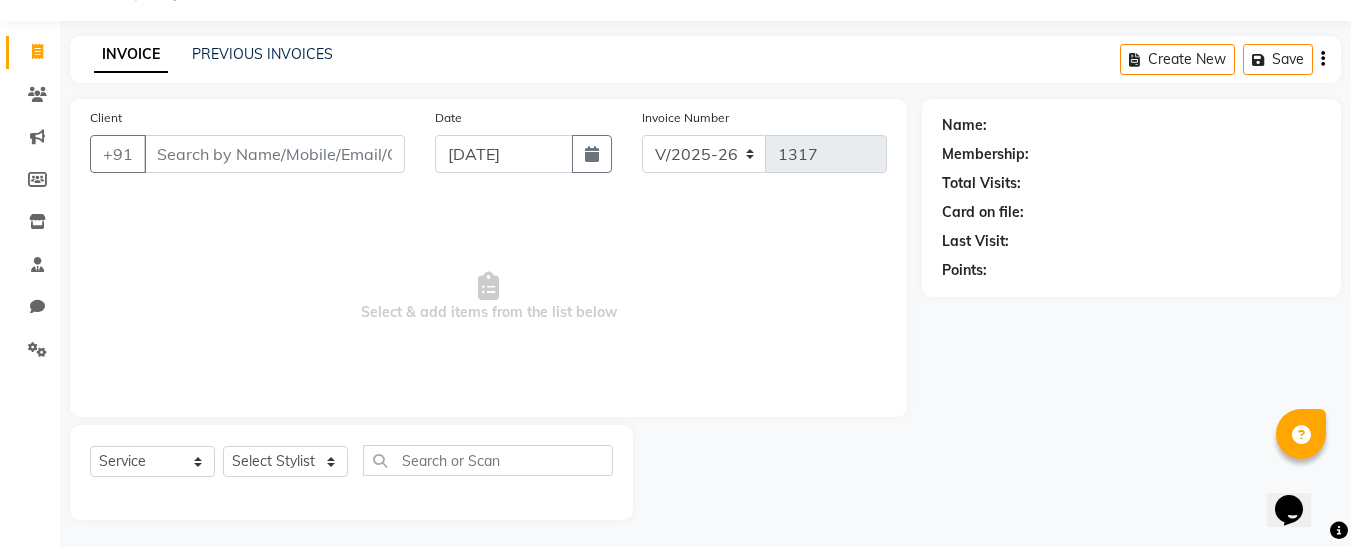 scroll, scrollTop: 54, scrollLeft: 0, axis: vertical 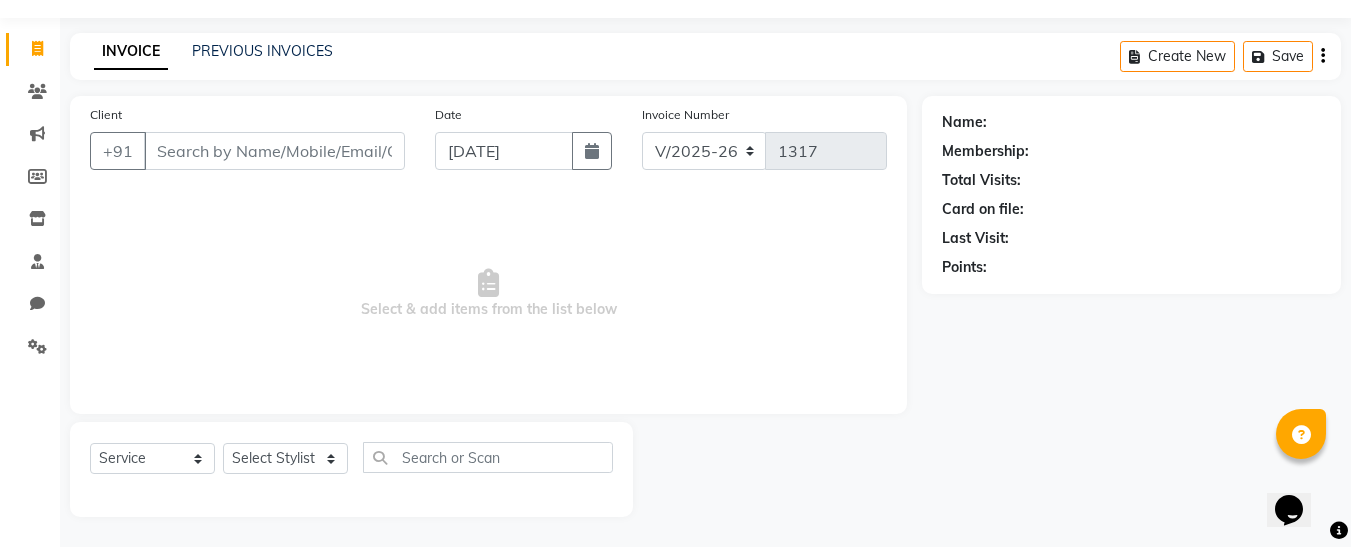 click on "Client" at bounding box center [274, 151] 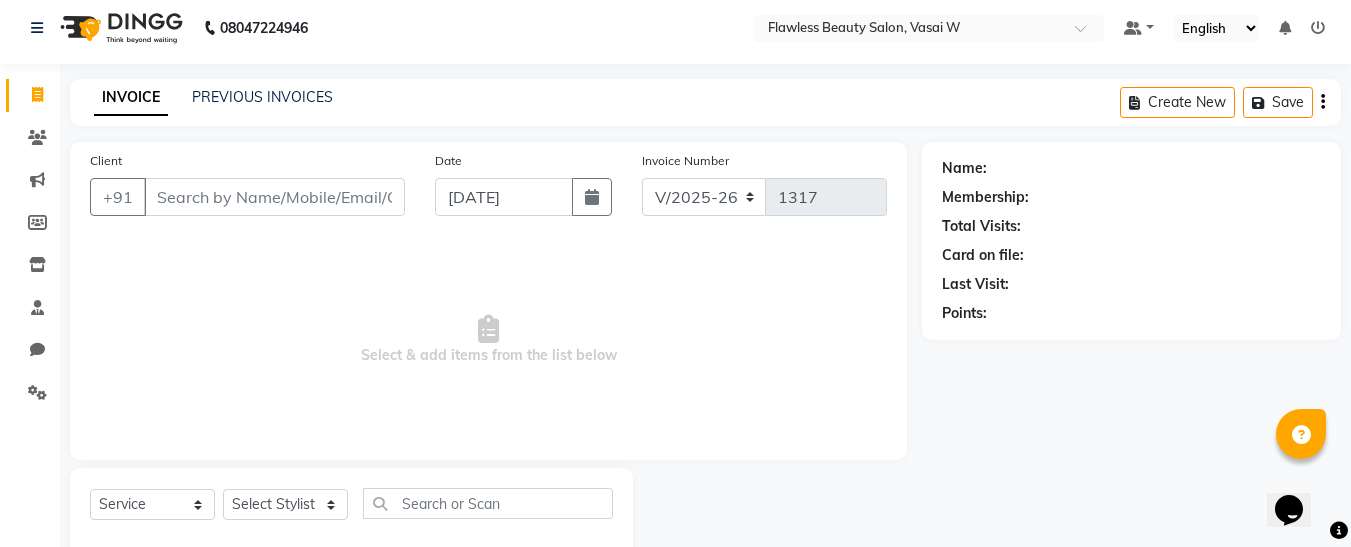 scroll, scrollTop: 0, scrollLeft: 0, axis: both 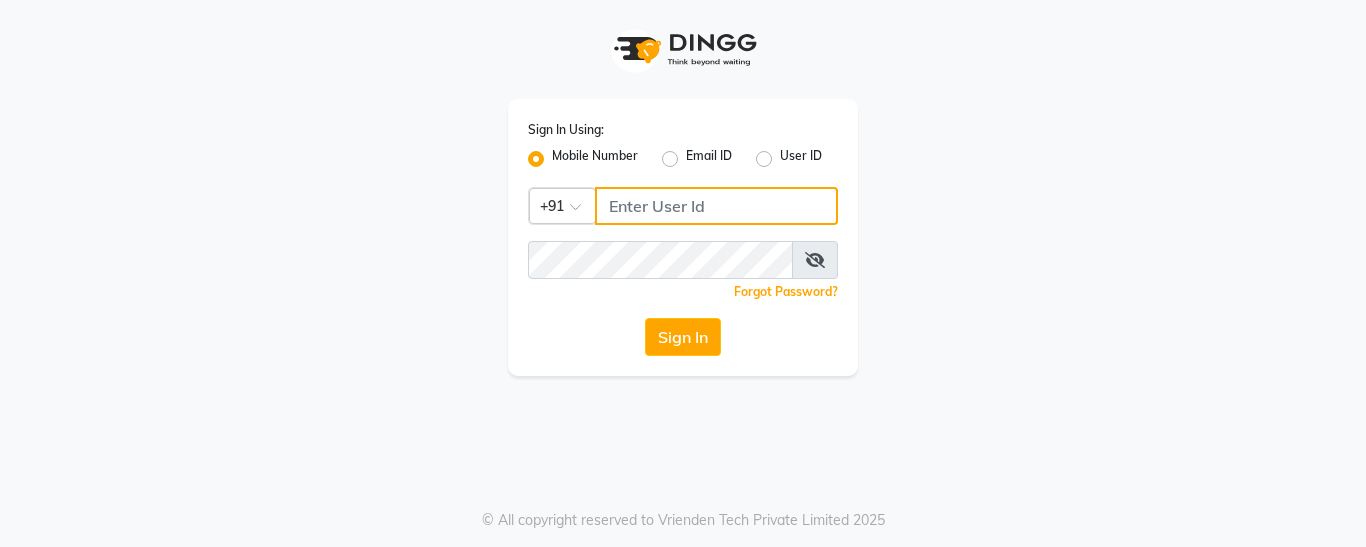 click 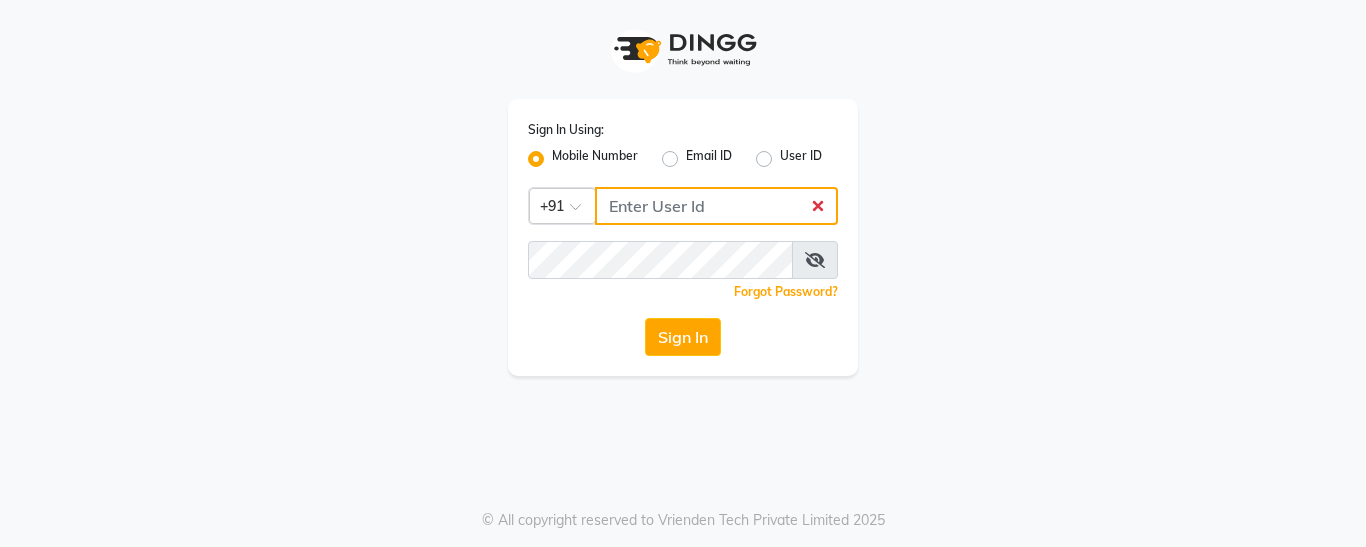 type on "1" 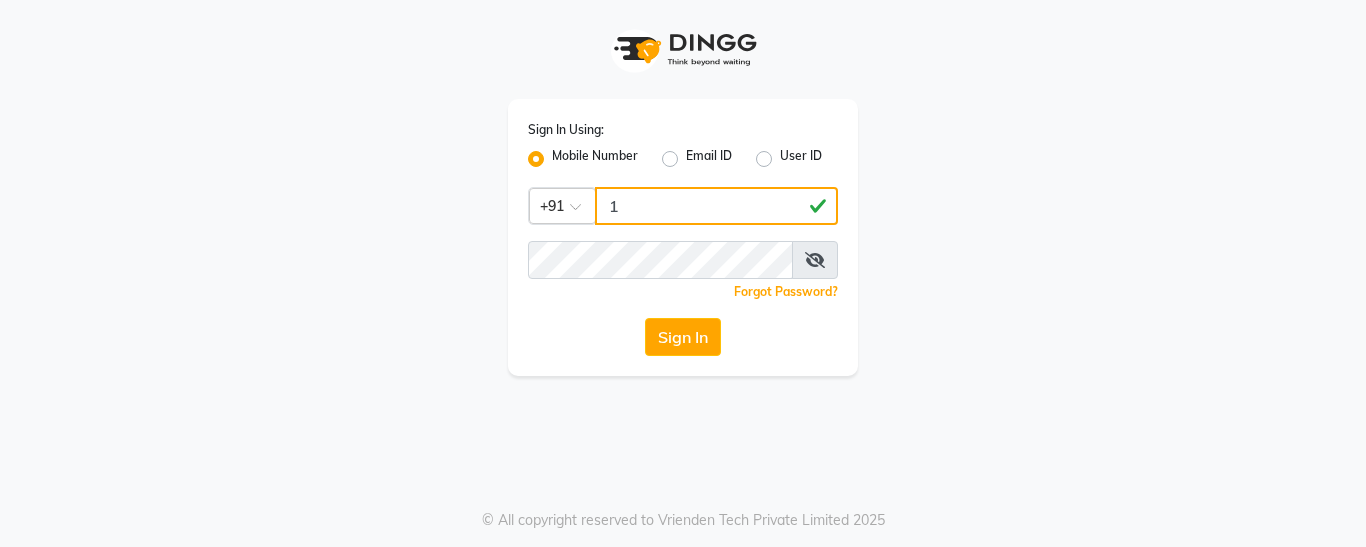 type 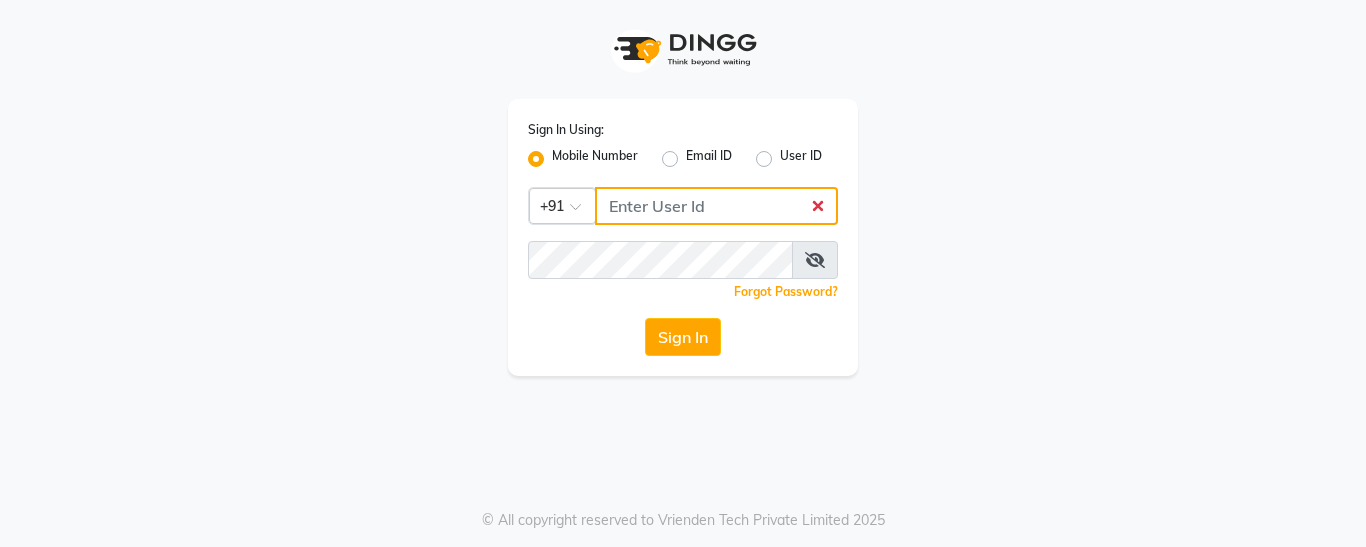 click 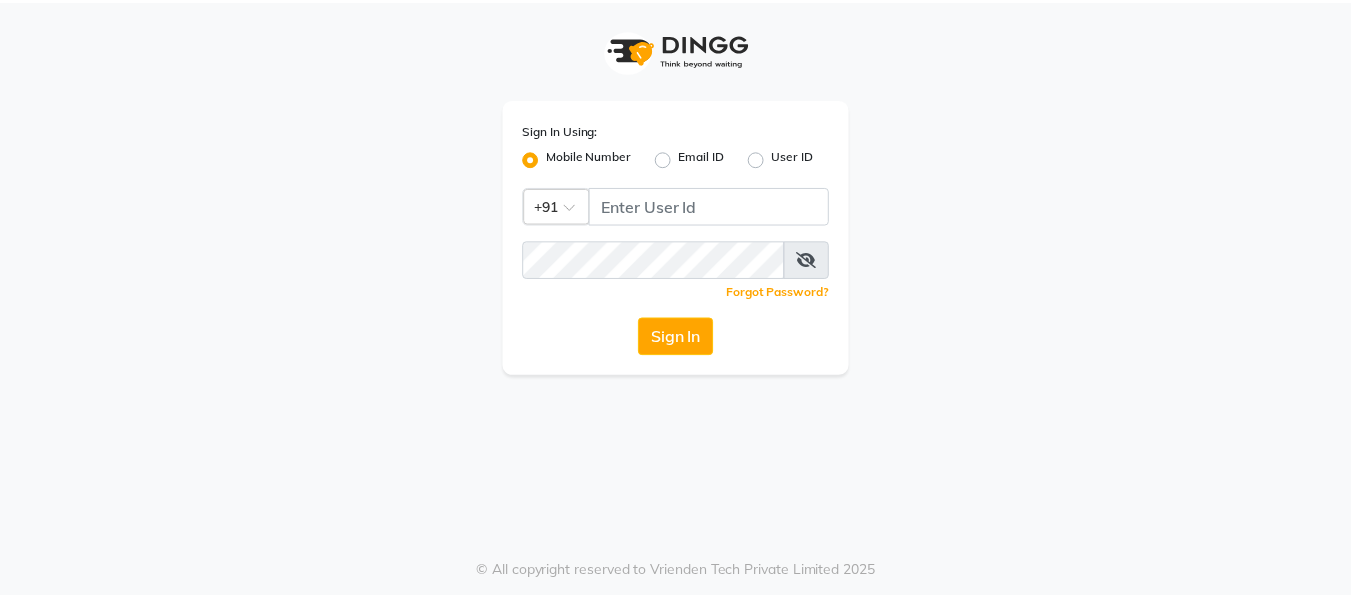 scroll, scrollTop: 0, scrollLeft: 0, axis: both 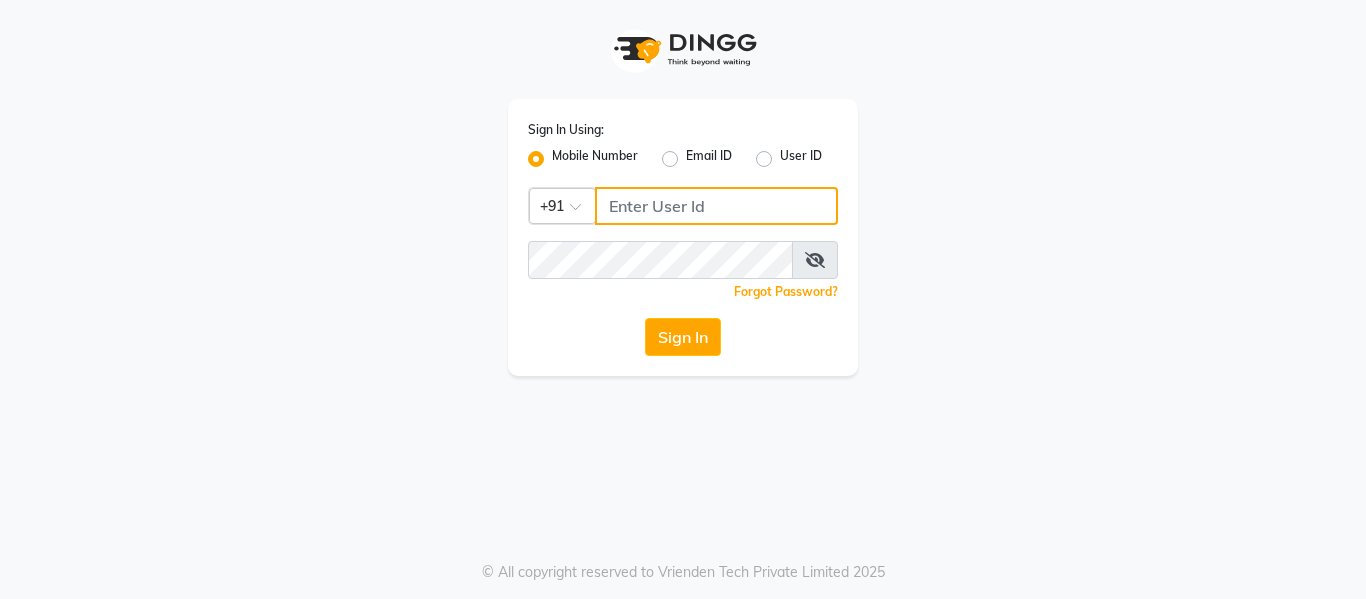 click 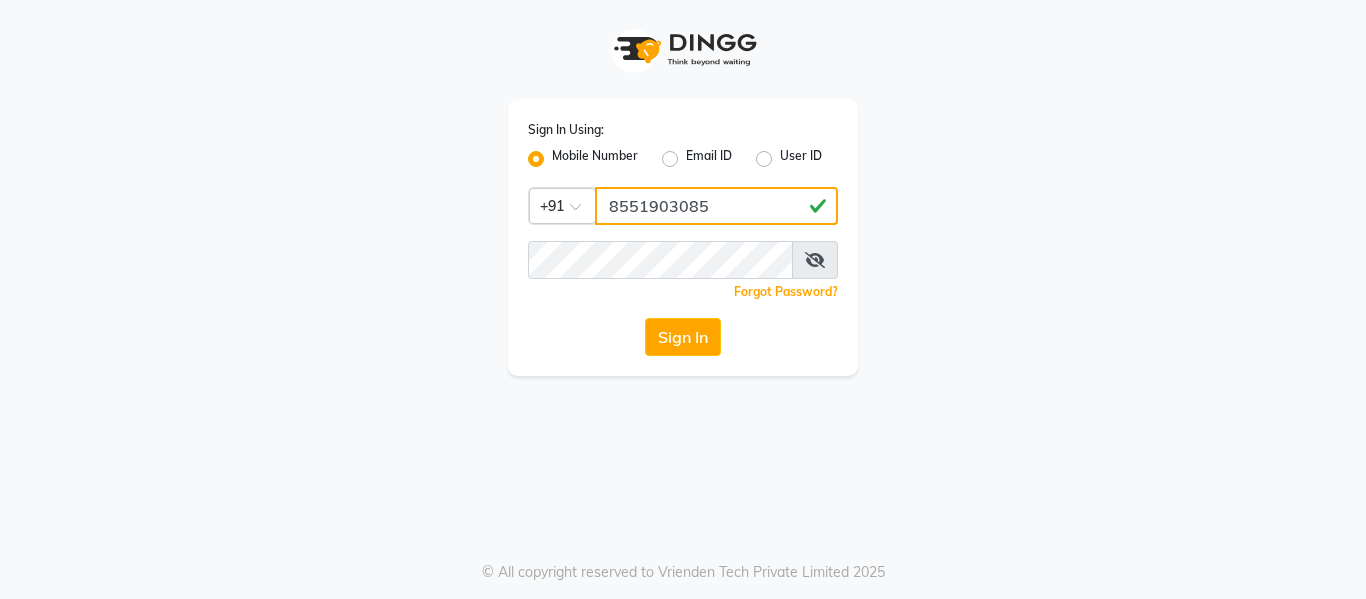 type on "8551903085" 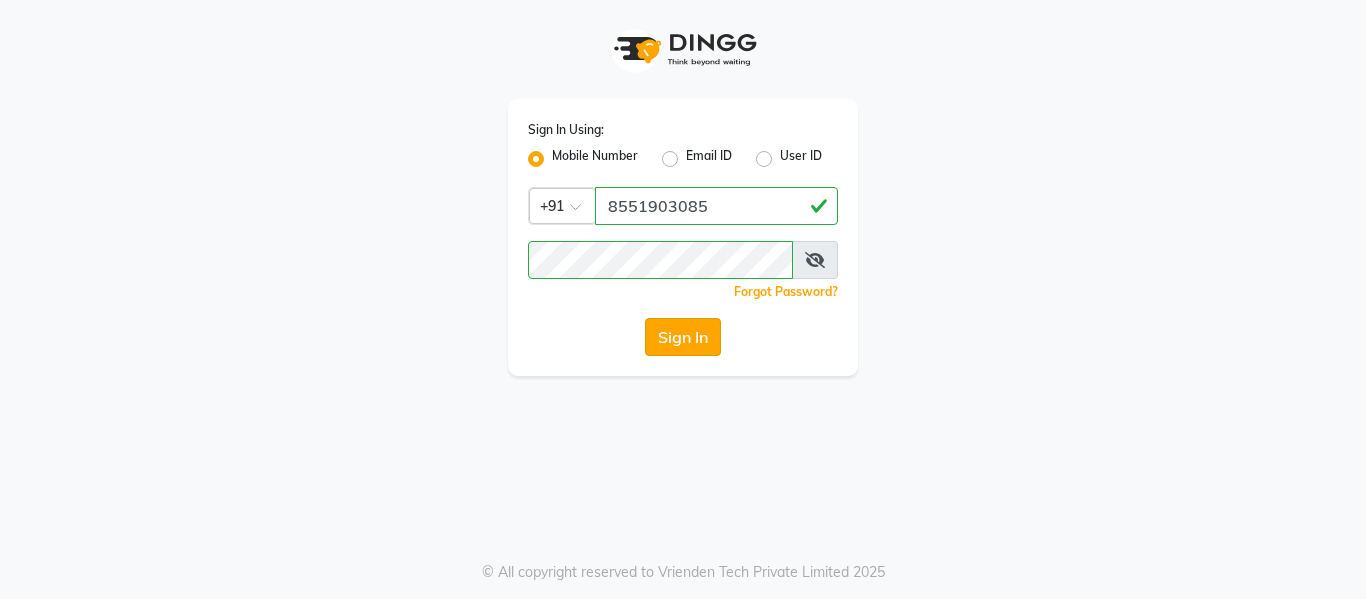 click on "Sign In" 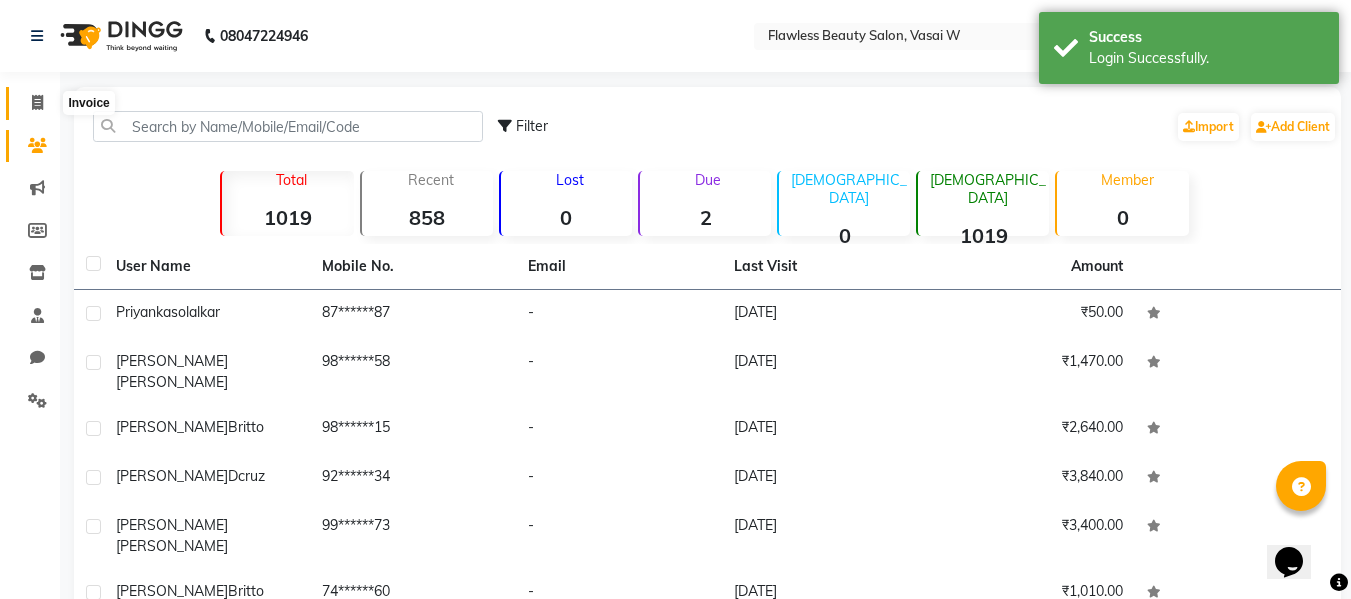 scroll, scrollTop: 0, scrollLeft: 0, axis: both 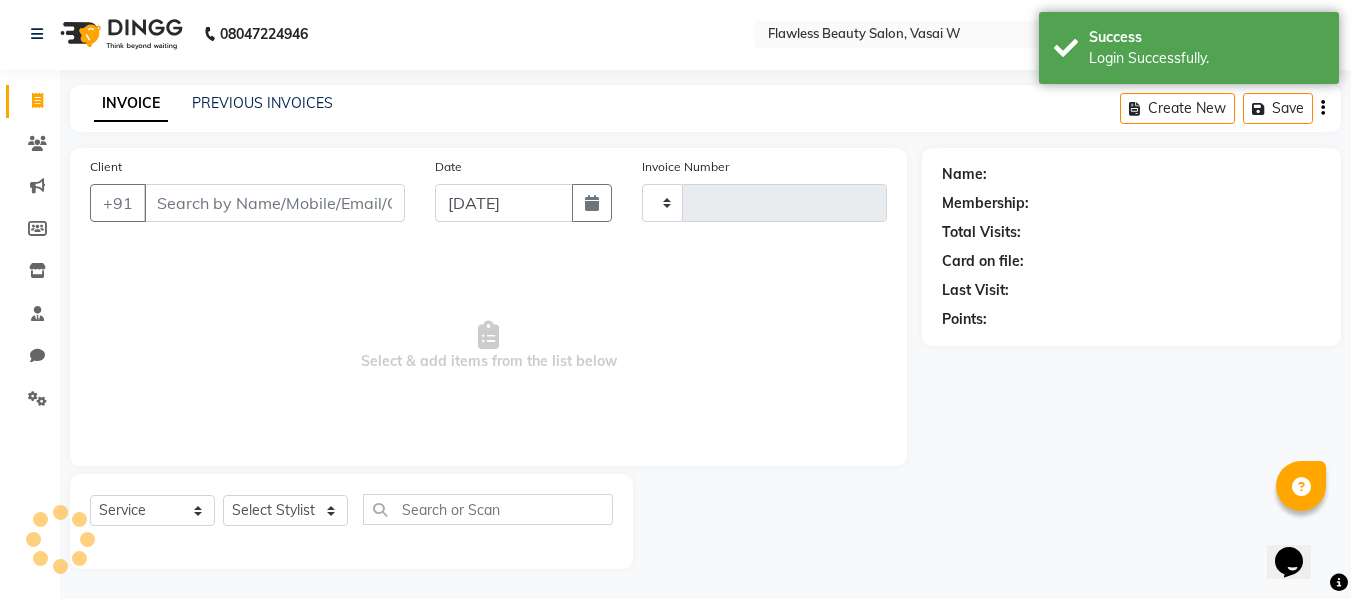 type on "1317" 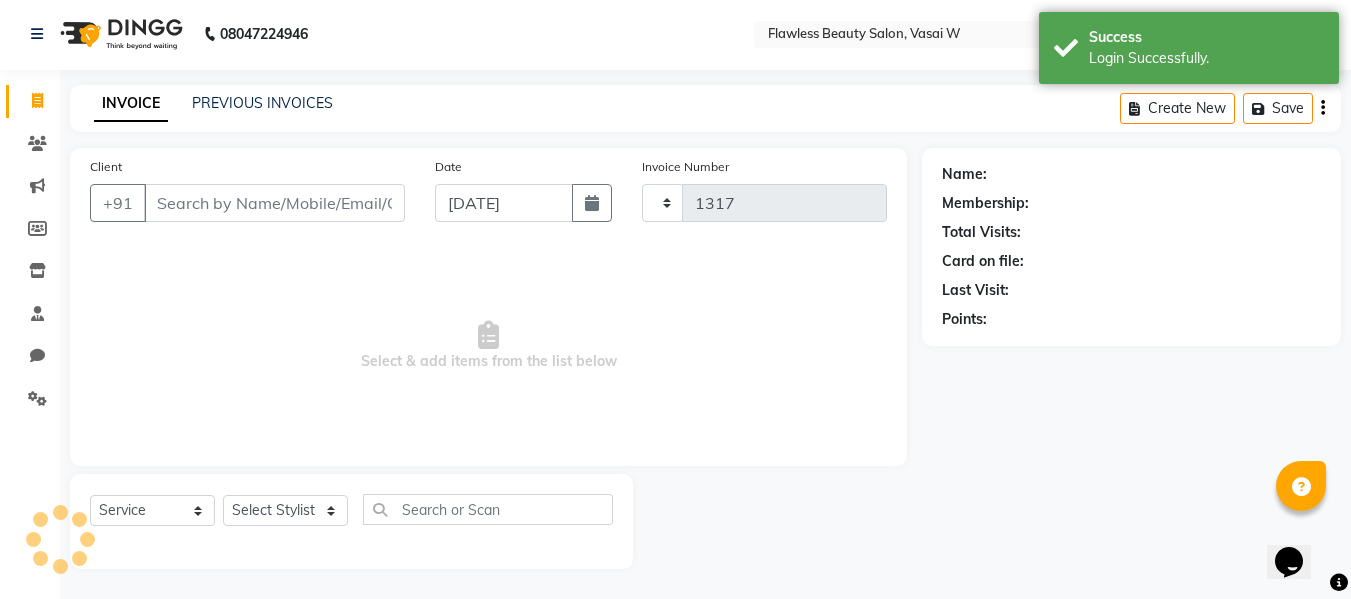 select on "8090" 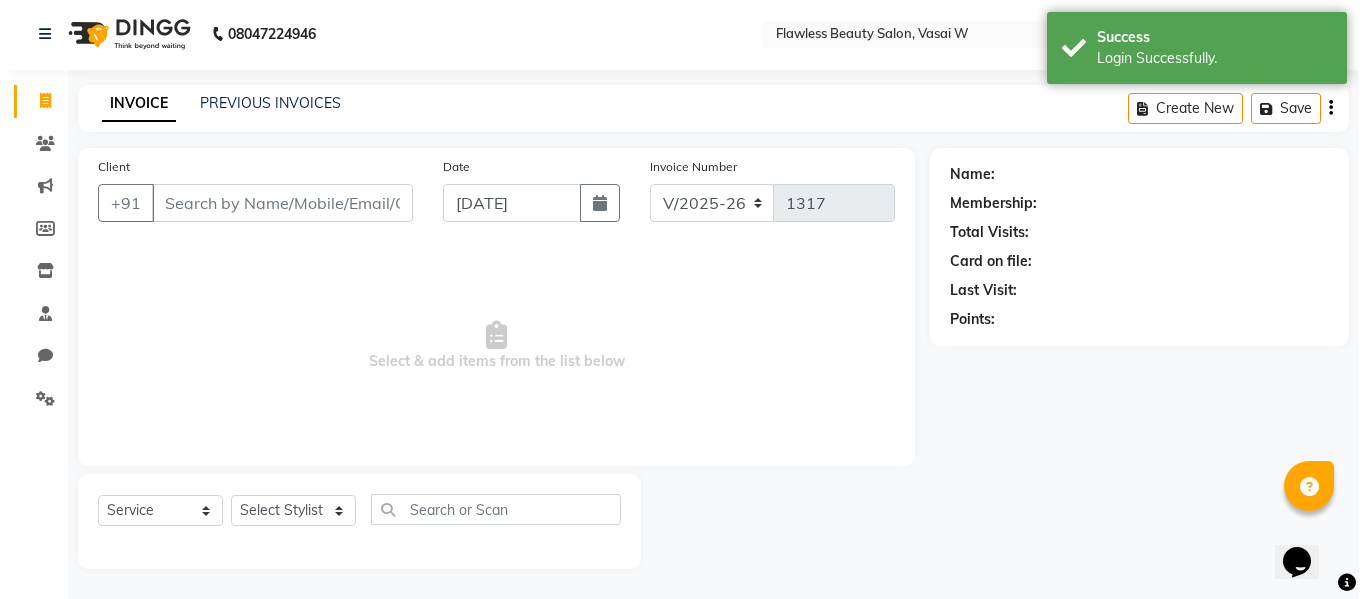 scroll, scrollTop: 0, scrollLeft: 0, axis: both 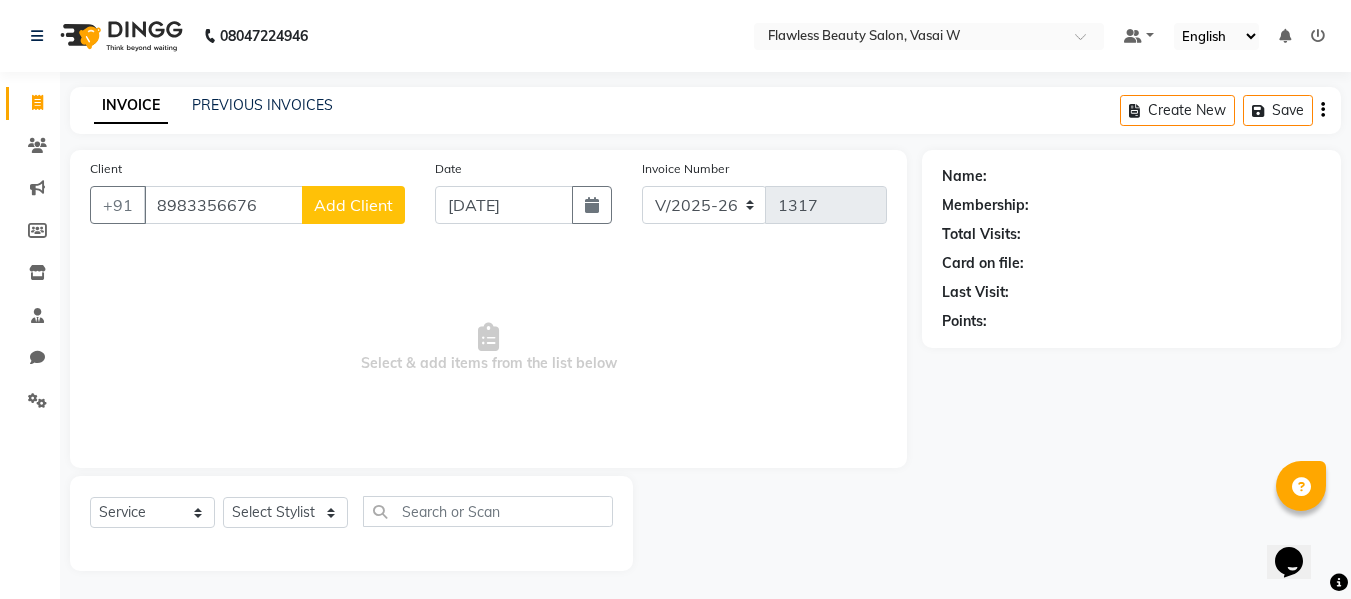 type on "8983356676" 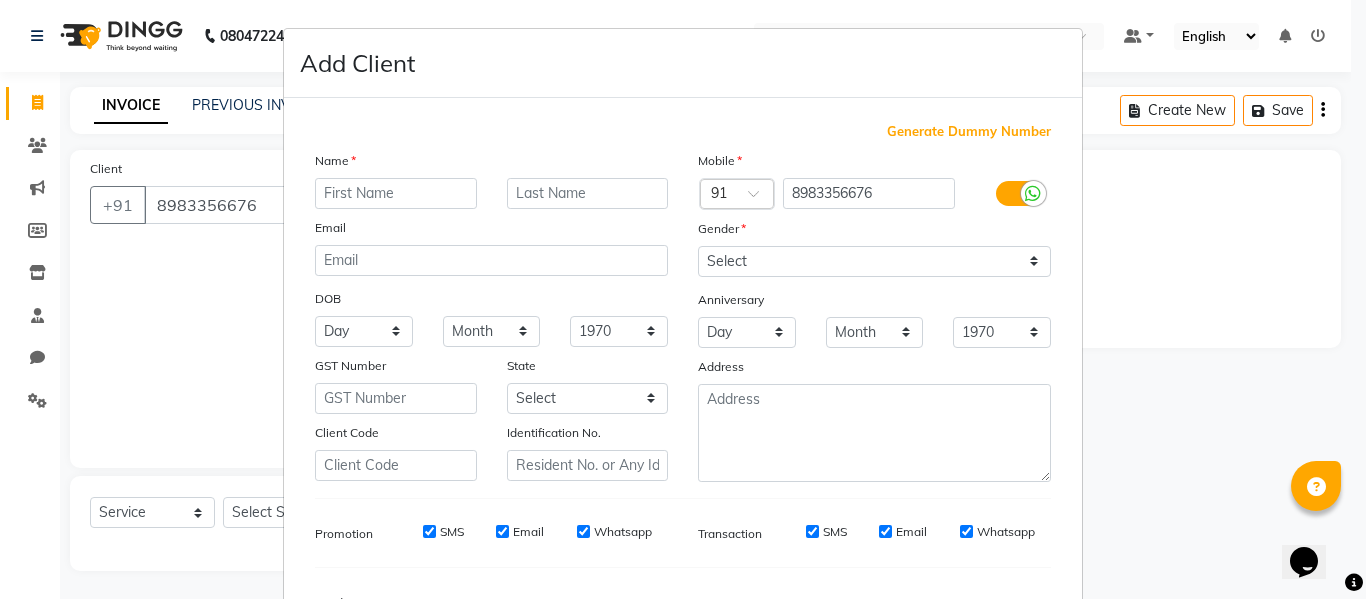 click at bounding box center (396, 193) 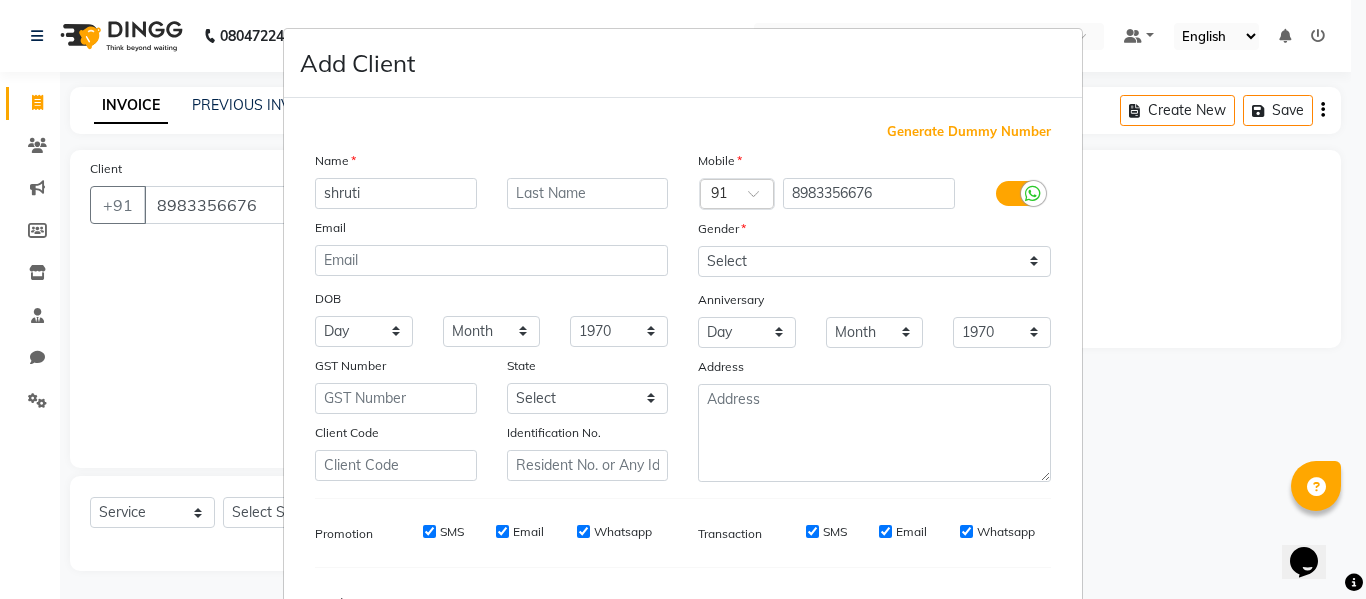 type on "shruti" 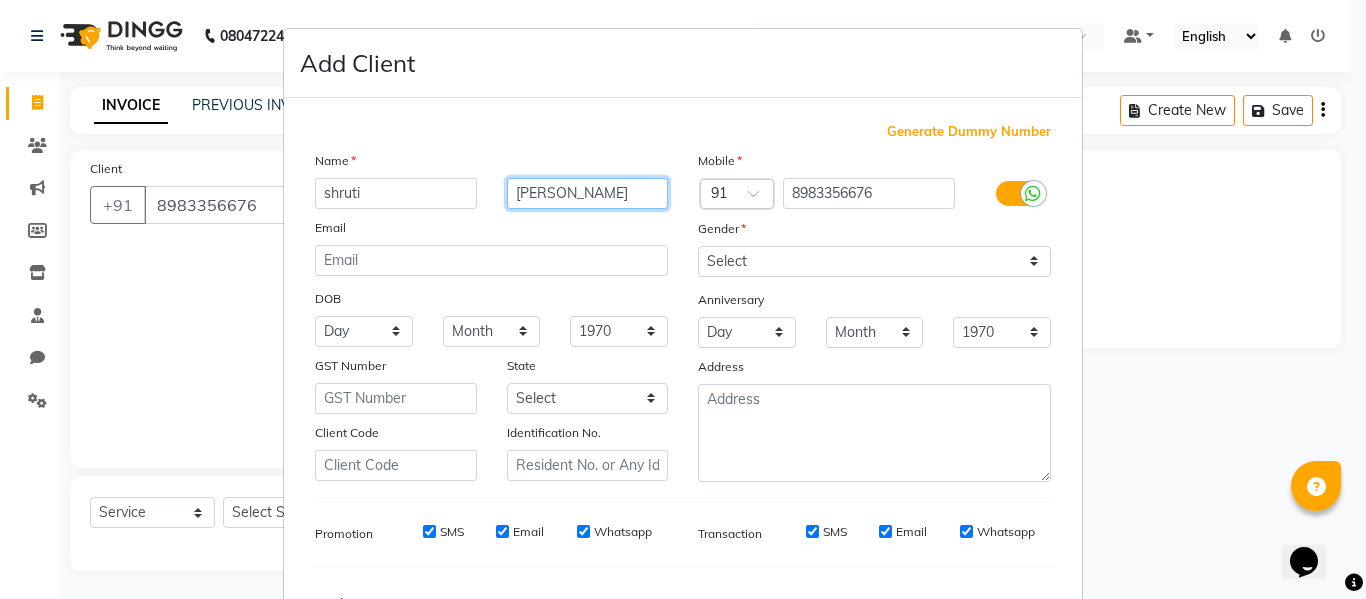 type on "[PERSON_NAME]" 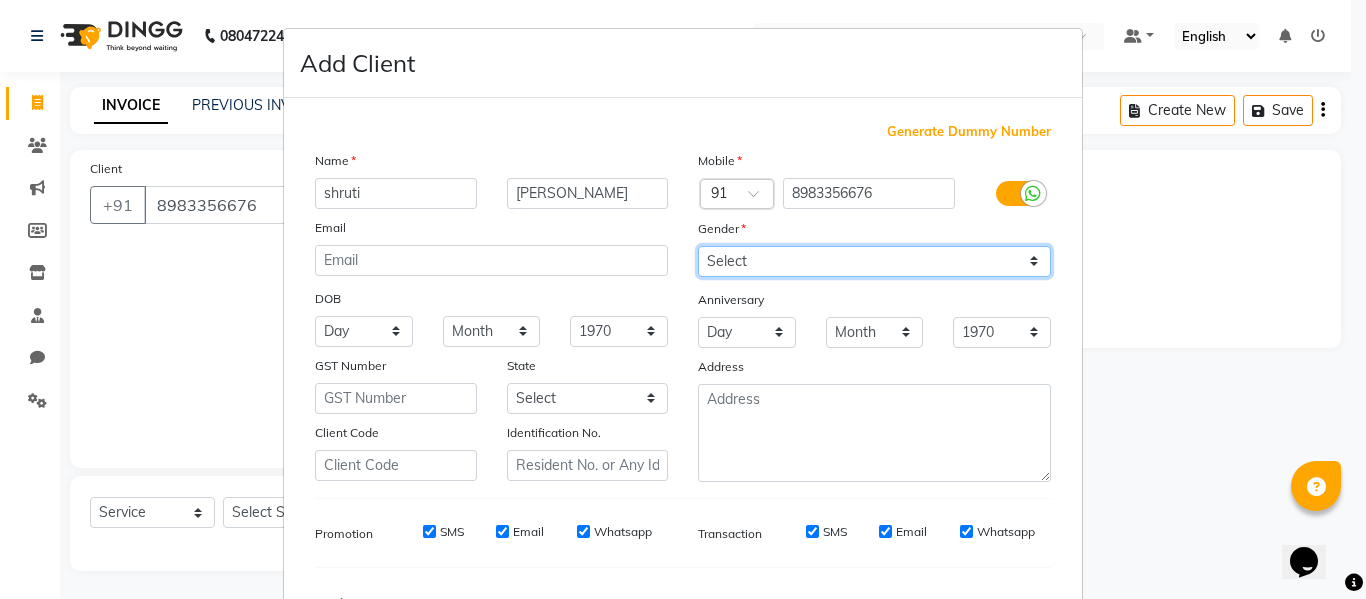 click on "Select Male Female Other Prefer Not To Say" at bounding box center (874, 261) 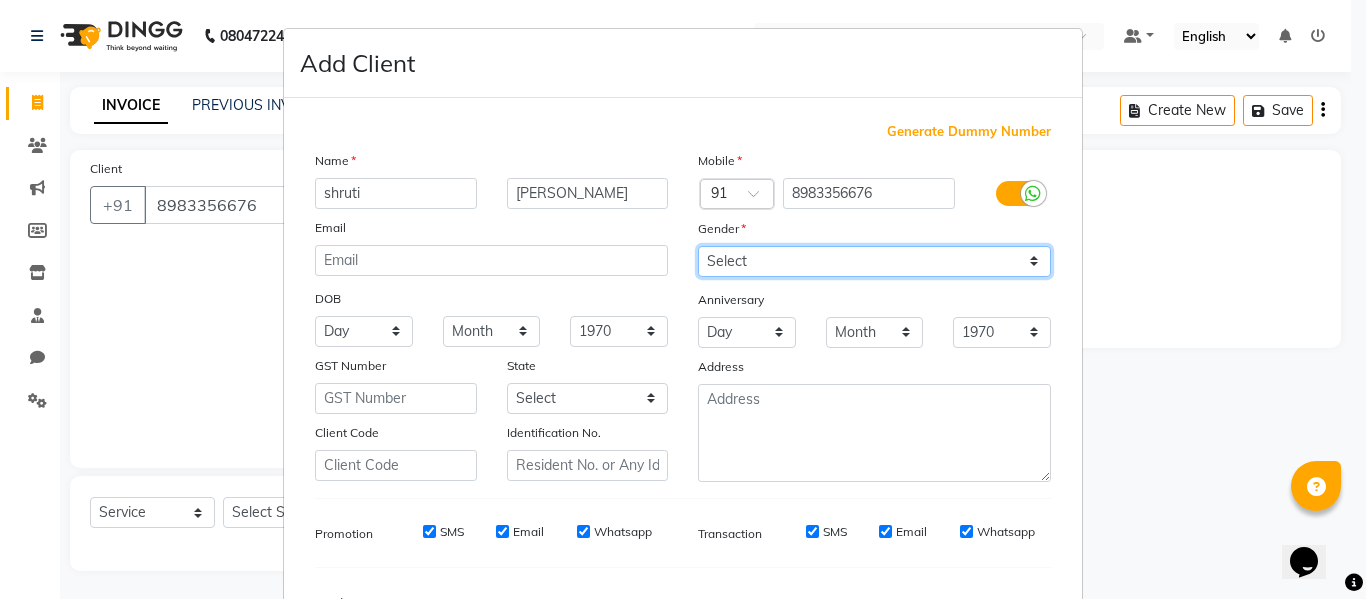 select on "[DEMOGRAPHIC_DATA]" 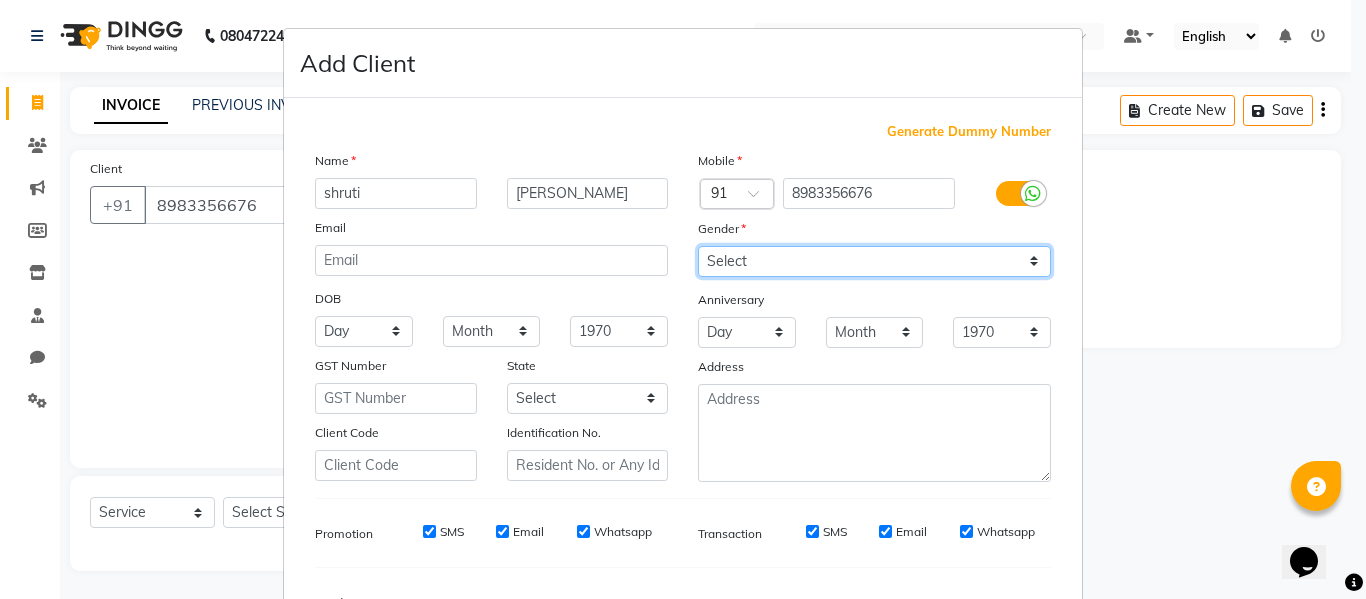 click on "Select Male Female Other Prefer Not To Say" at bounding box center [874, 261] 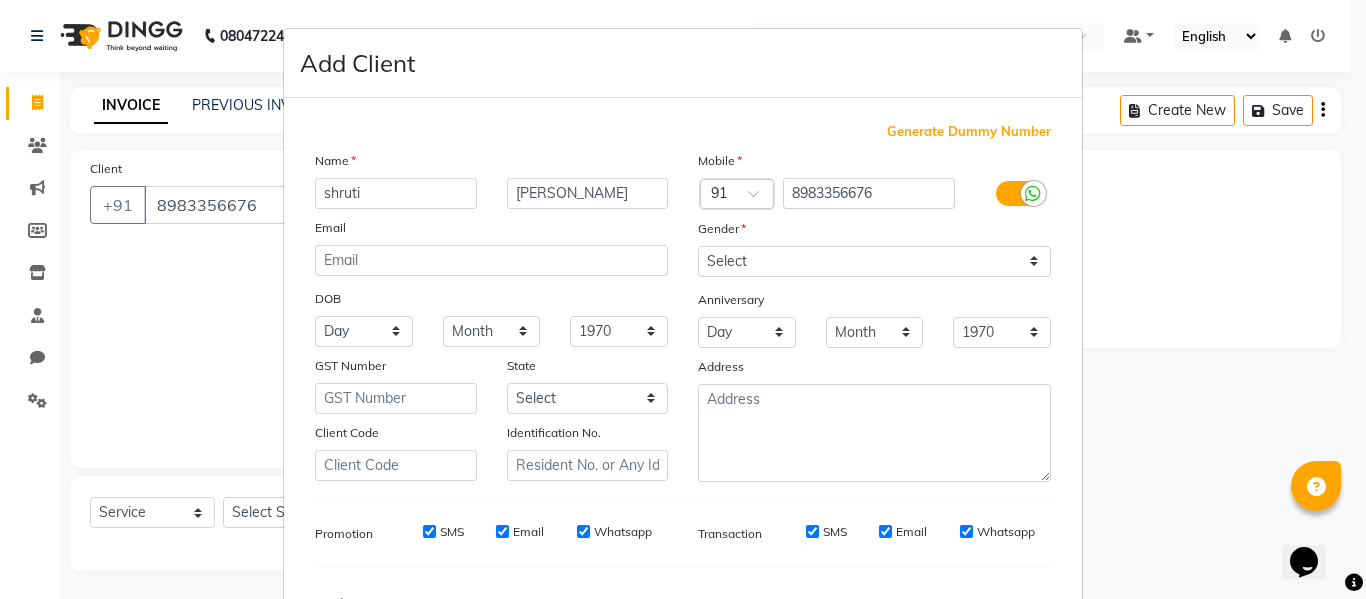 click at bounding box center (1354, 582) 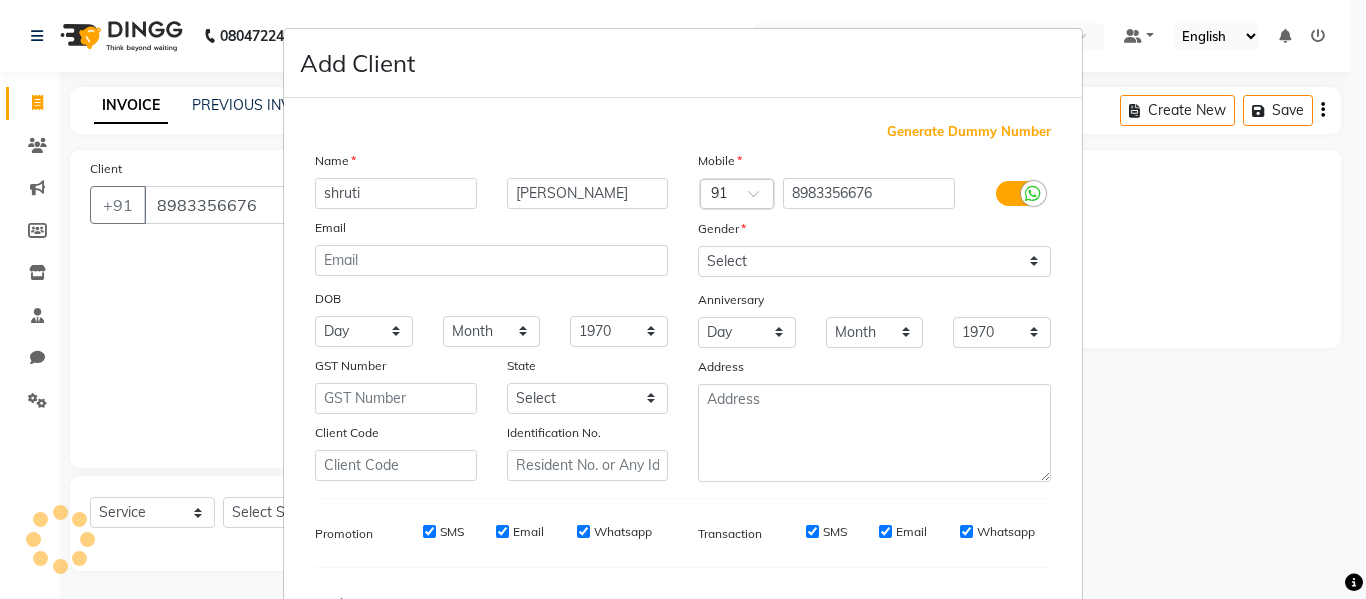 click at bounding box center (1354, 582) 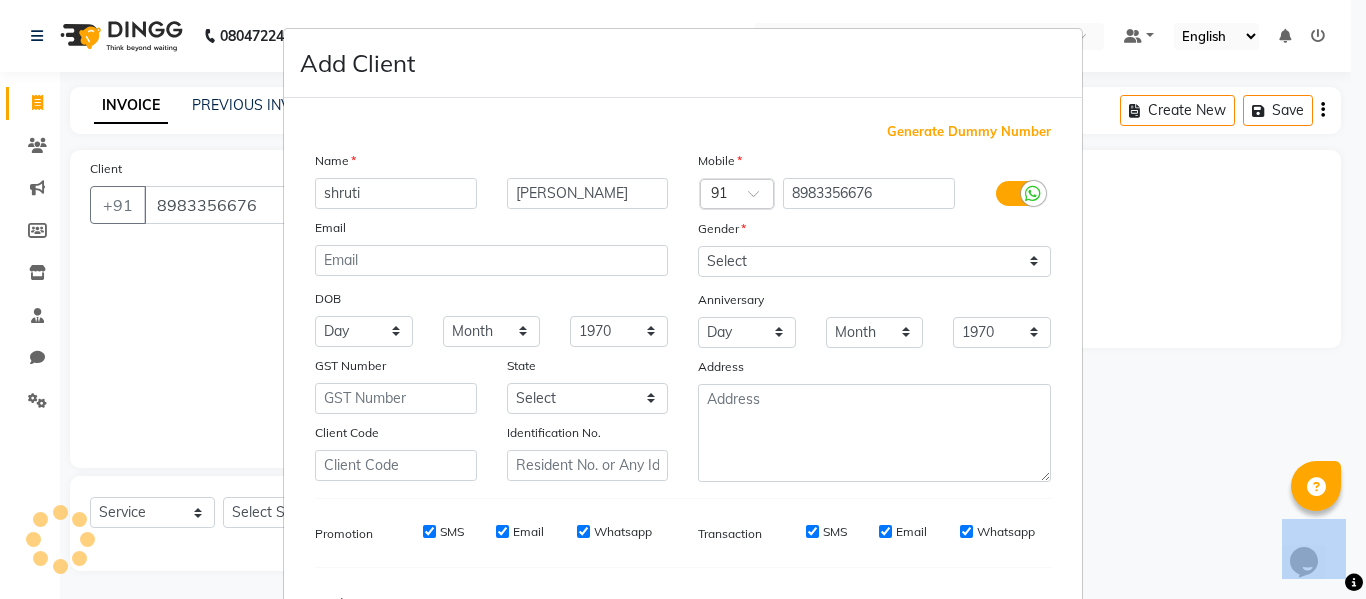 click at bounding box center (1354, 582) 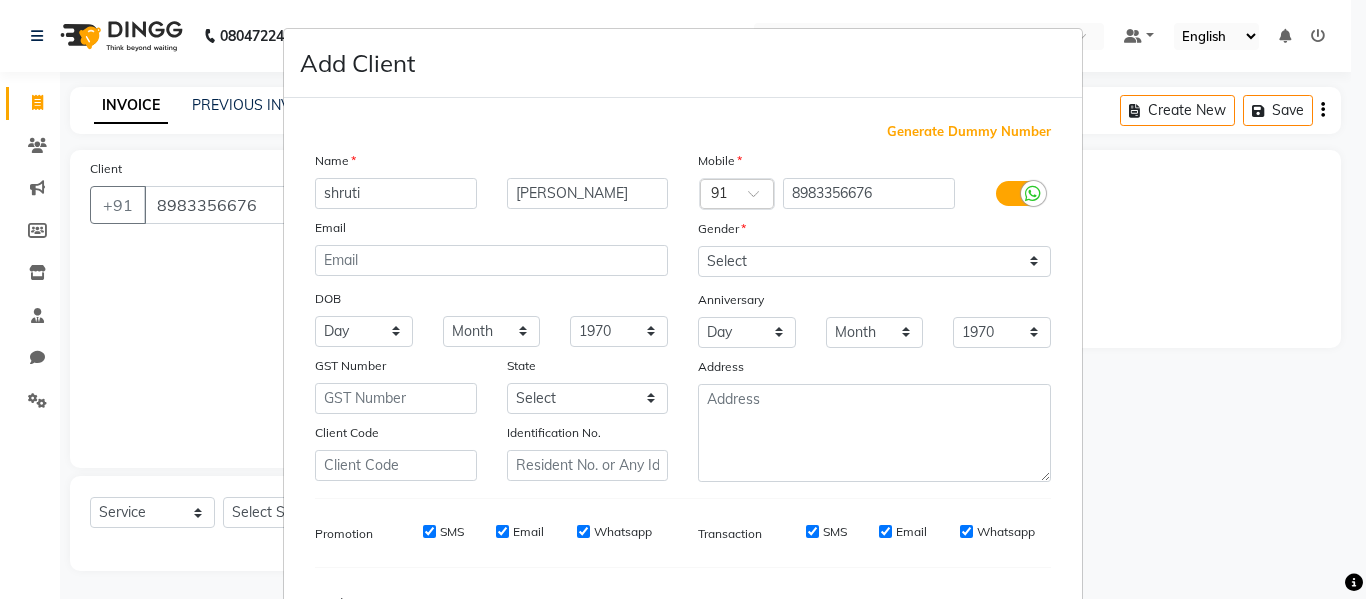 click at bounding box center (1354, 582) 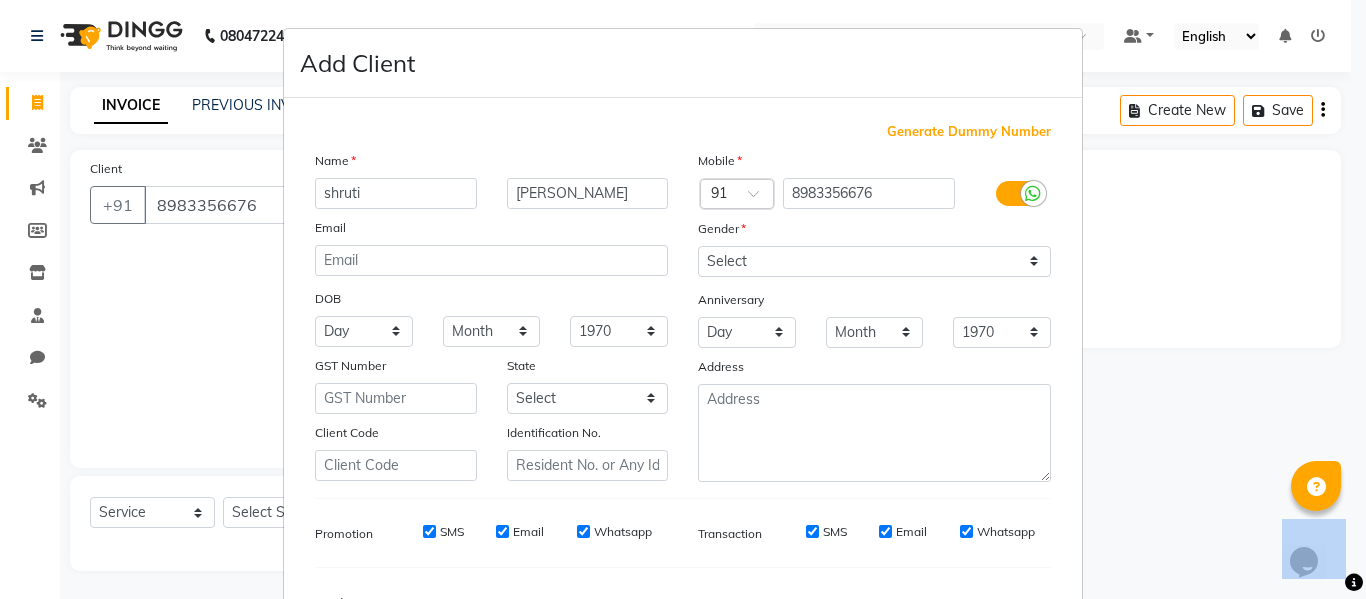 click at bounding box center [1354, 582] 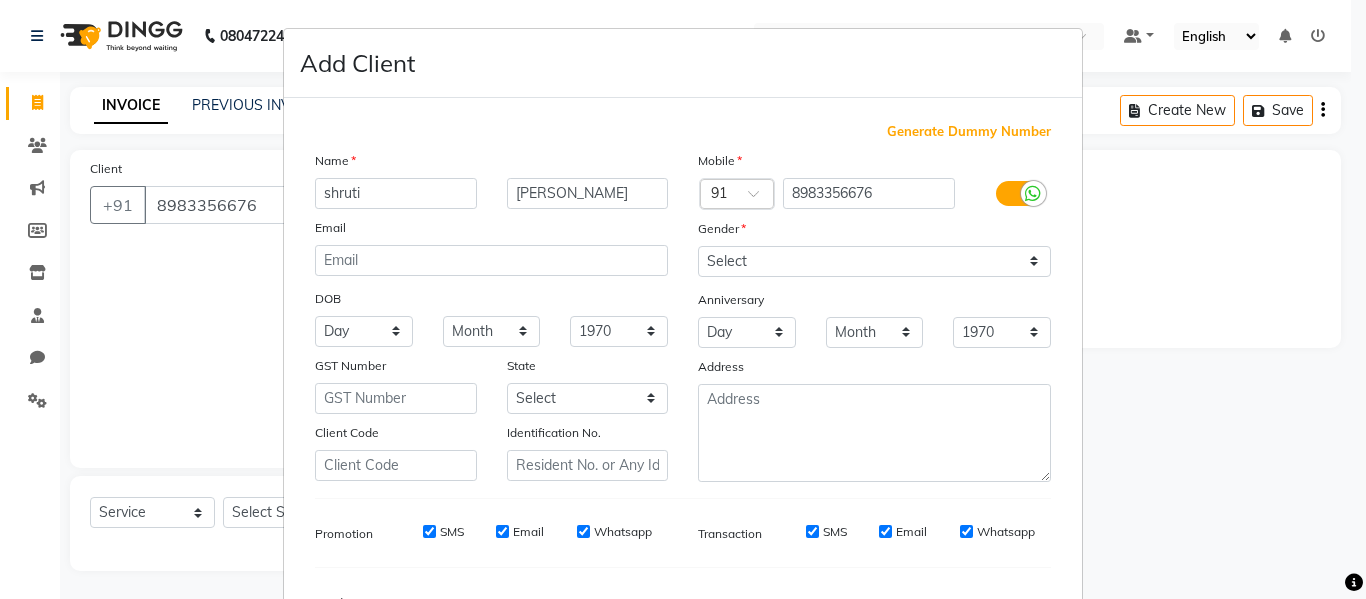 click at bounding box center [1354, 582] 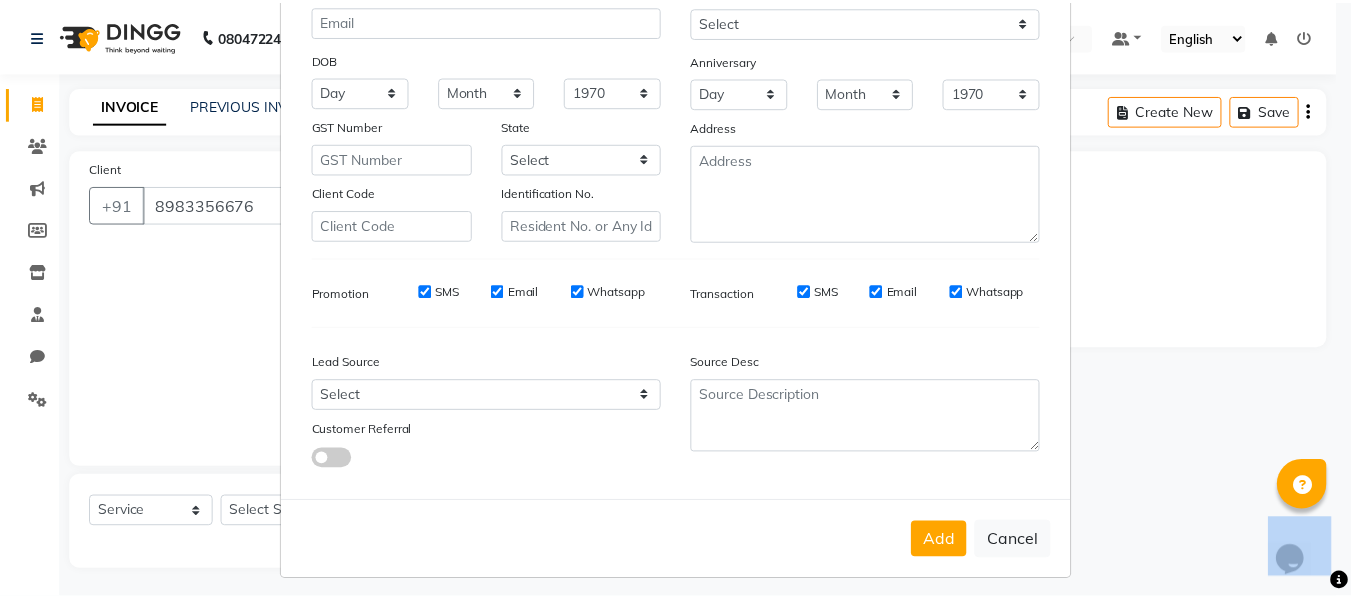 scroll, scrollTop: 250, scrollLeft: 0, axis: vertical 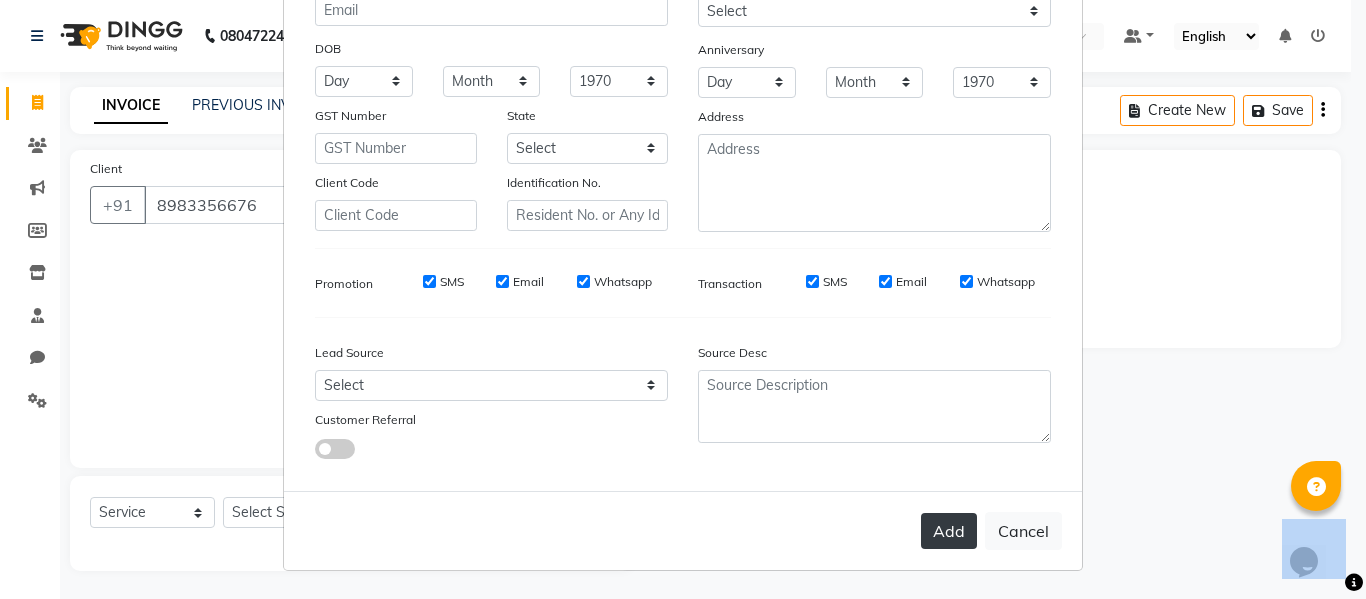 click on "Add" at bounding box center [949, 531] 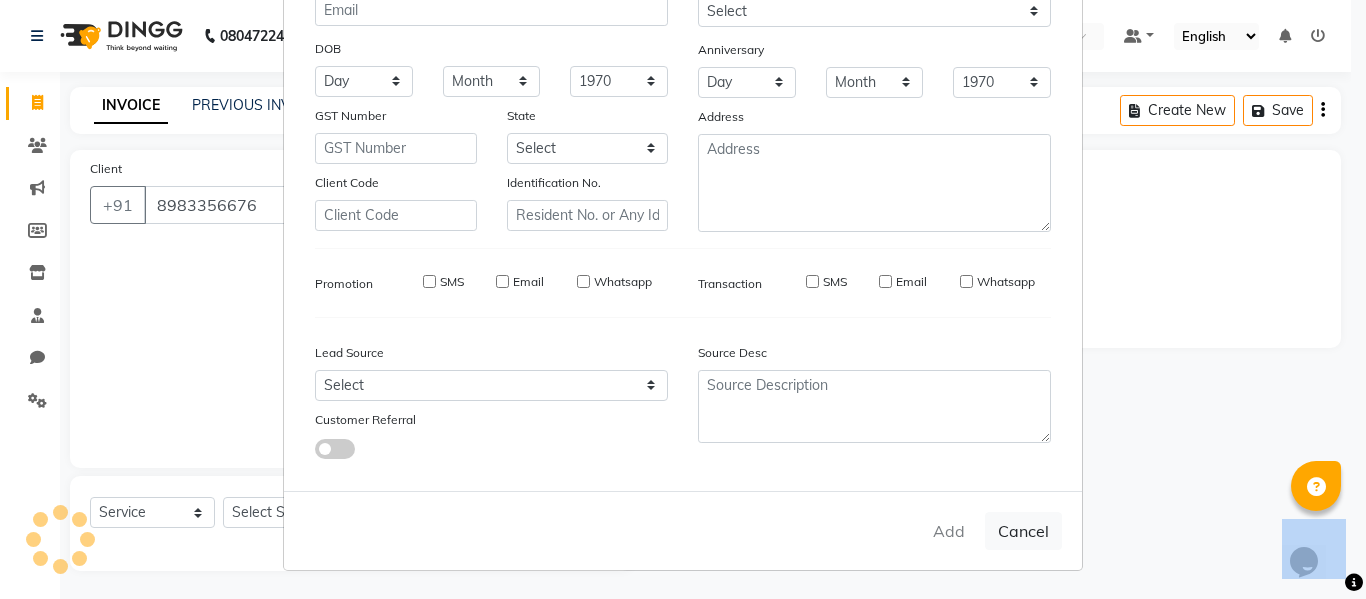 type on "89******76" 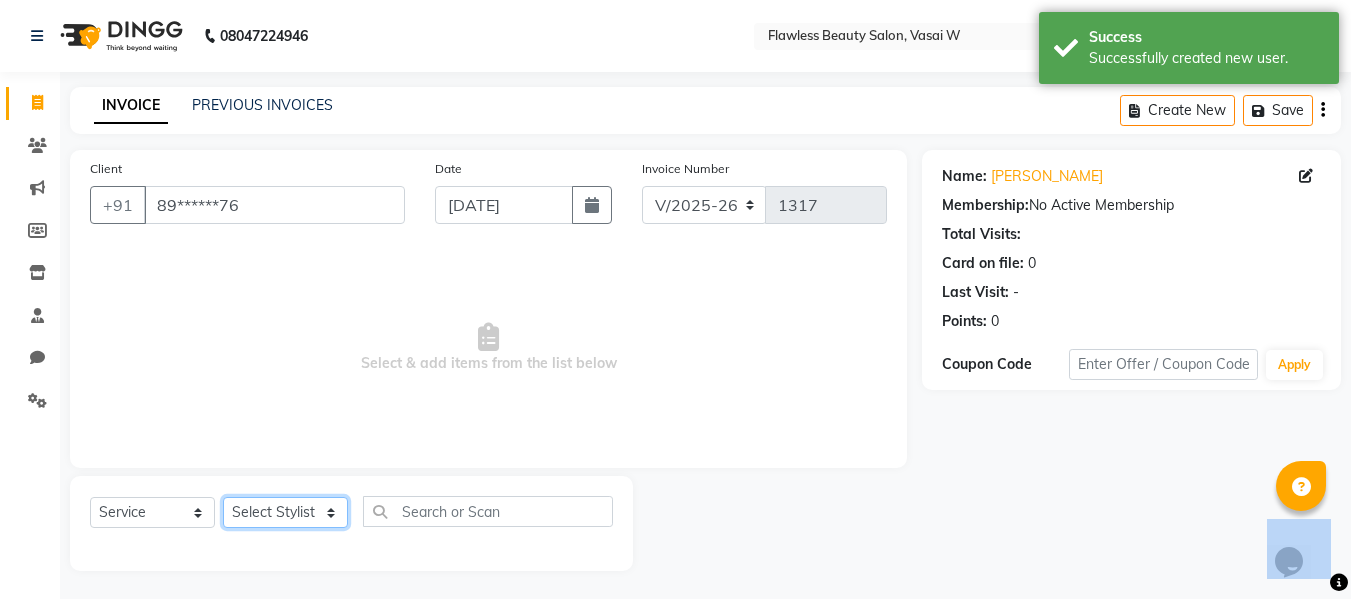 click on "Select Stylist Afsana [PERSON_NAME]  [PERSON_NAME] Maam Nisha  Pari [PERSON_NAME] [PERSON_NAME]" 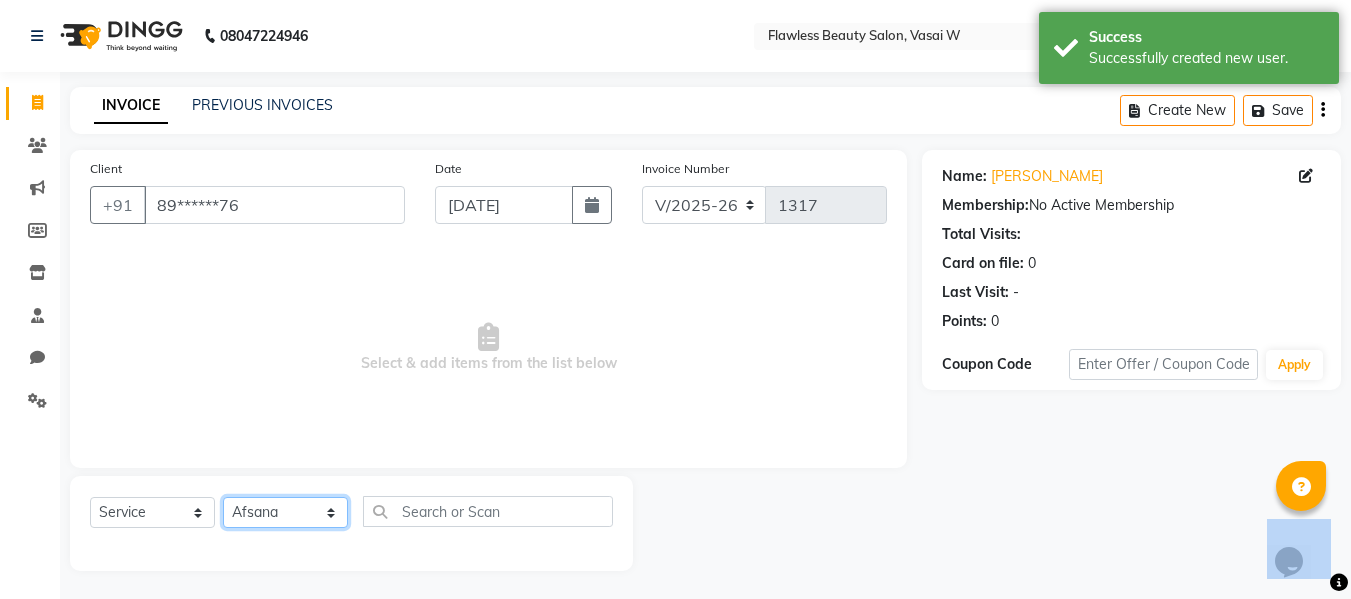 click on "Select Stylist Afsana [PERSON_NAME]  [PERSON_NAME] Maam Nisha  Pari [PERSON_NAME] [PERSON_NAME]" 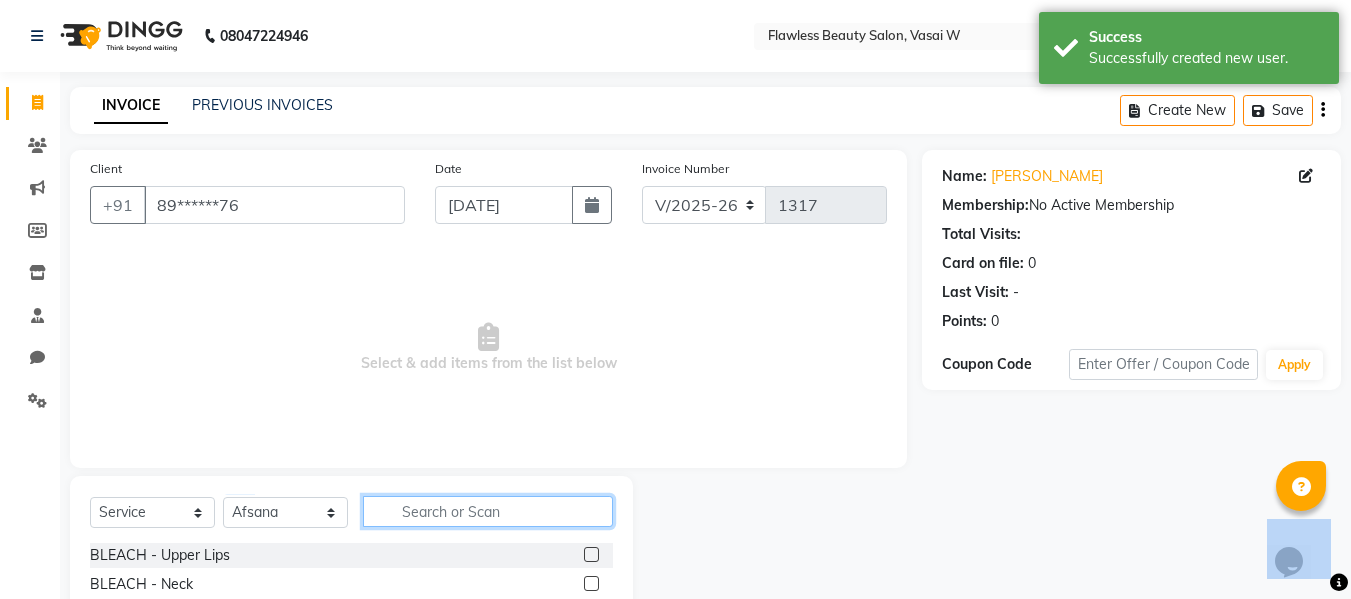 click 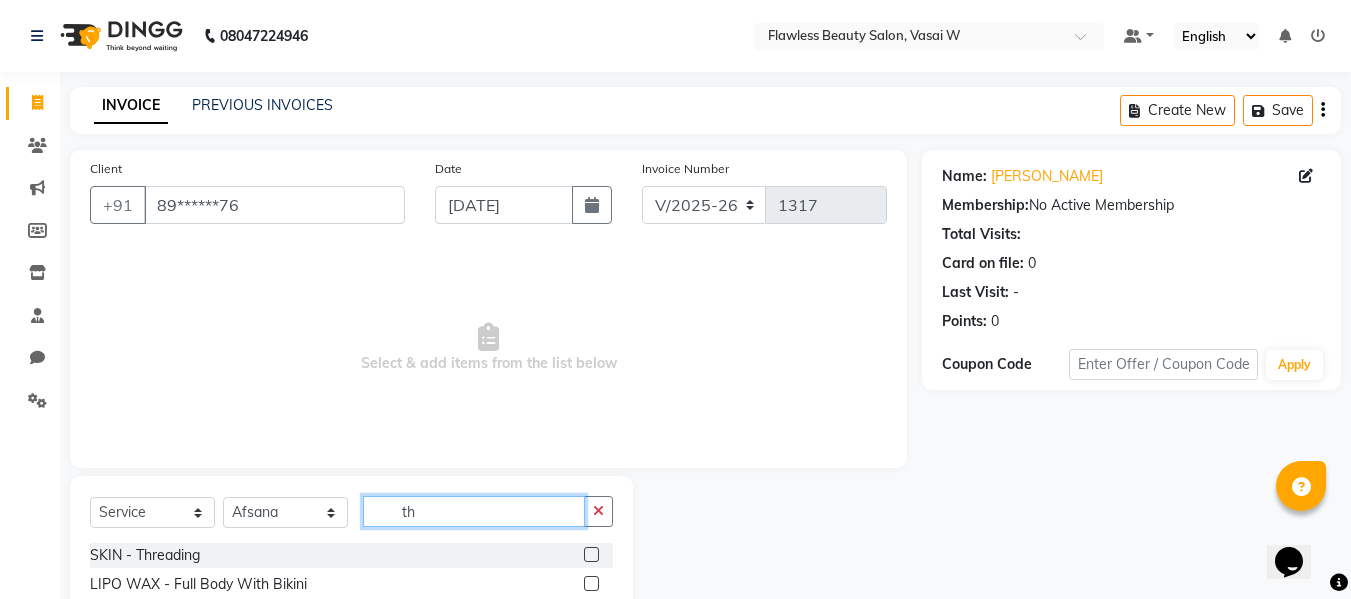 type on "th" 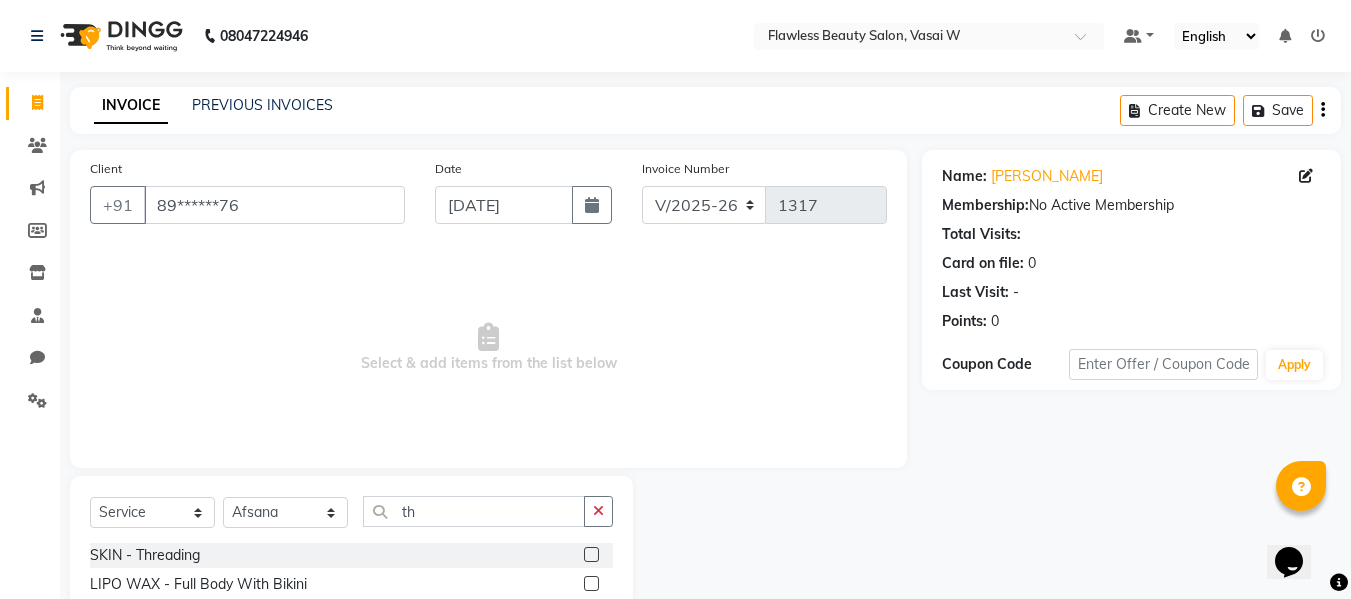 click 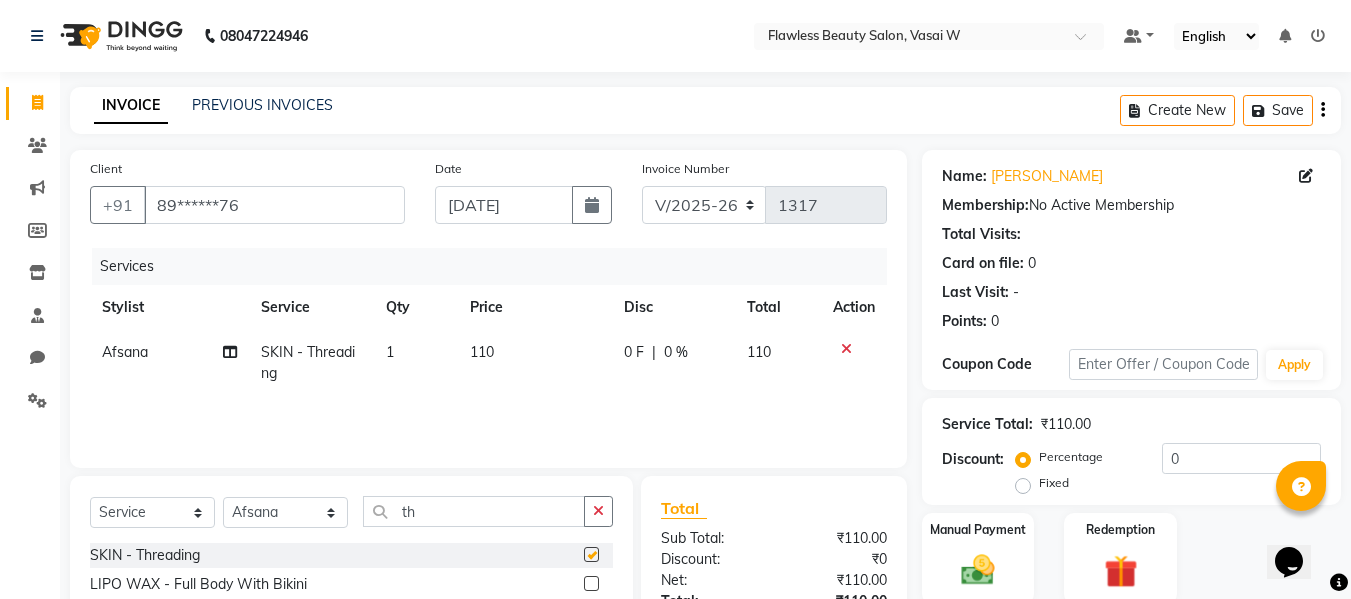 checkbox on "false" 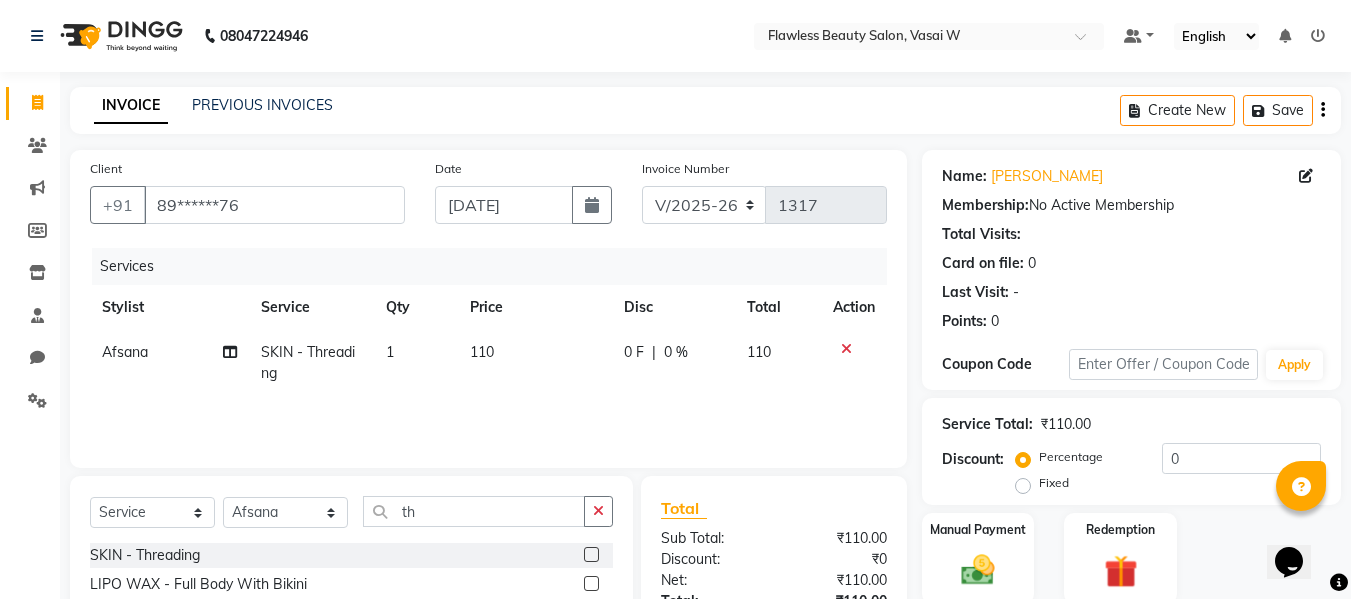 click on "110" 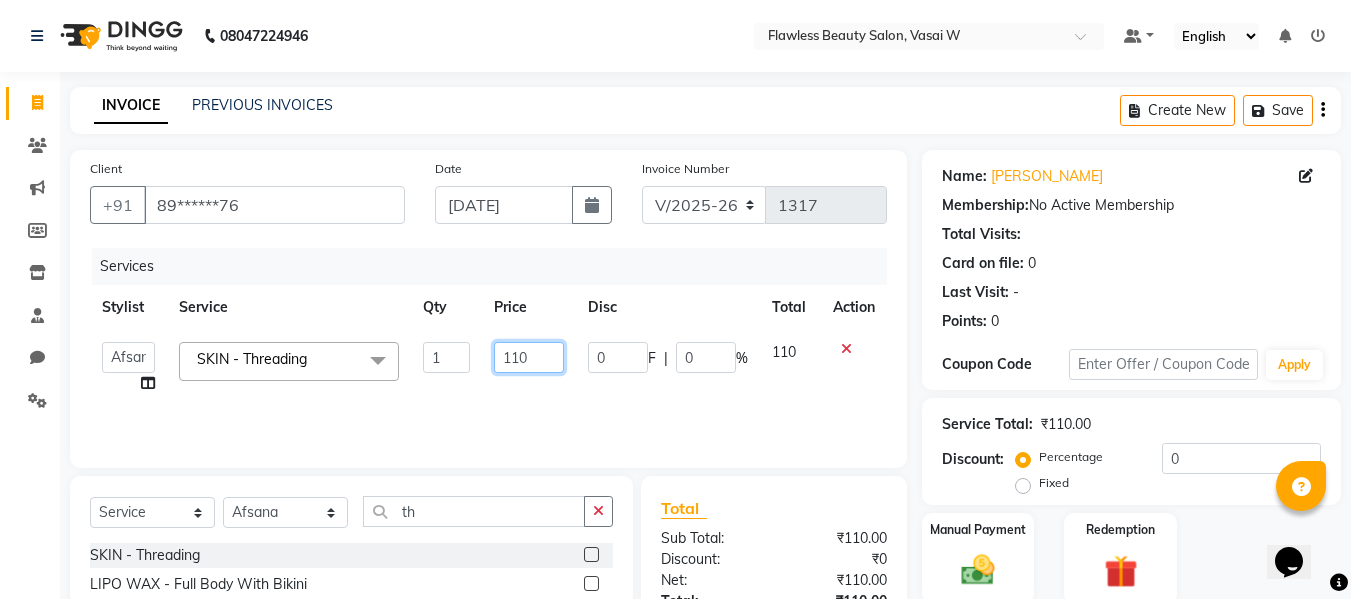click on "110" 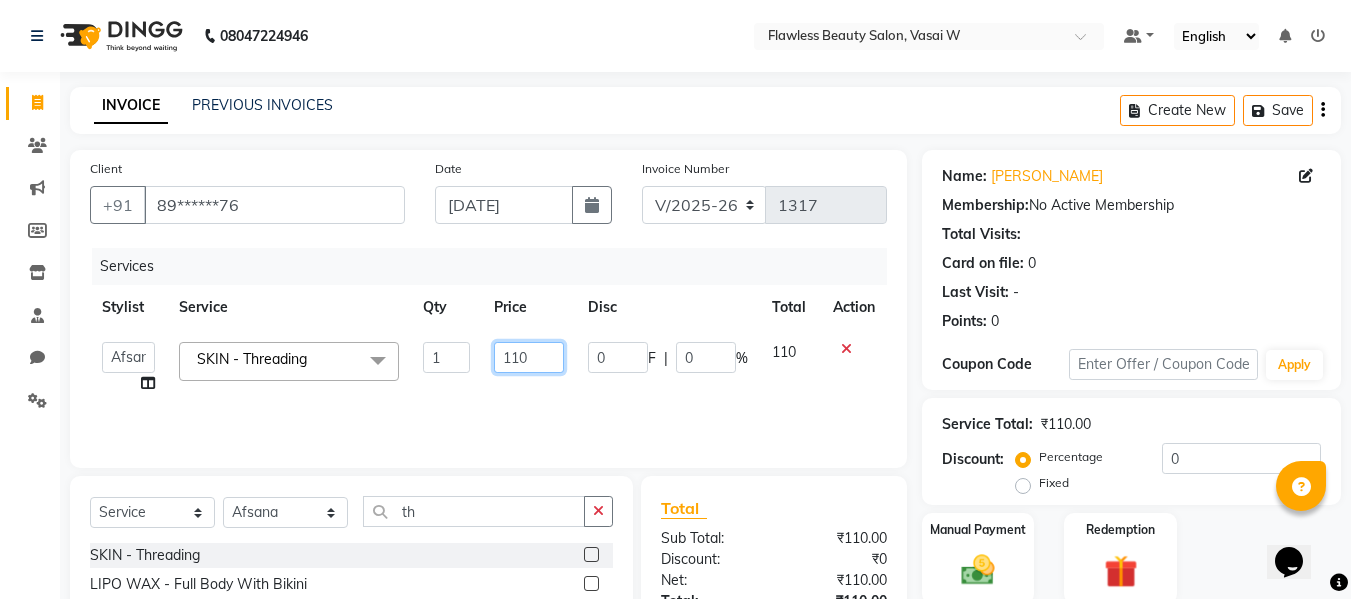 click on "110" 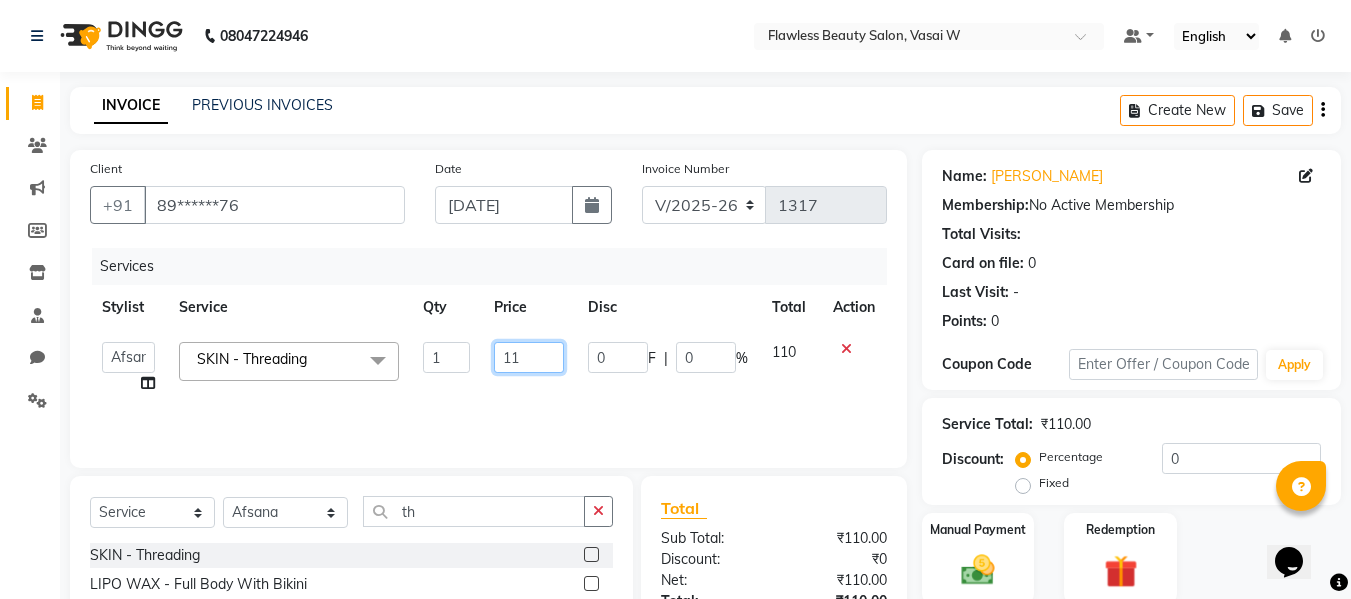 type on "1" 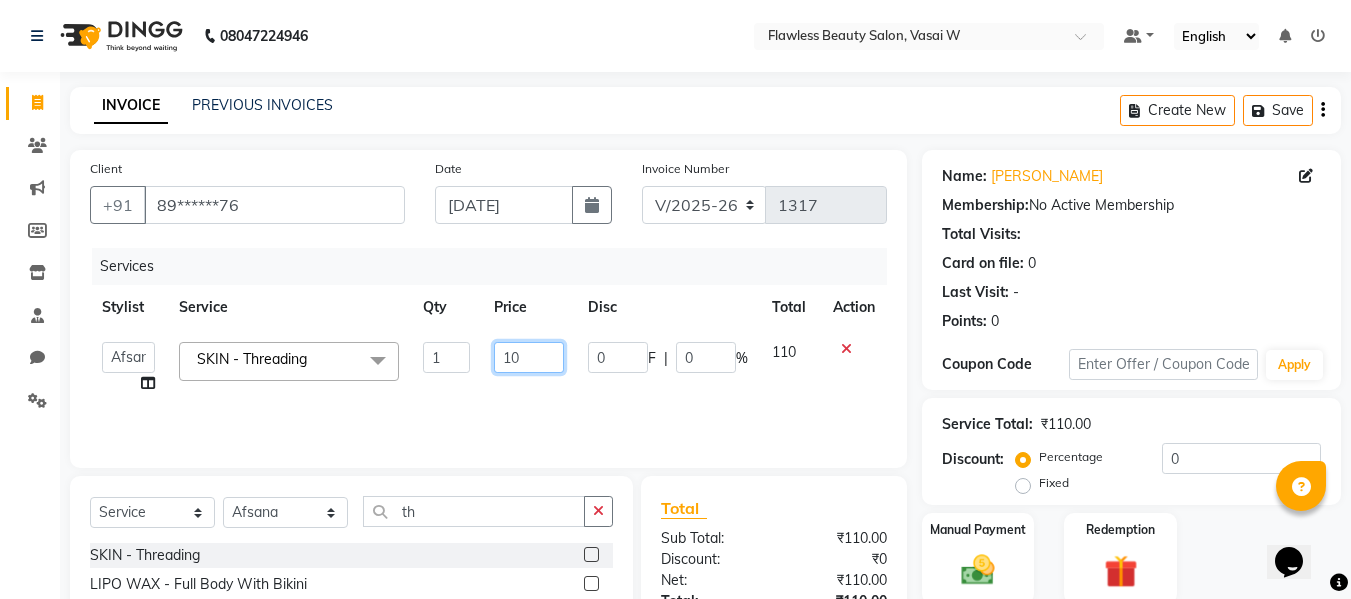 type on "100" 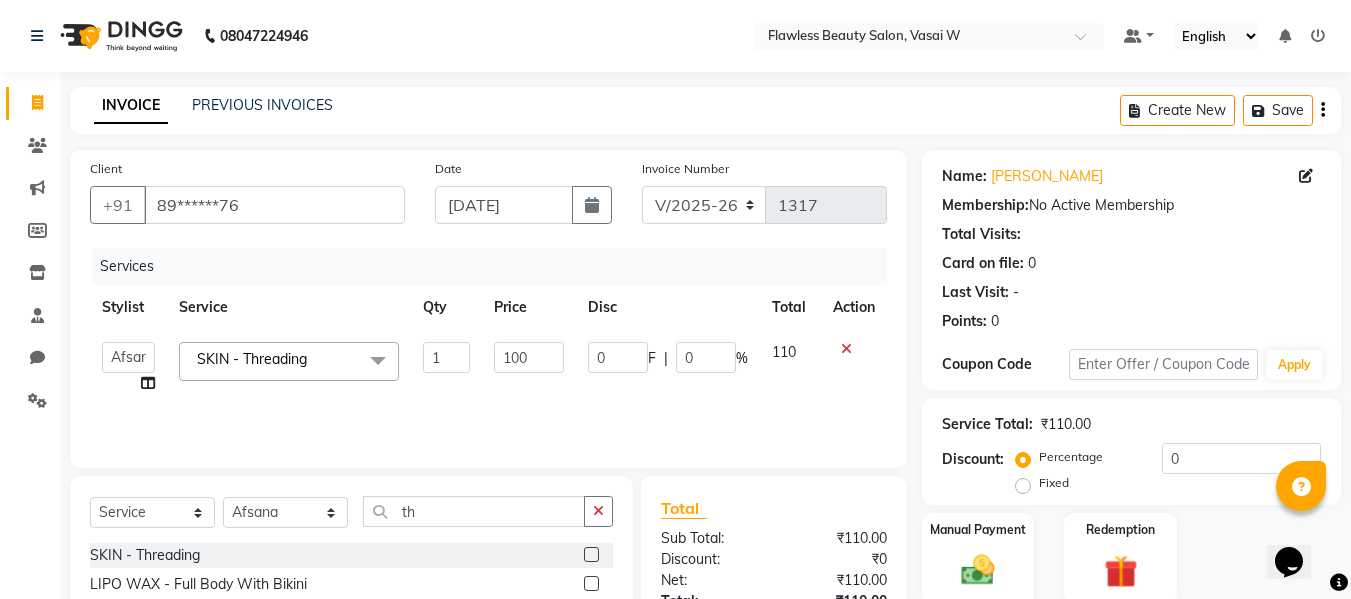 click on "110" 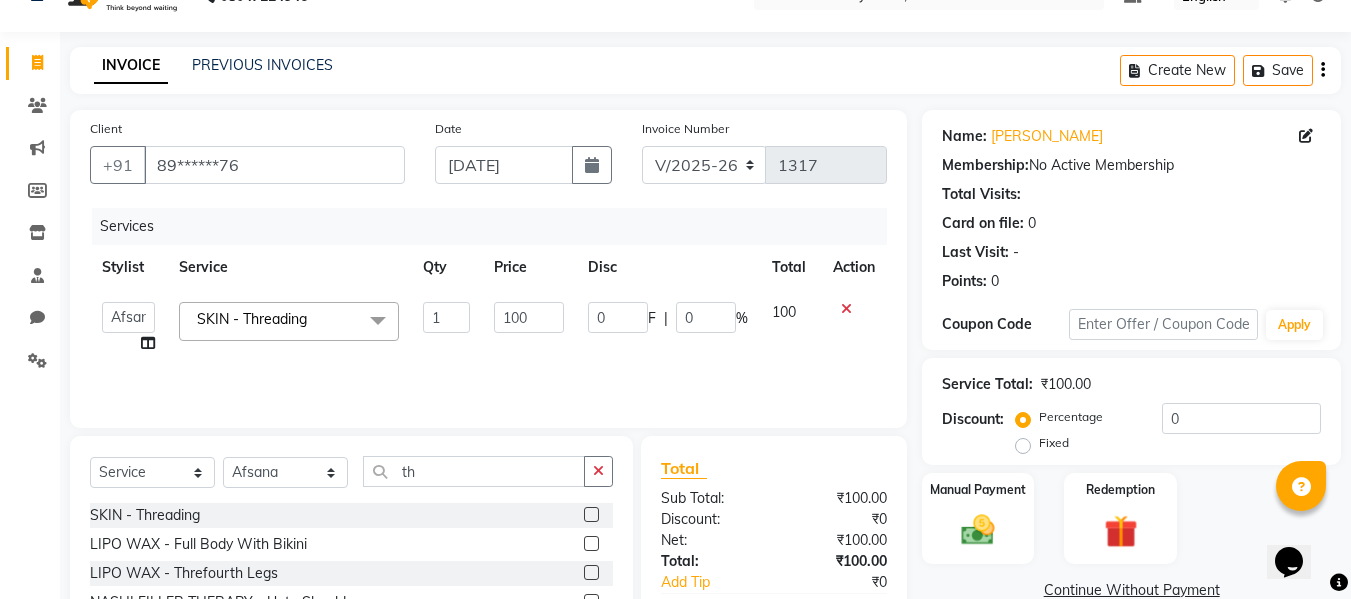 scroll, scrollTop: 202, scrollLeft: 0, axis: vertical 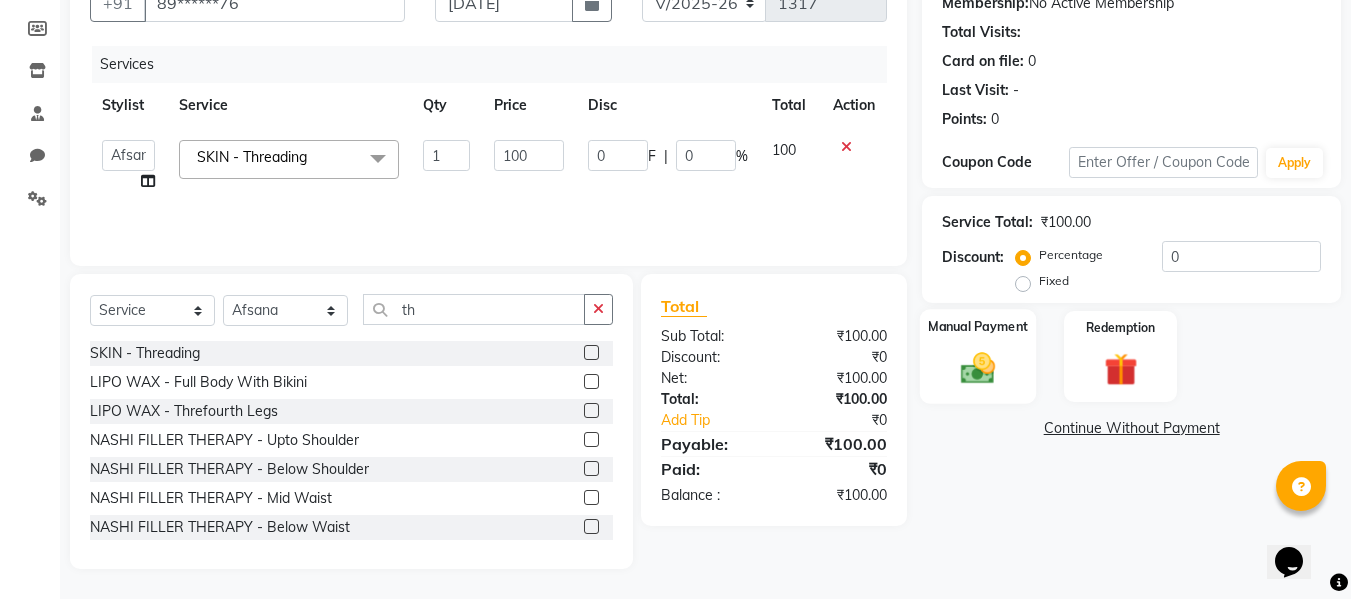 click 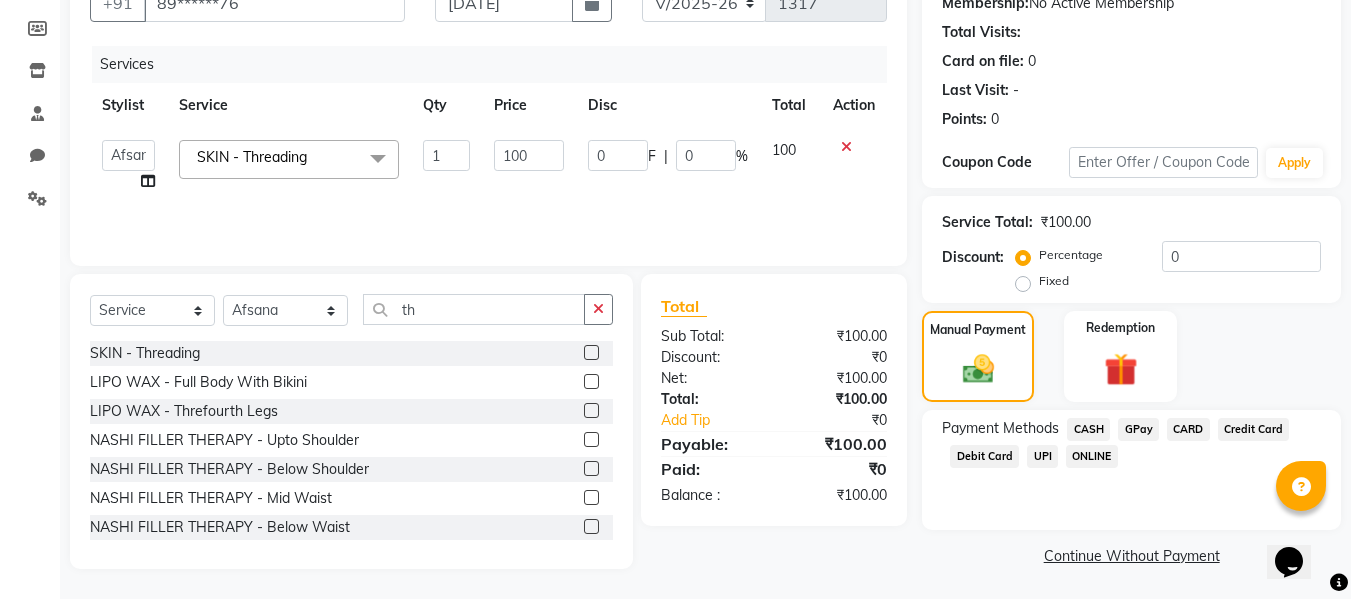 click on "GPay" 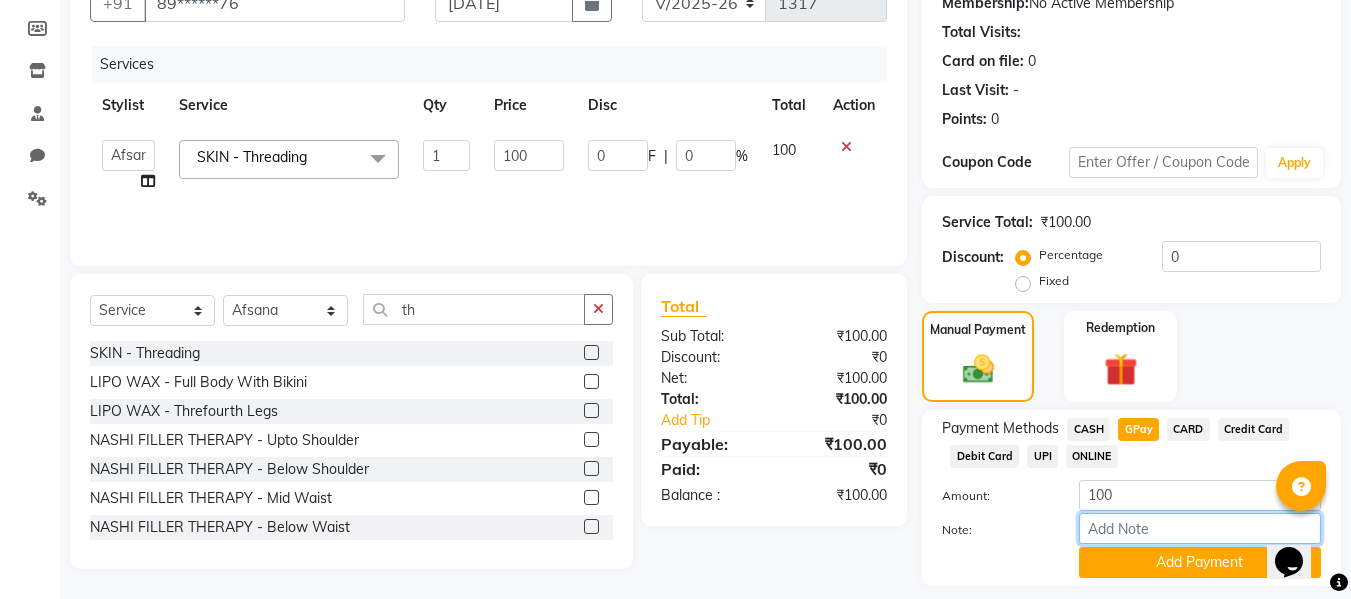 click on "Note:" at bounding box center (1200, 528) 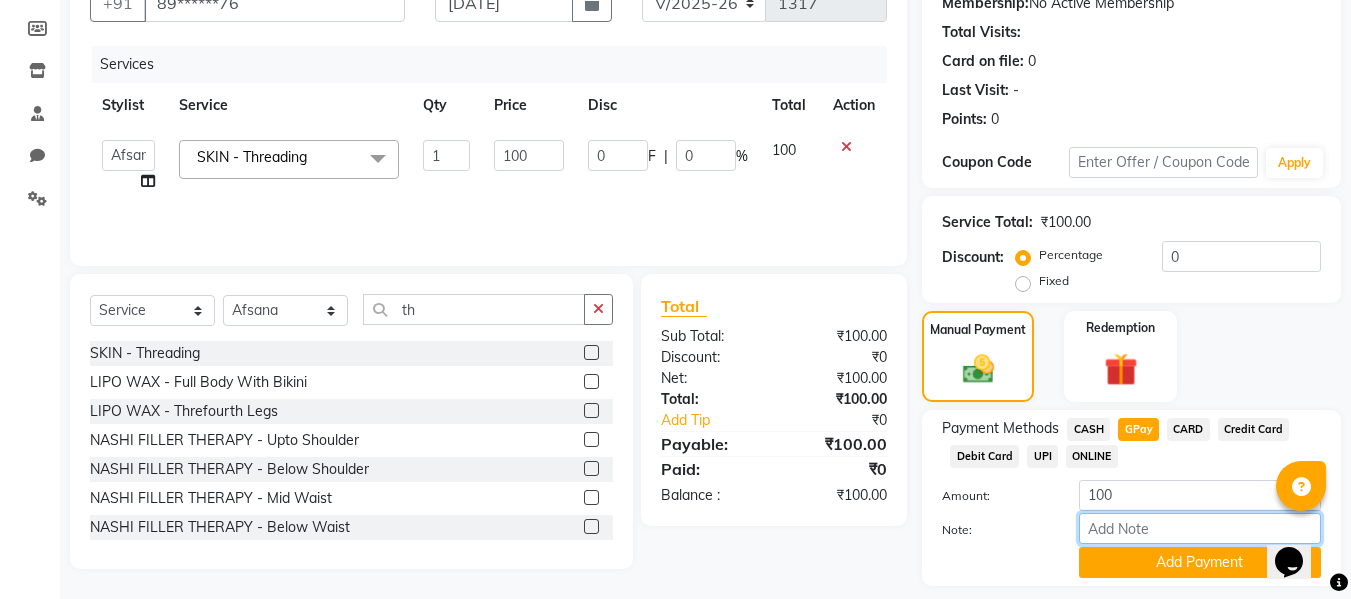 type on "fless" 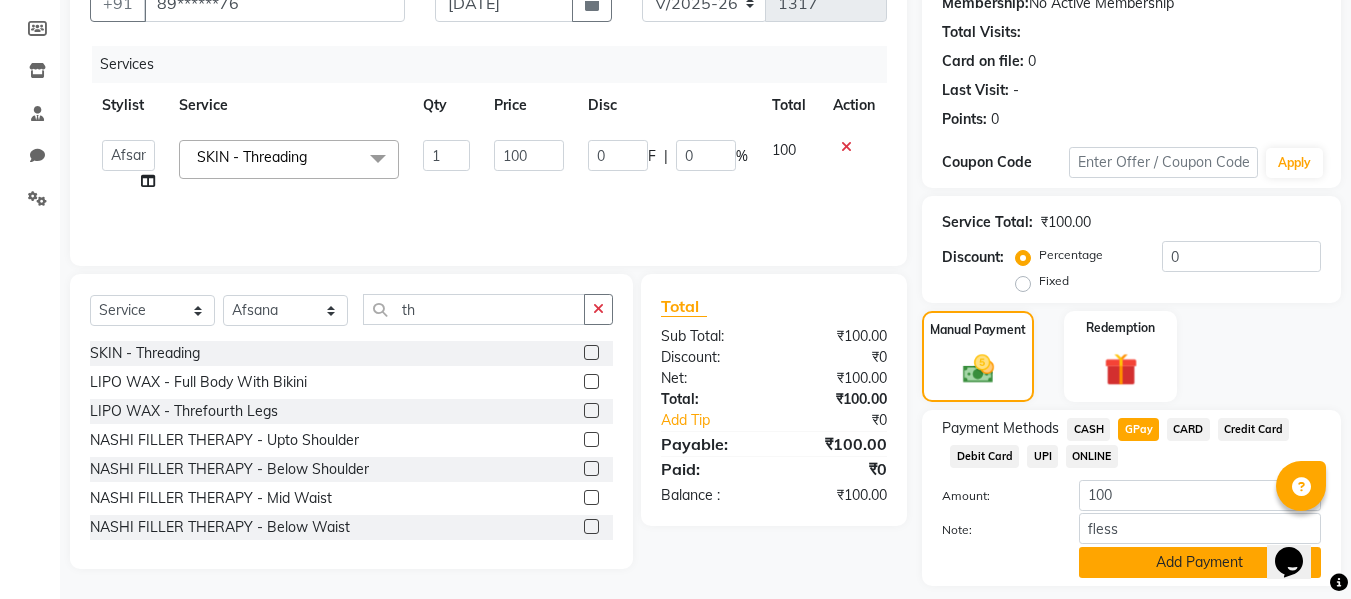 click on "Add Payment" 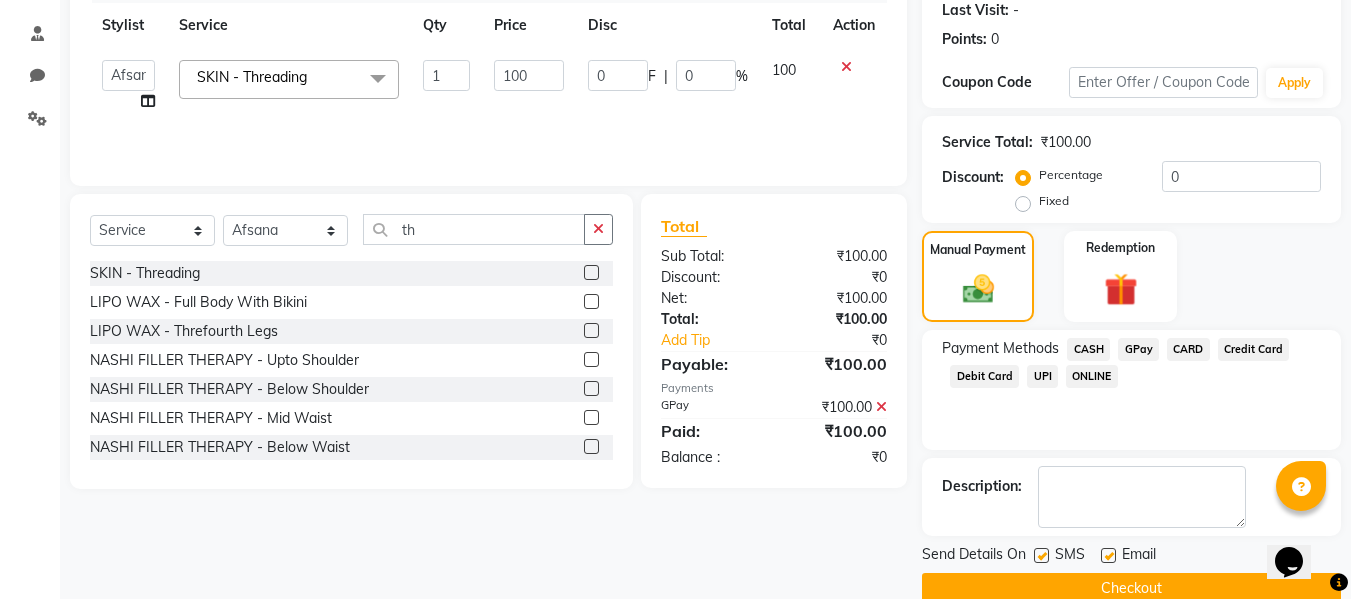 scroll, scrollTop: 317, scrollLeft: 0, axis: vertical 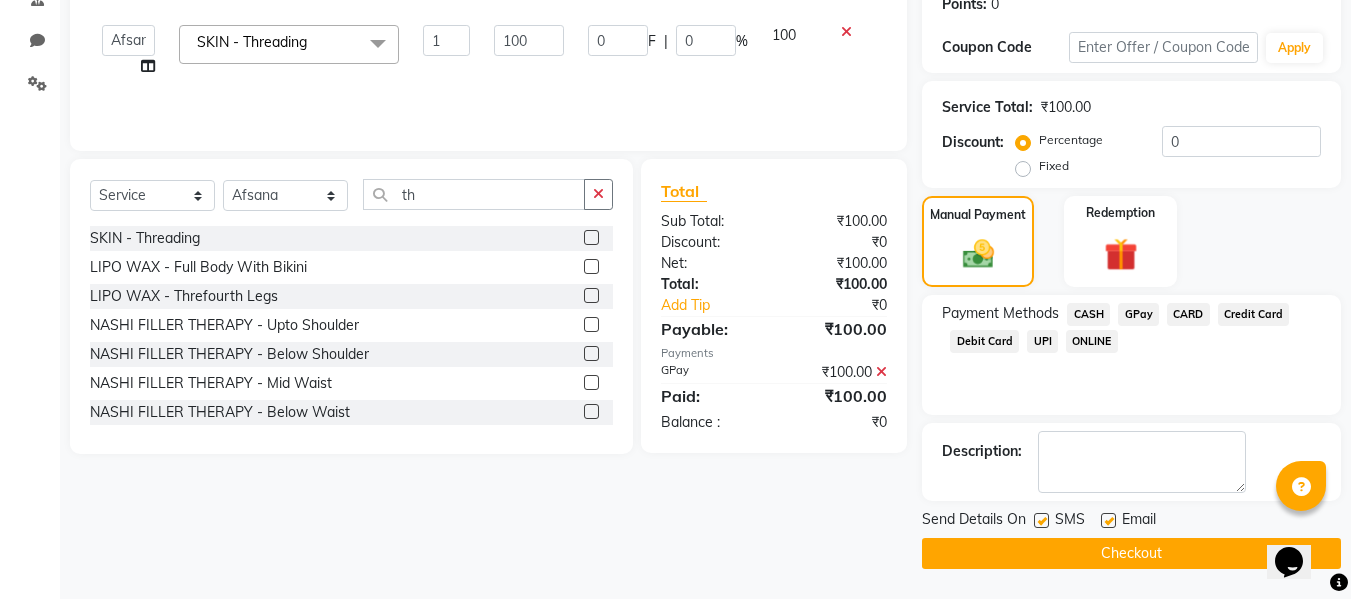 click 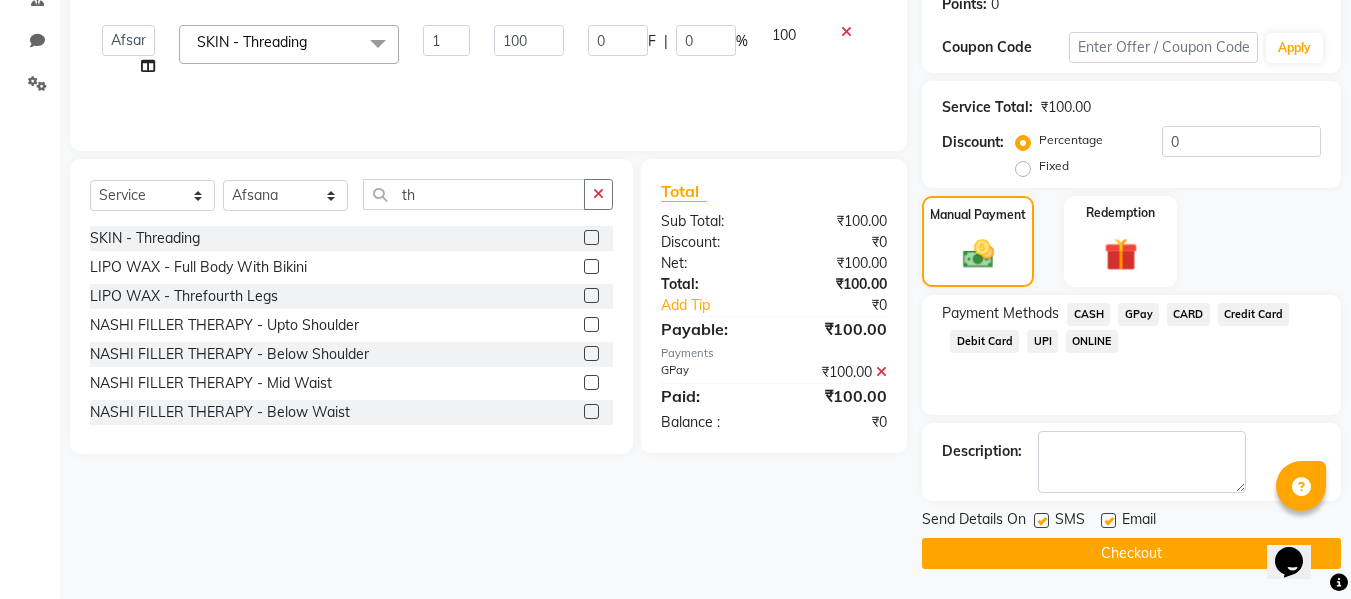 click at bounding box center (1107, 521) 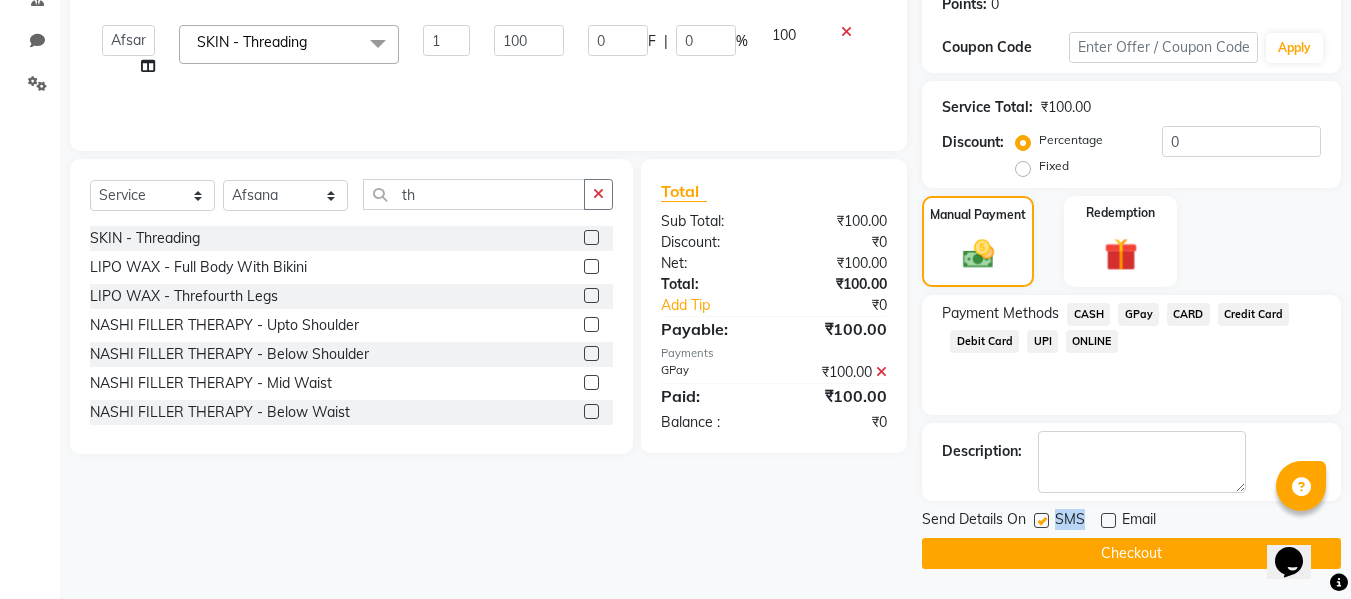 drag, startPoint x: 1105, startPoint y: 519, endPoint x: 1045, endPoint y: 522, distance: 60.074955 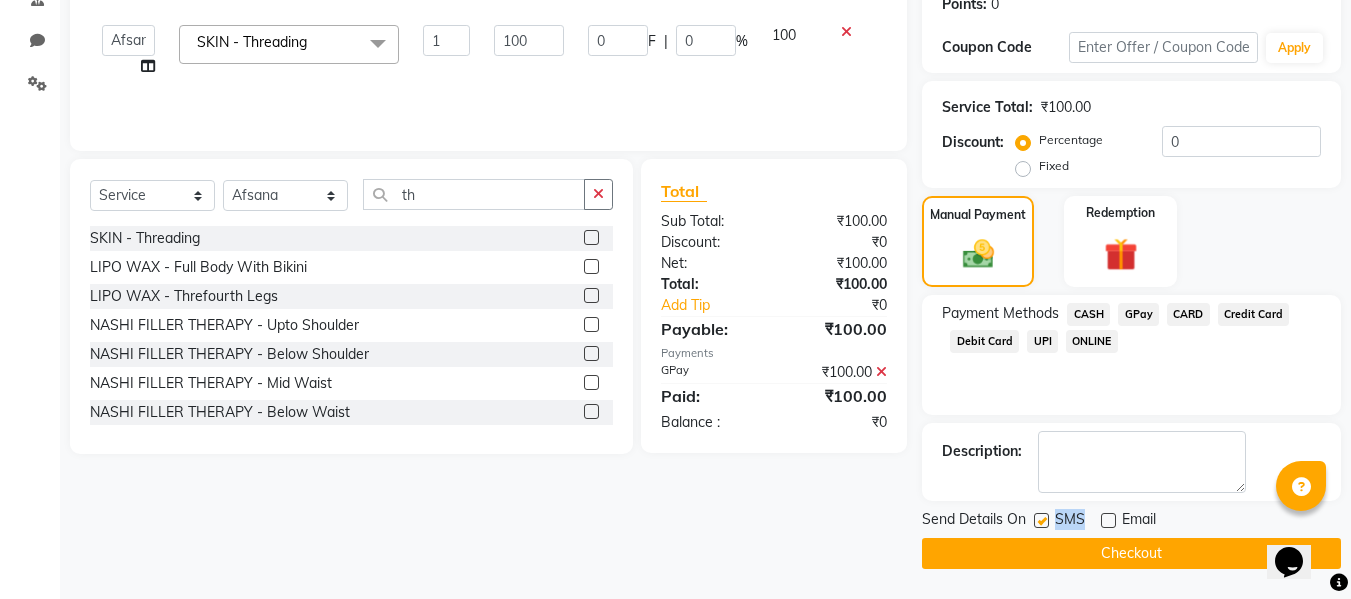 click on "Send Details On SMS Email" 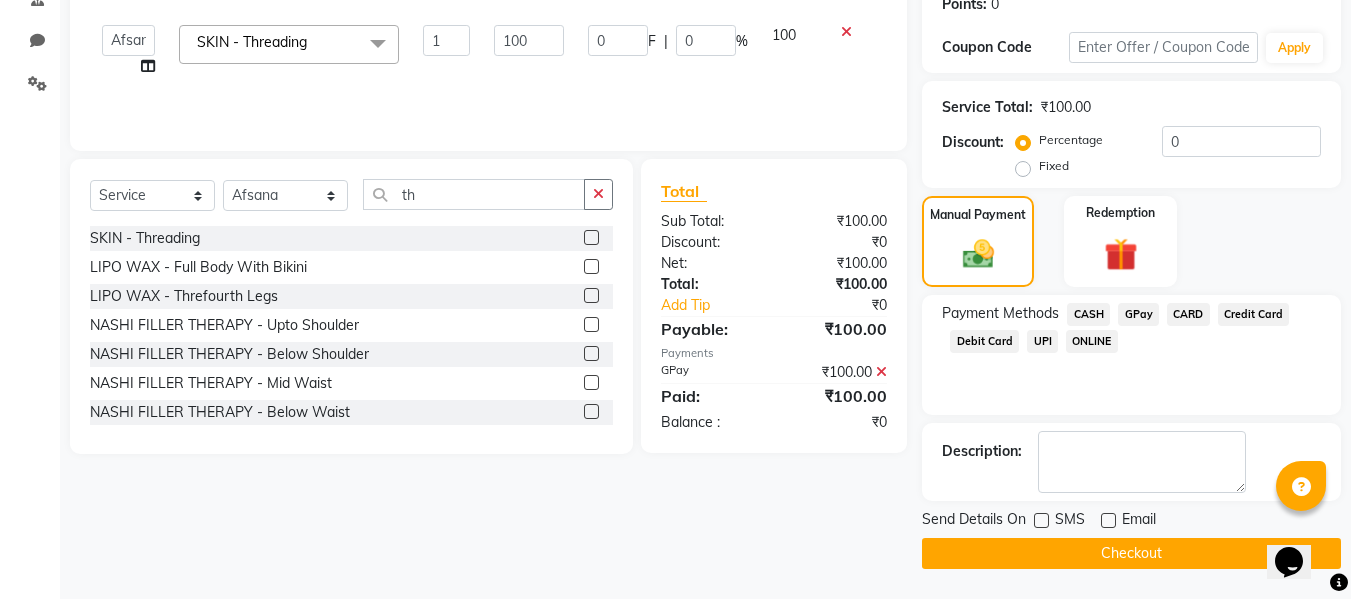 click on "Checkout" 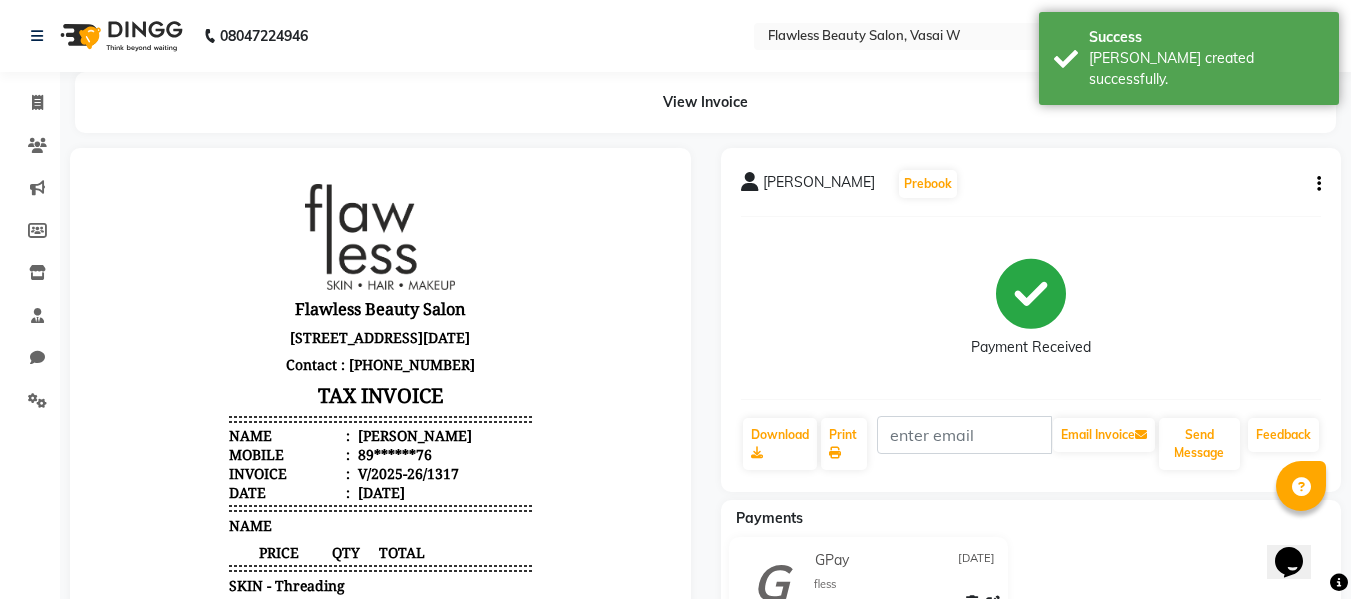 scroll, scrollTop: 0, scrollLeft: 0, axis: both 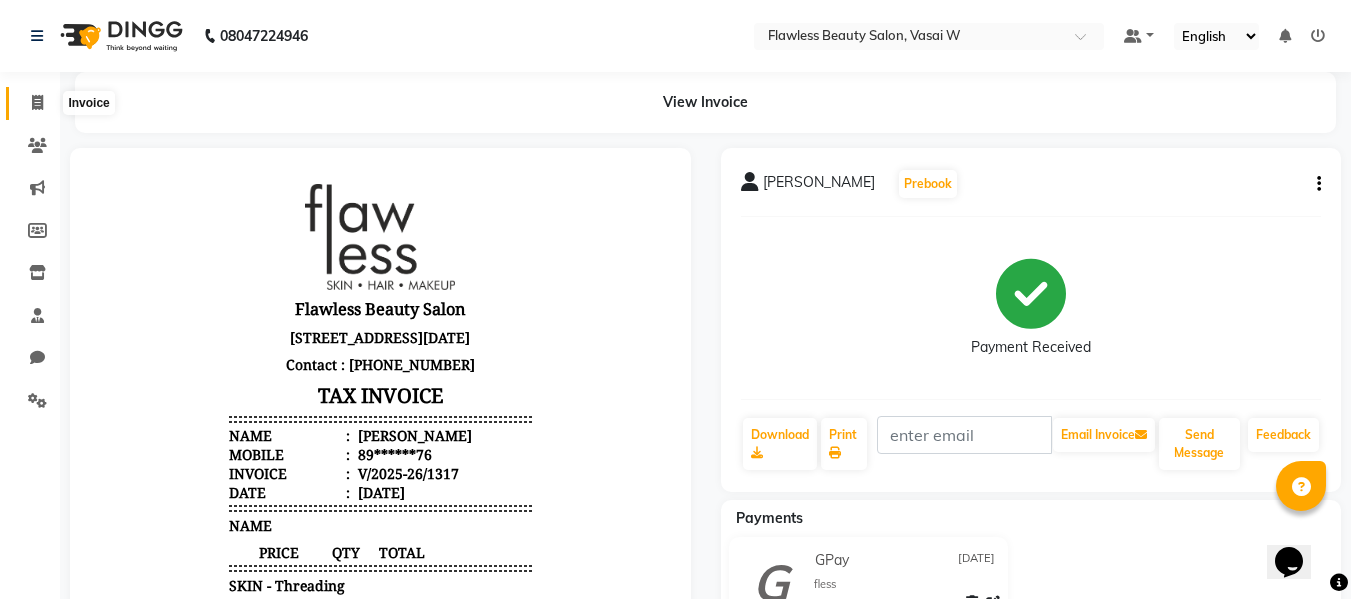 click 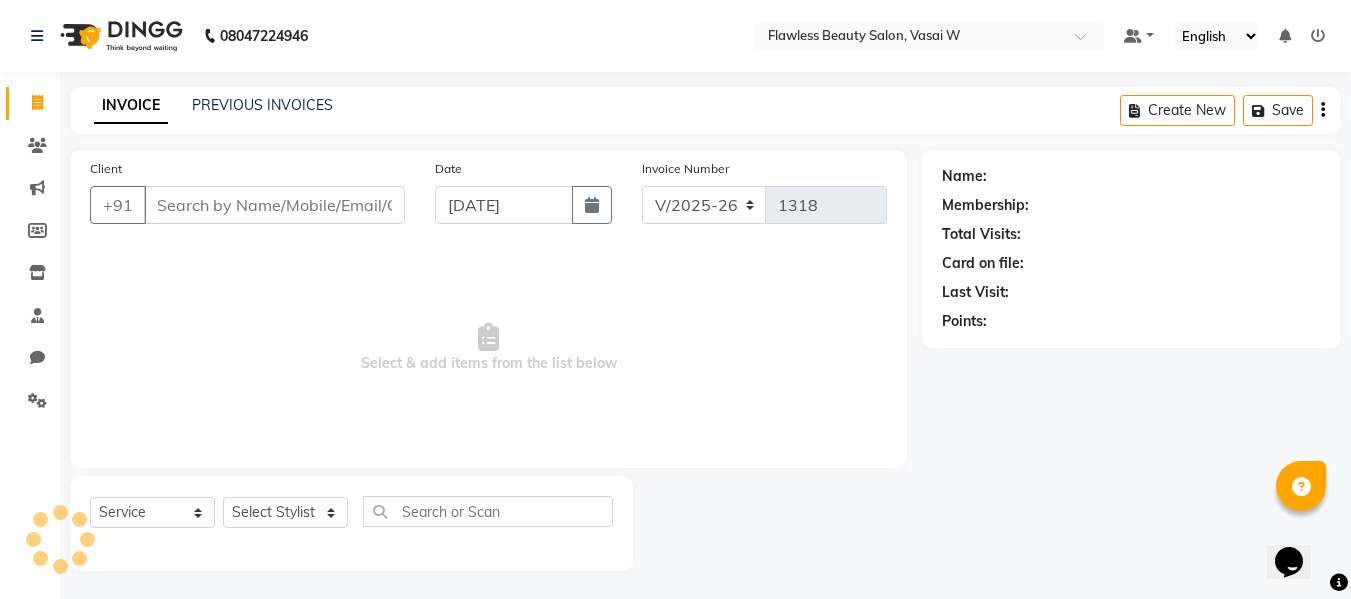 scroll, scrollTop: 2, scrollLeft: 0, axis: vertical 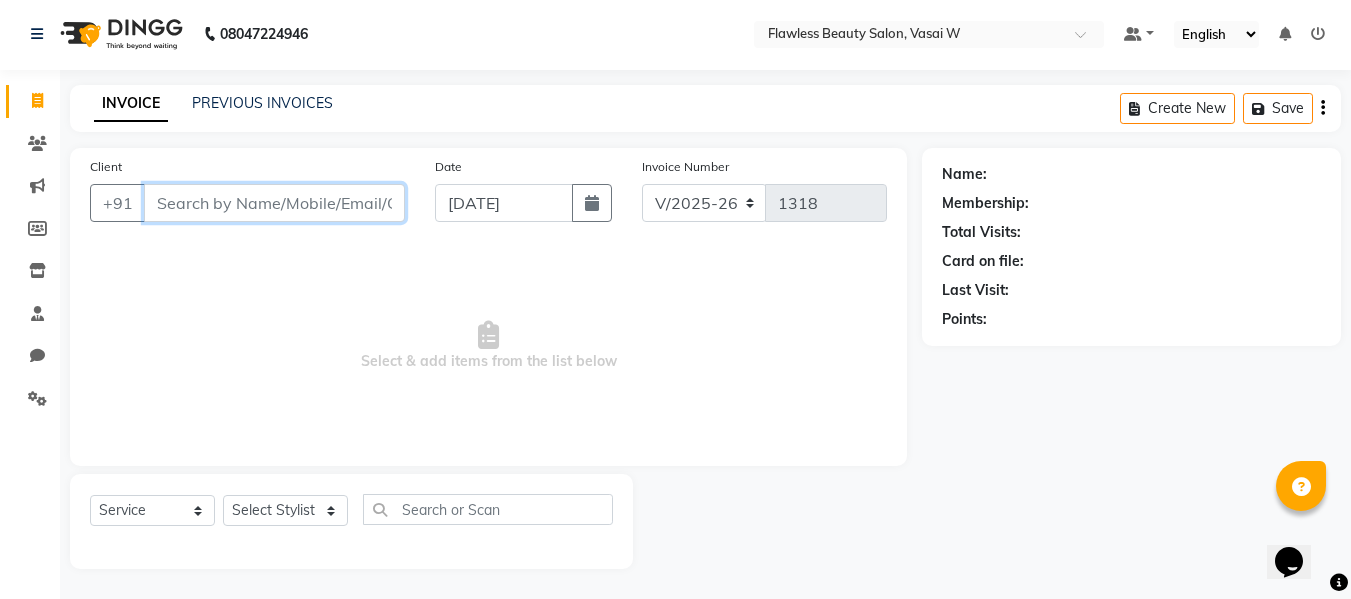 click on "Client" at bounding box center (274, 203) 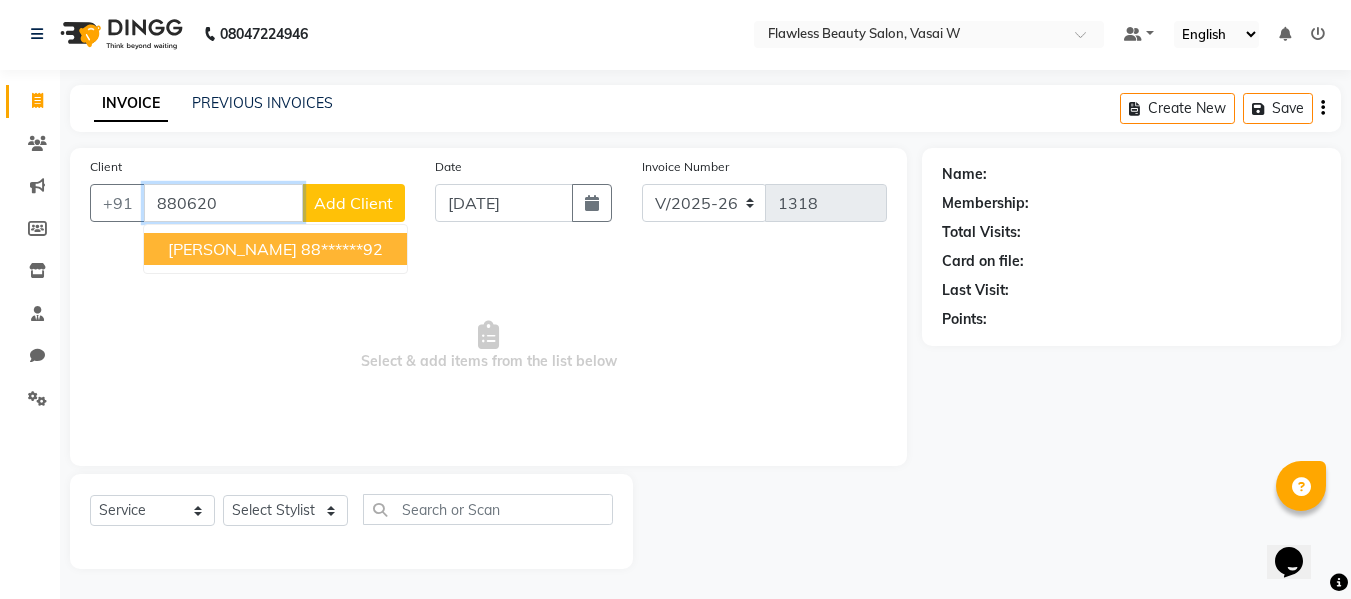 click on "Ruth Lopes" at bounding box center [232, 249] 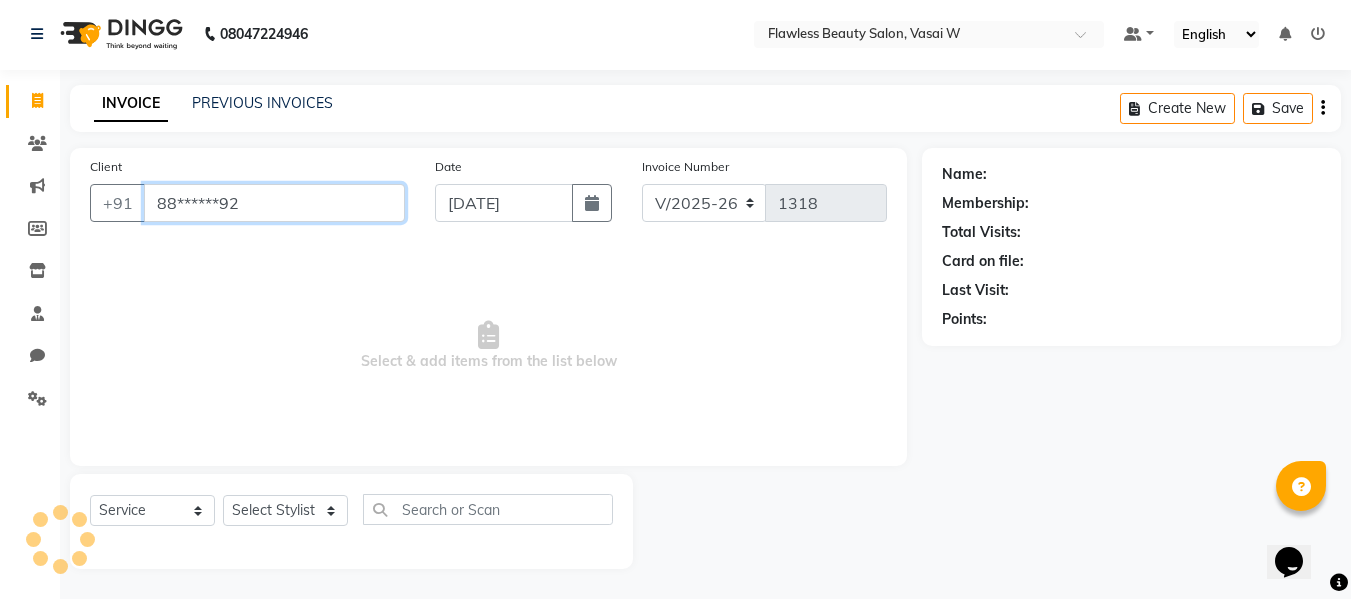 type on "88******92" 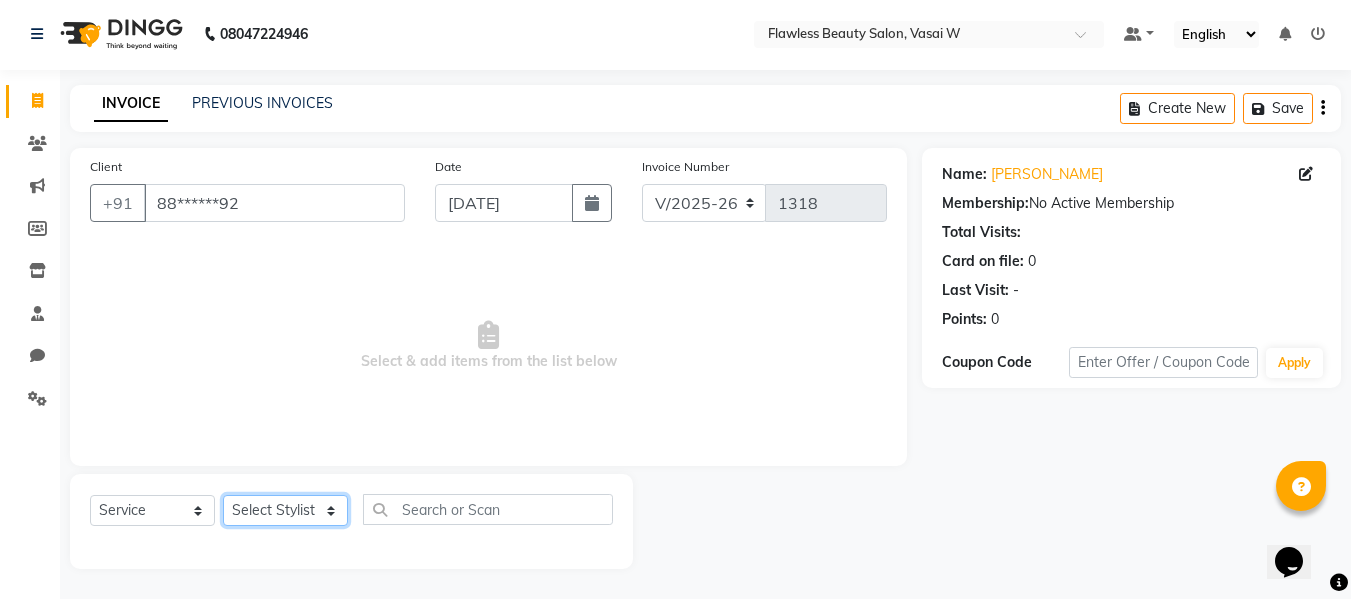 click on "Select Stylist Afsana [PERSON_NAME]  [PERSON_NAME] Maam Nisha  Pari [PERSON_NAME] [PERSON_NAME]" 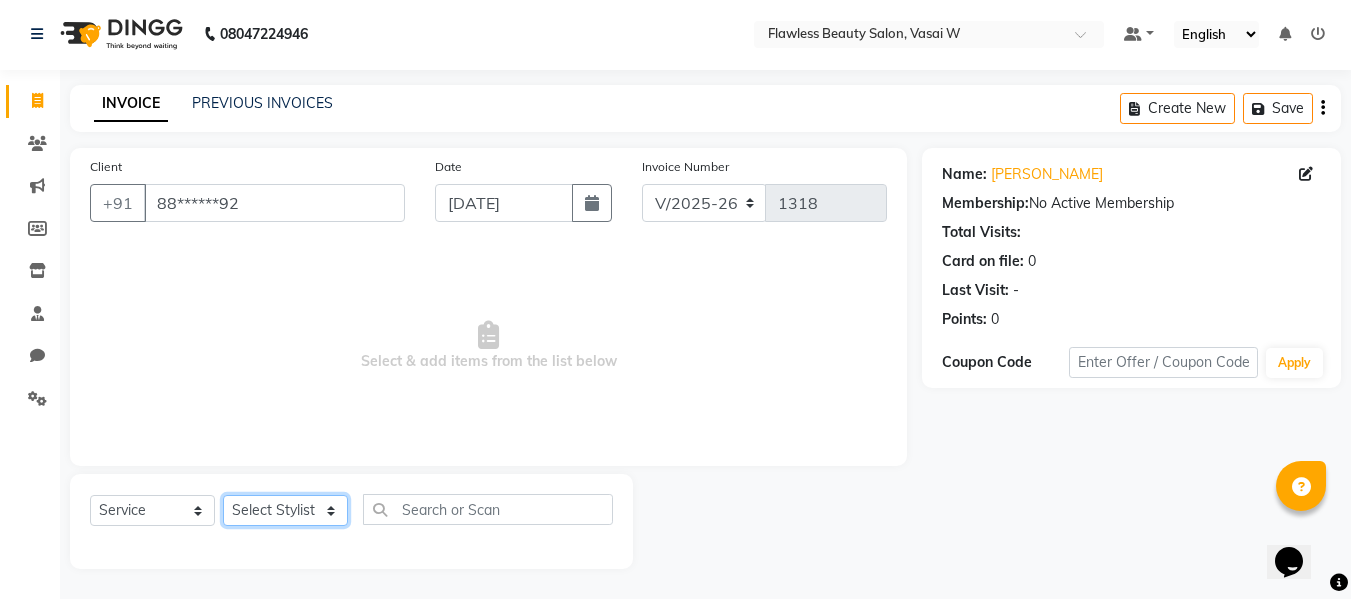 select on "76407" 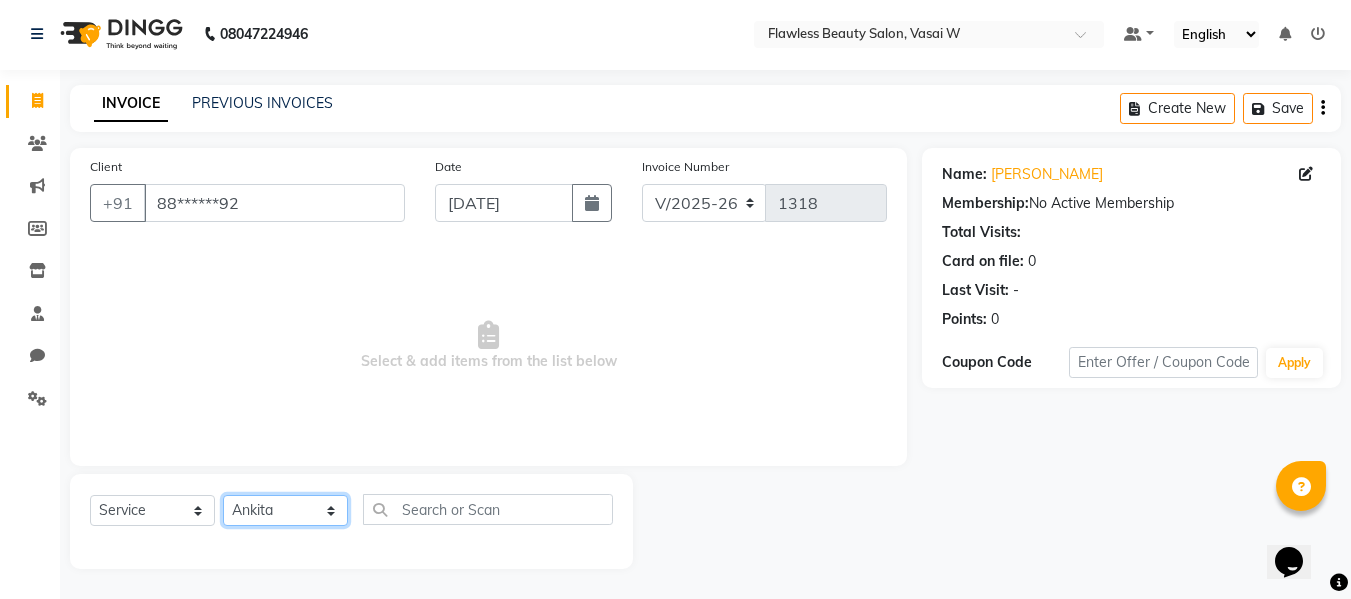 click on "Select Stylist Afsana [PERSON_NAME]  [PERSON_NAME] Maam Nisha  Pari [PERSON_NAME] [PERSON_NAME]" 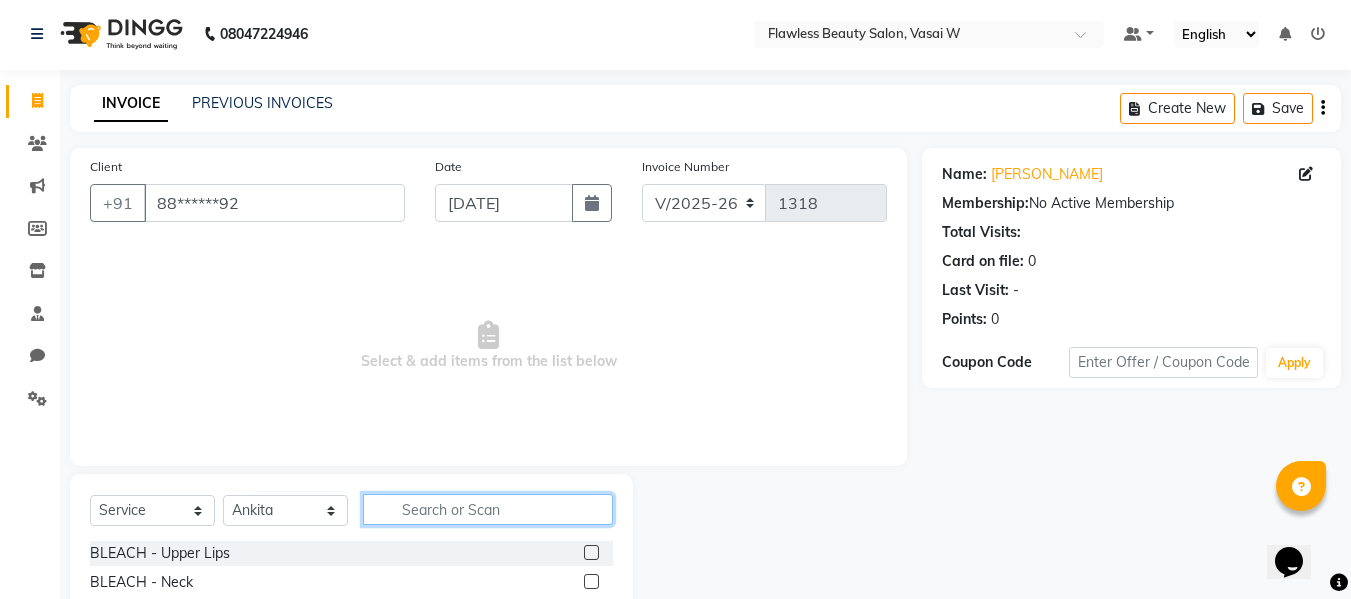 click 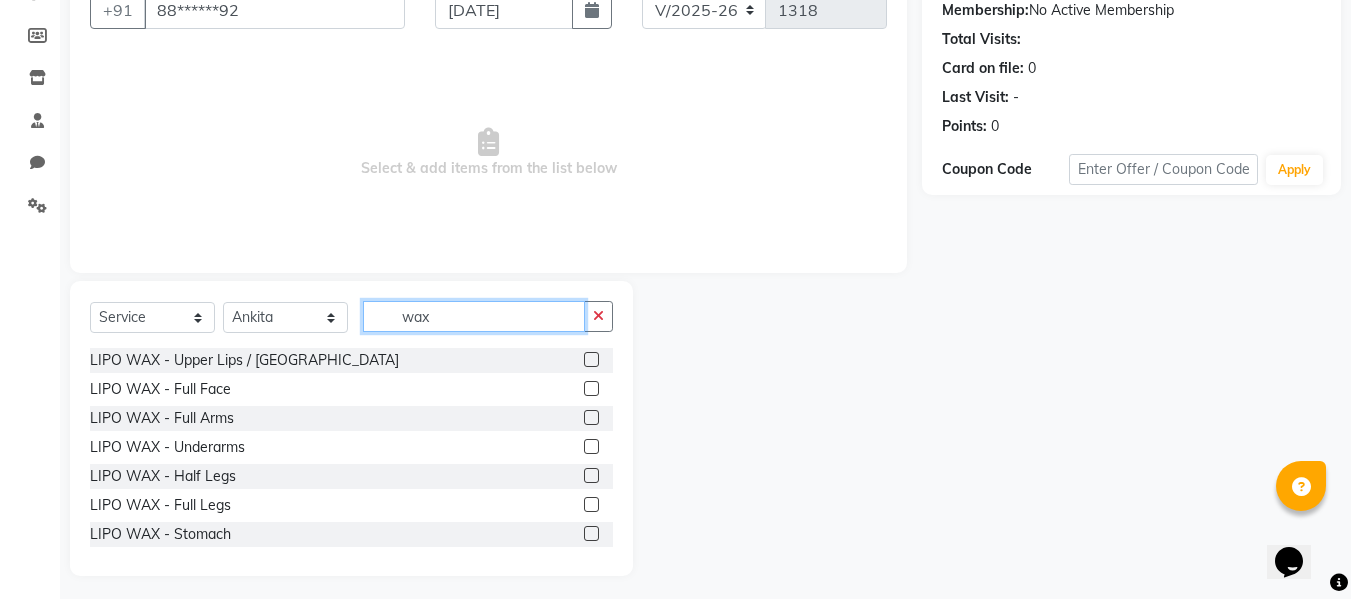 scroll, scrollTop: 202, scrollLeft: 0, axis: vertical 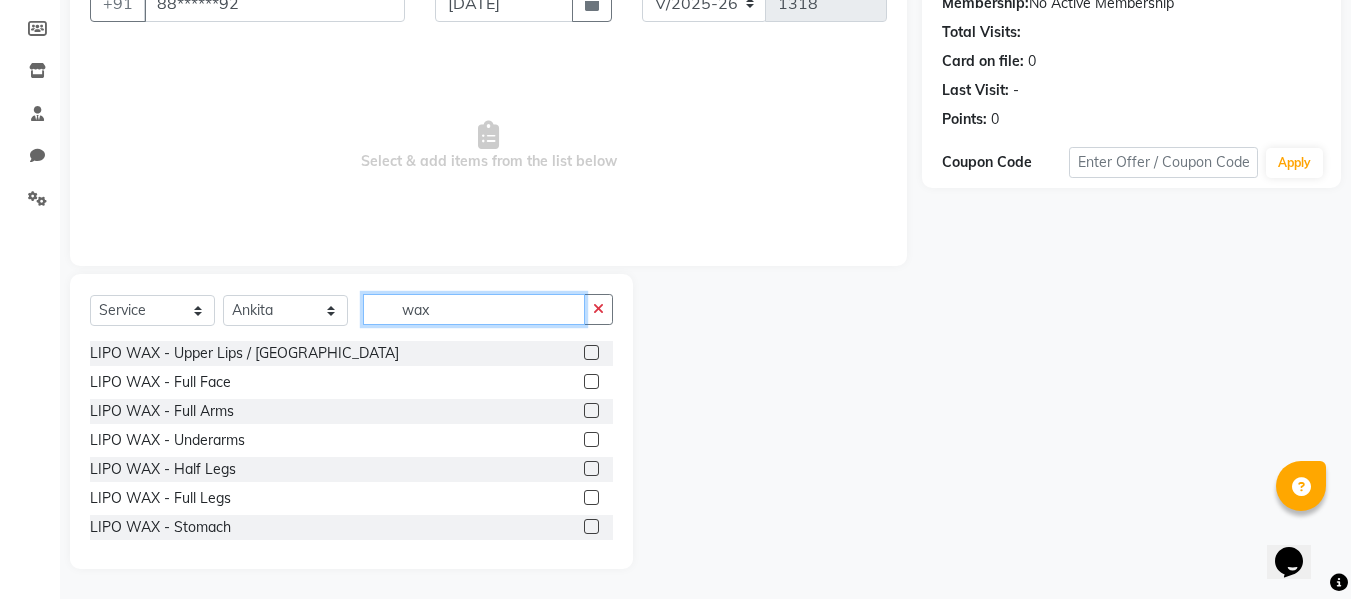 type on "wax" 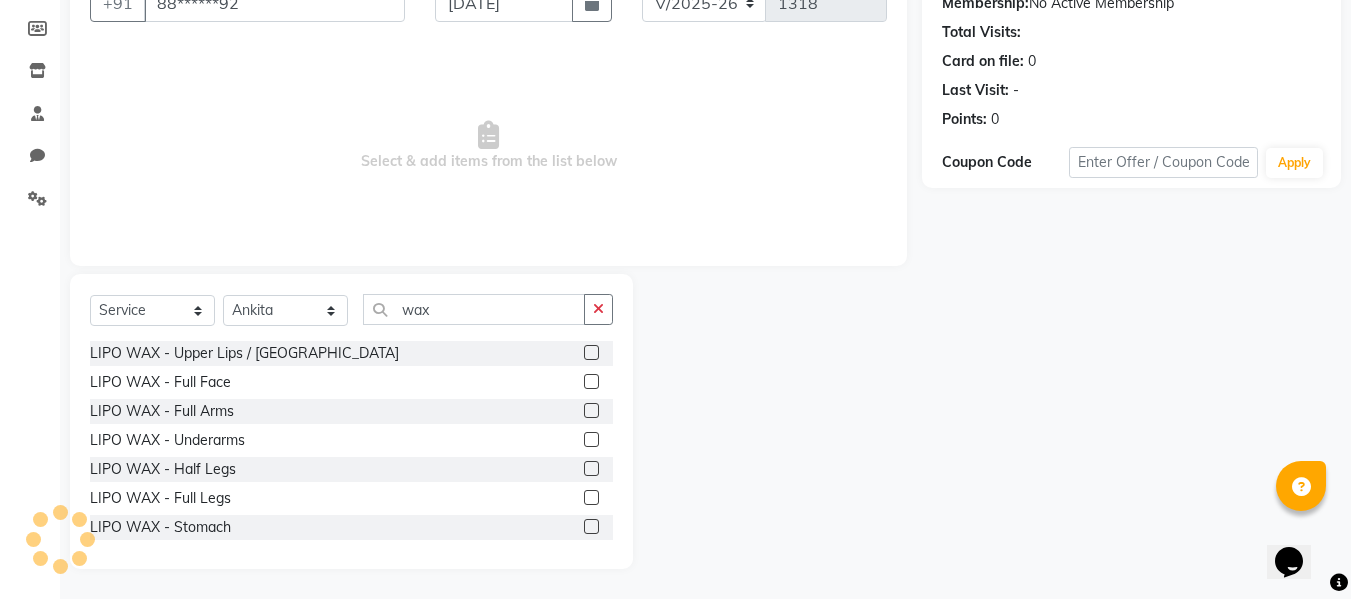 click 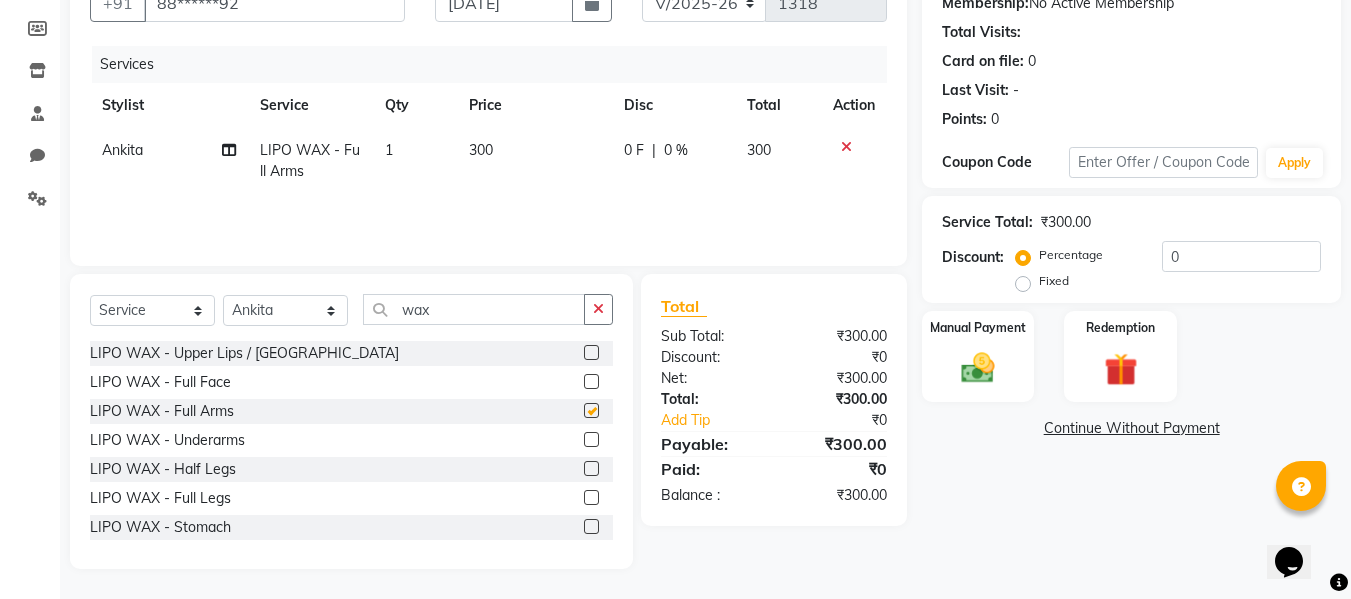 checkbox on "false" 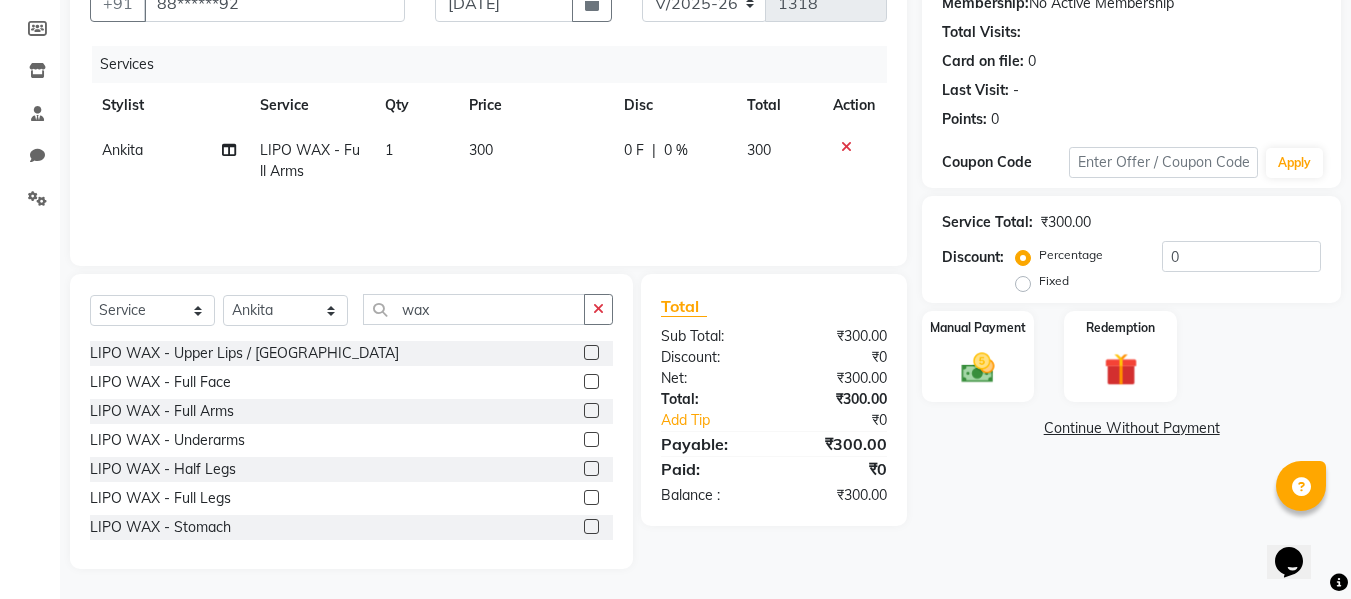 click 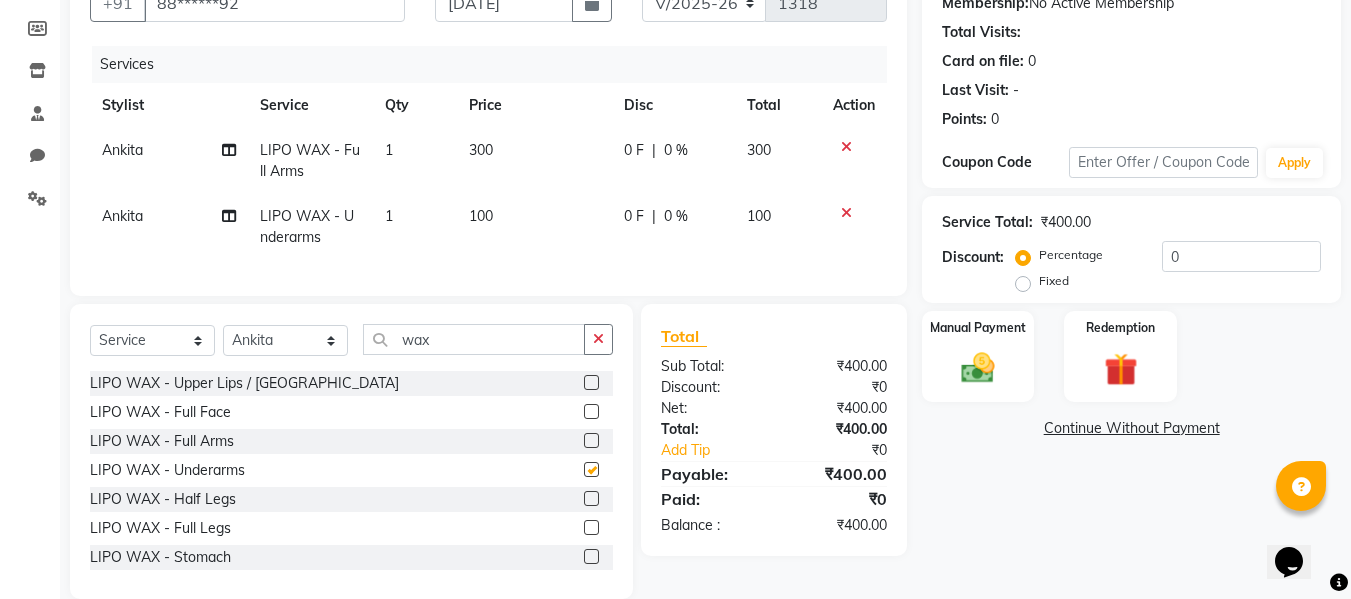 checkbox on "false" 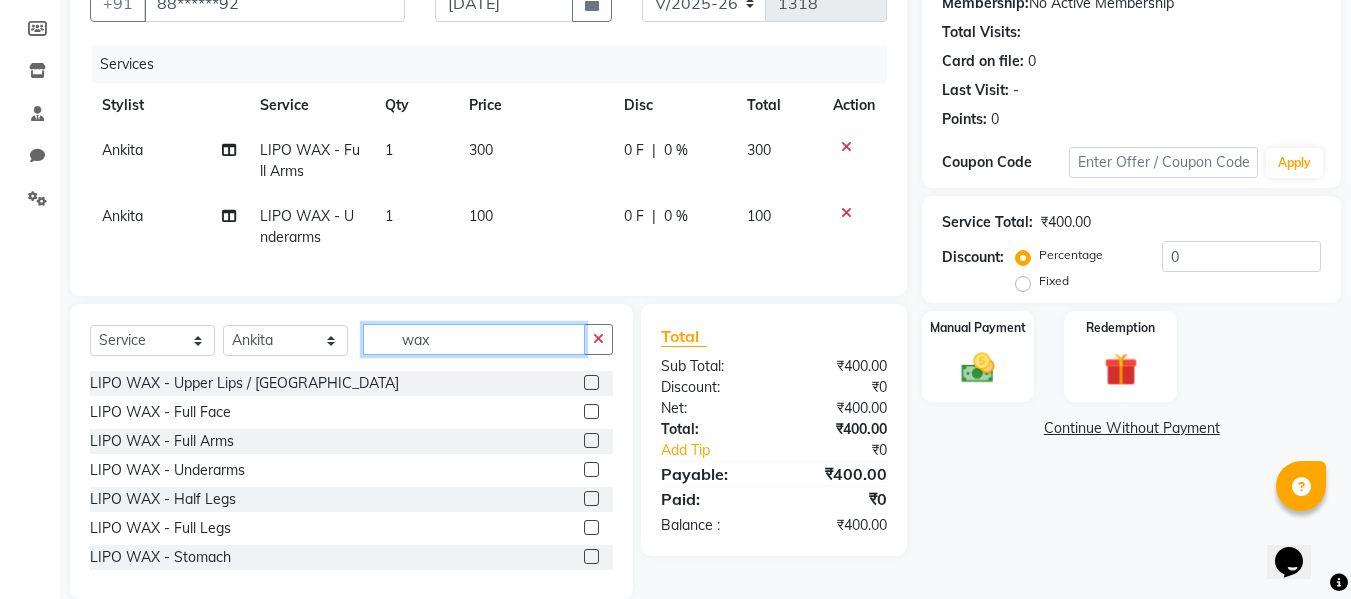 click on "wax" 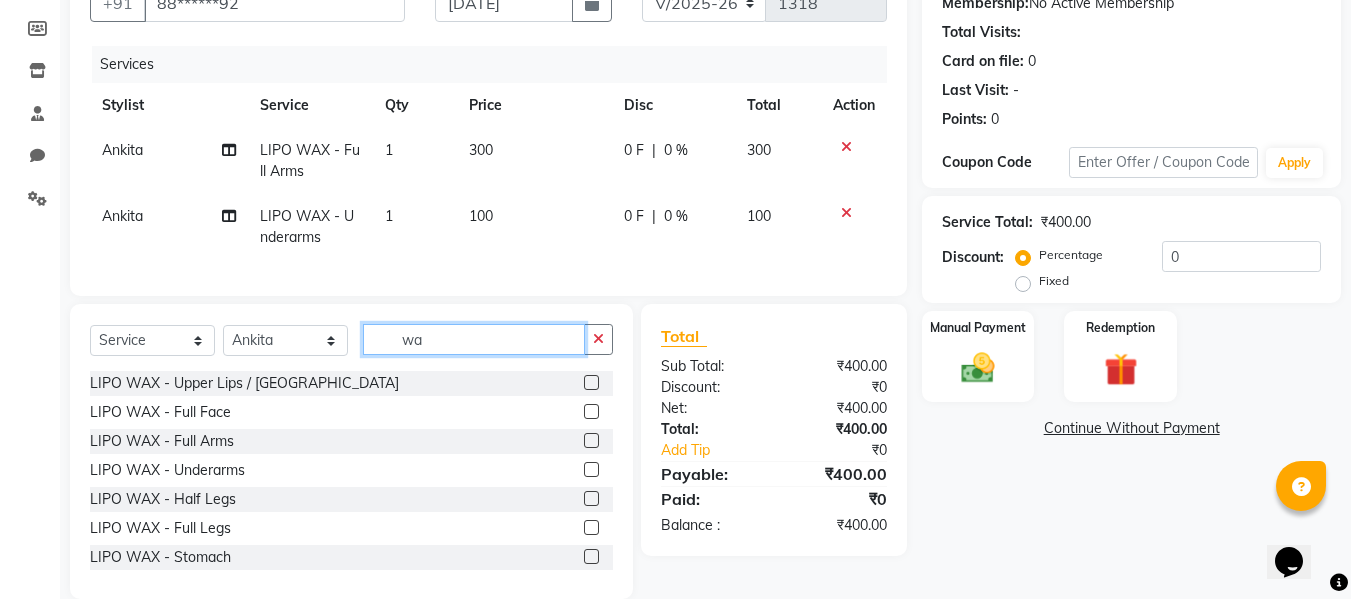 type on "w" 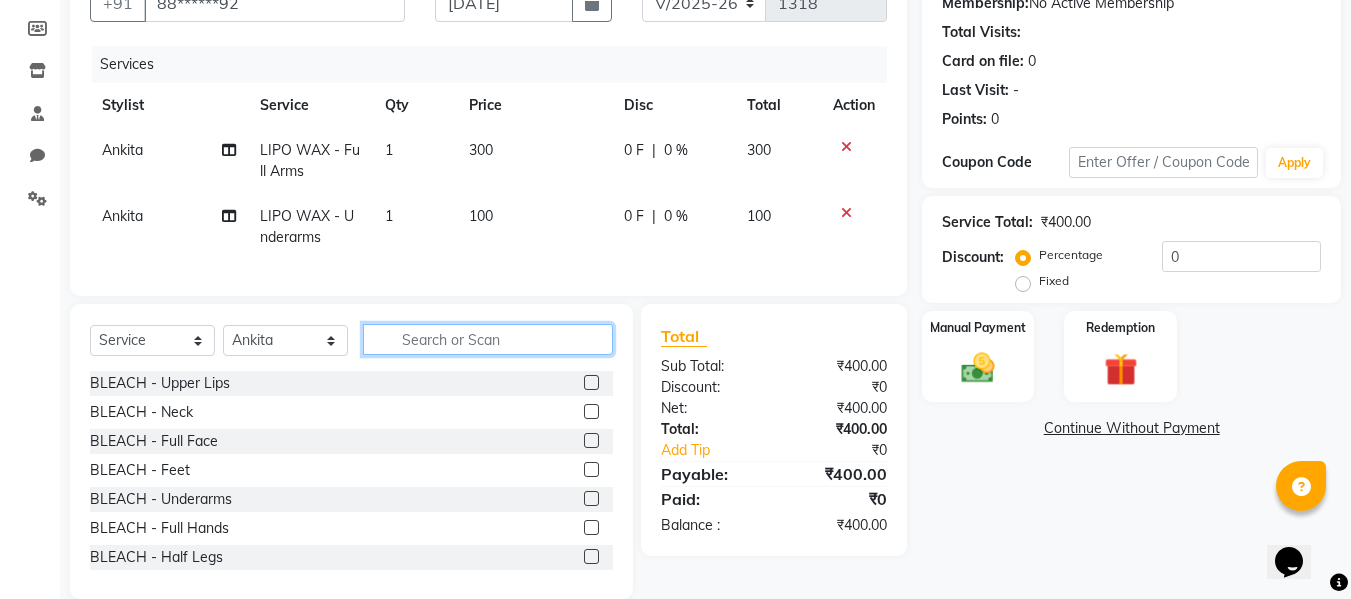 type on "h" 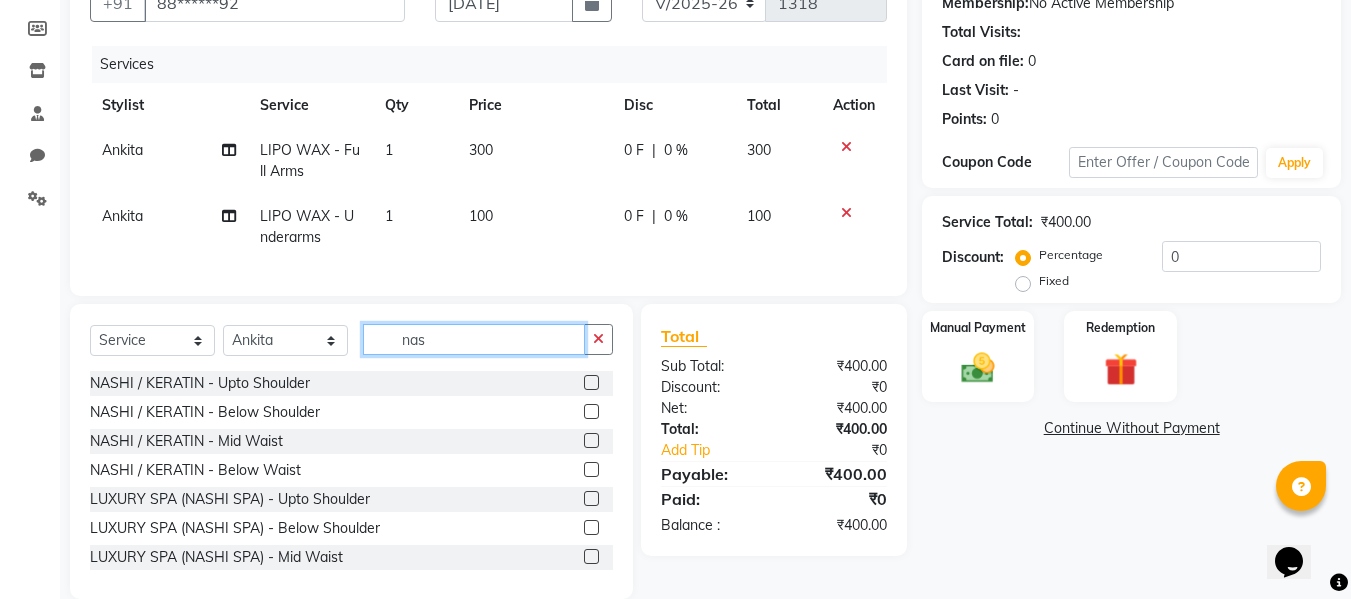 type on "nas" 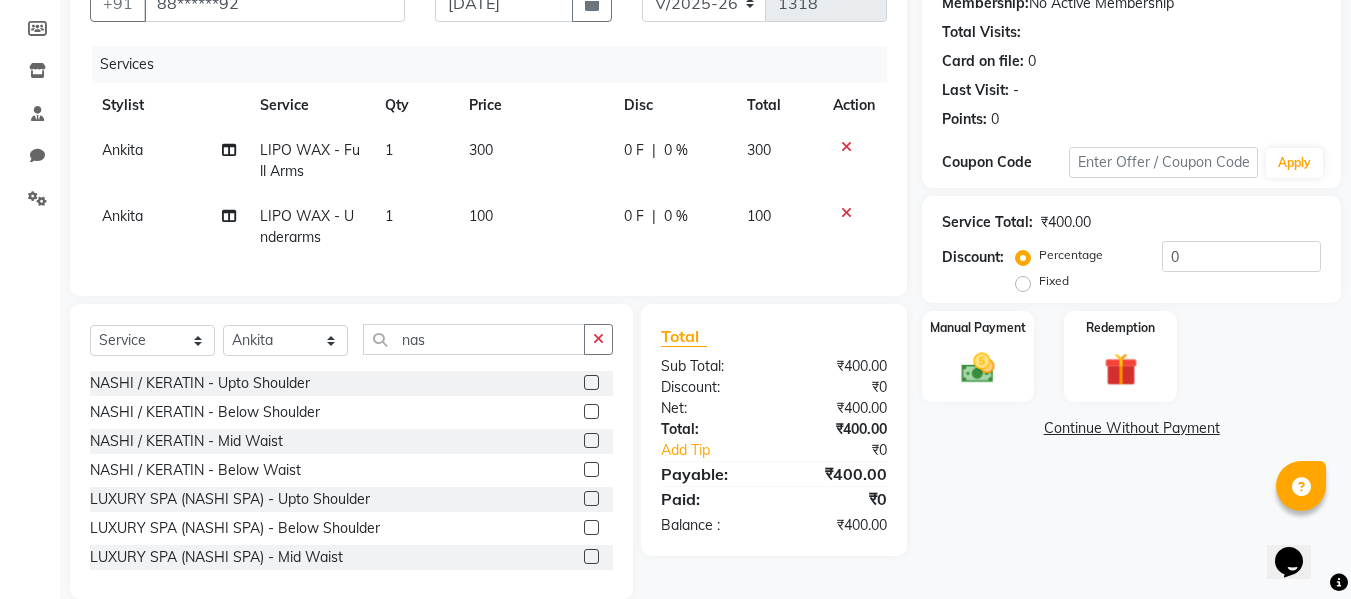 click 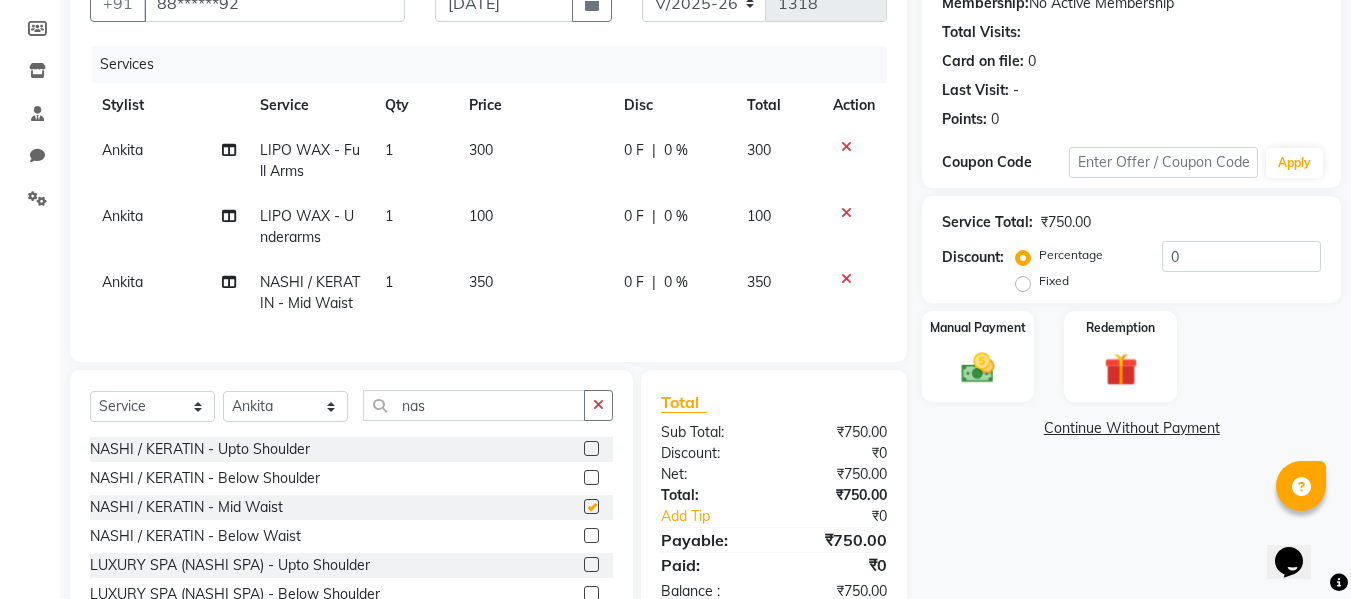 checkbox on "false" 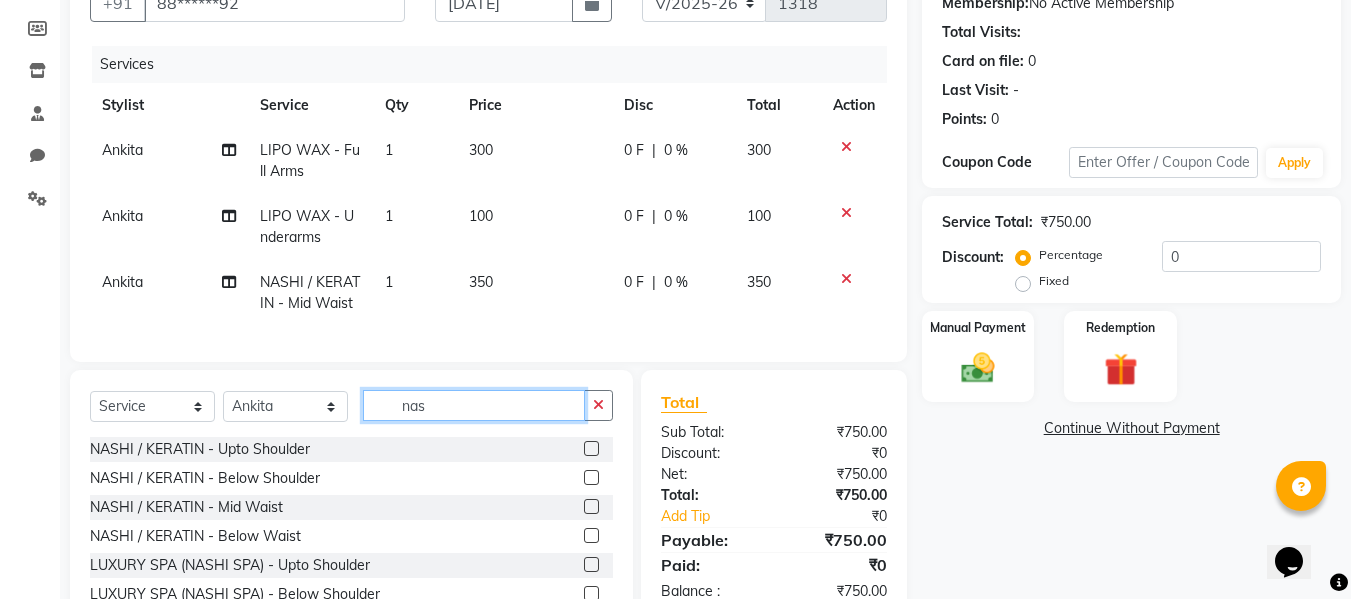click on "nas" 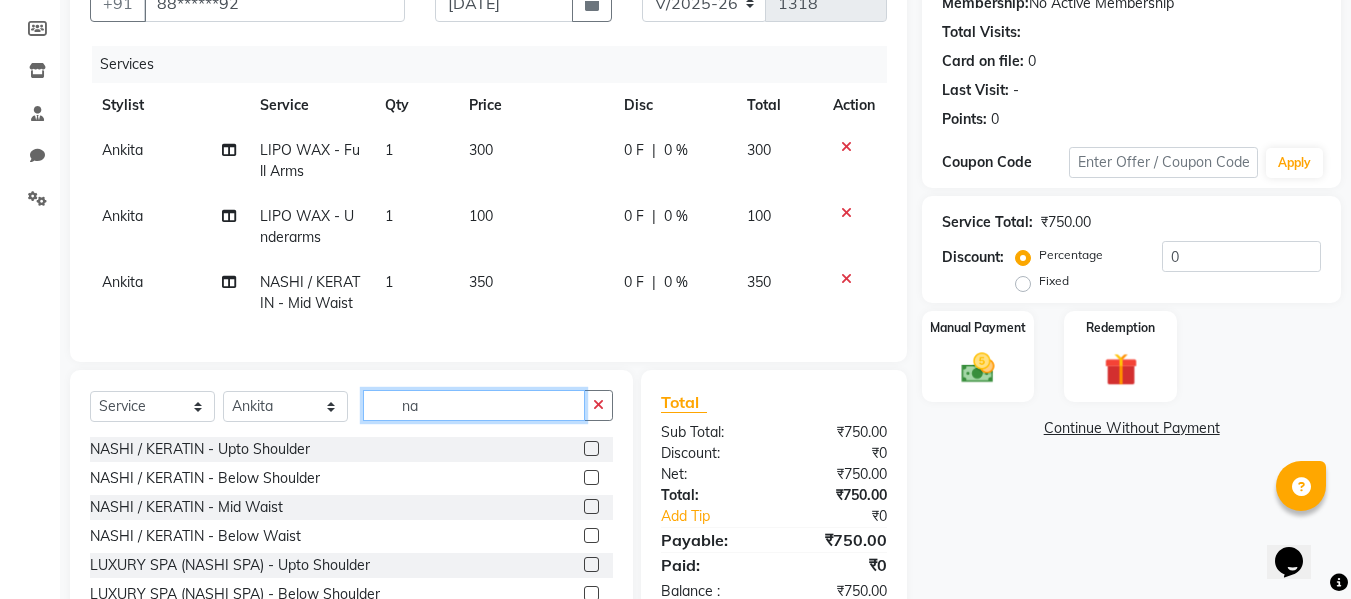 type on "n" 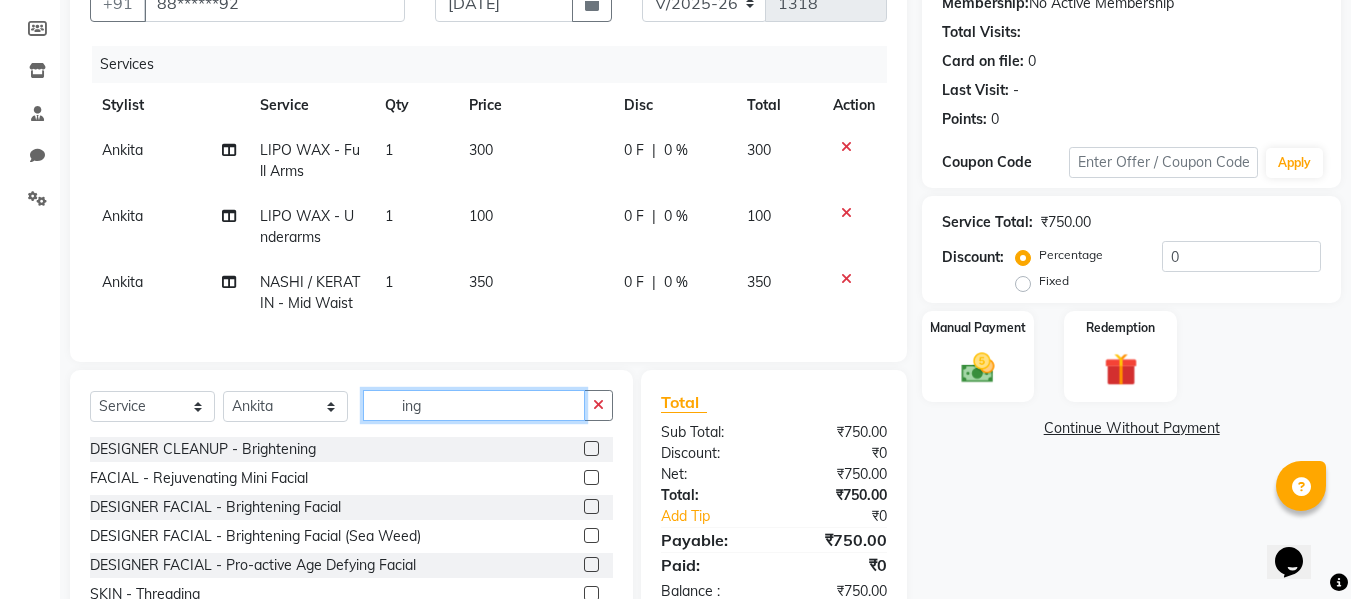 click on "ing" 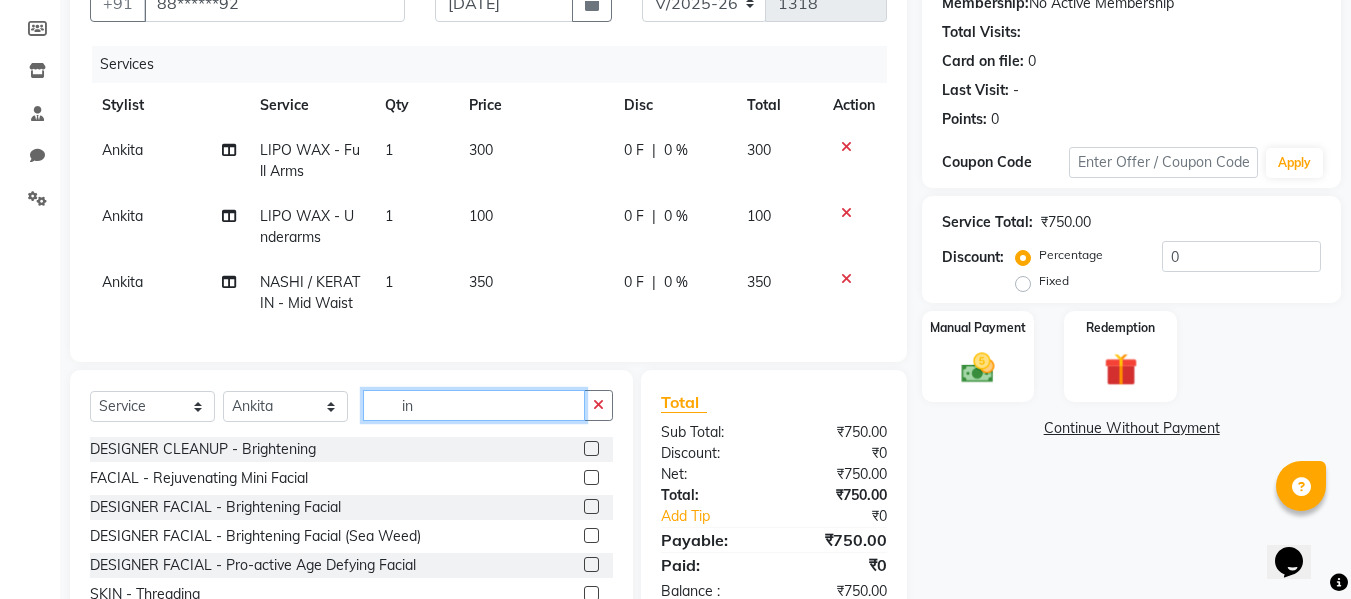 type on "i" 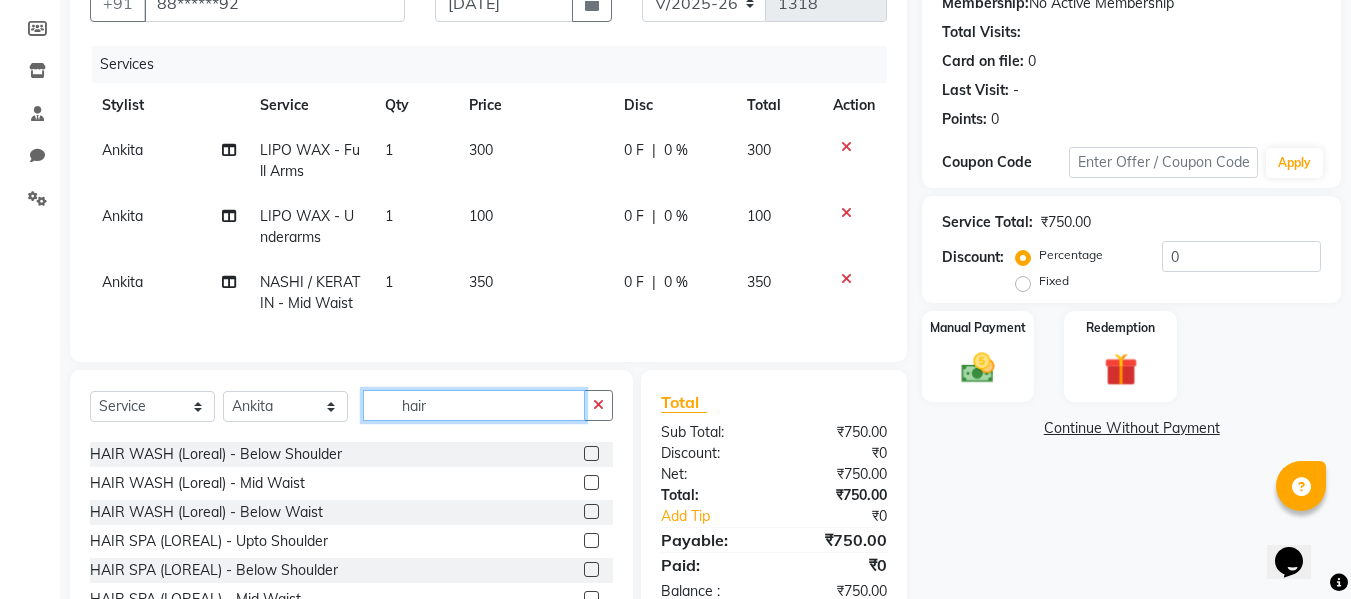 scroll, scrollTop: 175, scrollLeft: 0, axis: vertical 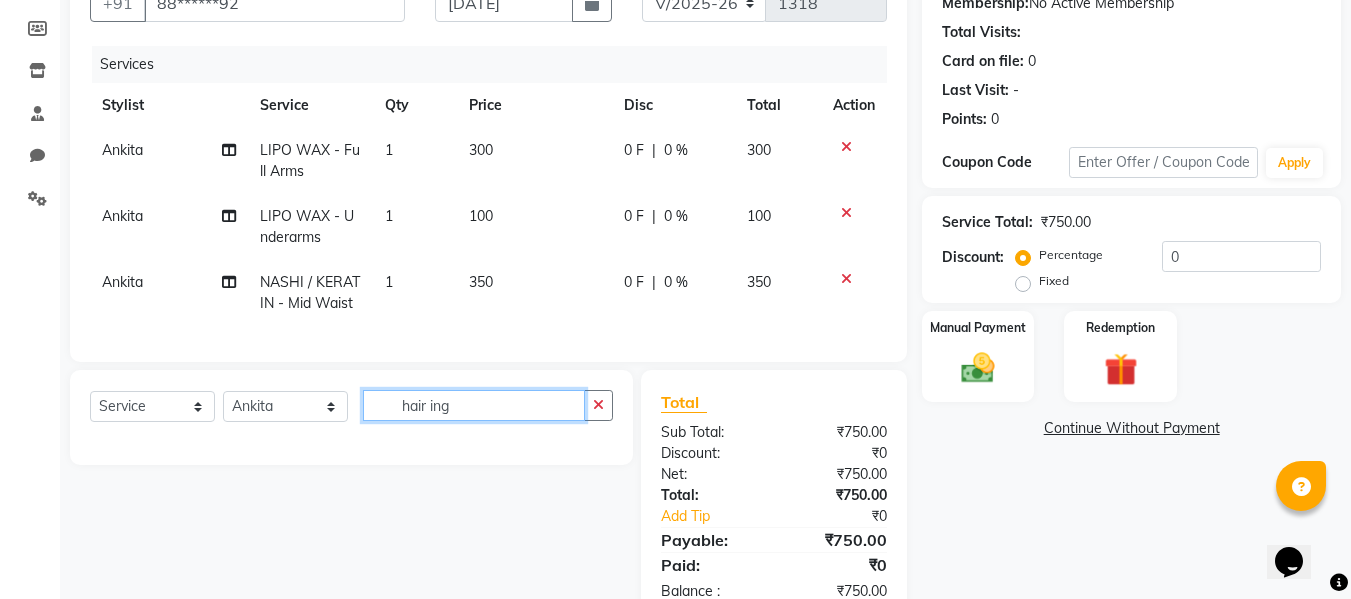 click on "hair ing" 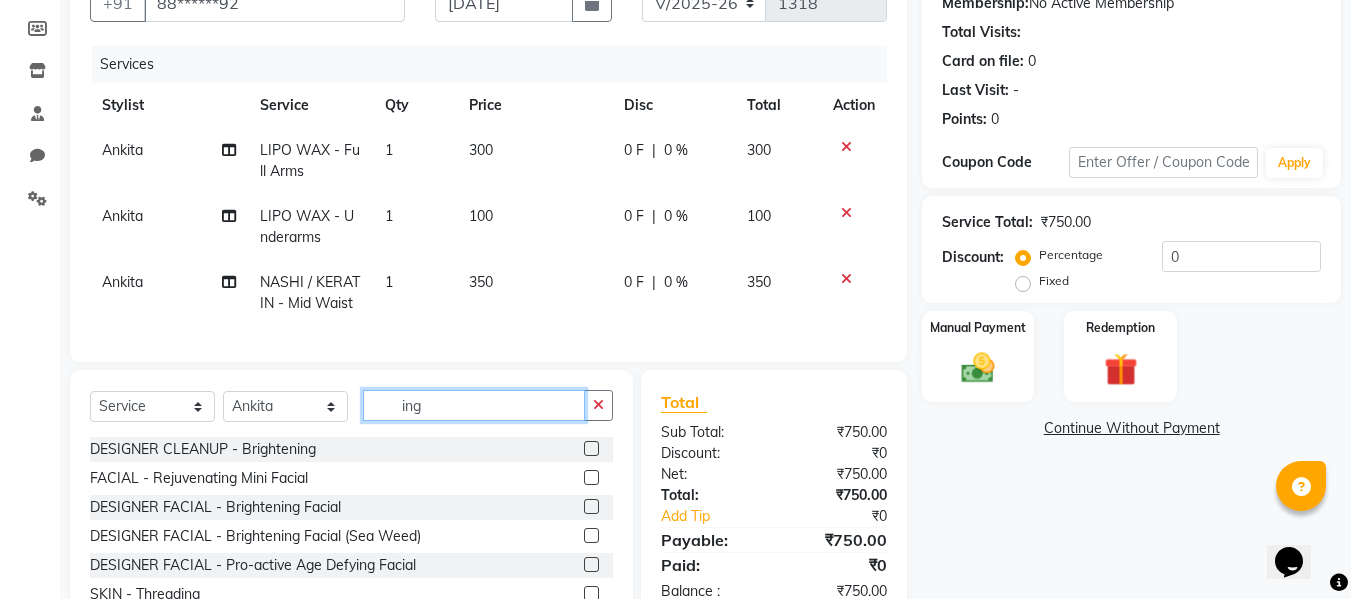 scroll, scrollTop: 175, scrollLeft: 0, axis: vertical 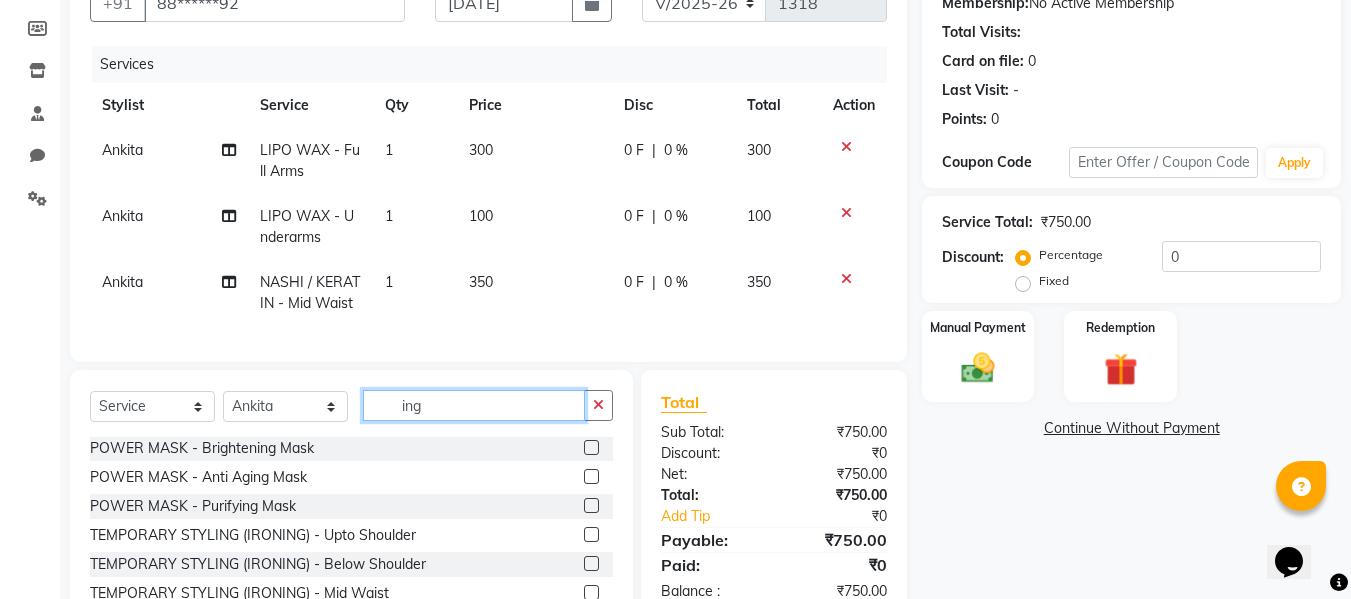 type on "ing" 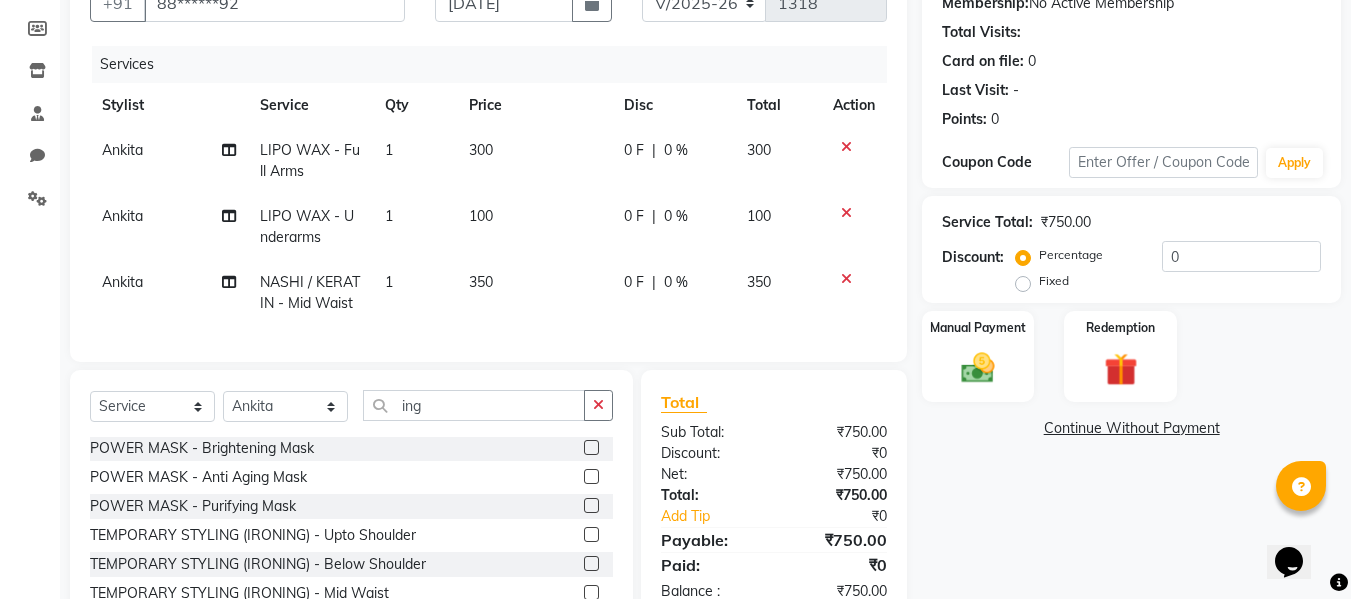 click 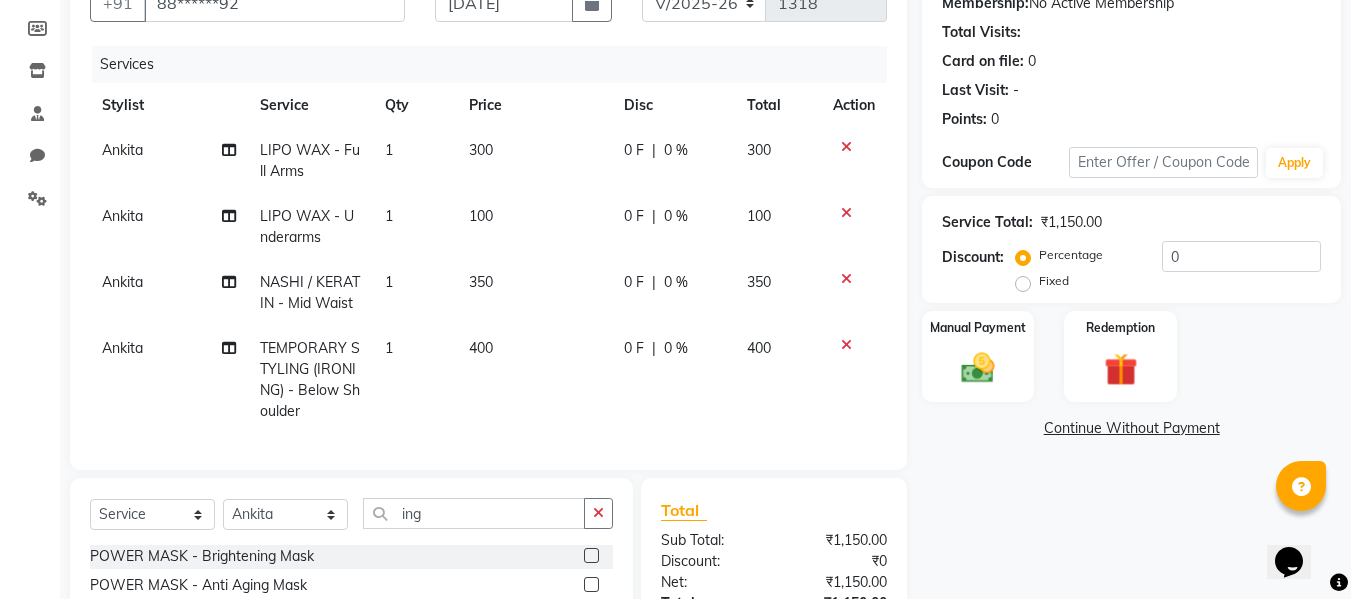 checkbox on "false" 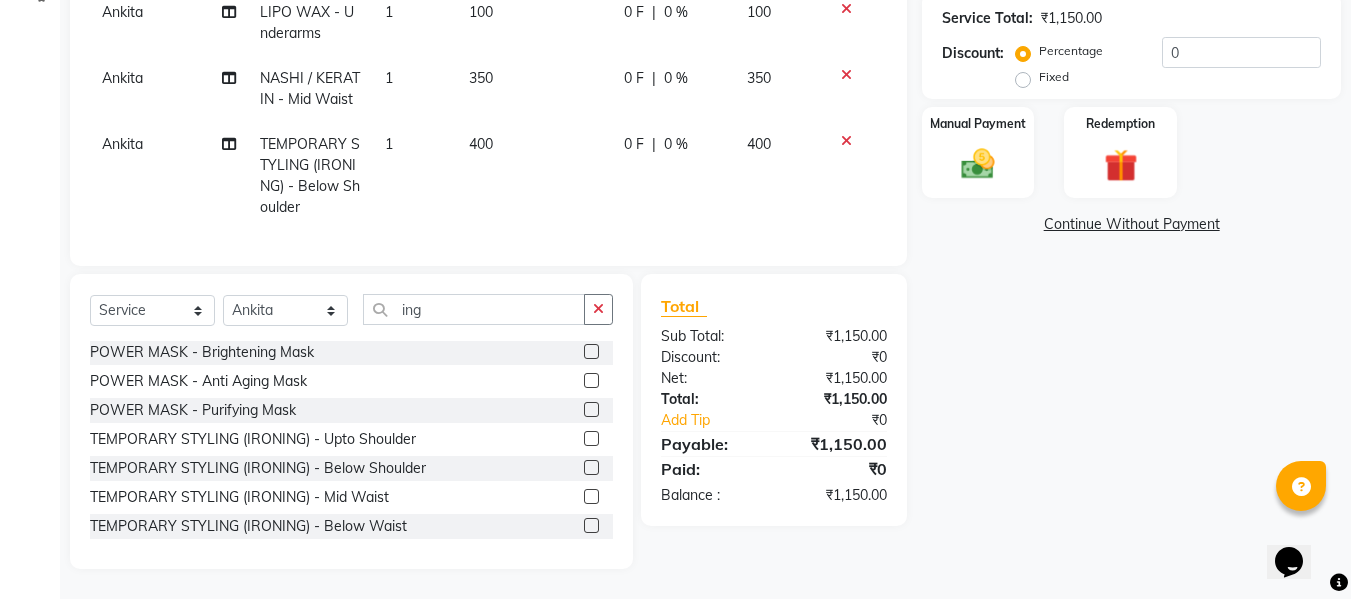 scroll, scrollTop: 421, scrollLeft: 0, axis: vertical 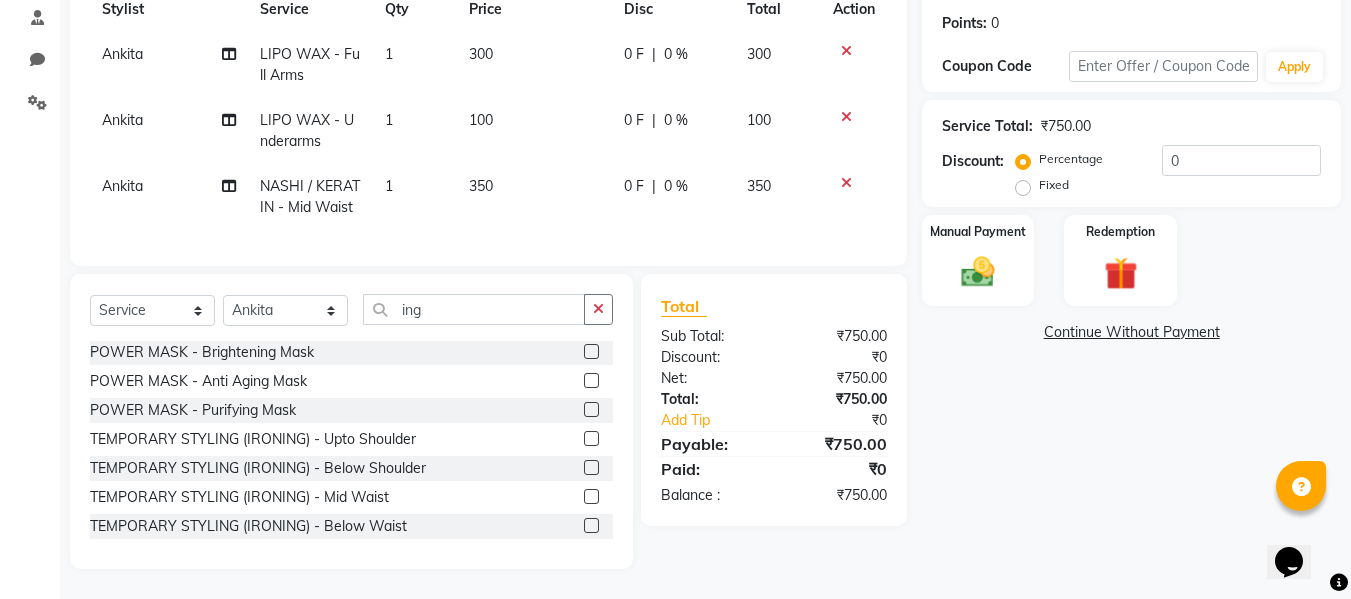 click 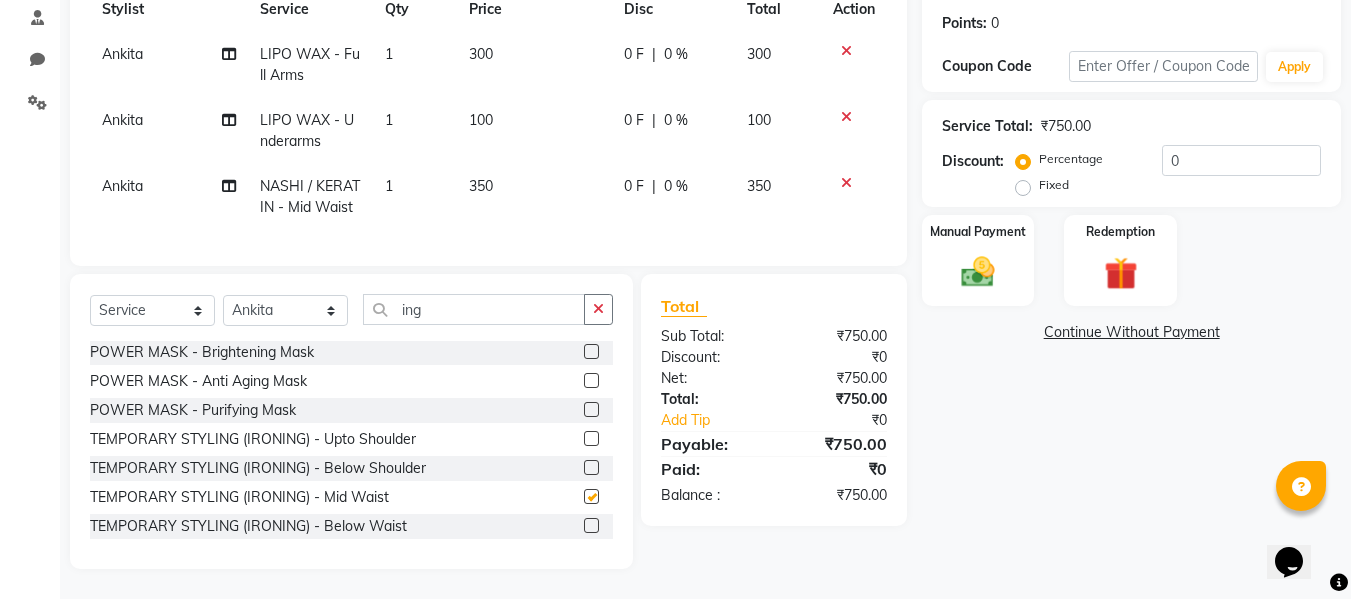 scroll, scrollTop: 421, scrollLeft: 0, axis: vertical 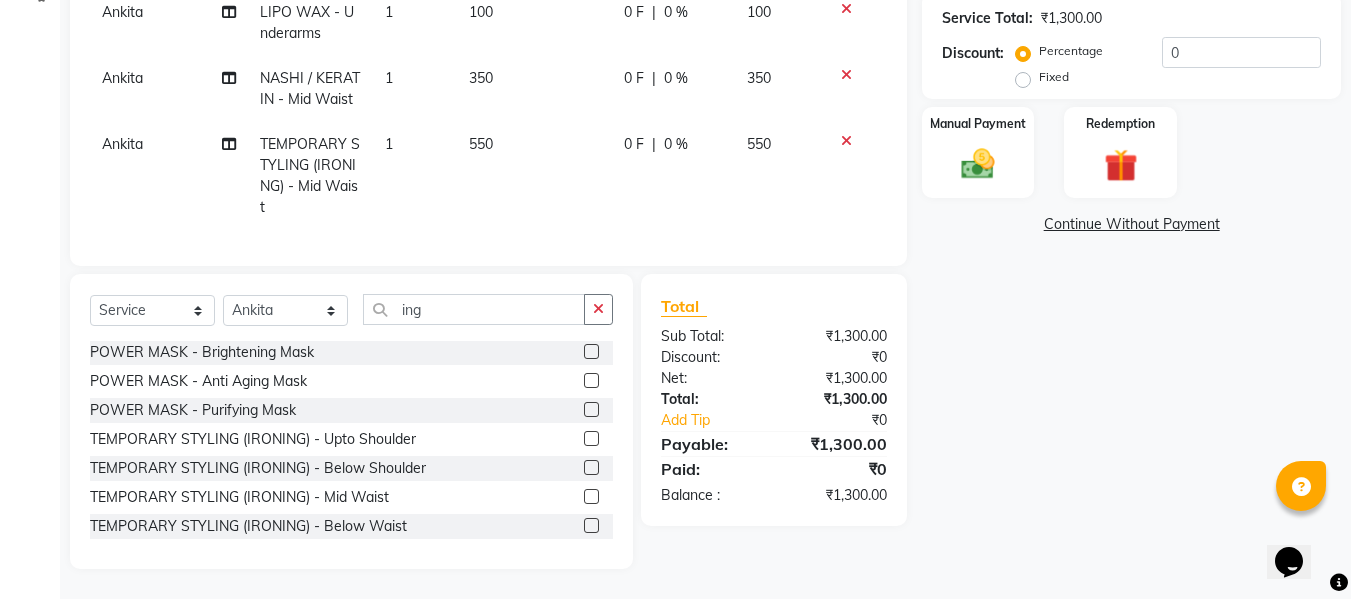 checkbox on "false" 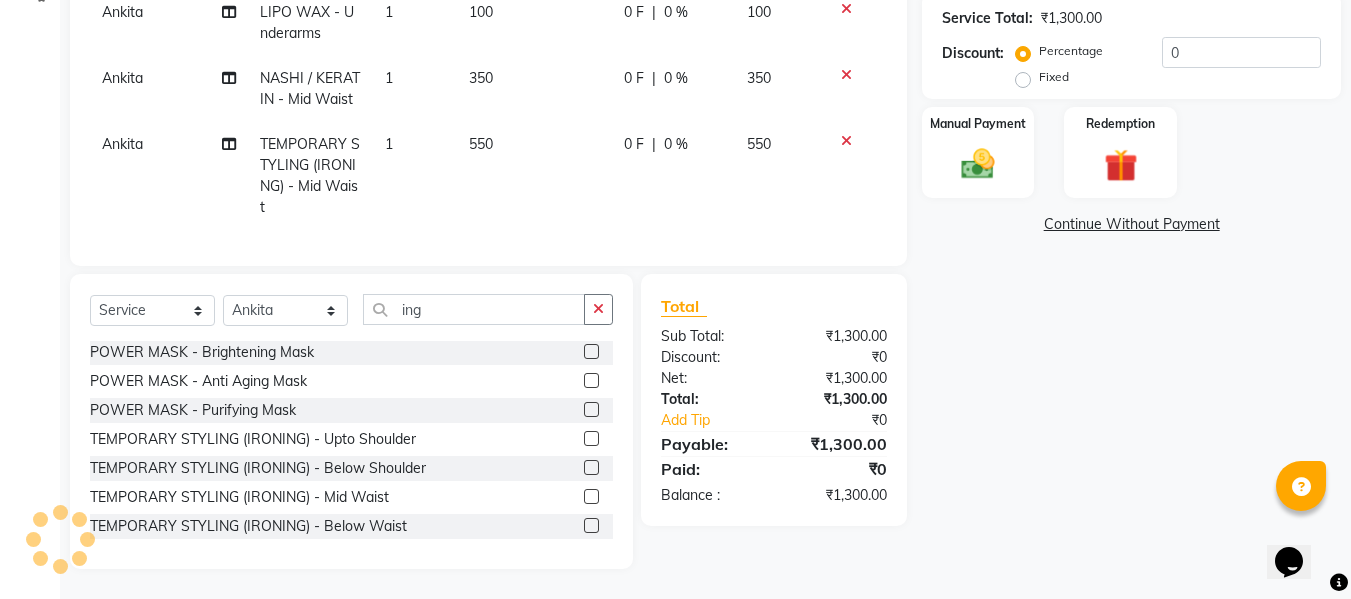 click on "550" 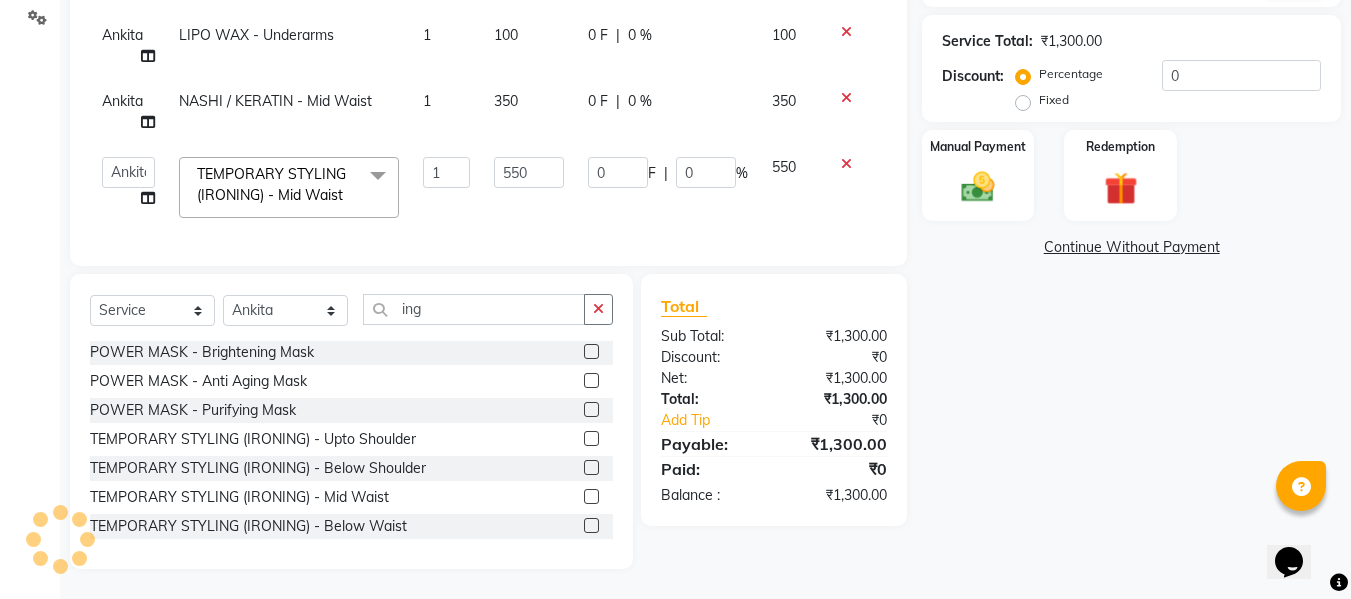 scroll, scrollTop: 398, scrollLeft: 0, axis: vertical 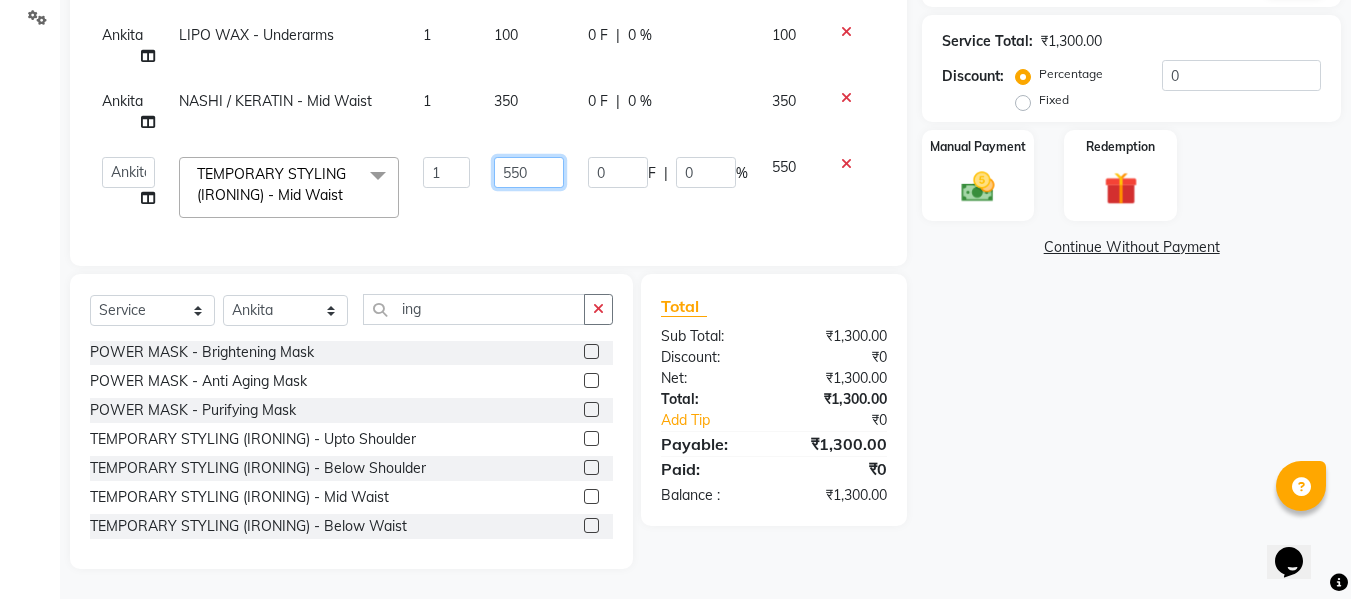 click on "550" 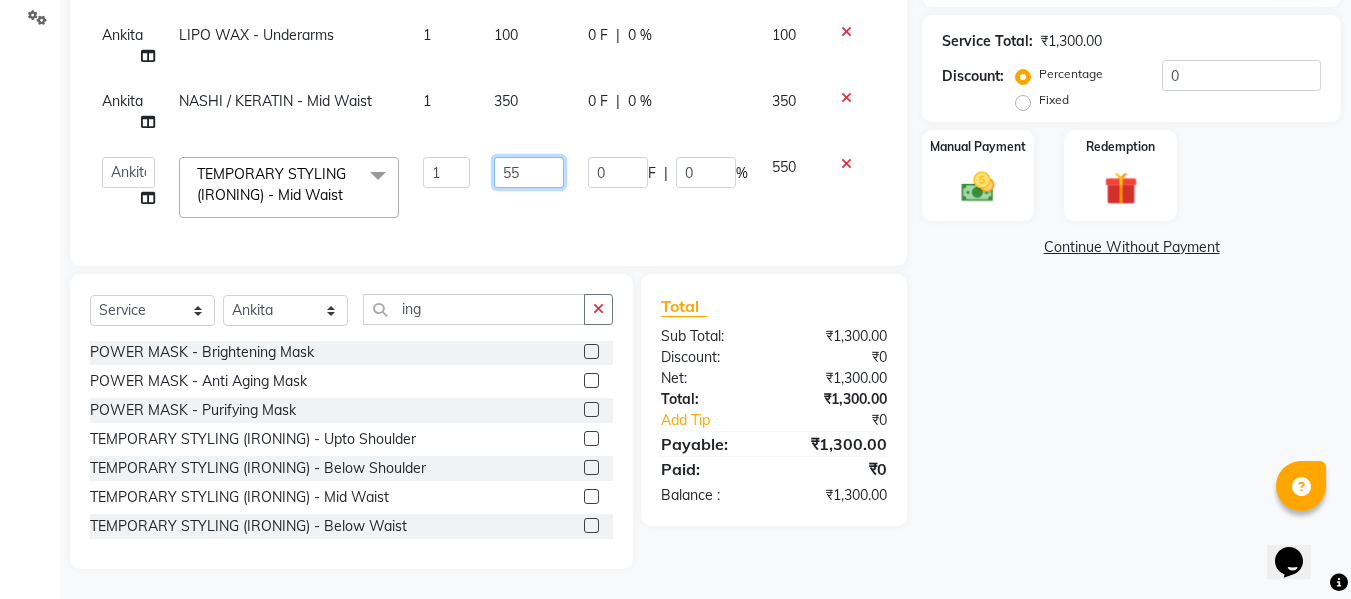 type on "5" 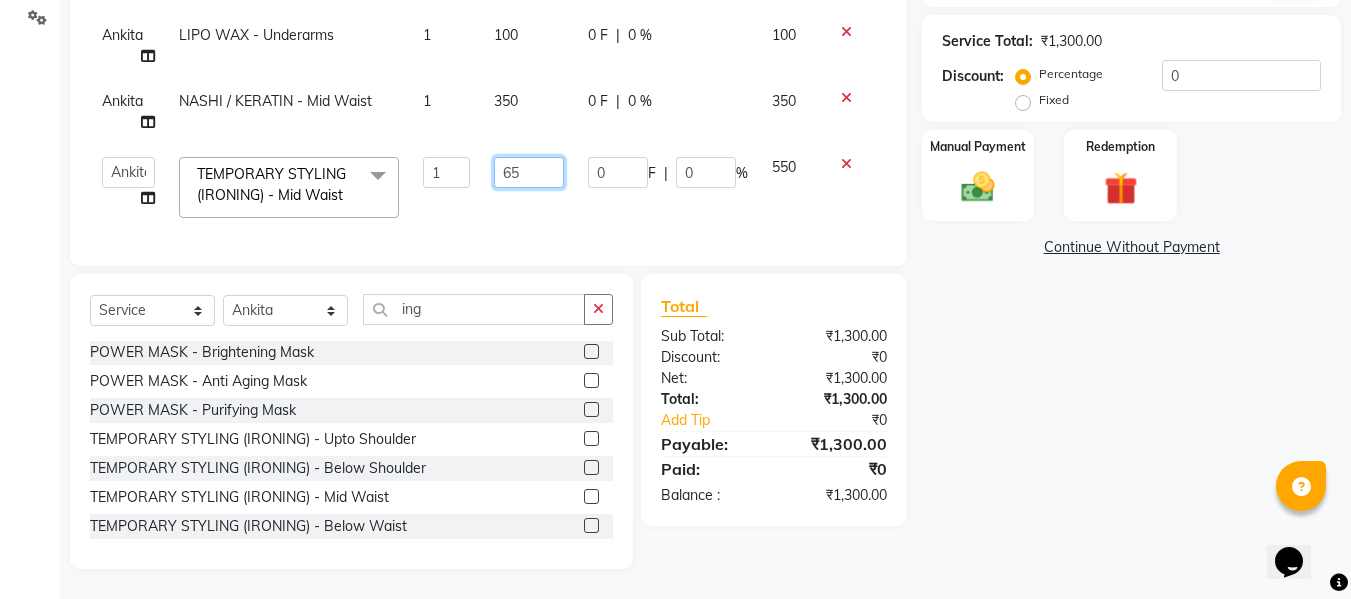 type on "650" 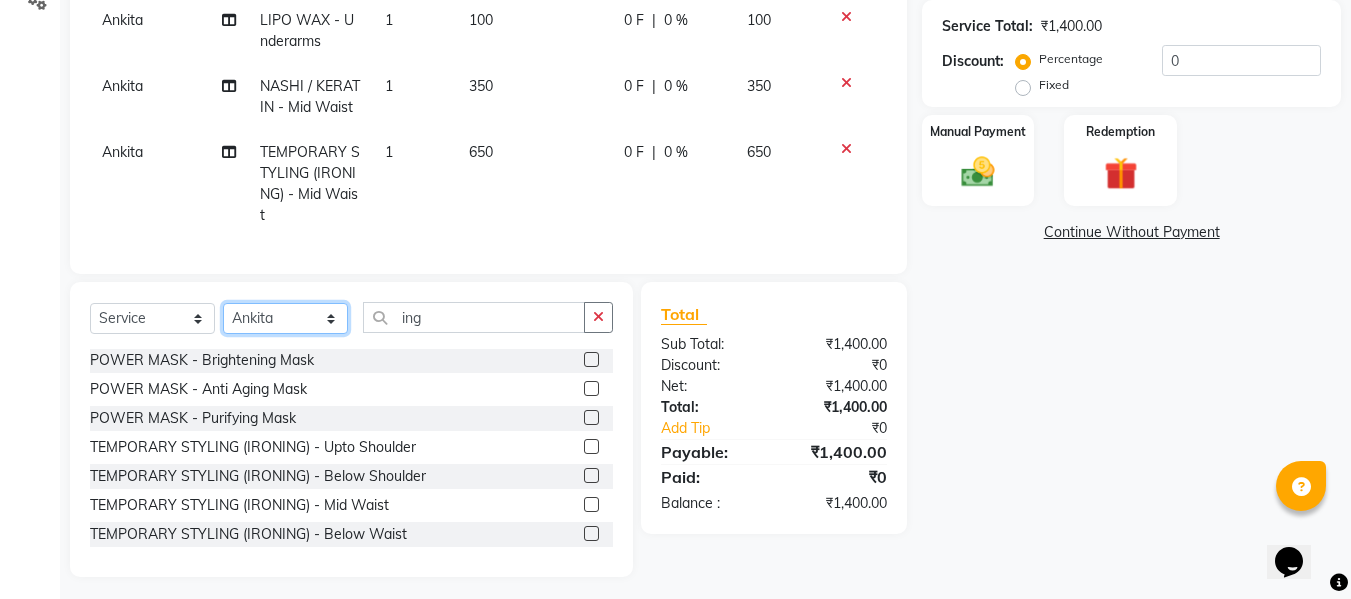 click on "Select Stylist Afsana [PERSON_NAME]  [PERSON_NAME] Maam Nisha  Pari [PERSON_NAME] [PERSON_NAME]" 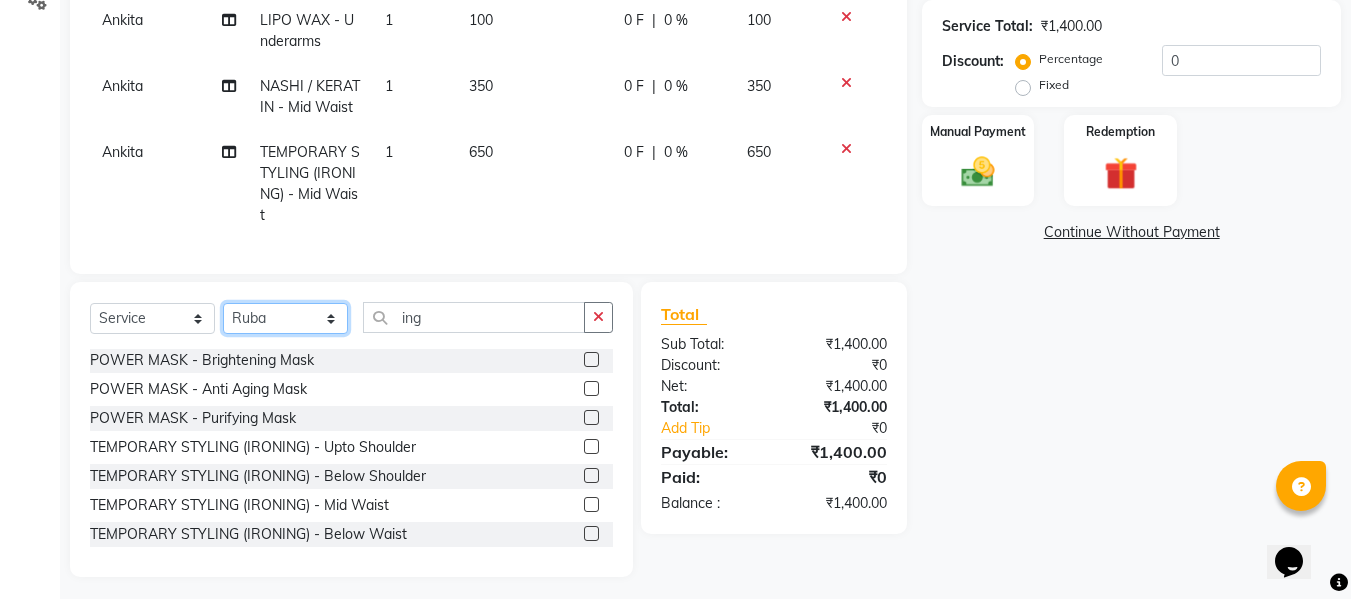 click on "Select Stylist Afsana [PERSON_NAME]  [PERSON_NAME] Maam Nisha  Pari [PERSON_NAME] [PERSON_NAME]" 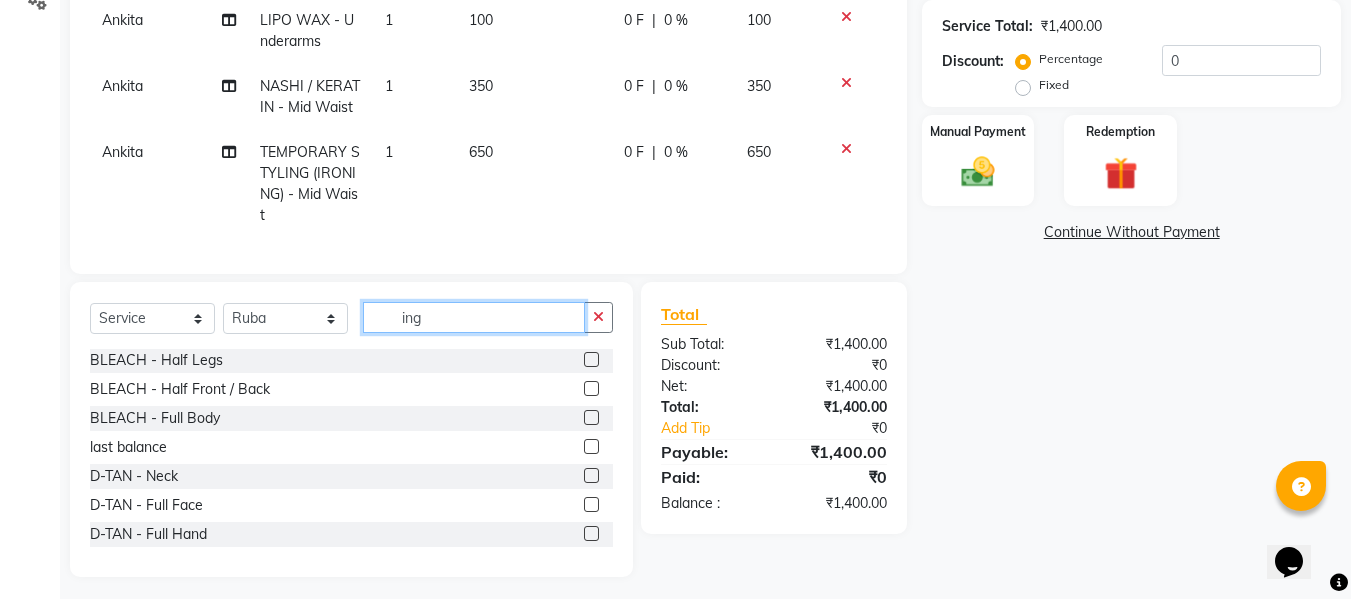 click on "ing" 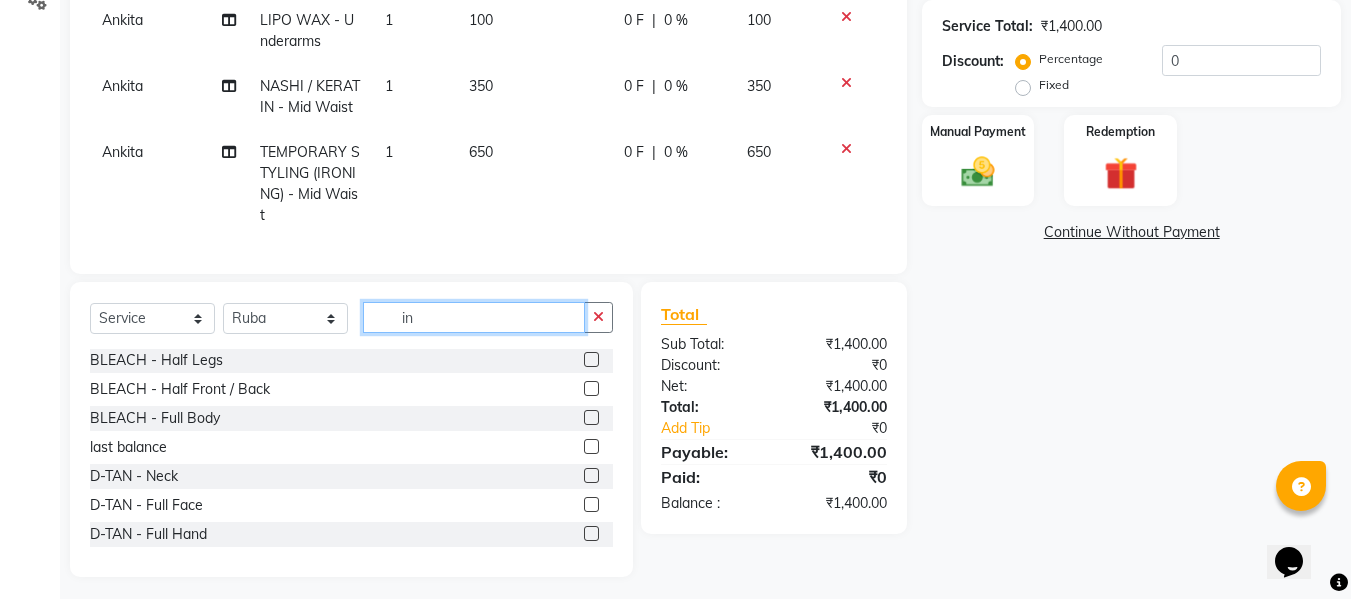 type on "i" 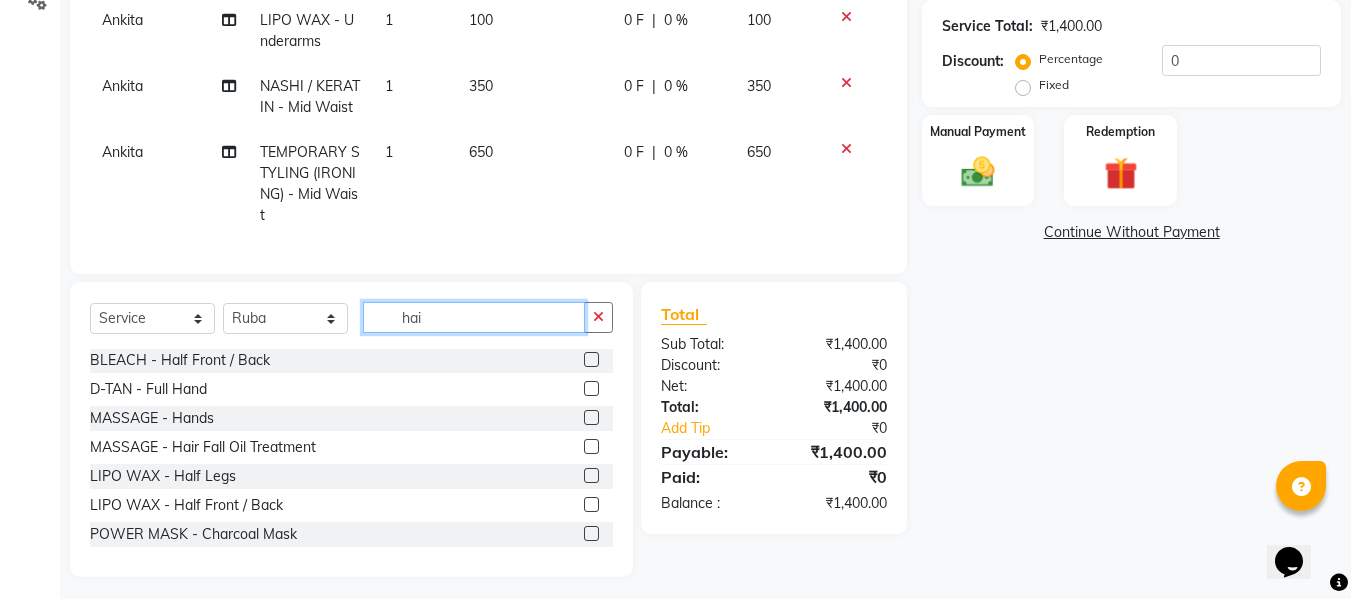 scroll, scrollTop: 0, scrollLeft: 0, axis: both 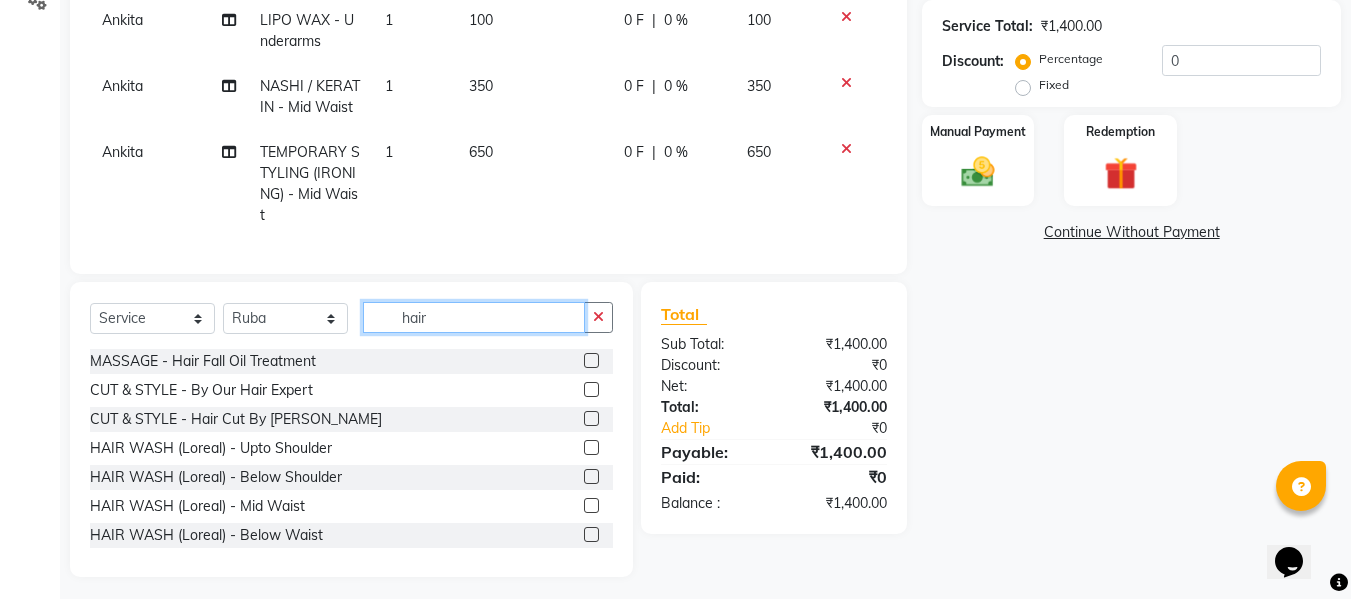 type on "hair" 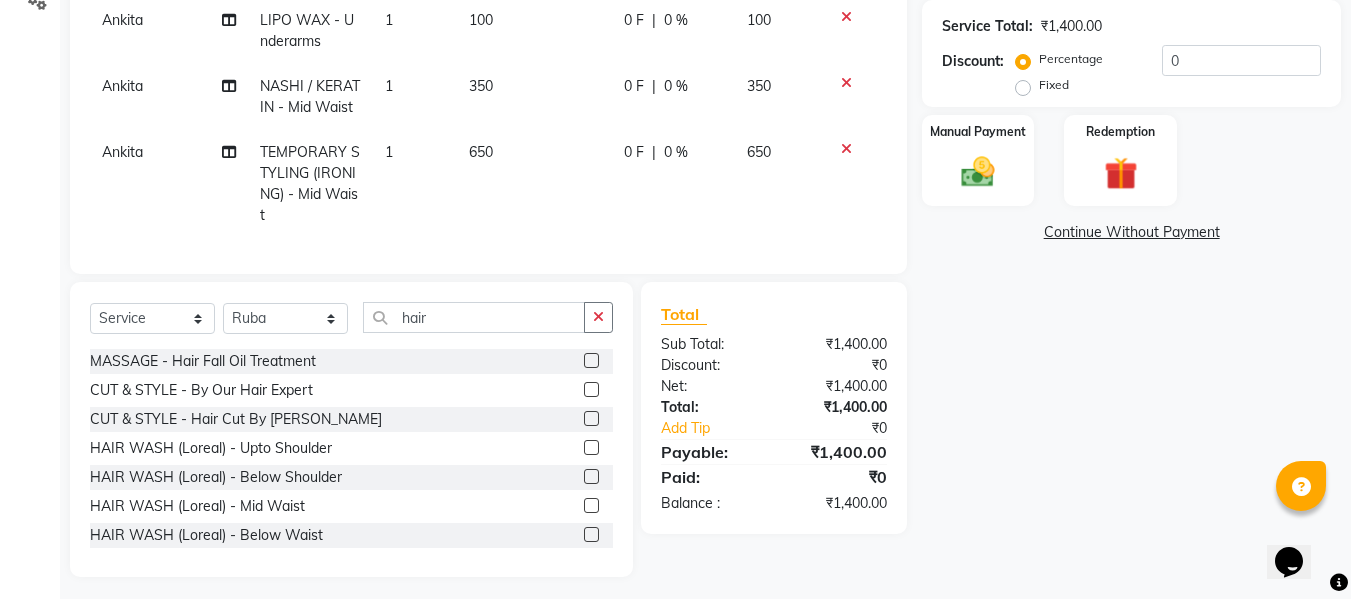 click 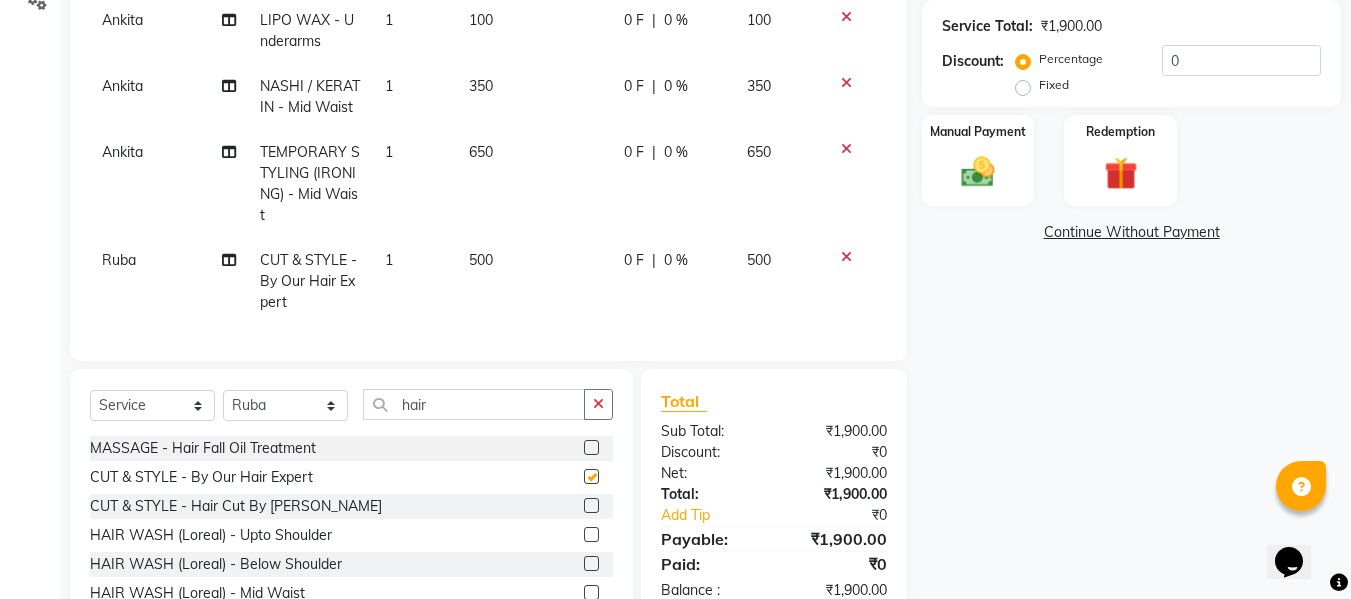 checkbox on "false" 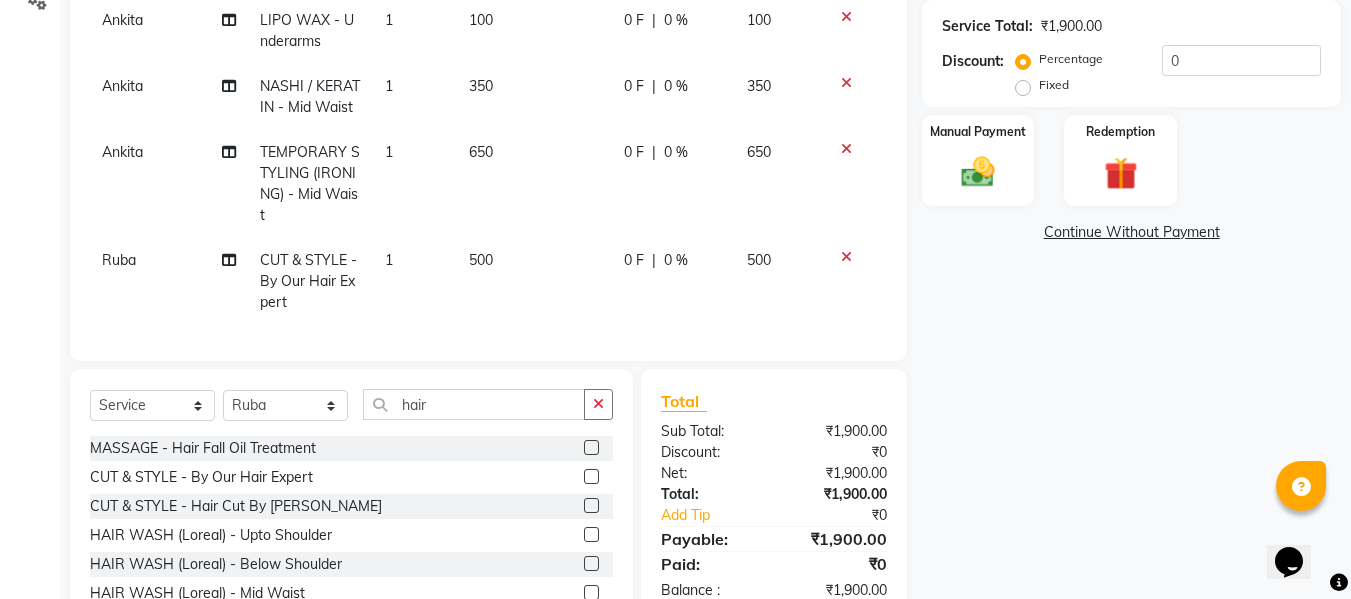 click on "500" 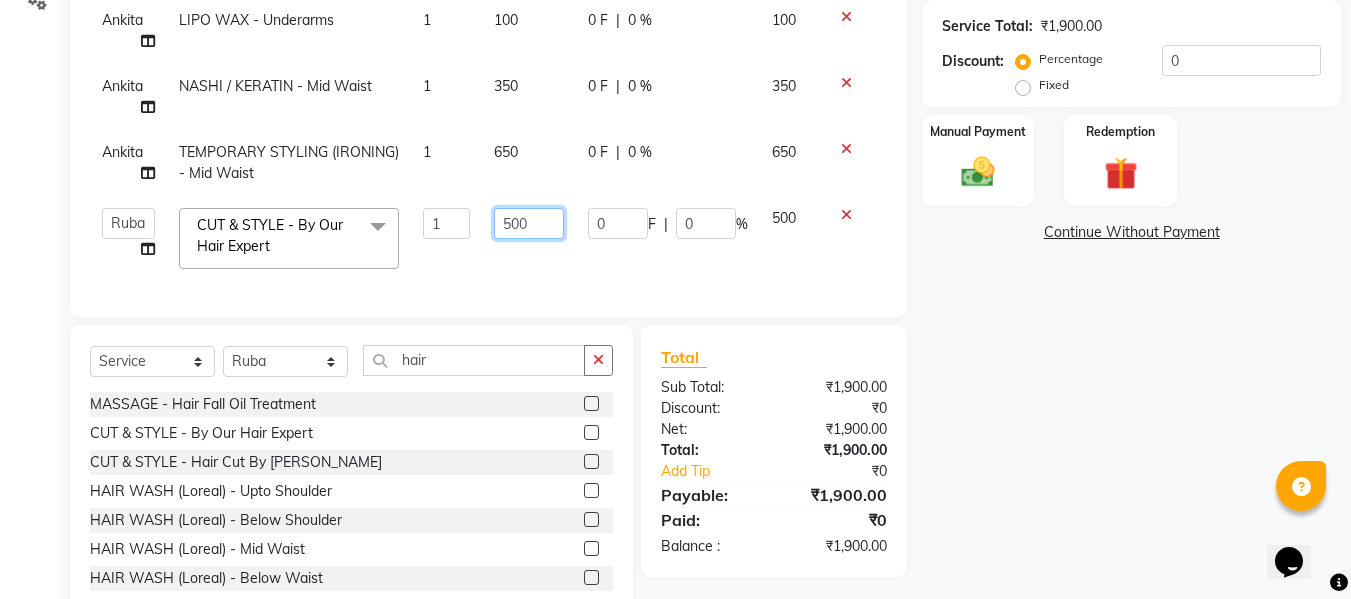 click on "500" 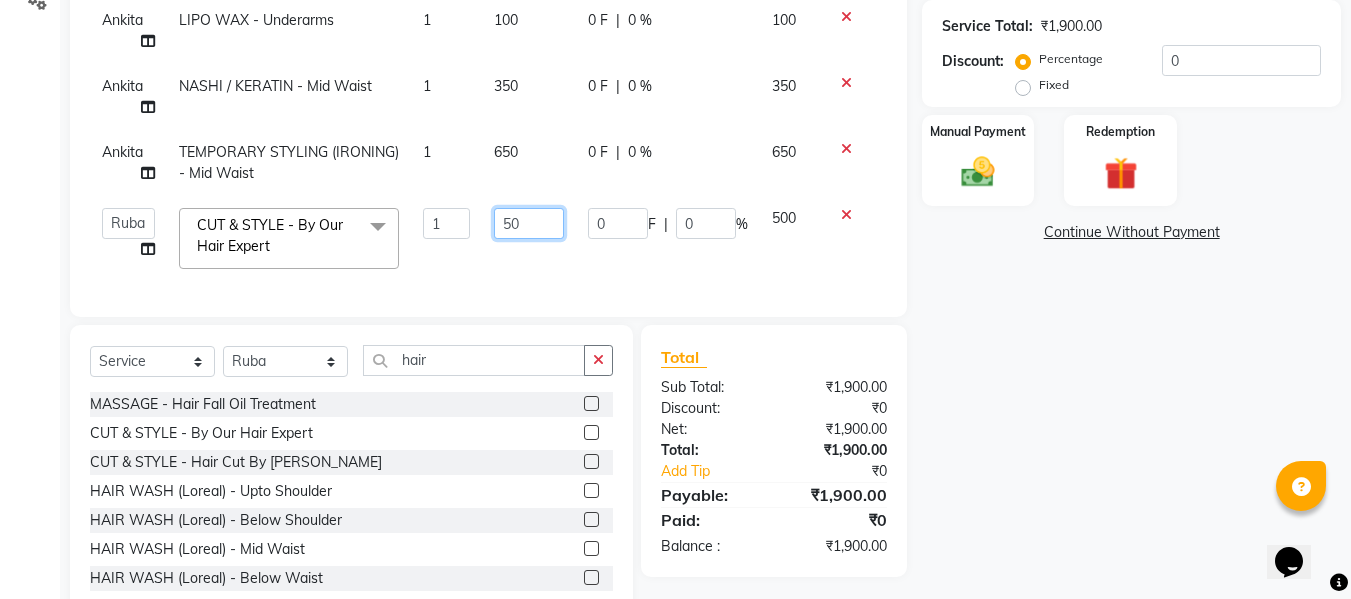 type on "5" 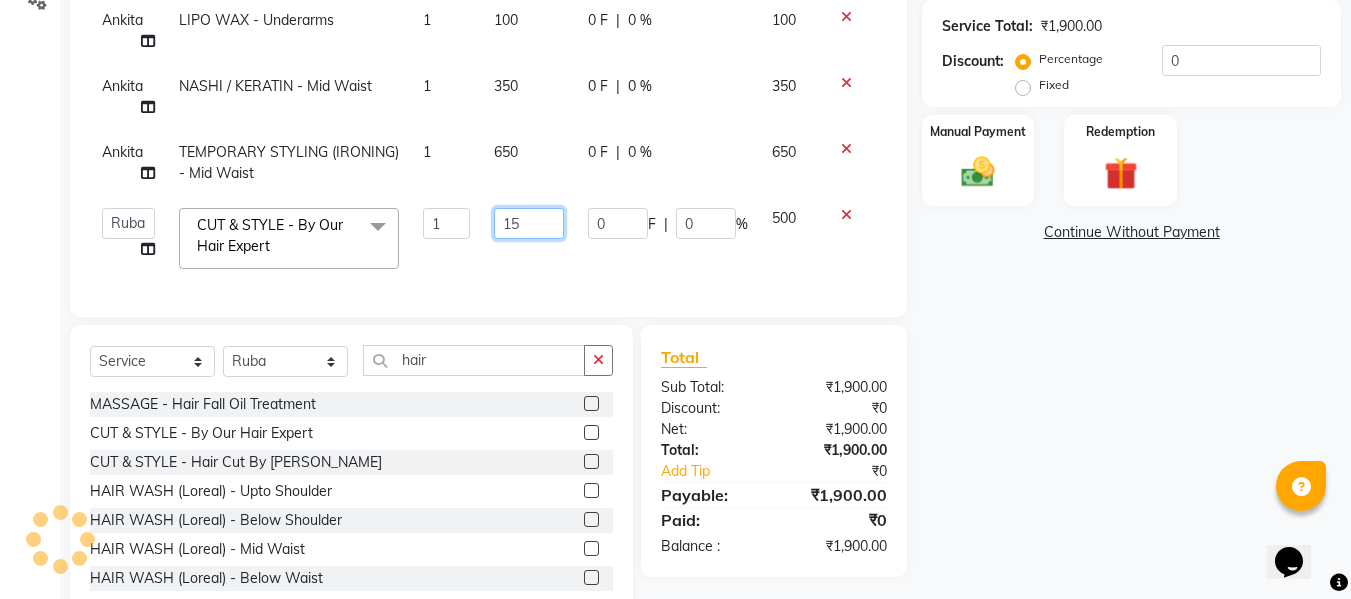 type on "150" 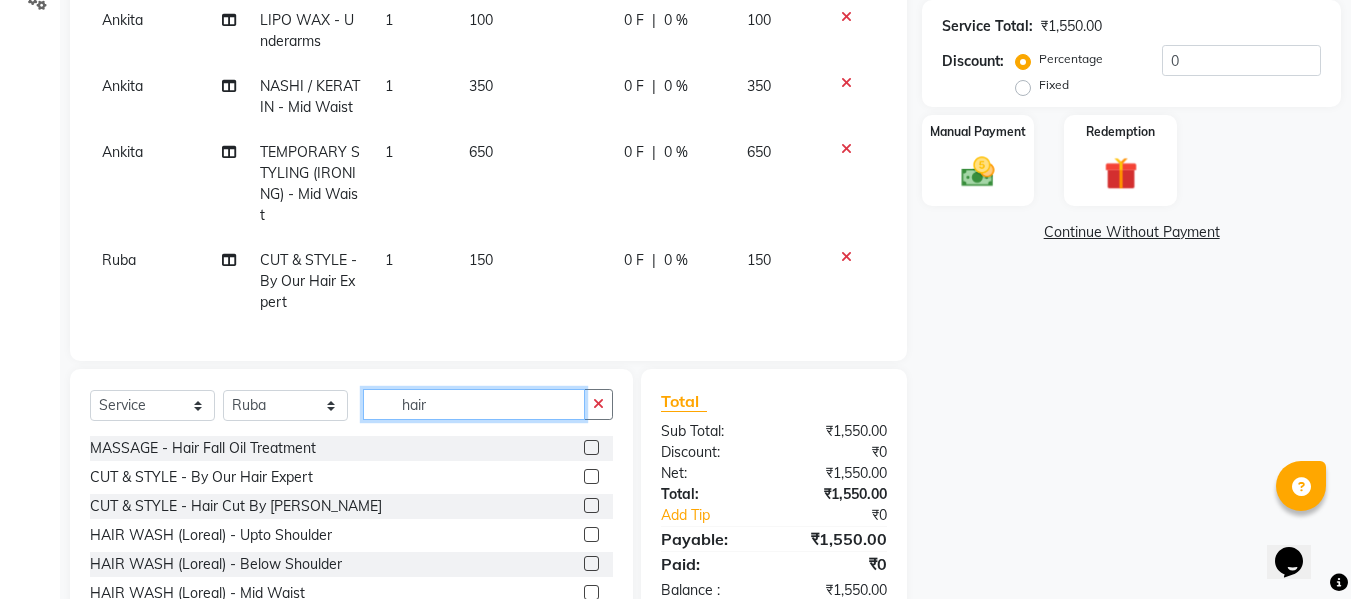click on "hair" 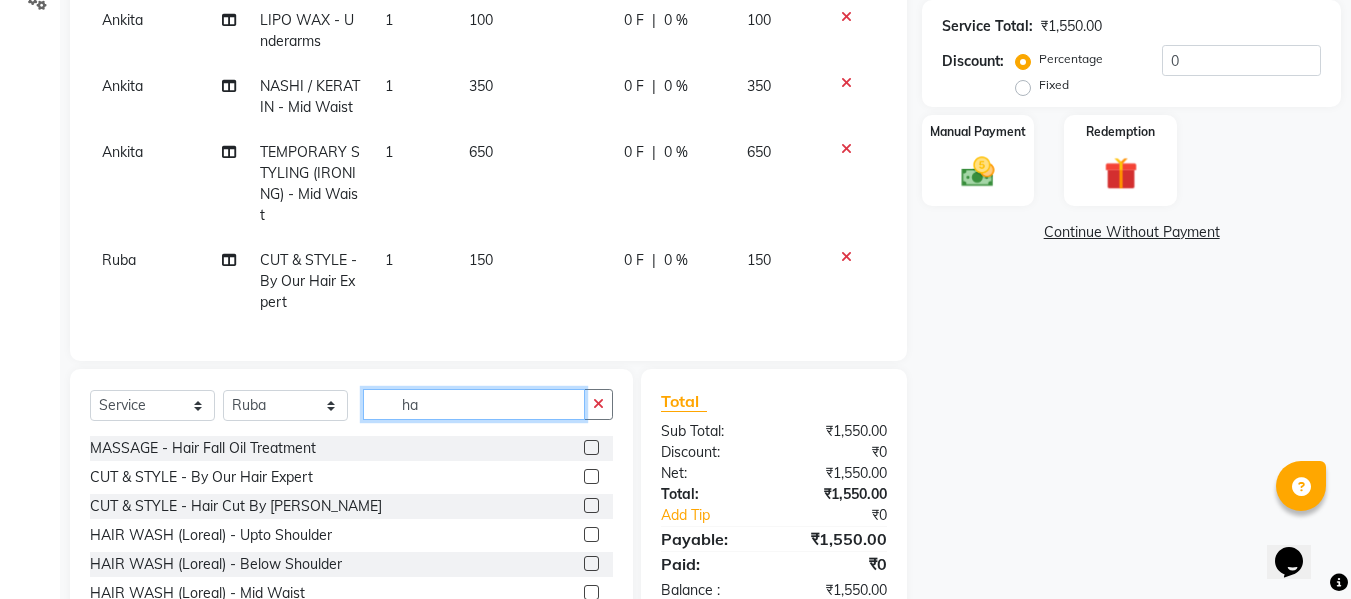 type on "h" 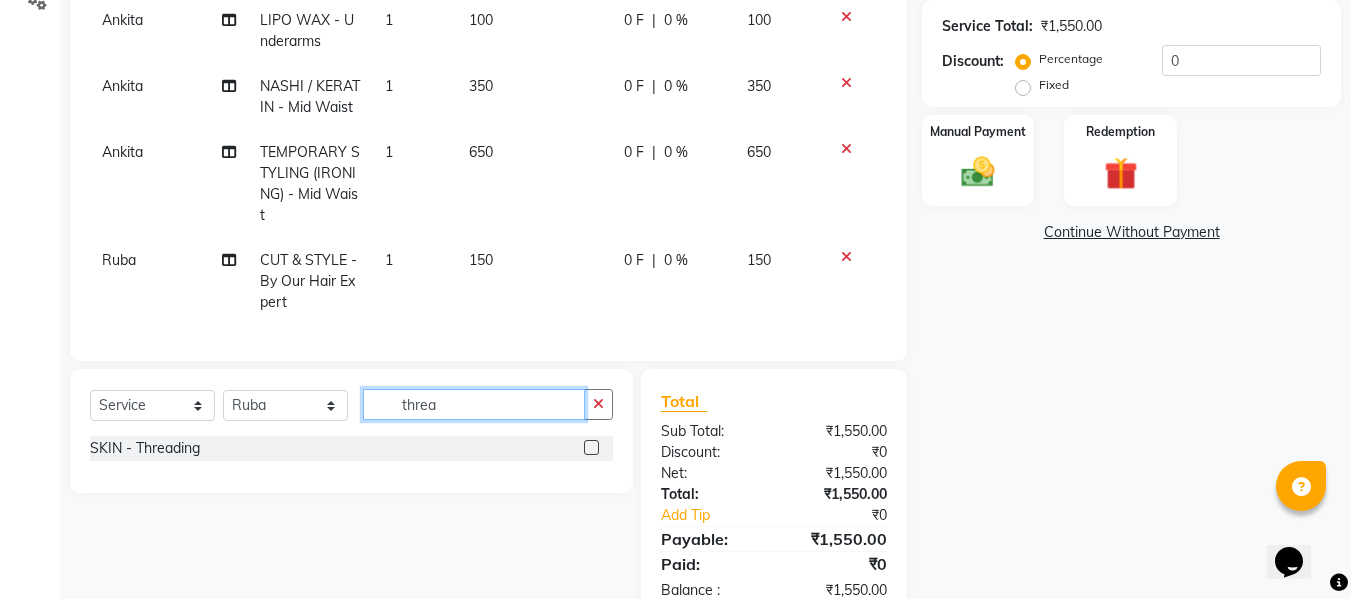 type on "threa" 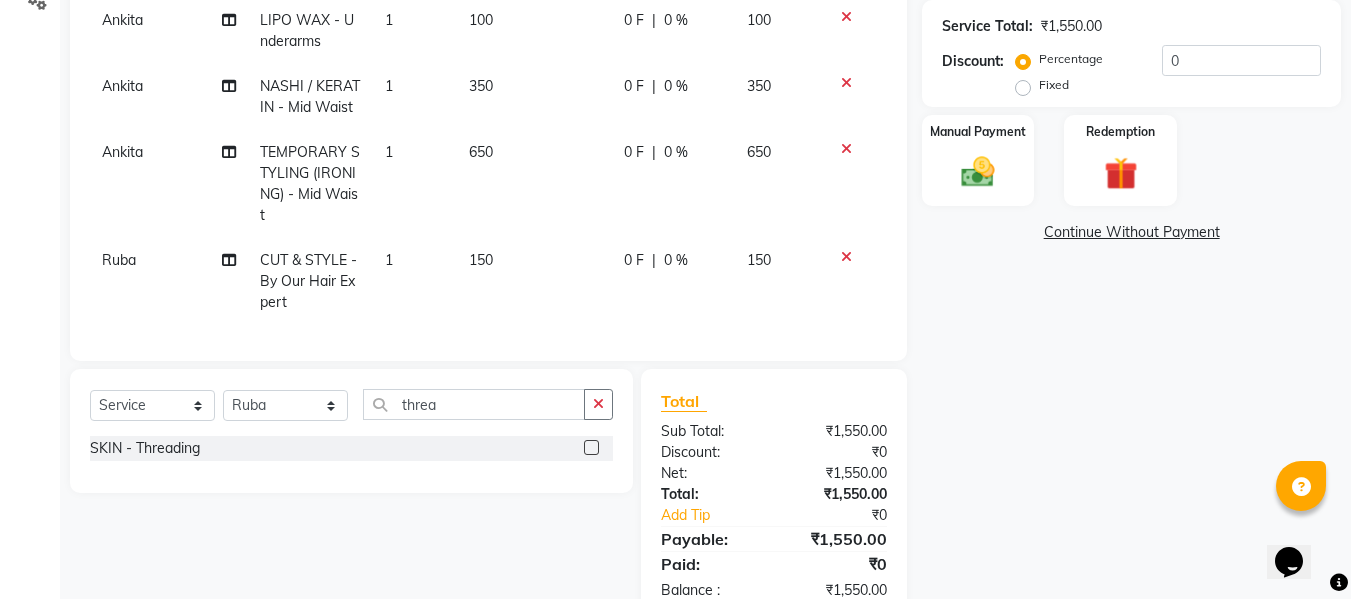 click 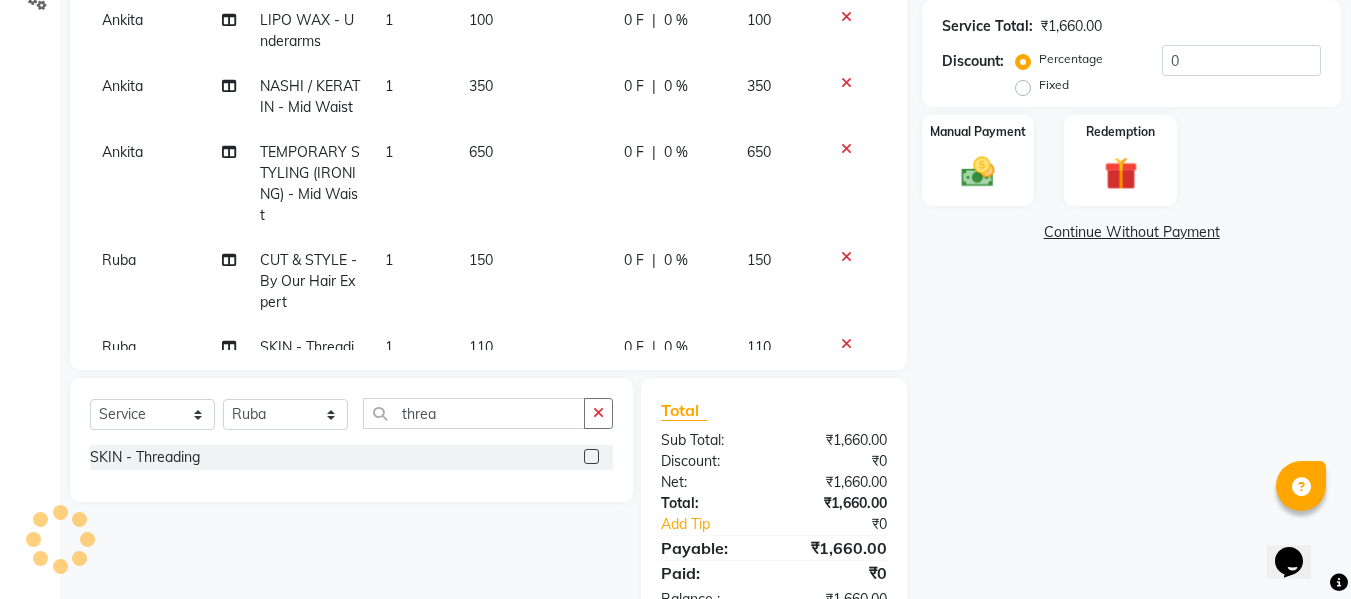 click 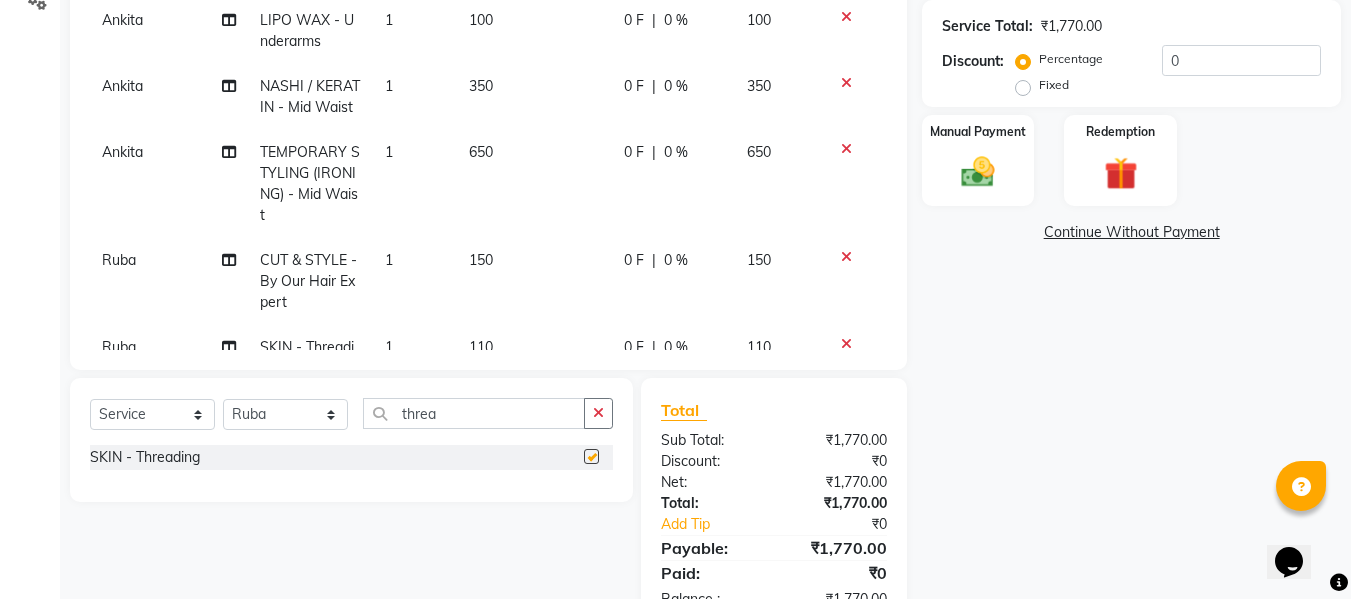 checkbox on "false" 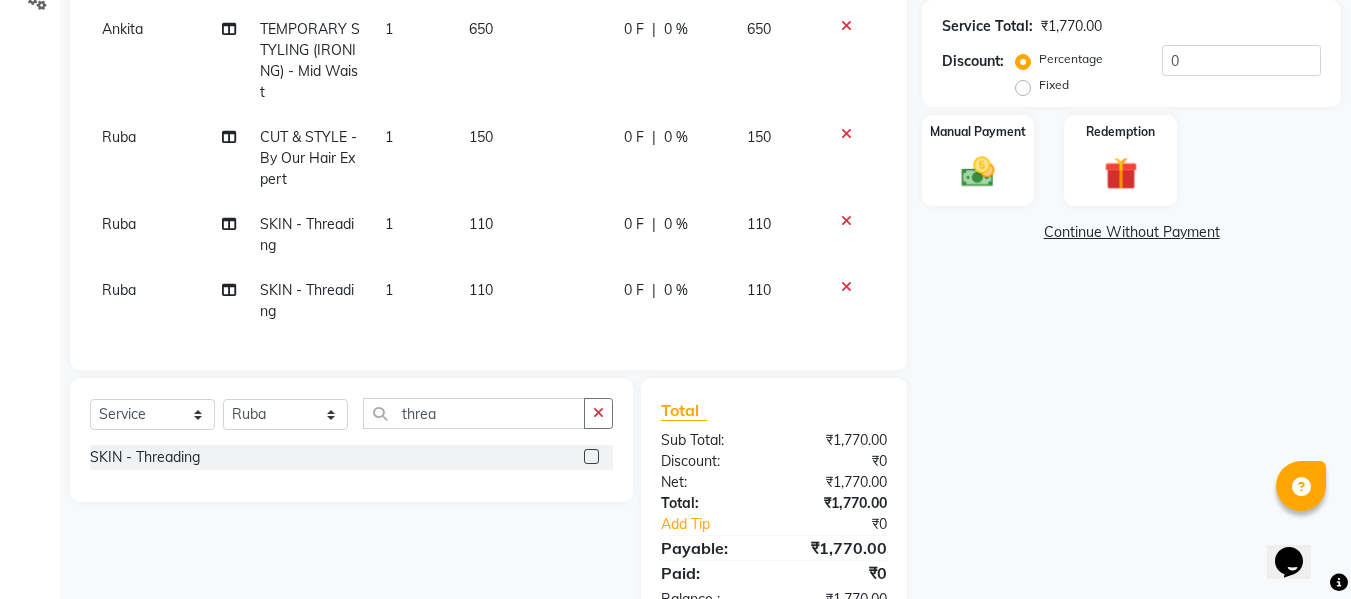 scroll, scrollTop: 159, scrollLeft: 0, axis: vertical 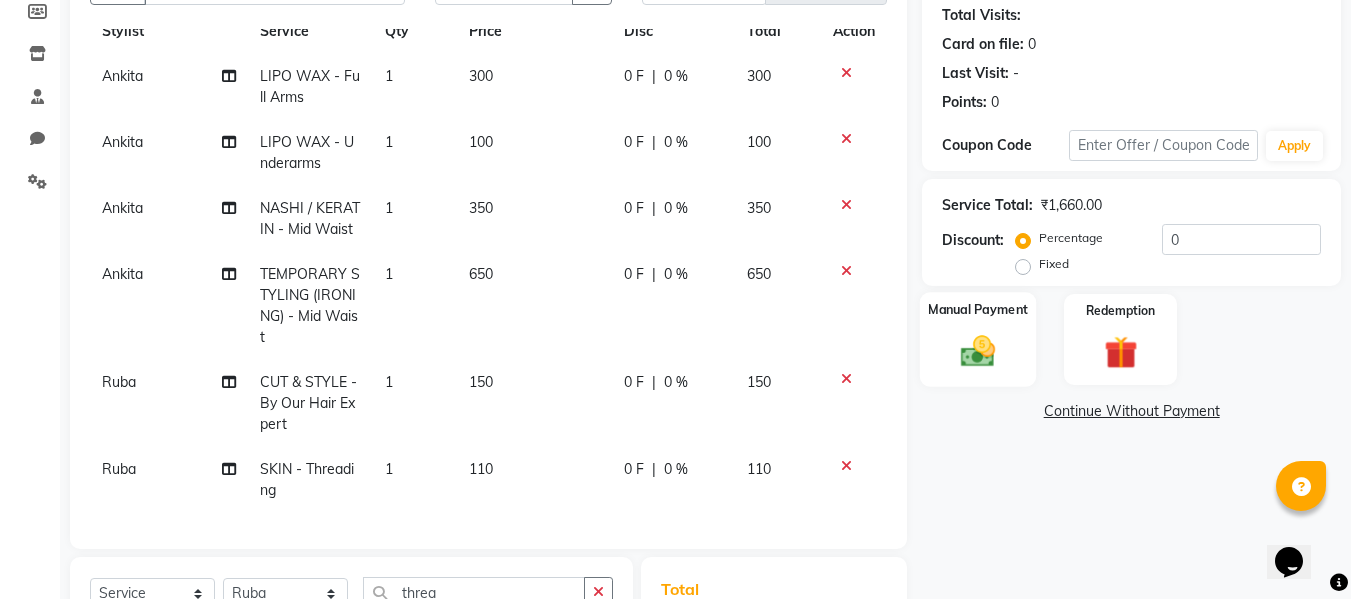 click 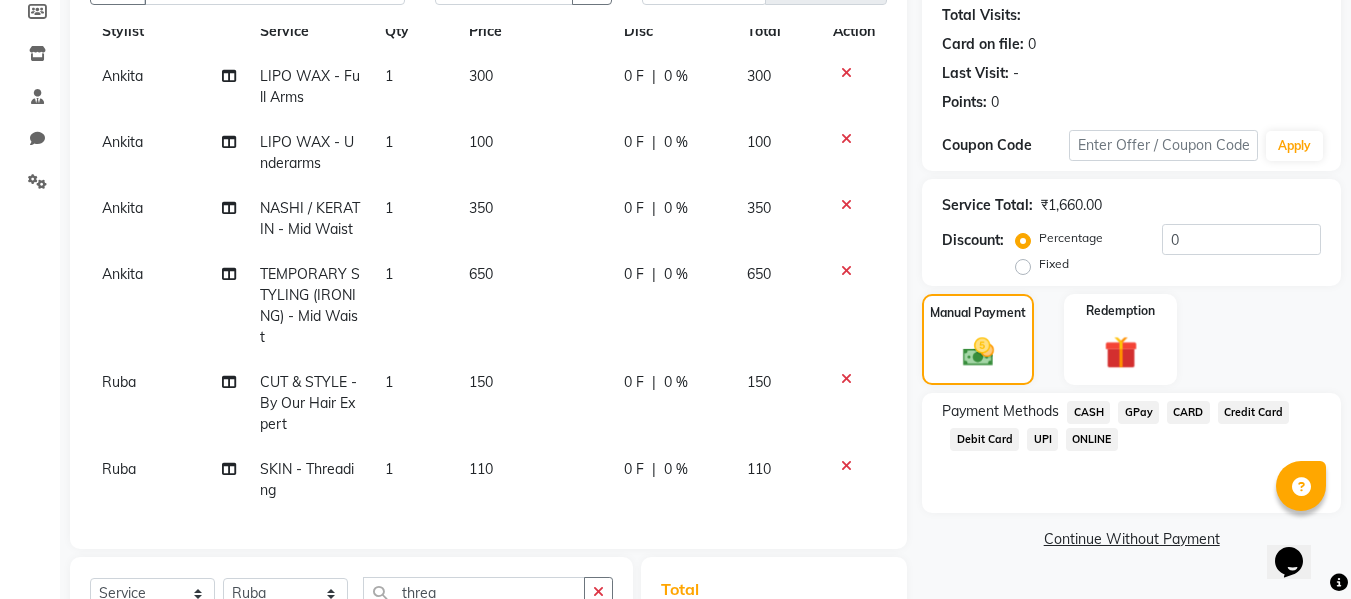 click on "GPay" 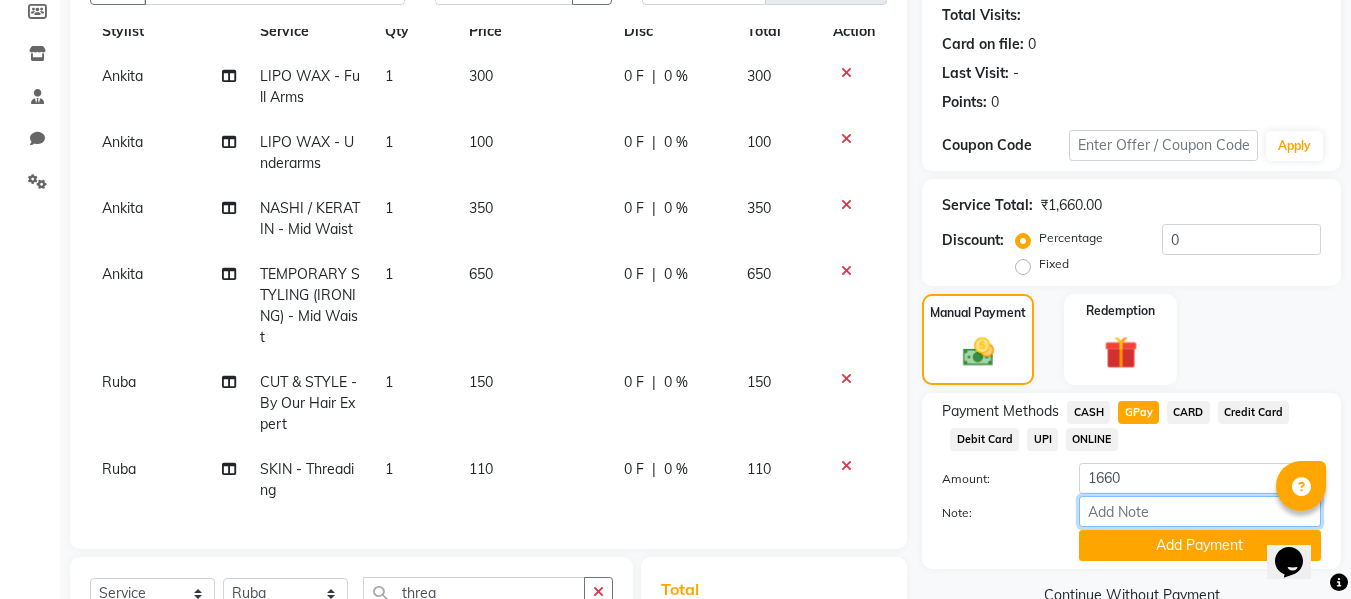 click on "Note:" at bounding box center (1200, 511) 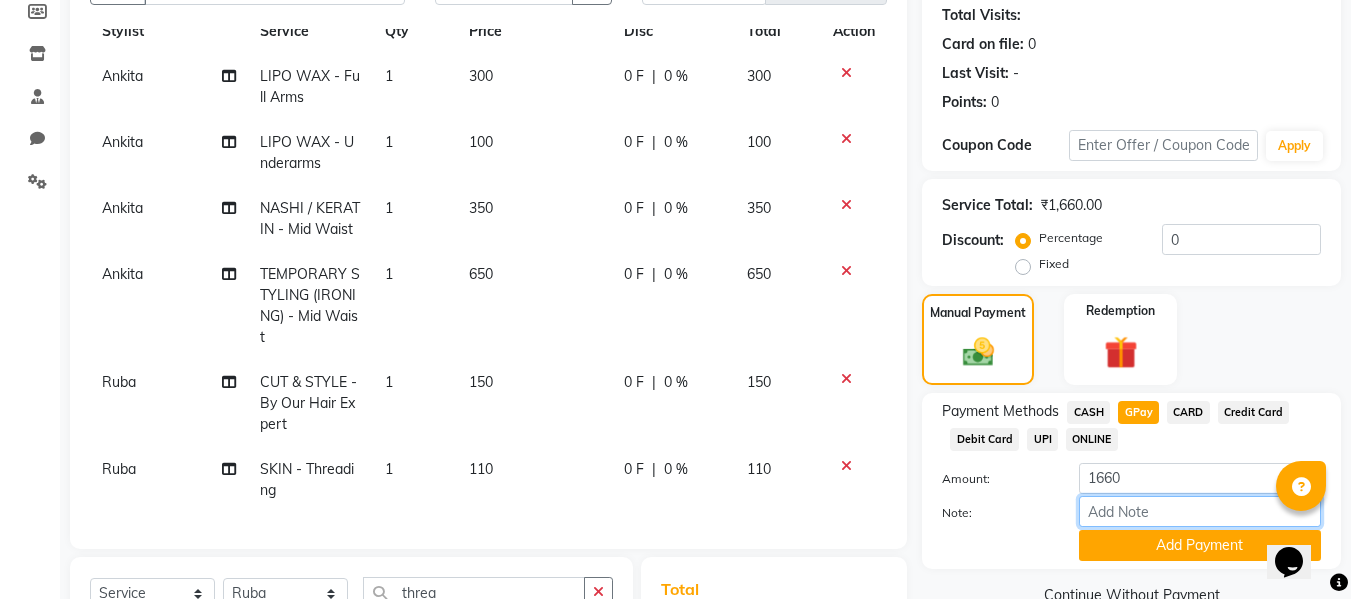 type on "fless" 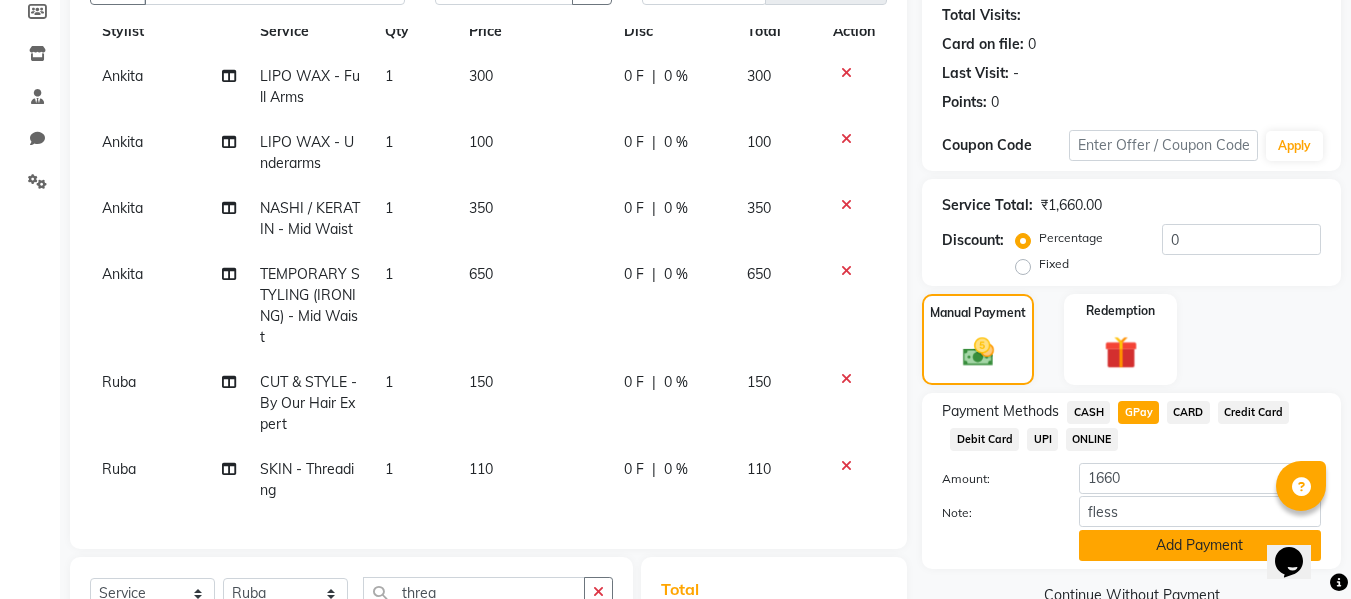 click on "Add Payment" 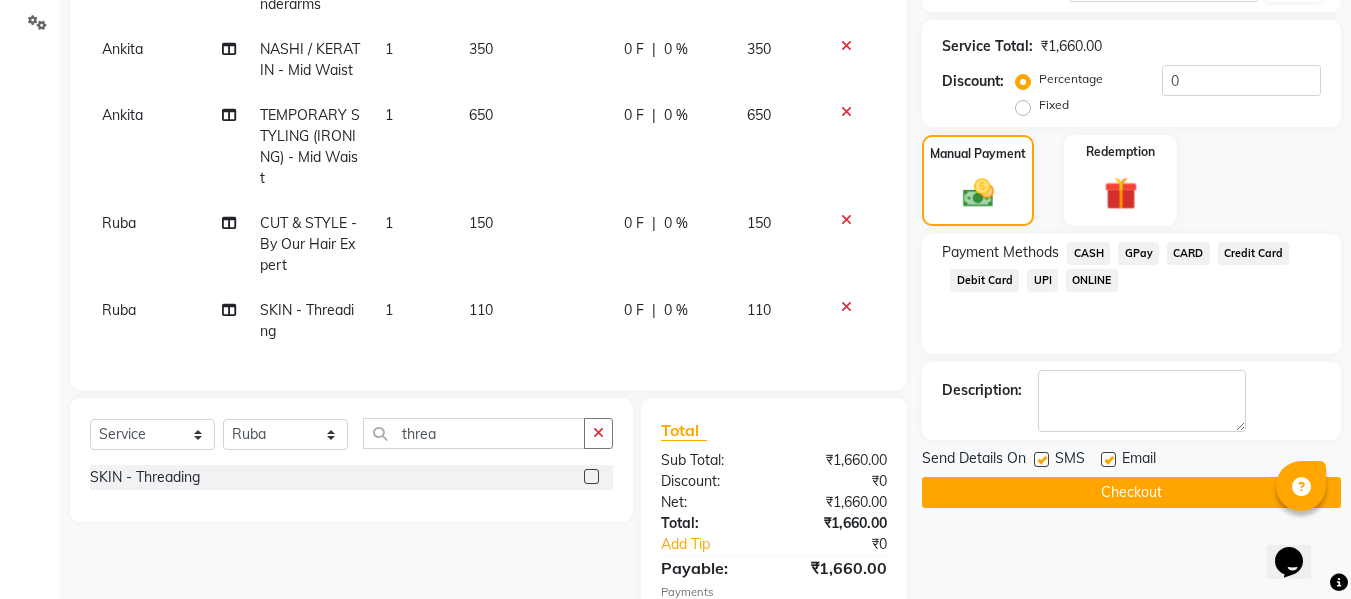 scroll, scrollTop: 379, scrollLeft: 0, axis: vertical 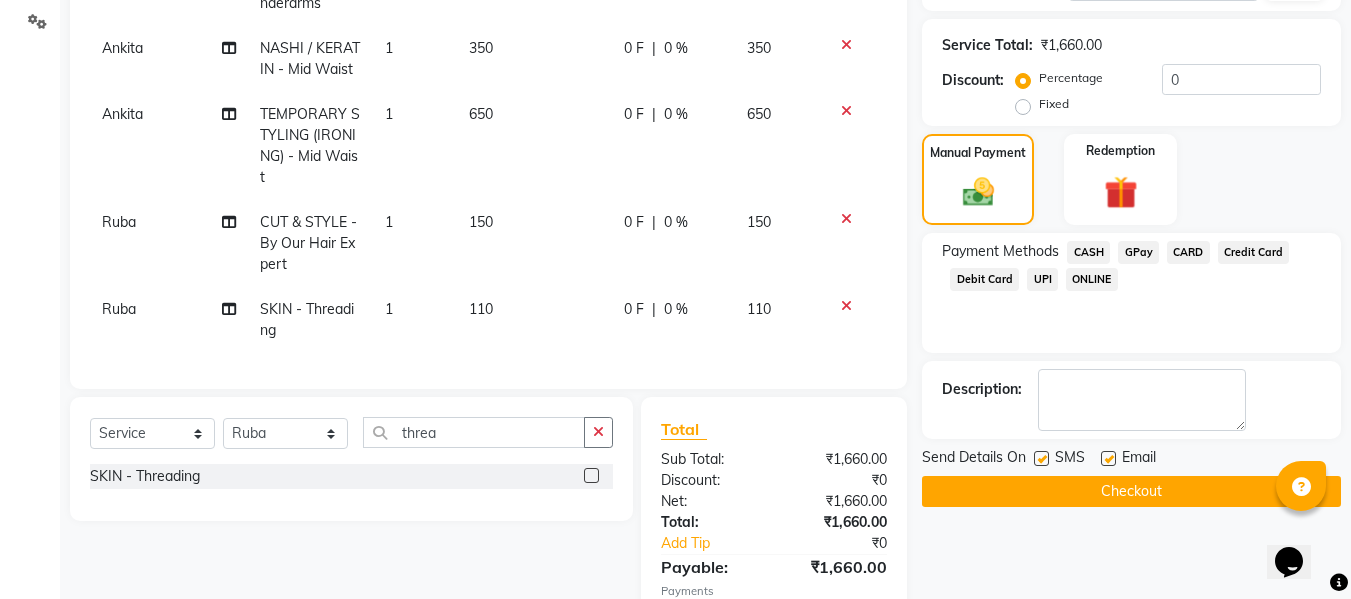 click 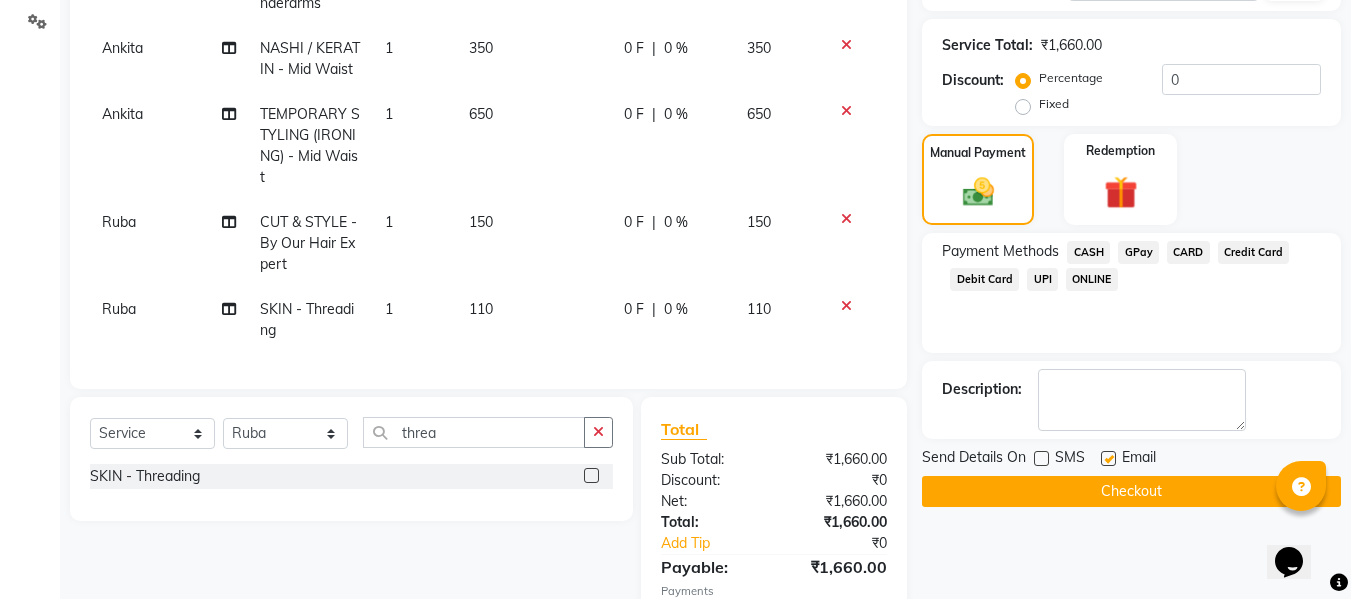 click 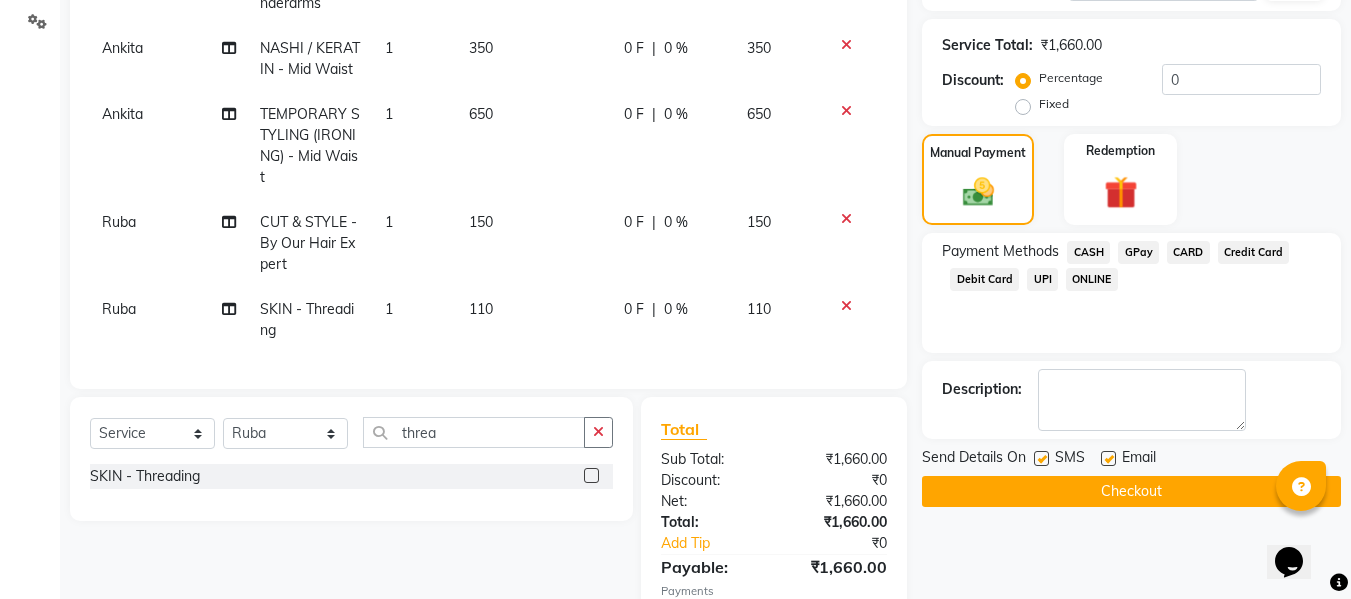 click 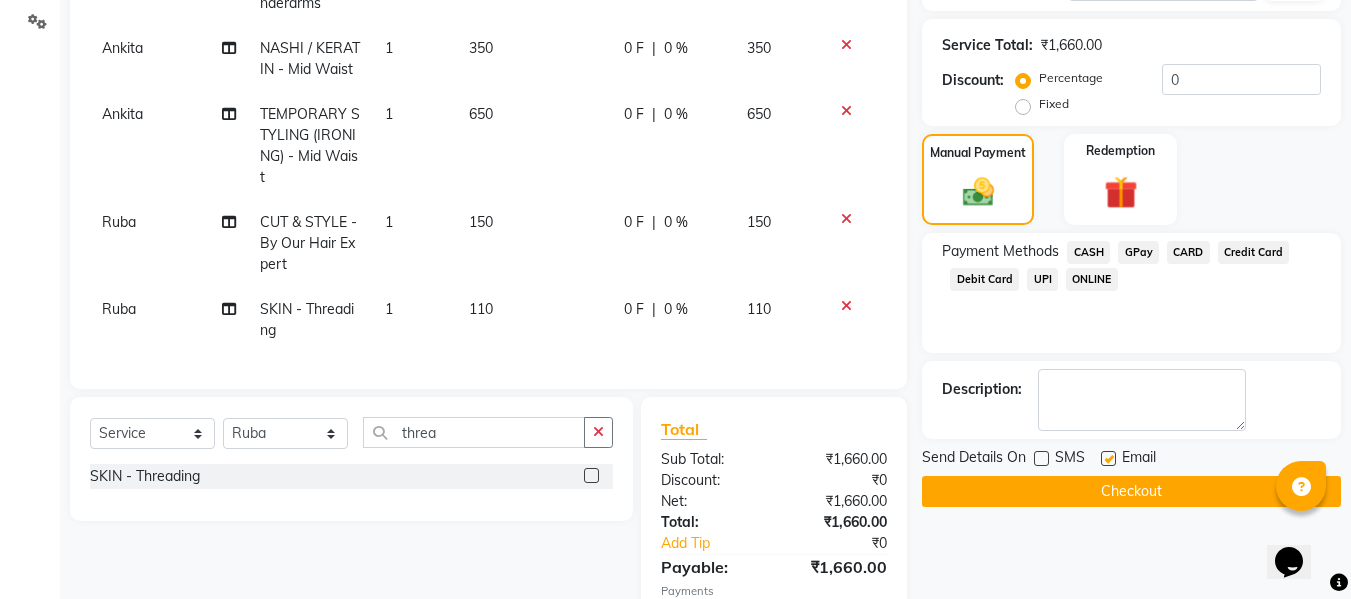 click 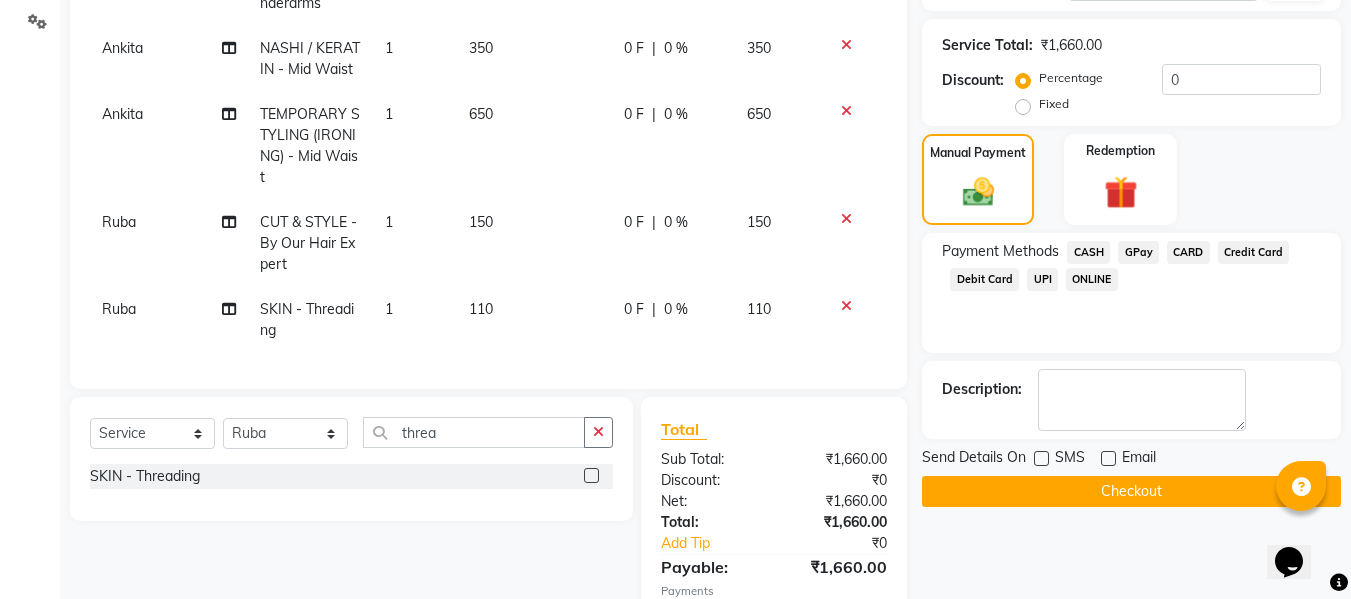 click on "Checkout" 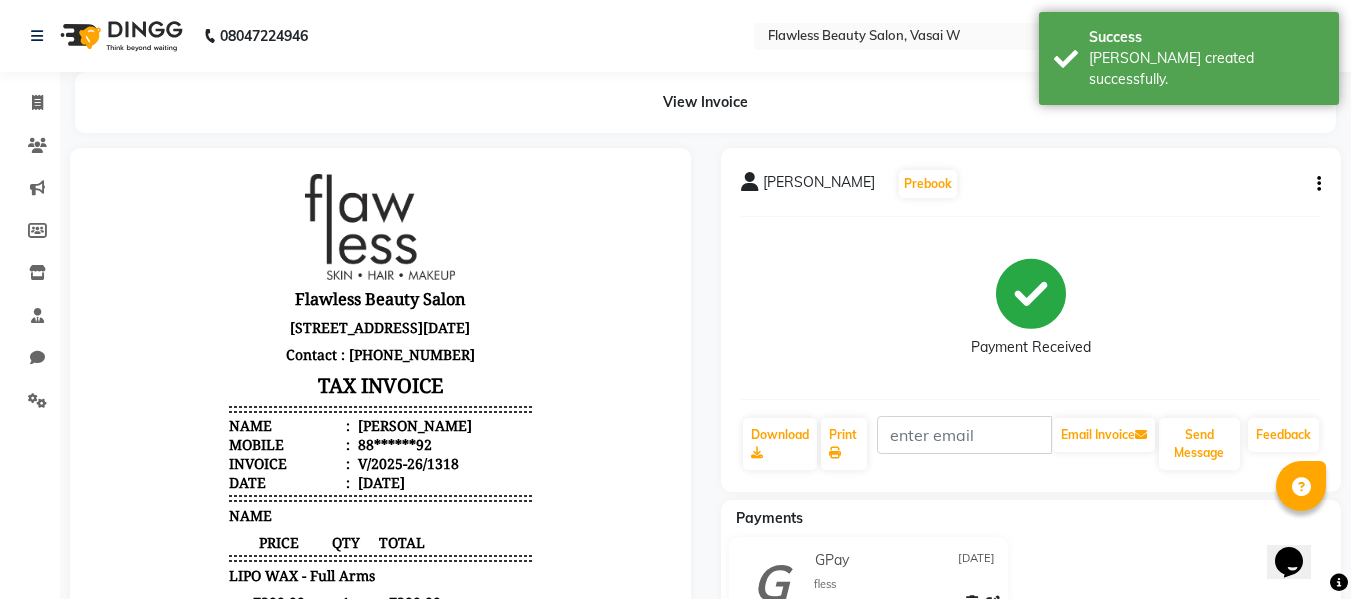 scroll, scrollTop: 16, scrollLeft: 0, axis: vertical 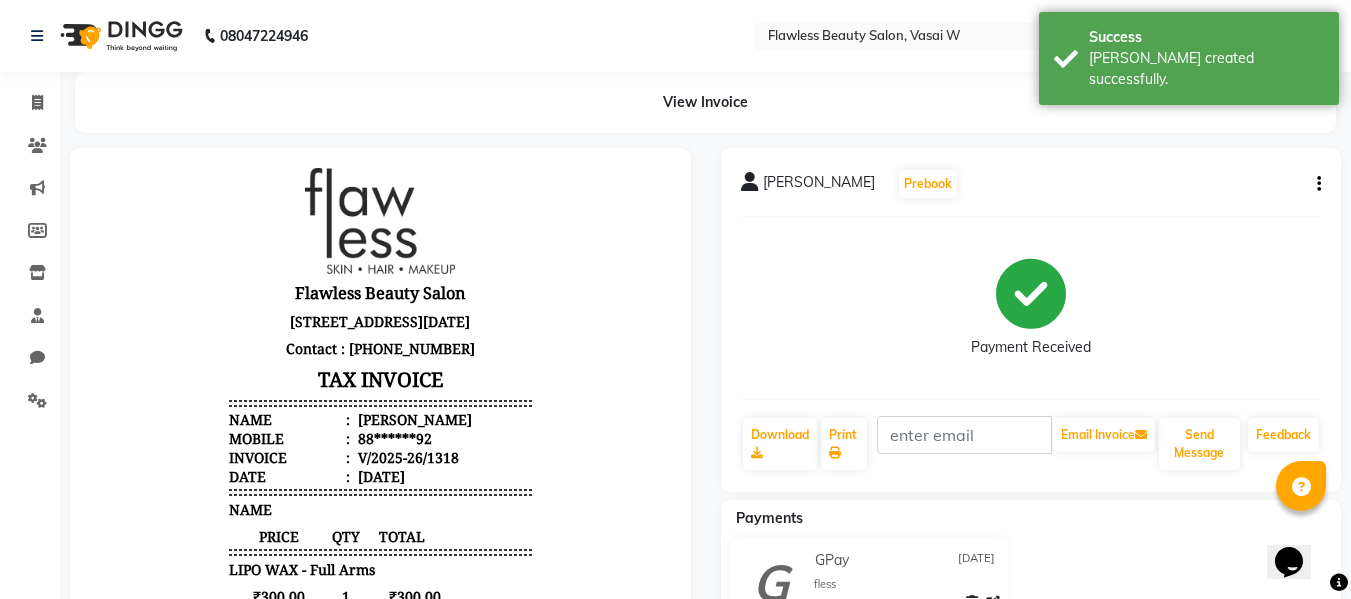 click on "Flawless Beauty Salon
Shop no 2,3,4 , Sirvel building, Near Holi market, Vasai W,Mumbai
Contact : 7738381825
TAX INVOICE
Name  :
Ruth Lopes
Mobile :
88******92
Invoice  :
V/2025-26/1318
Date  :
11/07/2025
1" at bounding box center [380, 603] 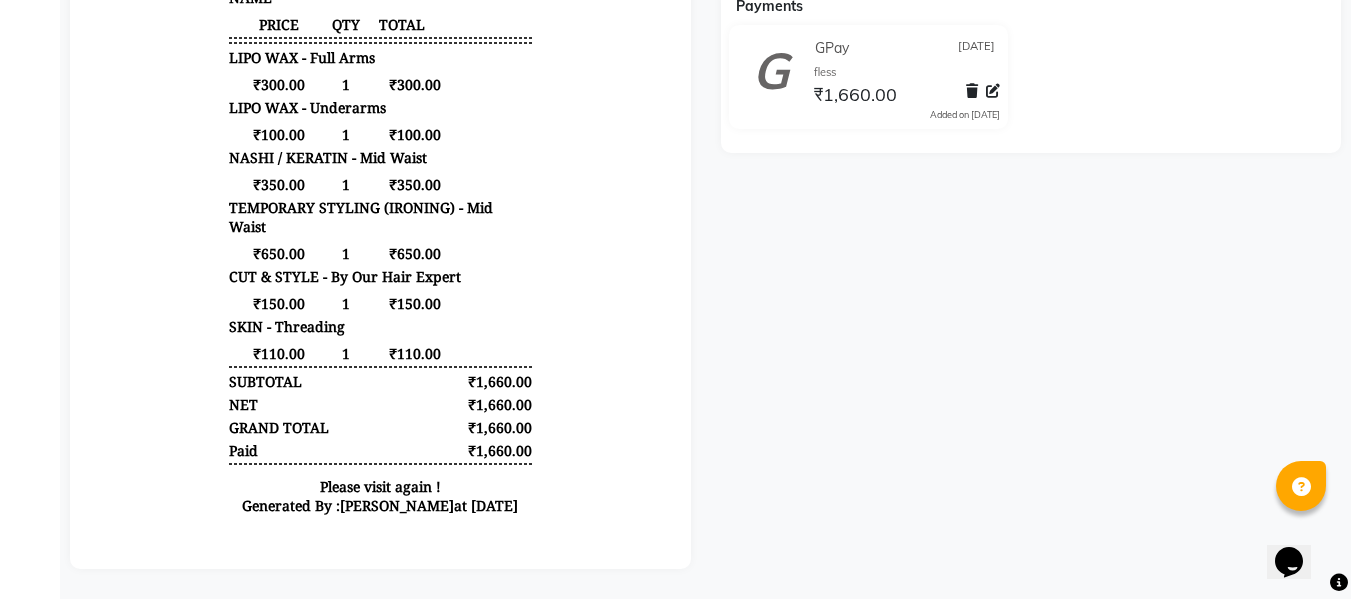 scroll, scrollTop: 527, scrollLeft: 0, axis: vertical 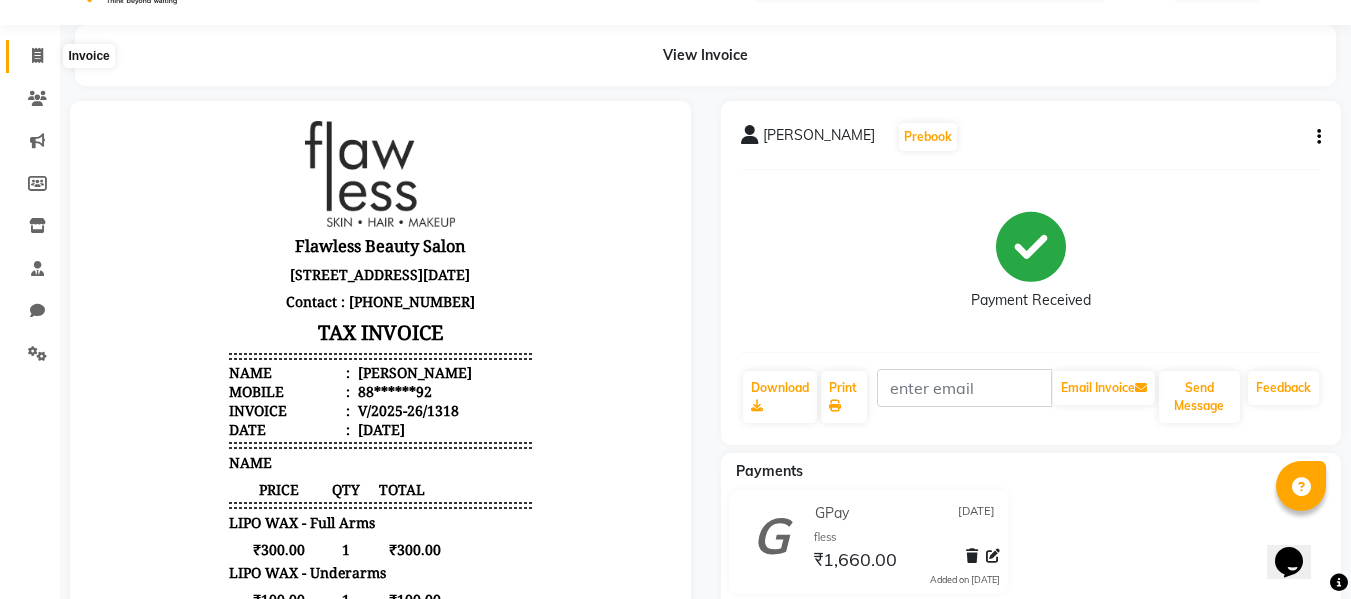 click 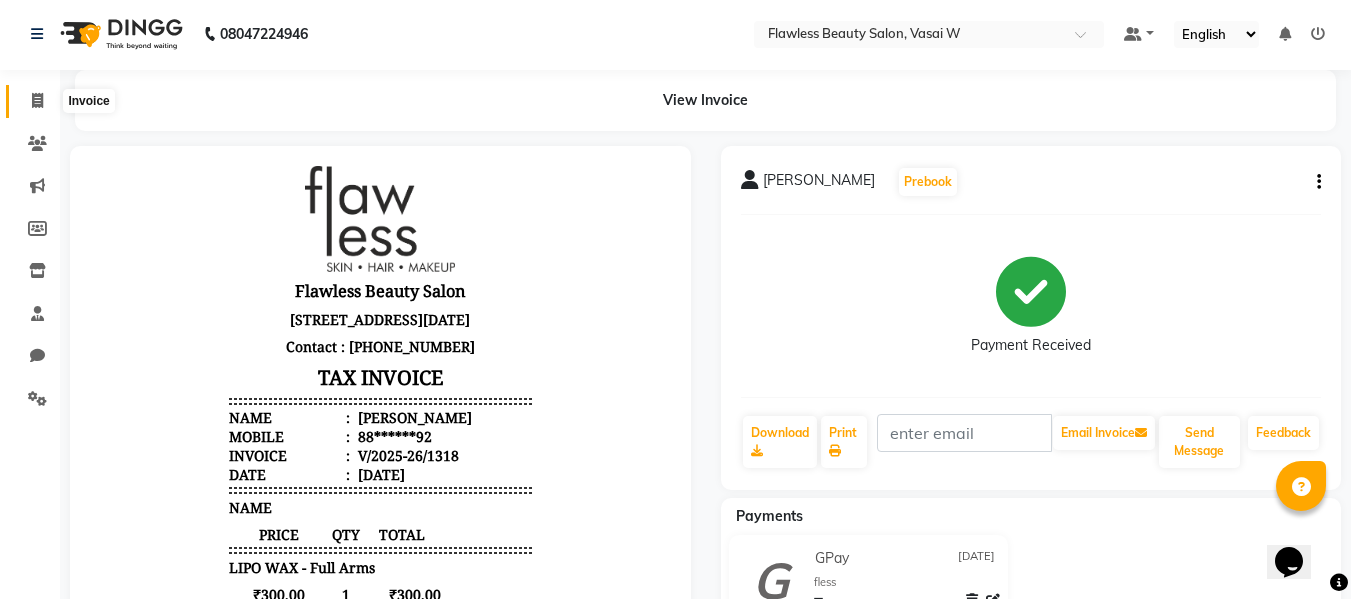 select on "service" 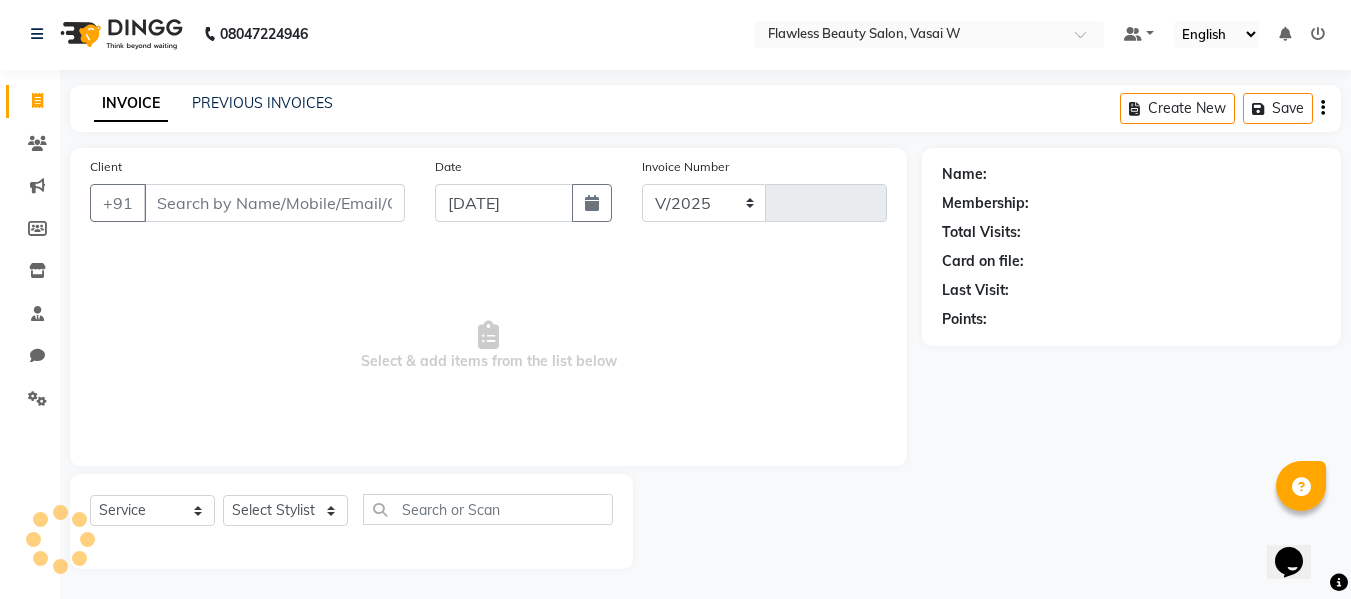 select on "8090" 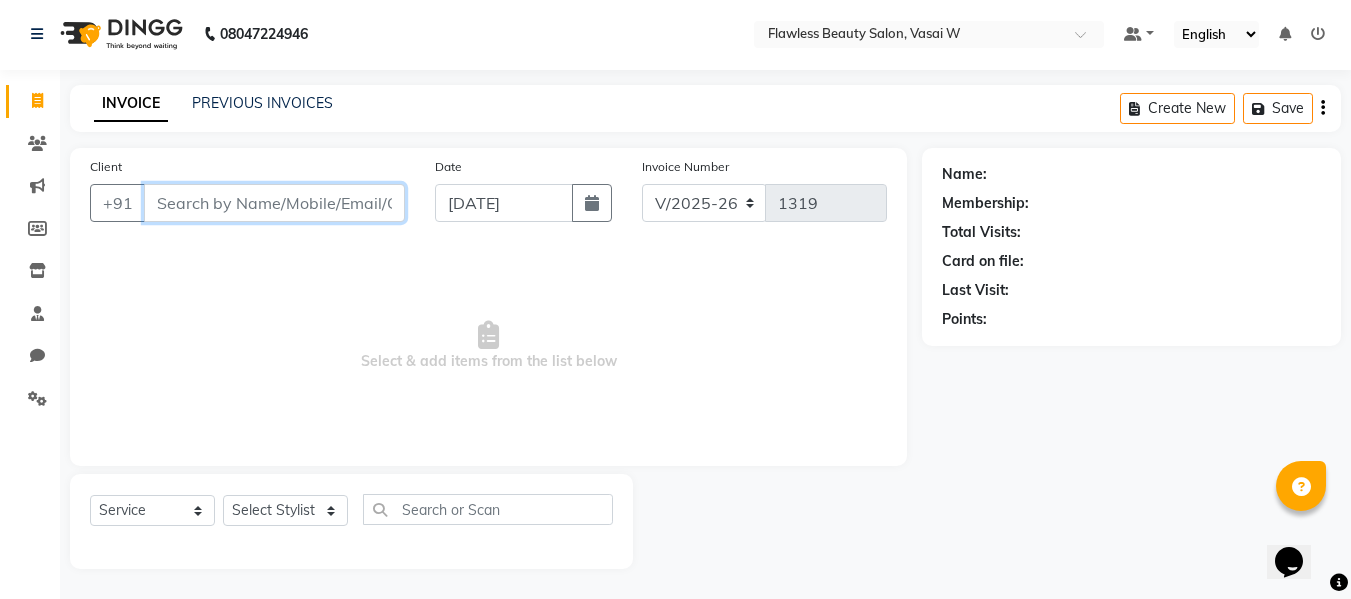 click on "Client" at bounding box center [274, 203] 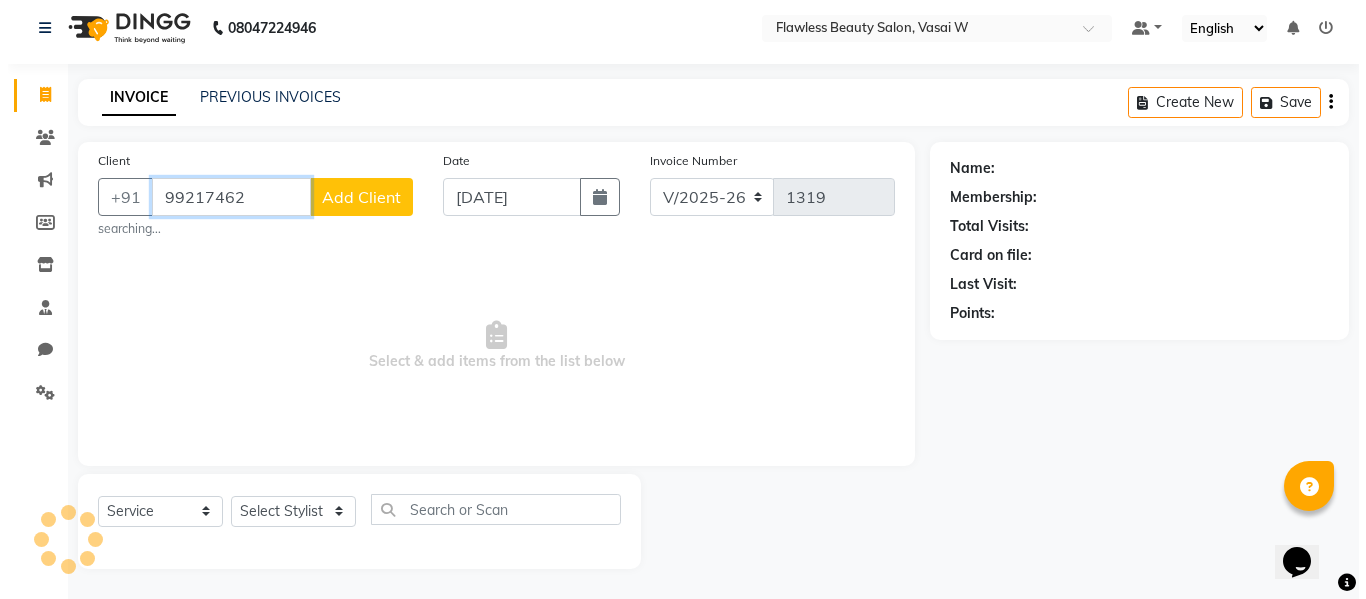 scroll, scrollTop: 2, scrollLeft: 0, axis: vertical 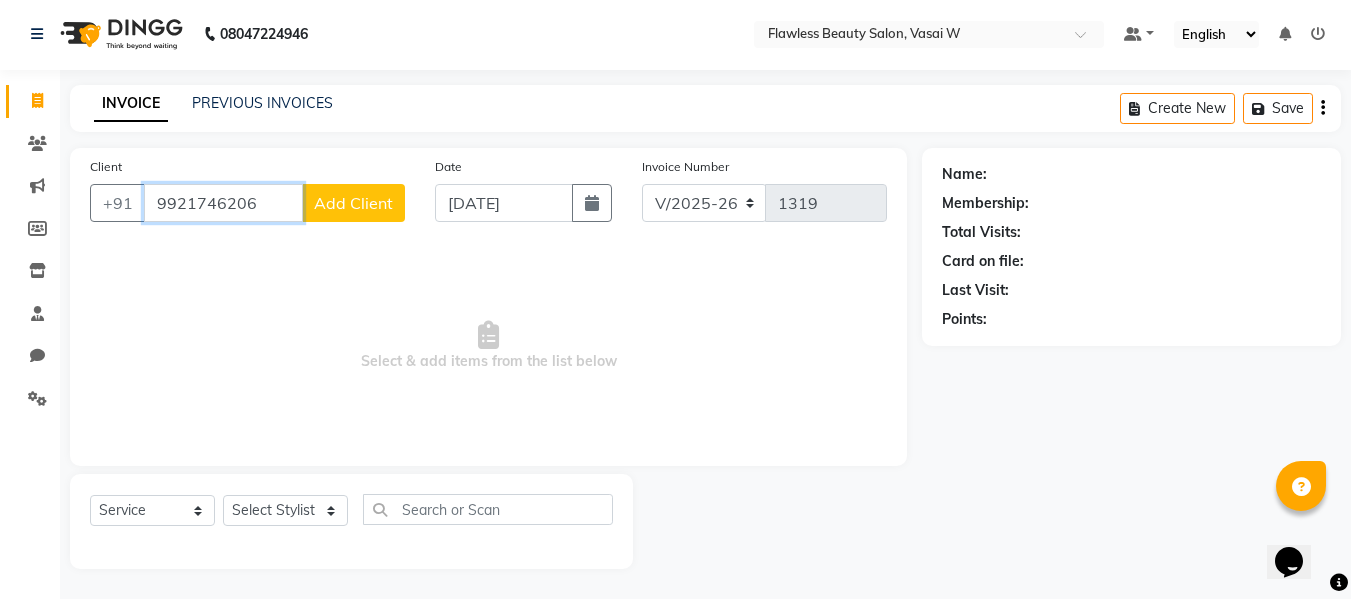 type on "9921746206" 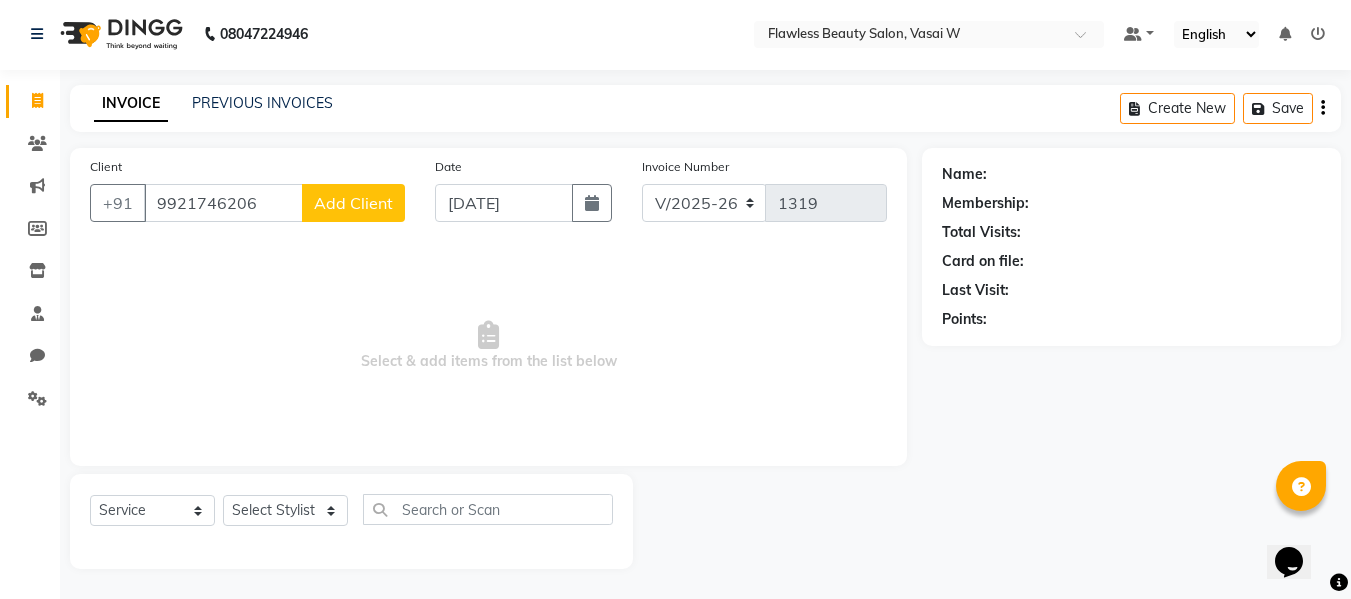 click on "Add Client" 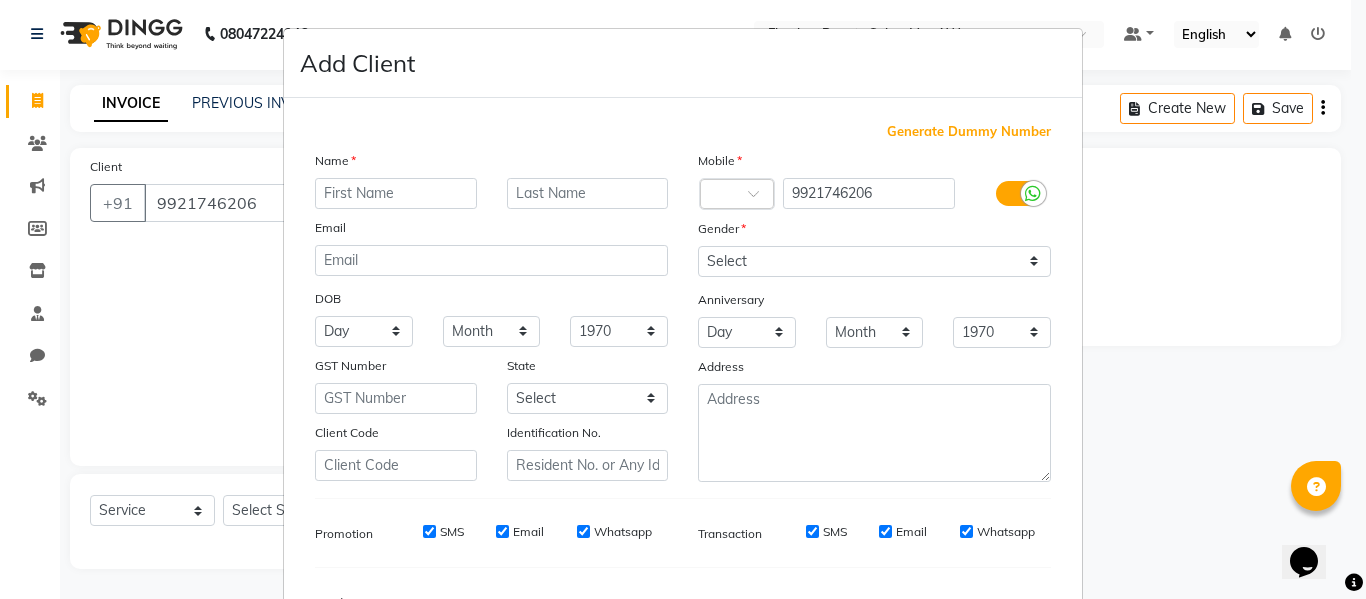 click at bounding box center [396, 193] 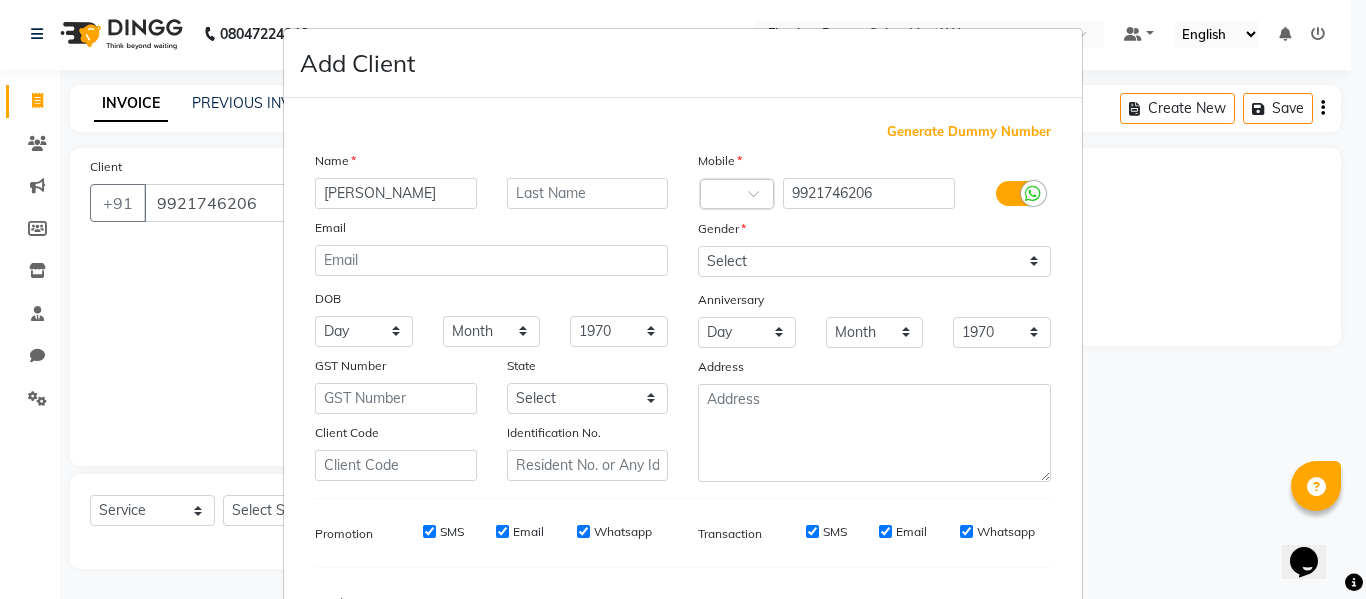 type on "[PERSON_NAME]" 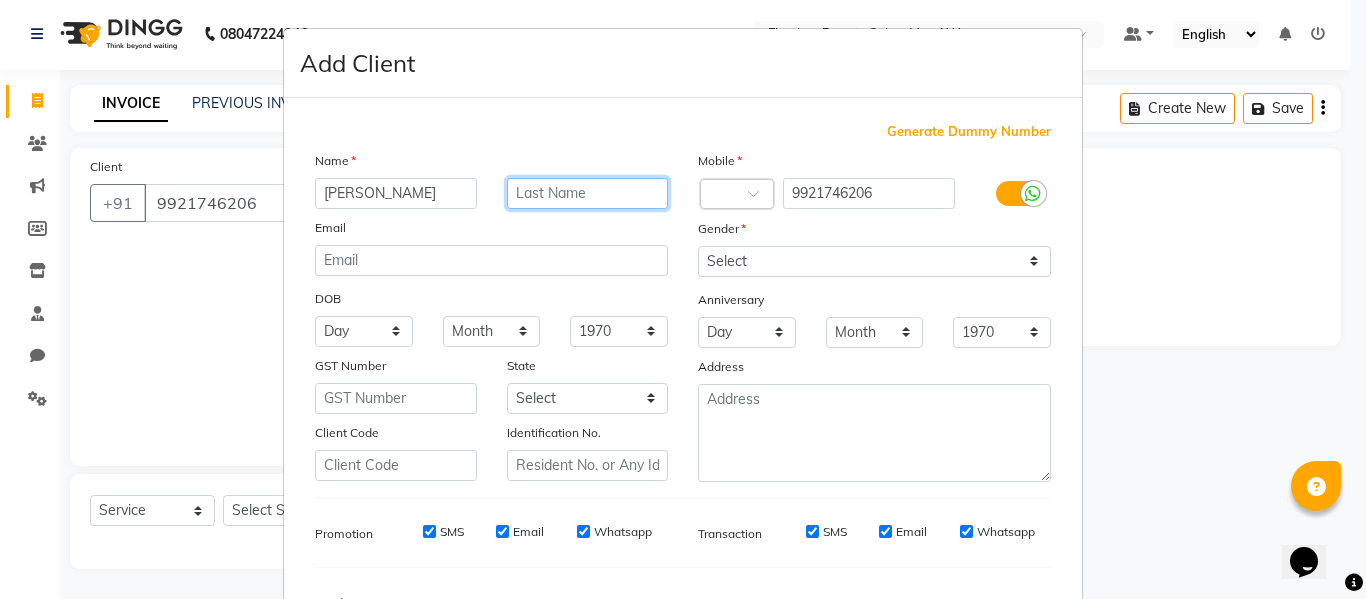 click at bounding box center [588, 193] 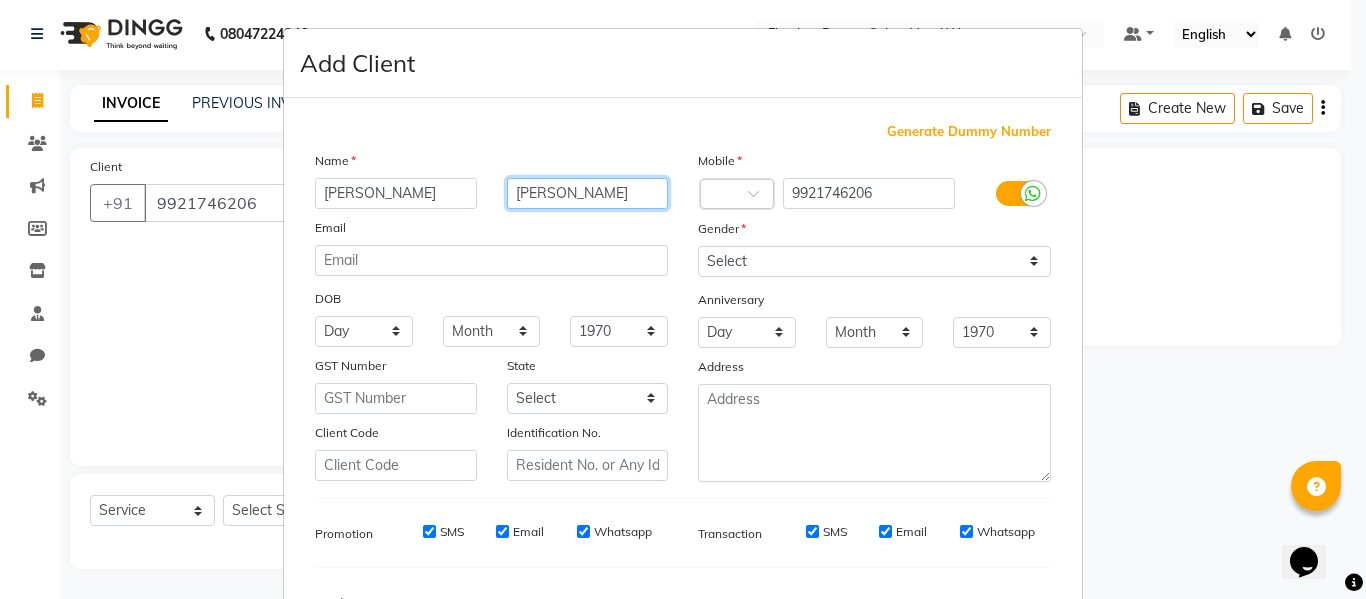 type on "[PERSON_NAME]" 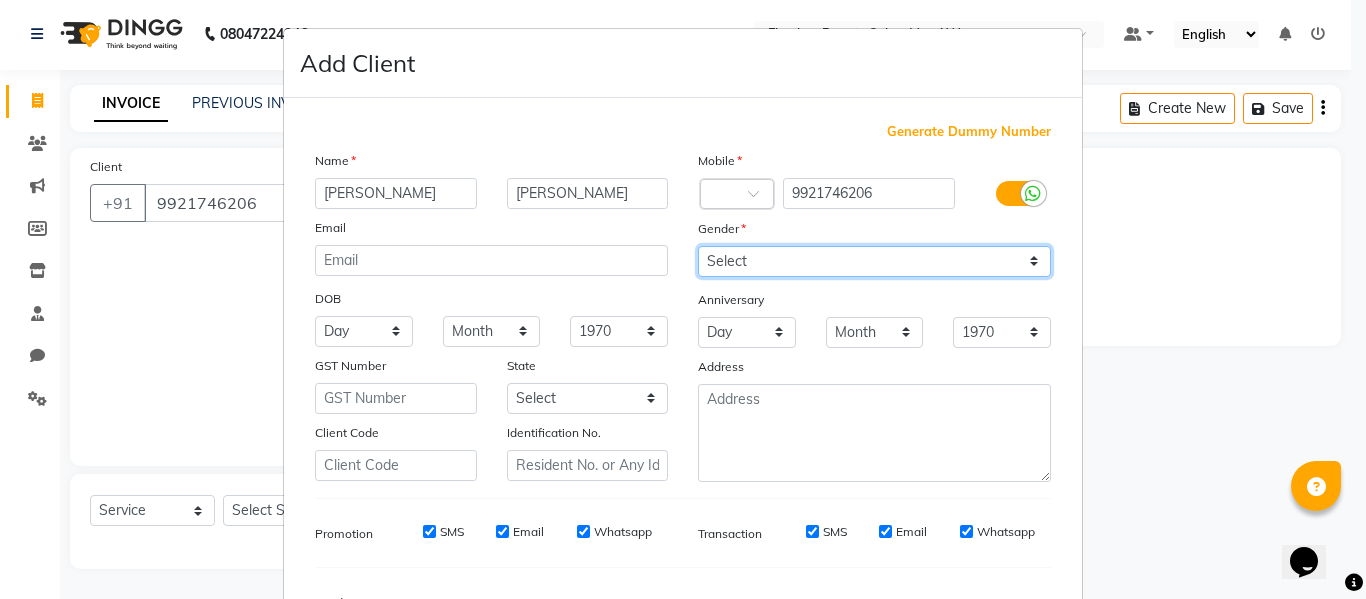click on "Select Male Female Other Prefer Not To Say" at bounding box center (874, 261) 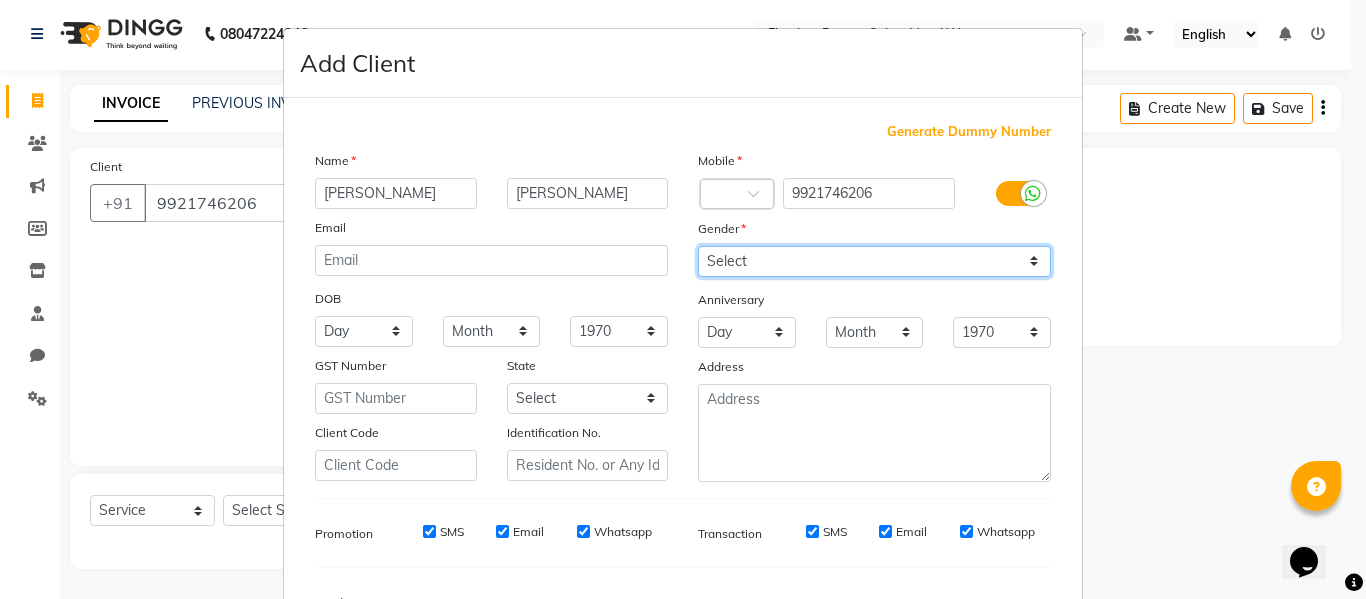 select on "[DEMOGRAPHIC_DATA]" 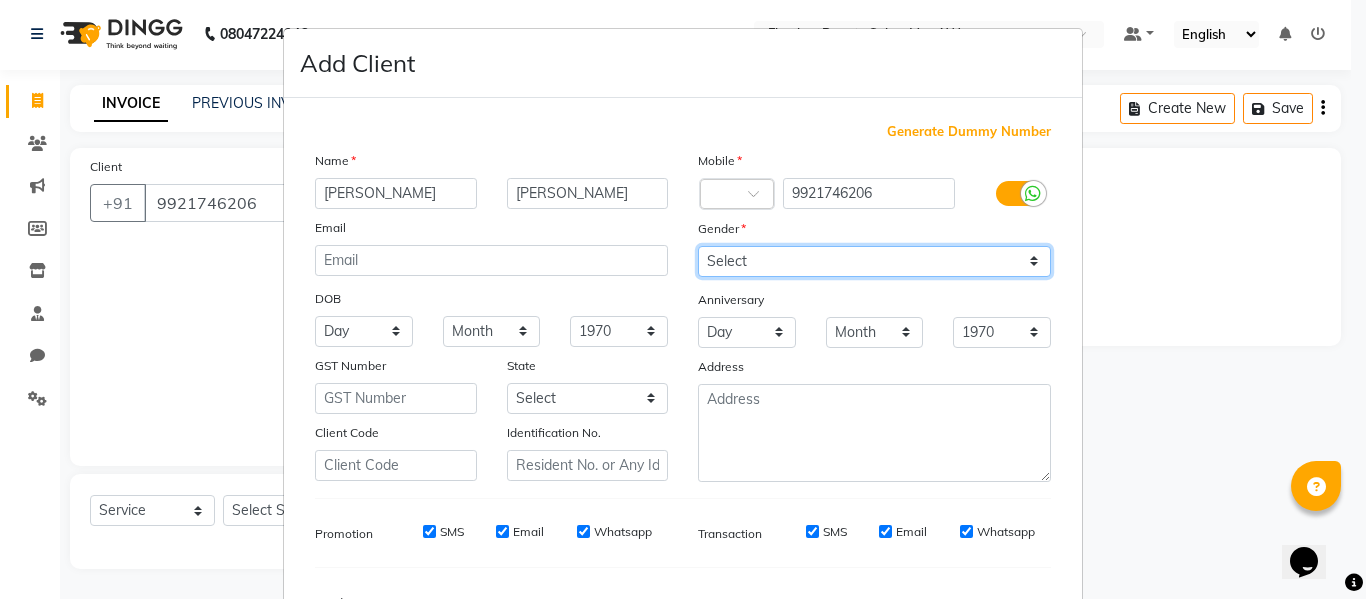 click on "Select Male Female Other Prefer Not To Say" at bounding box center (874, 261) 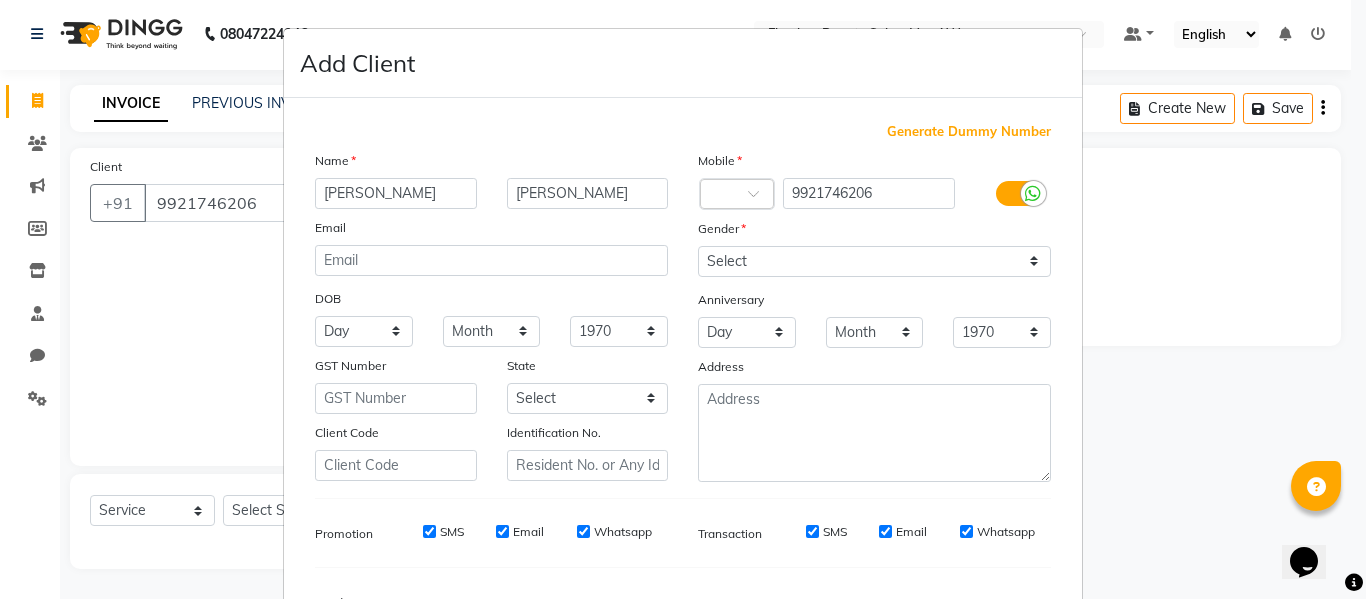 click at bounding box center [1354, 583] 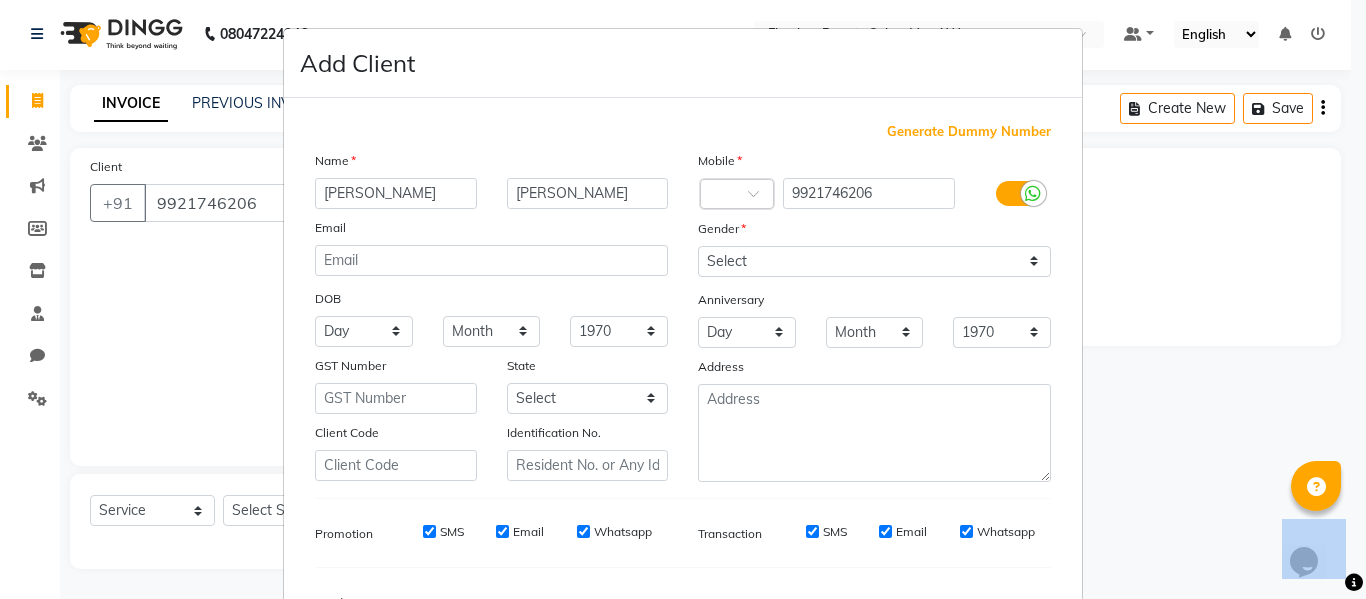 click at bounding box center (1354, 583) 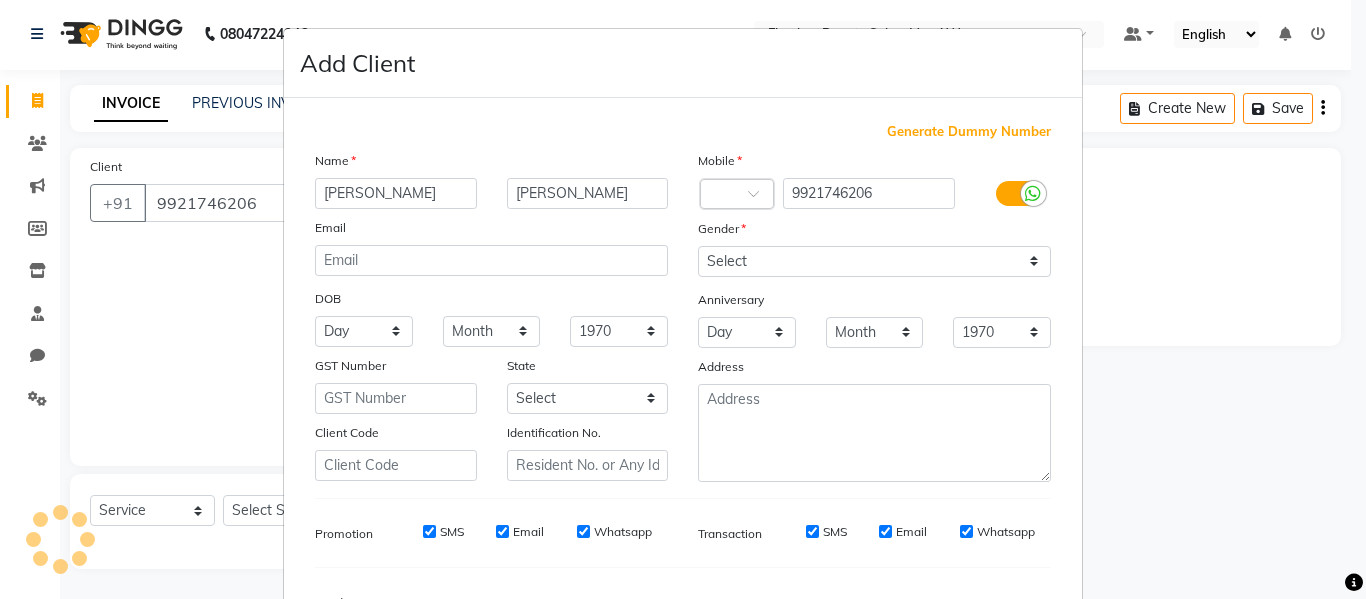 click at bounding box center [1354, 583] 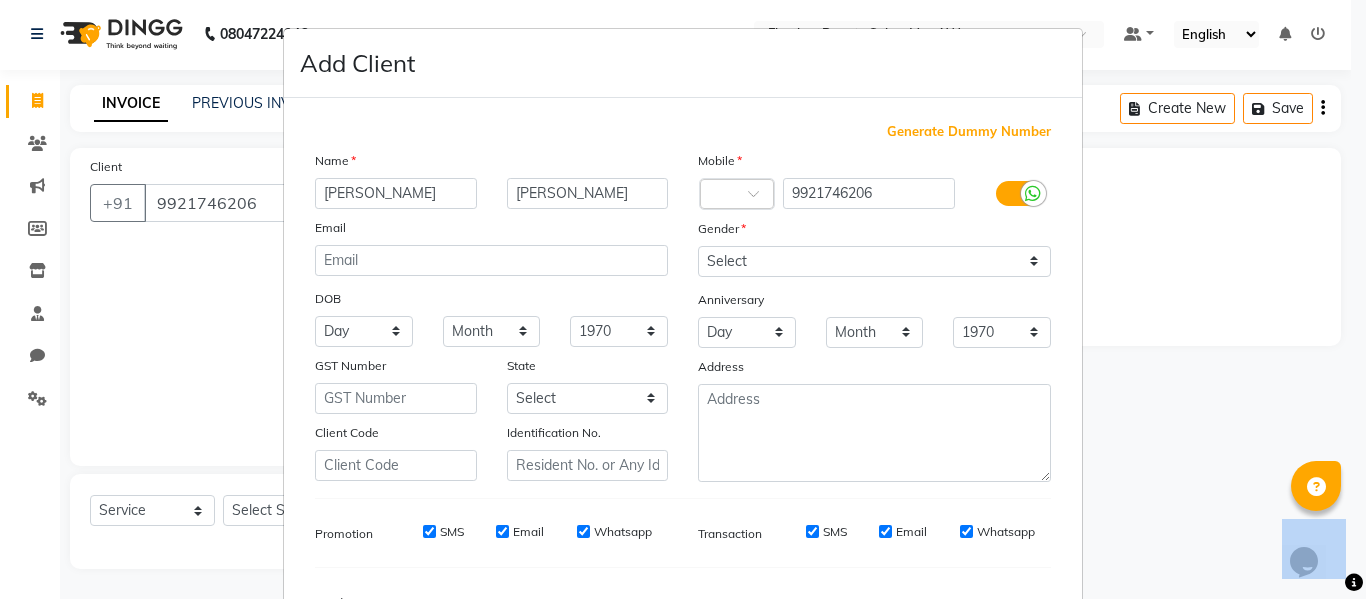 click at bounding box center (1354, 582) 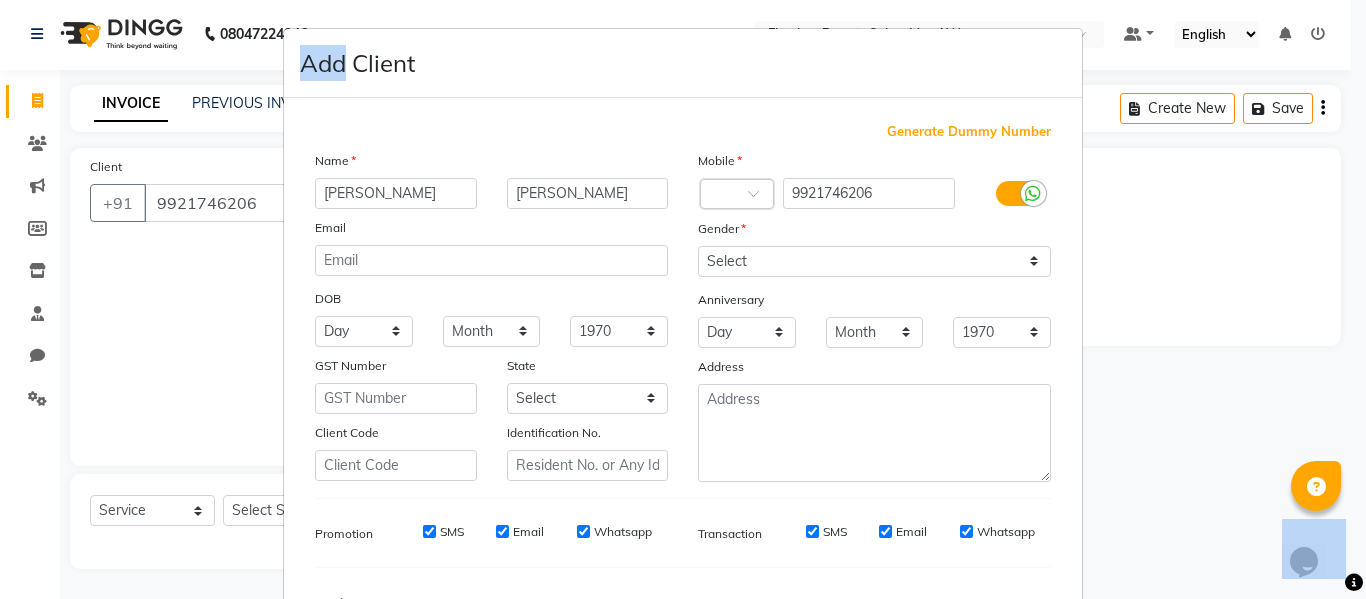 drag, startPoint x: 1357, startPoint y: 595, endPoint x: 1360, endPoint y: 492, distance: 103.04368 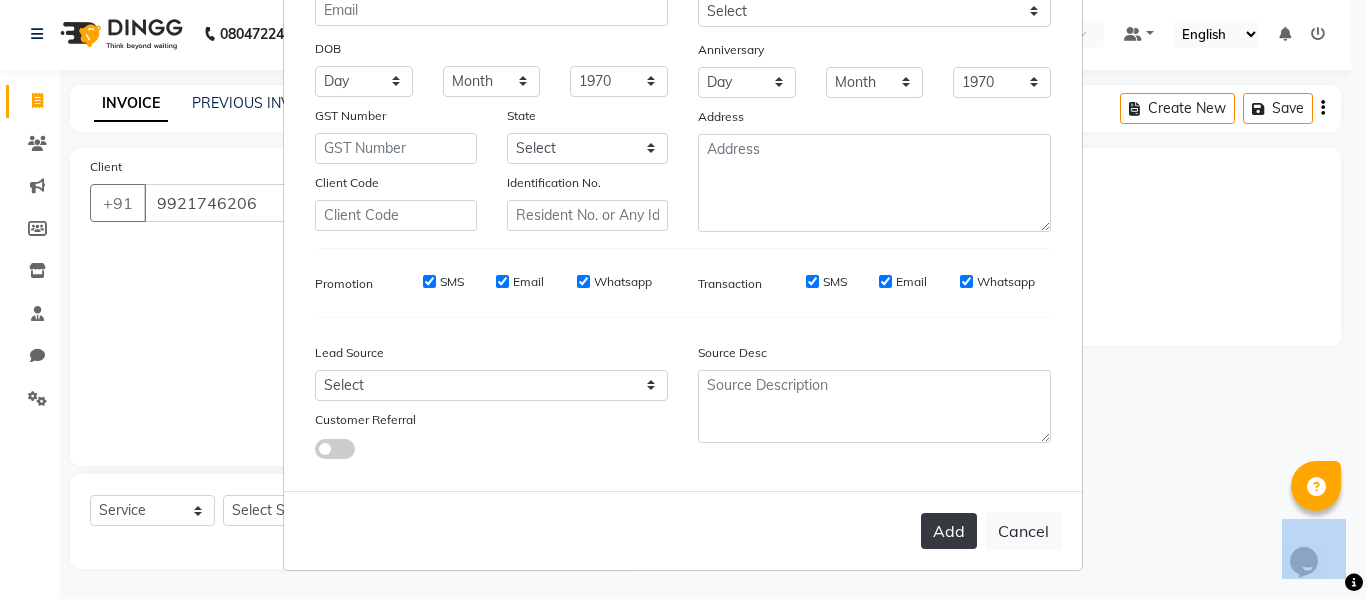 click on "Add" at bounding box center (949, 531) 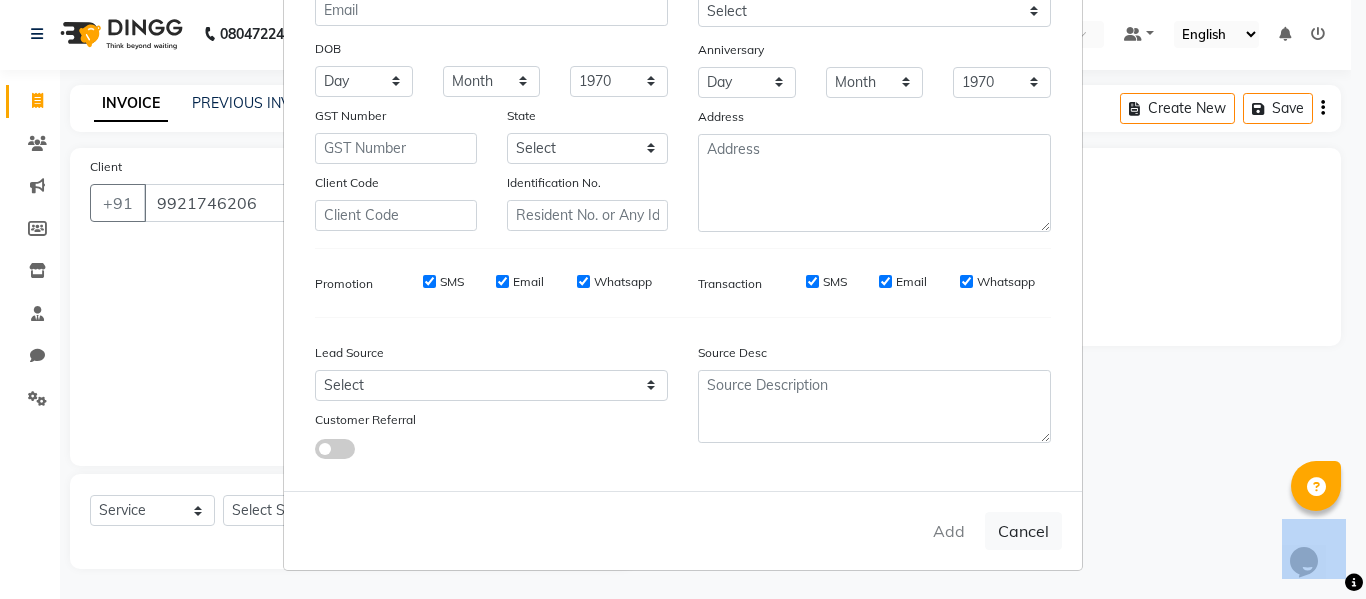 click on "Add Client Generate Dummy Number Name ronita demello Email DOB Day 01 02 03 04 05 06 07 08 09 10 11 12 13 14 15 16 17 18 19 20 21 22 23 24 25 26 27 28 29 30 31 Month January February March April May June July August September October November December 1940 1941 1942 1943 1944 1945 1946 1947 1948 1949 1950 1951 1952 1953 1954 1955 1956 1957 1958 1959 1960 1961 1962 1963 1964 1965 1966 1967 1968 1969 1970 1971 1972 1973 1974 1975 1976 1977 1978 1979 1980 1981 1982 1983 1984 1985 1986 1987 1988 1989 1990 1991 1992 1993 1994 1995 1996 1997 1998 1999 2000 2001 2002 2003 2004 2005 2006 2007 2008 2009 2010 2011 2012 2013 2014 2015 2016 2017 2018 2019 2020 2021 2022 2023 2024 GST Number State Select Andaman and Nicobar Islands Andhra Pradesh Arunachal Pradesh Assam Bihar Chandigarh Chhattisgarh Dadra and Nagar Haveli Daman and Diu Delhi Goa Gujarat Haryana Himachal Pradesh Jammu and Kashmir Jharkhand Karnataka Kerala Lakshadweep Madhya Pradesh Maharashtra Manipur Meghalaya Mizoram Nagaland Odisha Pondicherry Punjab" at bounding box center (683, 299) 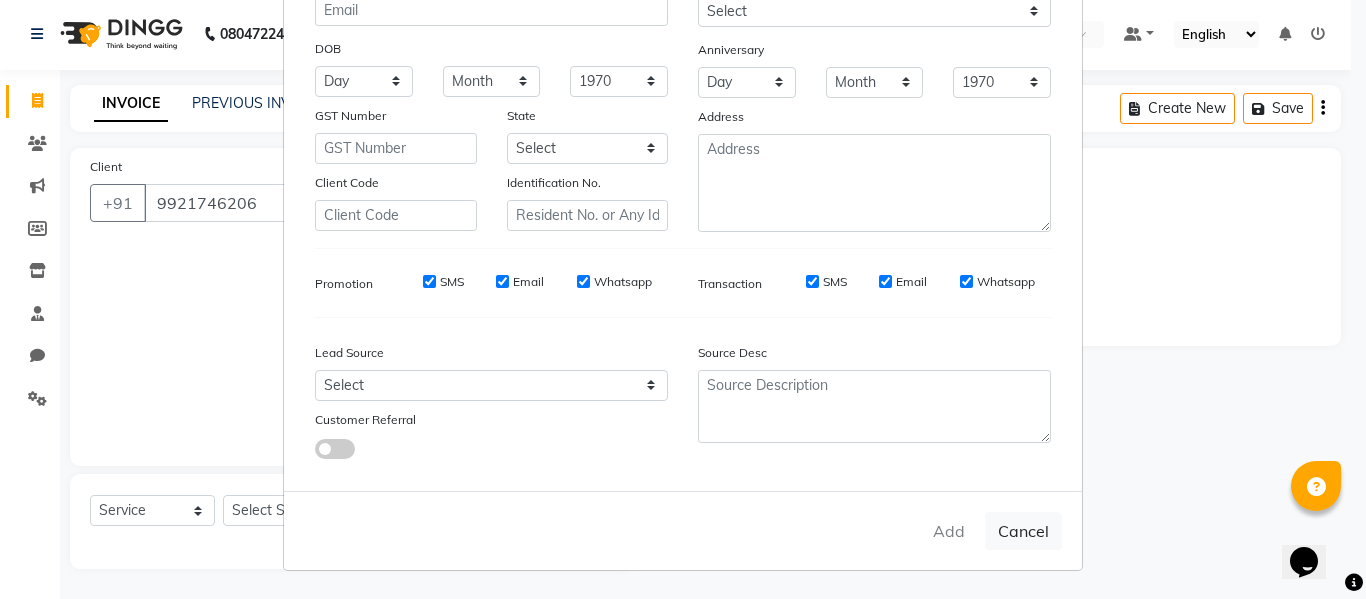 click on "Add Client Generate Dummy Number Name ronita demello Email DOB Day 01 02 03 04 05 06 07 08 09 10 11 12 13 14 15 16 17 18 19 20 21 22 23 24 25 26 27 28 29 30 31 Month January February March April May June July August September October November December 1940 1941 1942 1943 1944 1945 1946 1947 1948 1949 1950 1951 1952 1953 1954 1955 1956 1957 1958 1959 1960 1961 1962 1963 1964 1965 1966 1967 1968 1969 1970 1971 1972 1973 1974 1975 1976 1977 1978 1979 1980 1981 1982 1983 1984 1985 1986 1987 1988 1989 1990 1991 1992 1993 1994 1995 1996 1997 1998 1999 2000 2001 2002 2003 2004 2005 2006 2007 2008 2009 2010 2011 2012 2013 2014 2015 2016 2017 2018 2019 2020 2021 2022 2023 2024 GST Number State Select Andaman and Nicobar Islands Andhra Pradesh Arunachal Pradesh Assam Bihar Chandigarh Chhattisgarh Dadra and Nagar Haveli Daman and Diu Delhi Goa Gujarat Haryana Himachal Pradesh Jammu and Kashmir Jharkhand Karnataka Kerala Lakshadweep Madhya Pradesh Maharashtra Manipur Meghalaya Mizoram Nagaland Odisha Pondicherry Punjab" at bounding box center [683, 299] 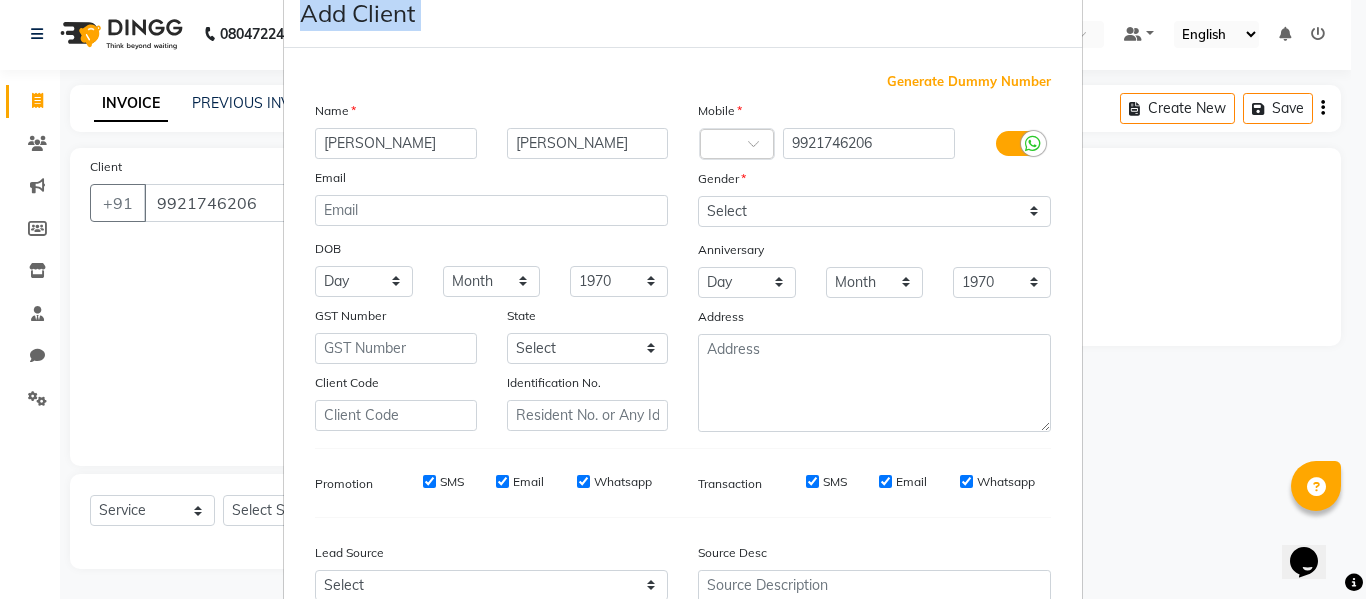 scroll, scrollTop: 0, scrollLeft: 0, axis: both 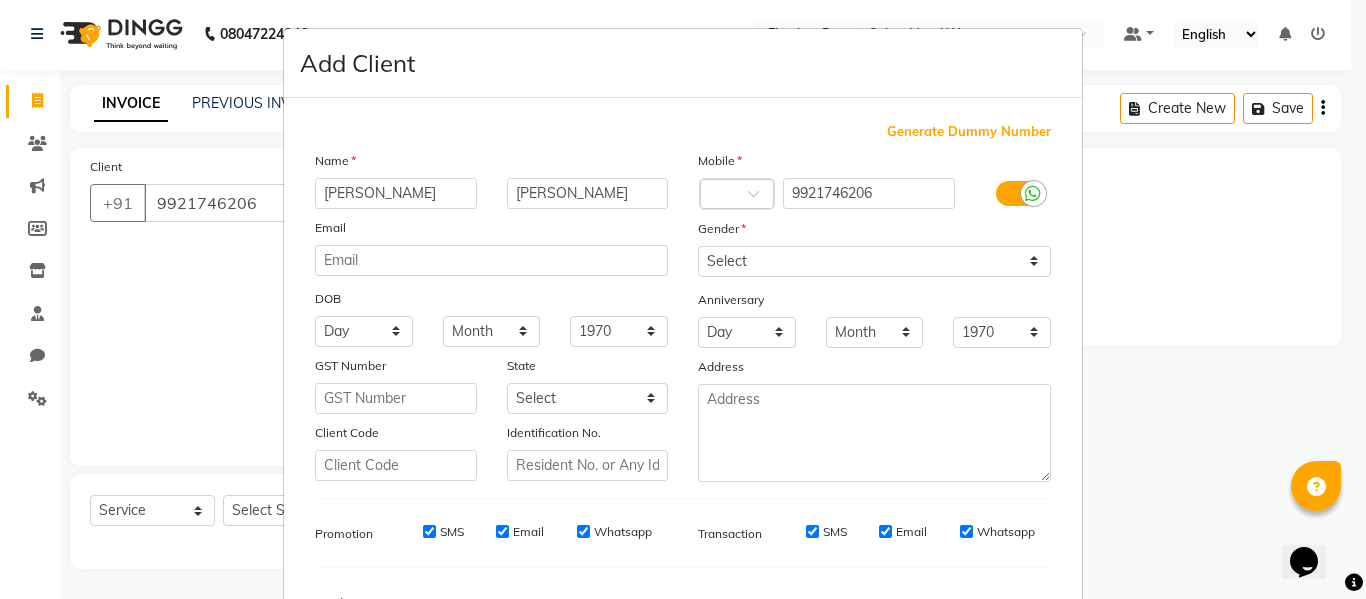 click on "Mobile" at bounding box center (874, 164) 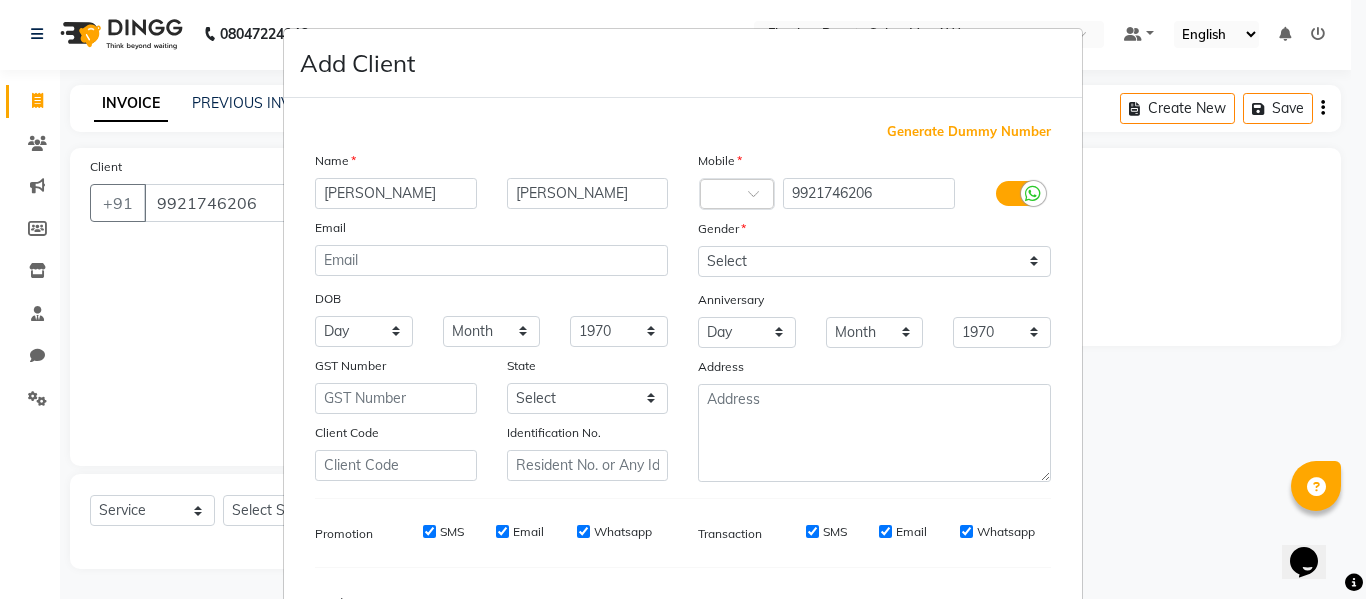click at bounding box center [1354, 582] 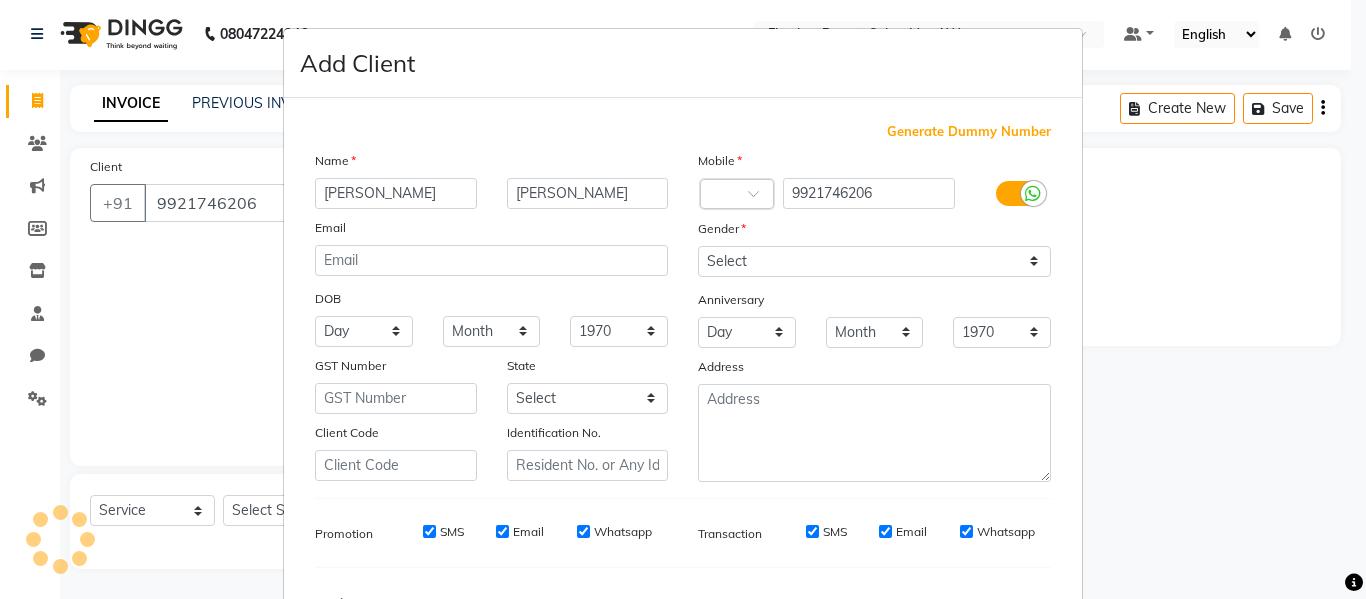 click at bounding box center [1354, 582] 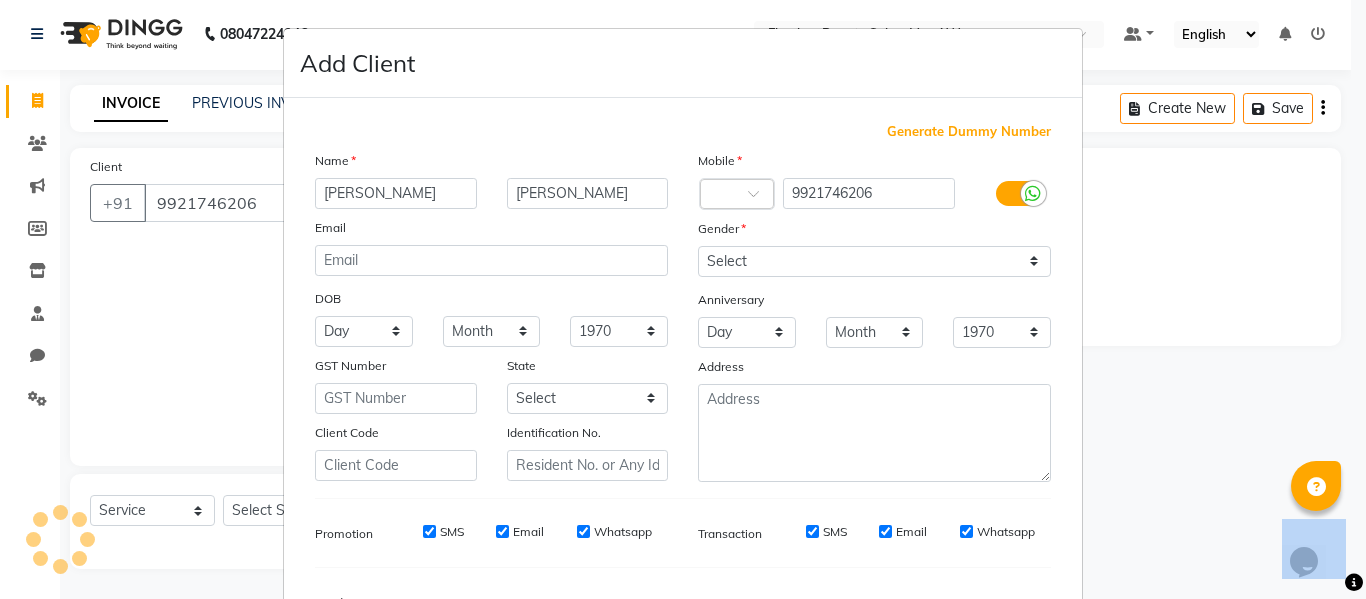 click at bounding box center [1354, 582] 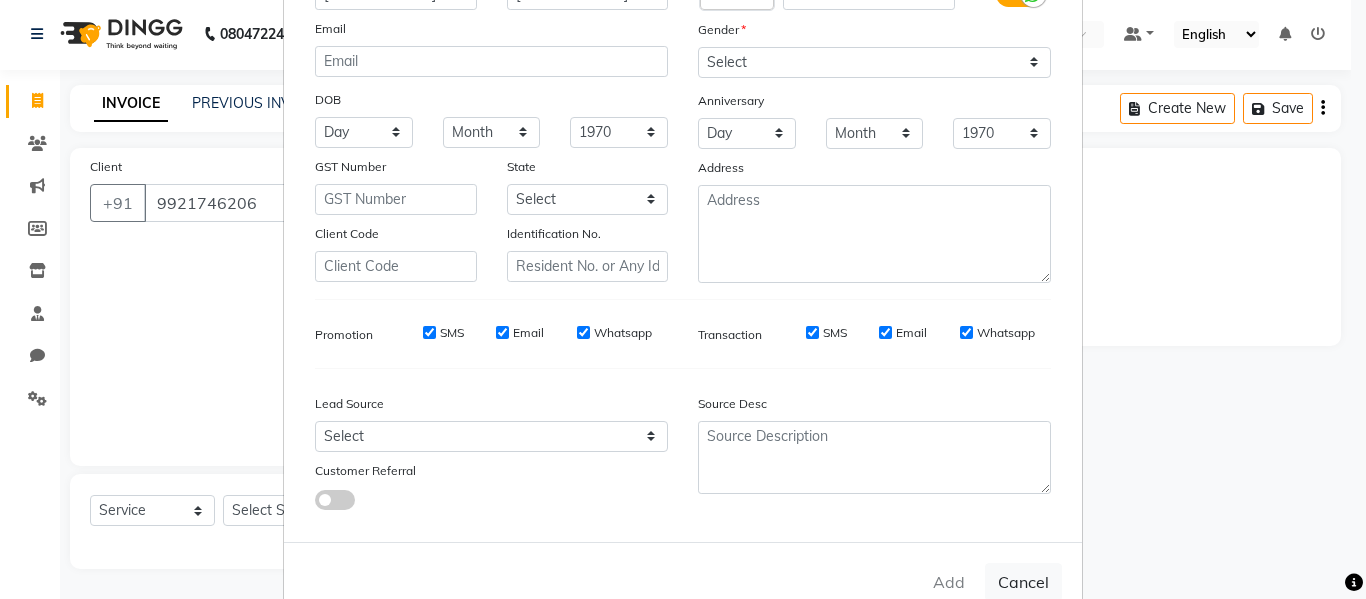 scroll, scrollTop: 250, scrollLeft: 0, axis: vertical 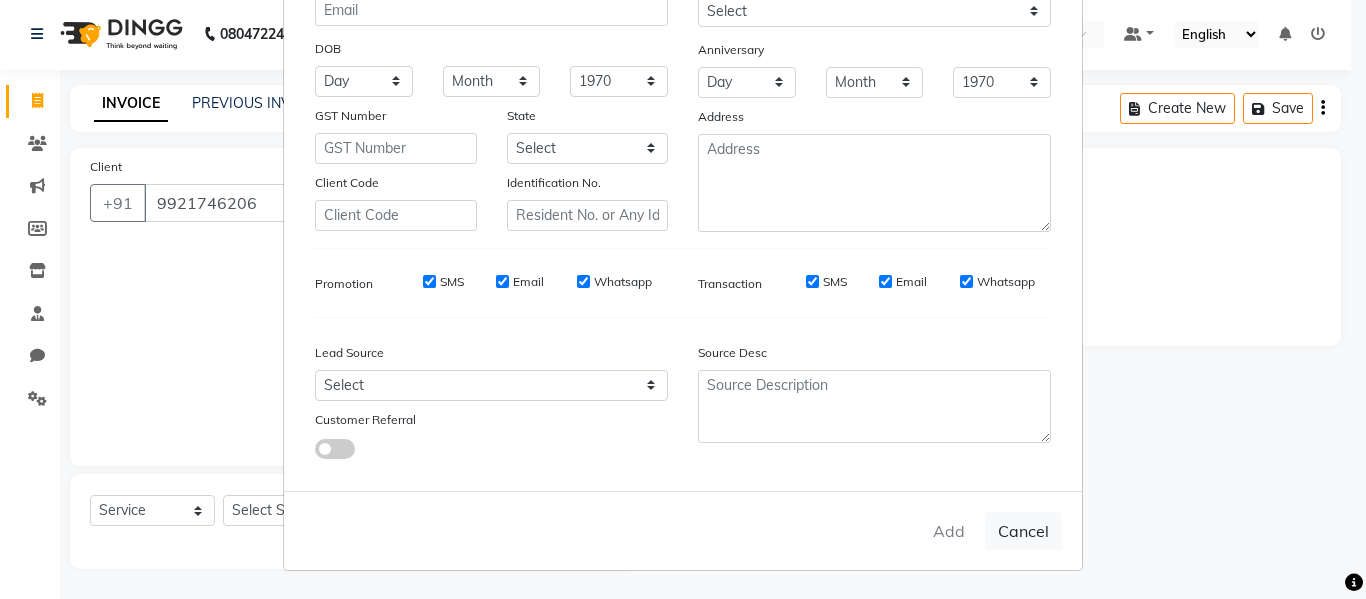 click on "Add   Cancel" at bounding box center (683, 530) 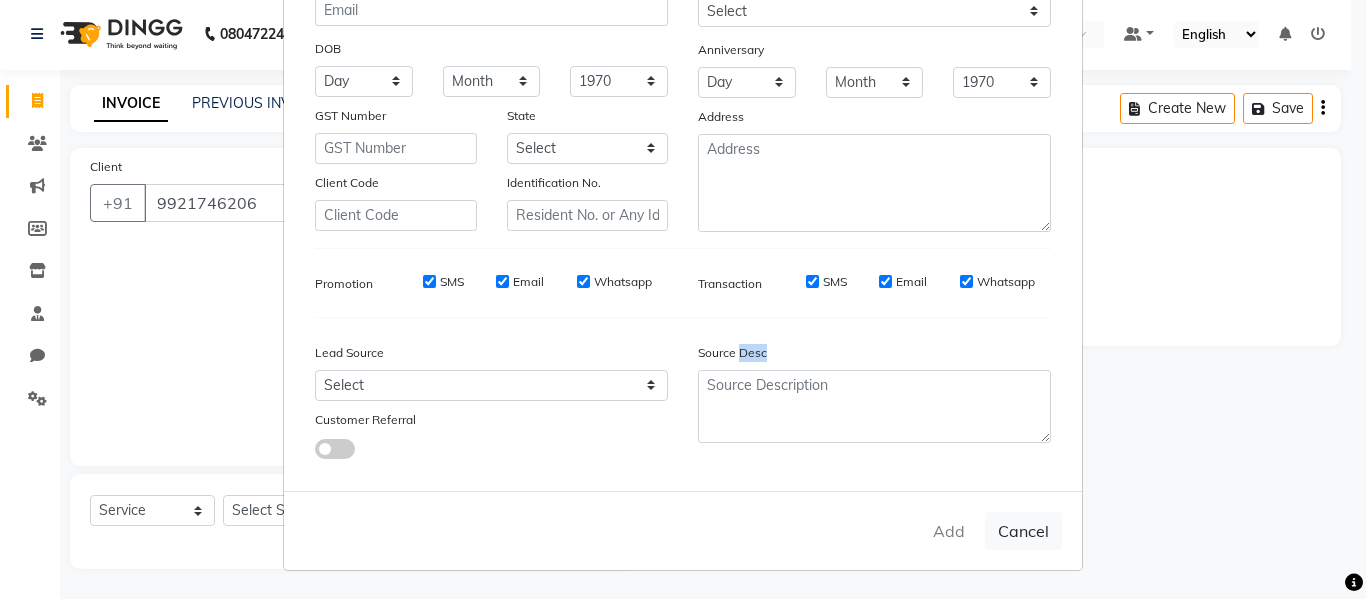 click on "Add   Cancel" at bounding box center (683, 530) 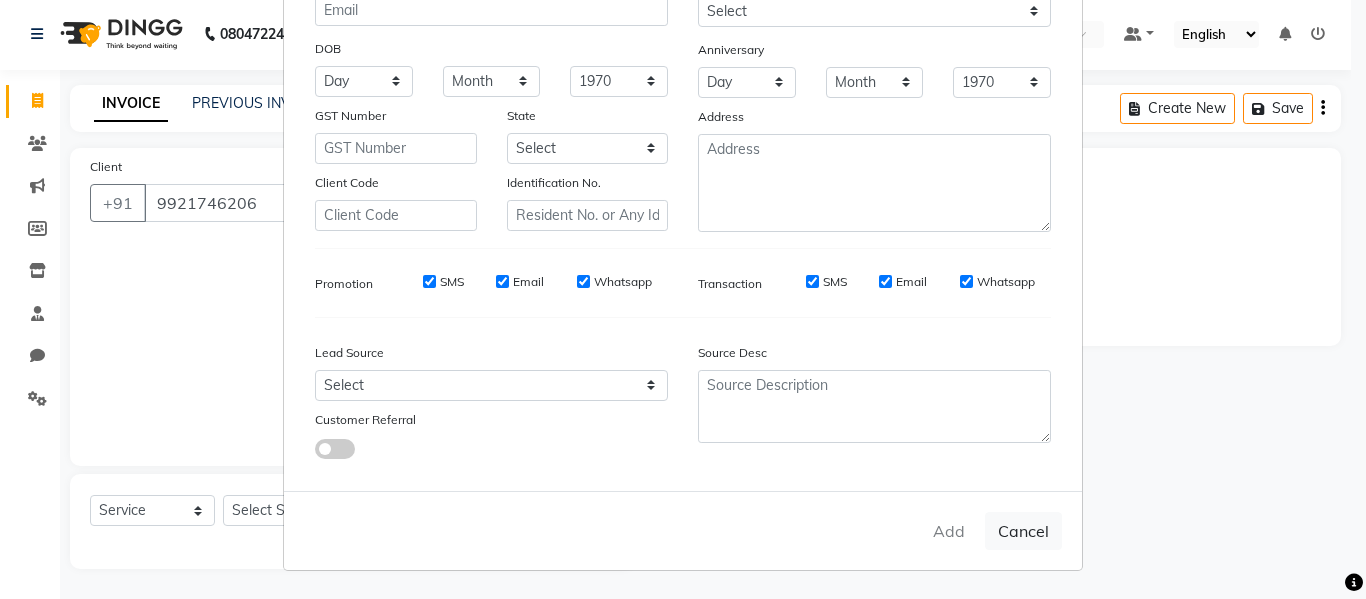 click on "Add   Cancel" at bounding box center (683, 530) 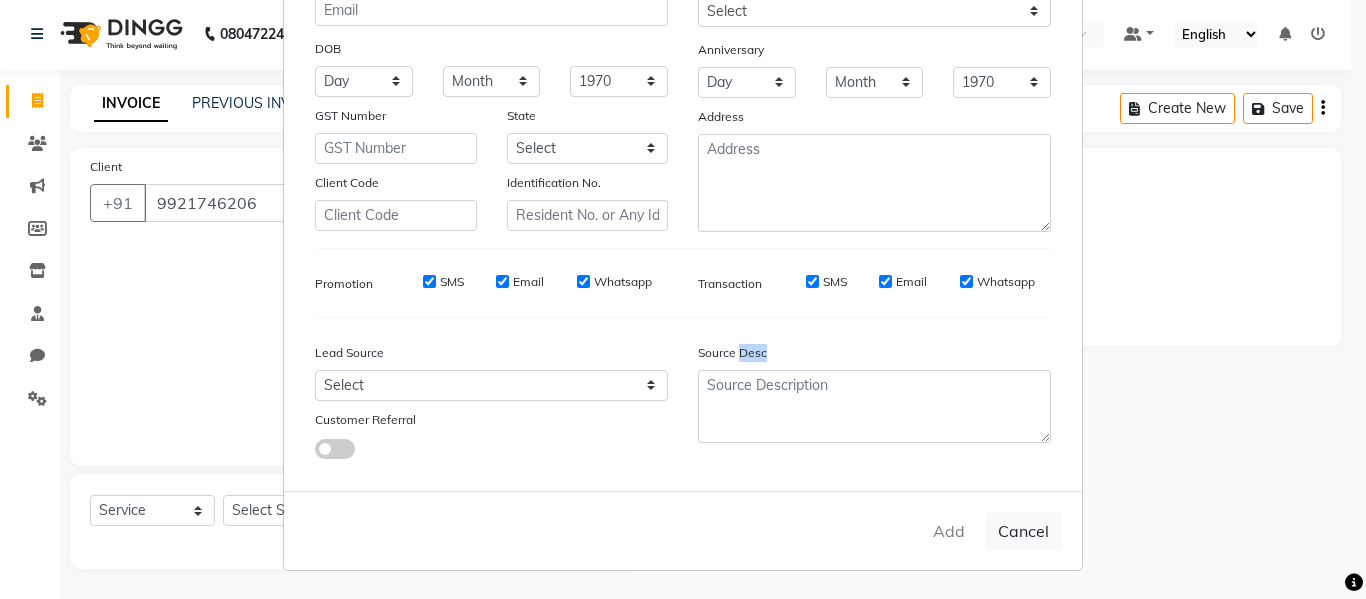 click on "Add   Cancel" at bounding box center [683, 530] 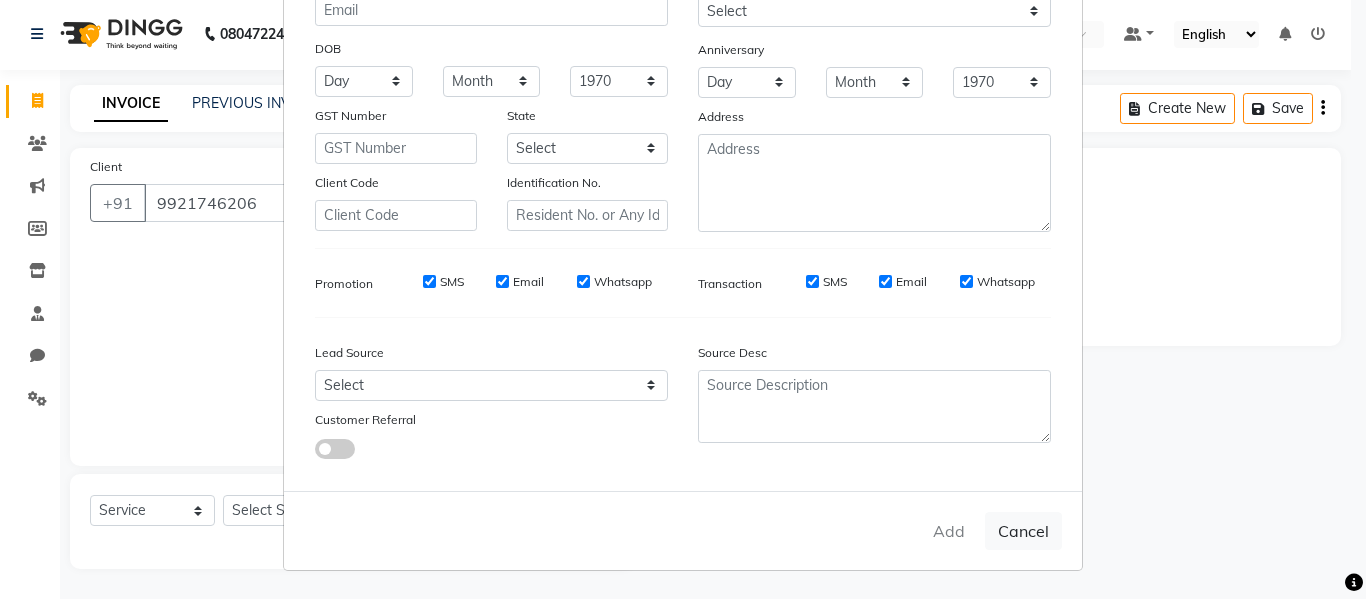 click on "Add   Cancel" at bounding box center (683, 530) 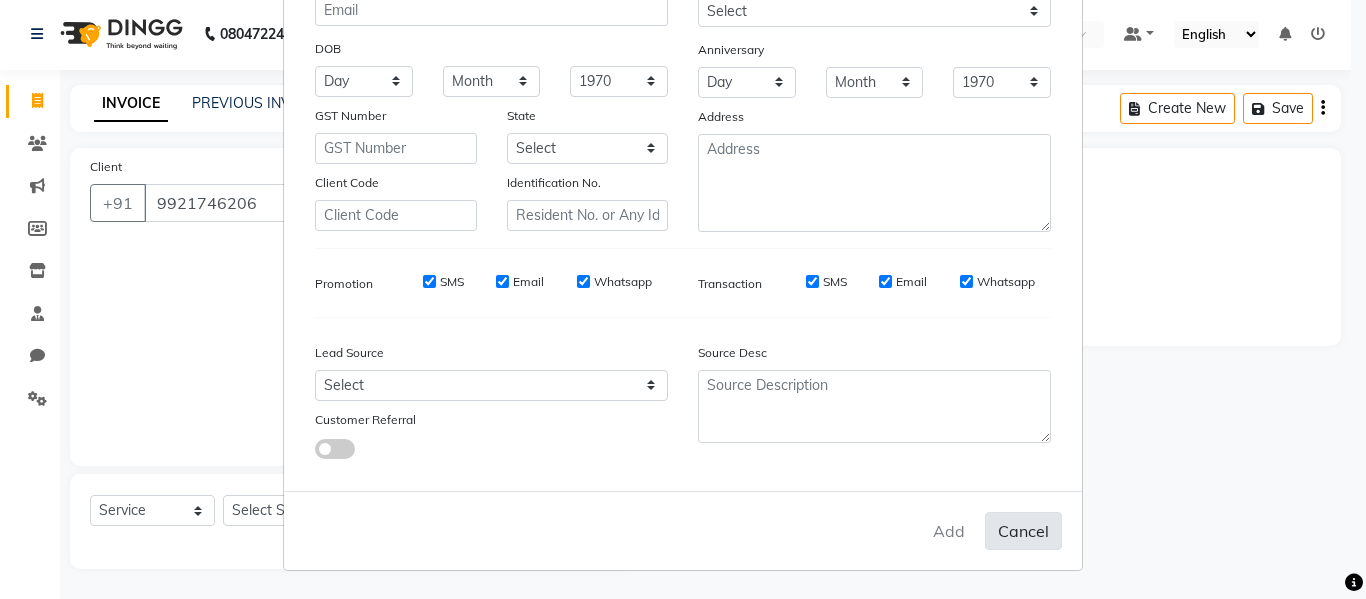 drag, startPoint x: 875, startPoint y: 543, endPoint x: 1011, endPoint y: 514, distance: 139.05754 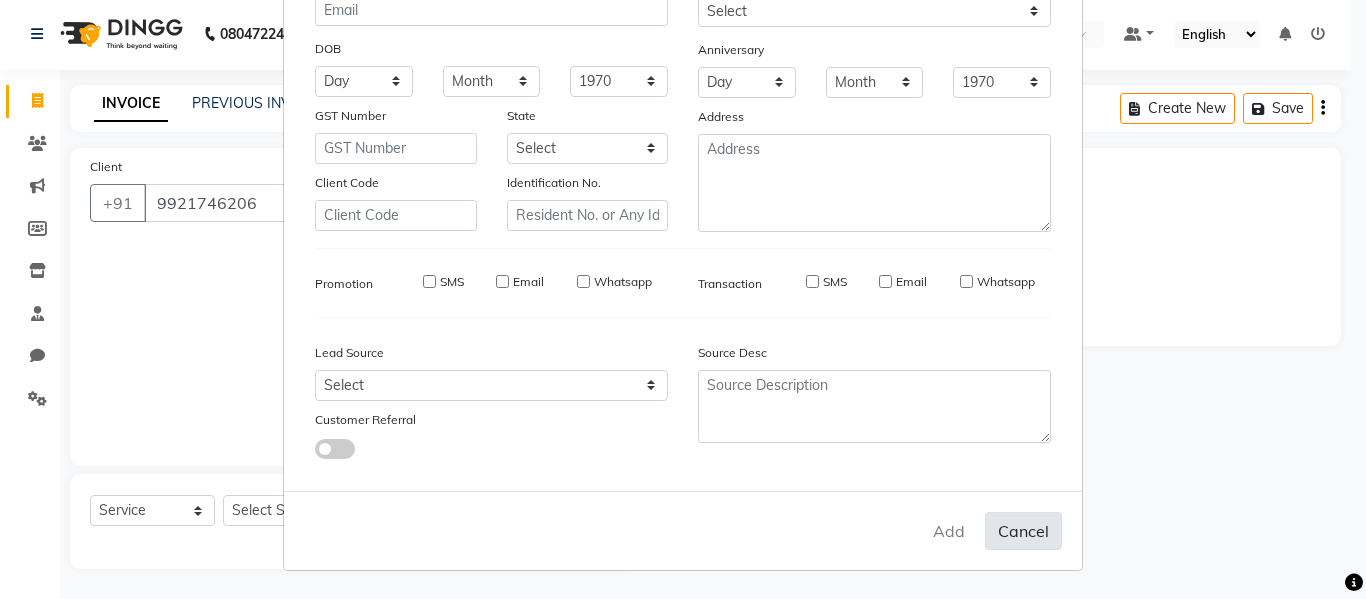 type 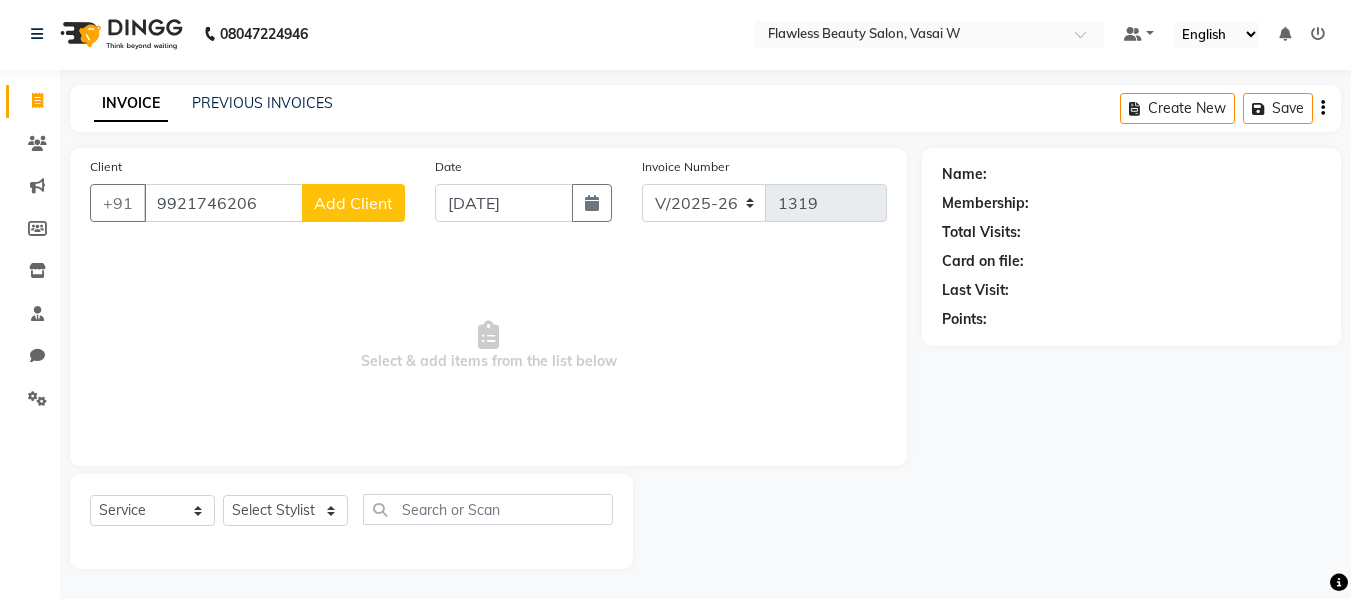 click on "Add Client" 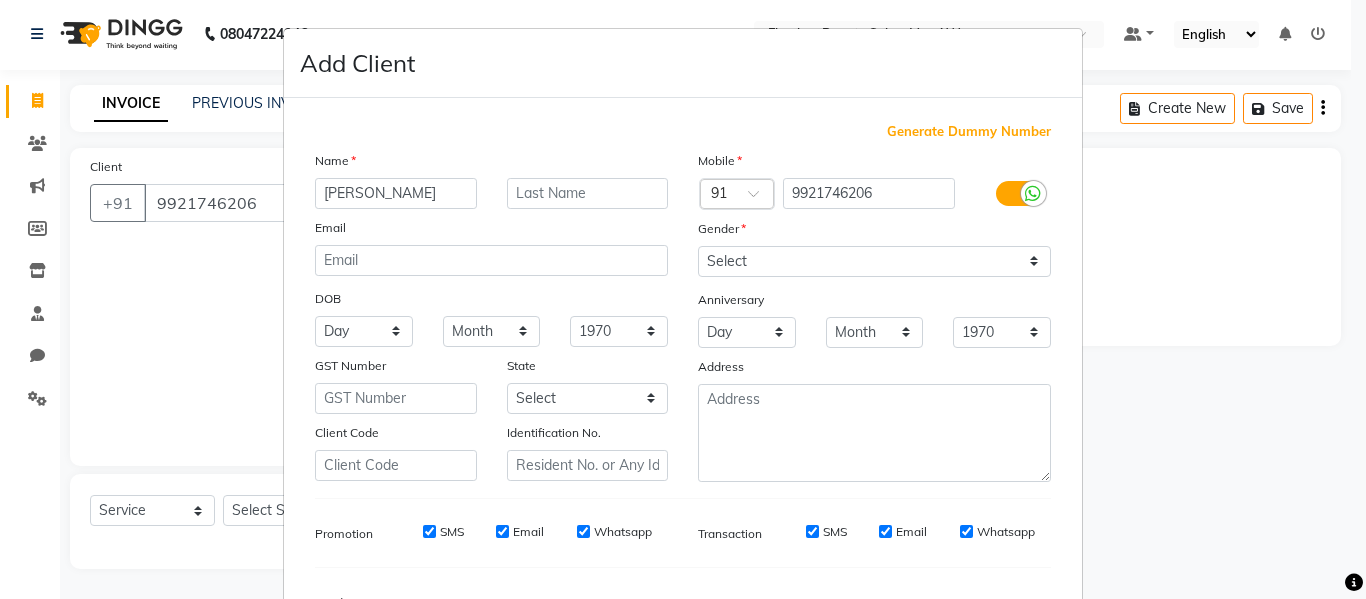 type on "[PERSON_NAME]" 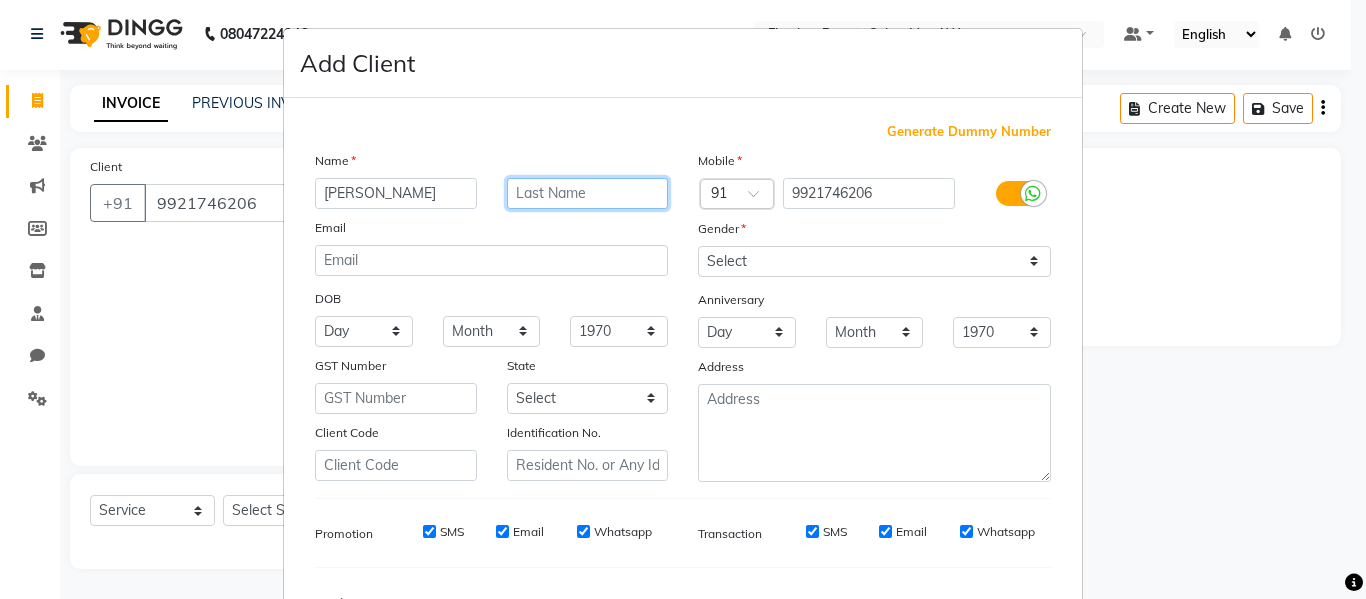 click at bounding box center [588, 193] 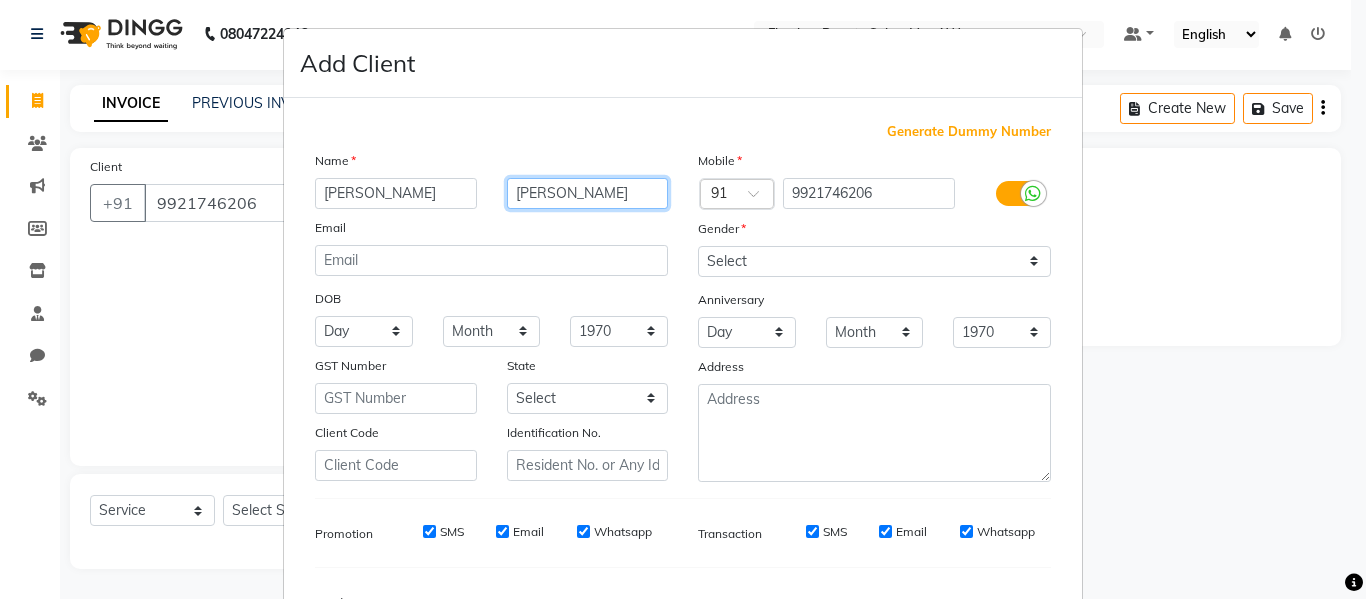 type on "[PERSON_NAME]" 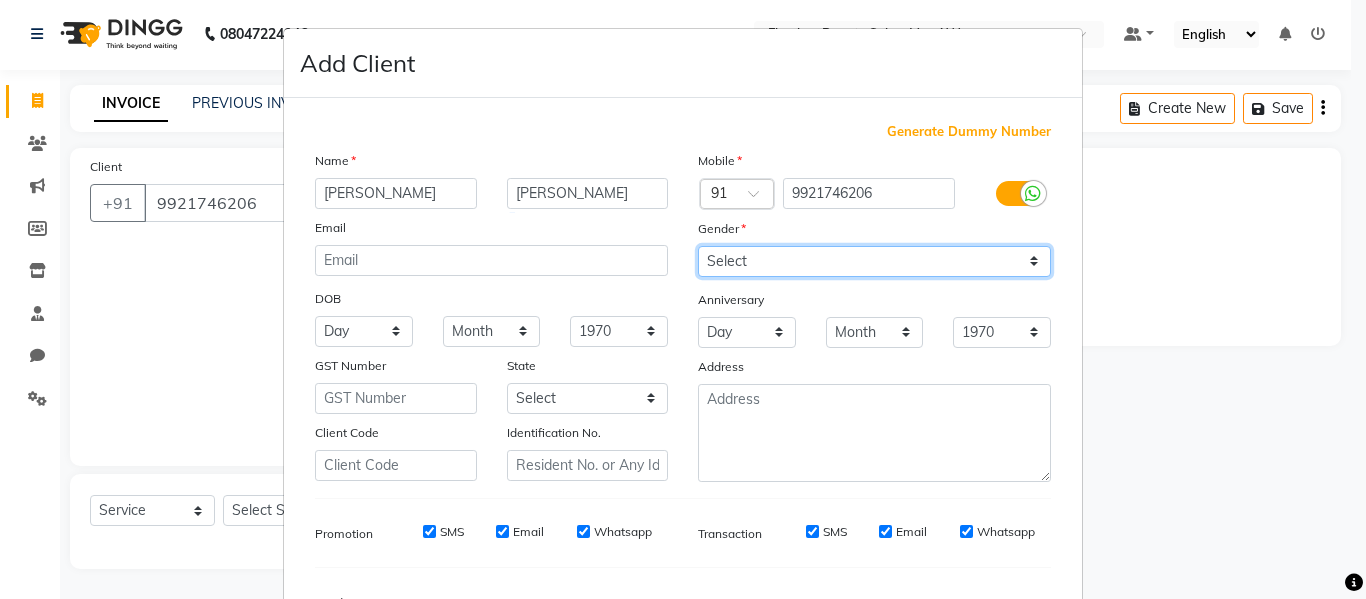click on "Select Male Female Other Prefer Not To Say" at bounding box center [874, 261] 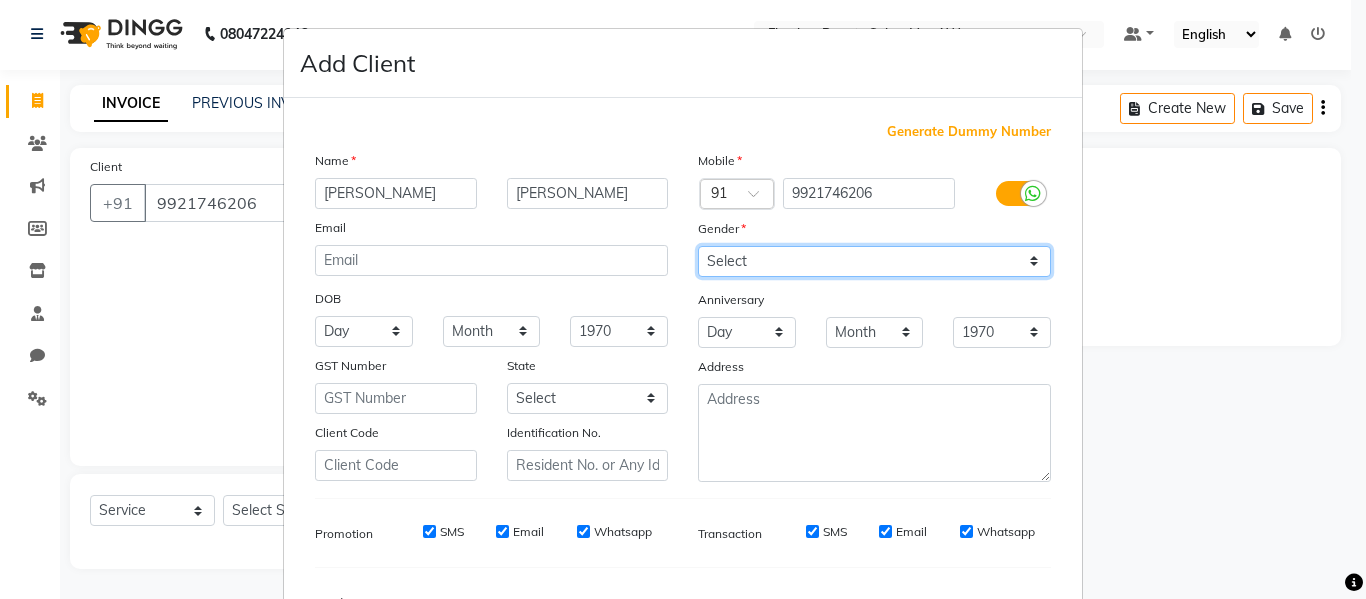 click on "Select Male Female Other Prefer Not To Say" at bounding box center [874, 261] 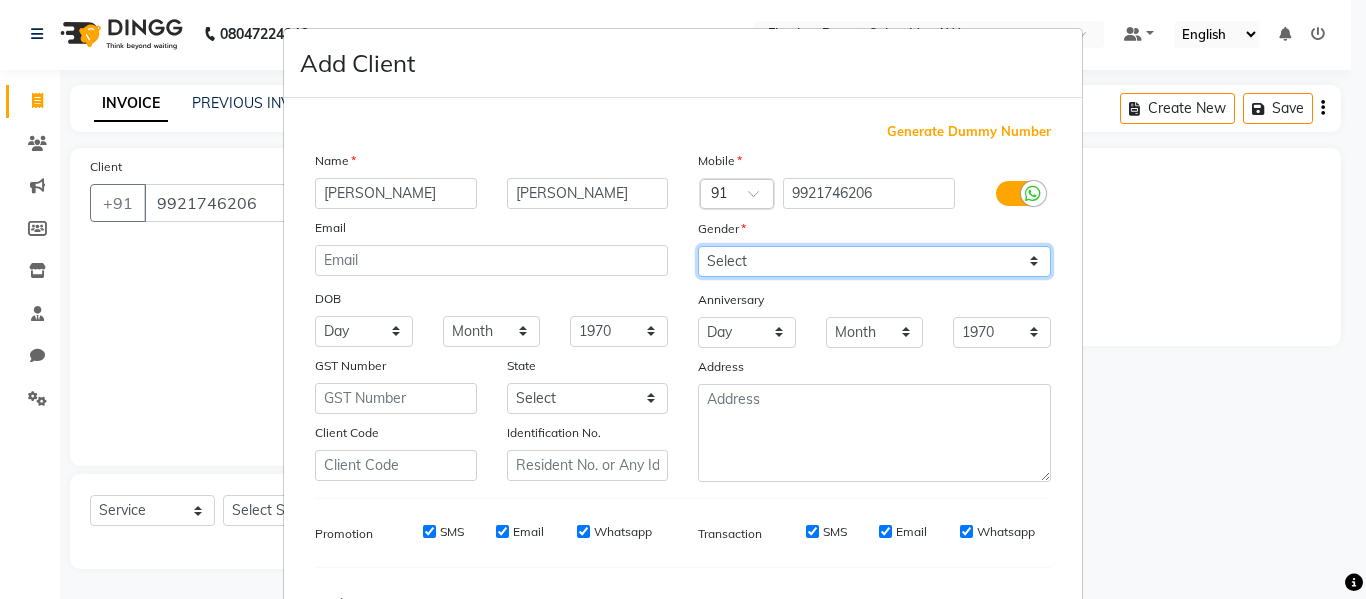 click on "Select Male Female Other Prefer Not To Say" at bounding box center [874, 261] 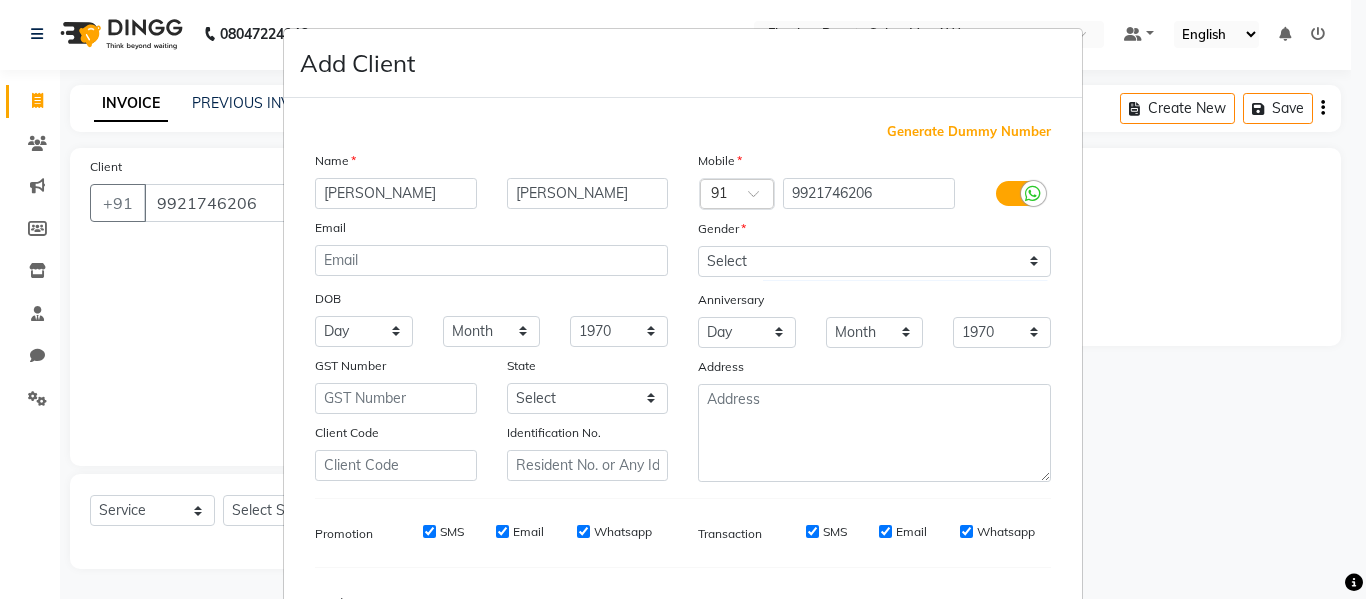 click on "Mobile Country Code × 91 9921746206 Gender Select Male Female Other Prefer Not To Say Anniversary Day 01 02 03 04 05 06 07 08 09 10 11 12 13 14 15 16 17 18 19 20 21 22 23 24 25 26 27 28 29 30 31 Month January February March April May June July August September October November December 1970 1971 1972 1973 1974 1975 1976 1977 1978 1979 1980 1981 1982 1983 1984 1985 1986 1987 1988 1989 1990 1991 1992 1993 1994 1995 1996 1997 1998 1999 2000 2001 2002 2003 2004 2005 2006 2007 2008 2009 2010 2011 2012 2013 2014 2015 2016 2017 2018 2019 2020 2021 2022 2023 2024 2025 Address" at bounding box center [874, 316] 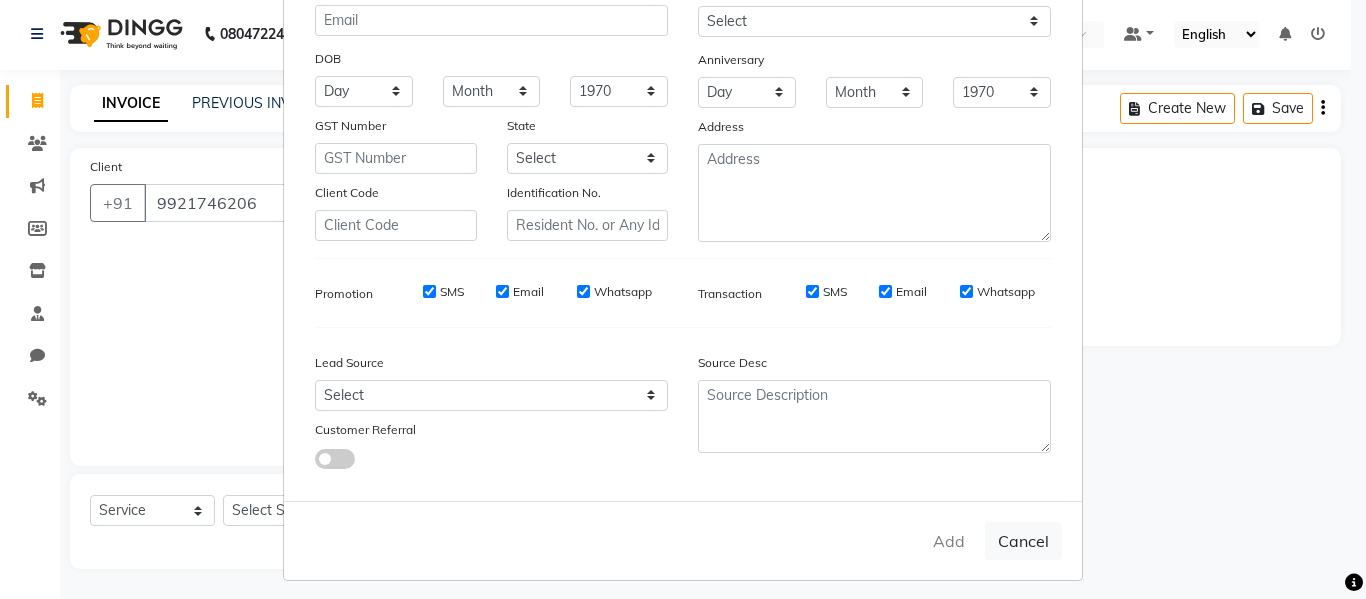 scroll, scrollTop: 250, scrollLeft: 0, axis: vertical 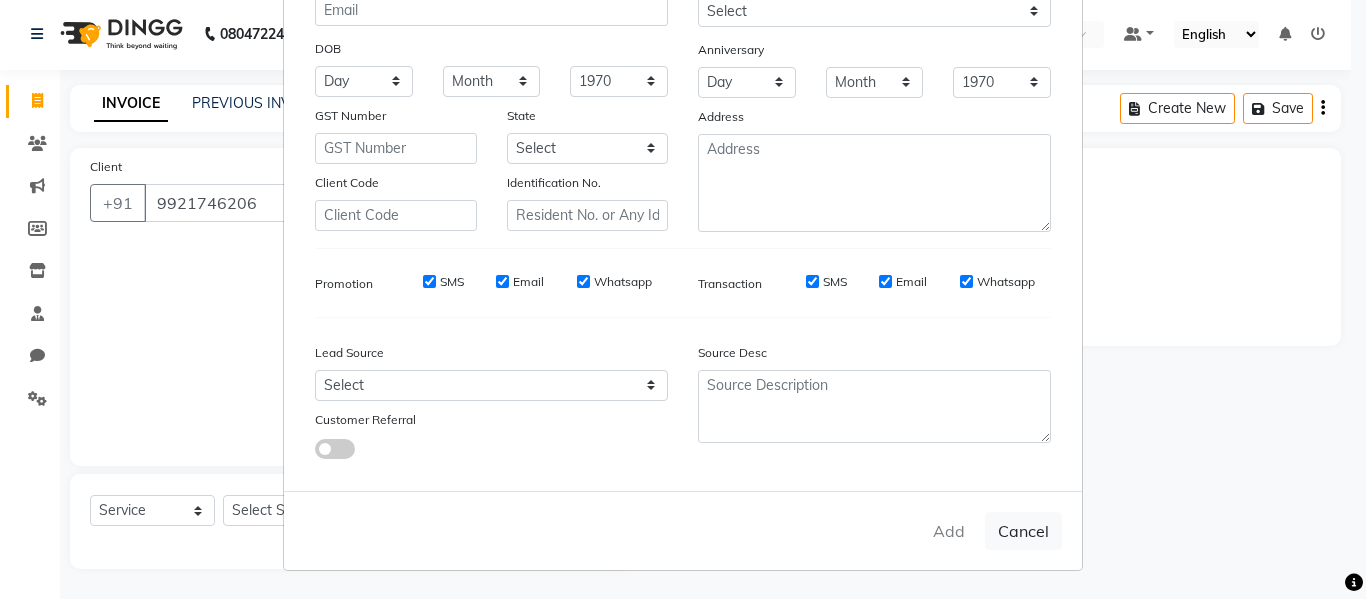 click on "Add   Cancel" at bounding box center (683, 530) 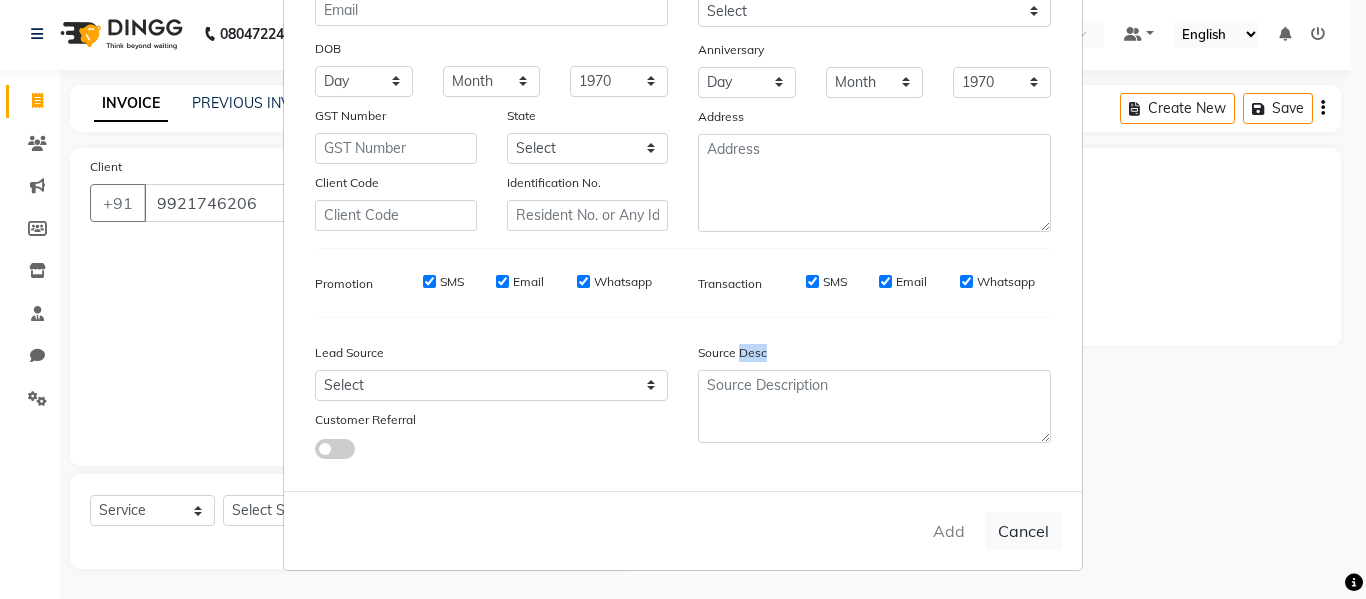 click on "Add   Cancel" at bounding box center (683, 530) 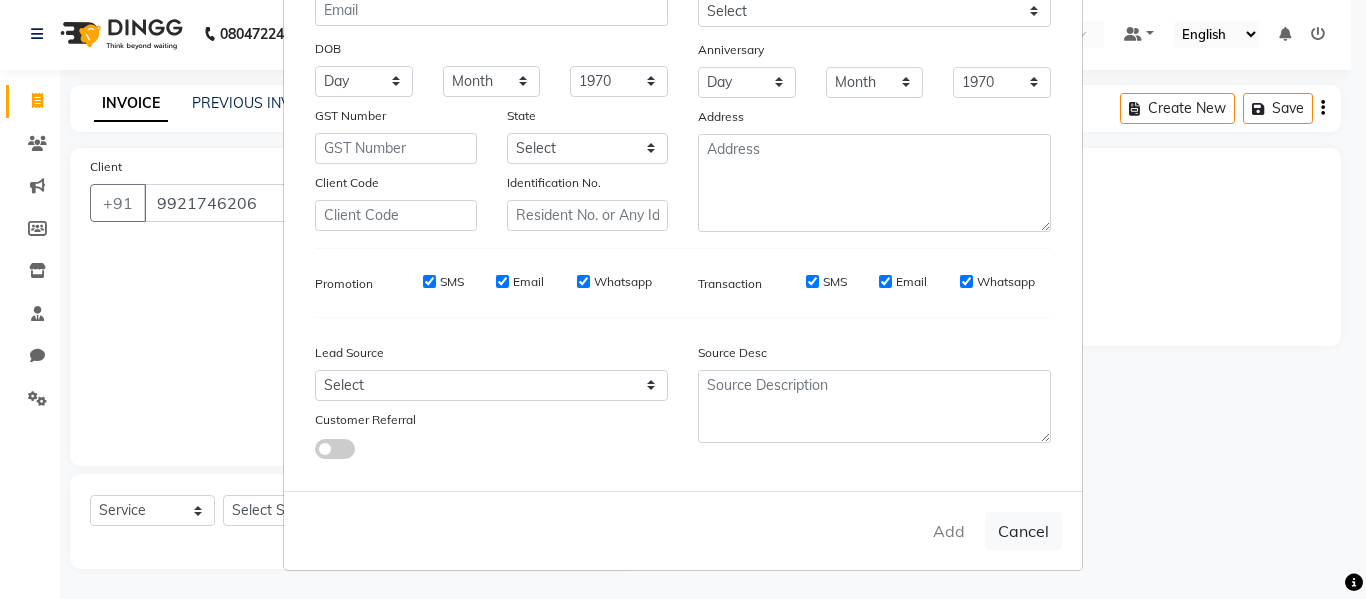 click on "Add   Cancel" at bounding box center [683, 530] 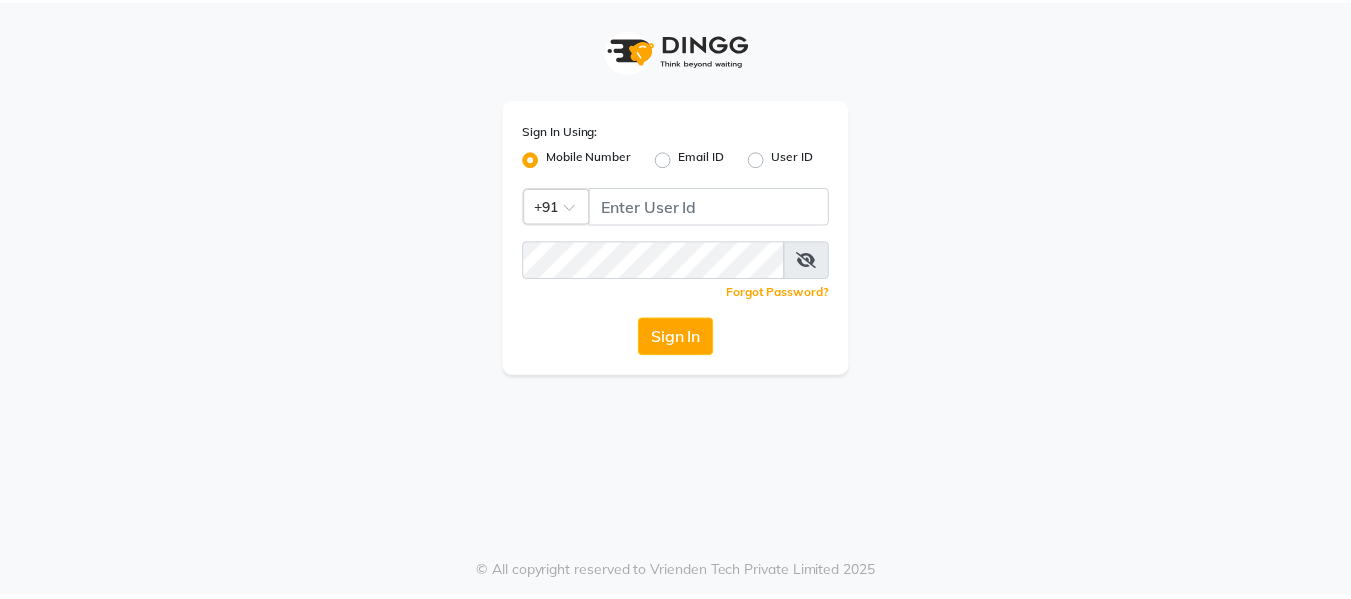 scroll, scrollTop: 0, scrollLeft: 0, axis: both 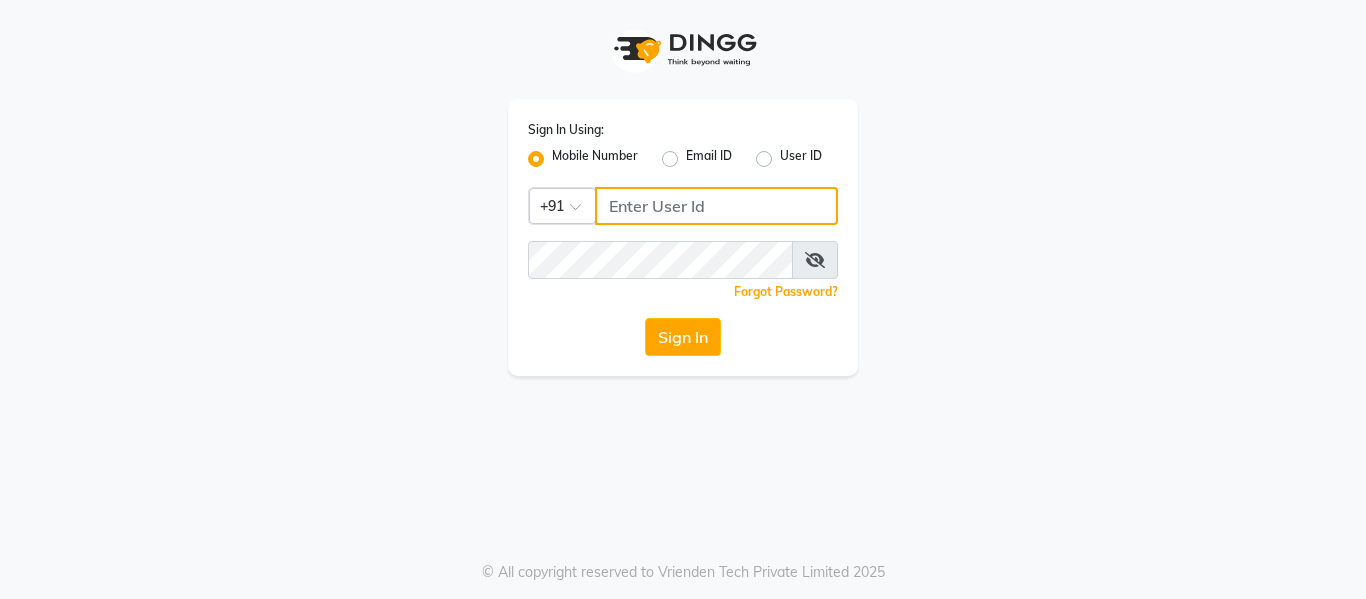 click 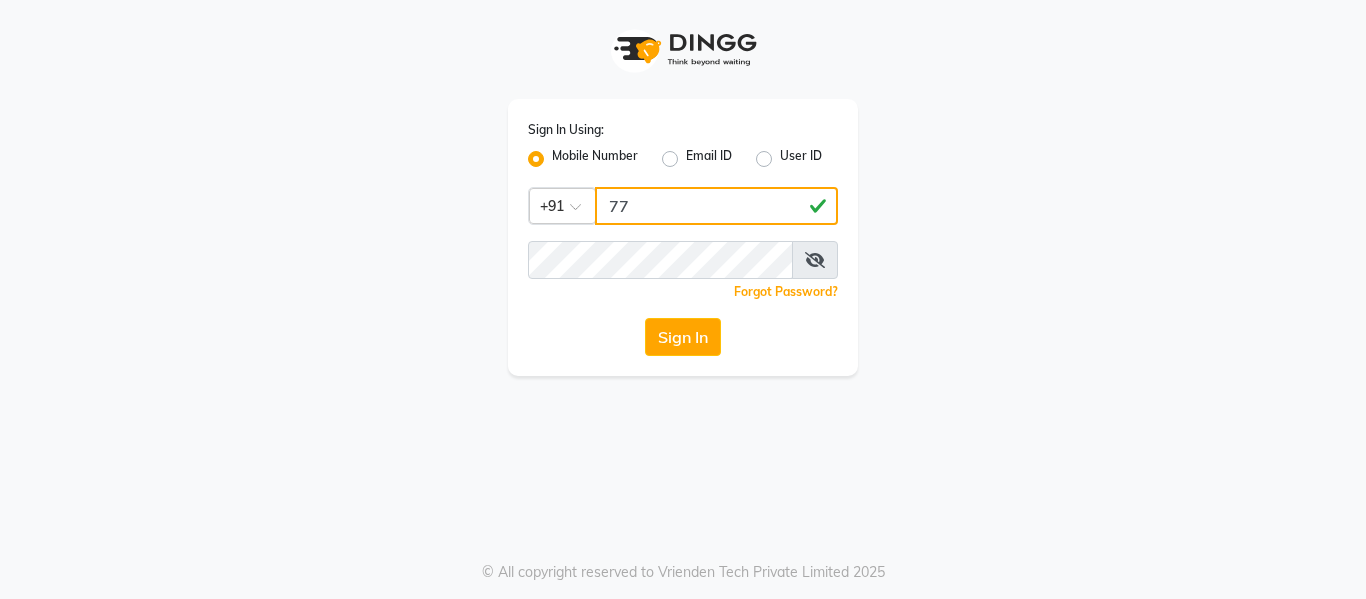 type on "7" 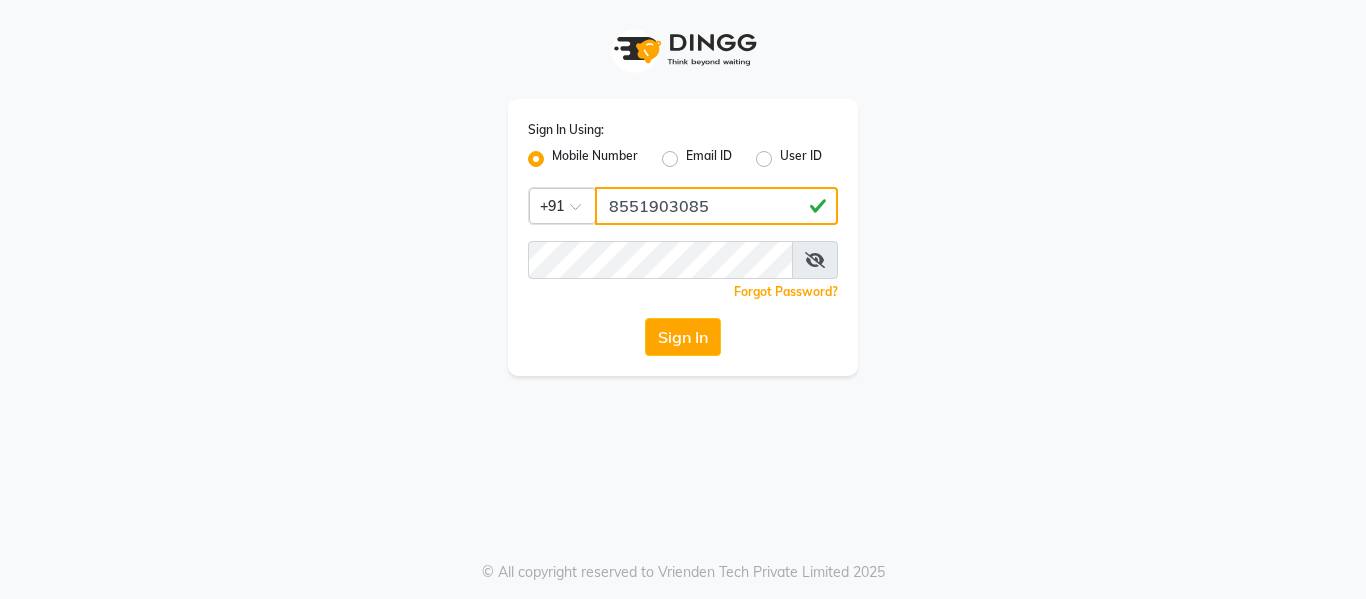 type on "8551903085" 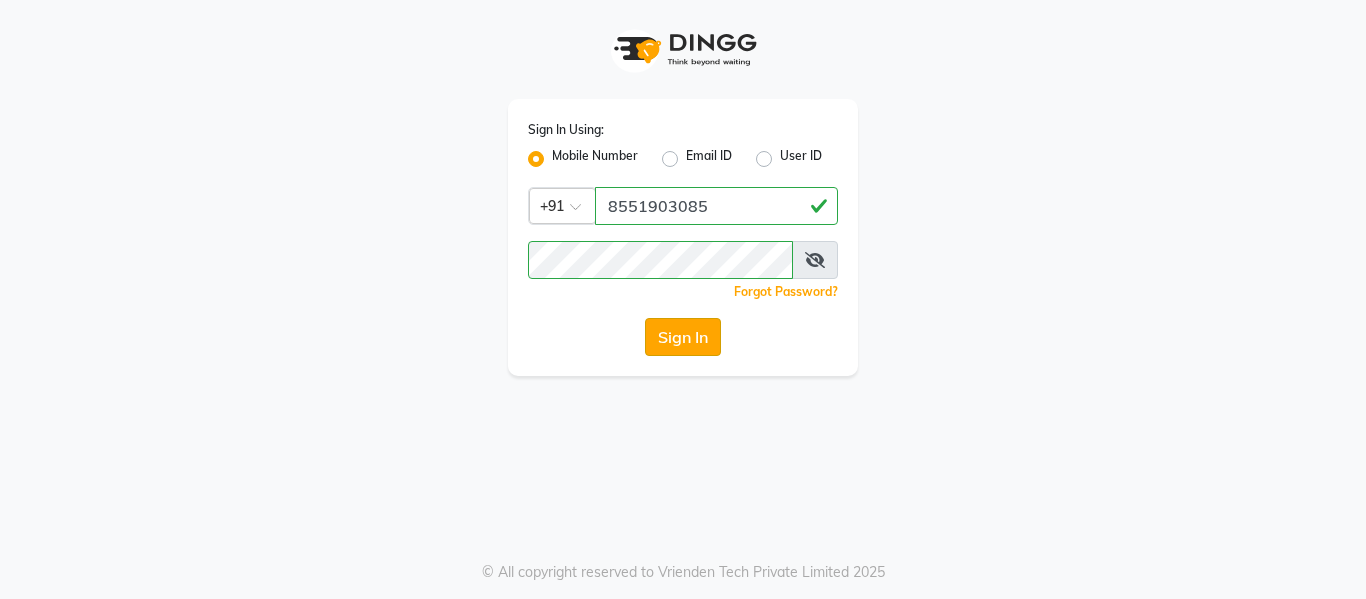 click on "Sign In" 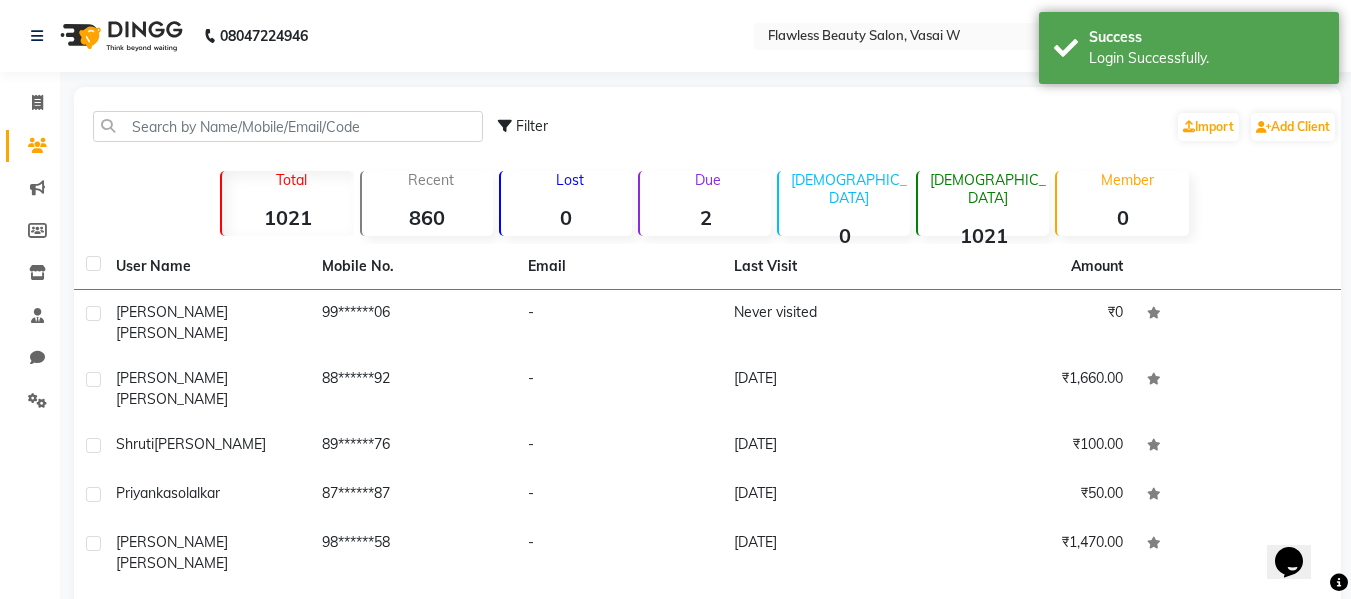 scroll, scrollTop: 0, scrollLeft: 0, axis: both 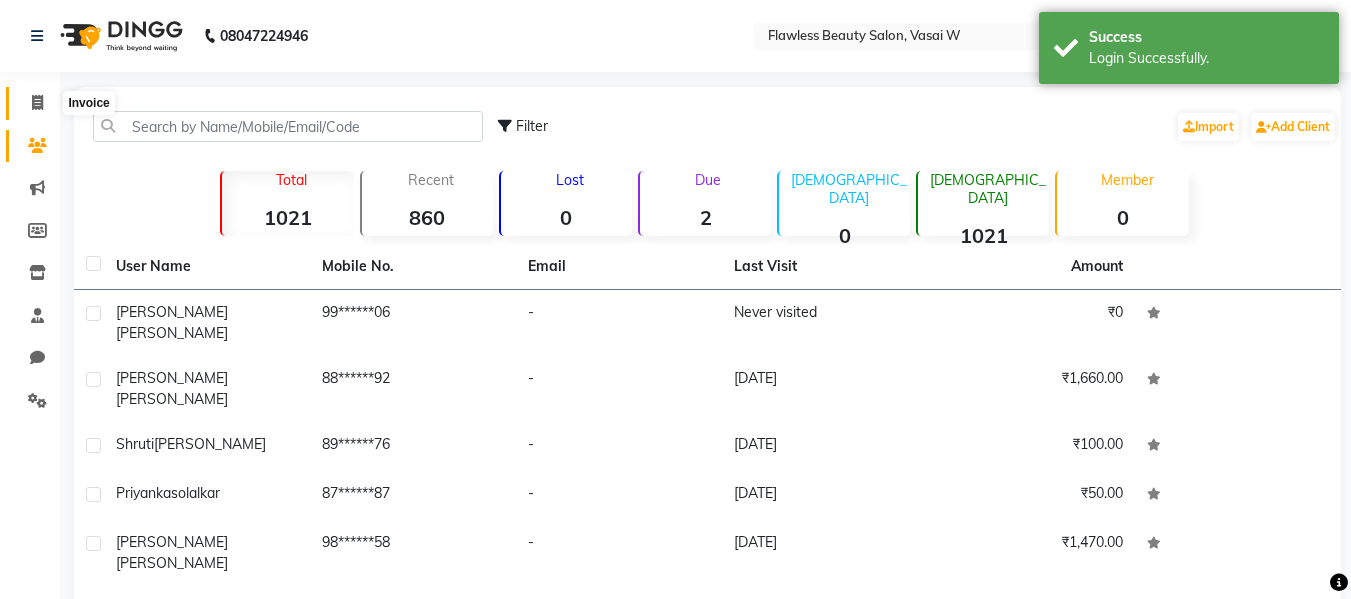click 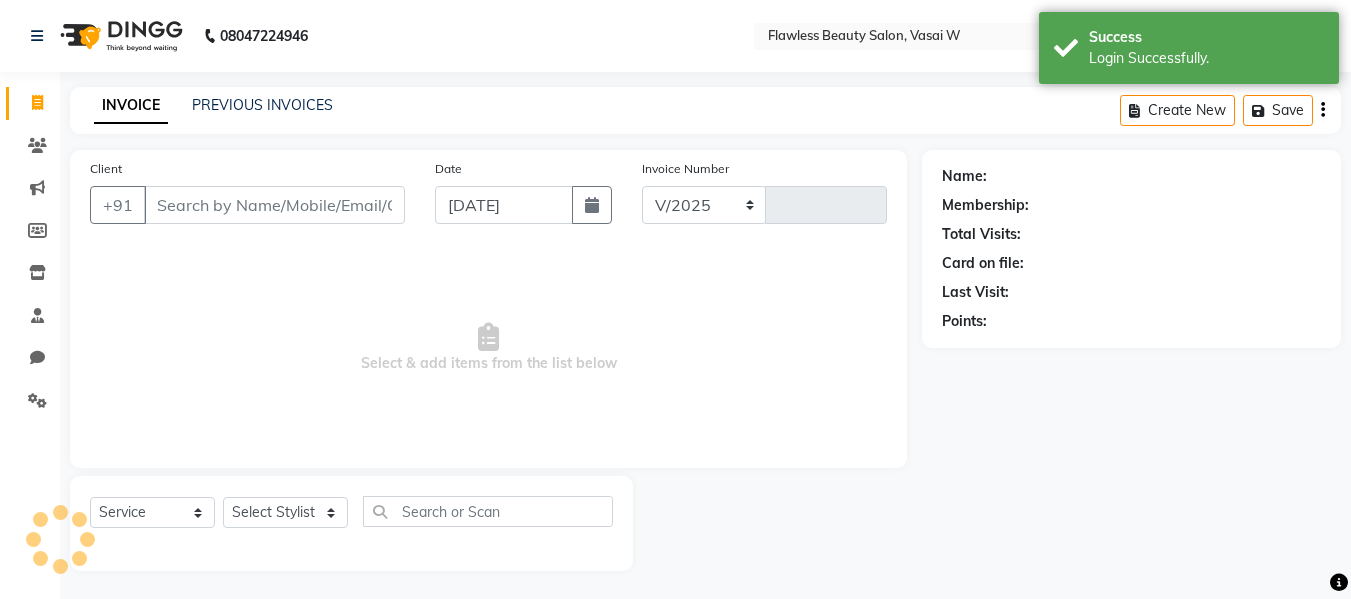 select on "8090" 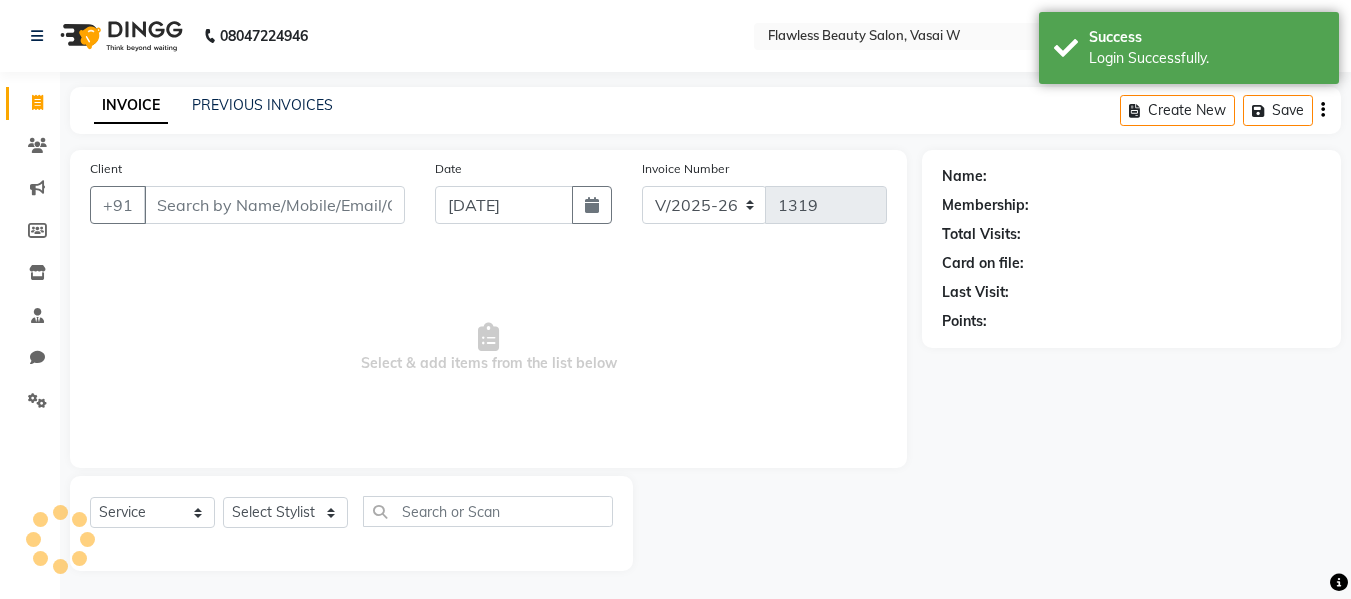 scroll, scrollTop: 2, scrollLeft: 0, axis: vertical 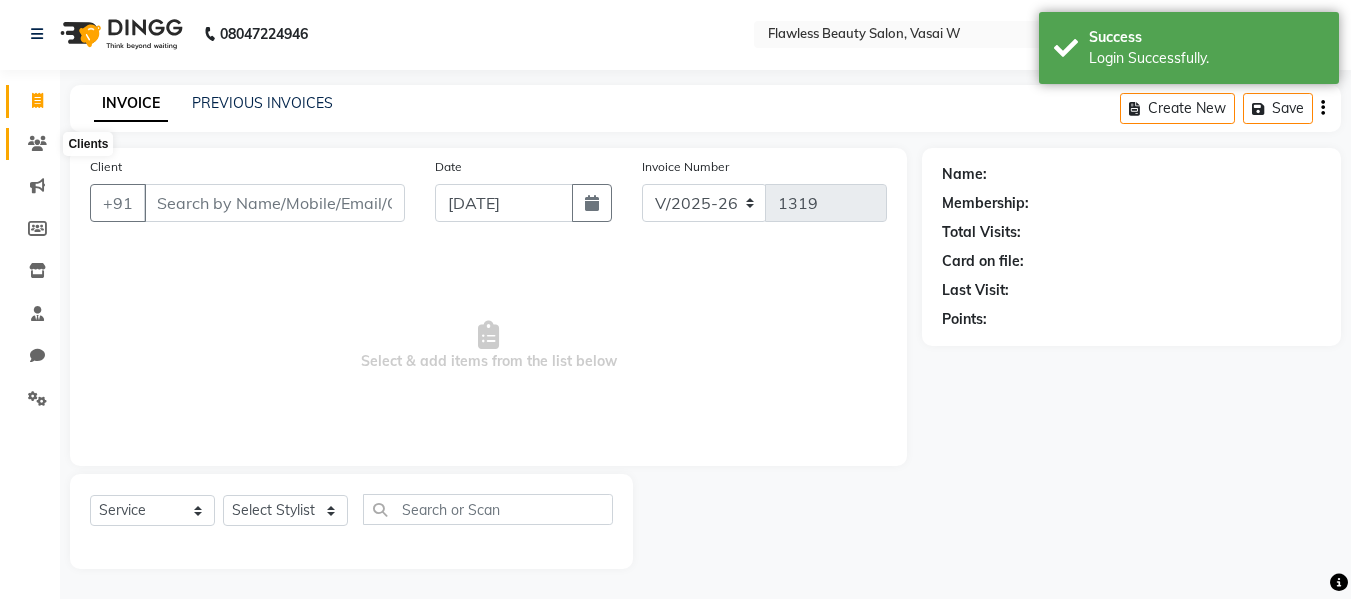 click 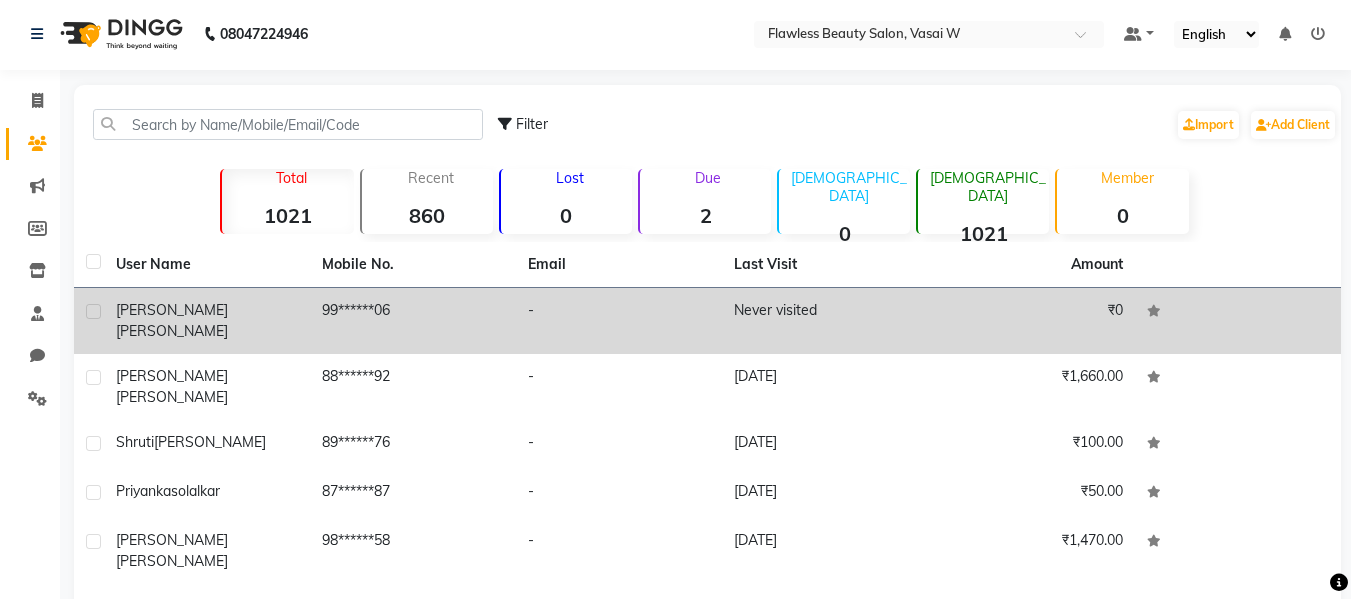click on "[PERSON_NAME]" 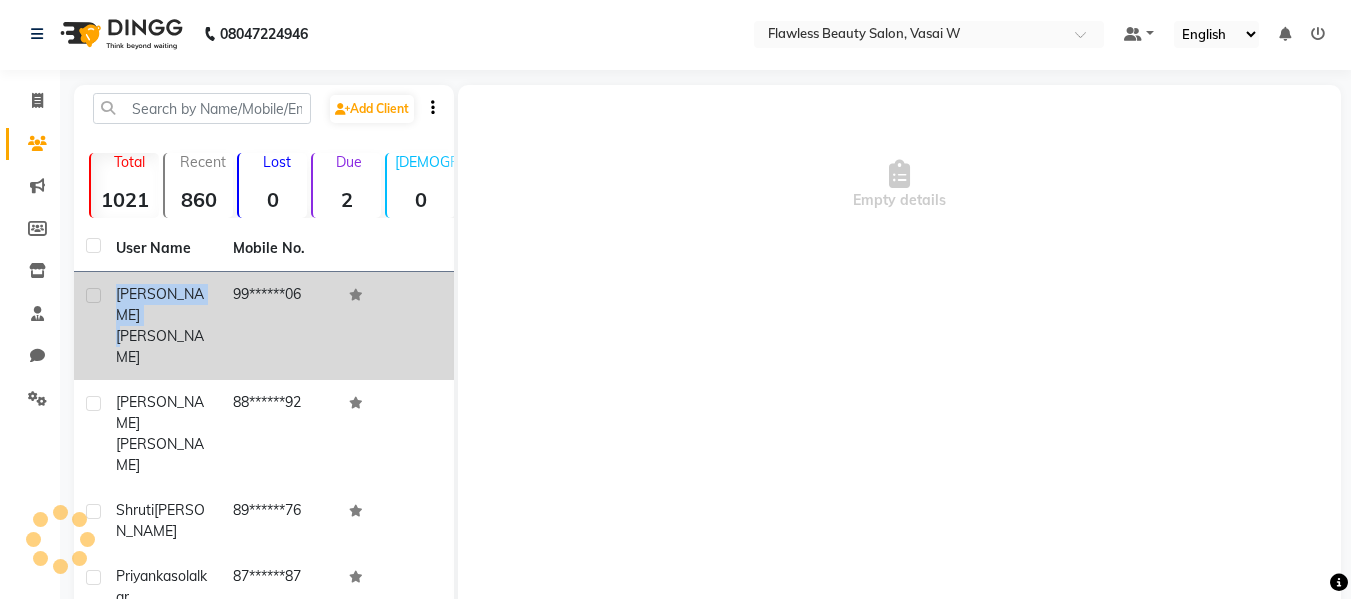 click on "[PERSON_NAME]" 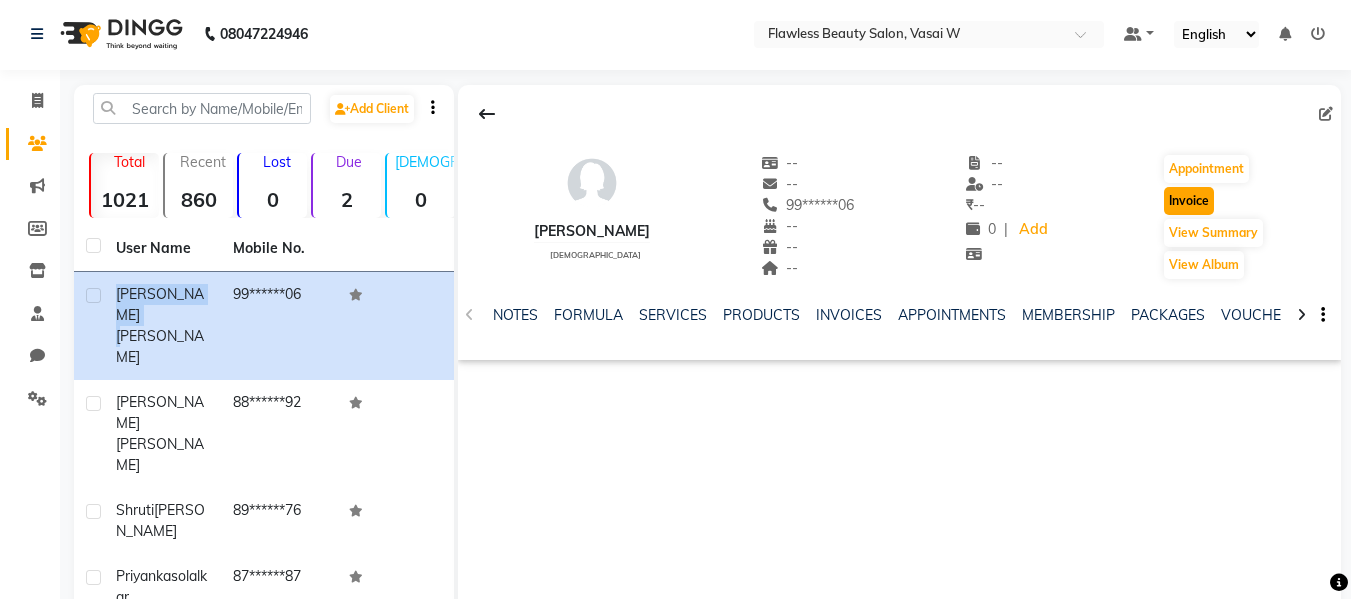 click on "Invoice" 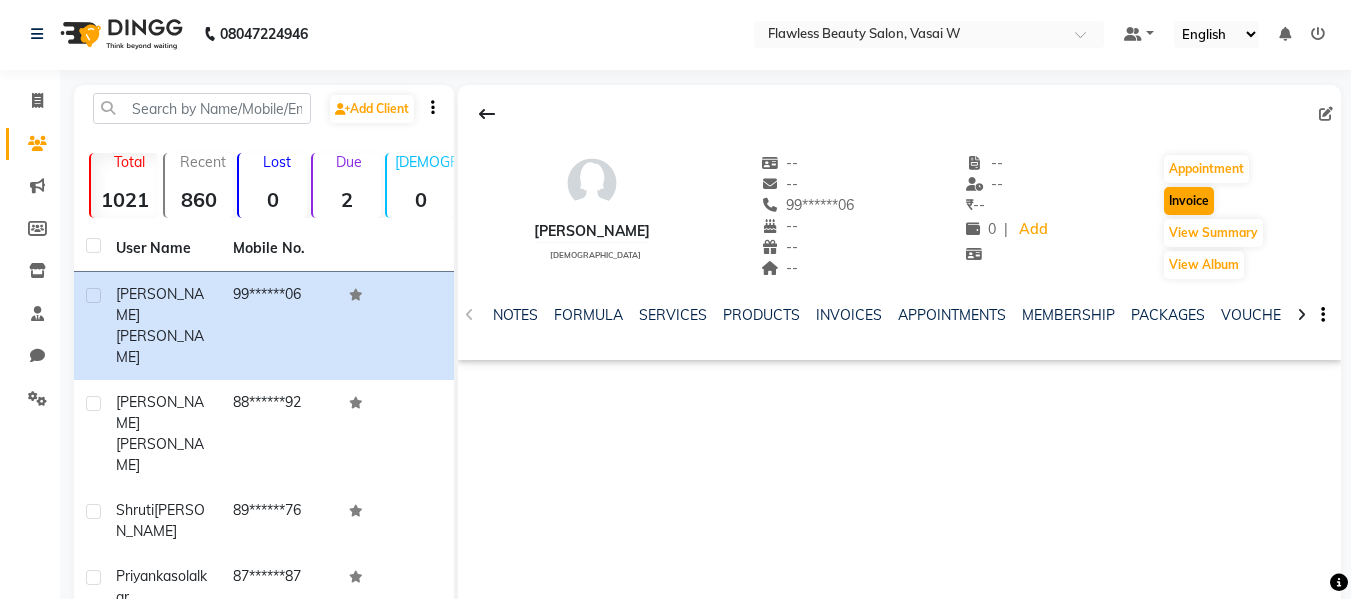 select on "8090" 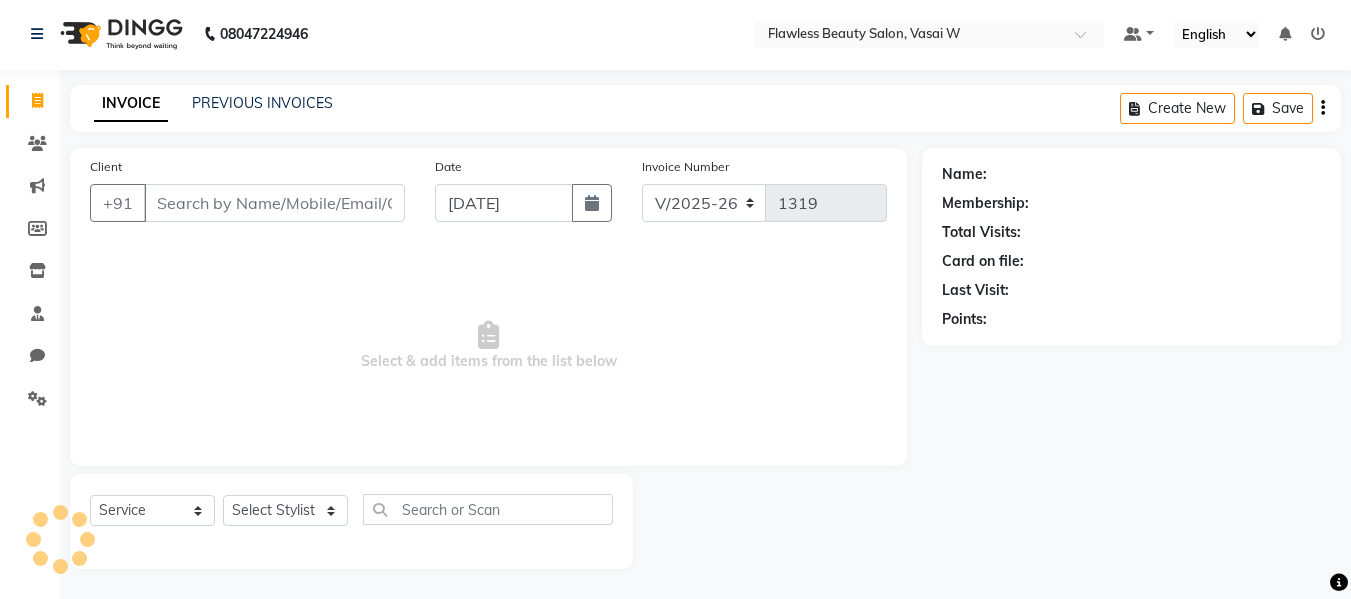 type on "99******06" 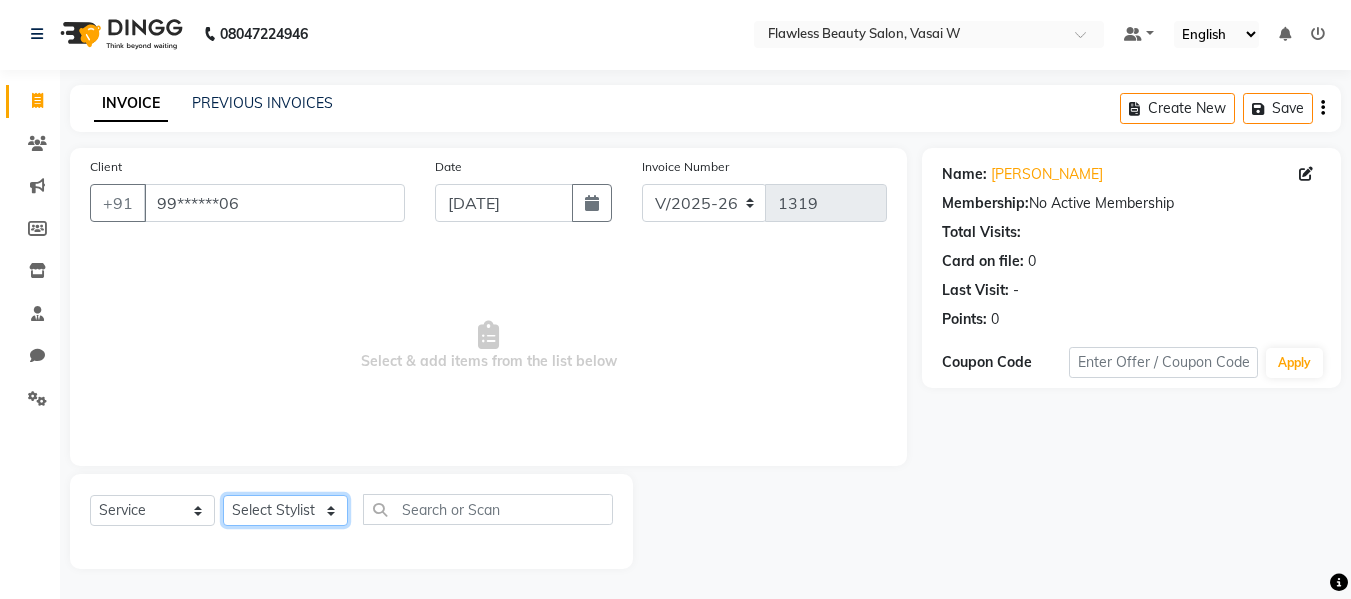 click on "Select Stylist Afsana [PERSON_NAME]  [PERSON_NAME] Maam Nisha  Pari [PERSON_NAME] [PERSON_NAME]" 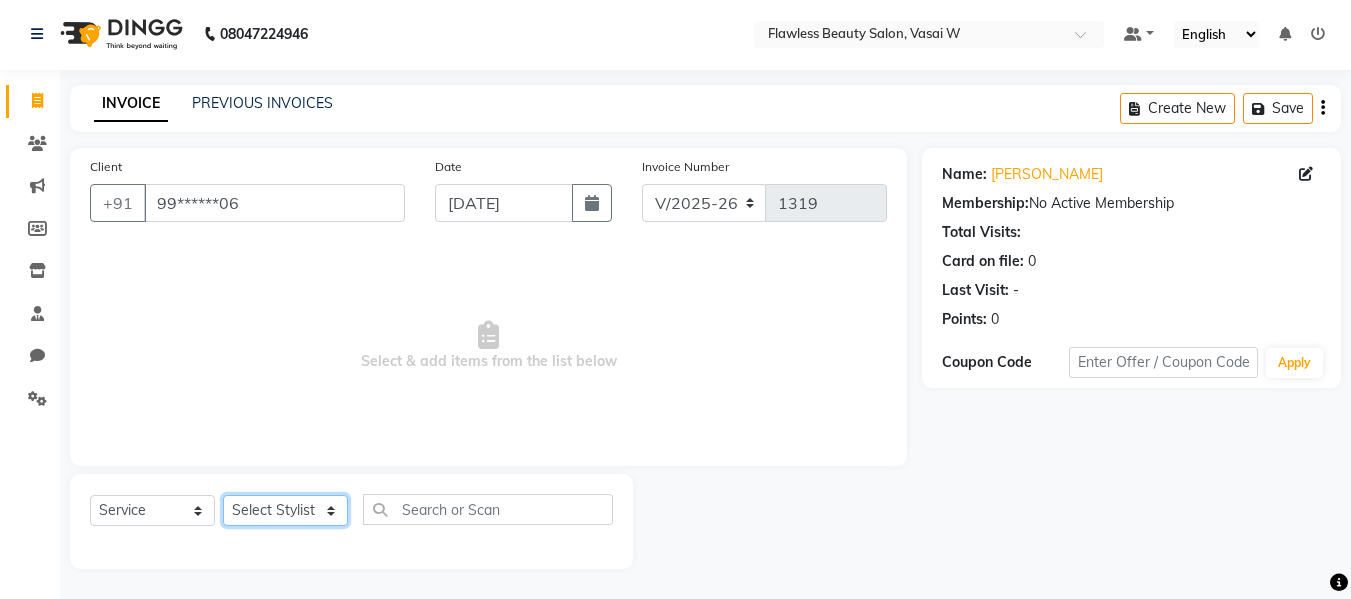 select on "76408" 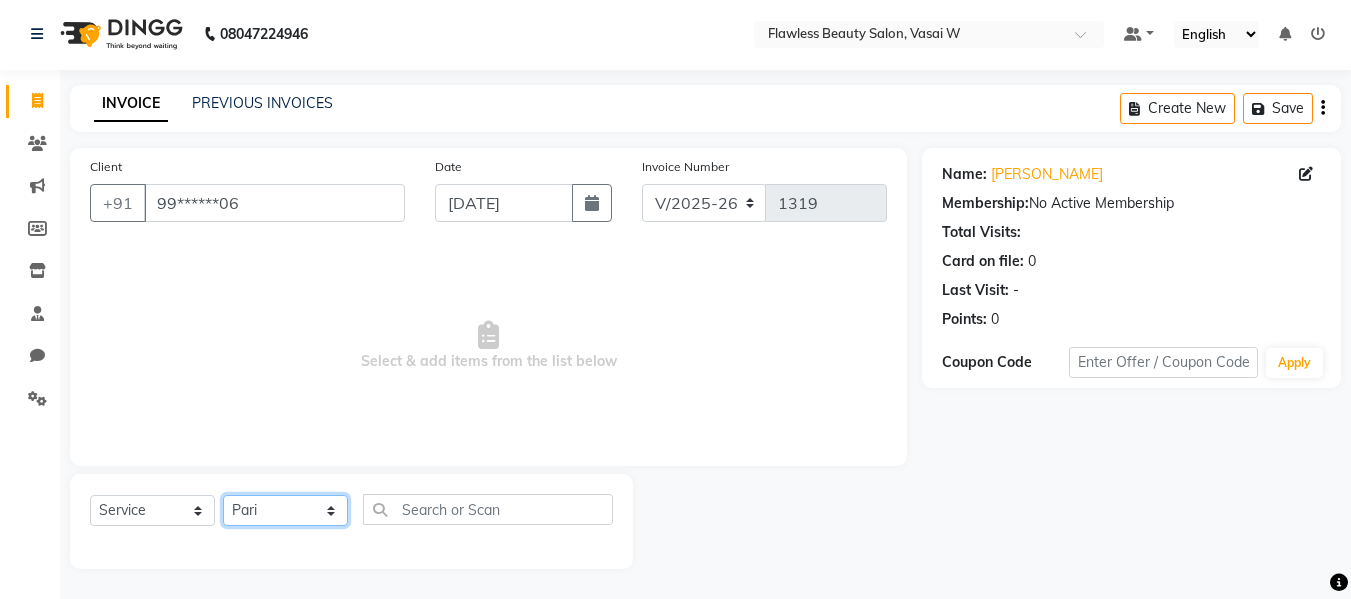 click on "Select Stylist Afsana [PERSON_NAME]  [PERSON_NAME] Maam Nisha  Pari [PERSON_NAME] [PERSON_NAME]" 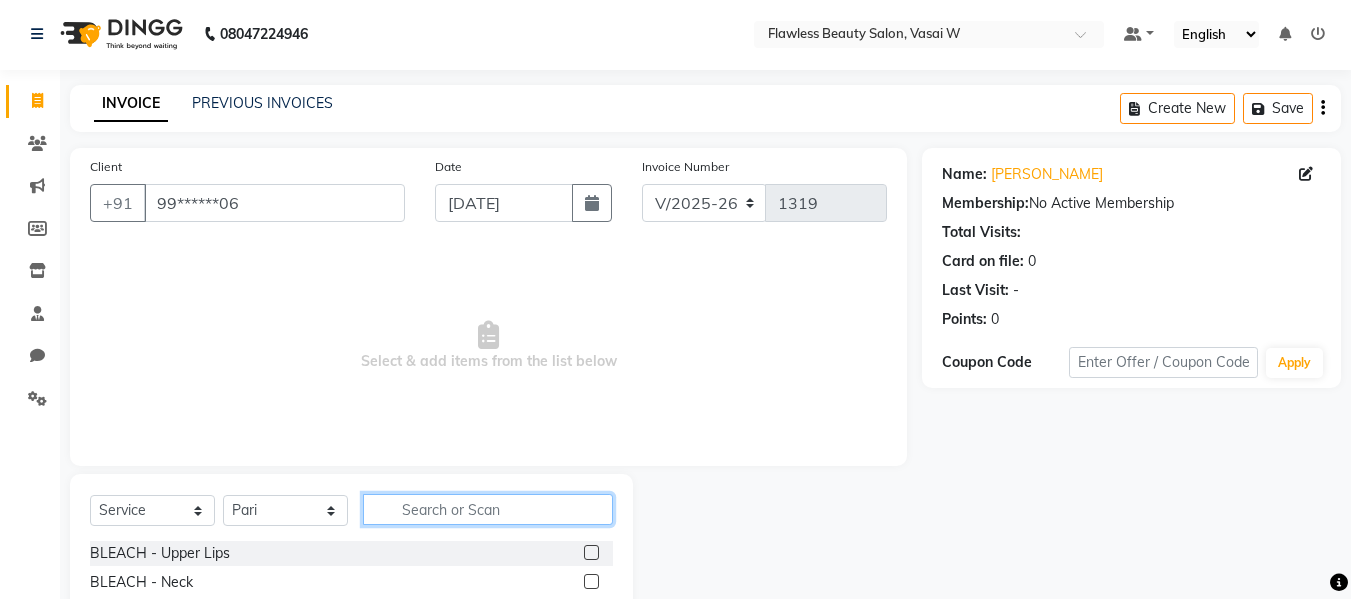 click 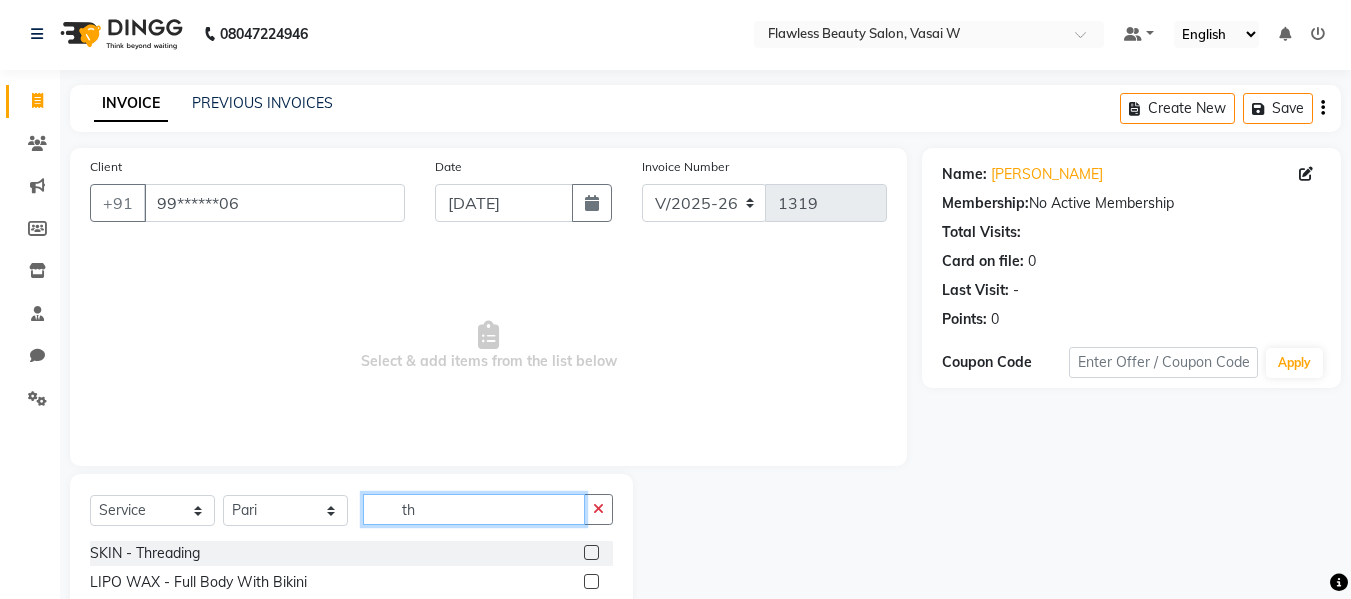 type on "th" 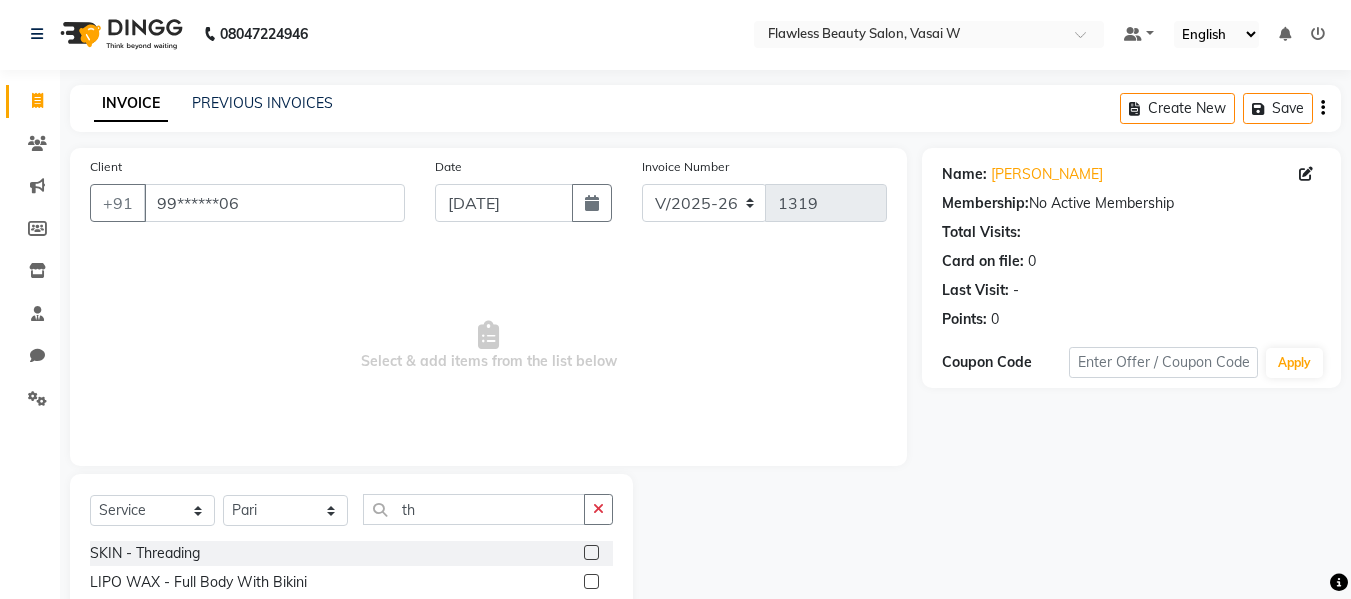 click 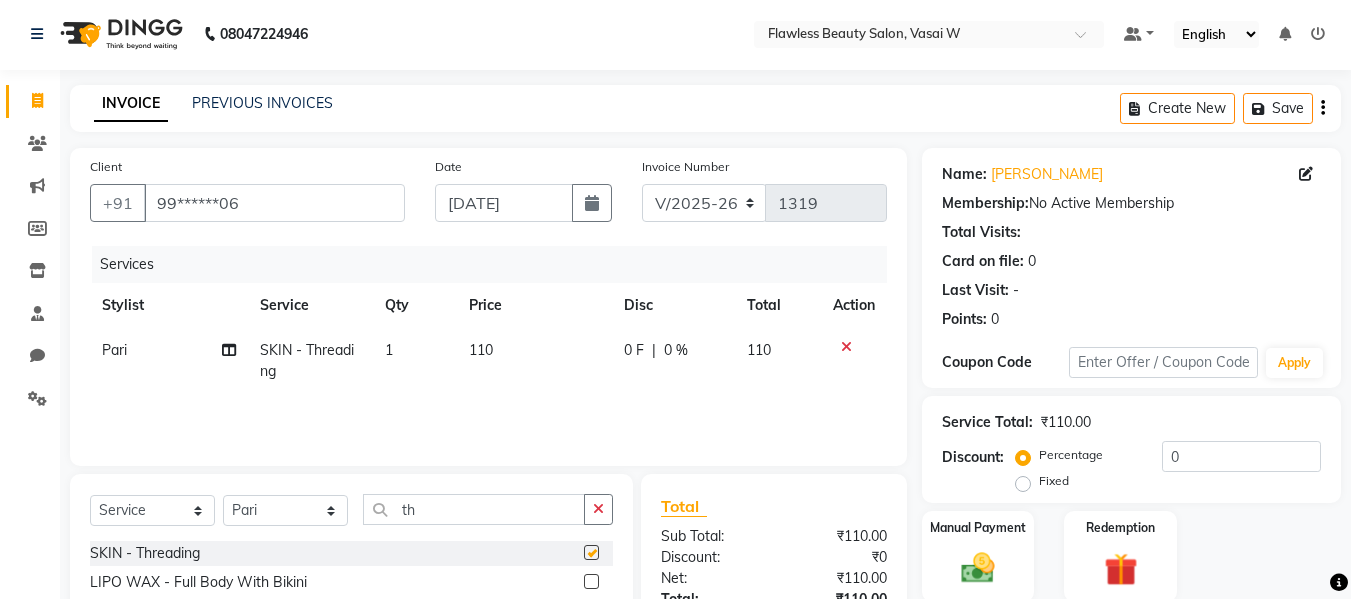 checkbox on "false" 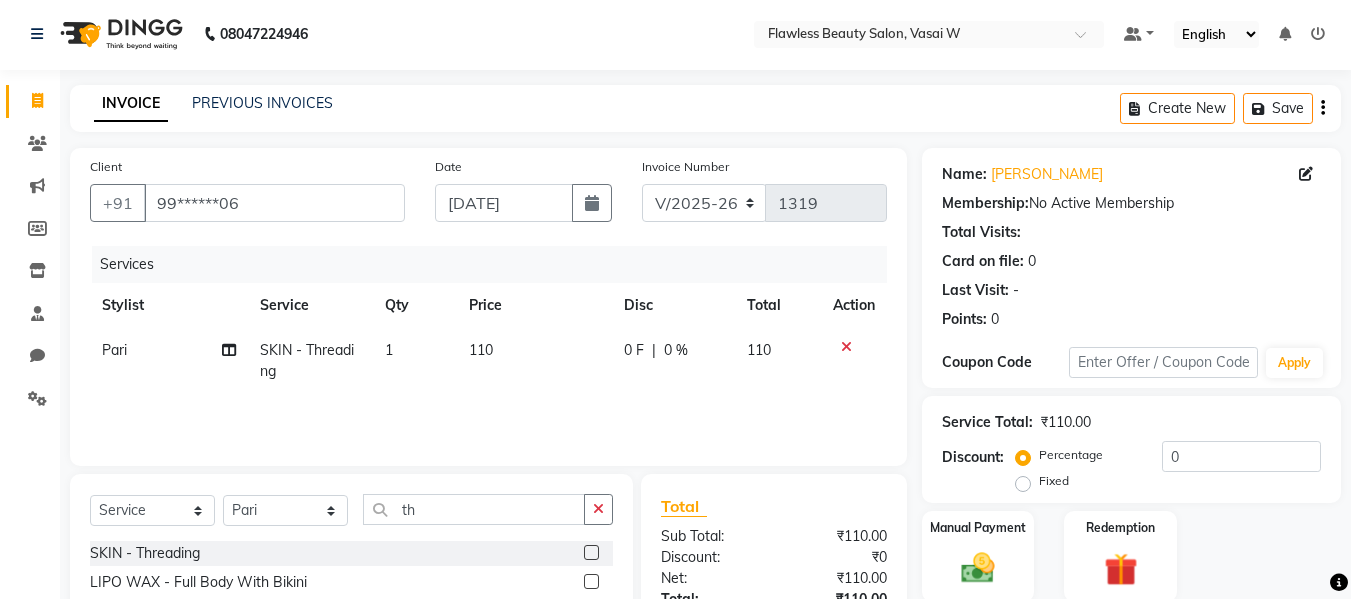 click on "110" 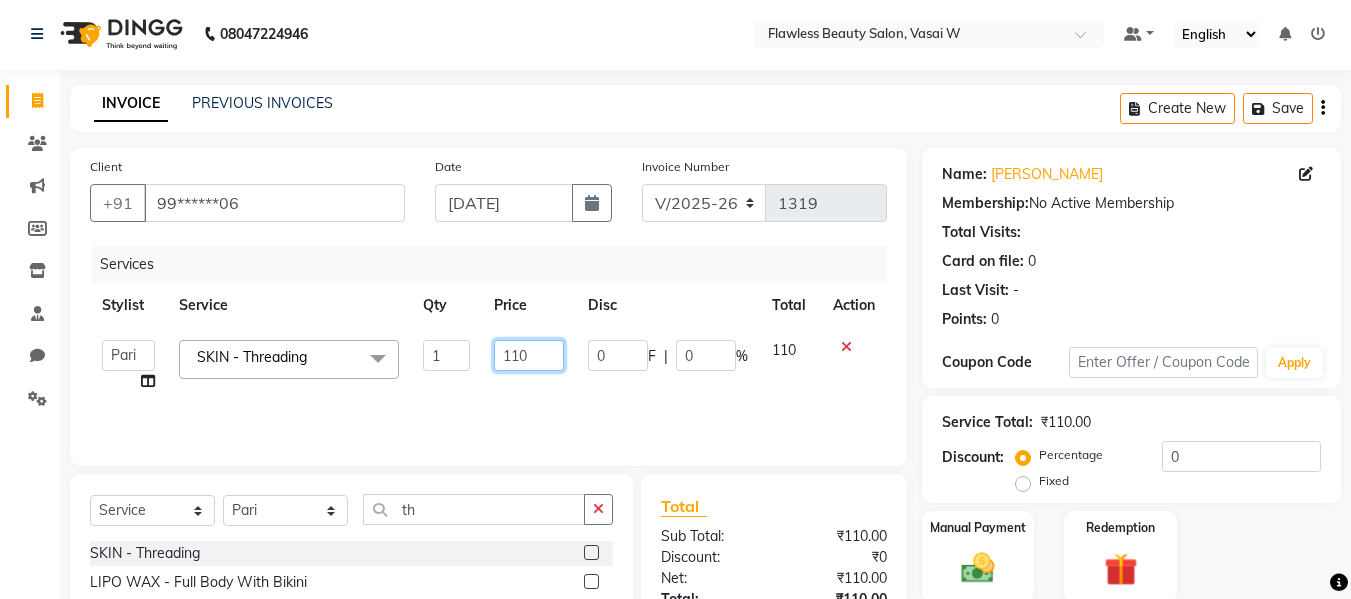 click on "110" 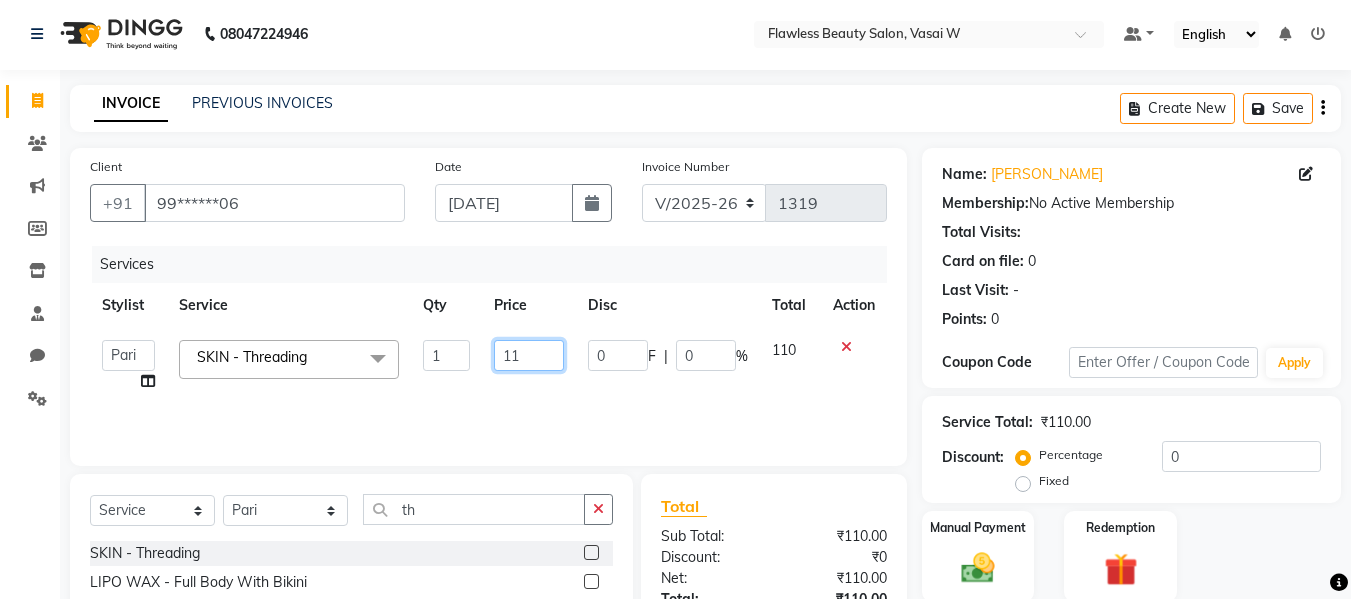 type on "1" 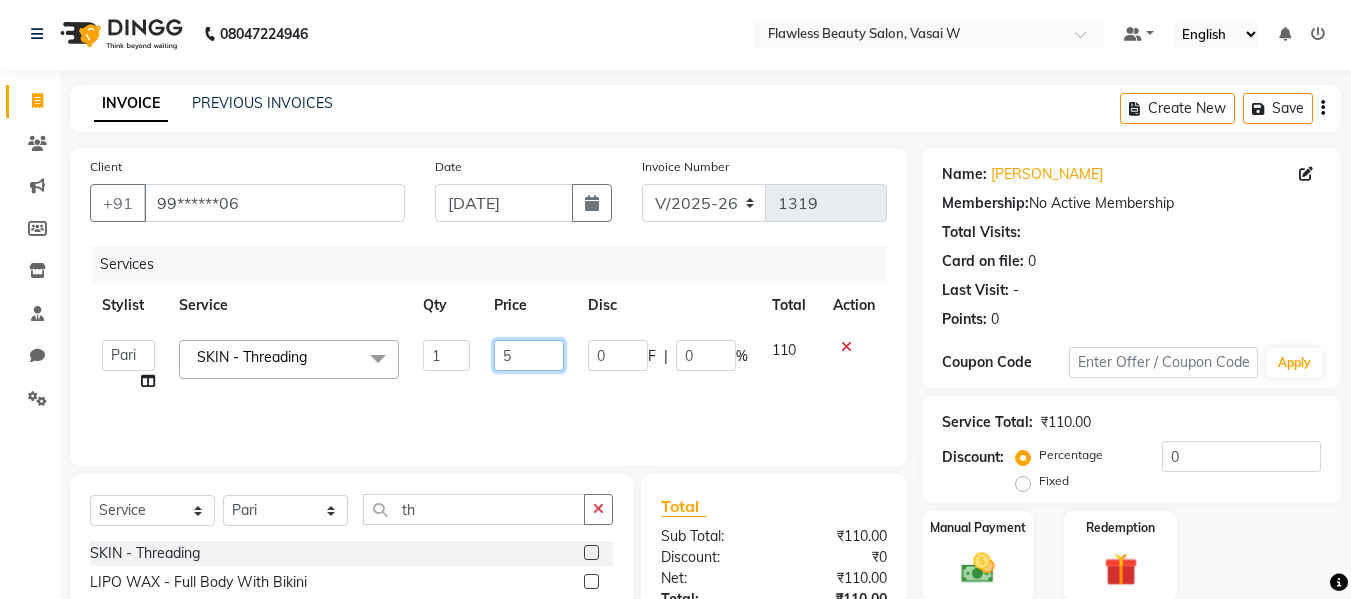 type on "50" 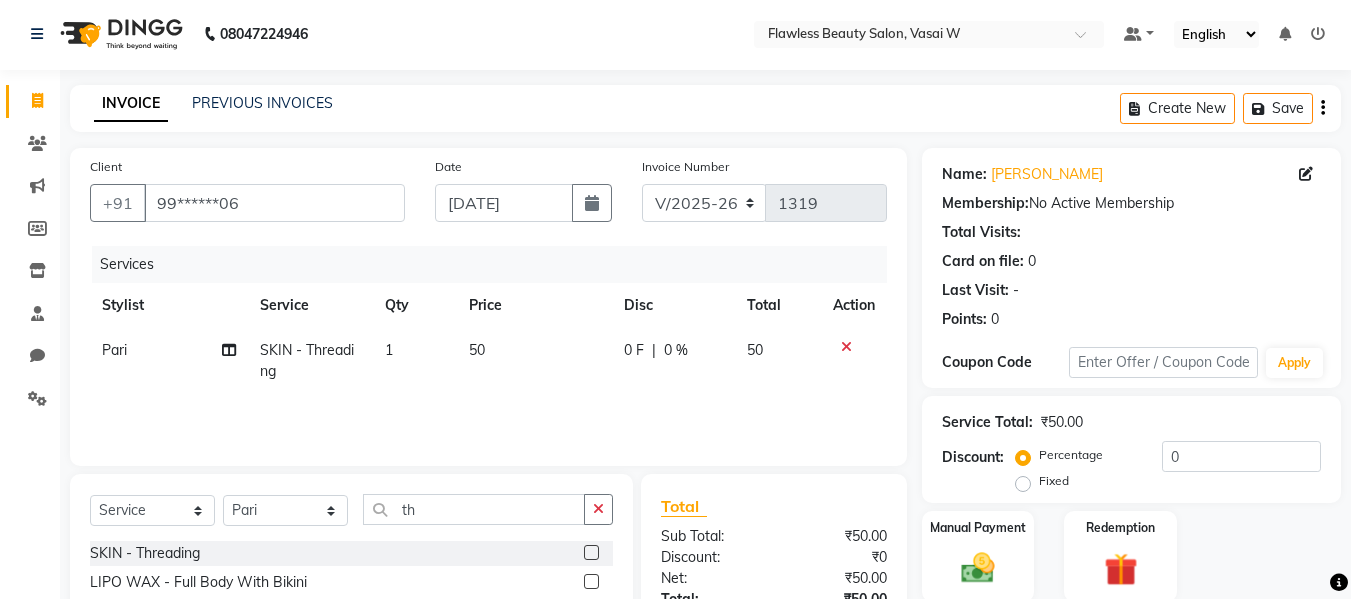 click on "Pari SKIN - Threading 1 50 0 F | 0 % 50" 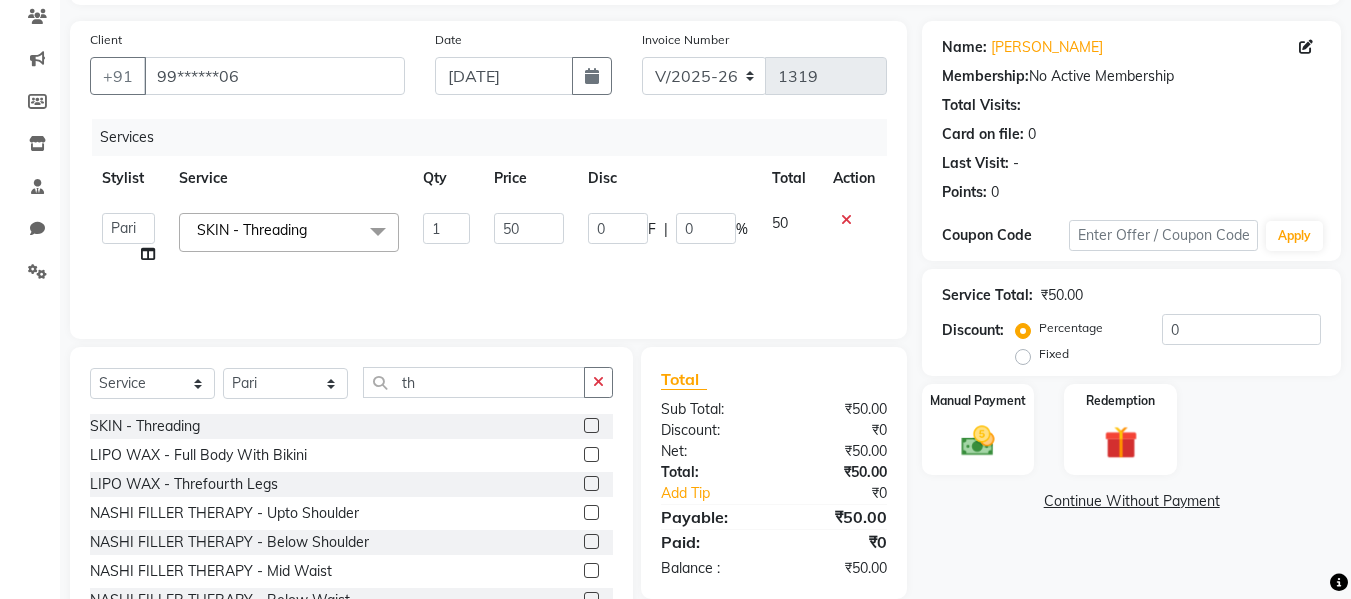 scroll, scrollTop: 202, scrollLeft: 0, axis: vertical 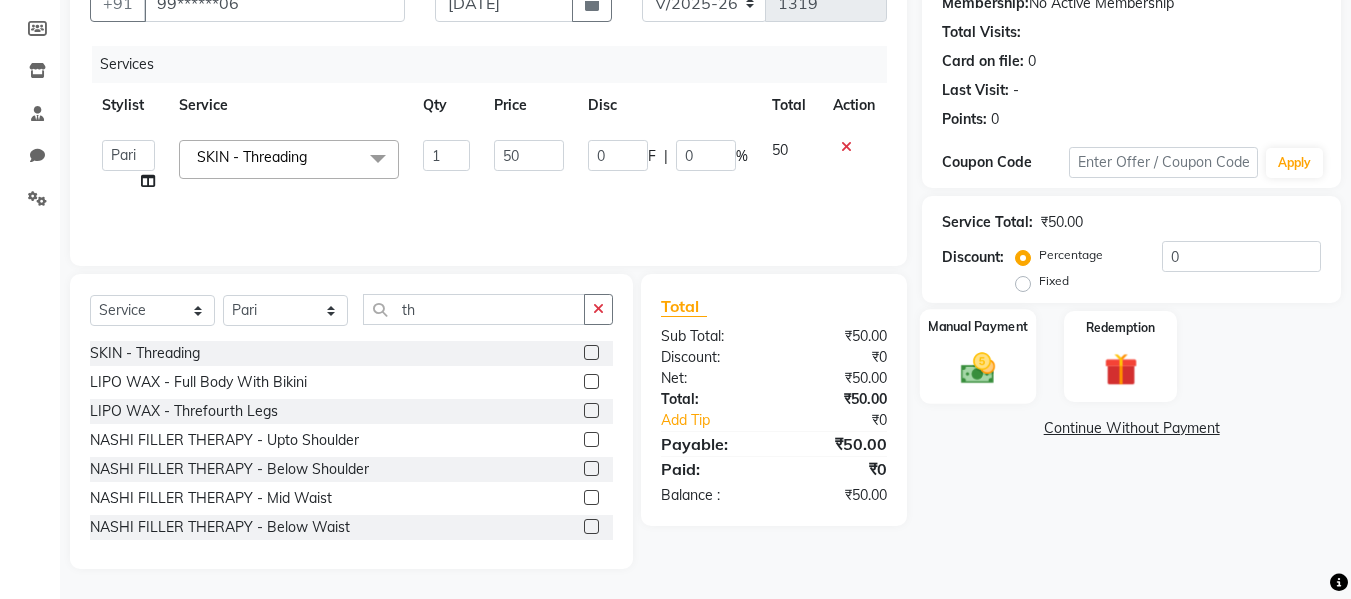 click 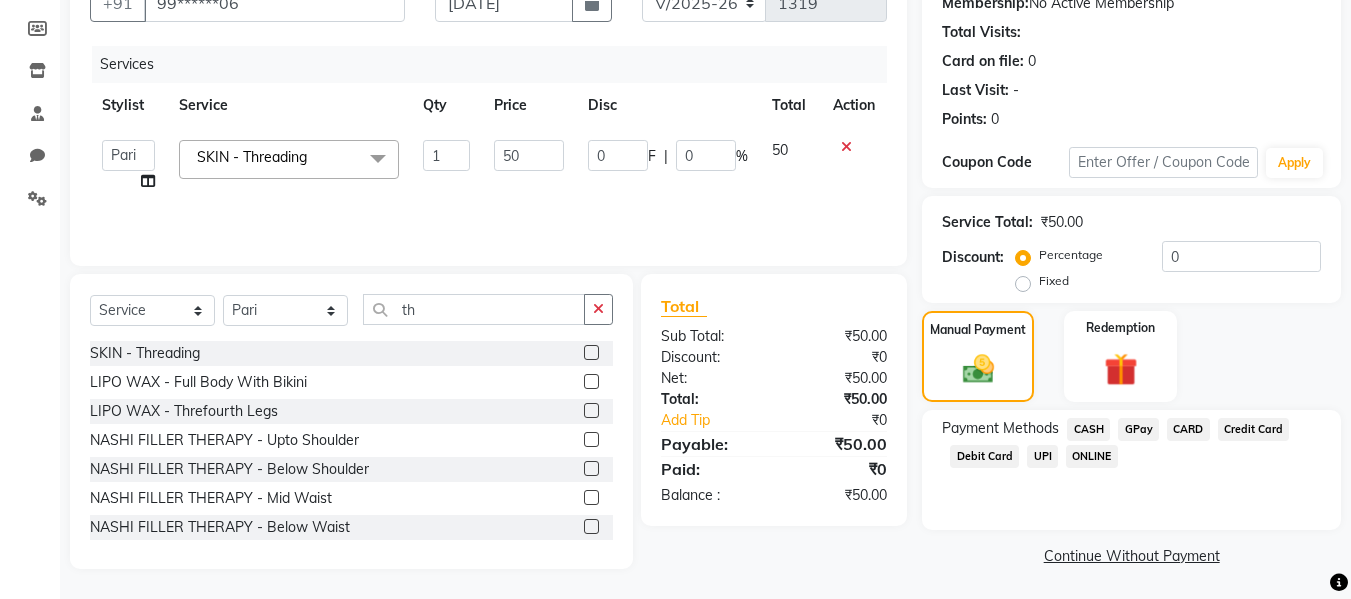 click on "CASH" 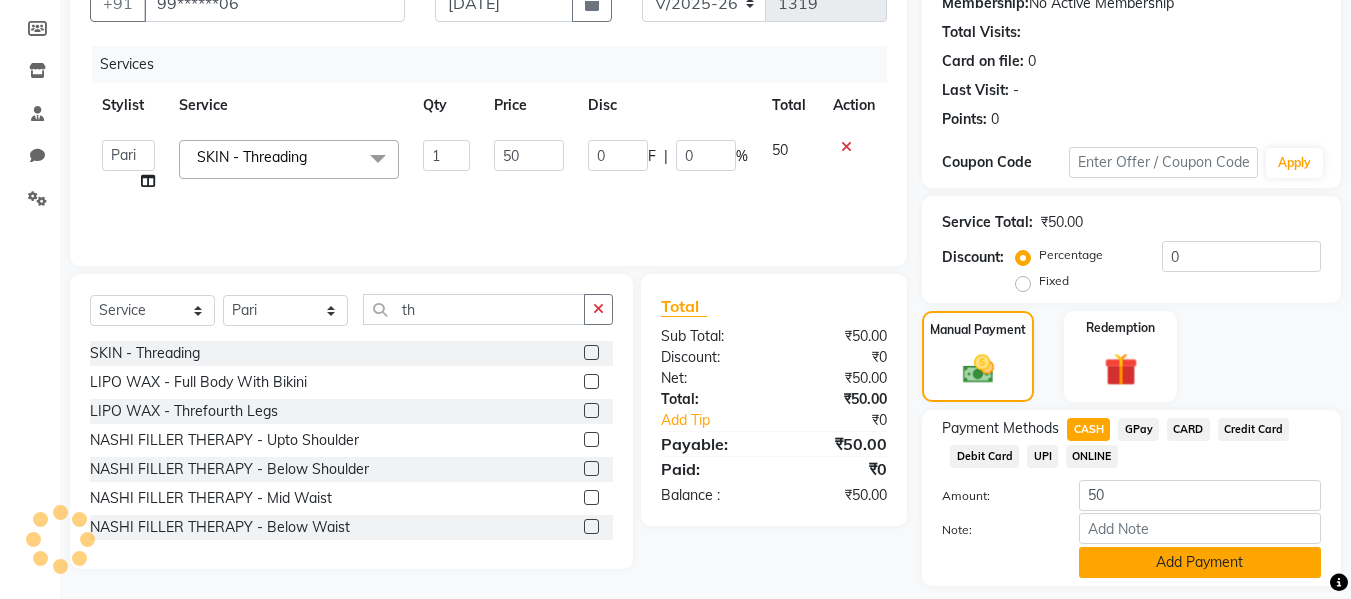 click on "Add Payment" 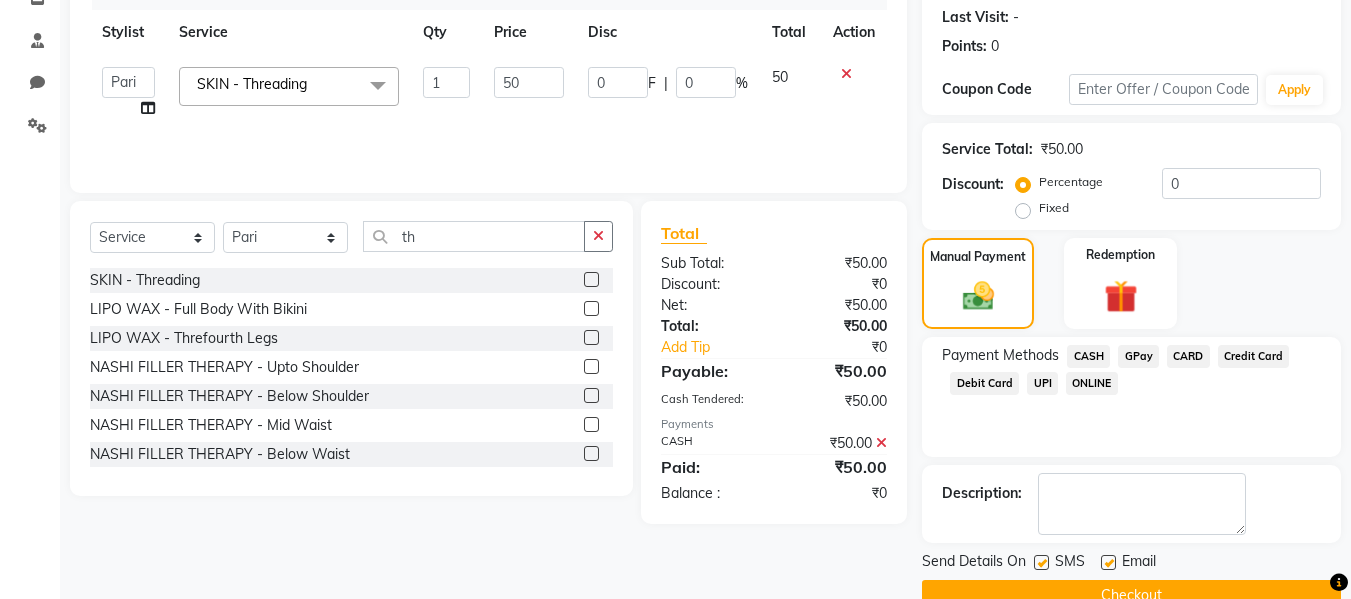 scroll, scrollTop: 317, scrollLeft: 0, axis: vertical 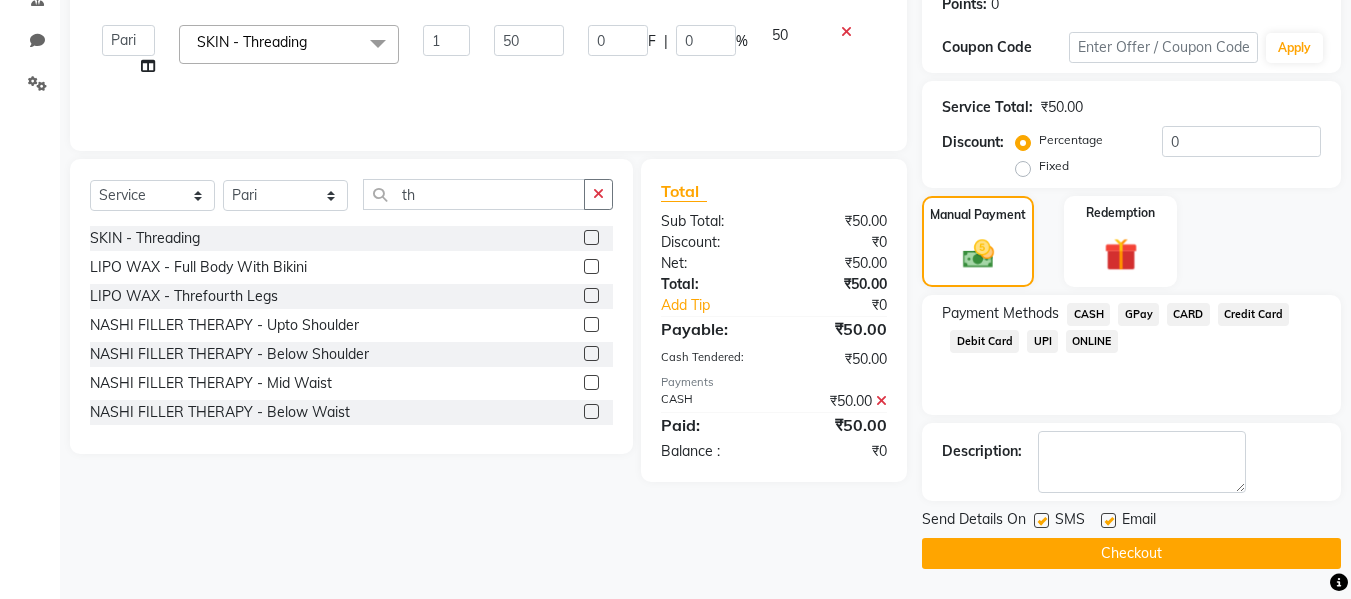 click 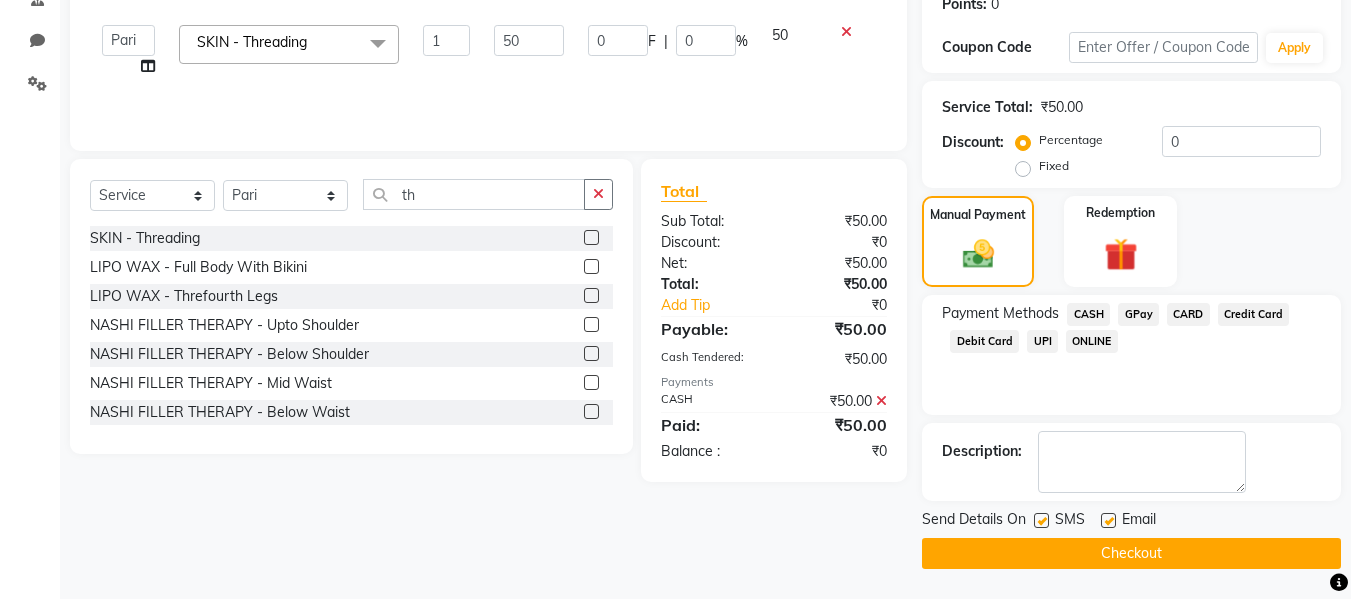 click at bounding box center (1107, 521) 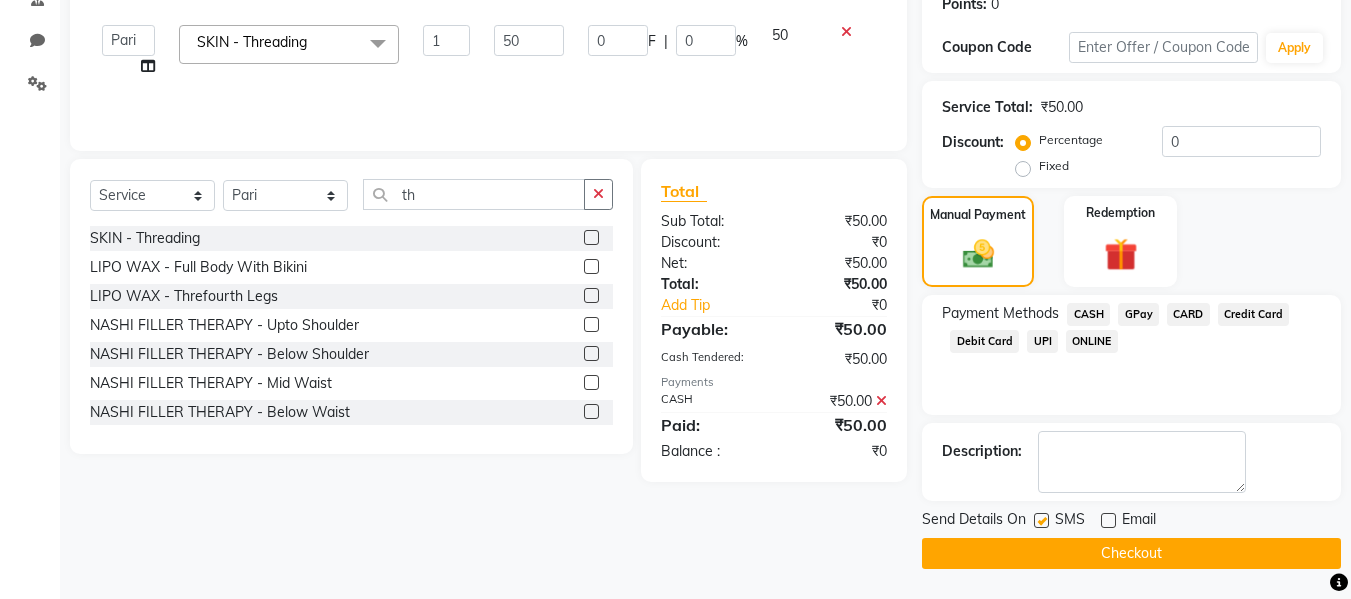 click 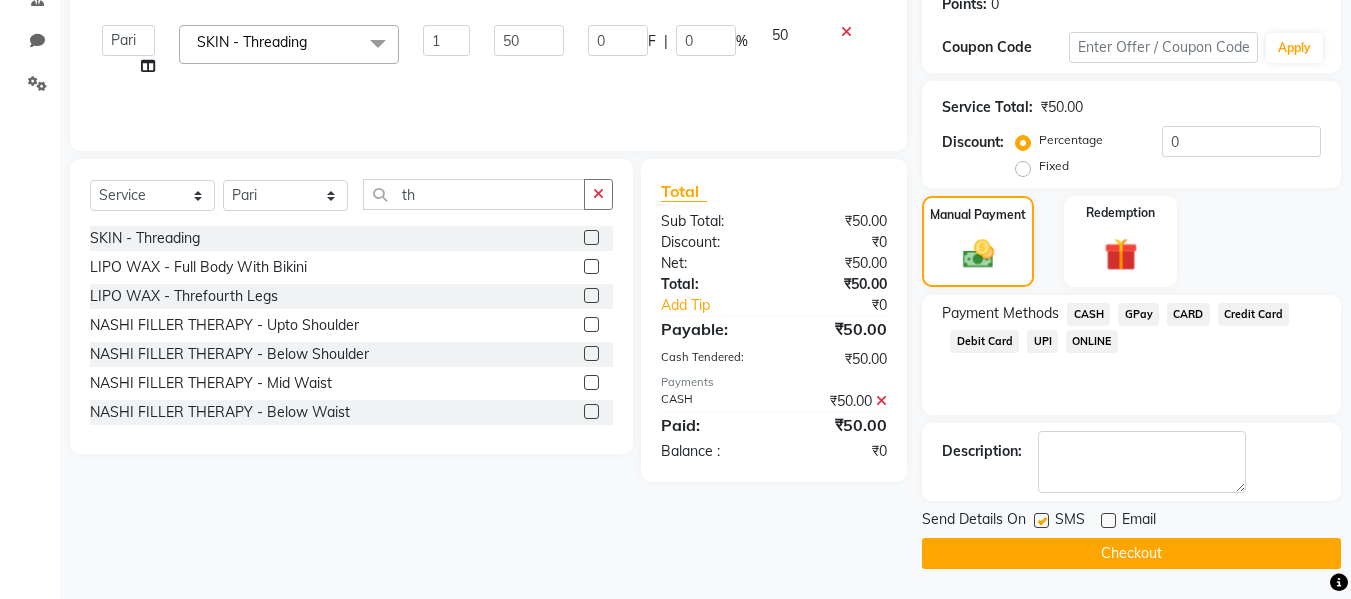 click at bounding box center [1040, 521] 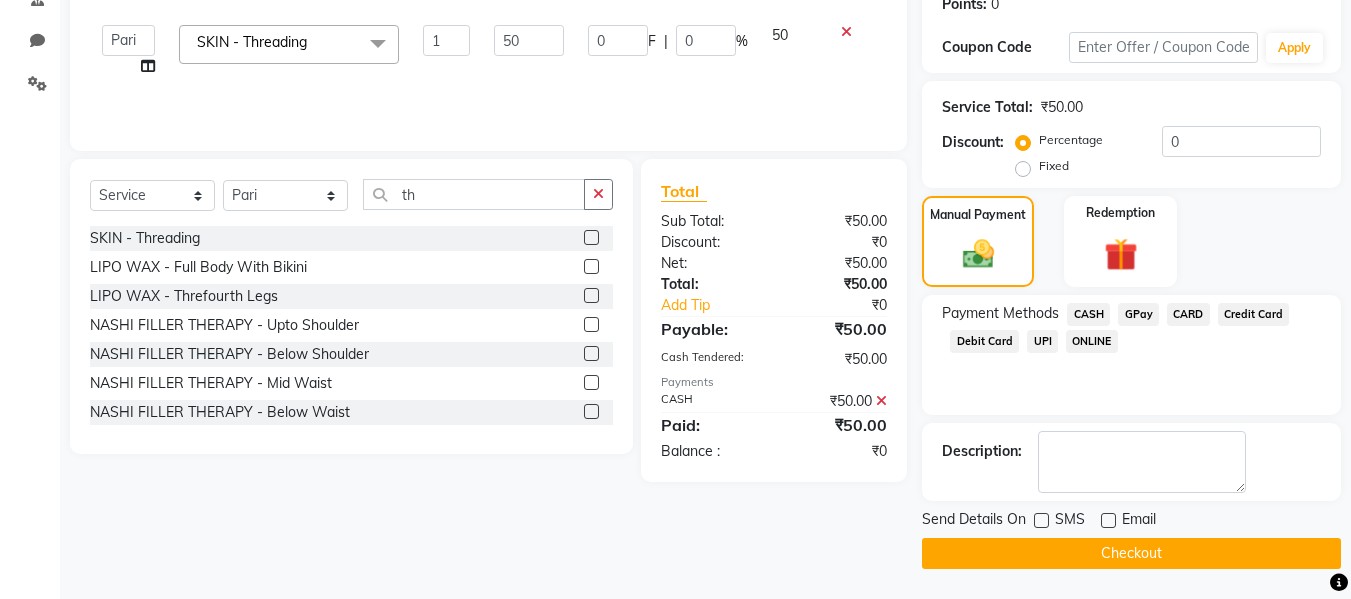 click on "Checkout" 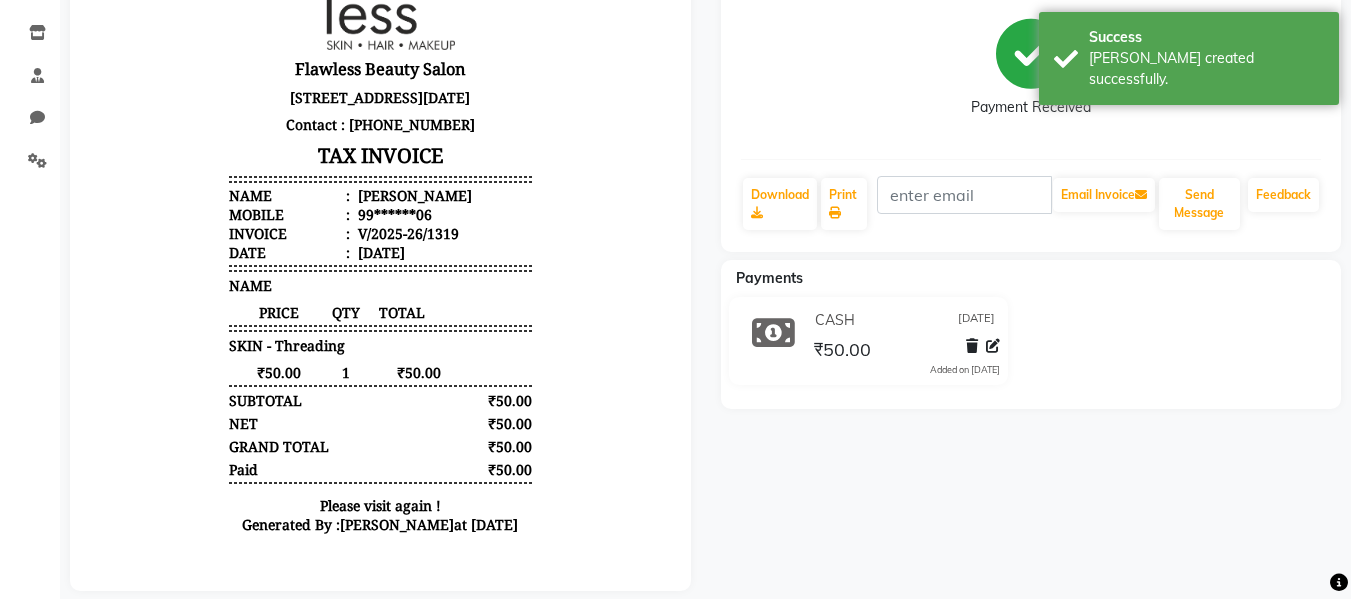 scroll, scrollTop: 277, scrollLeft: 0, axis: vertical 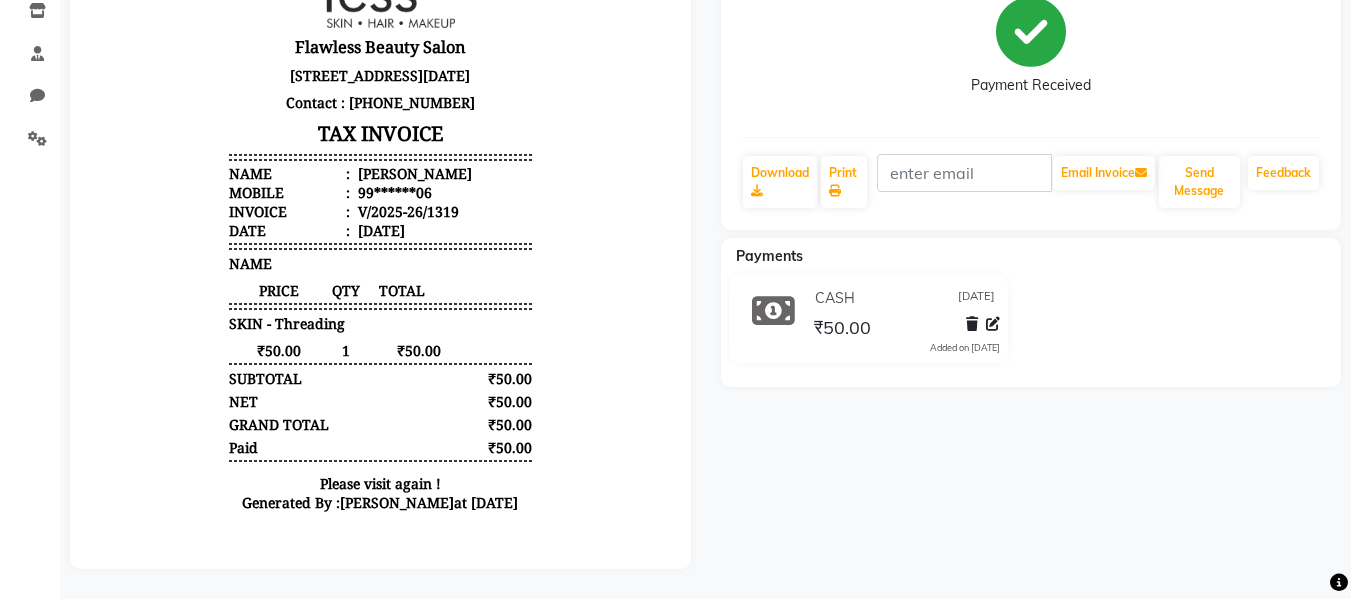 click on "Flawless Beauty Salon
[STREET_ADDRESS][DATE]
Contact : [PHONE_NUMBER]
TAX INVOICE
Name  :
[PERSON_NAME]
Mobile :
99******06
Invoice  :
V/2025-26/1319
Date  :
[DATE]
1" at bounding box center (380, 223) 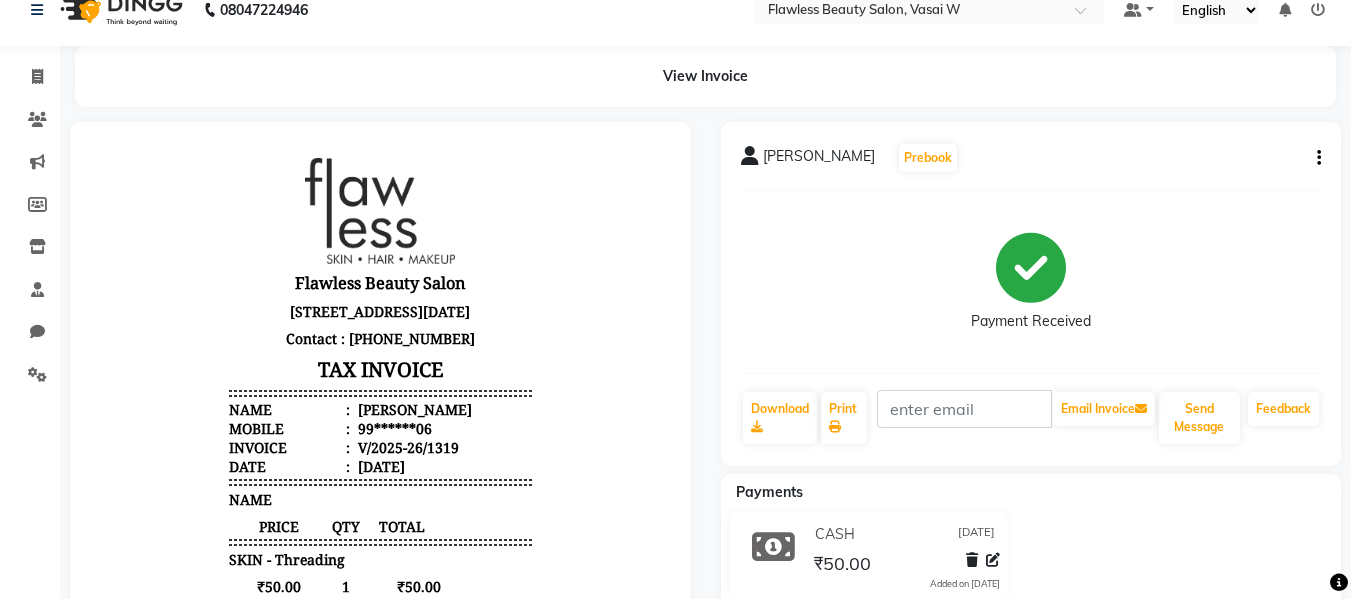 scroll, scrollTop: 42, scrollLeft: 0, axis: vertical 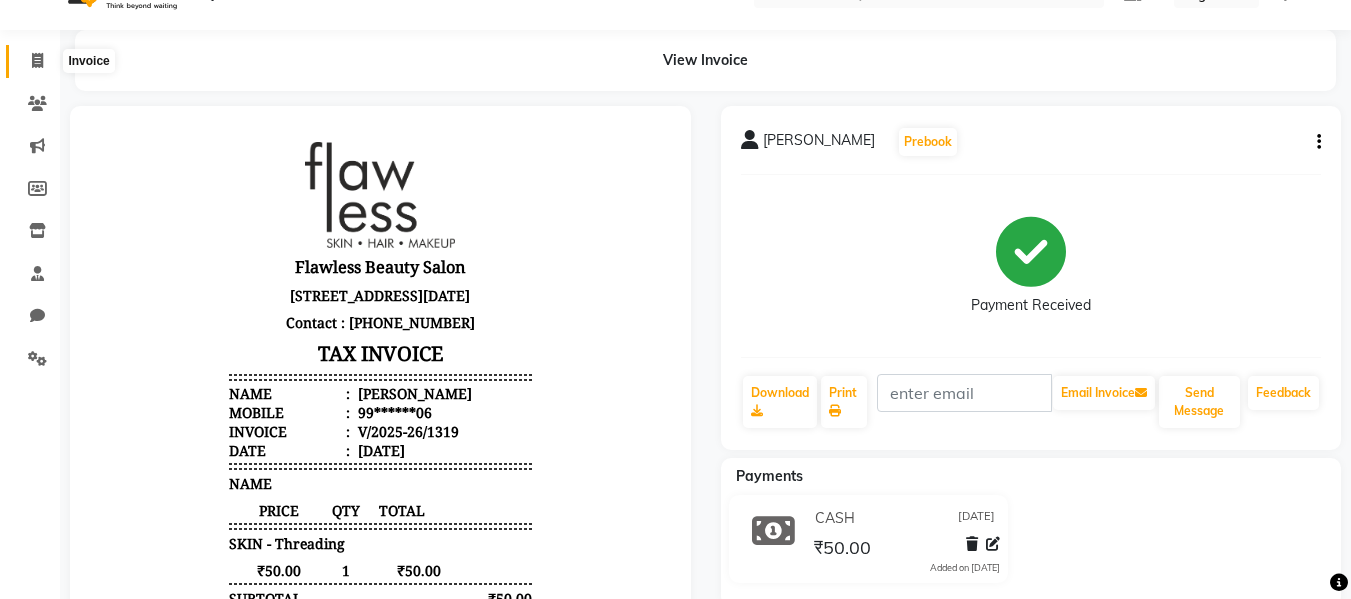 click 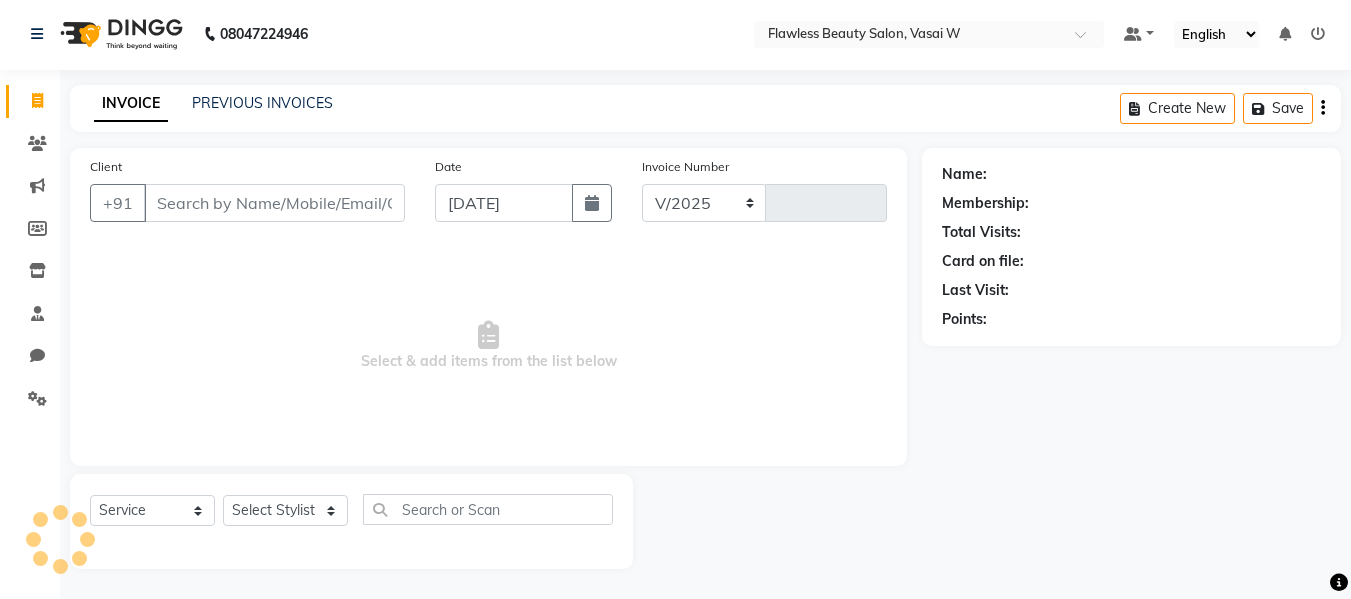 scroll, scrollTop: 2, scrollLeft: 0, axis: vertical 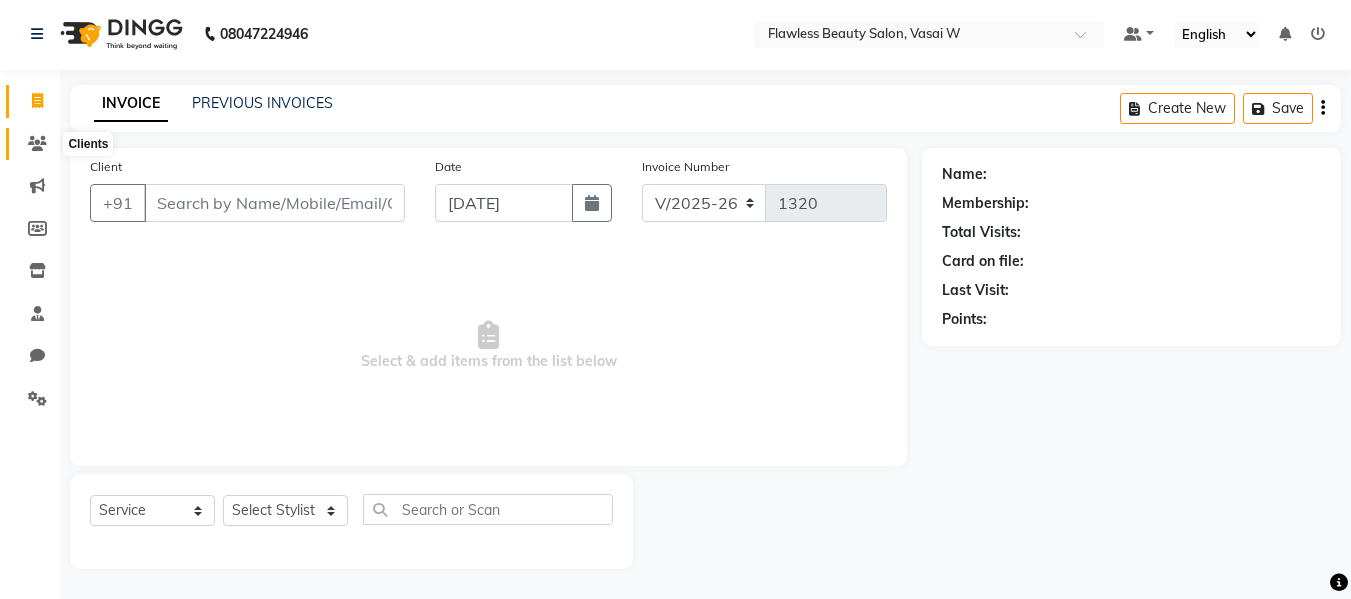 click 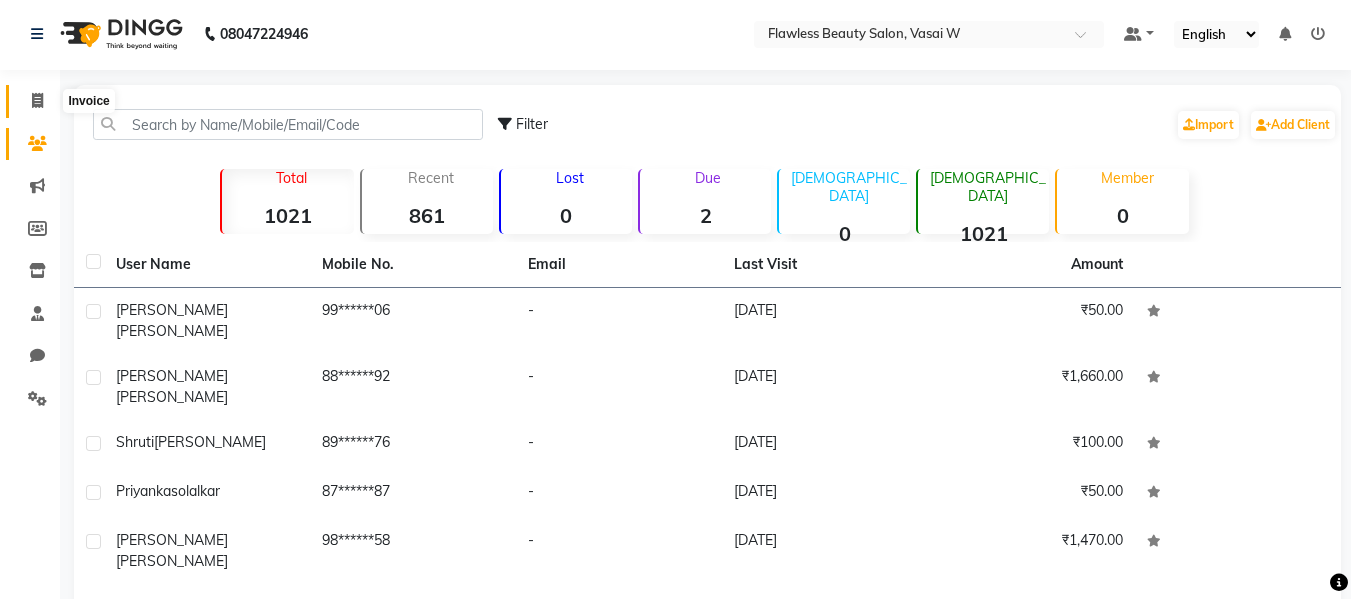 click 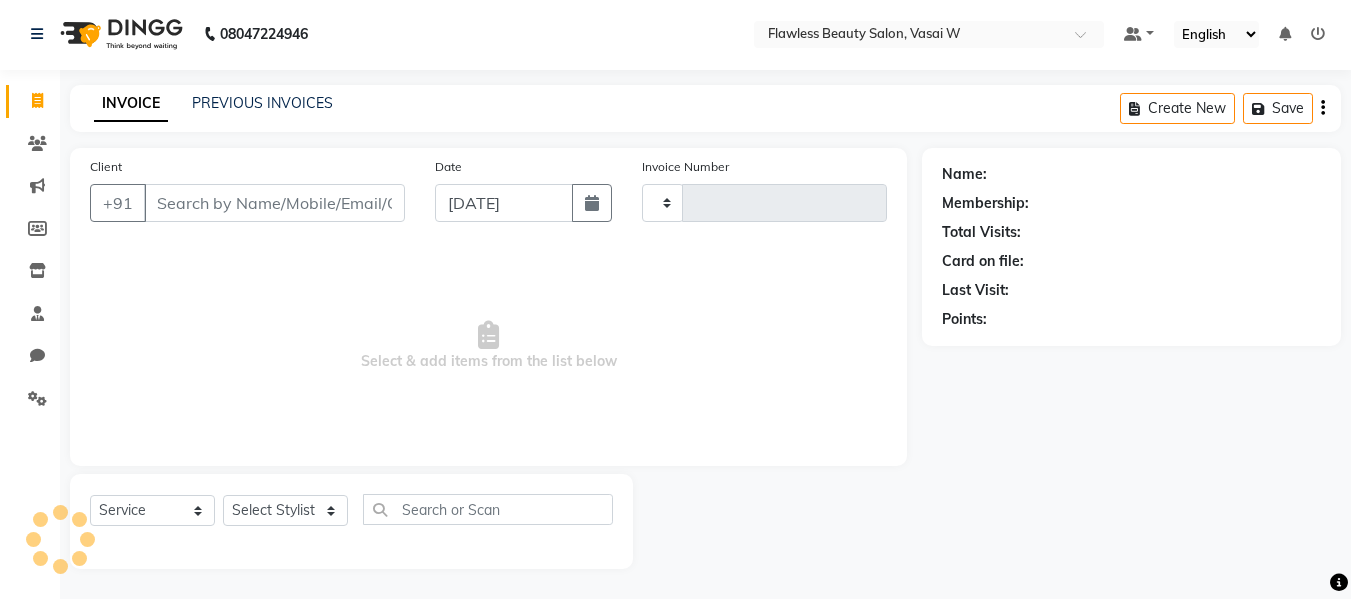 type on "1320" 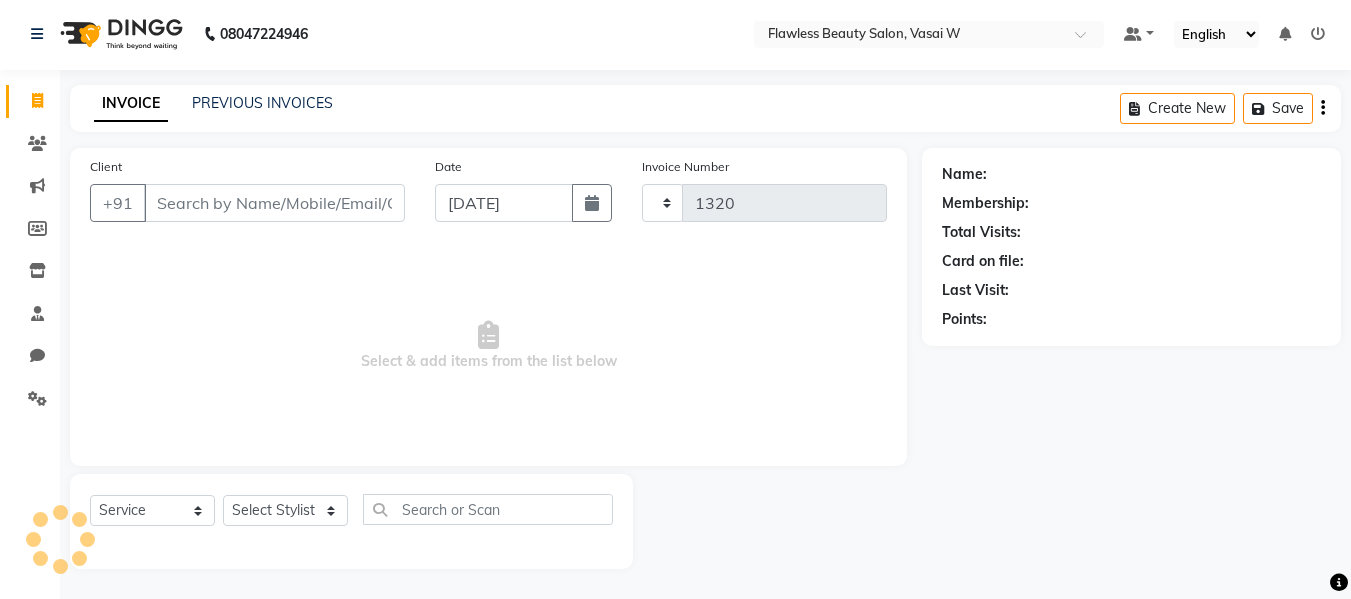select on "8090" 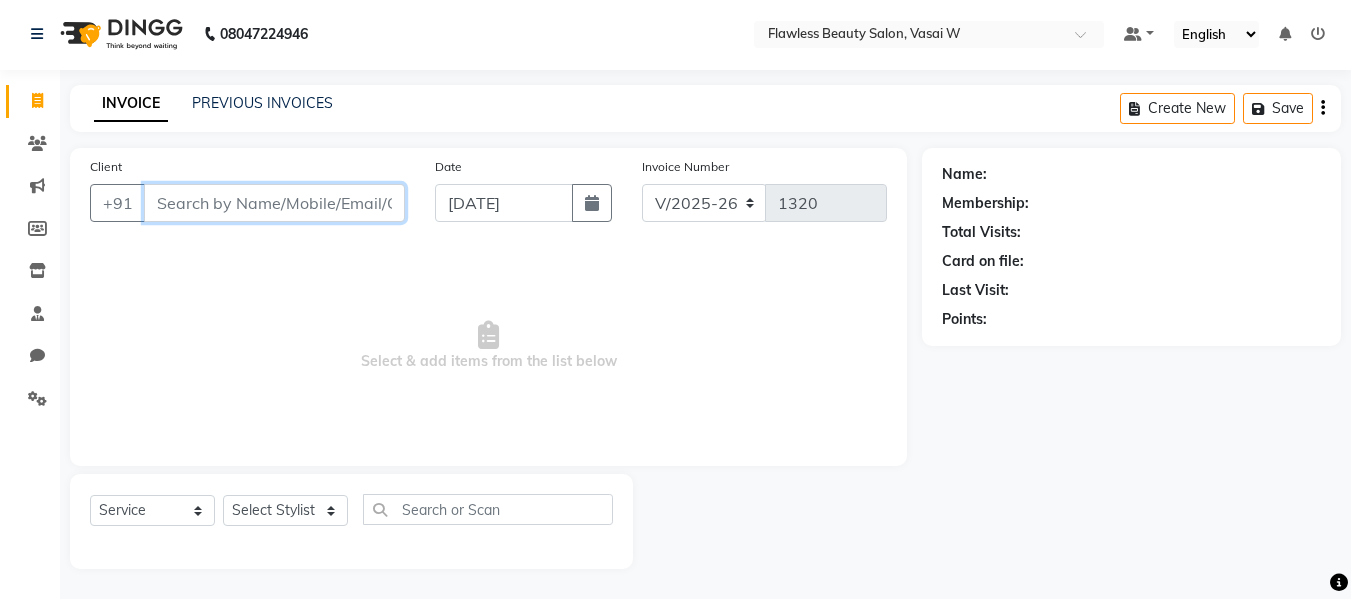 click on "Client" at bounding box center [274, 203] 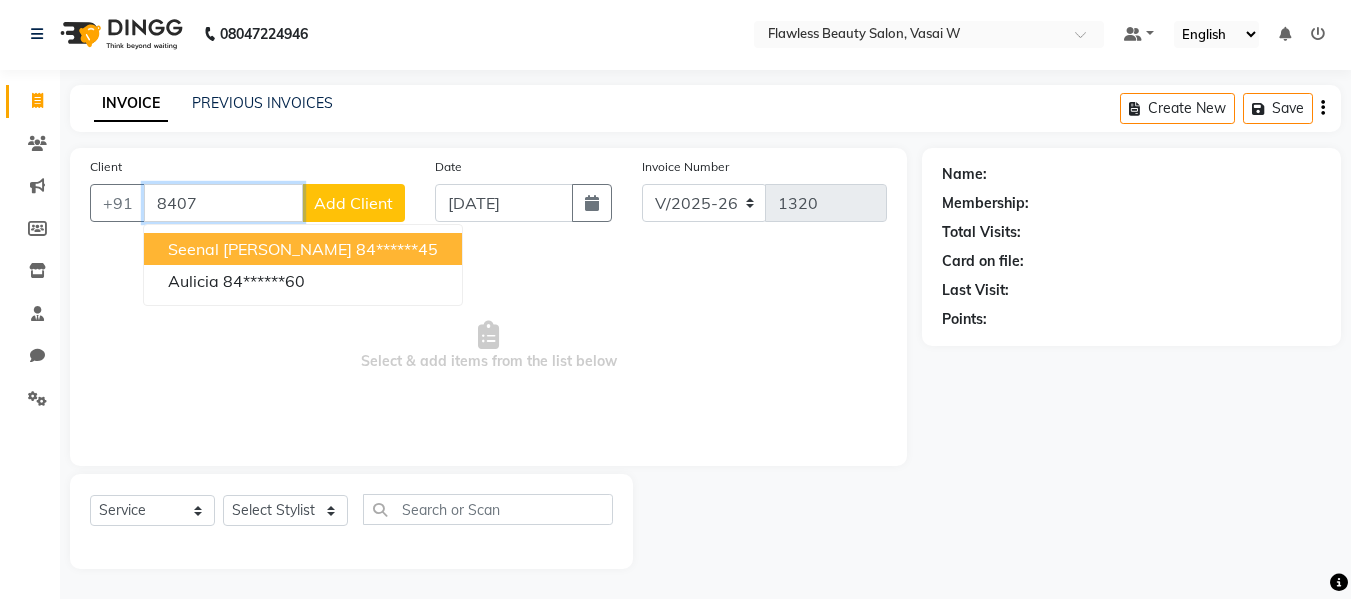 click on "84******45" at bounding box center [397, 249] 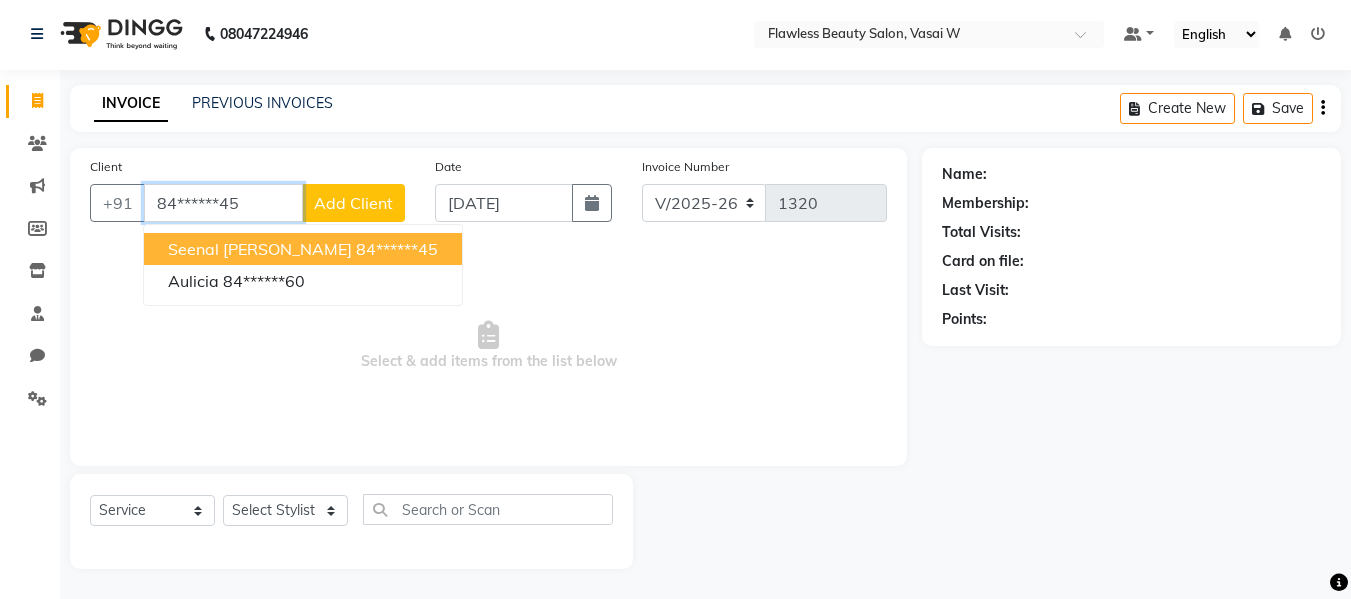 type on "84******45" 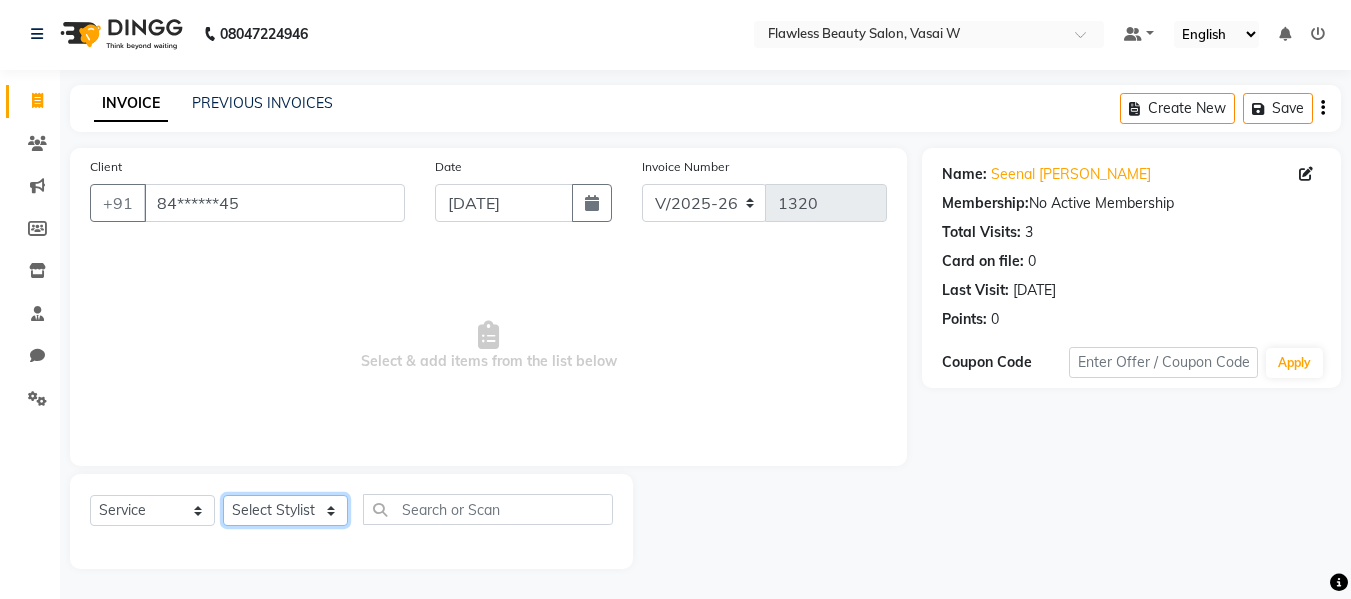 click on "Select Stylist Afsana [PERSON_NAME]  [PERSON_NAME] Maam Nisha  Pari [PERSON_NAME] [PERSON_NAME]" 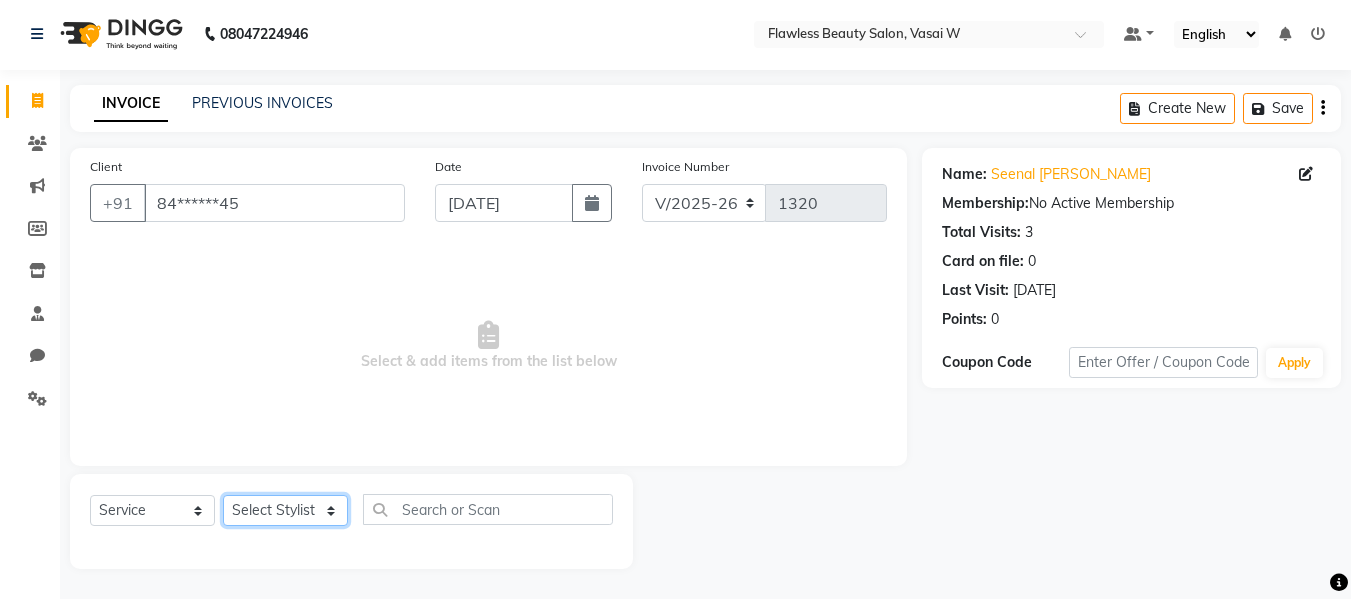 select on "76407" 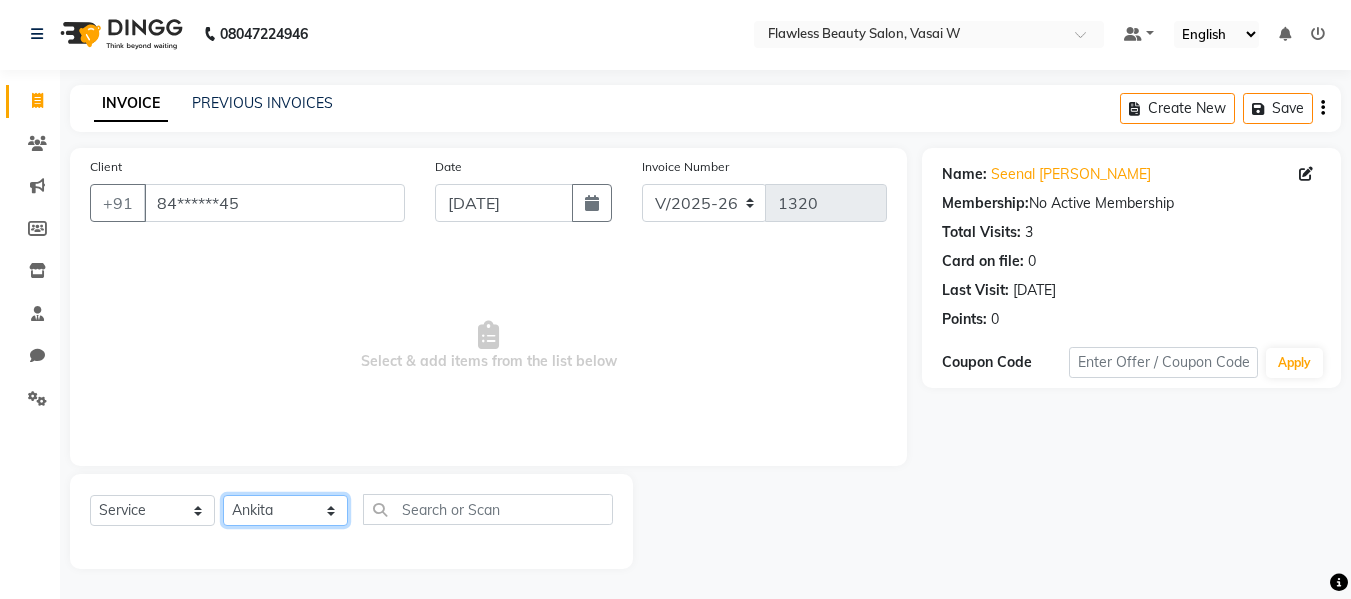 click on "Select Stylist Afsana [PERSON_NAME]  [PERSON_NAME] Maam Nisha  Pari [PERSON_NAME] [PERSON_NAME]" 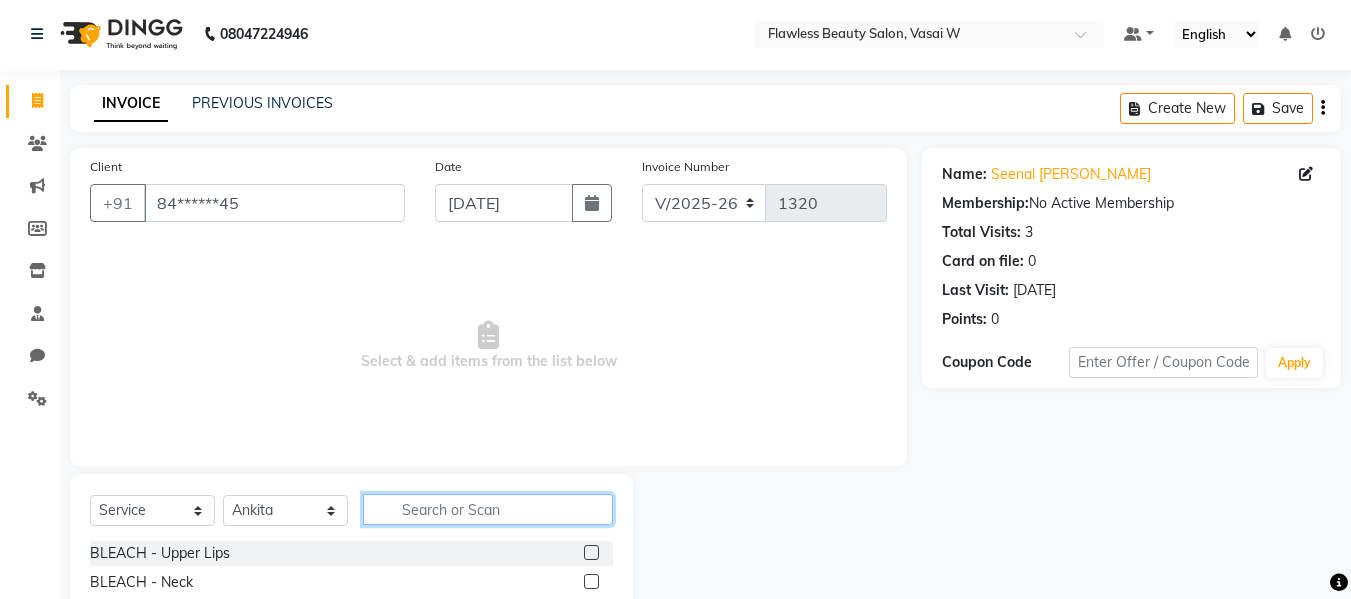 click 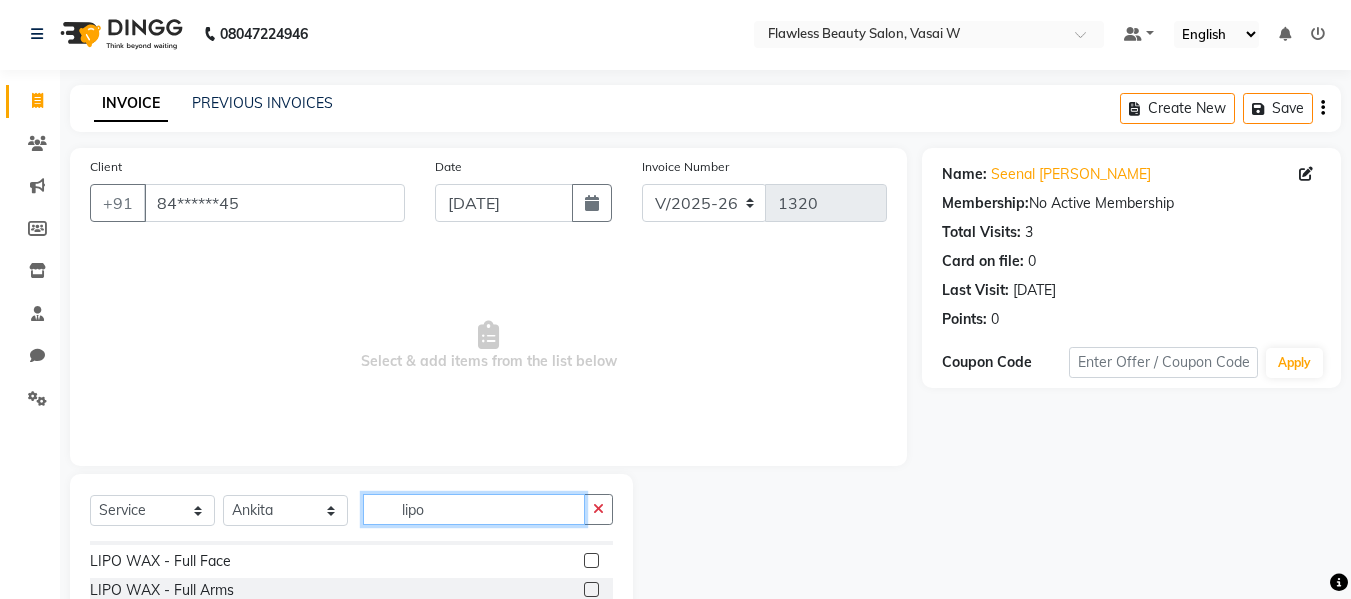 scroll, scrollTop: 37, scrollLeft: 0, axis: vertical 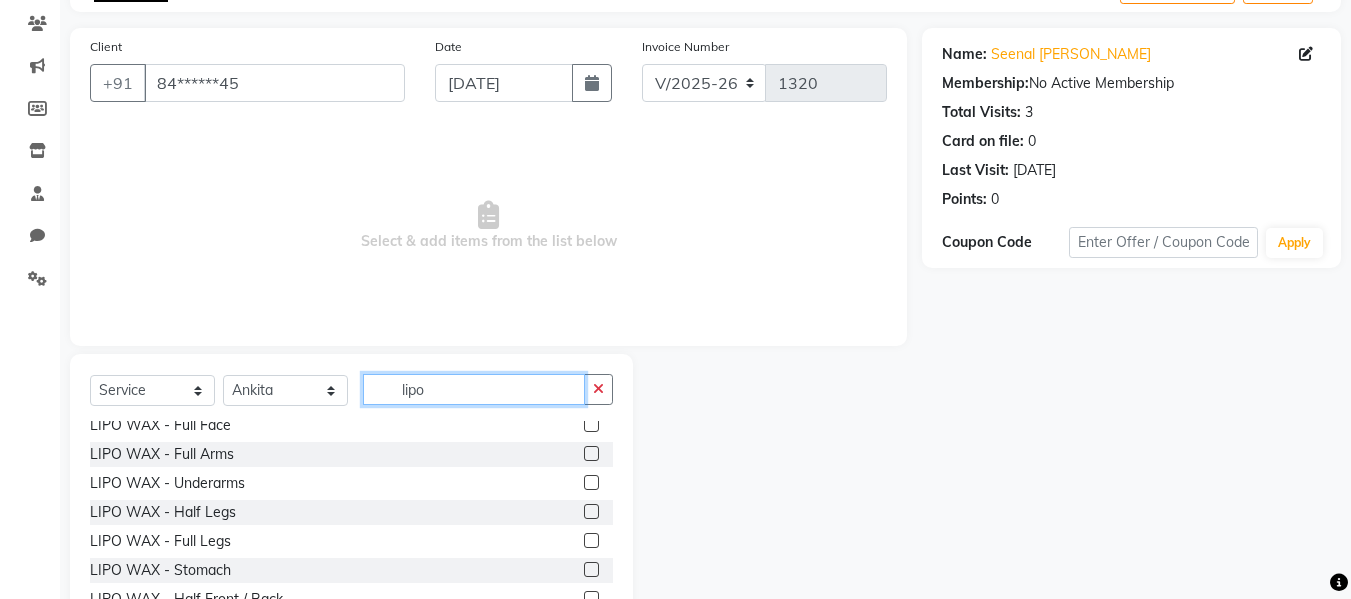 type on "lipo" 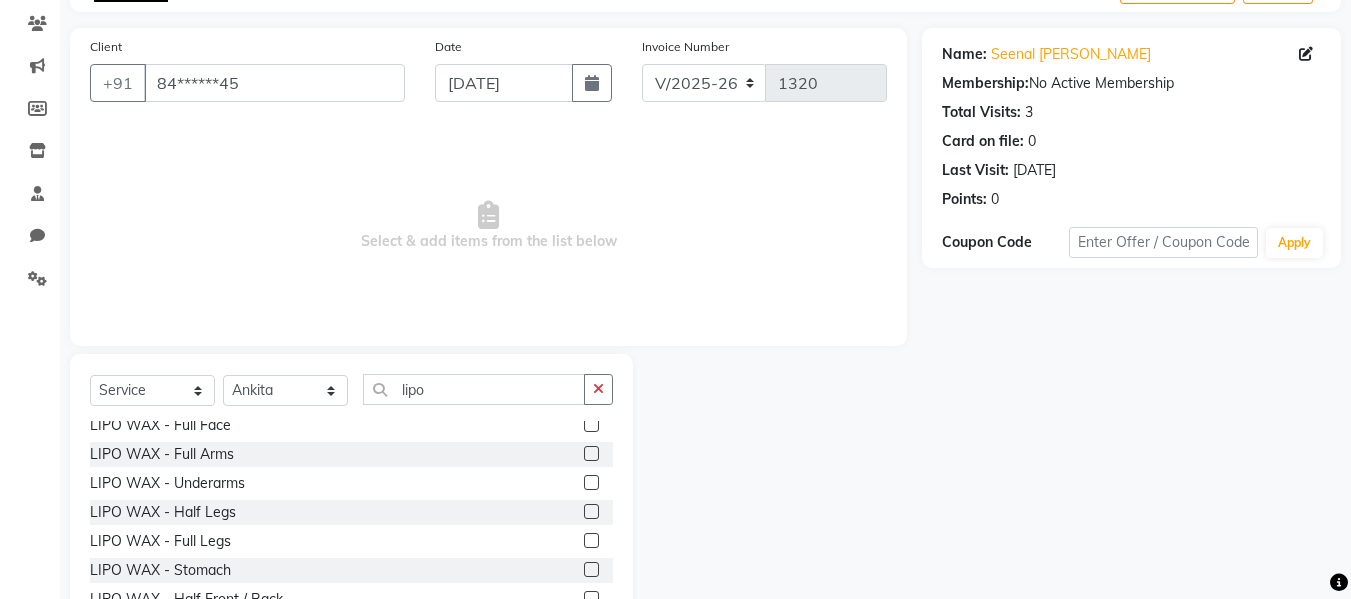 click 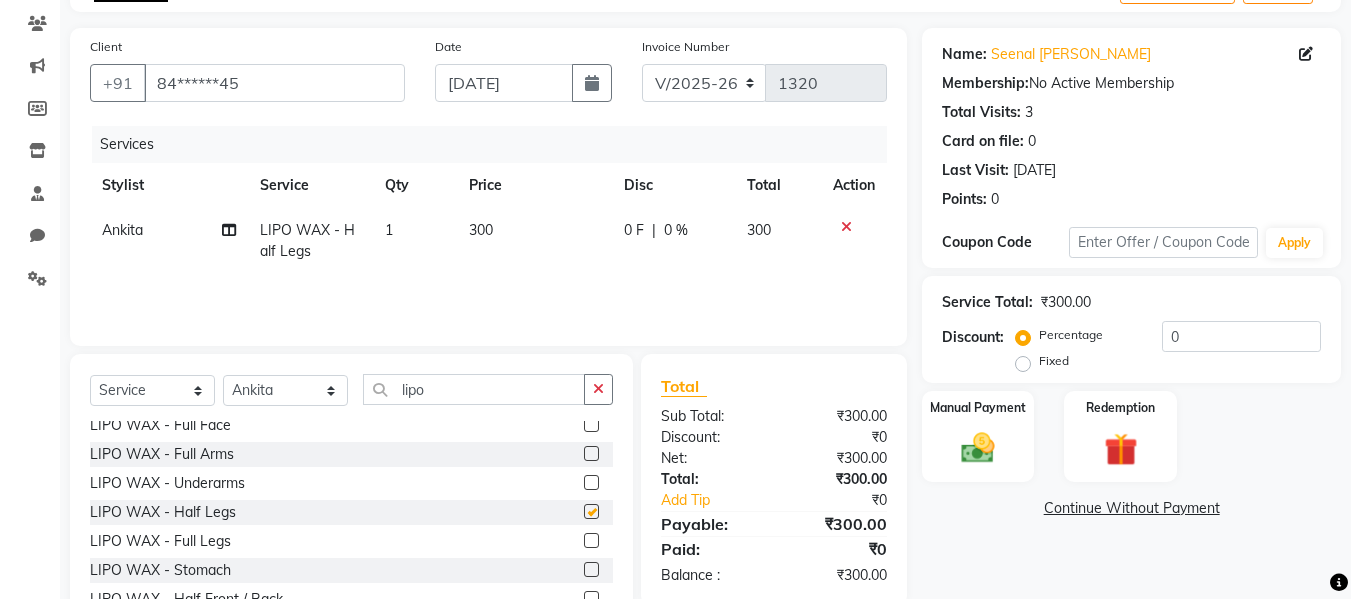 checkbox on "false" 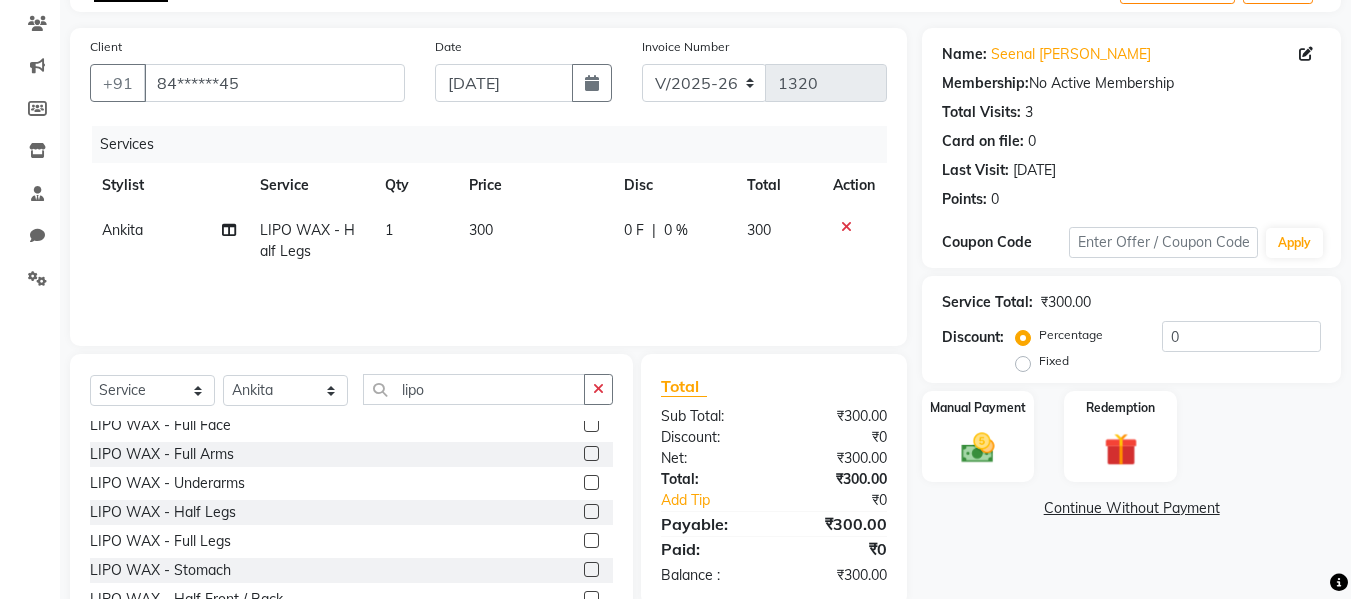 click 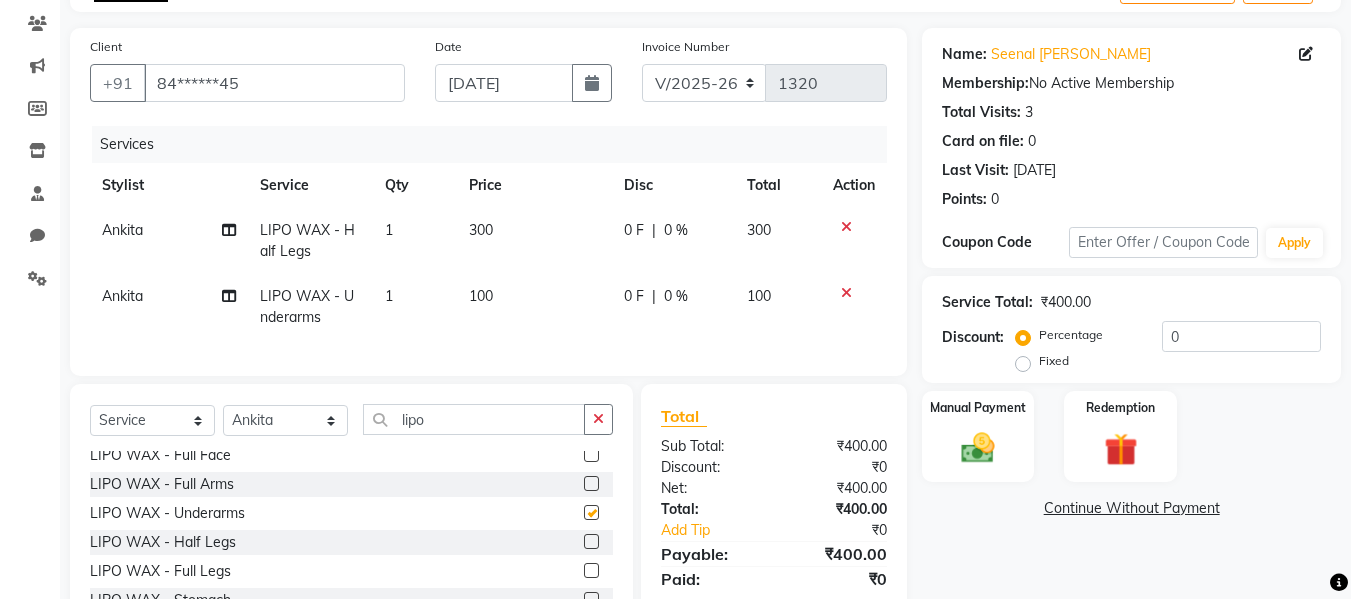 checkbox on "false" 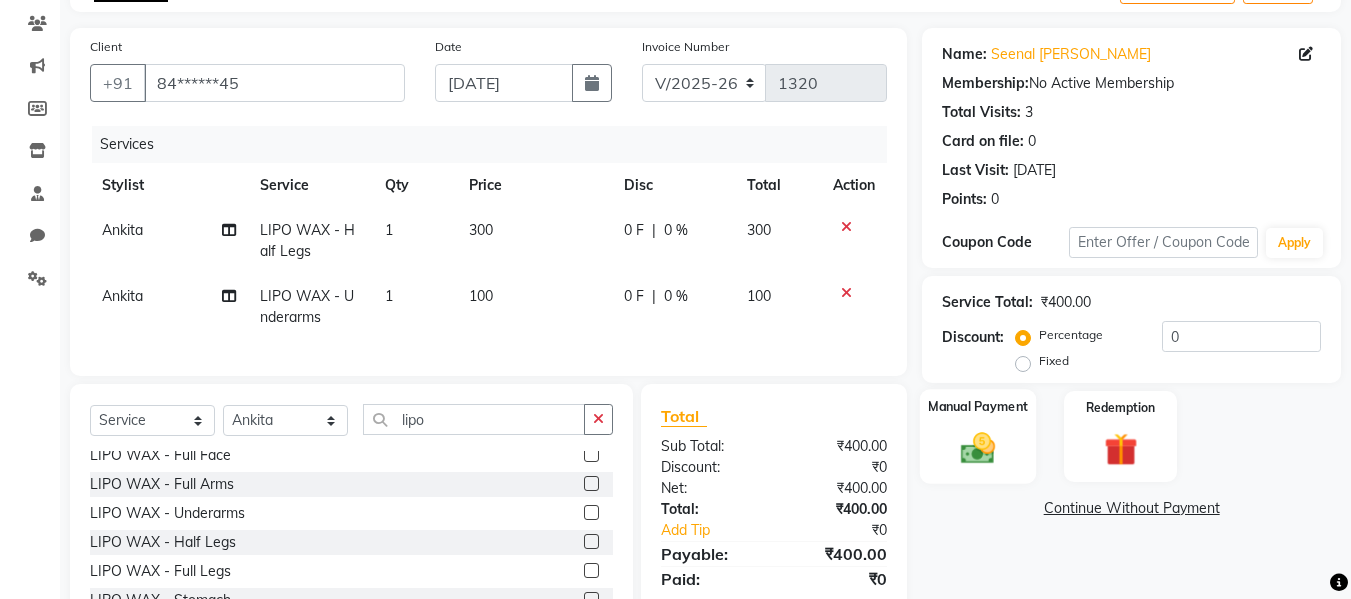 click 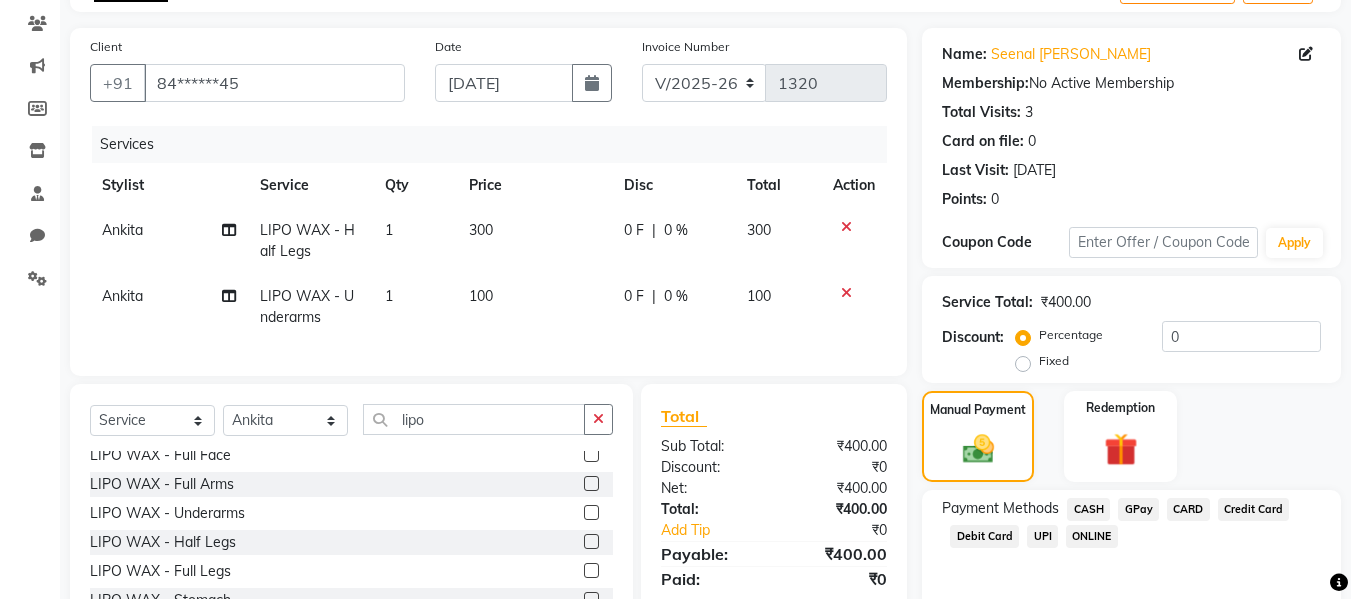 click on "GPay" 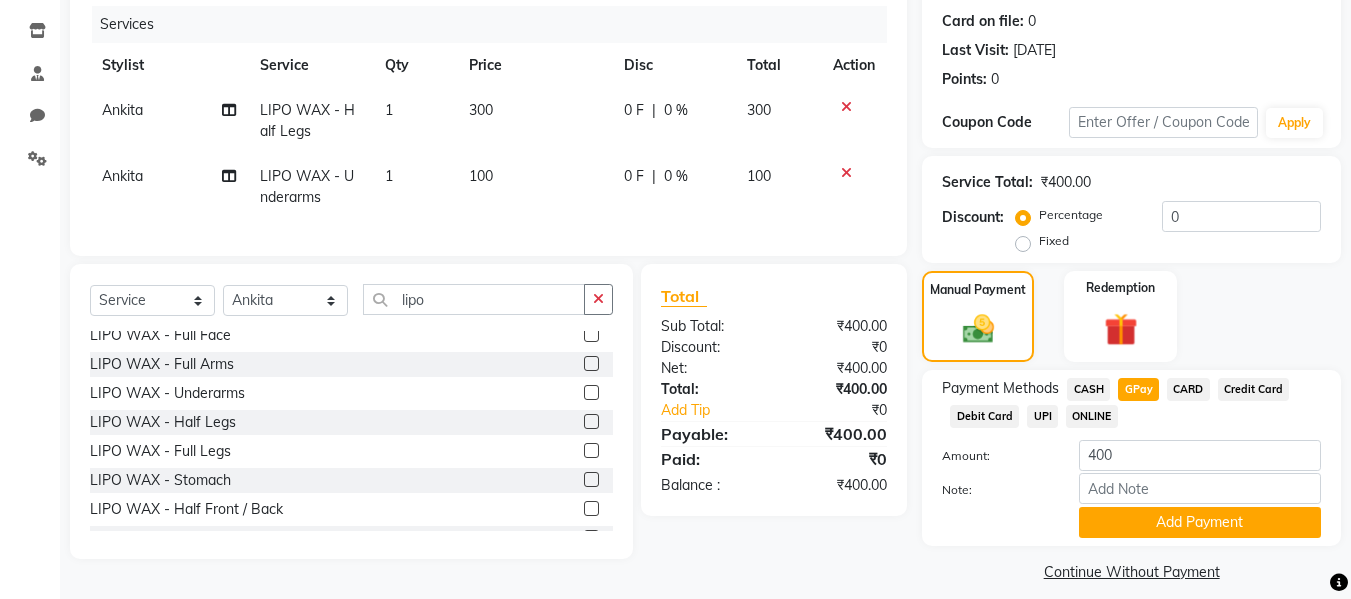 scroll, scrollTop: 260, scrollLeft: 0, axis: vertical 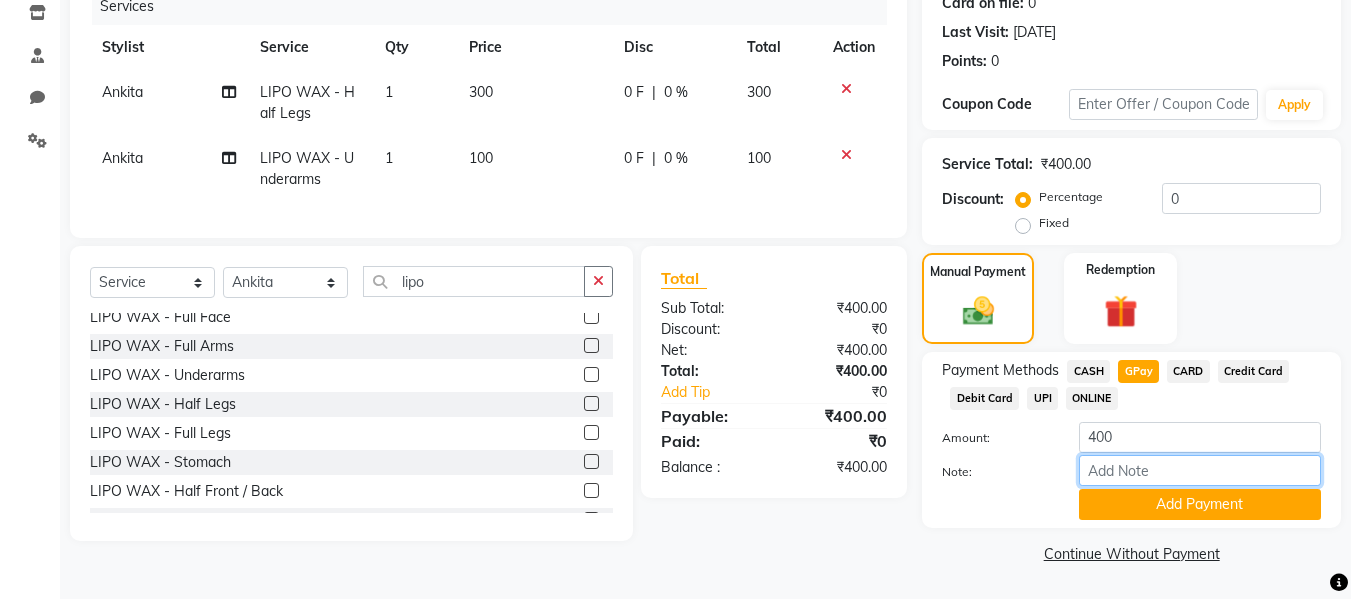 click on "Note:" at bounding box center (1200, 470) 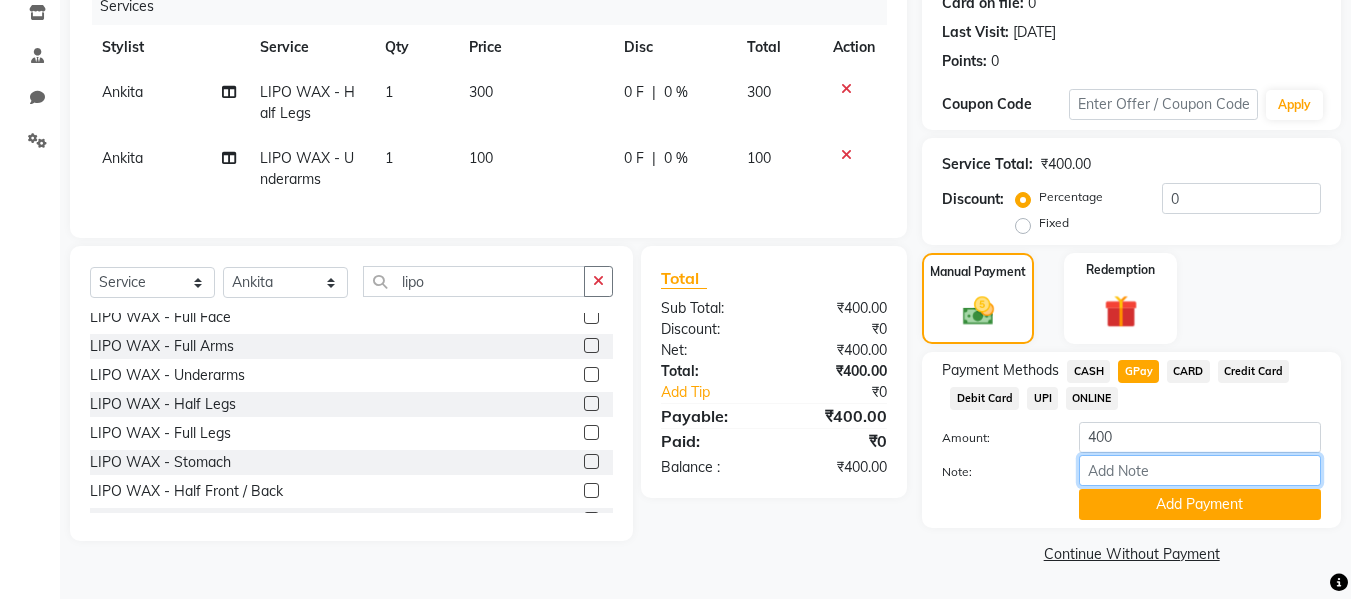 type on "fless" 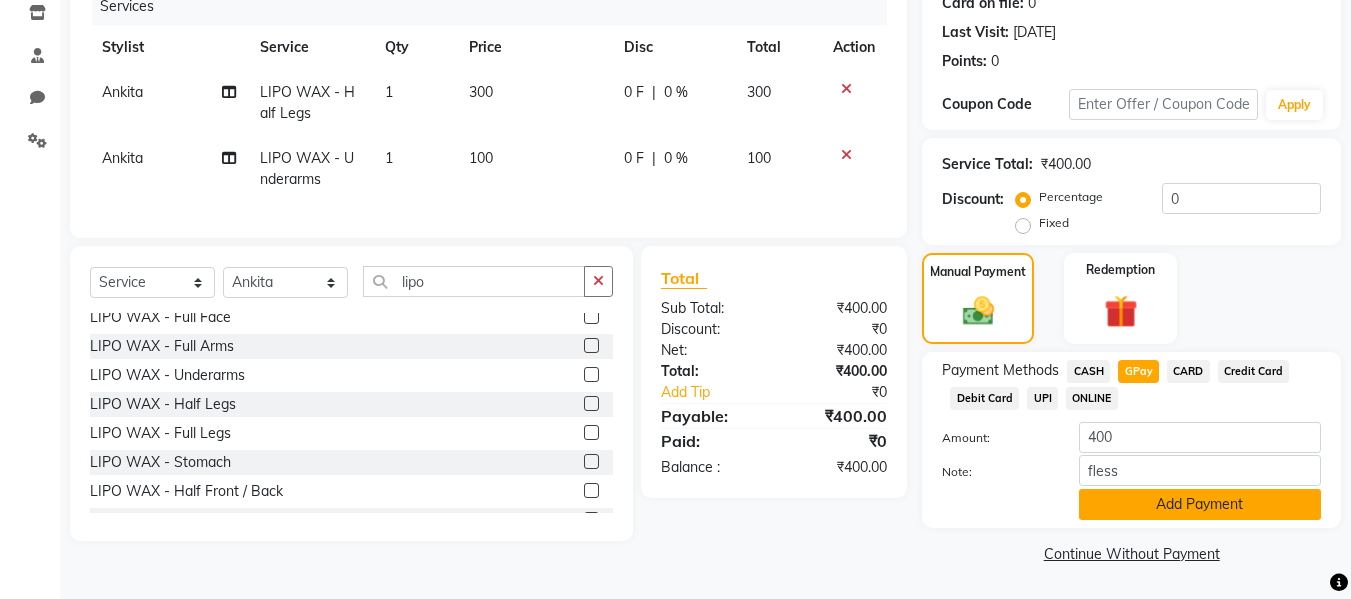 click on "Add Payment" 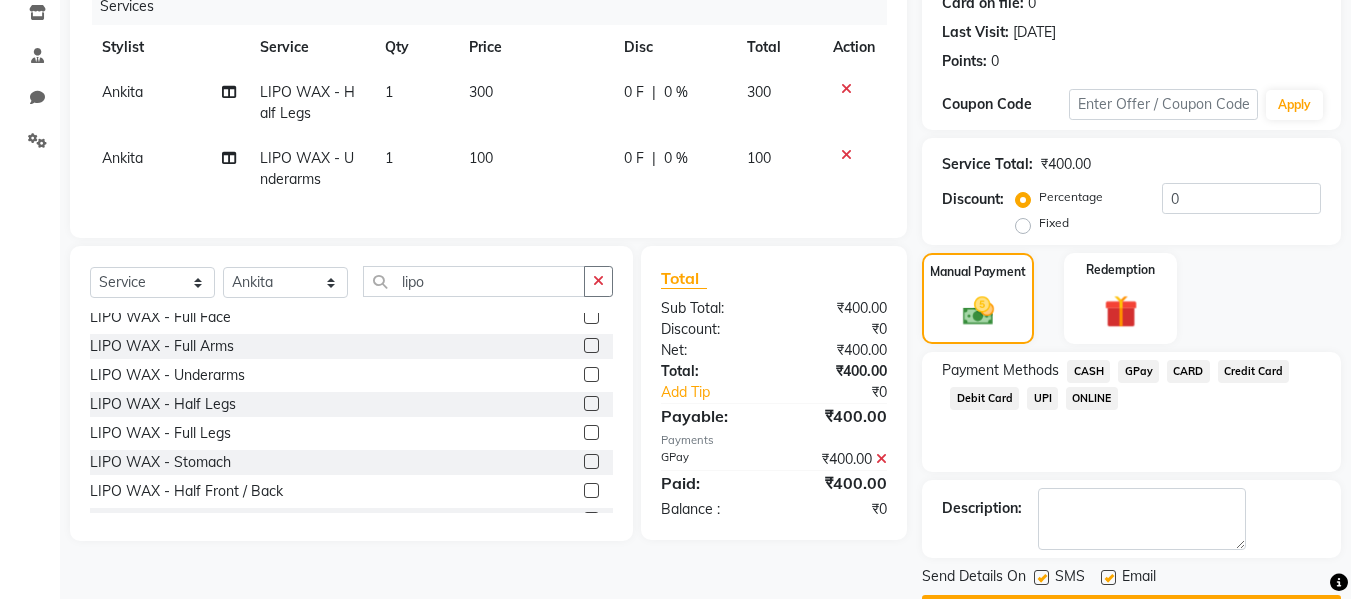 click 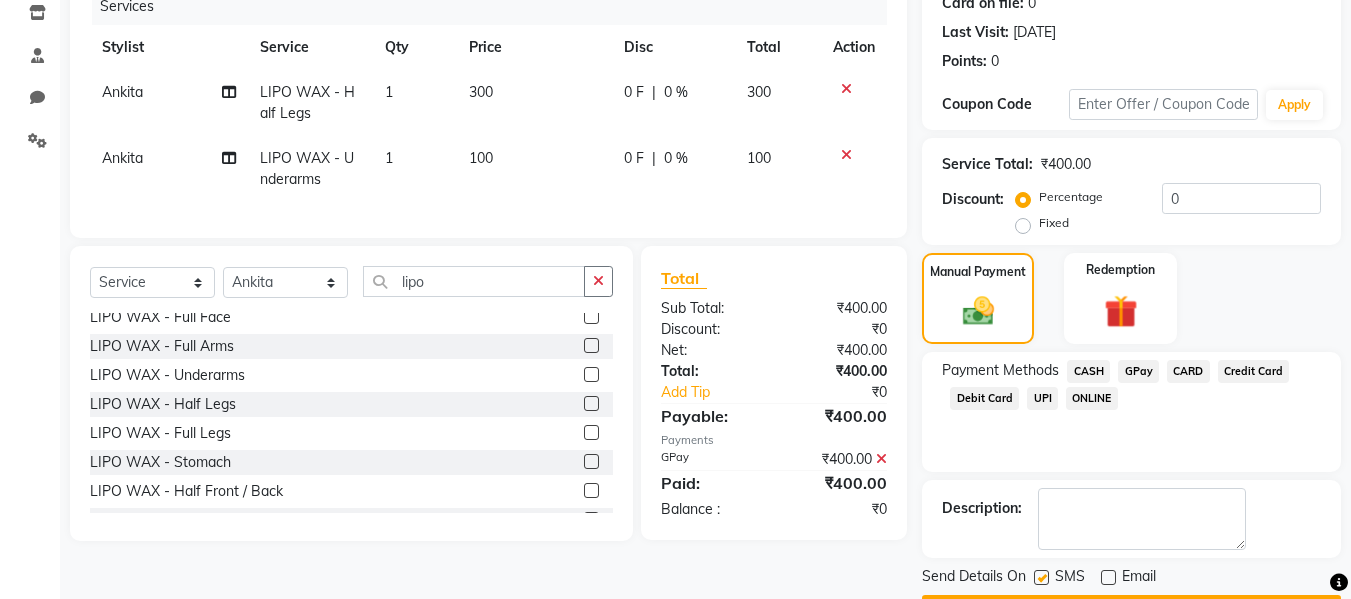 drag, startPoint x: 1043, startPoint y: 577, endPoint x: 636, endPoint y: 646, distance: 412.80746 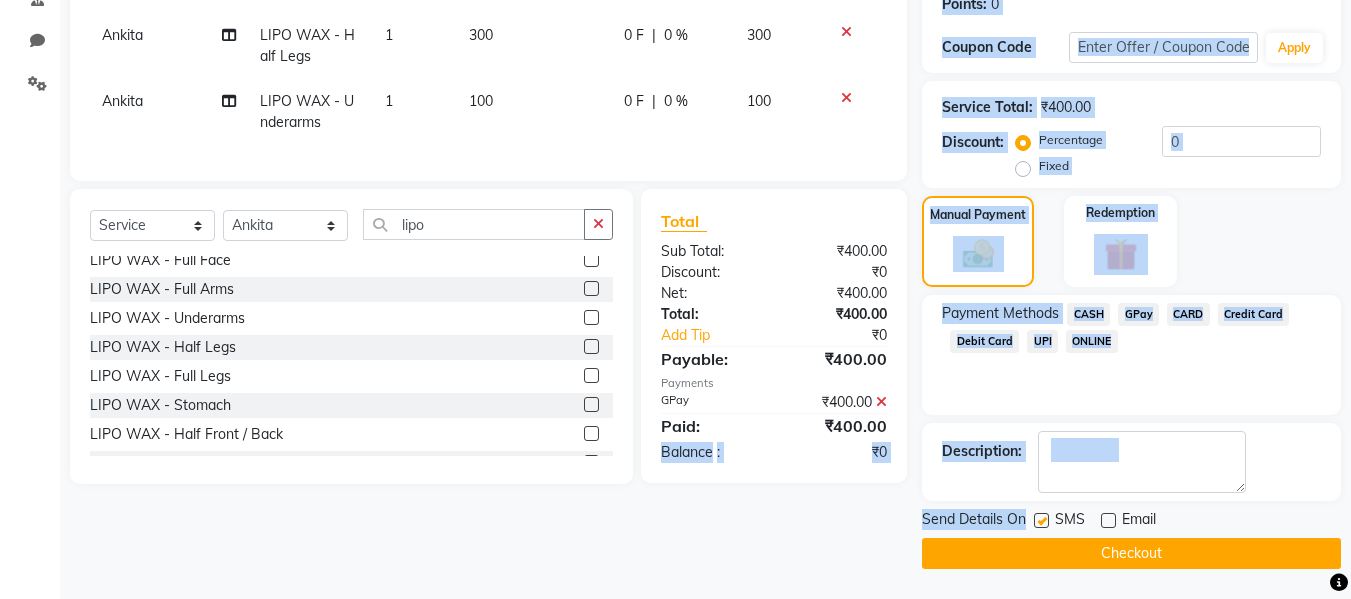 click on "Description:" 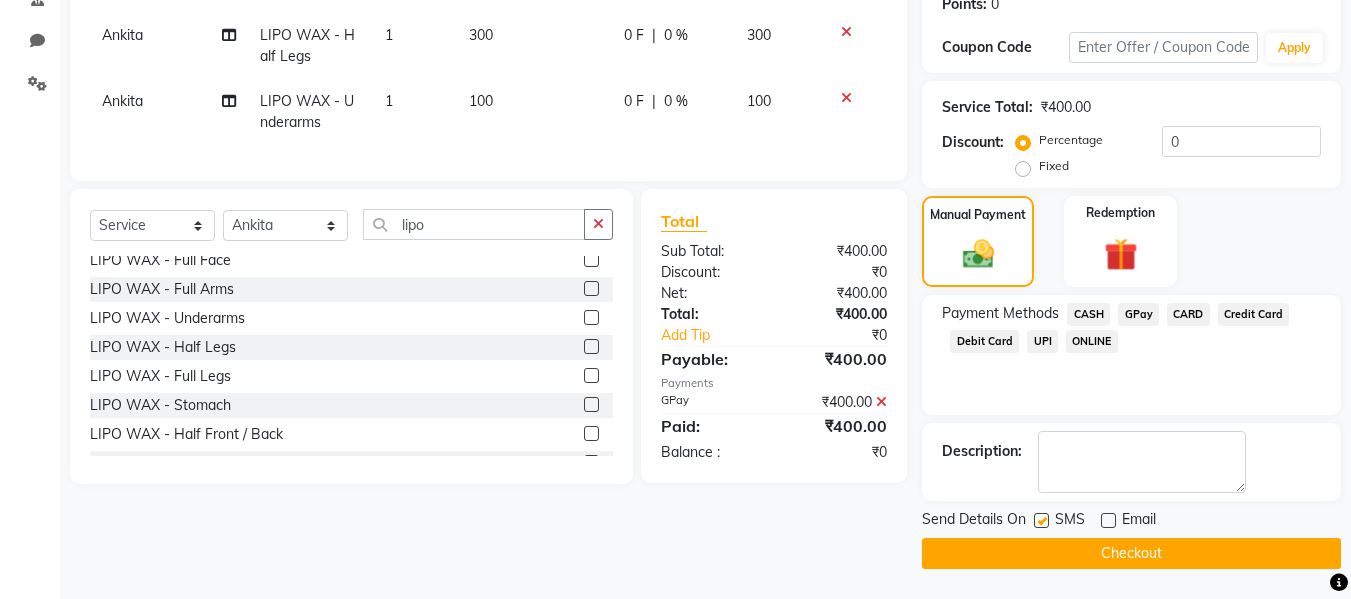 click 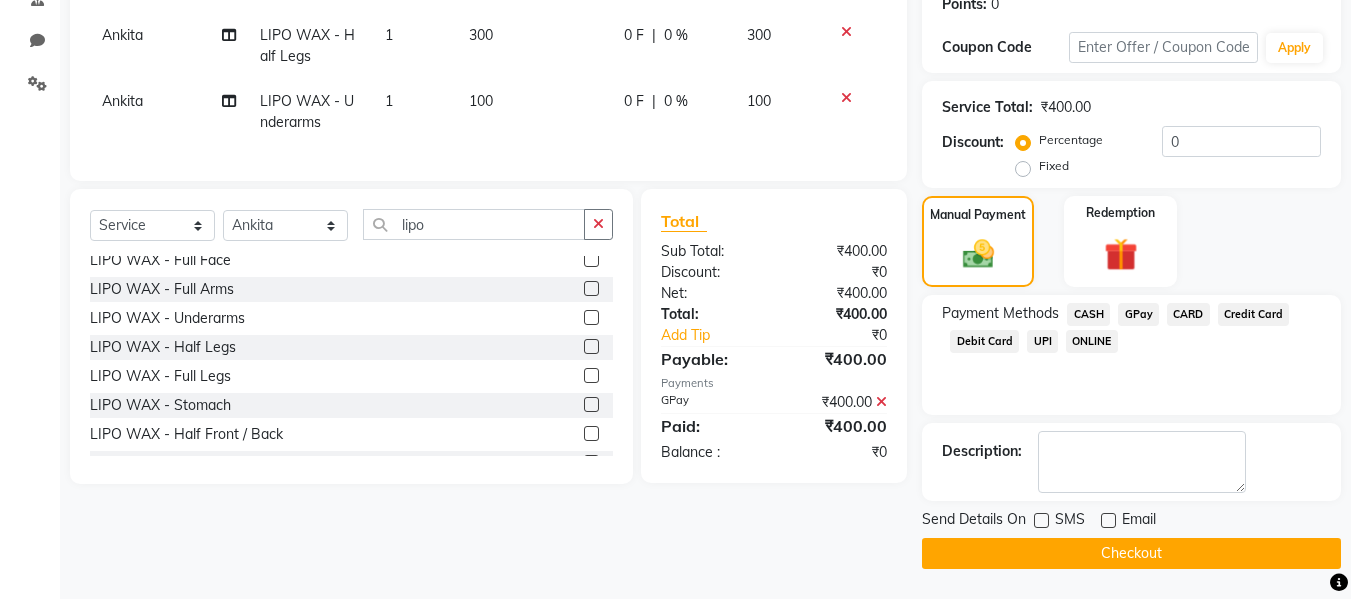 click on "Checkout" 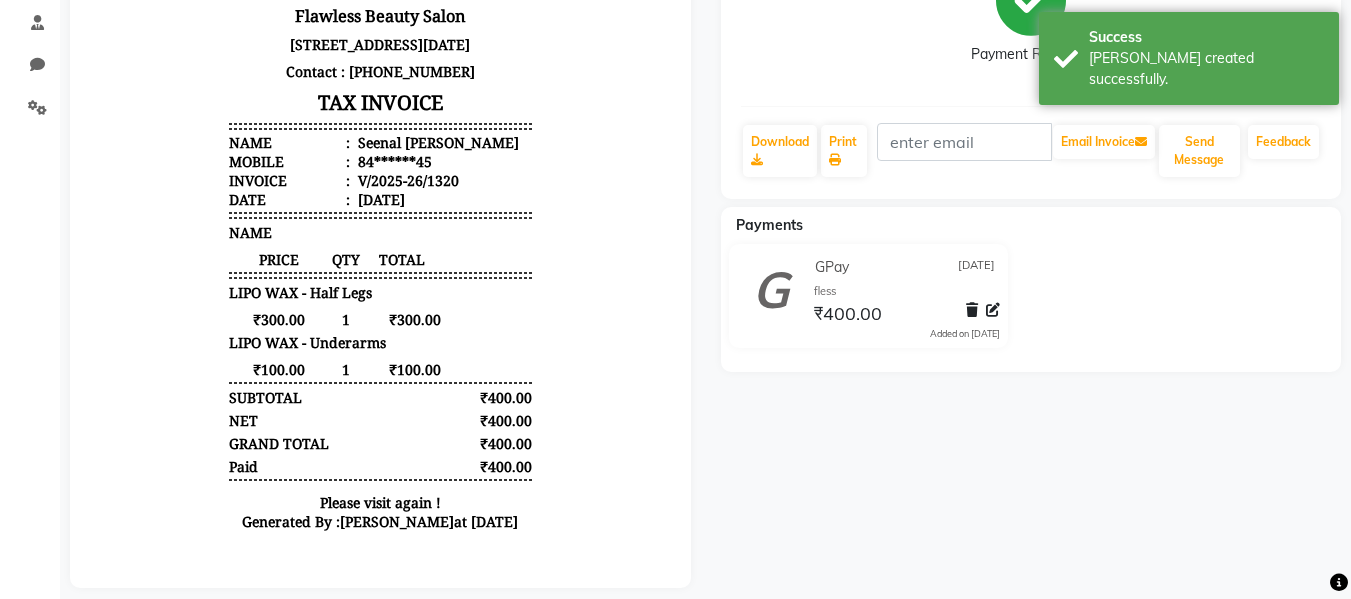 scroll, scrollTop: 327, scrollLeft: 0, axis: vertical 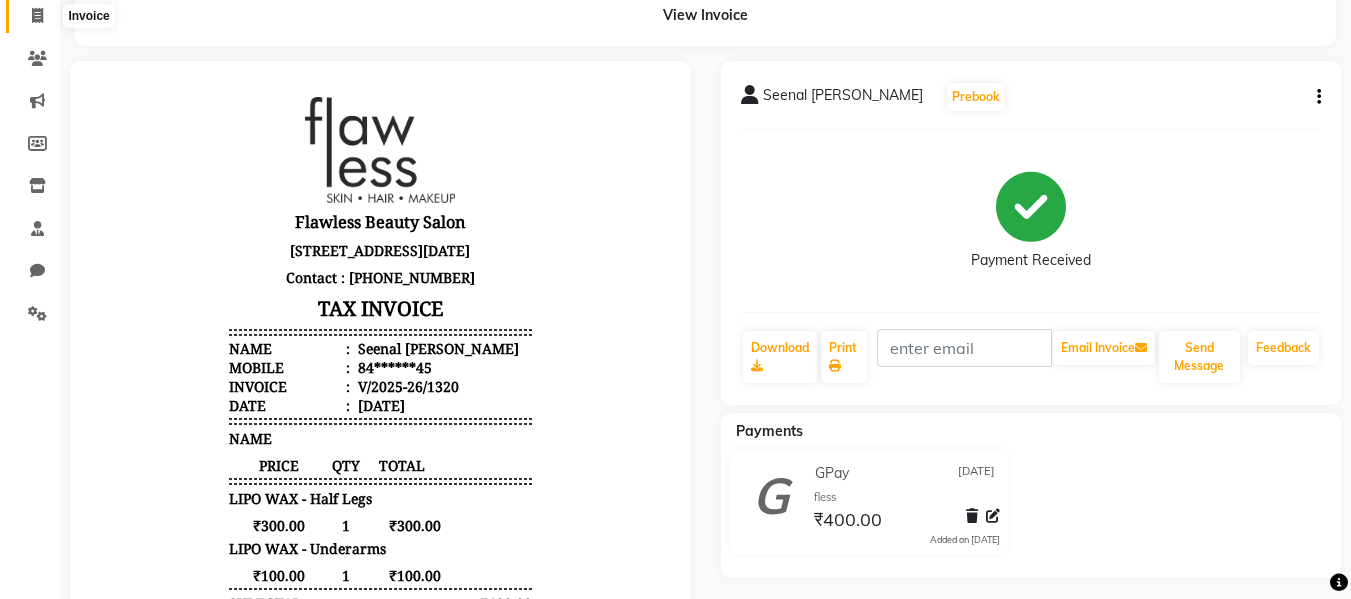 click 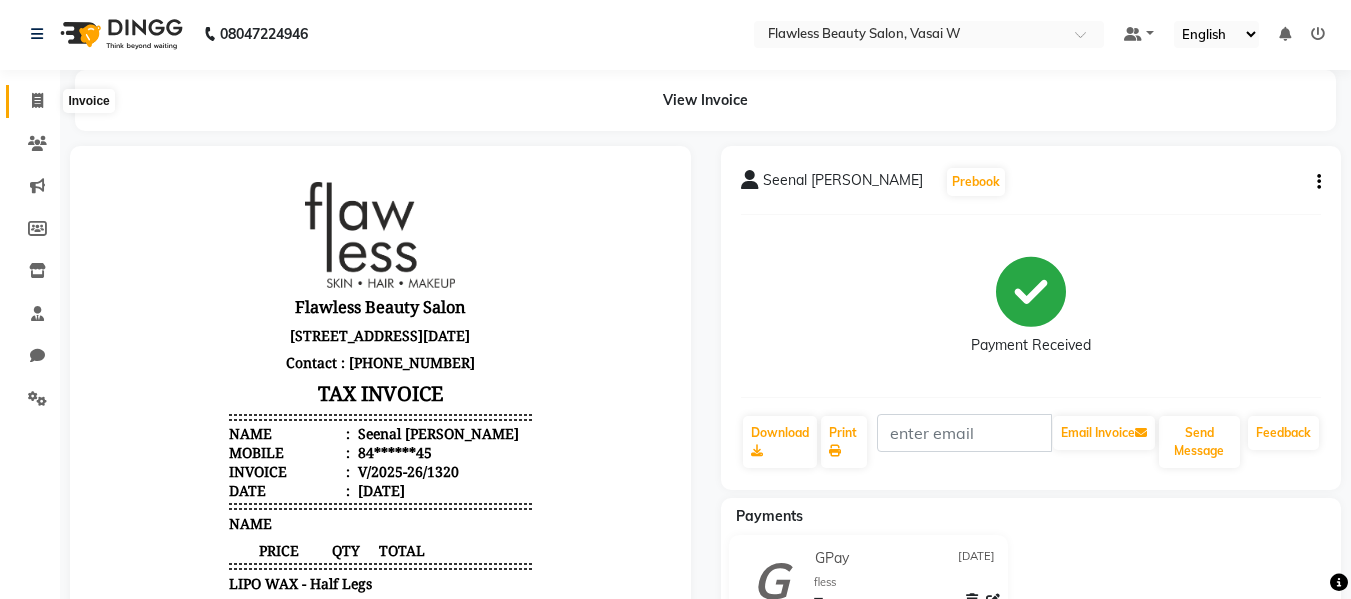 select on "service" 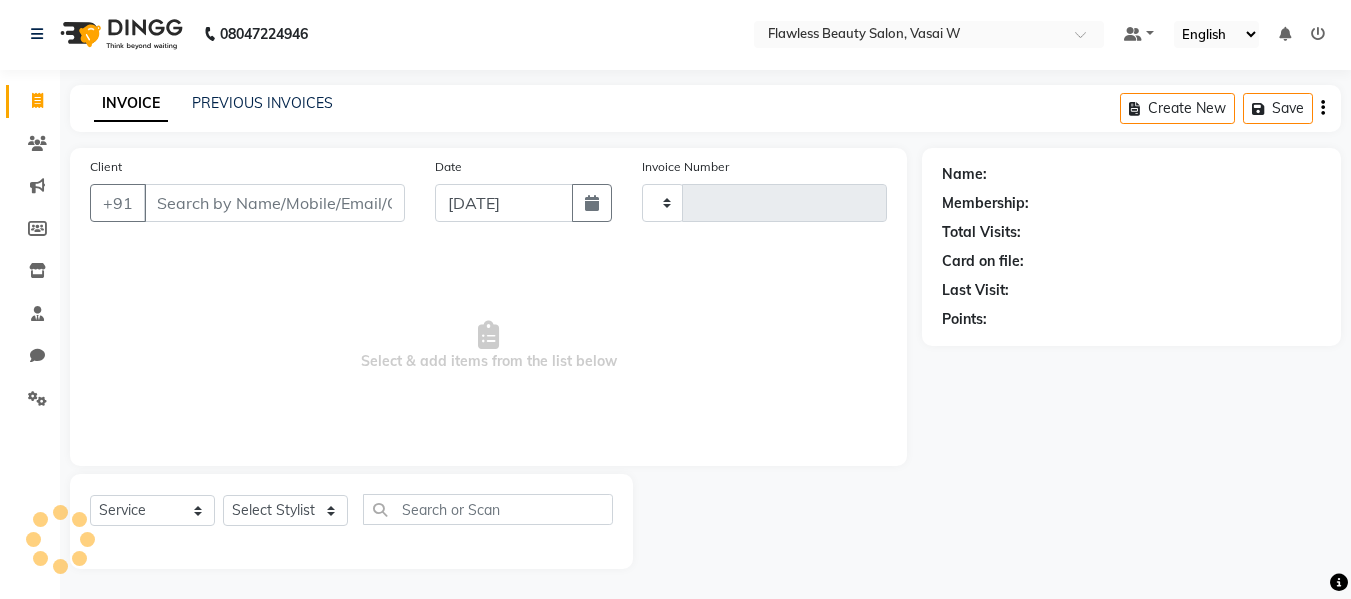 type on "1321" 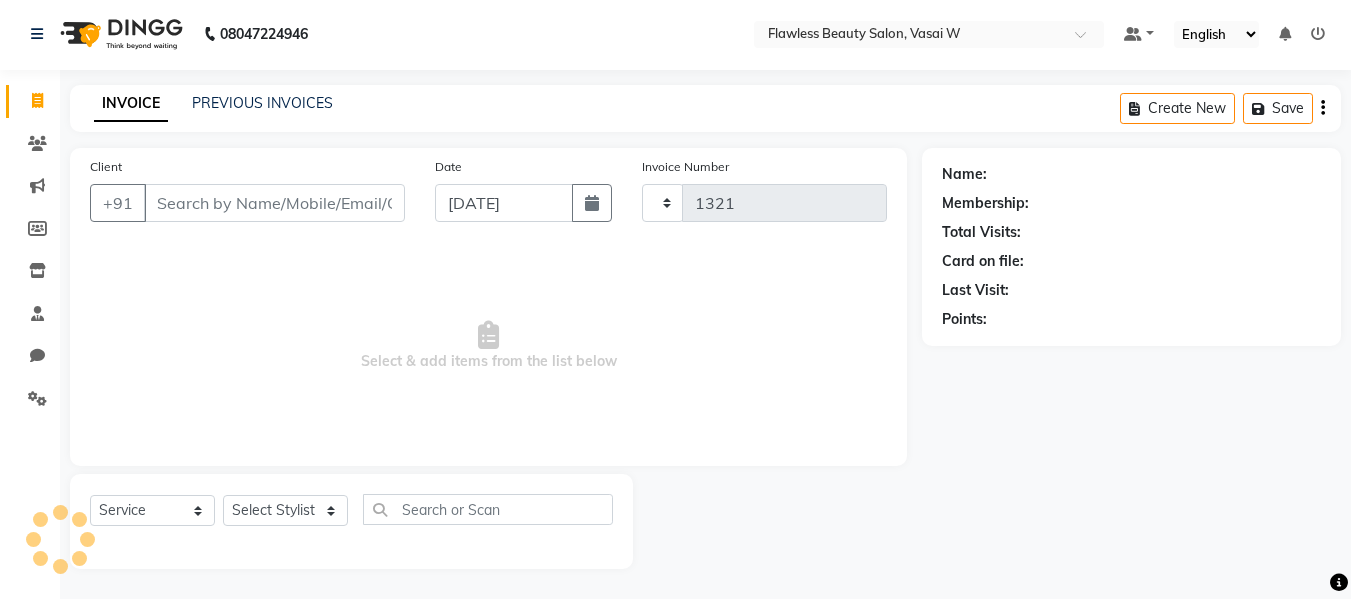 select on "8090" 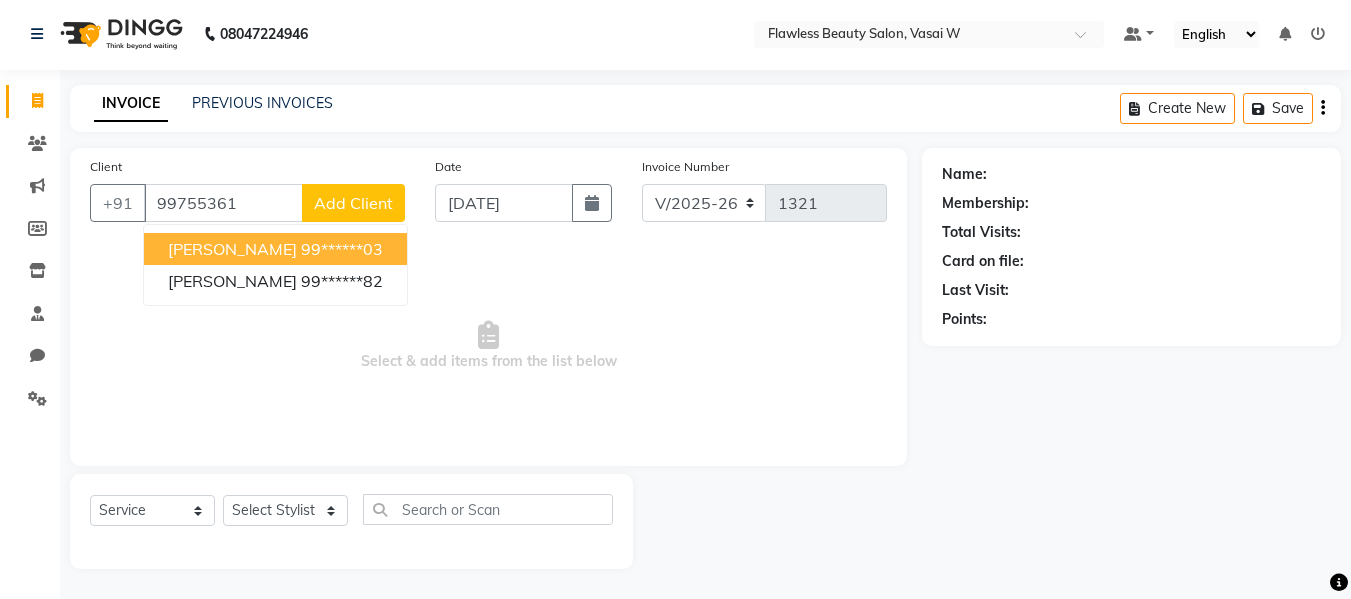 scroll, scrollTop: 2, scrollLeft: 0, axis: vertical 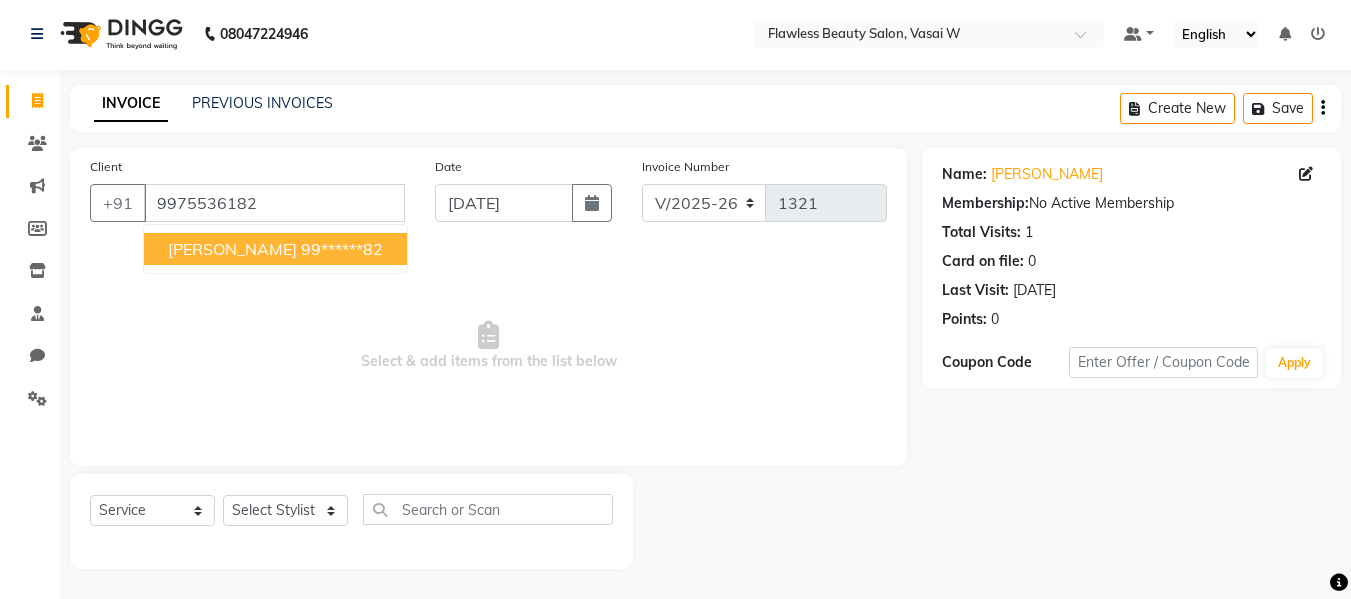 click on "[PERSON_NAME]" at bounding box center (232, 249) 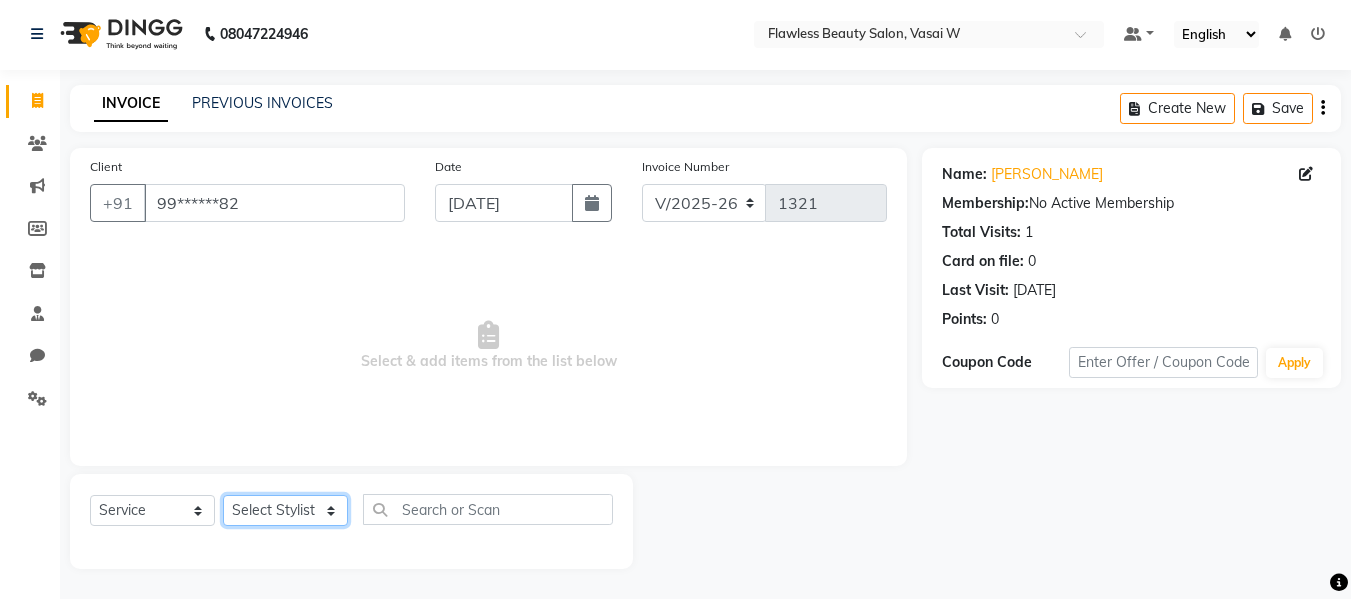 click on "Select Stylist Afsana [PERSON_NAME]  [PERSON_NAME] Maam Nisha  Pari [PERSON_NAME] [PERSON_NAME]" 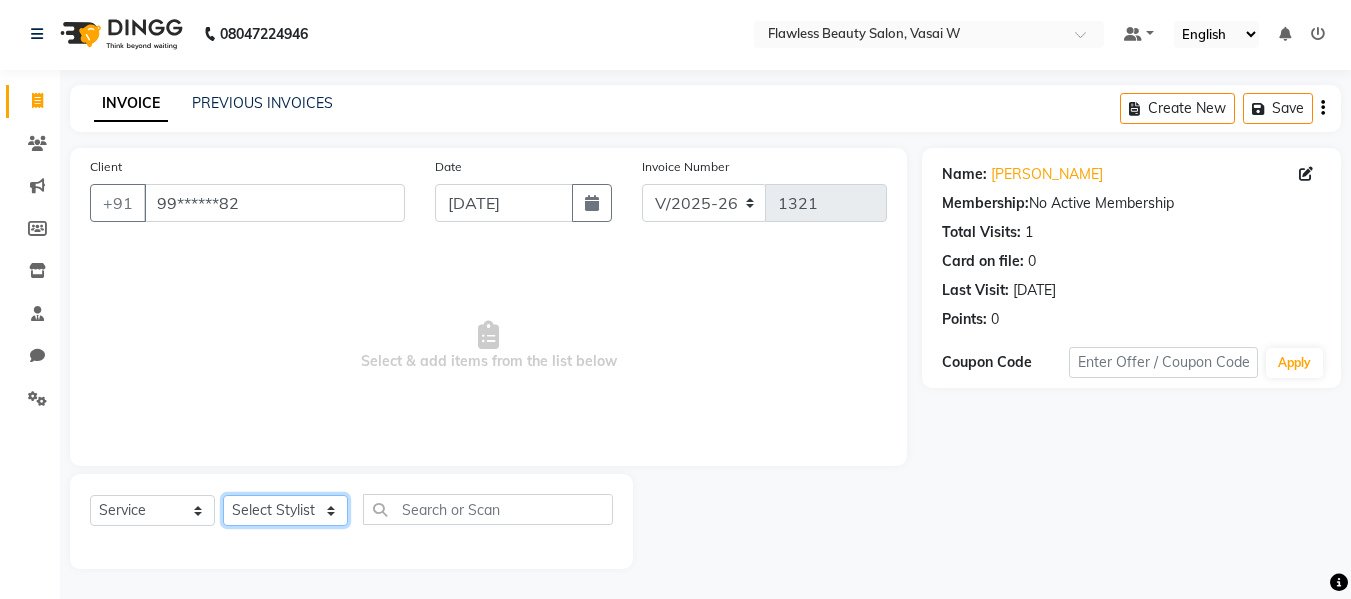 select on "76405" 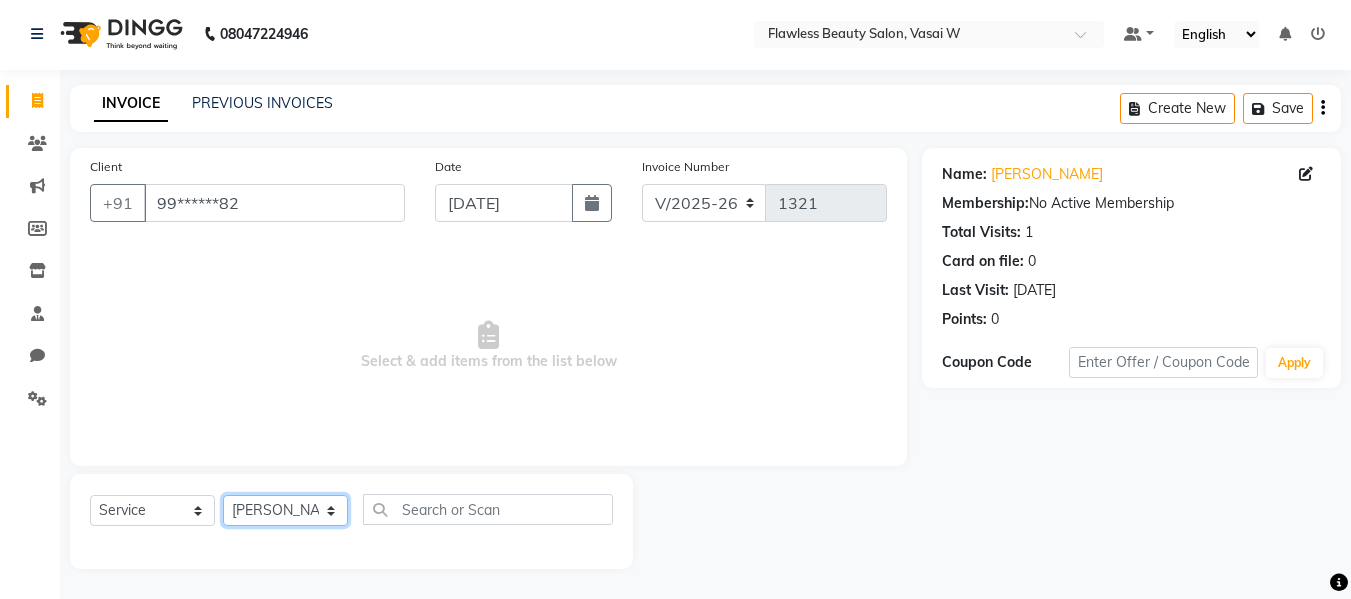 click on "Select Stylist Afsana [PERSON_NAME]  [PERSON_NAME] Maam Nisha  Pari [PERSON_NAME] [PERSON_NAME]" 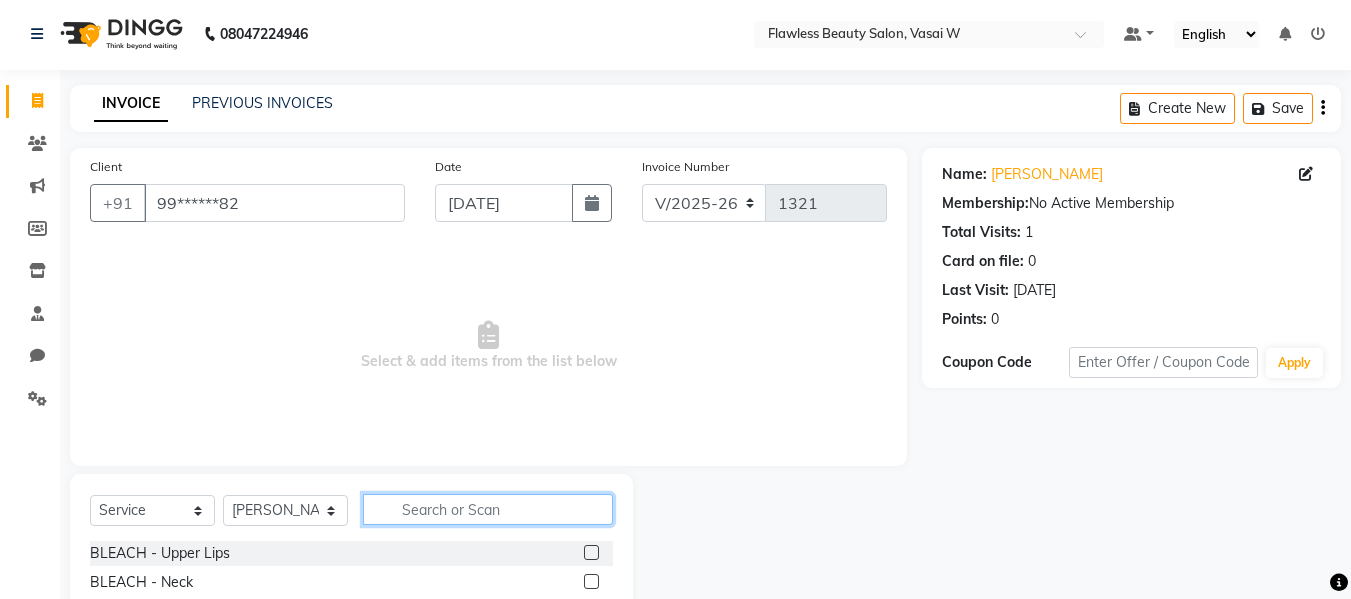 click 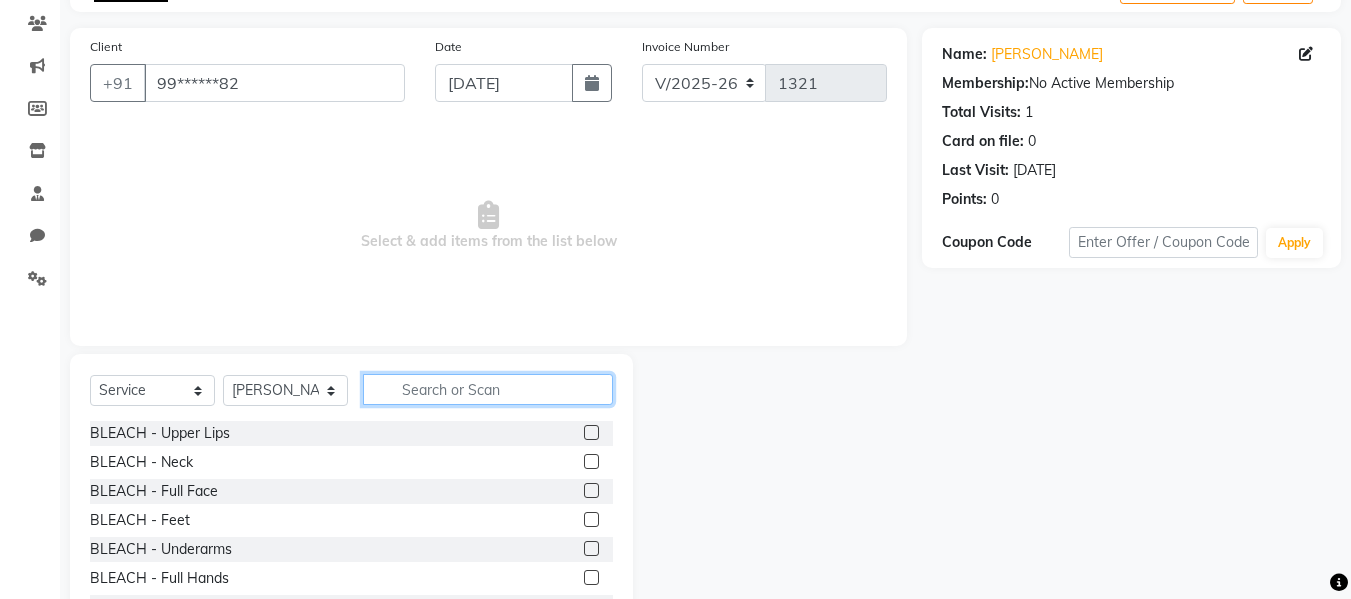 scroll, scrollTop: 202, scrollLeft: 0, axis: vertical 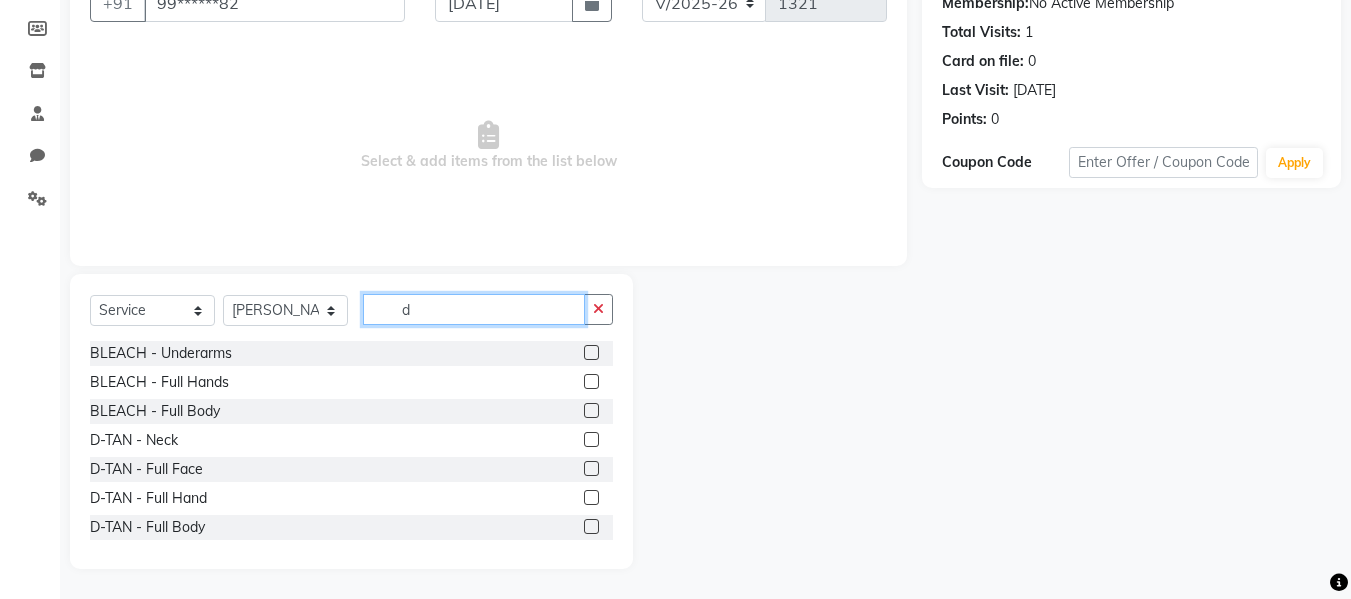 type on "d" 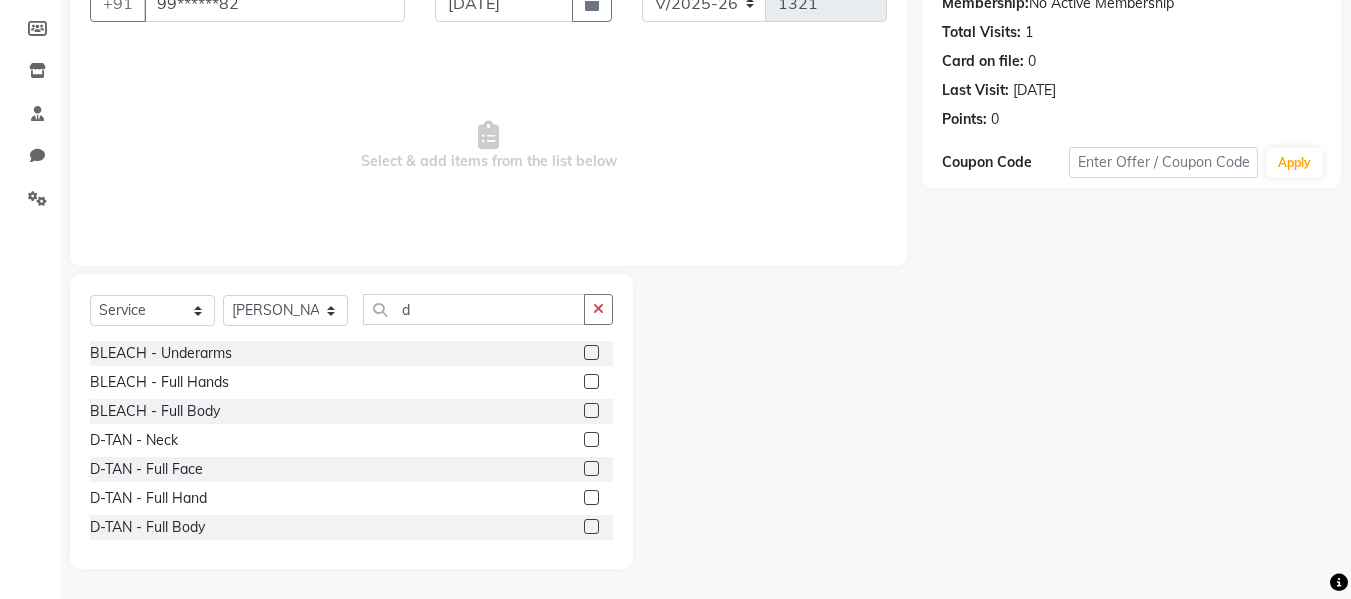 click 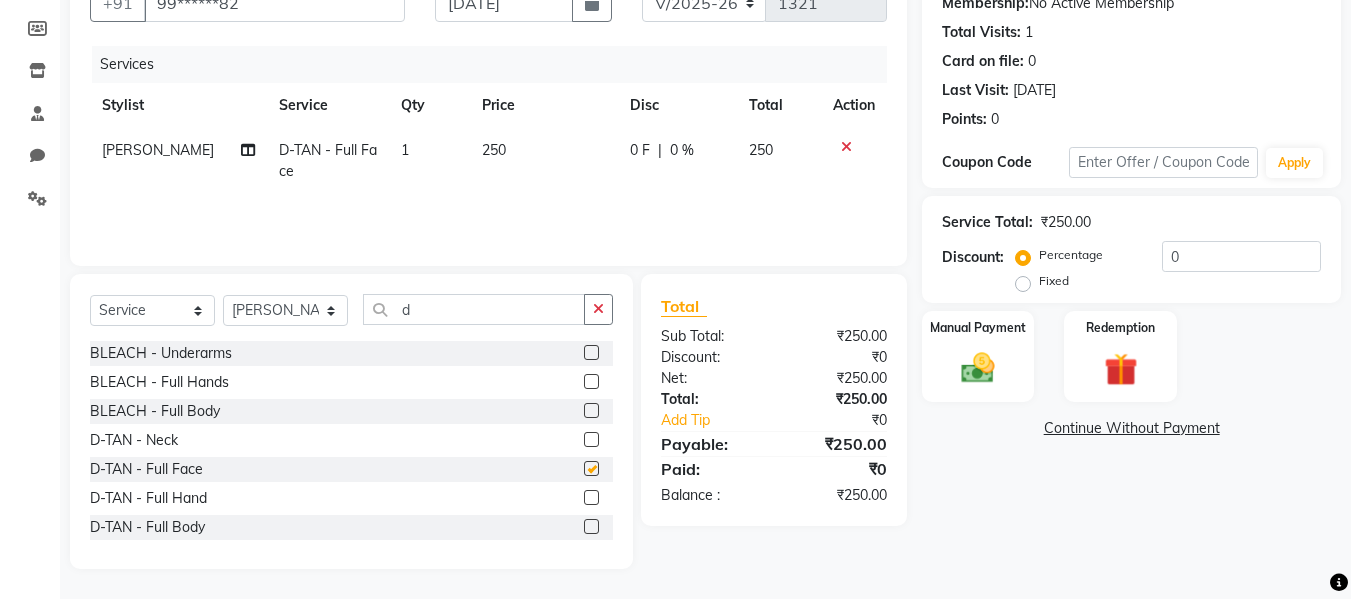 checkbox on "false" 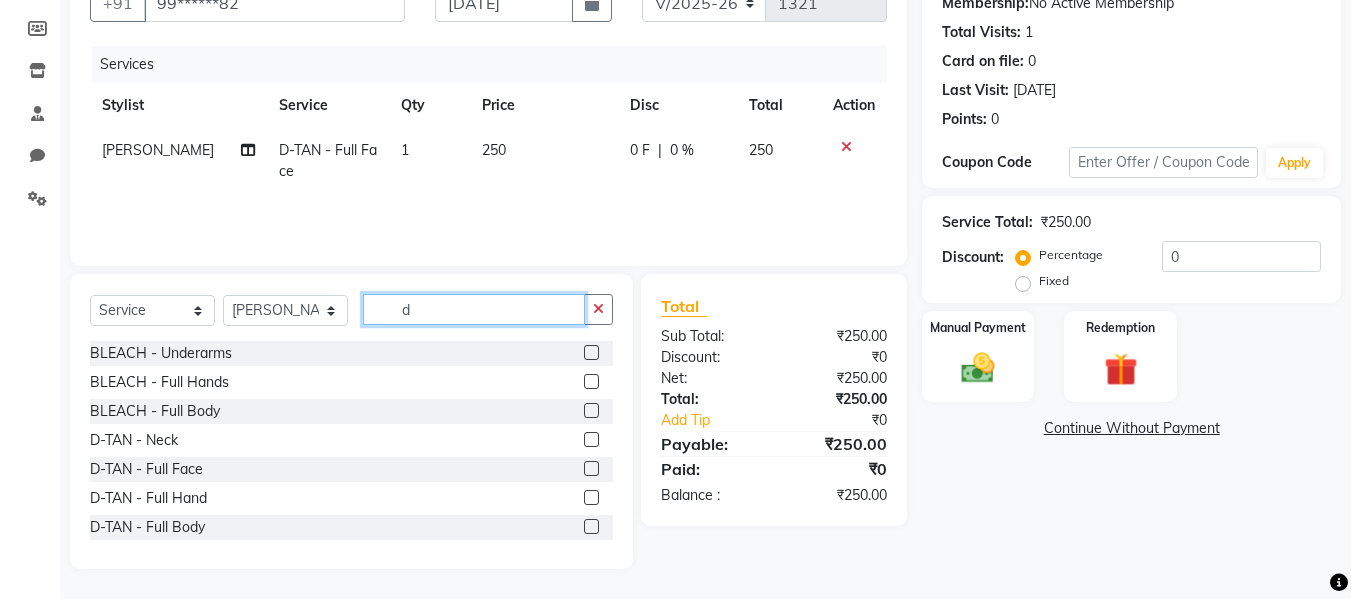click on "d" 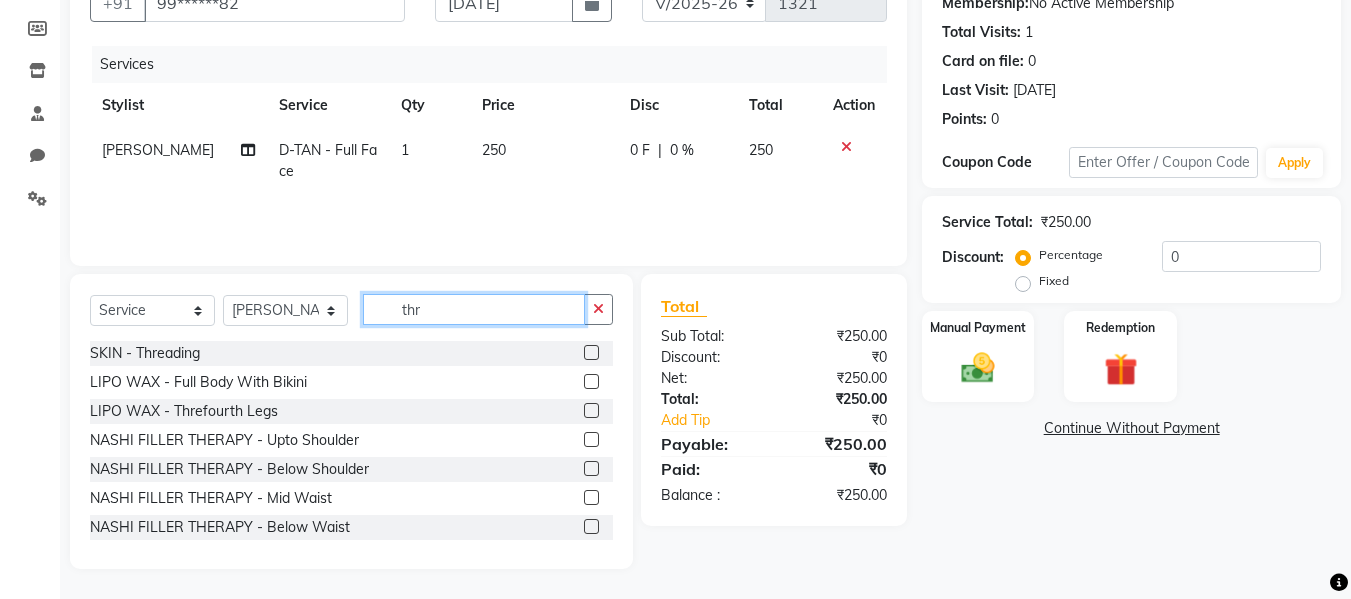 scroll, scrollTop: 159, scrollLeft: 0, axis: vertical 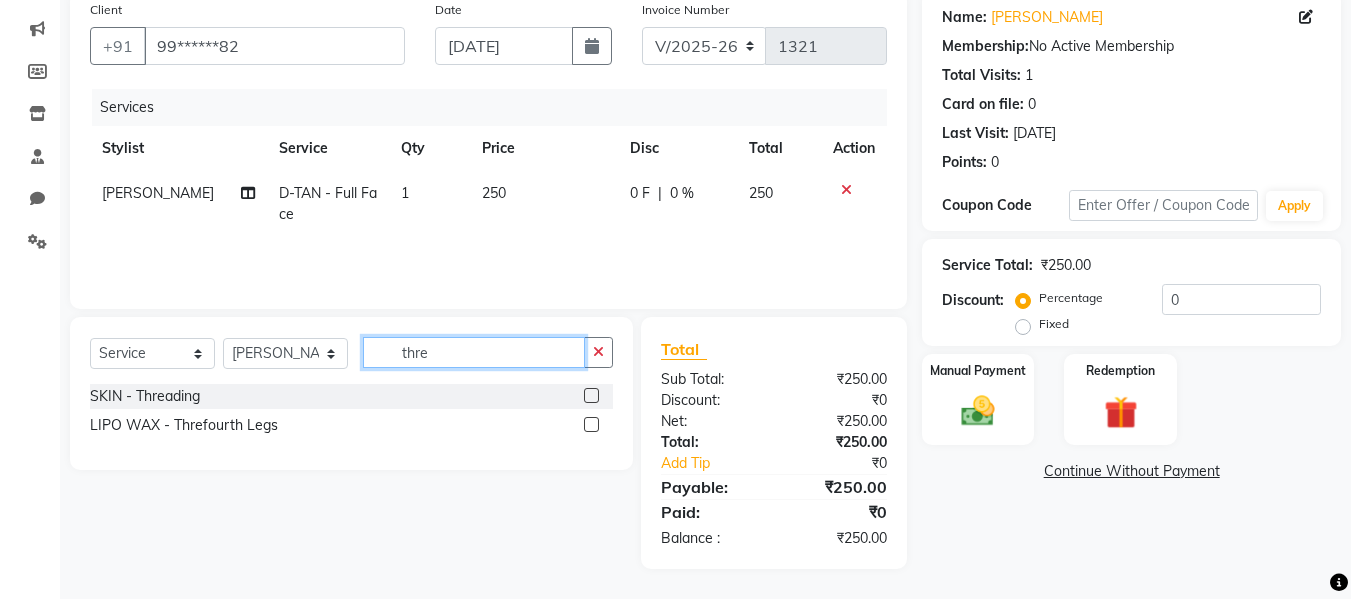 type on "thre" 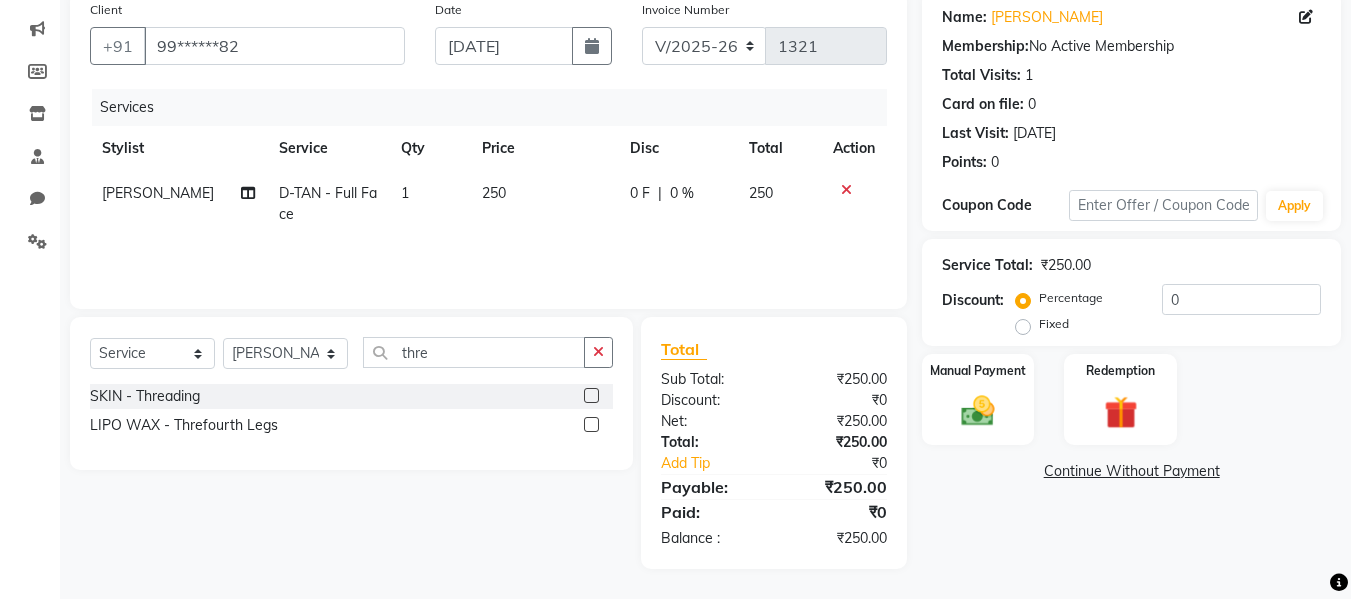 click 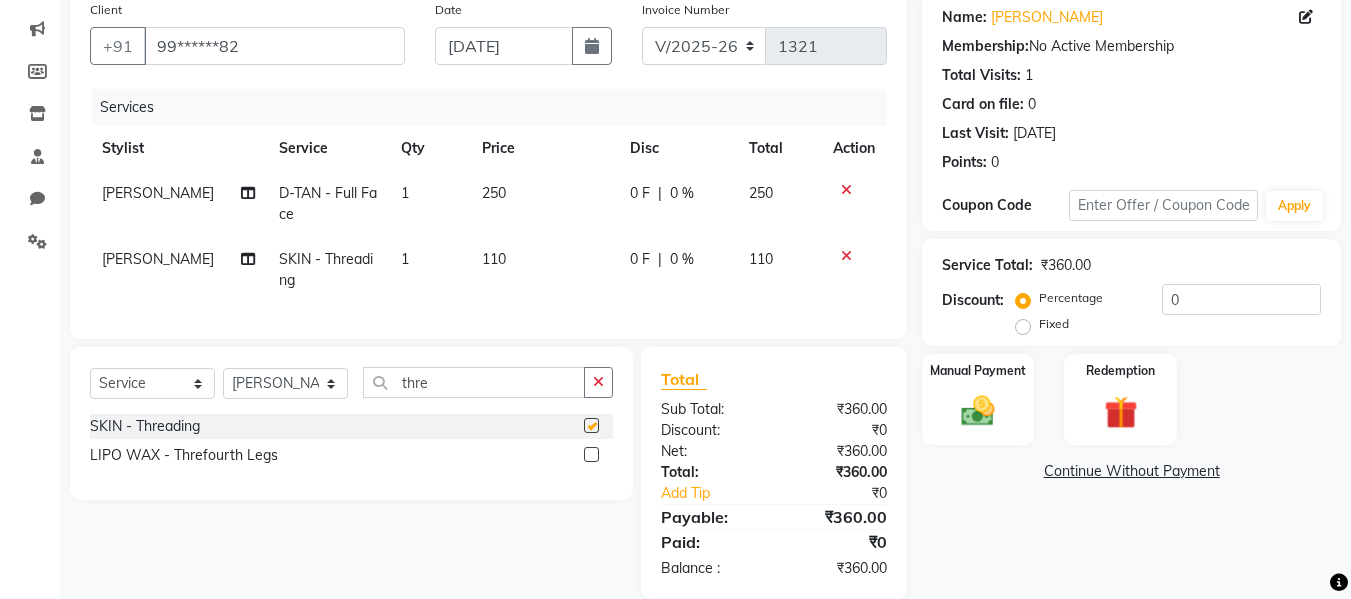 checkbox on "false" 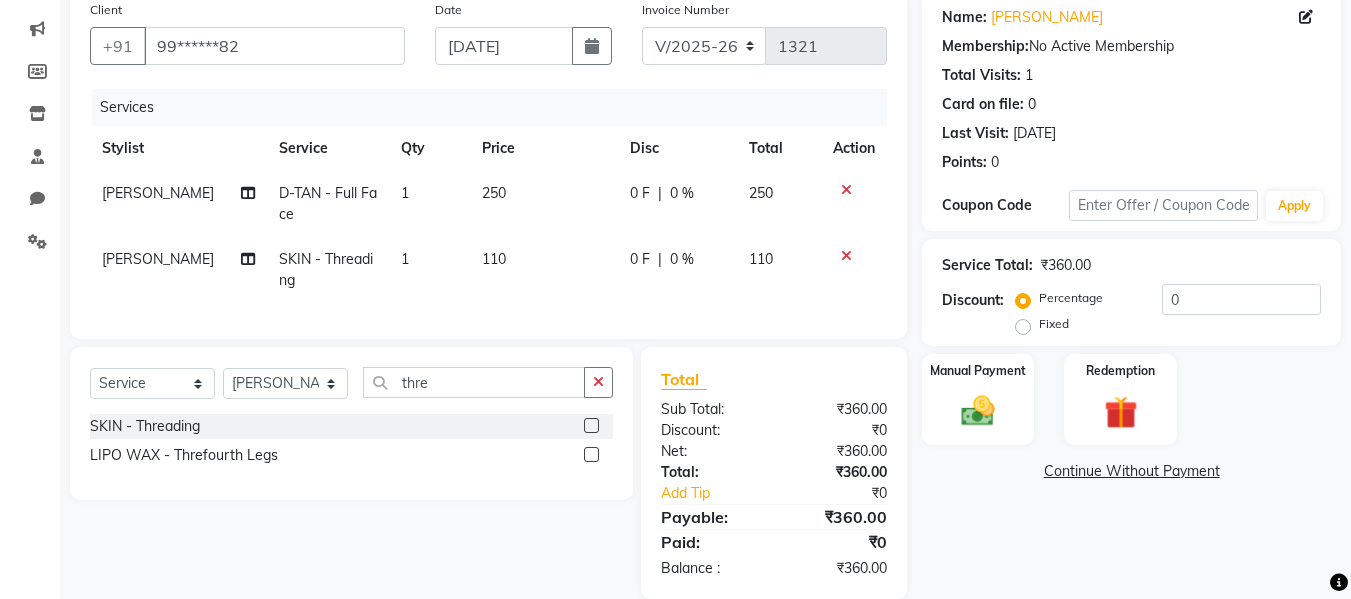 click on "110" 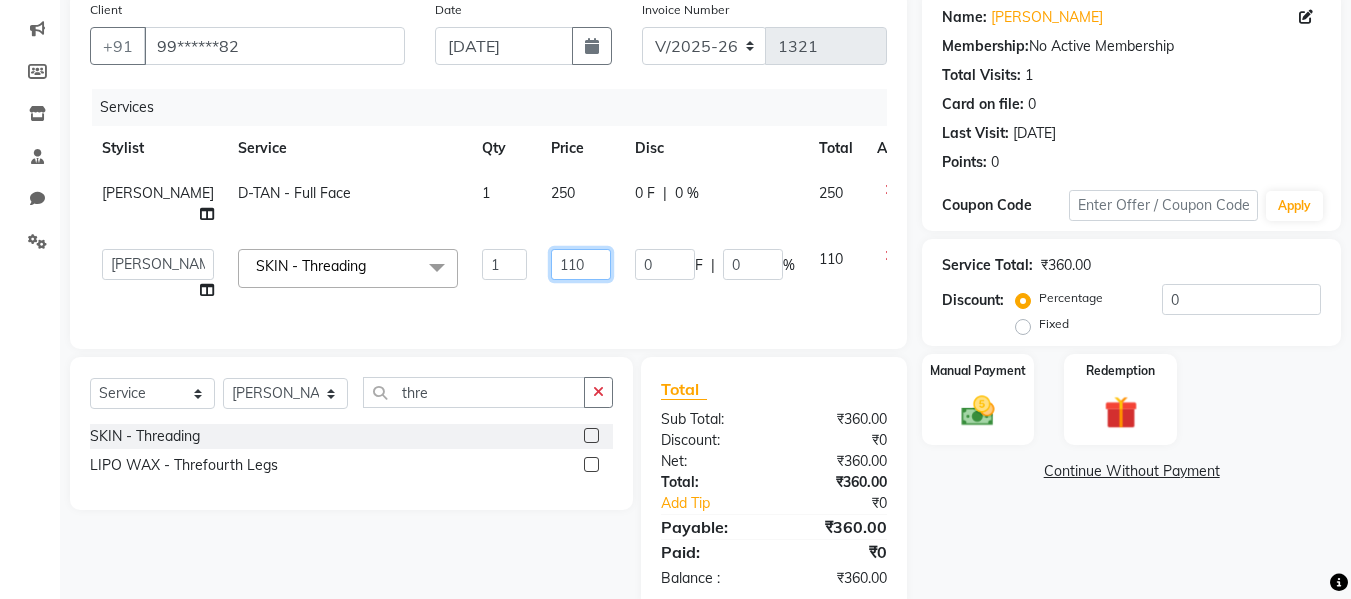 click on "110" 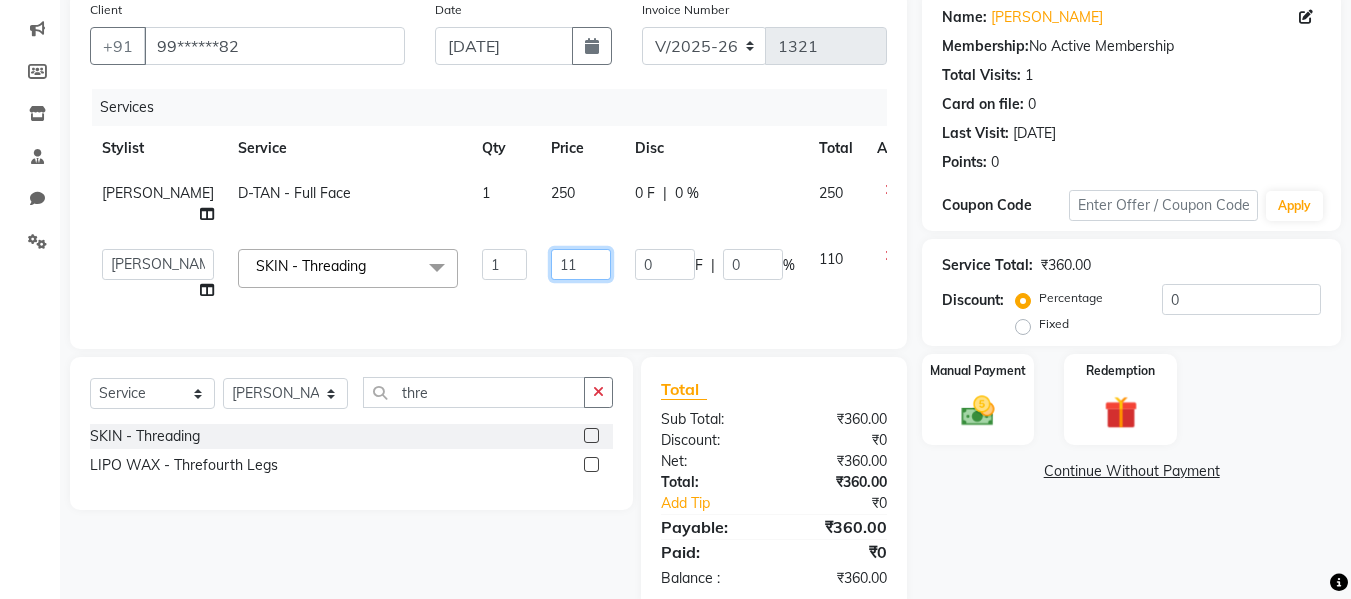 type on "1" 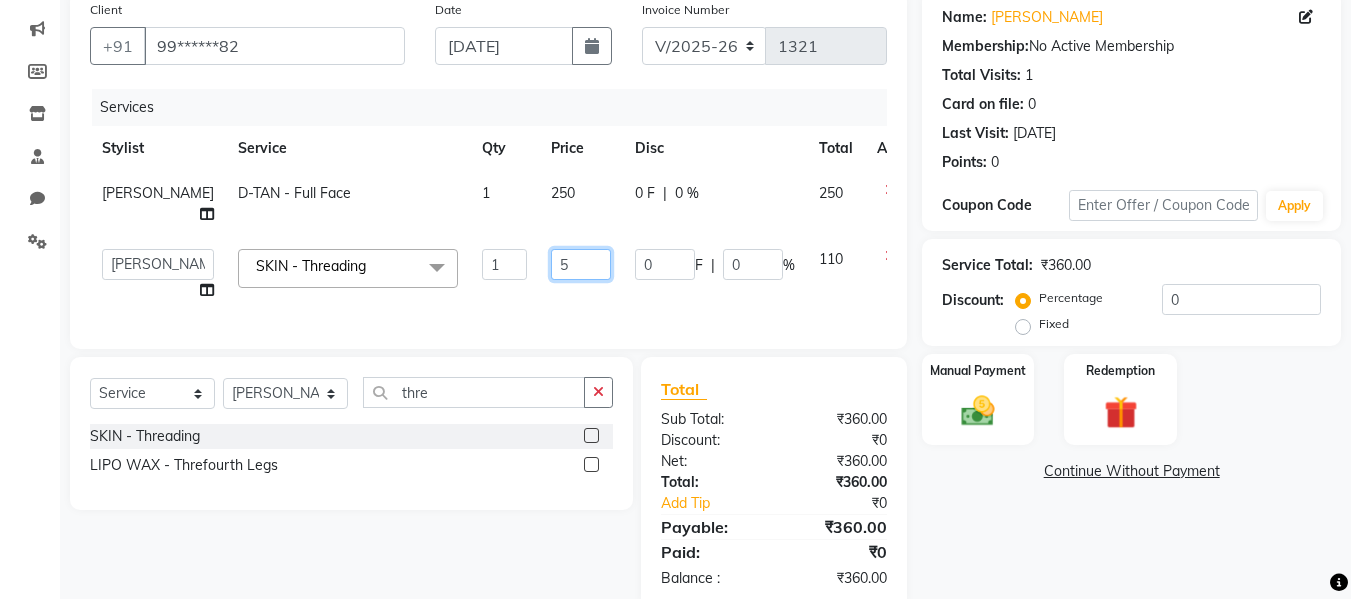 type on "50" 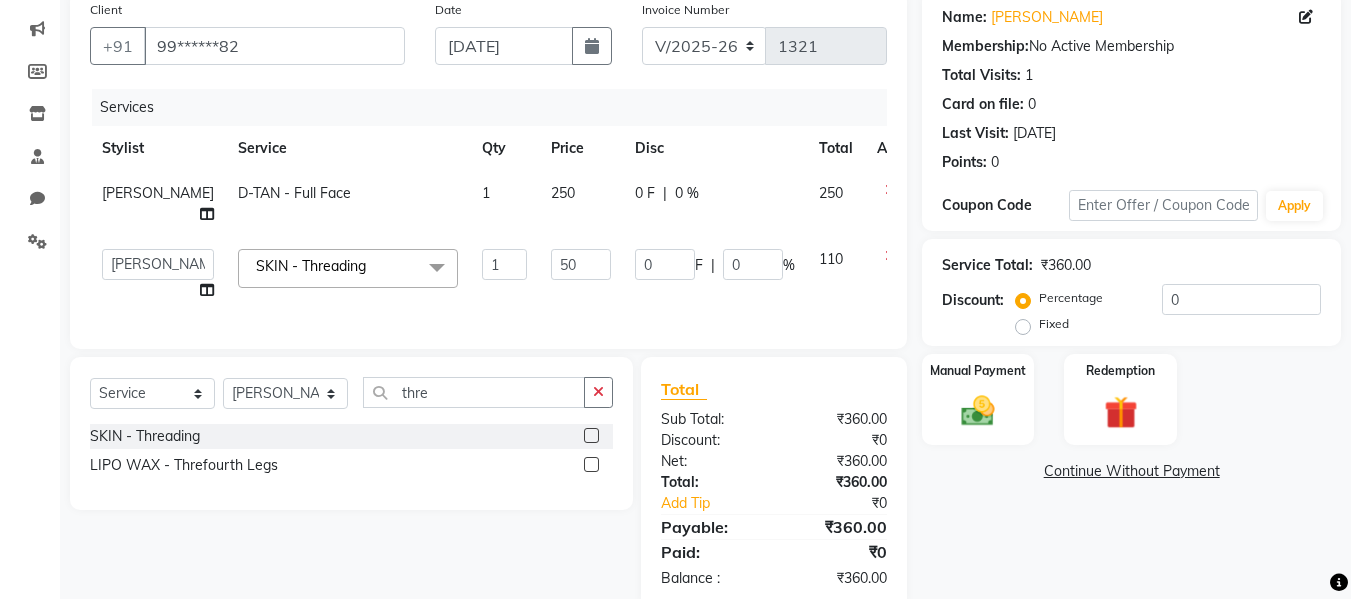 click on "Services Stylist Service Qty Price Disc Total Action [PERSON_NAME] - Full Face 1 250 0 F | 0 % 250  [PERSON_NAME]   [PERSON_NAME]    [PERSON_NAME] Maam   Nisha    Pari   [PERSON_NAME]   [PERSON_NAME]  SKIN - Threading  x BLEACH - Upper Lips BLEACH - Neck BLEACH - Full Face BLEACH - Feet BLEACH - Underarms BLEACH - Full Hands BLEACH - Half Legs BLEACH - Half Front / Back BLEACH - Full Body last balance D-TAN - Neck D-TAN - Full Face D-TAN - Full Hand D-TAN - Full Body D-TAN -Feet D-TAN - Front/Back MANICURE - Regular MANICURE - D-Tan MANICURE - Signature PEDICURE - Regular PEDICURE - D-Tan PEDICURE - Signature PEDICURE - Heel Peel Treatment PEDICURE - Ice Cream Pedicure PEDICURE - Foot Peel COMBO - Ice Cream Pedicure & Ice Cream Manicure MASSAGE - Head MASSAGE - Hands MASSAGE - Legs MASSAGE - Back MASSAGE - Body MASSAGE - Body Spa MASSAGE - Hair Fall Oil Treatment [MEDICAL_DATA] Treatment CLEANUP - Hydra Cleanup CLEANUP - Deep Pore CLEANUP - Vit C Cleanup CLEANUP - Back DESIGNER CLEANUP - RE Energize DESIGNER CLEANUP - Brightening tong" 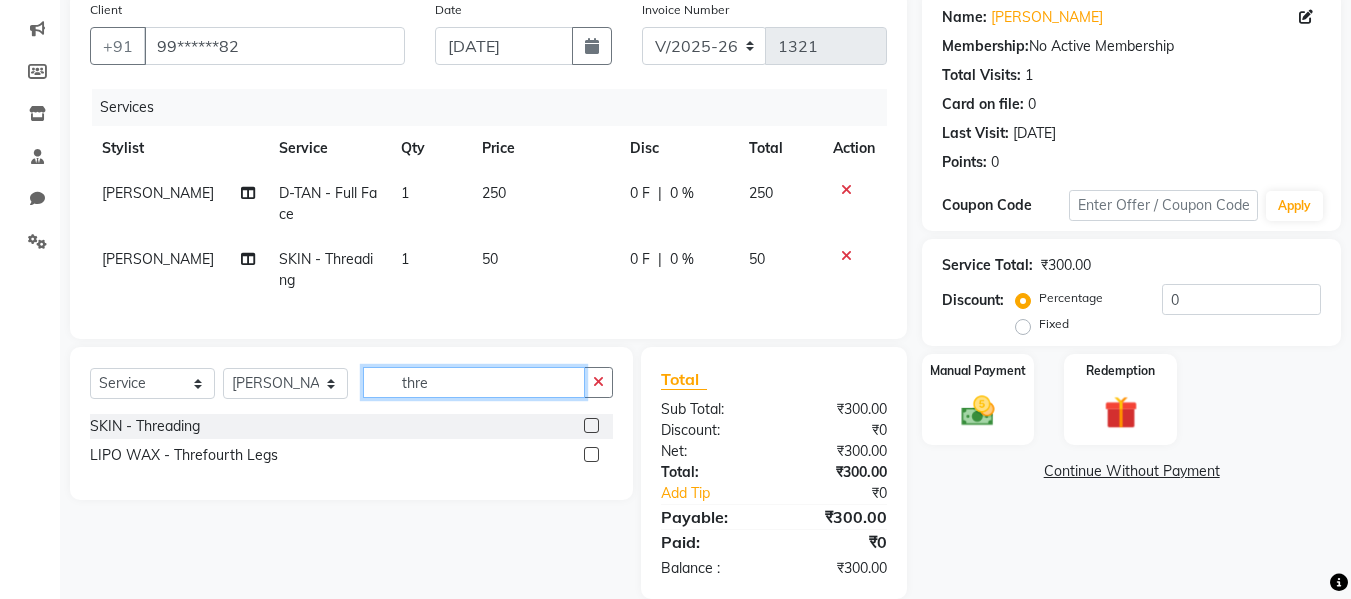 click on "thre" 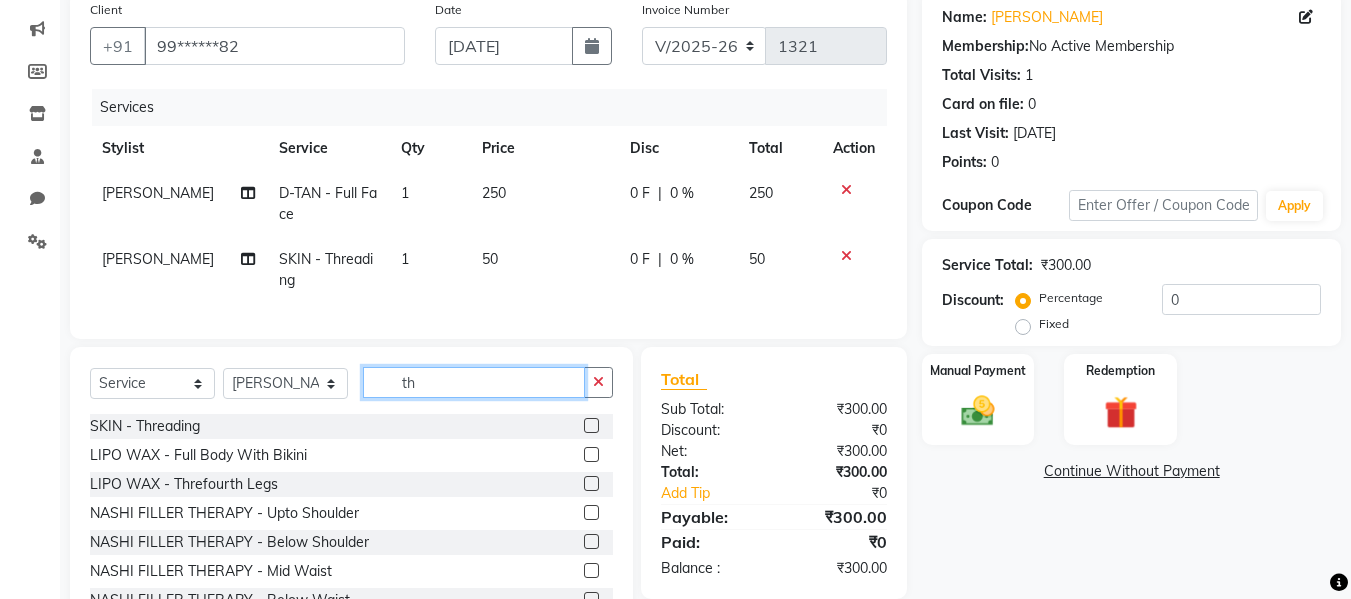 type on "t" 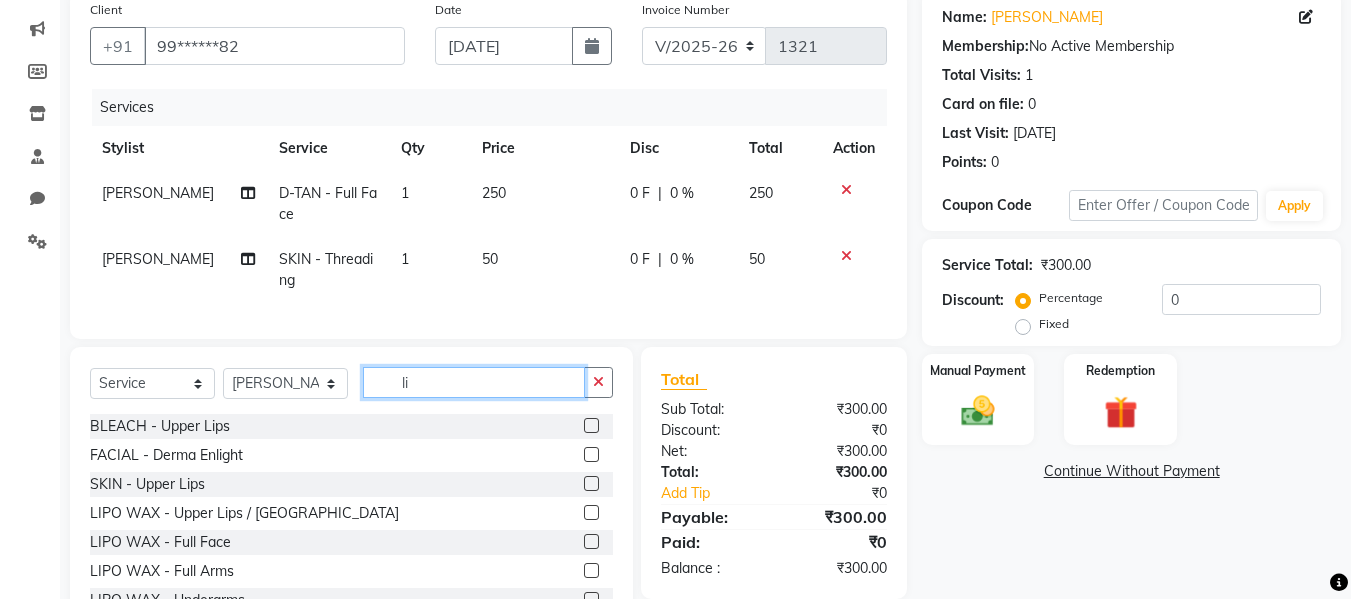 type on "li" 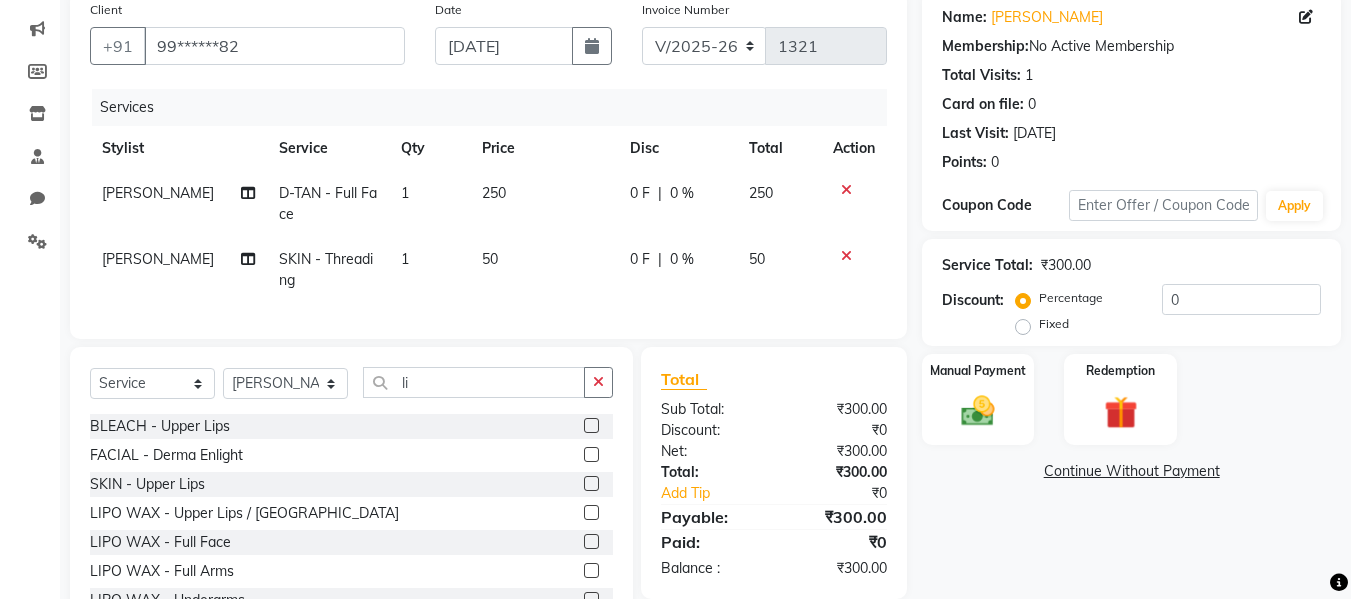 click 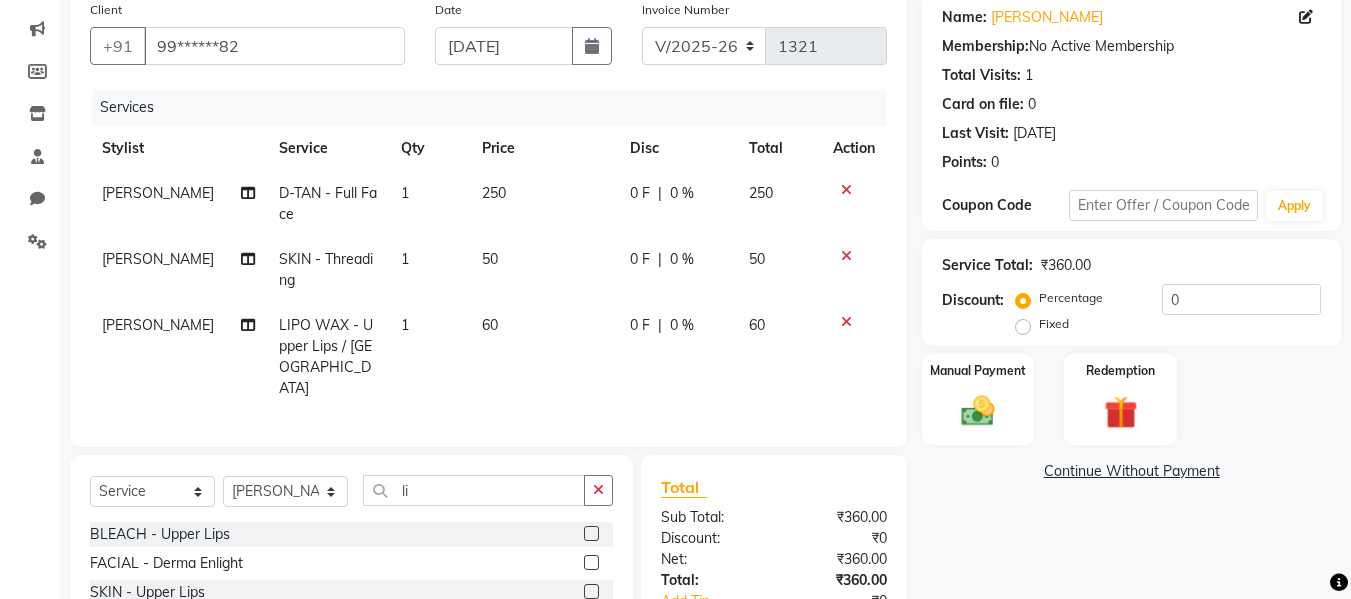 checkbox on "false" 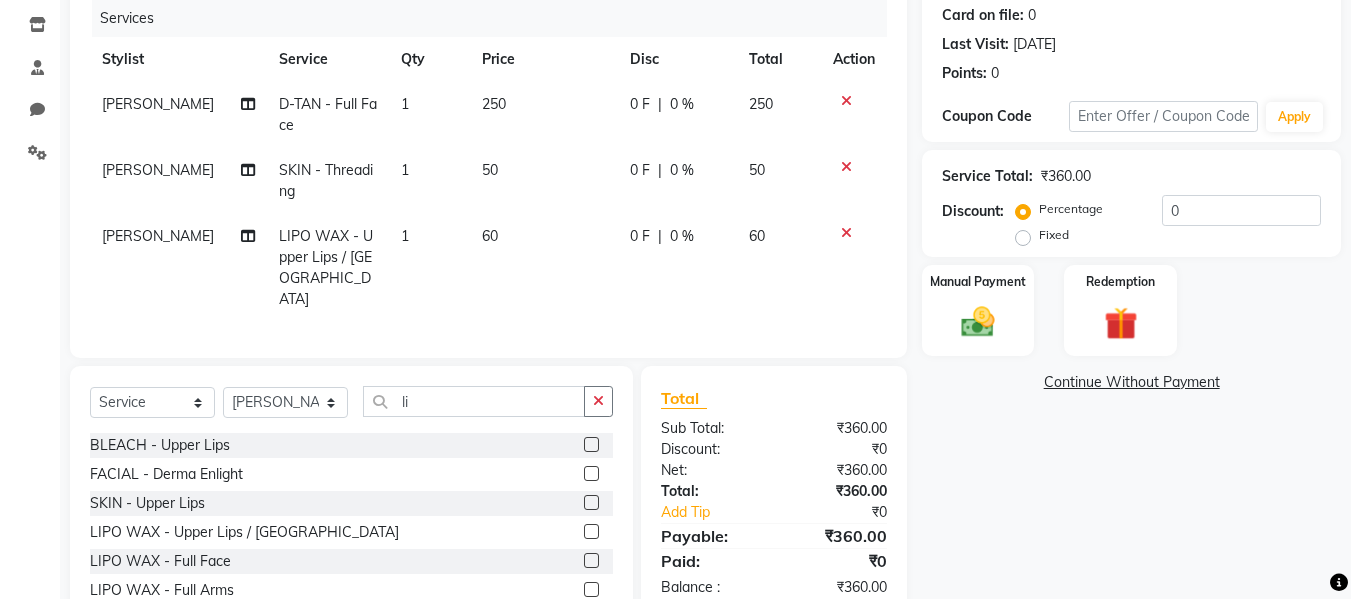scroll, scrollTop: 279, scrollLeft: 0, axis: vertical 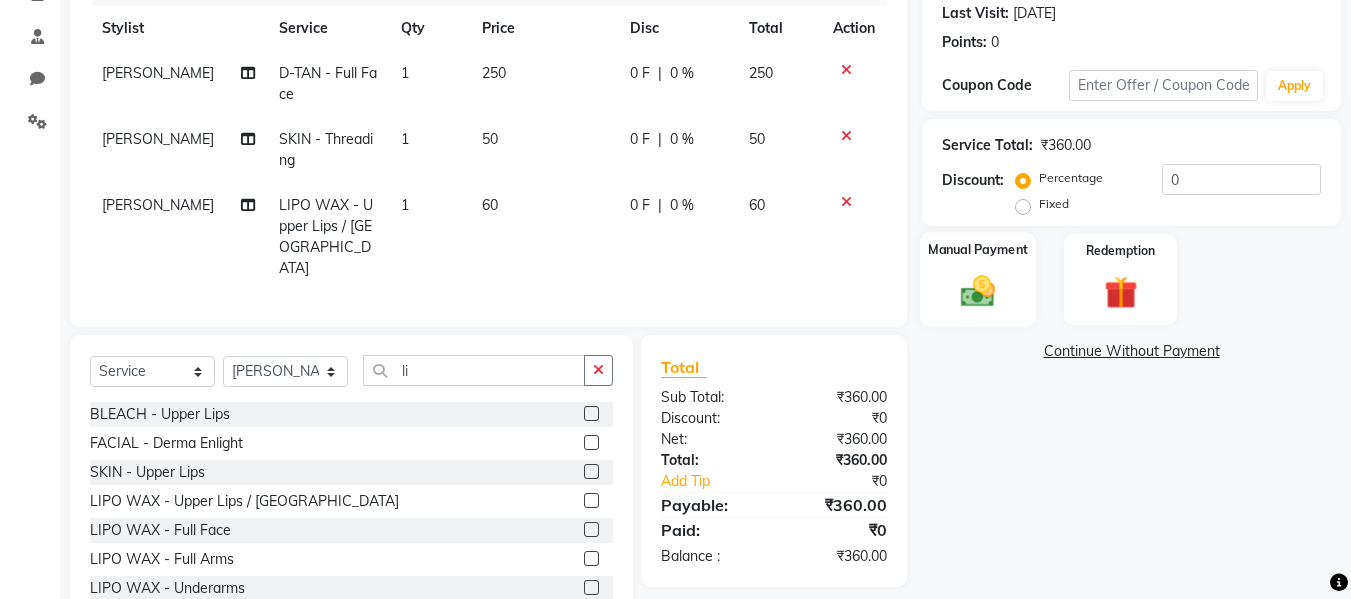 click 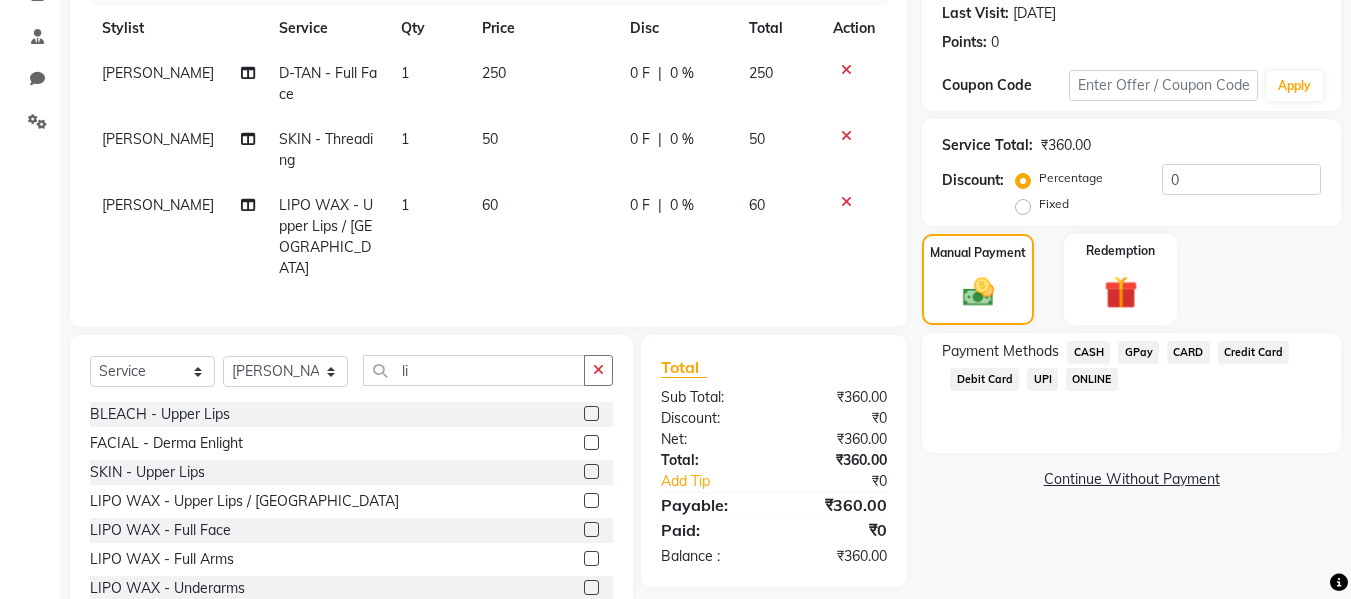 click on "GPay" 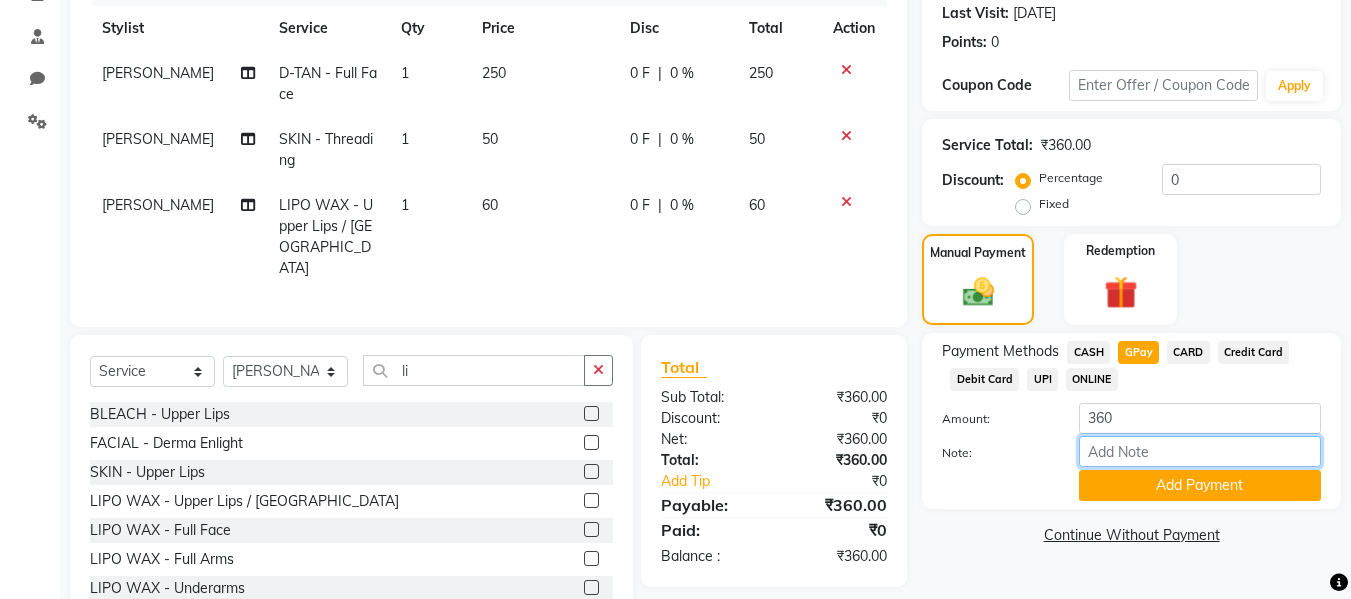 click on "Note:" at bounding box center (1200, 451) 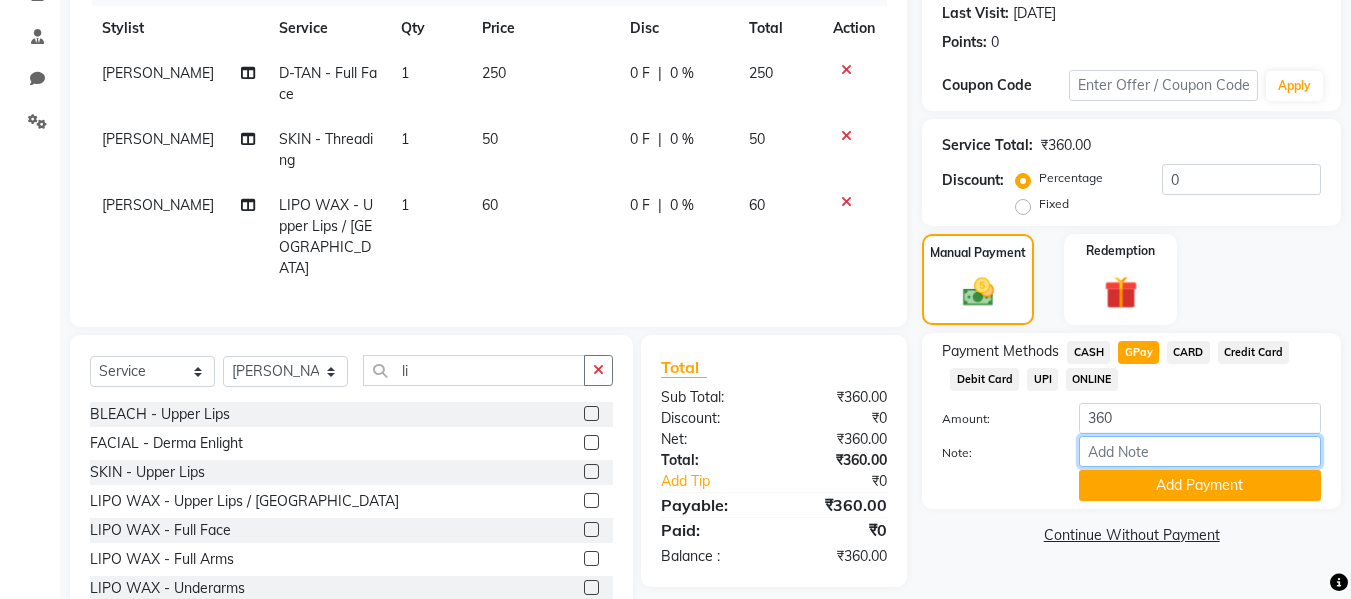 type on "fless" 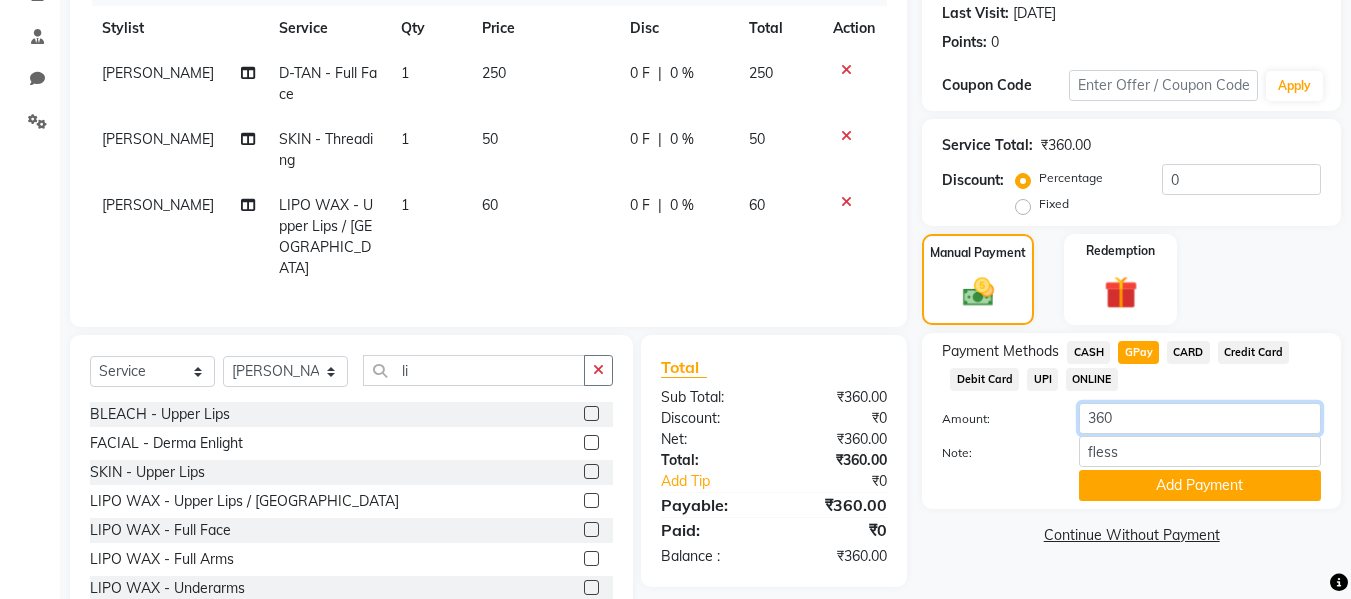 click on "360" 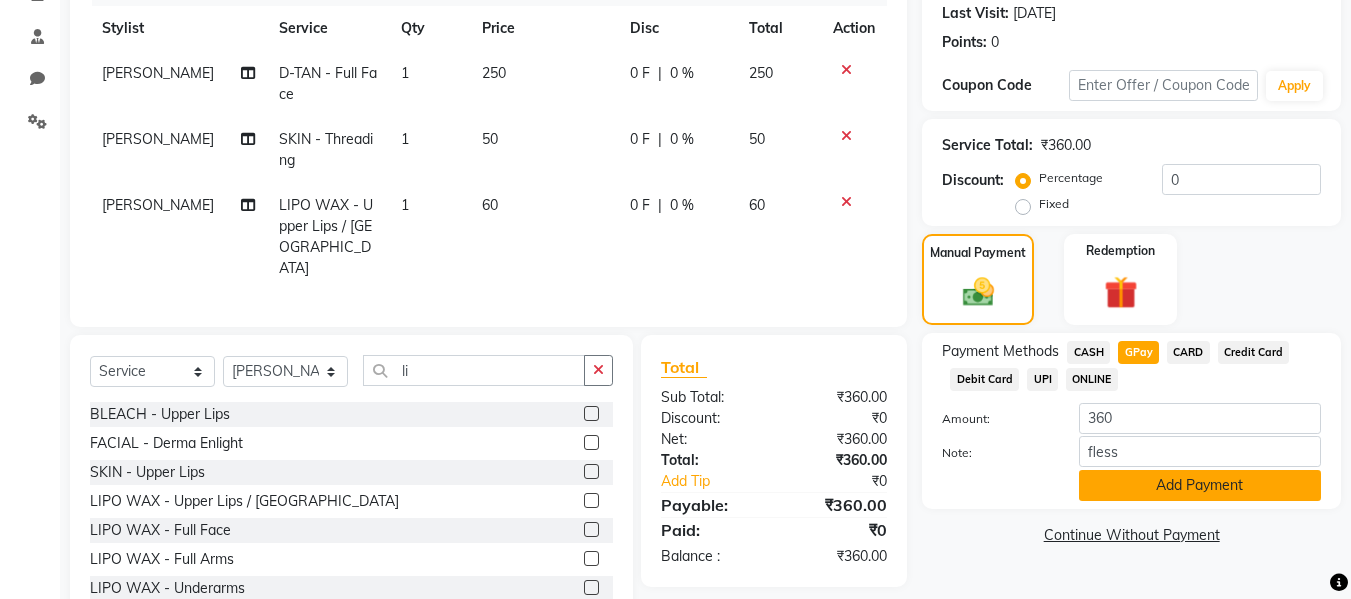 click on "Add Payment" 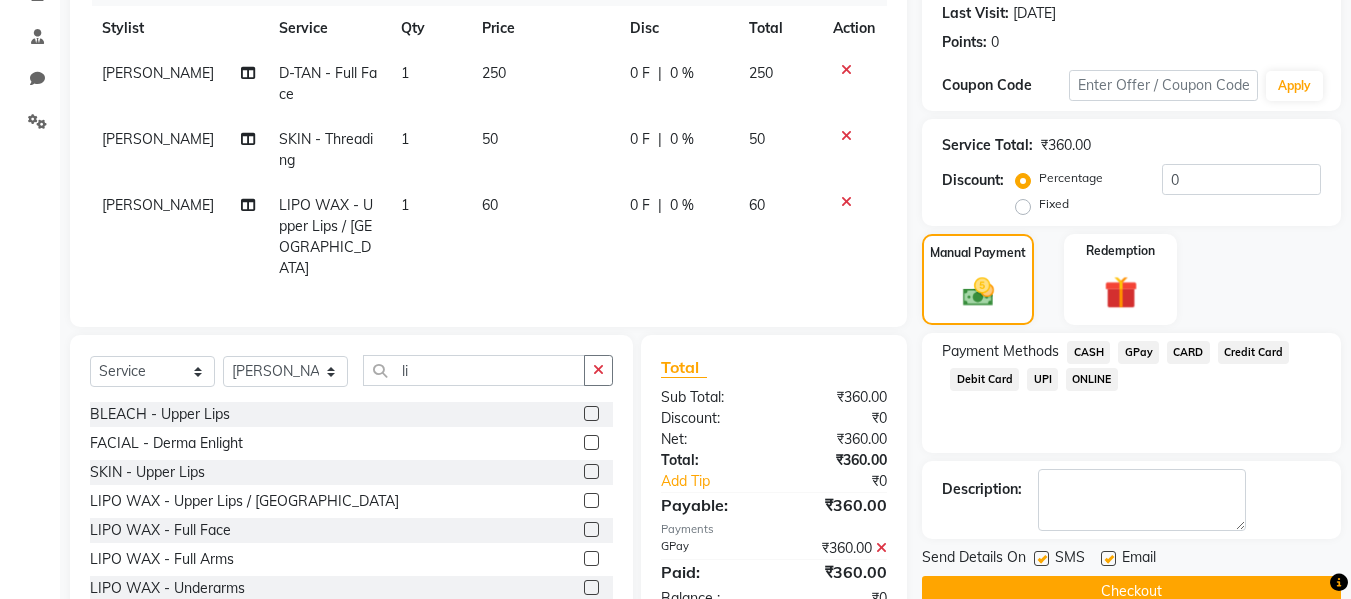click 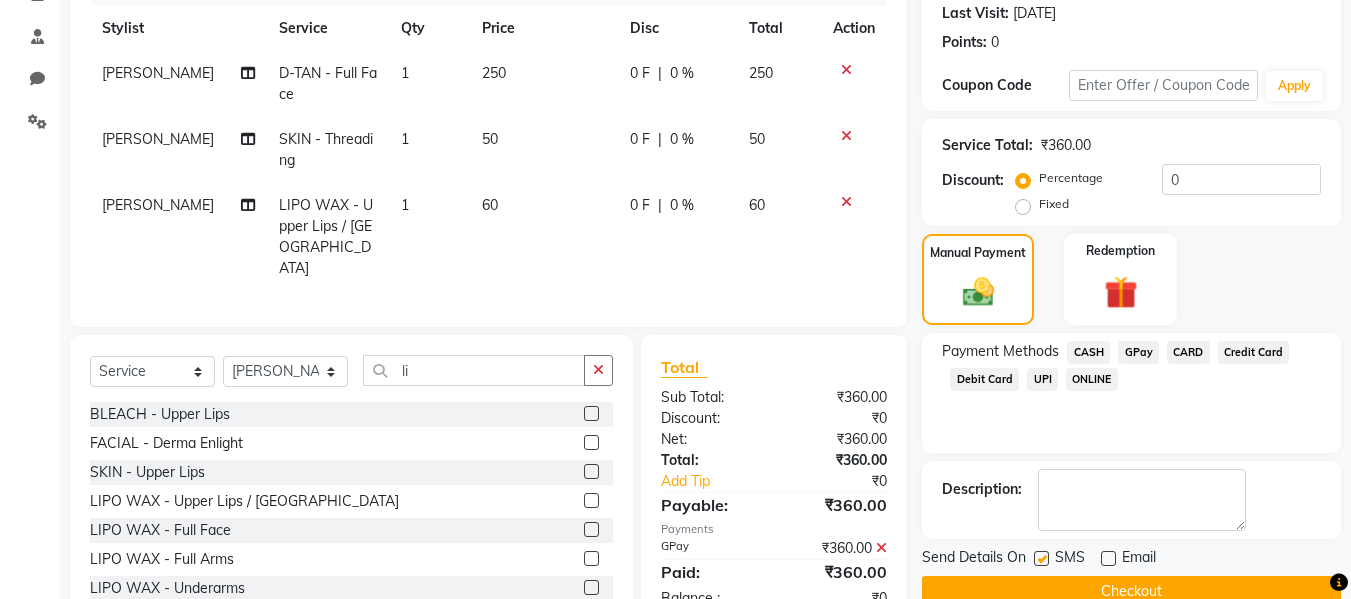 click 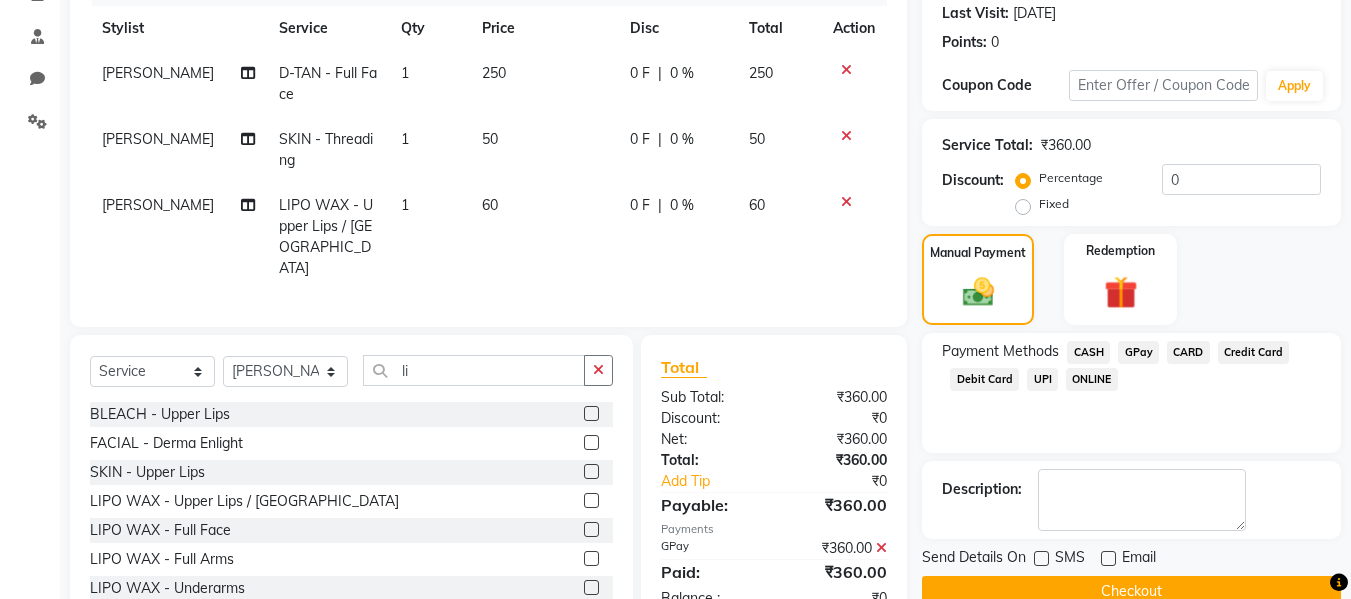 click on "Checkout" 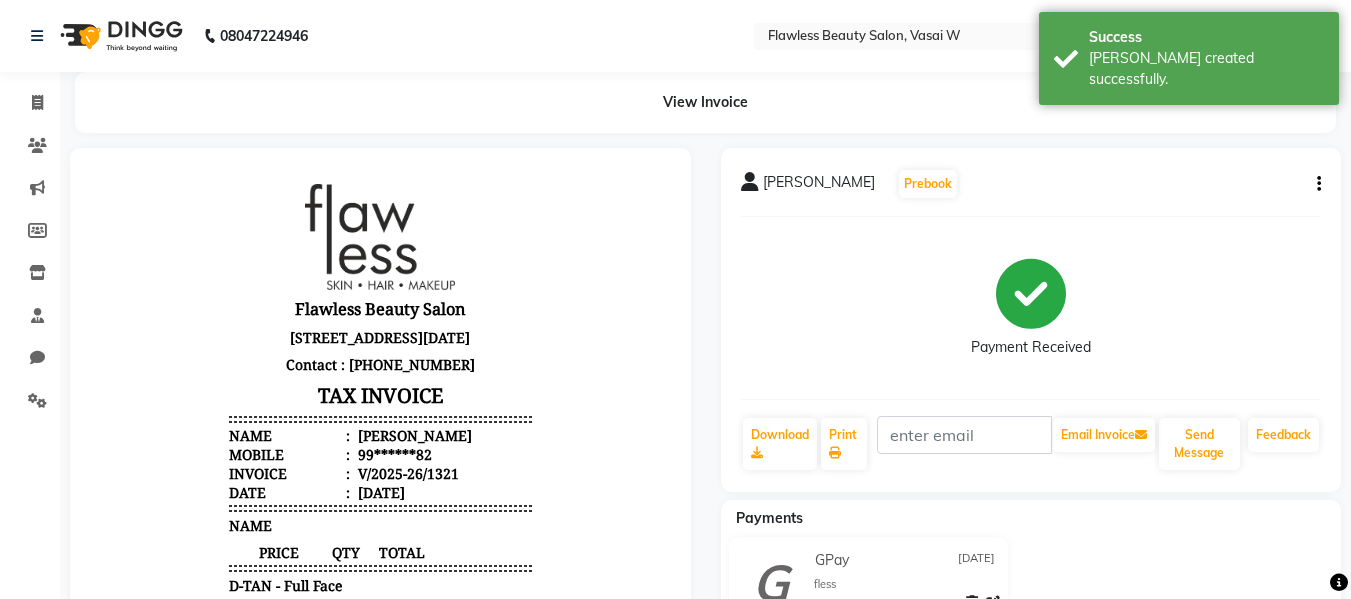scroll, scrollTop: 0, scrollLeft: 0, axis: both 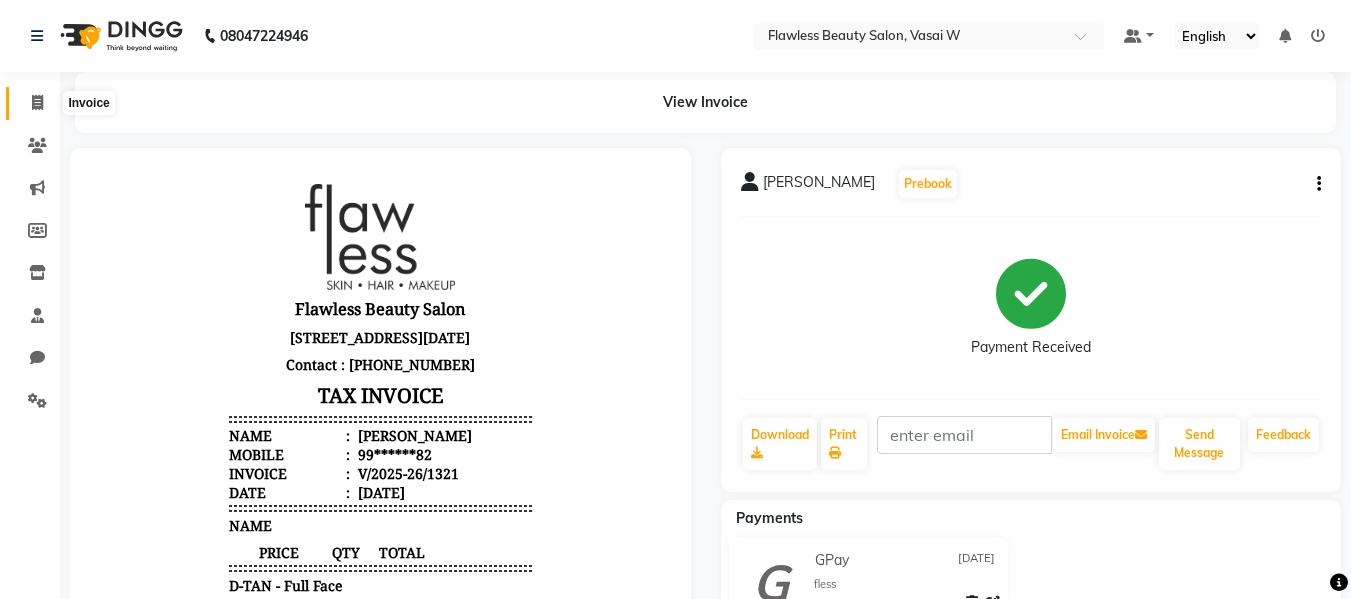 click 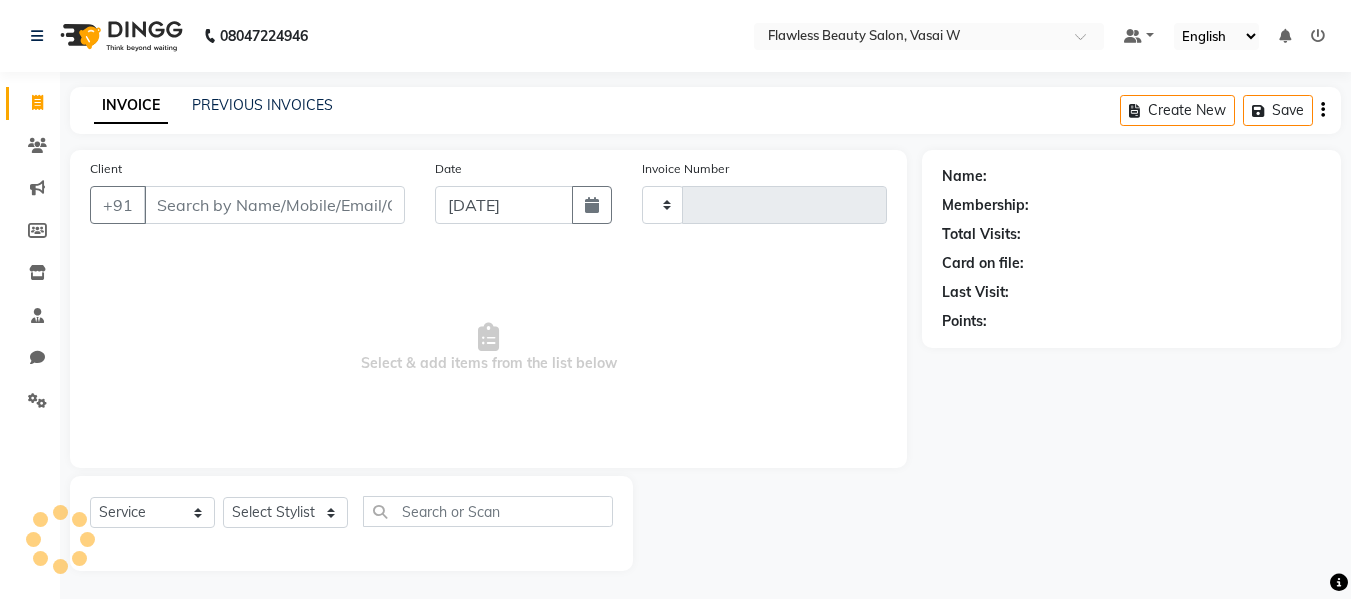 scroll, scrollTop: 2, scrollLeft: 0, axis: vertical 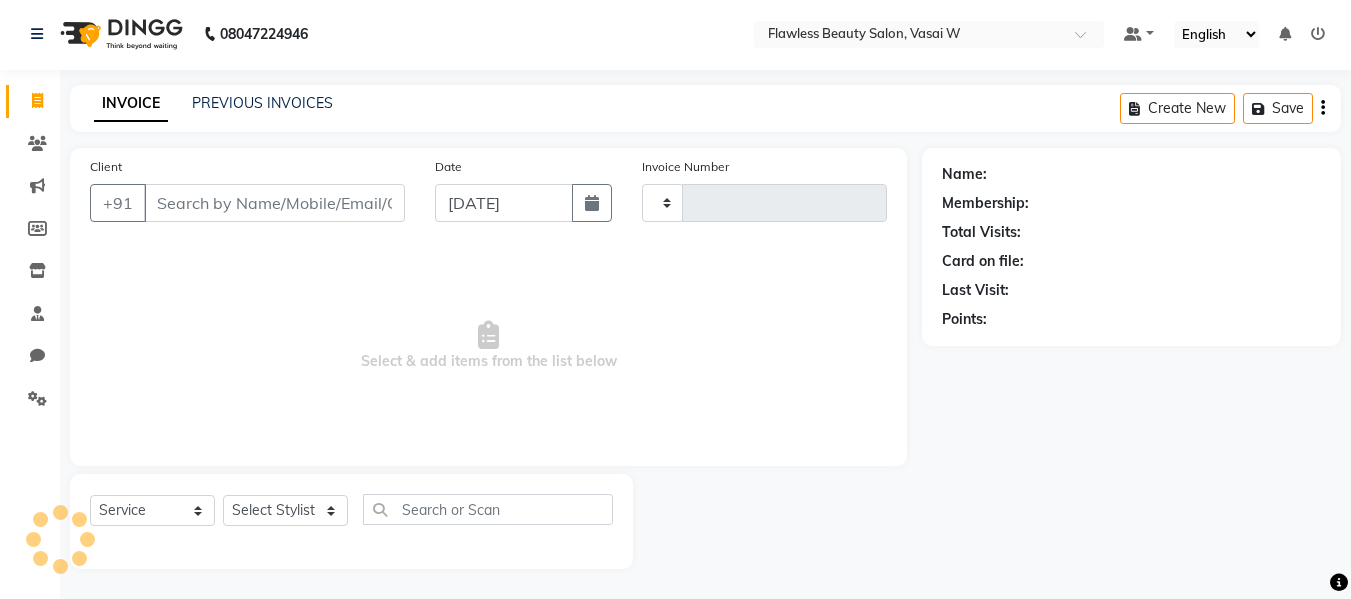 type on "1322" 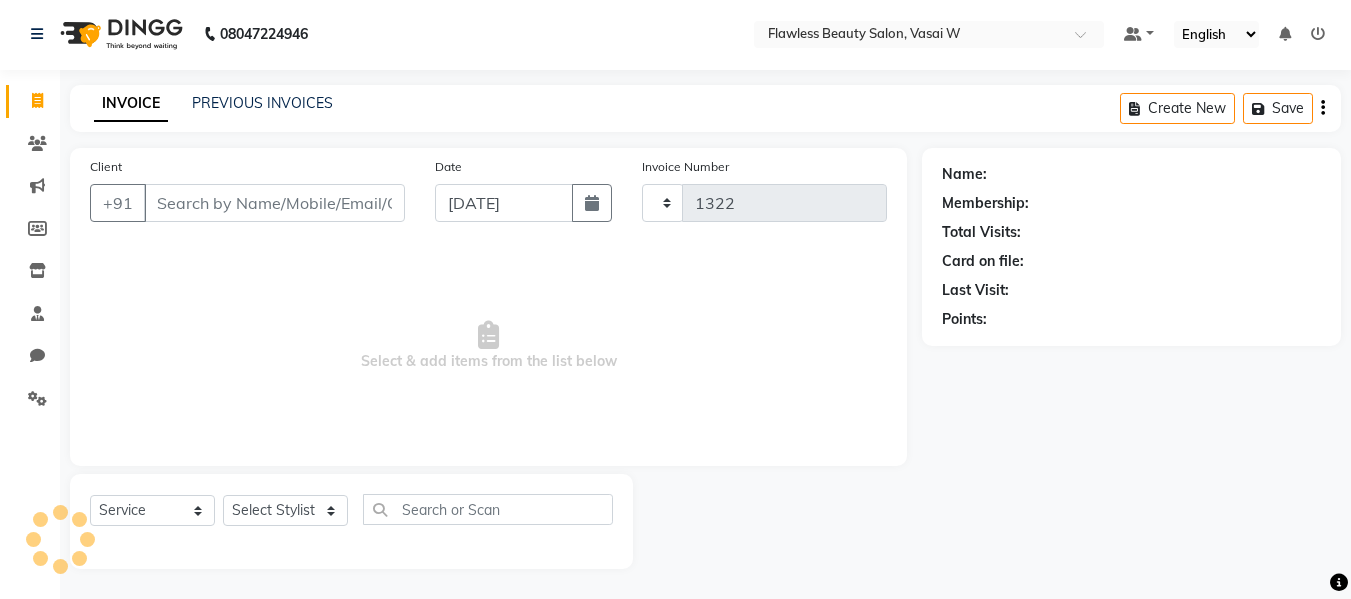 select on "8090" 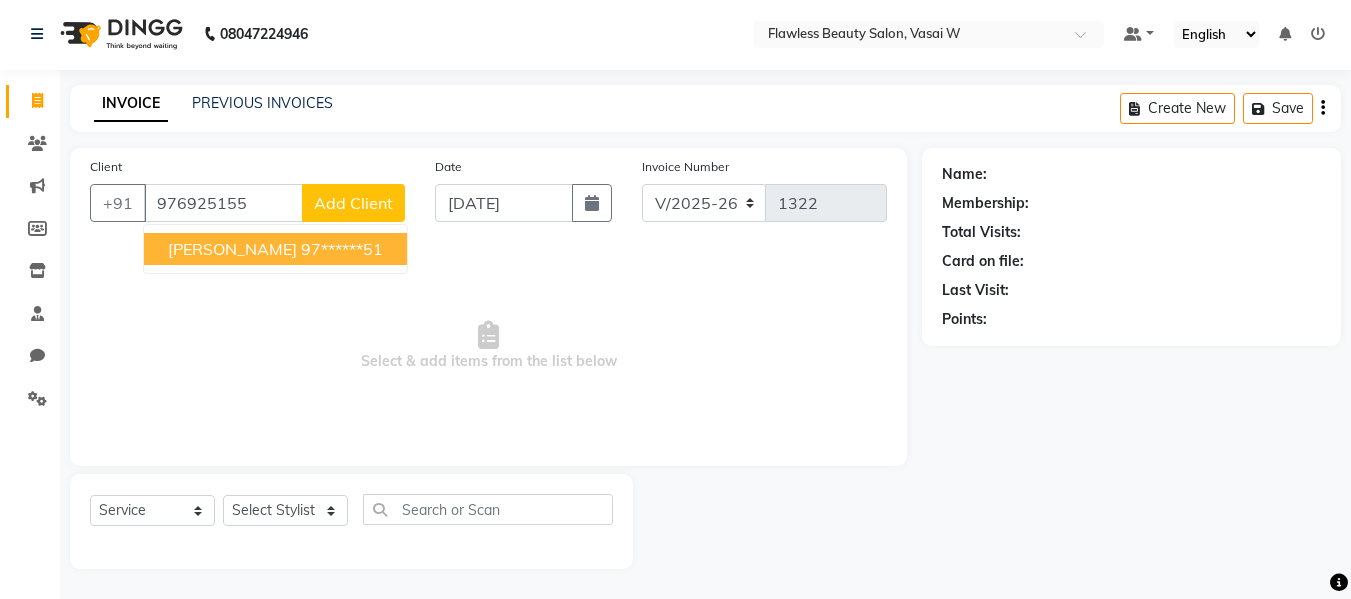 click on "97******51" at bounding box center (342, 249) 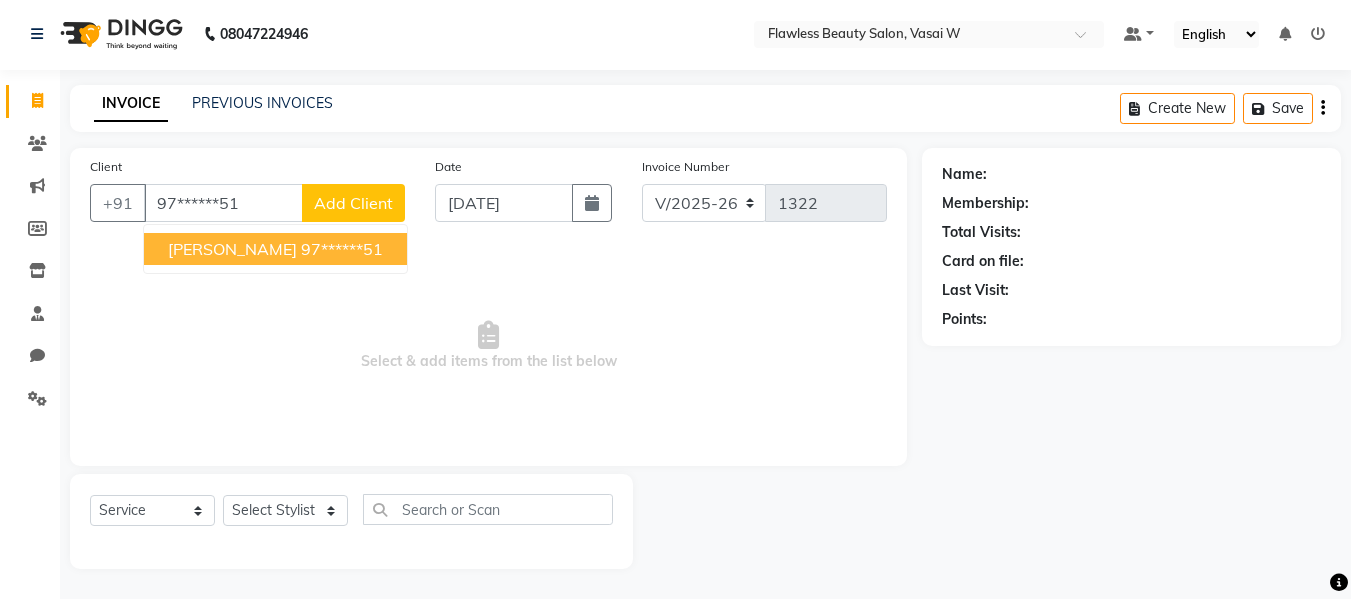 type on "97******51" 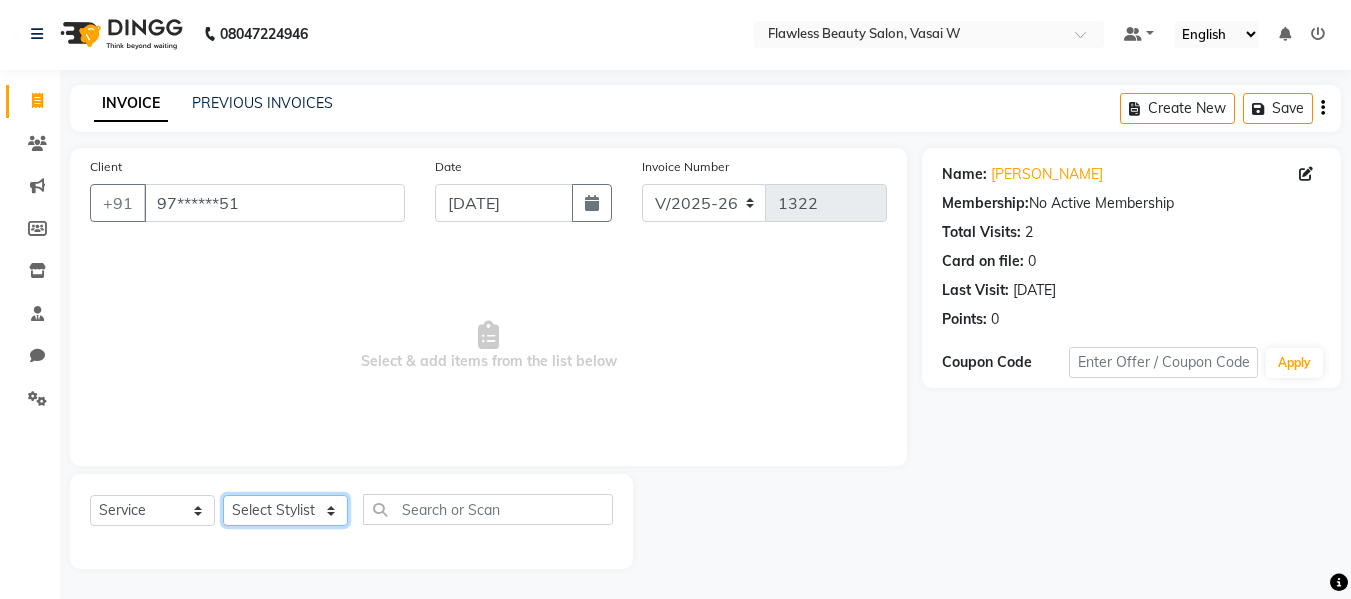 click on "Select Stylist Afsana [PERSON_NAME]  [PERSON_NAME] Maam Nisha  Pari [PERSON_NAME] [PERSON_NAME]" 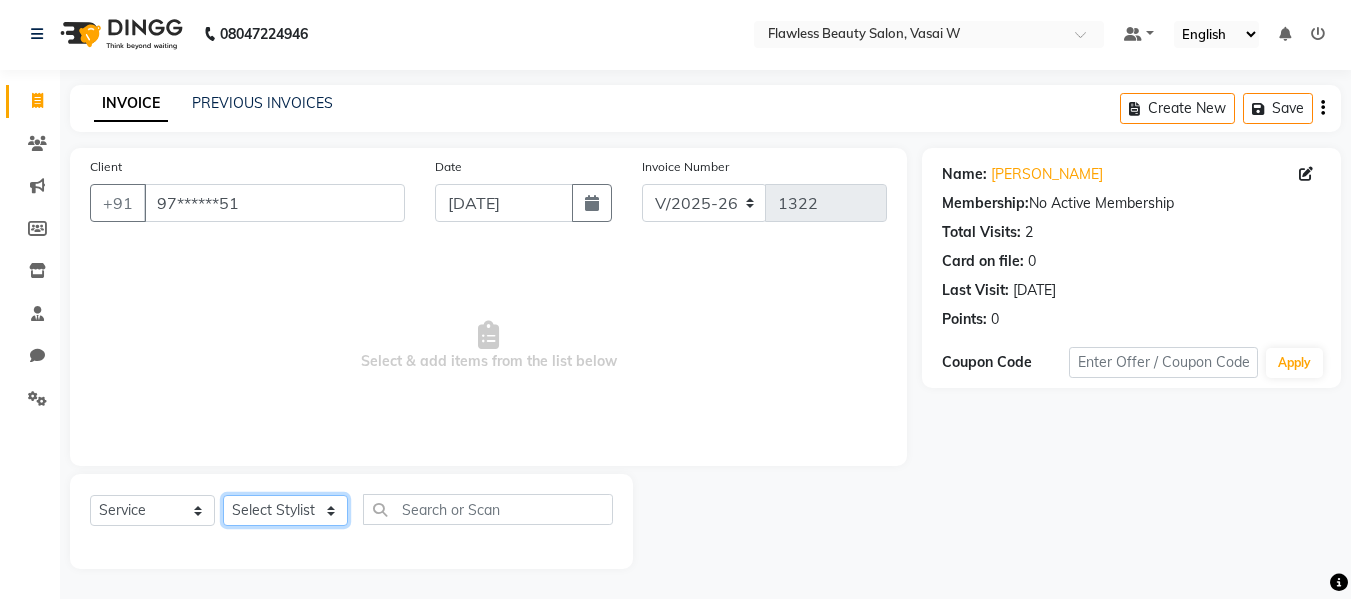 select on "76408" 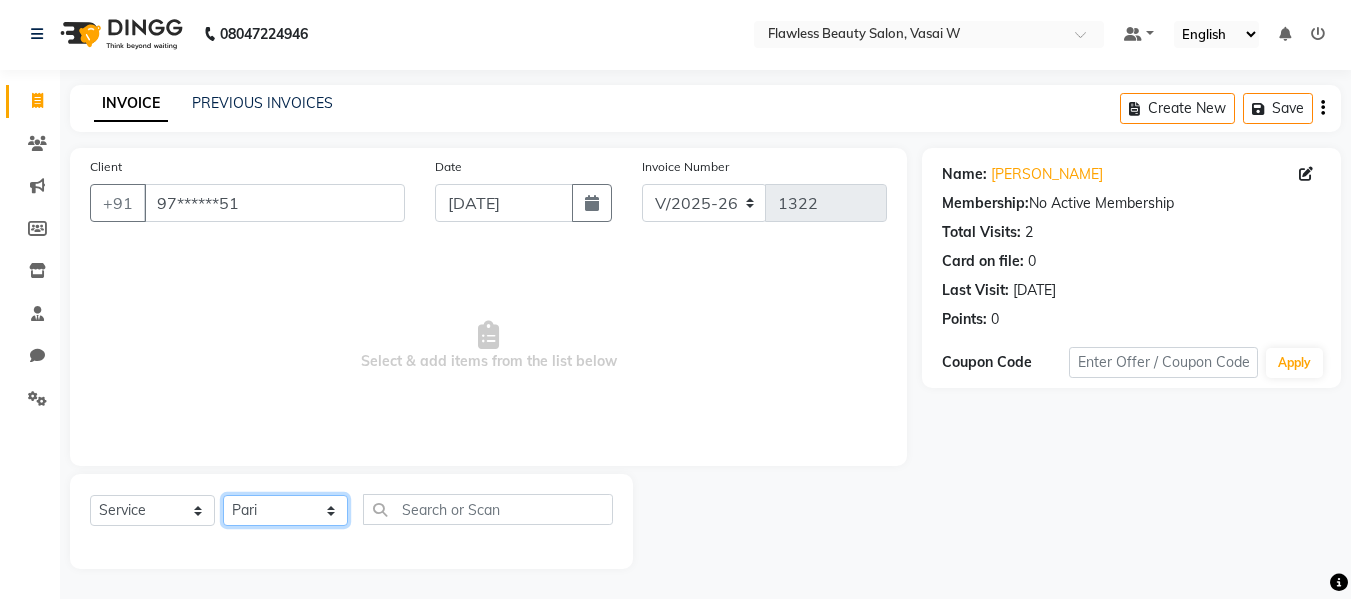 click on "Select Stylist Afsana [PERSON_NAME]  [PERSON_NAME] Maam Nisha  Pari [PERSON_NAME] [PERSON_NAME]" 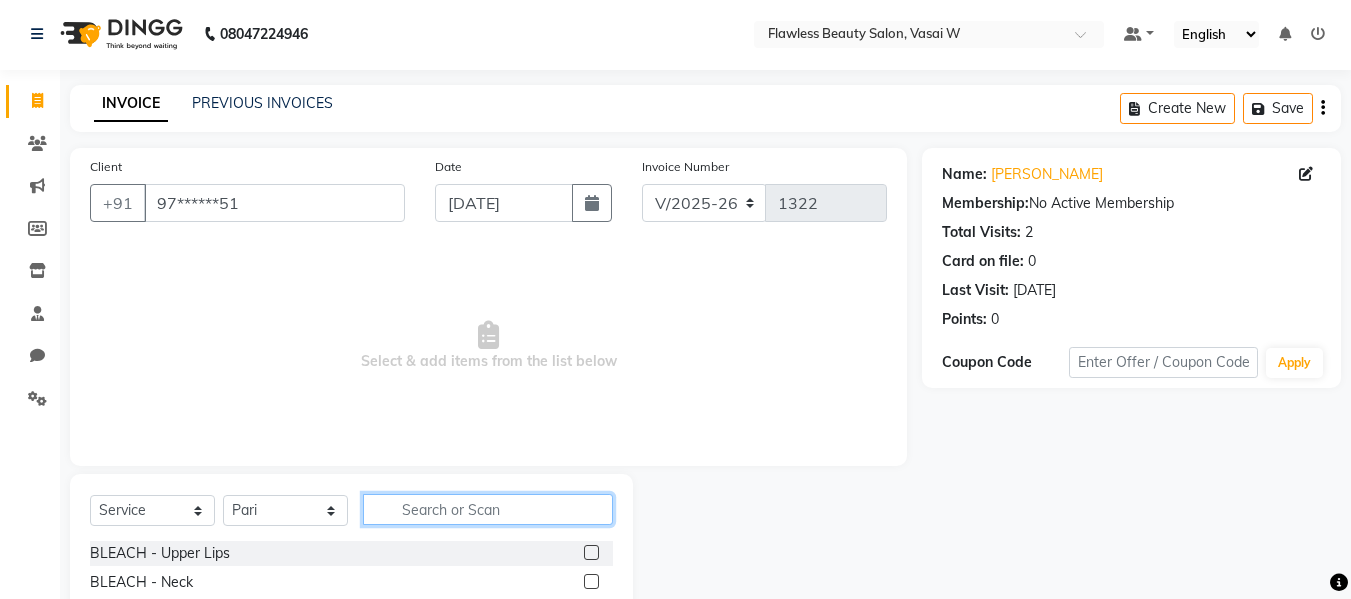 click 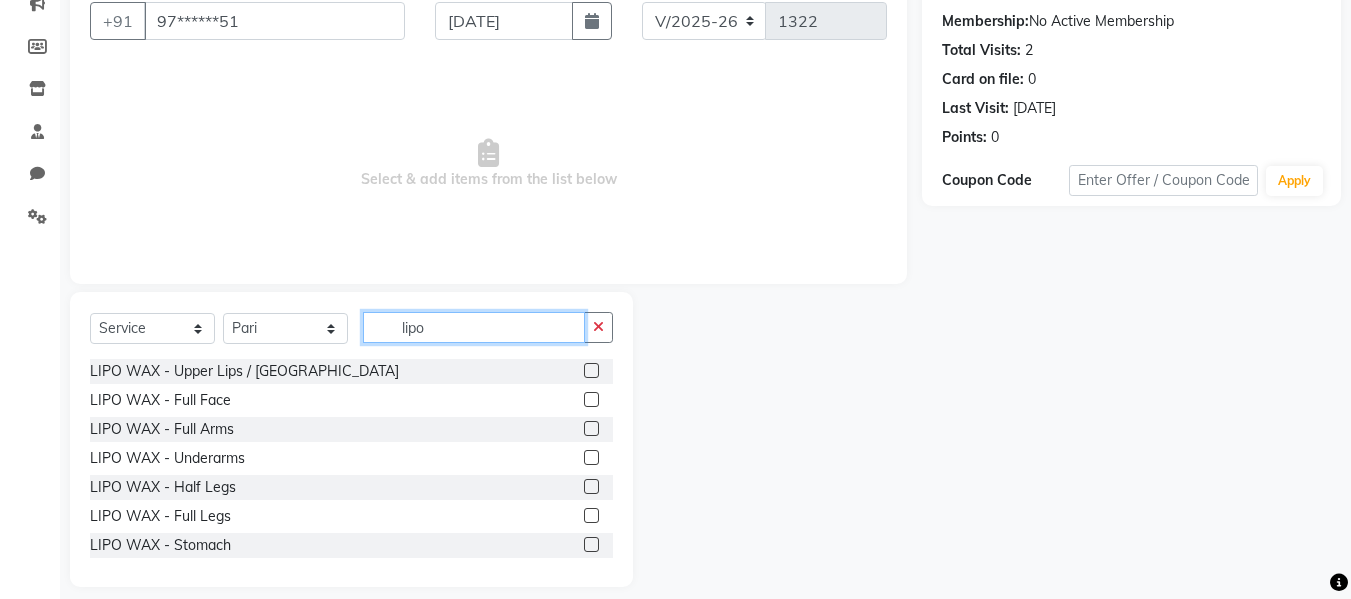 scroll, scrollTop: 202, scrollLeft: 0, axis: vertical 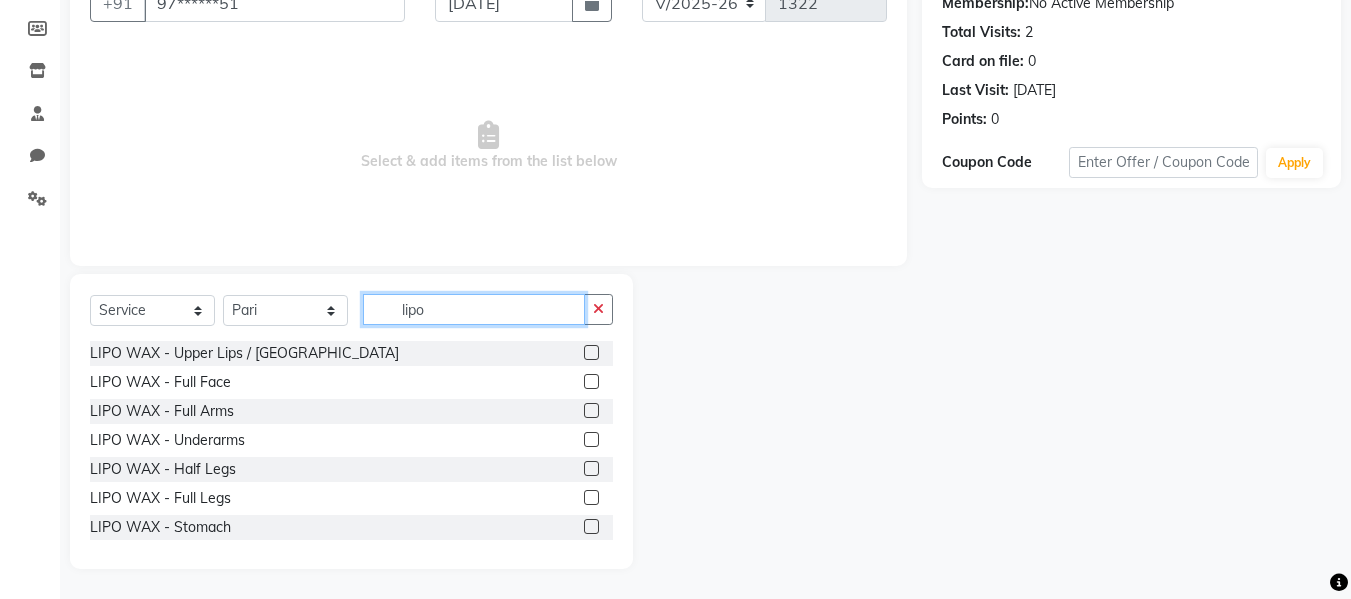 type on "lipo" 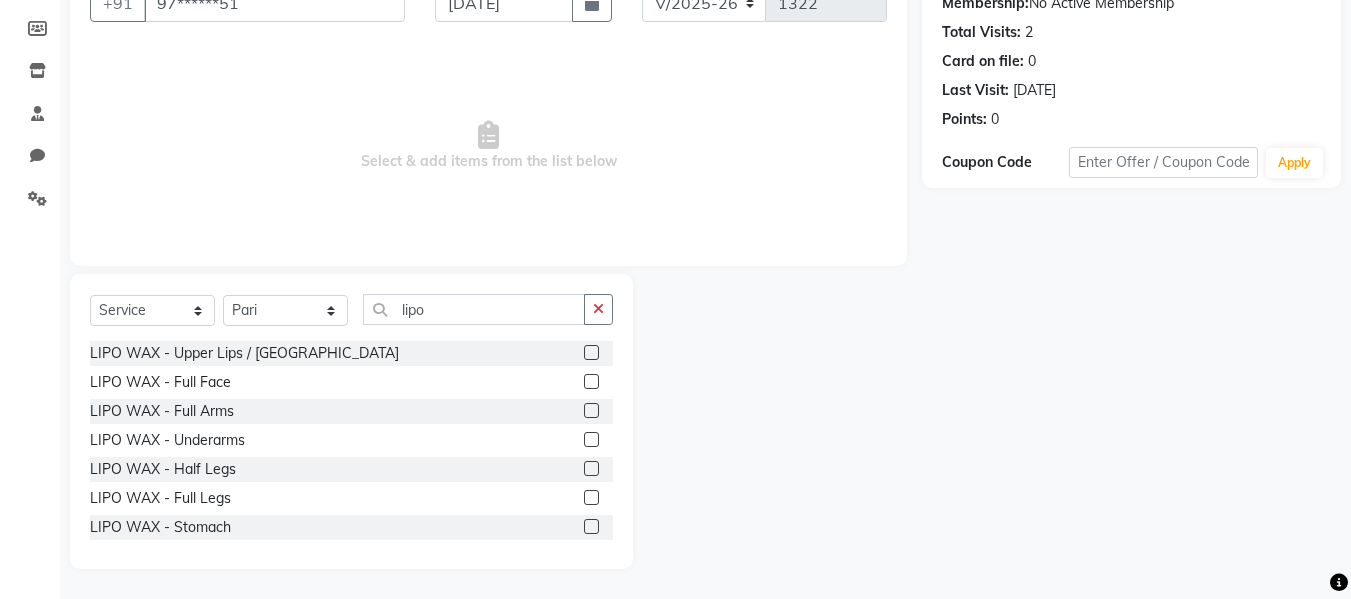 click 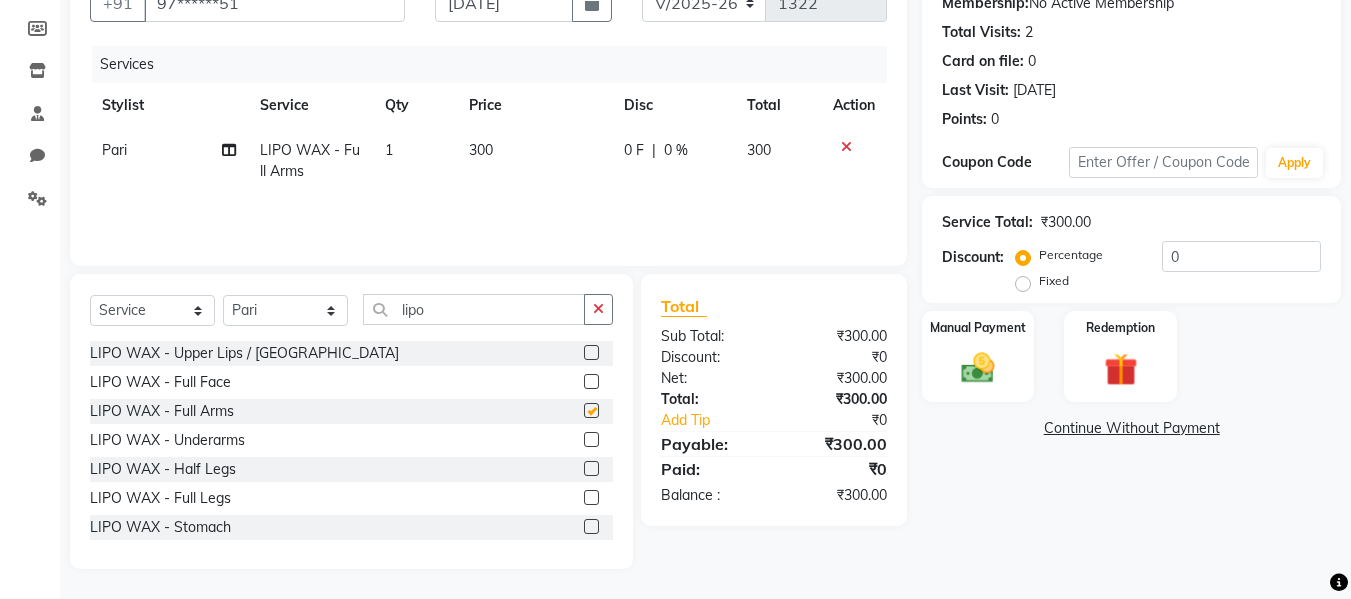 checkbox on "false" 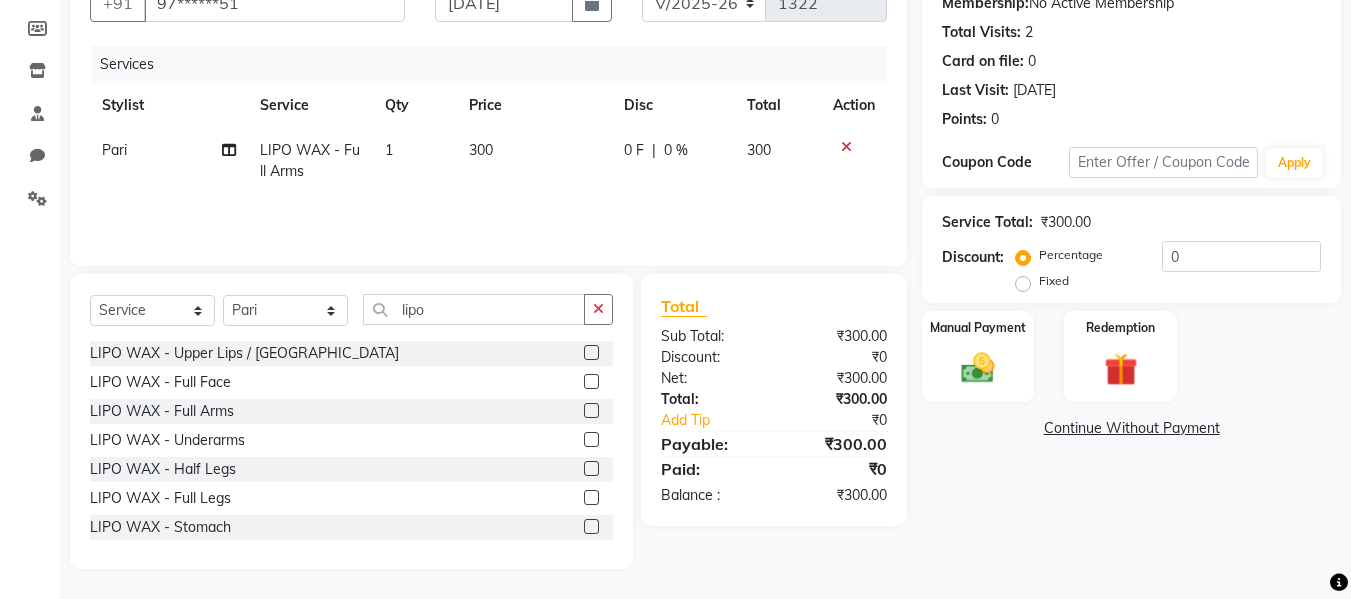 click 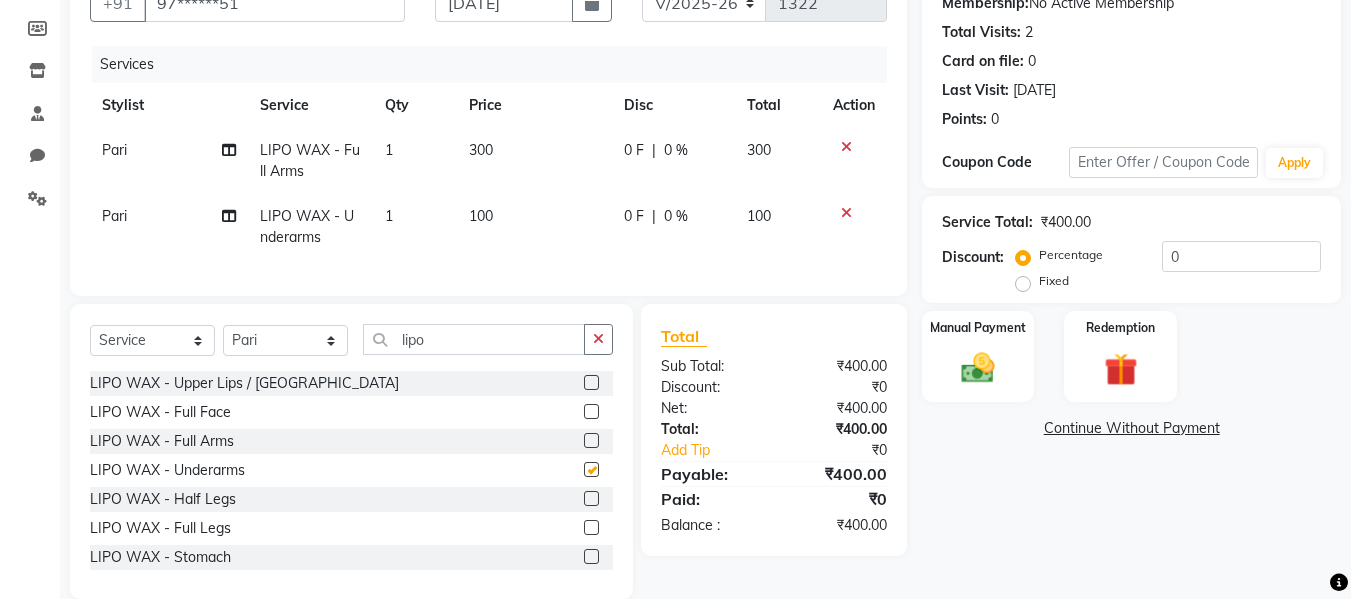 checkbox on "false" 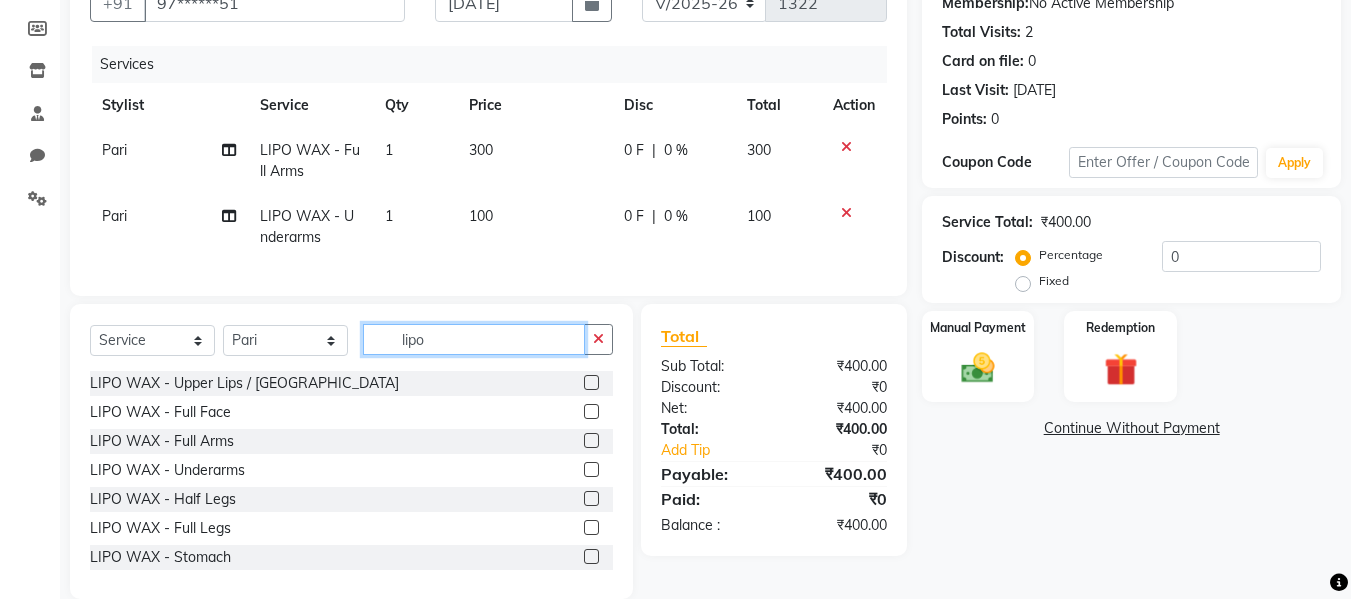 click on "lipo" 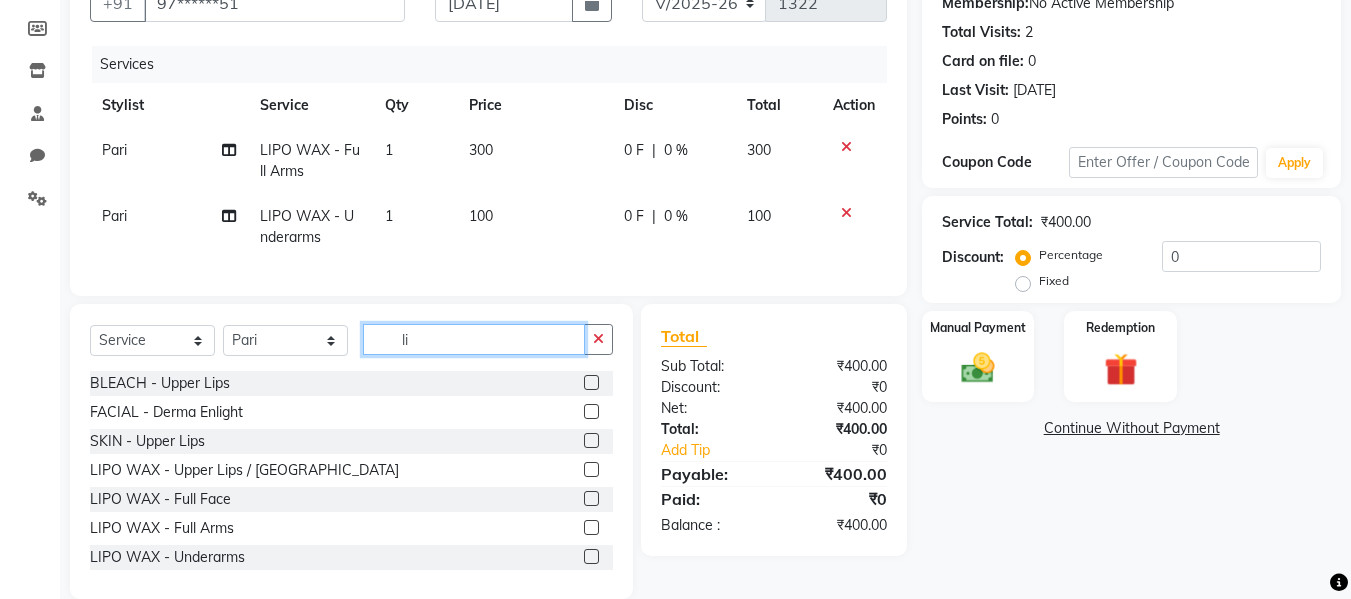 type on "l" 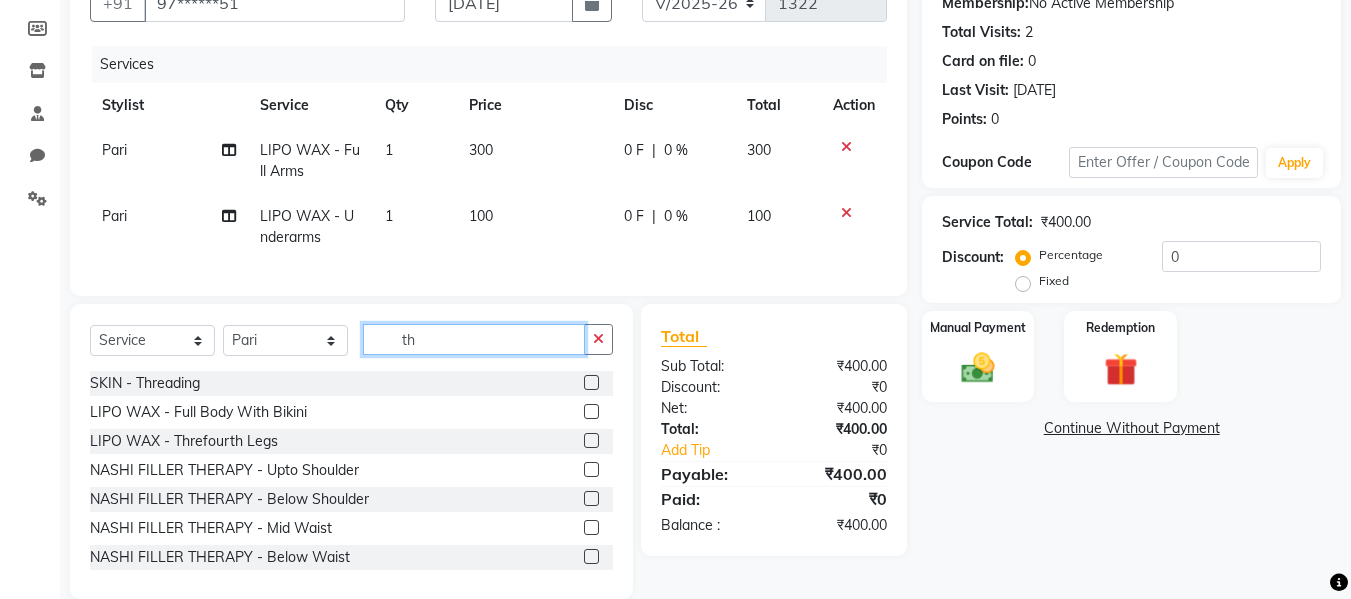 type on "th" 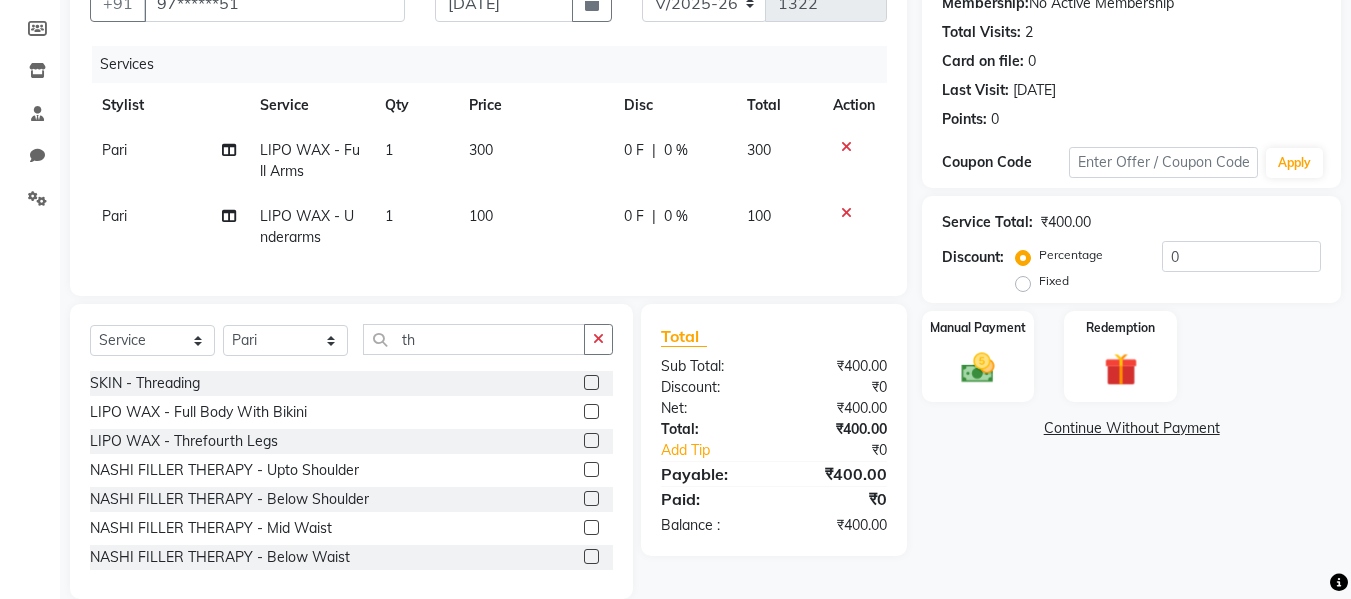 click 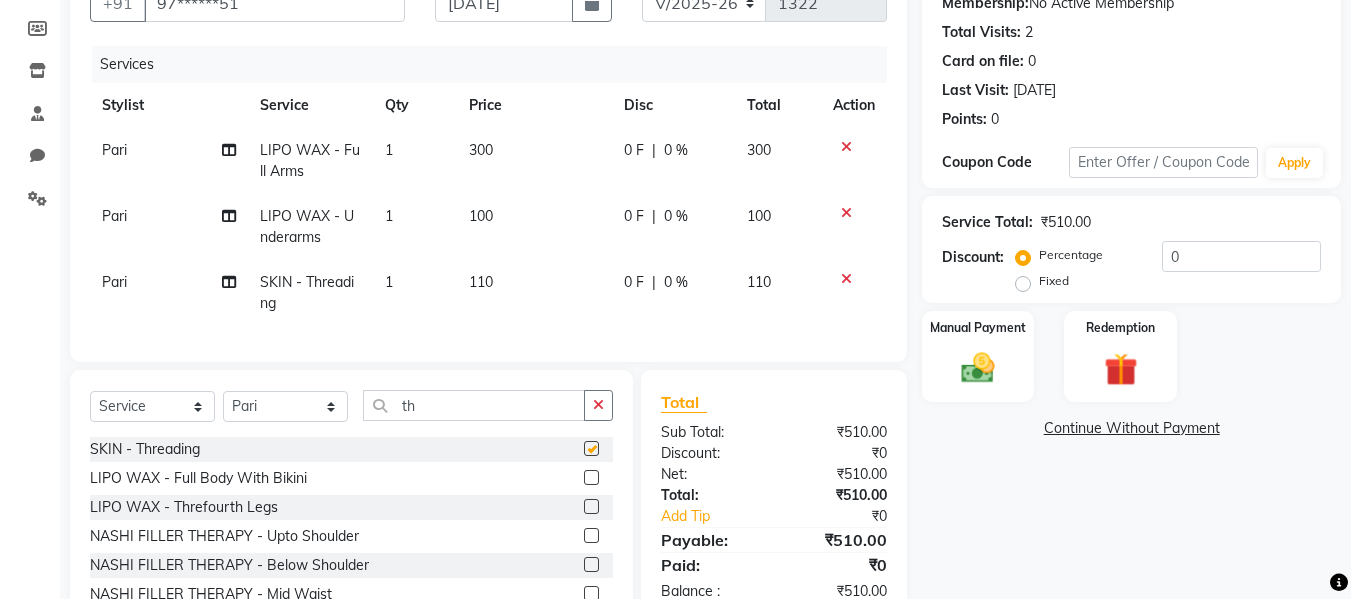 checkbox on "false" 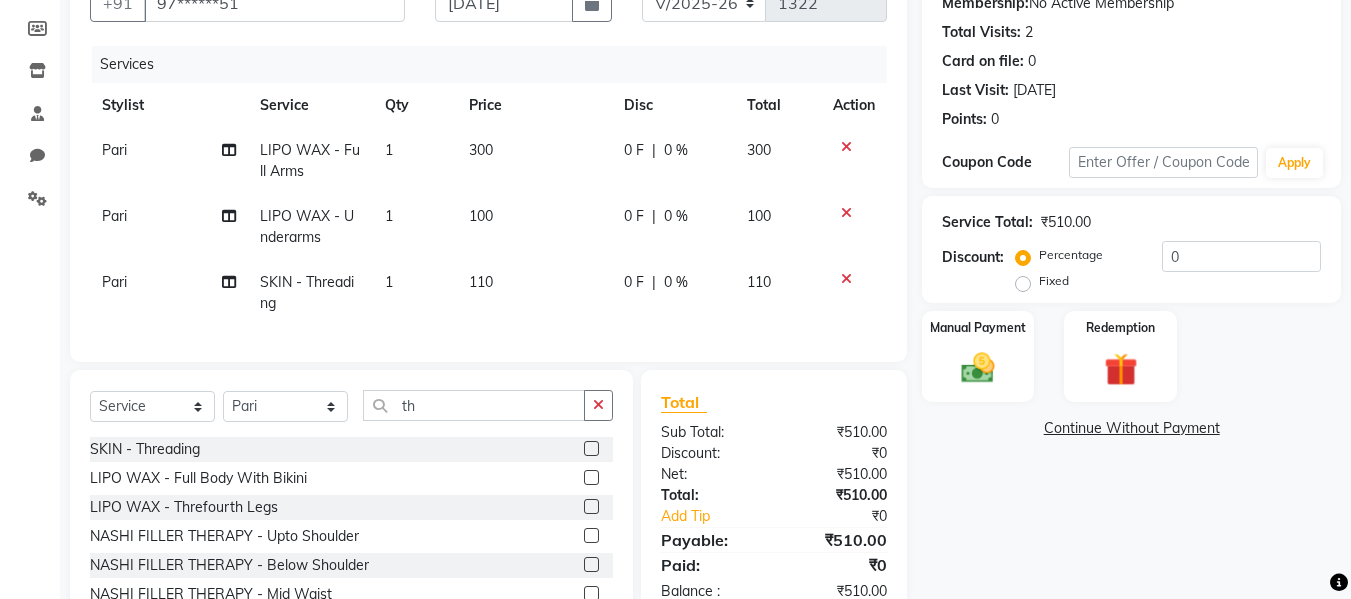 click on "110" 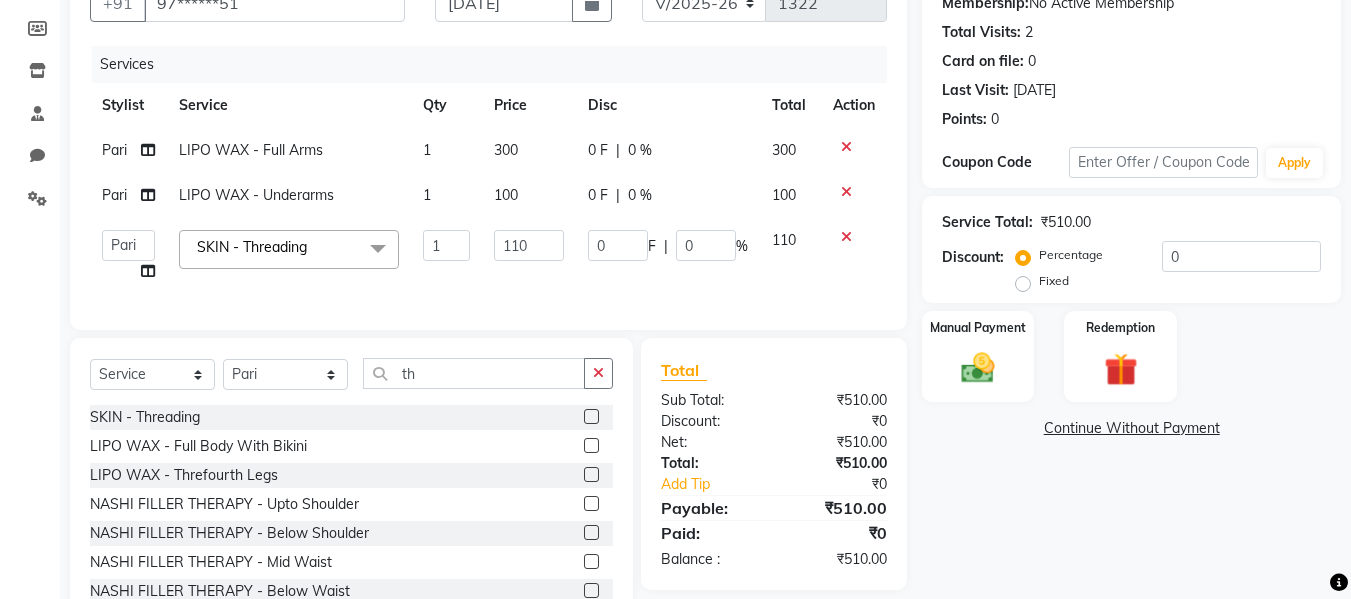 click on "110" 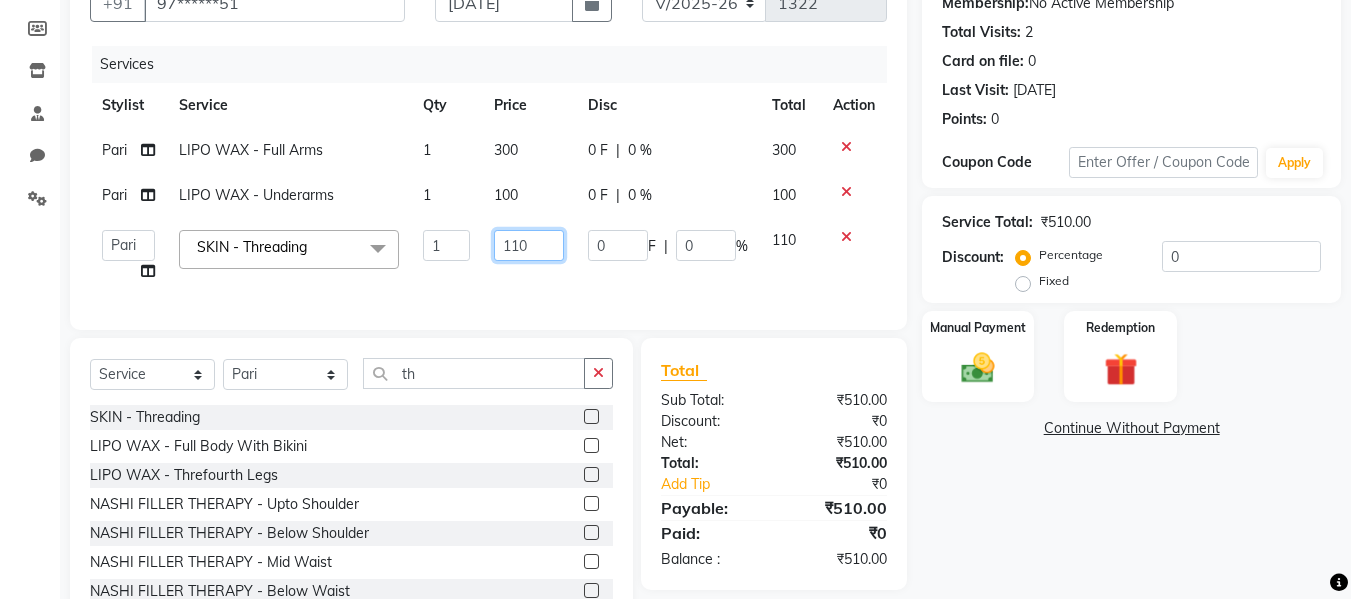 click on "110" 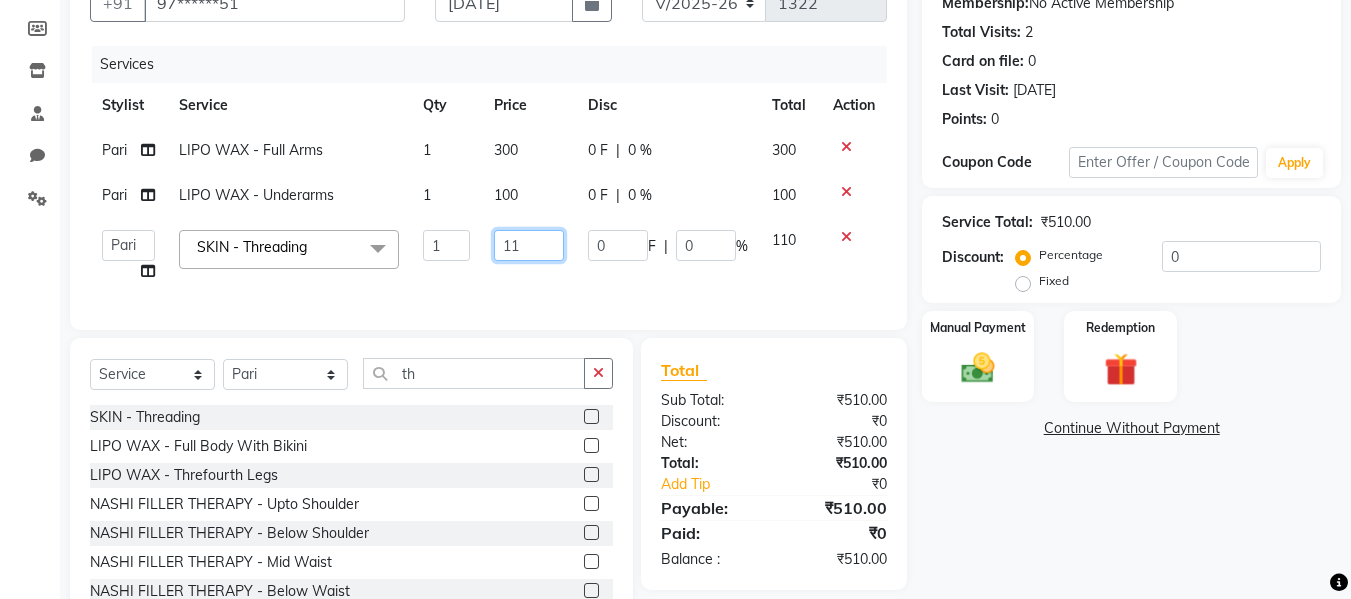 type on "1" 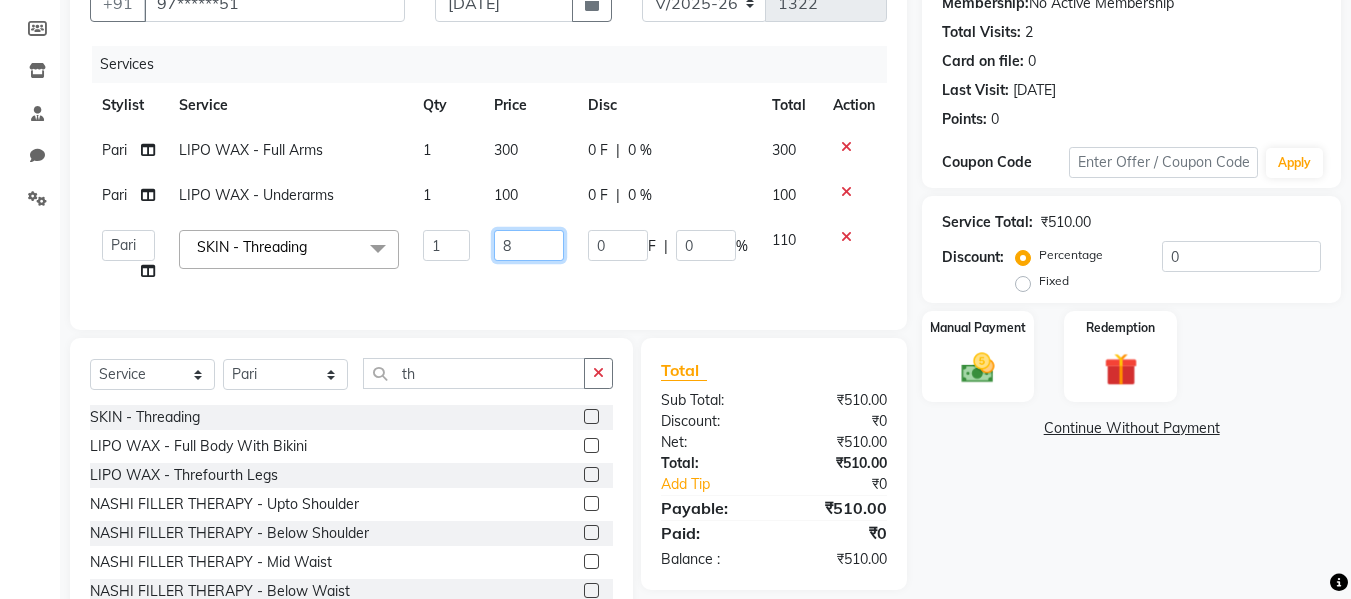 type on "80" 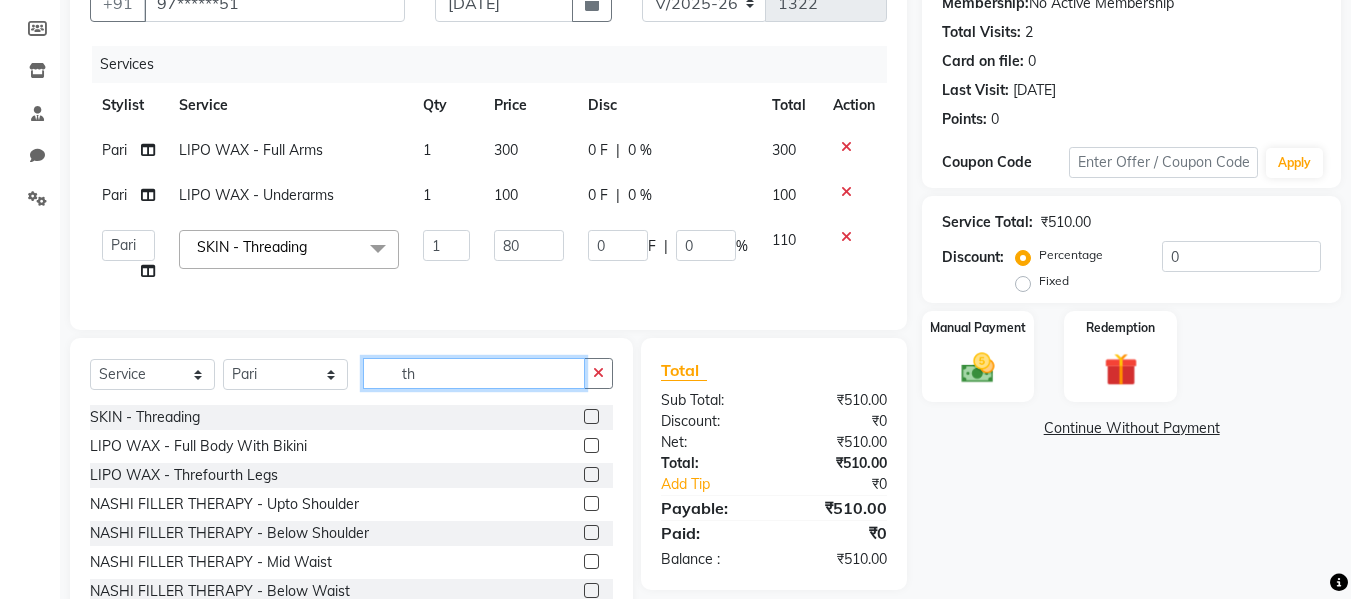 click on "Client +91 97******51 Date [DATE] Invoice Number V/2025 V/[PHONE_NUMBER] Services Stylist Service Qty Price Disc Total Action Pari LIPO WAX - Full Arms 1 300 0 F | 0 % 300 Pari LIPO WAX - Underarms 1 100 0 F | 0 % 100  Afsana   [PERSON_NAME]    [PERSON_NAME] Maam   Nisha    Pari   [PERSON_NAME]   [PERSON_NAME]  SKIN - Threading  x BLEACH - Upper Lips BLEACH - Neck BLEACH - Full Face BLEACH - Feet BLEACH - Underarms BLEACH - Full Hands BLEACH - Half Legs BLEACH - Half Front / Back BLEACH - Full Body last balance D-TAN - Neck D-TAN - Full Face D-TAN - Full Hand D-TAN - Full Body D-TAN -Feet D-TAN - Front/Back MANICURE - Regular MANICURE - [PERSON_NAME] - Signature PEDICURE - Regular PEDICURE - [PERSON_NAME] - Signature PEDICURE - Heel Peel Treatment PEDICURE - Ice Cream Pedicure PEDICURE - Foot Peel COMBO - Ice Cream Pedicure & Ice Cream Manicure MASSAGE - Head MASSAGE - Hands MASSAGE - Legs MASSAGE - Back MASSAGE - Body MASSAGE - Body Spa MASSAGE - Hair Fall Oil Treatment [MEDICAL_DATA] Treatment CLEANUP - Hydra Cleanup tong" 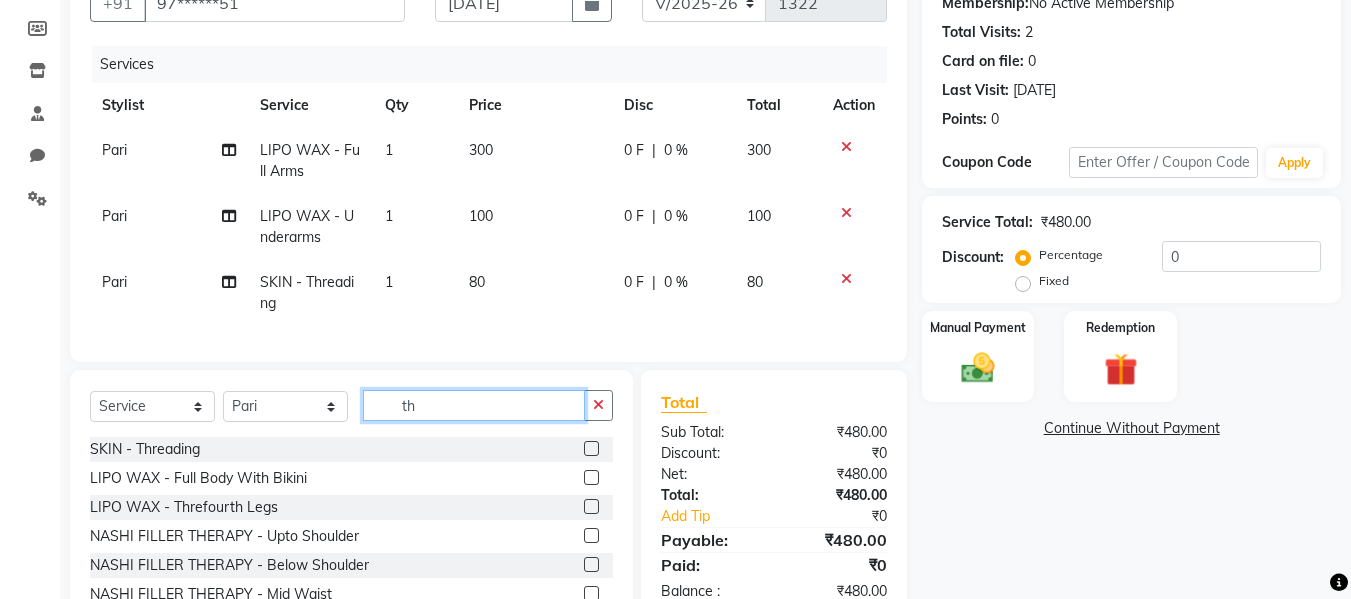 type on "t" 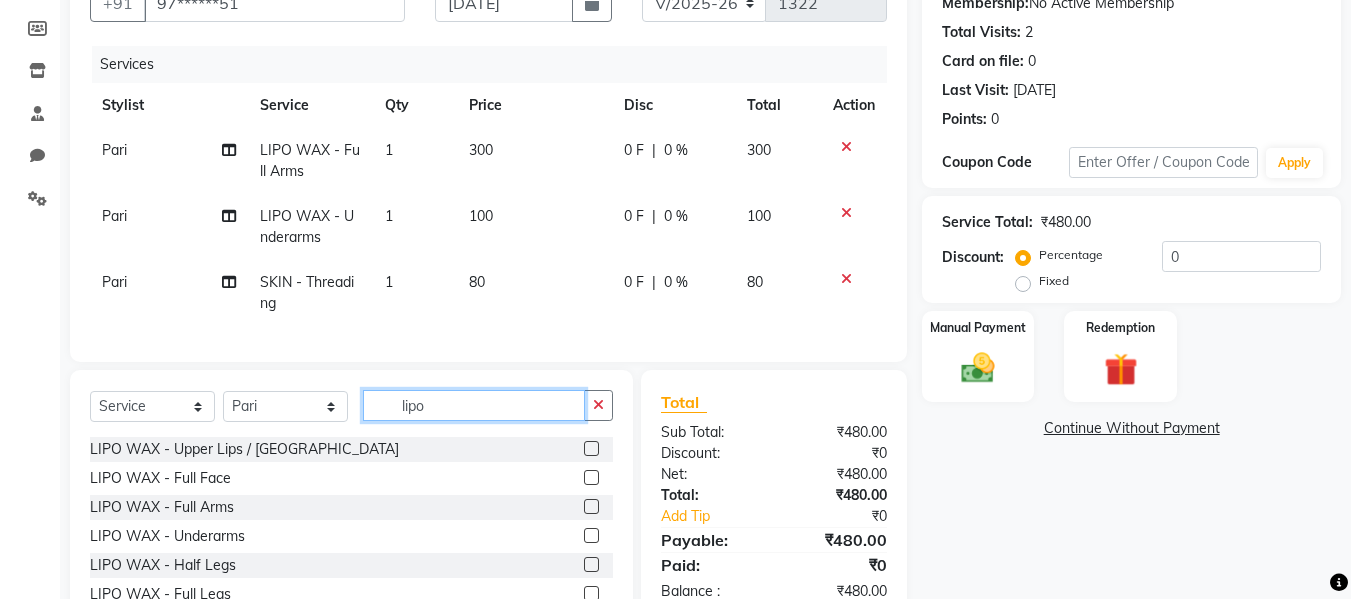 type on "lipo" 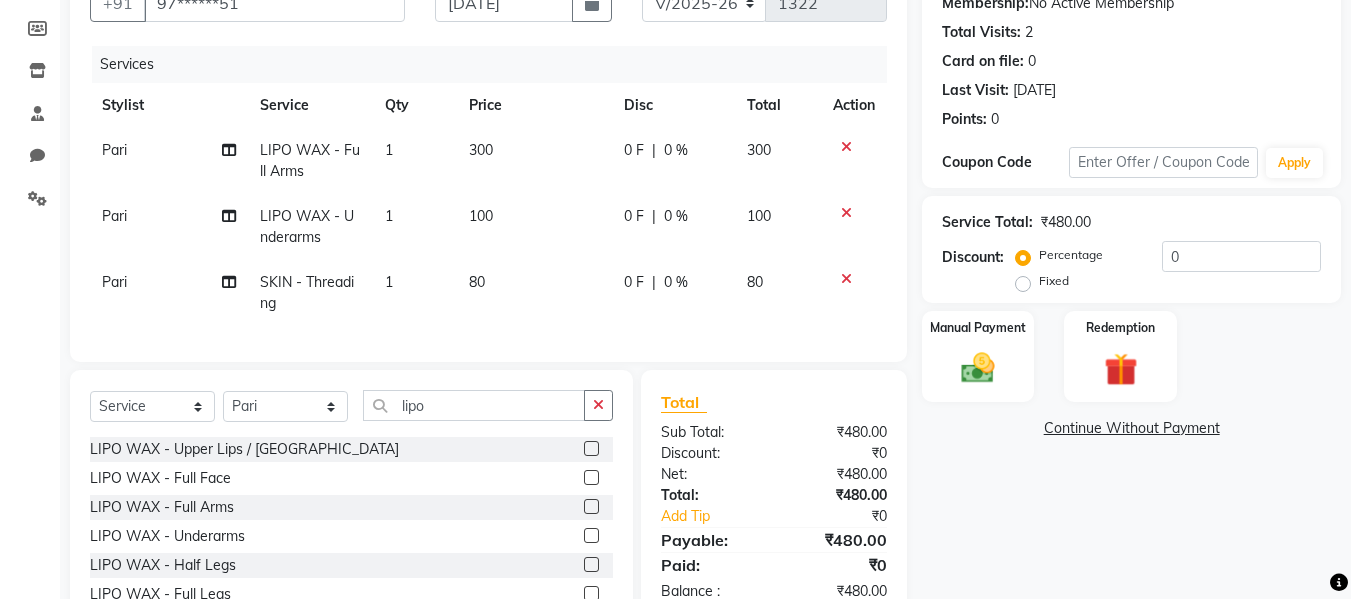 click 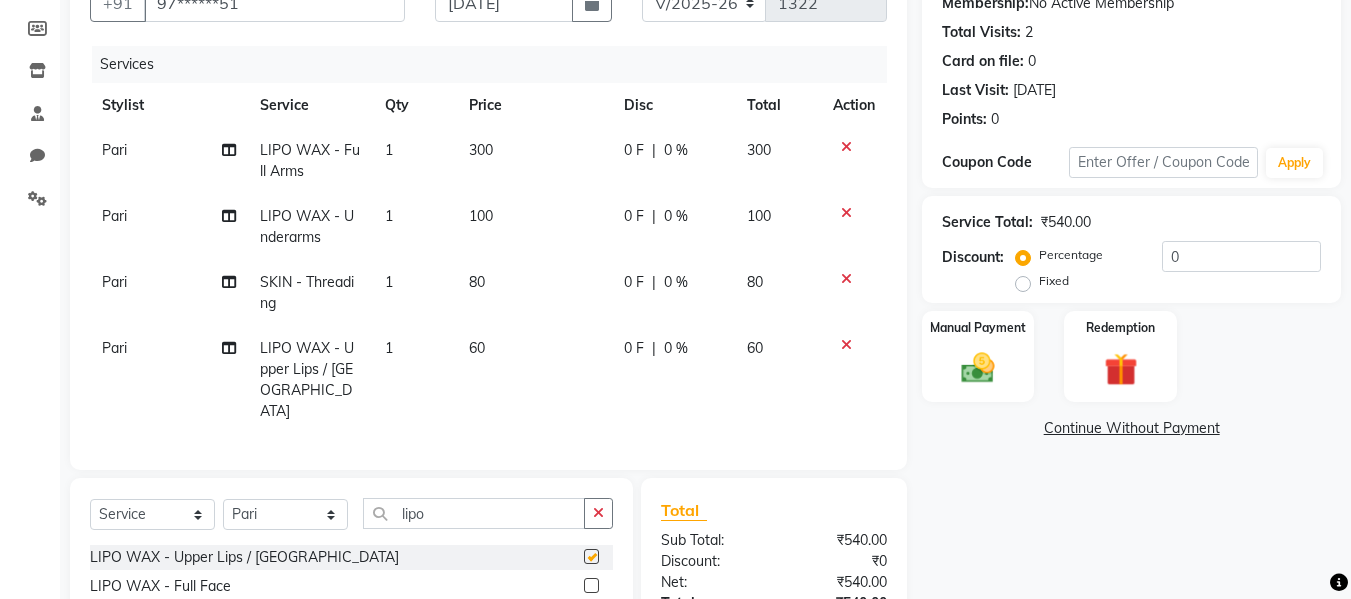 checkbox on "false" 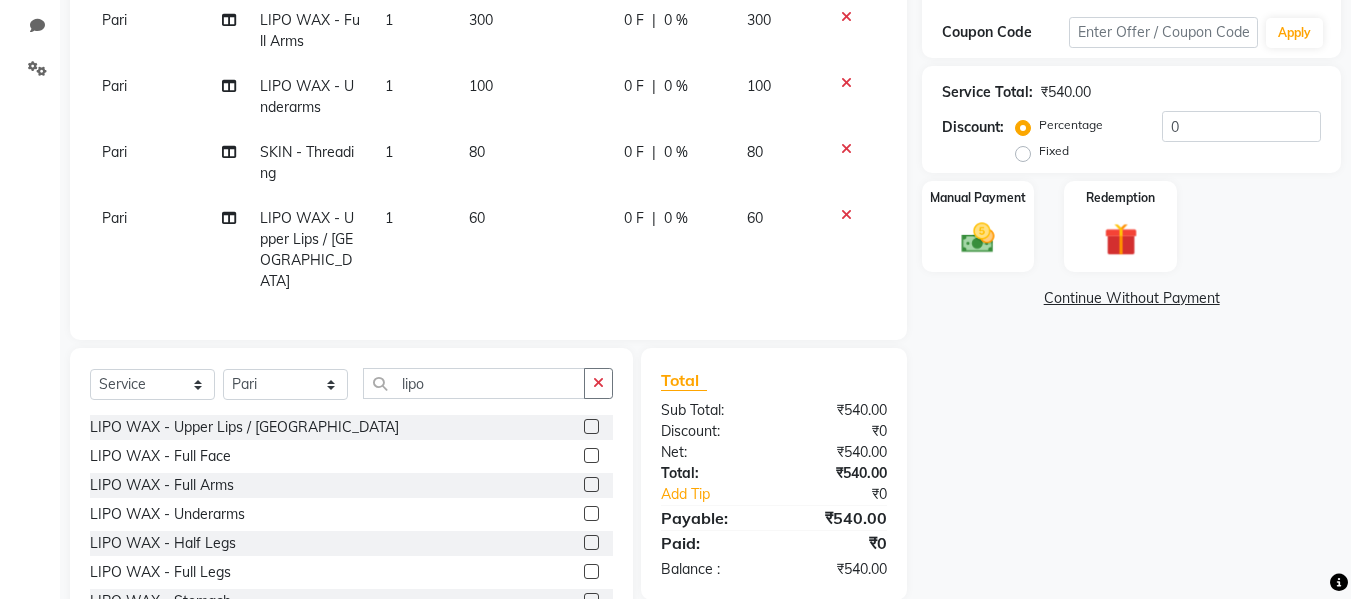 scroll, scrollTop: 362, scrollLeft: 0, axis: vertical 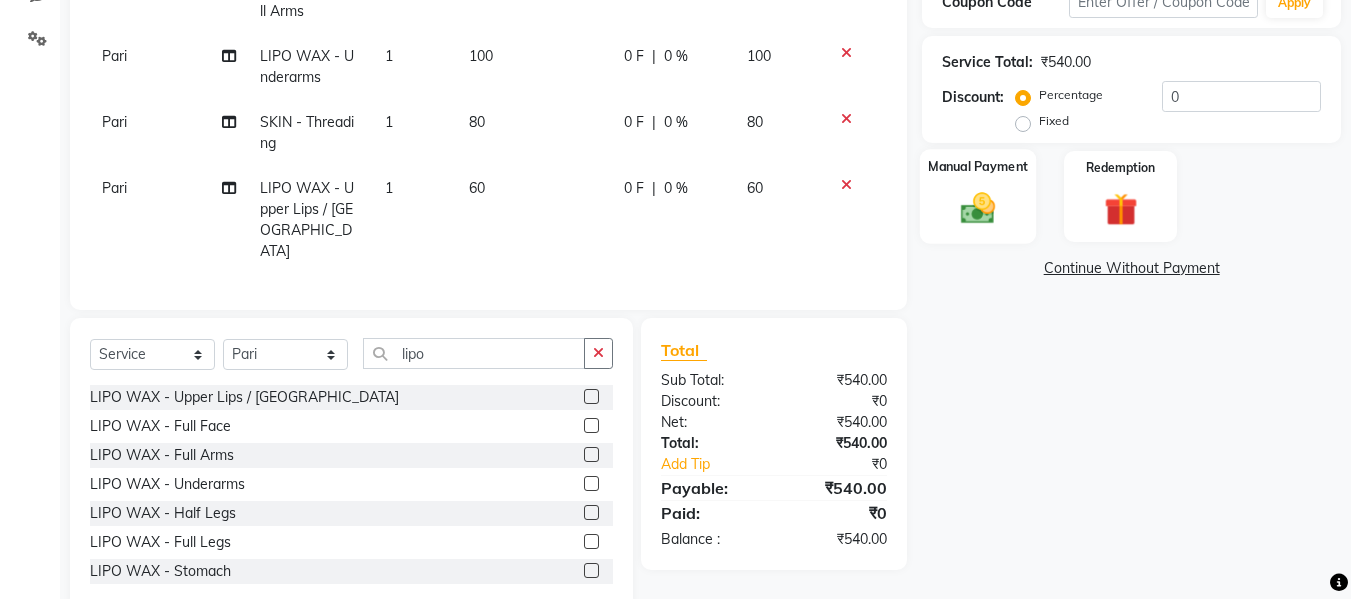 click 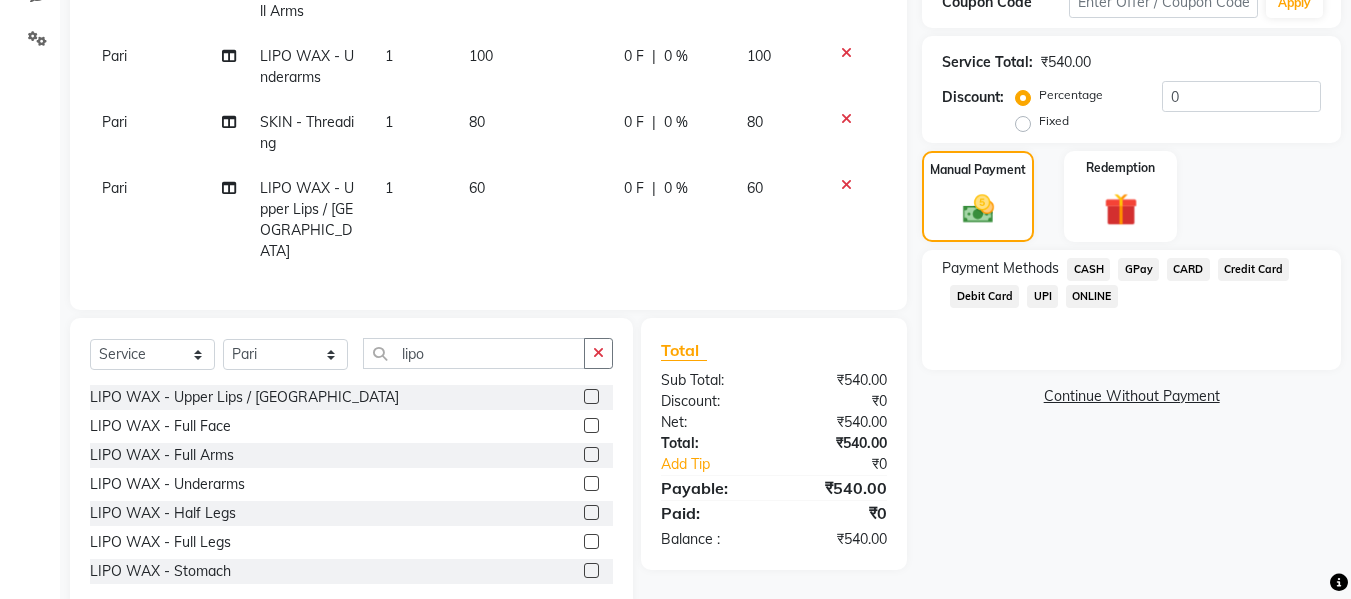 click on "GPay" 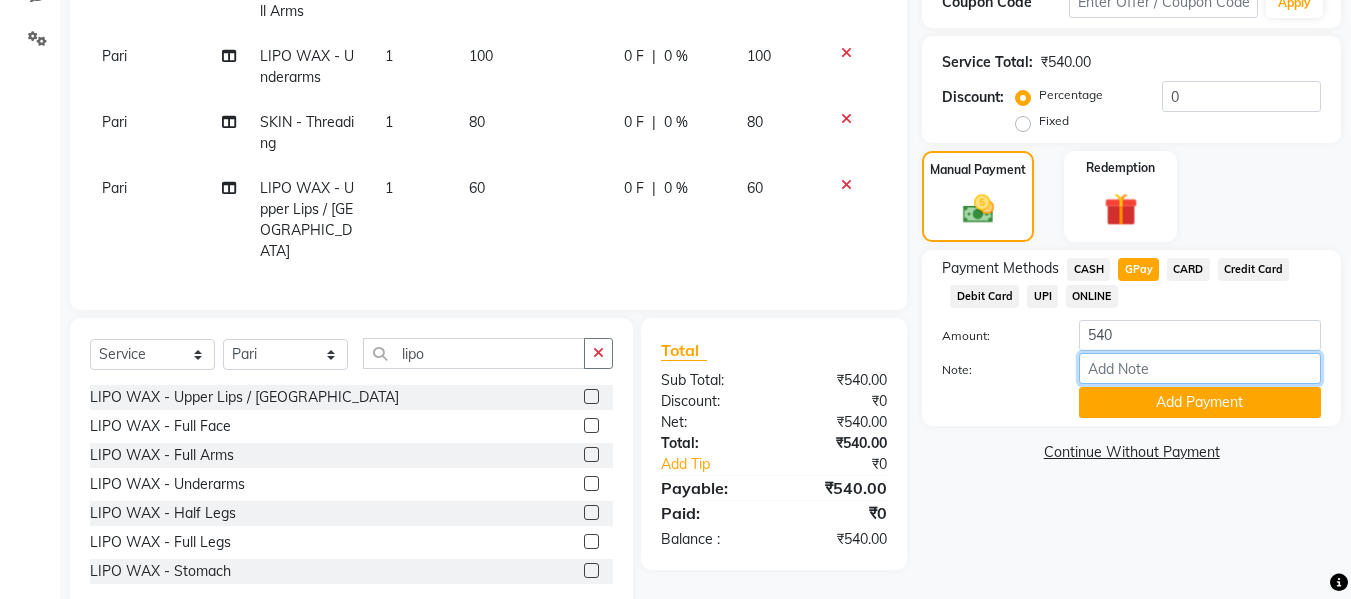 click on "Note:" at bounding box center [1200, 368] 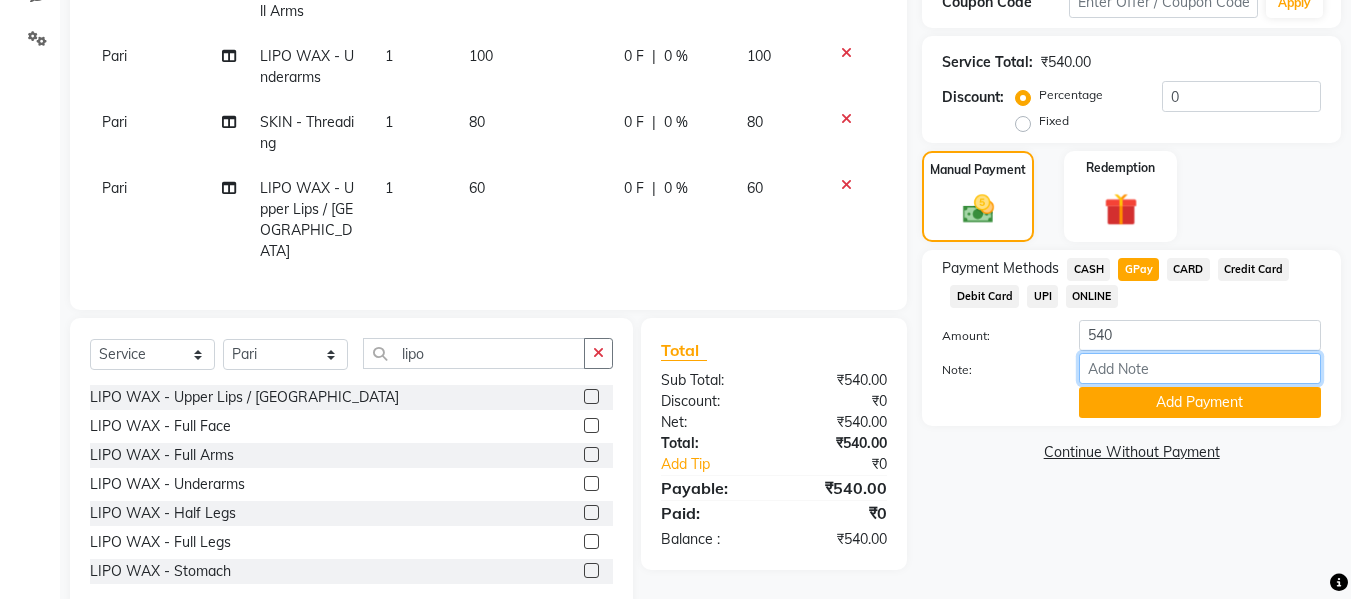 type on "fless" 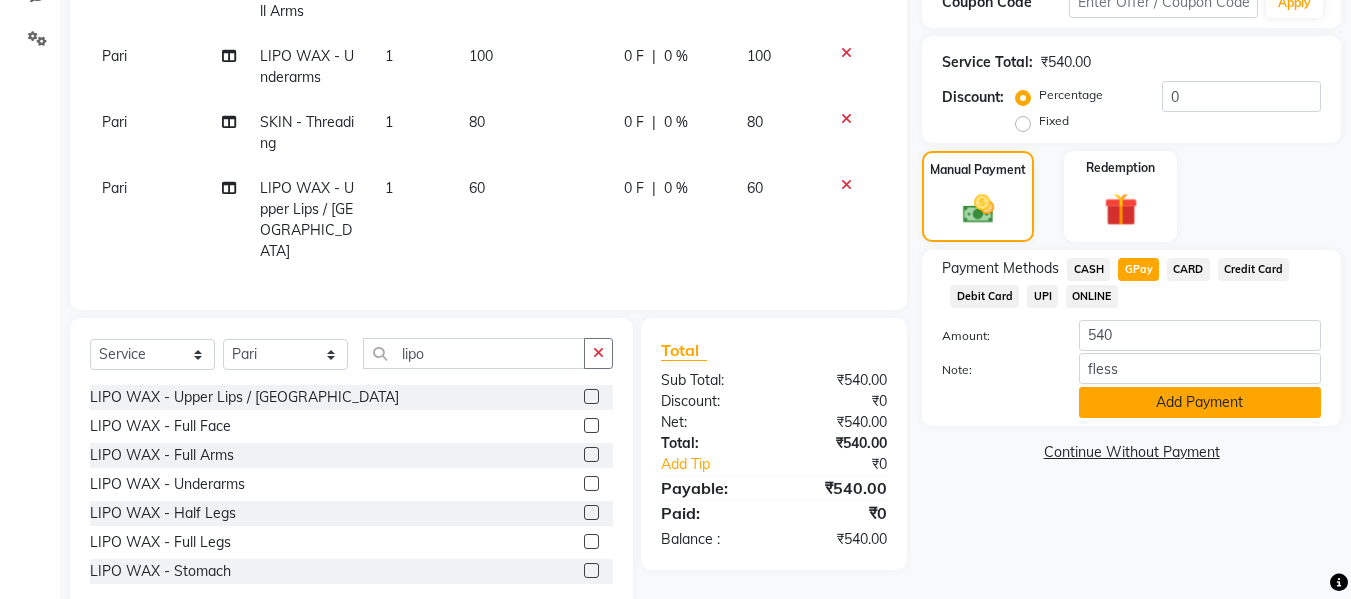 click on "Add Payment" 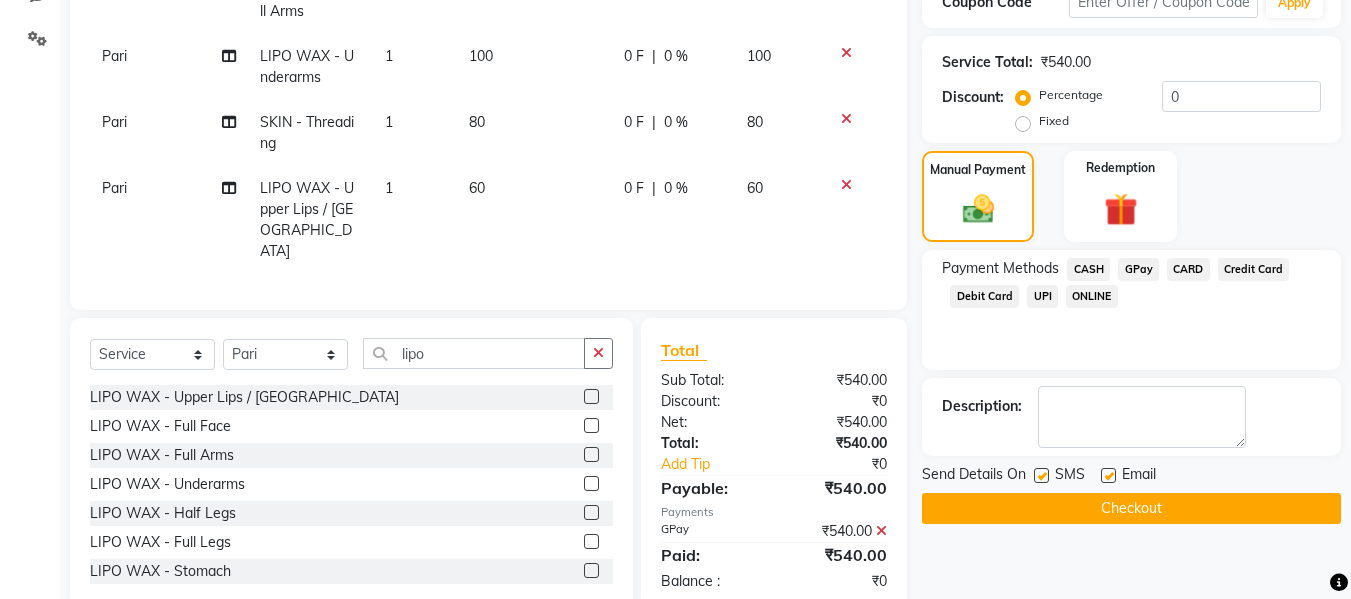 click 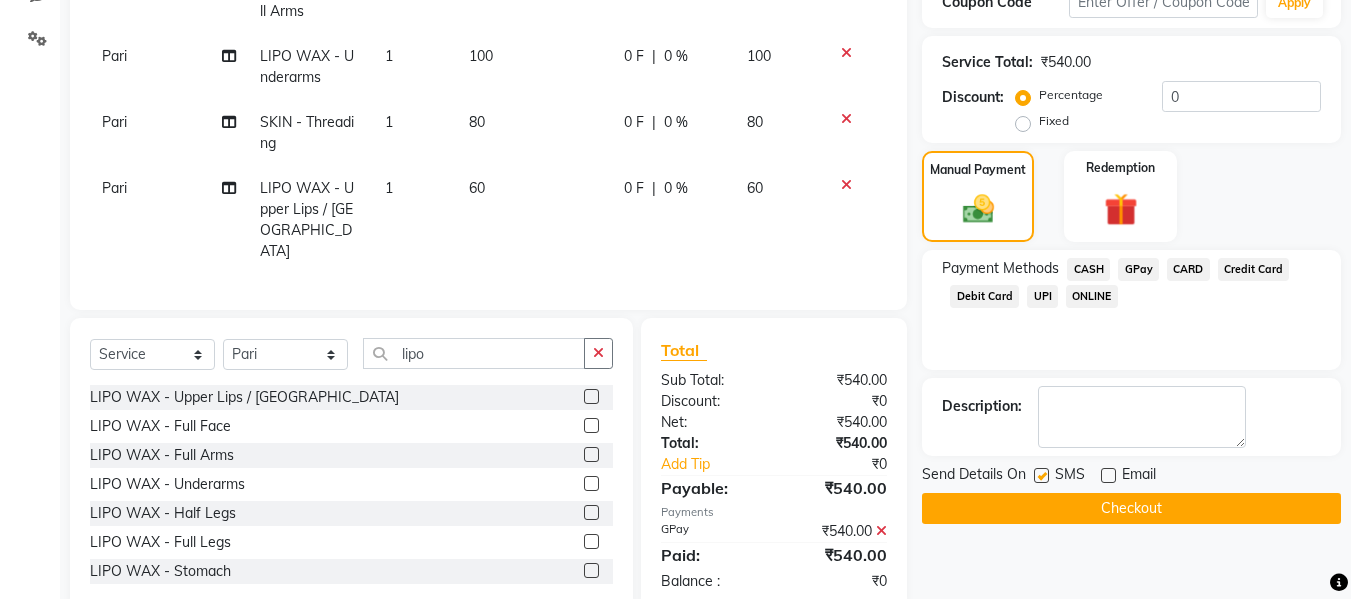 click 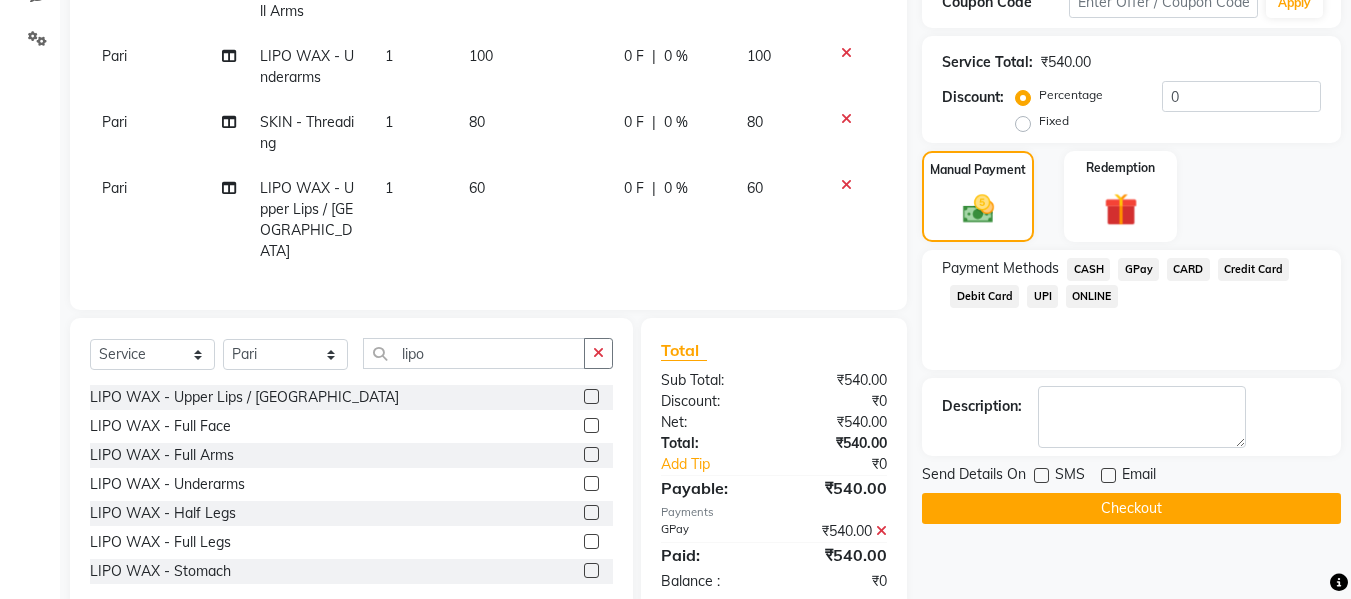 click on "Checkout" 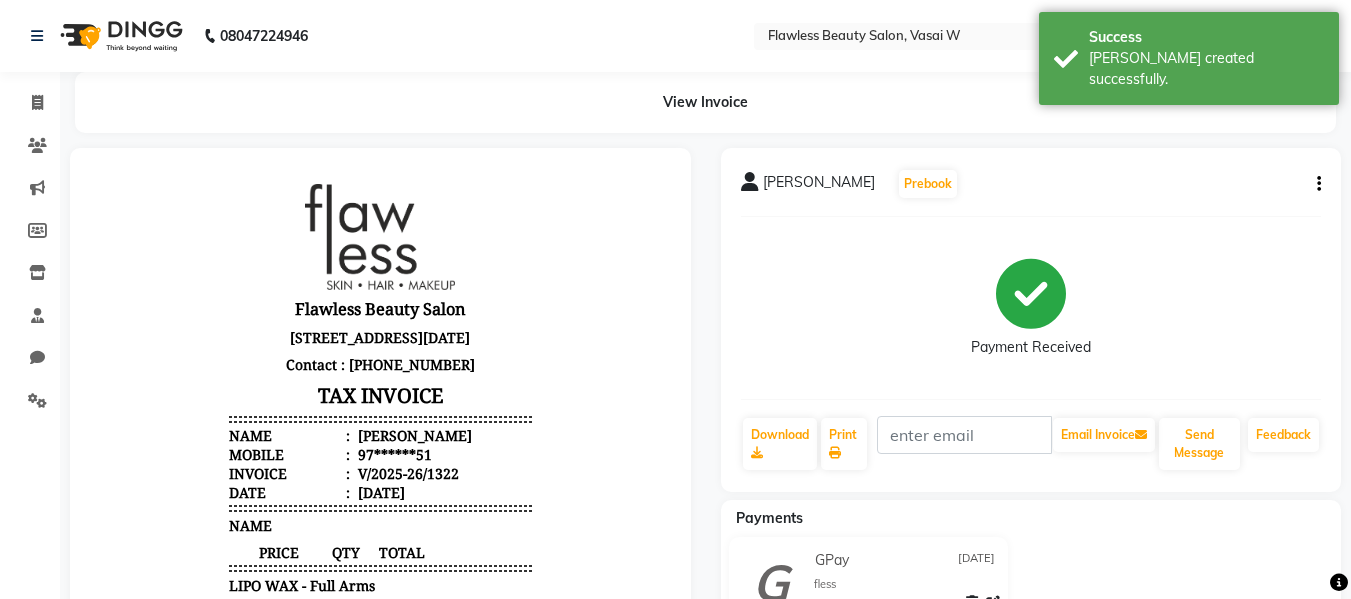 scroll, scrollTop: 0, scrollLeft: 0, axis: both 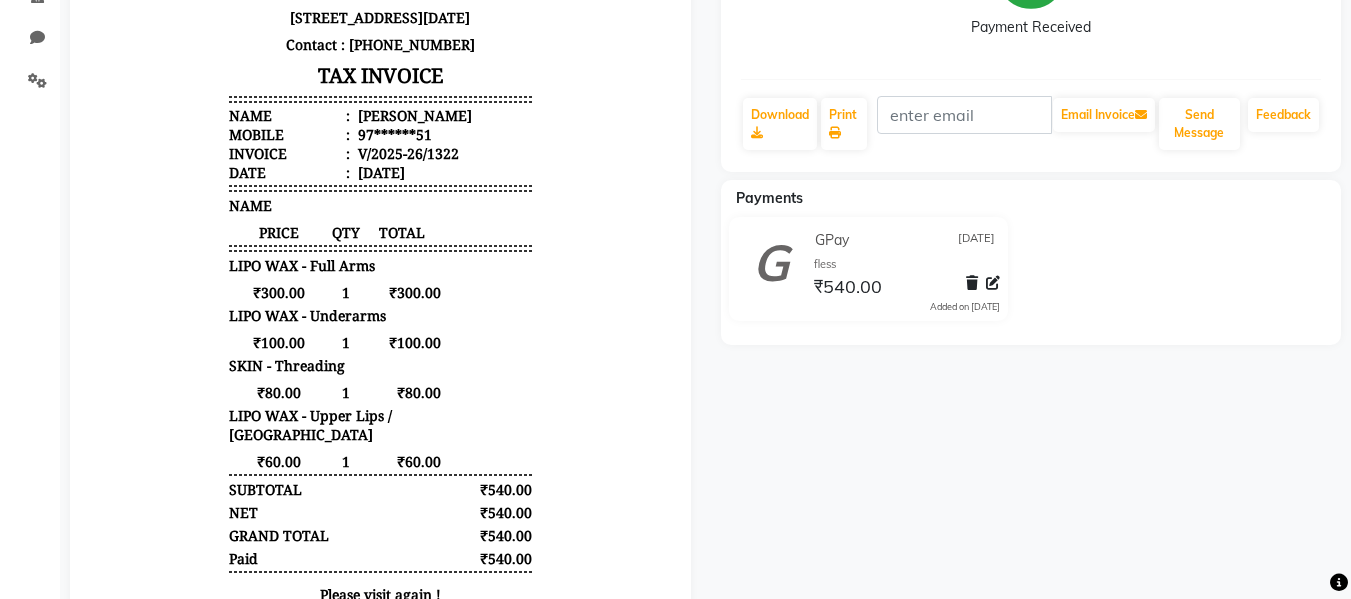 drag, startPoint x: 547, startPoint y: 347, endPoint x: 540, endPoint y: 321, distance: 26.925823 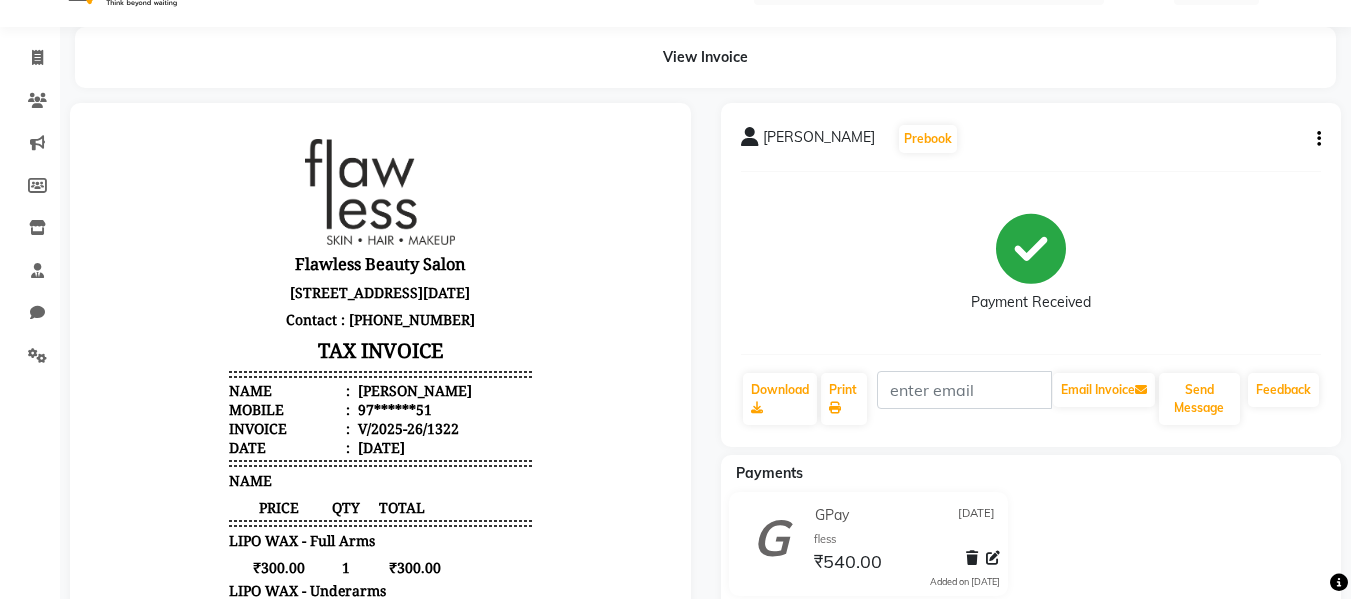 scroll, scrollTop: 6, scrollLeft: 0, axis: vertical 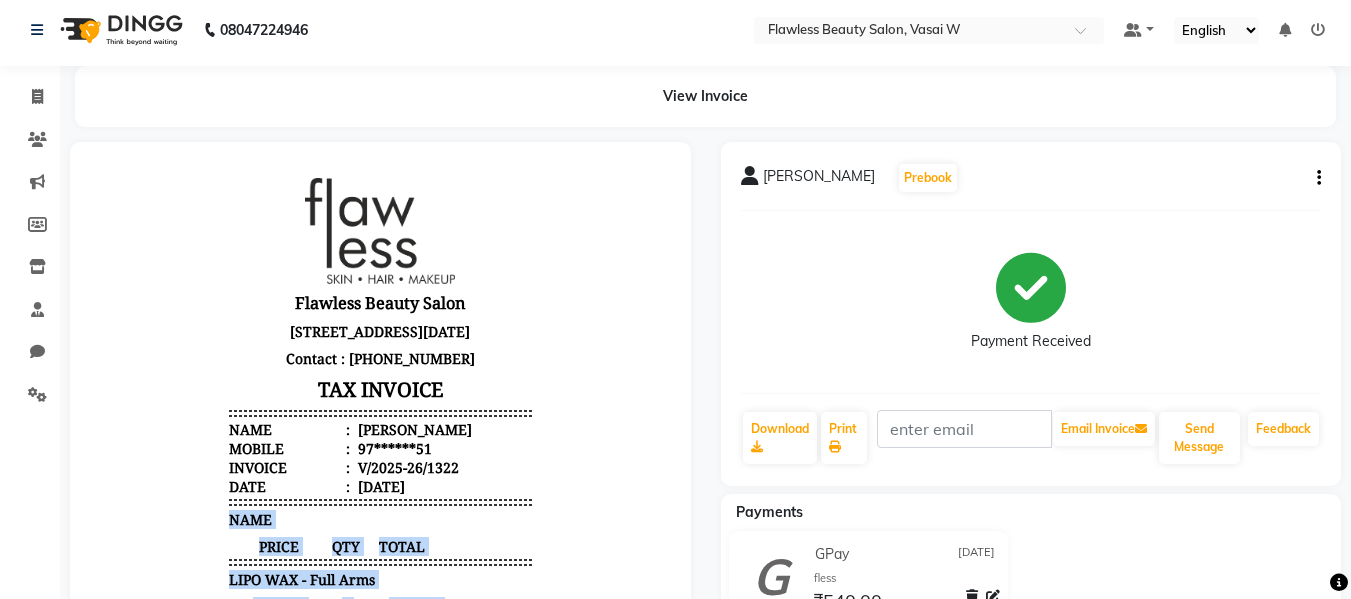 drag, startPoint x: 581, startPoint y: 733, endPoint x: 591, endPoint y: 533, distance: 200.24985 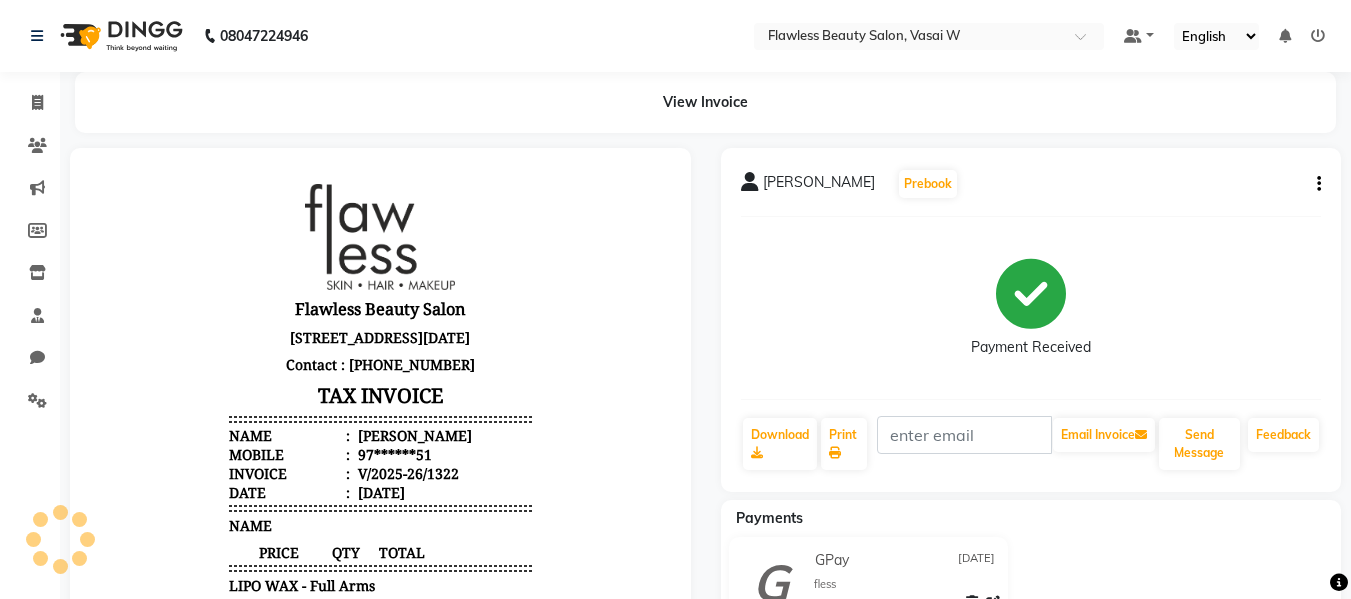 click on "Flawless Beauty Salon
[STREET_ADDRESS][DATE]
Contact : [PHONE_NUMBER]
TAX INVOICE
Name  :
[PERSON_NAME]
Mobile :
97******51
Invoice  :
V/2025-26/1322
Date  :
[DATE]" at bounding box center (380, 569) 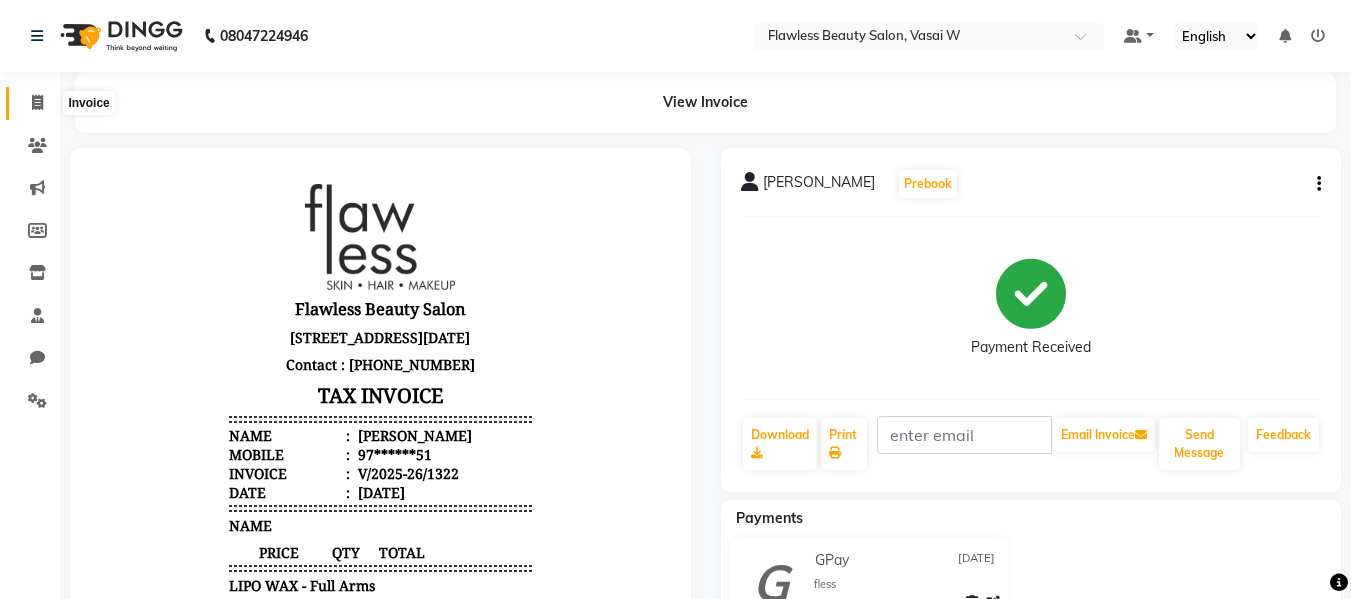click 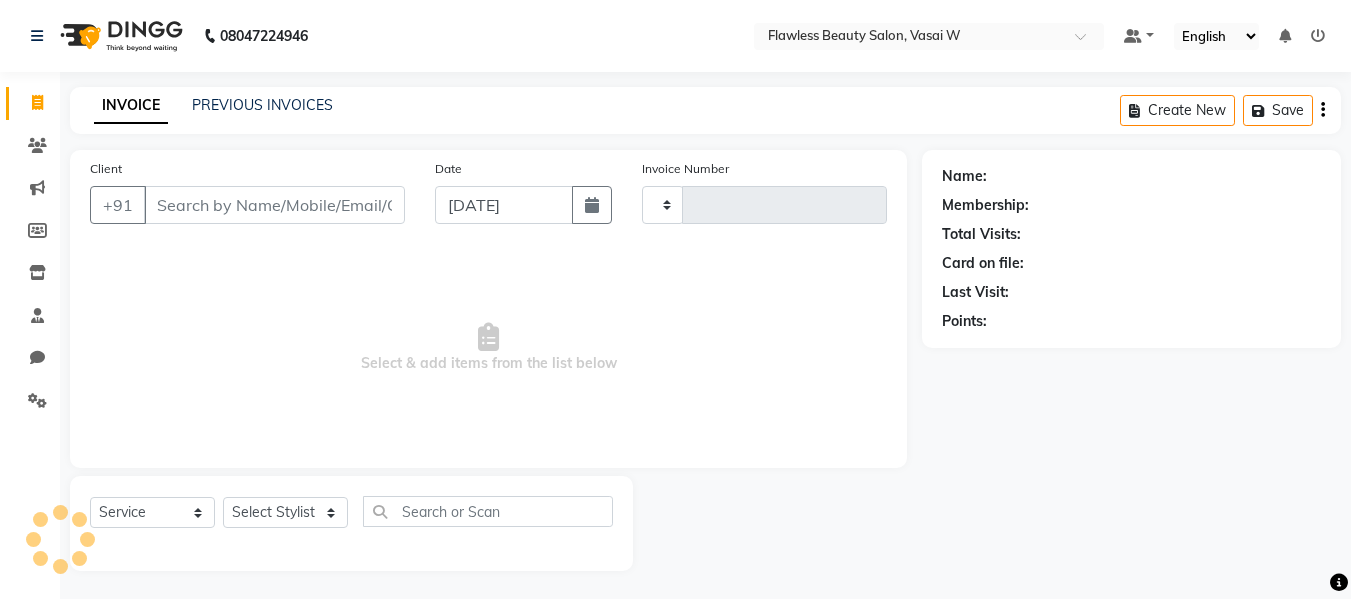 scroll, scrollTop: 2, scrollLeft: 0, axis: vertical 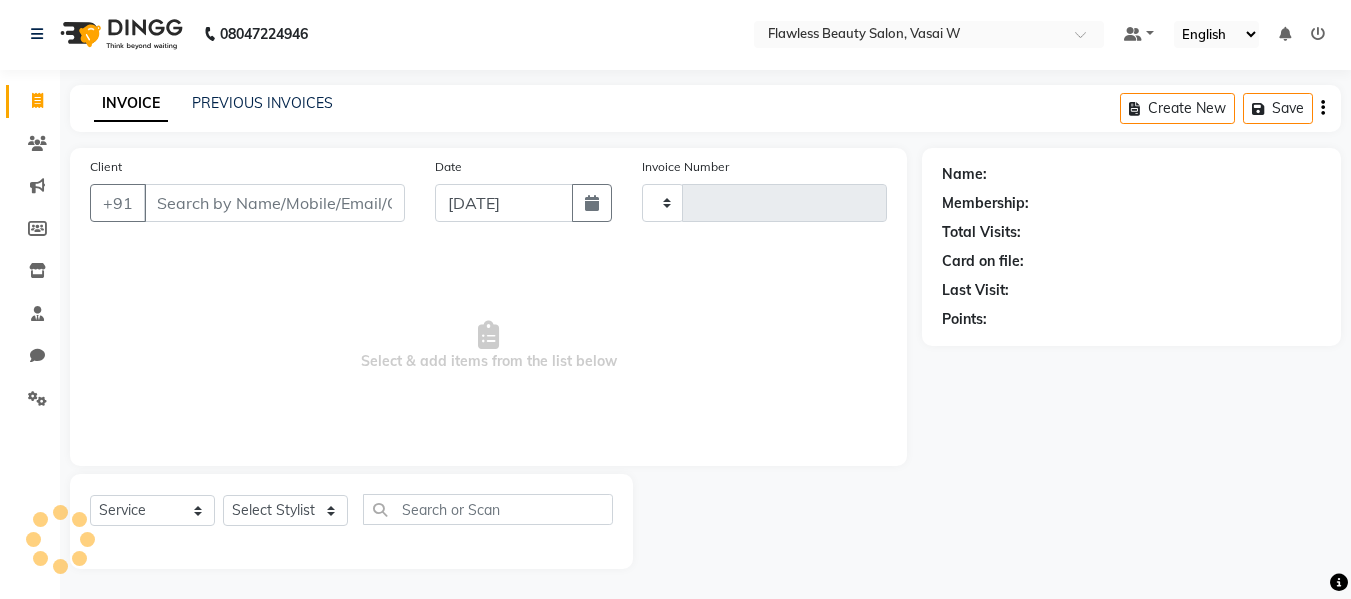 type on "1323" 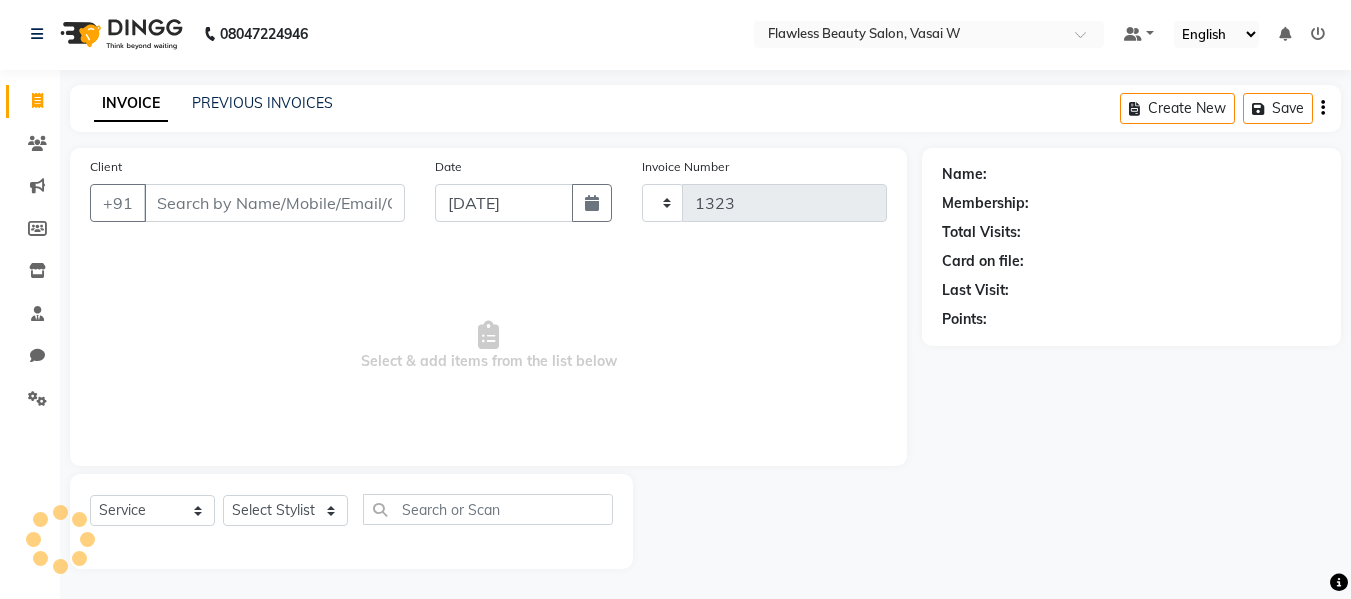 select on "8090" 